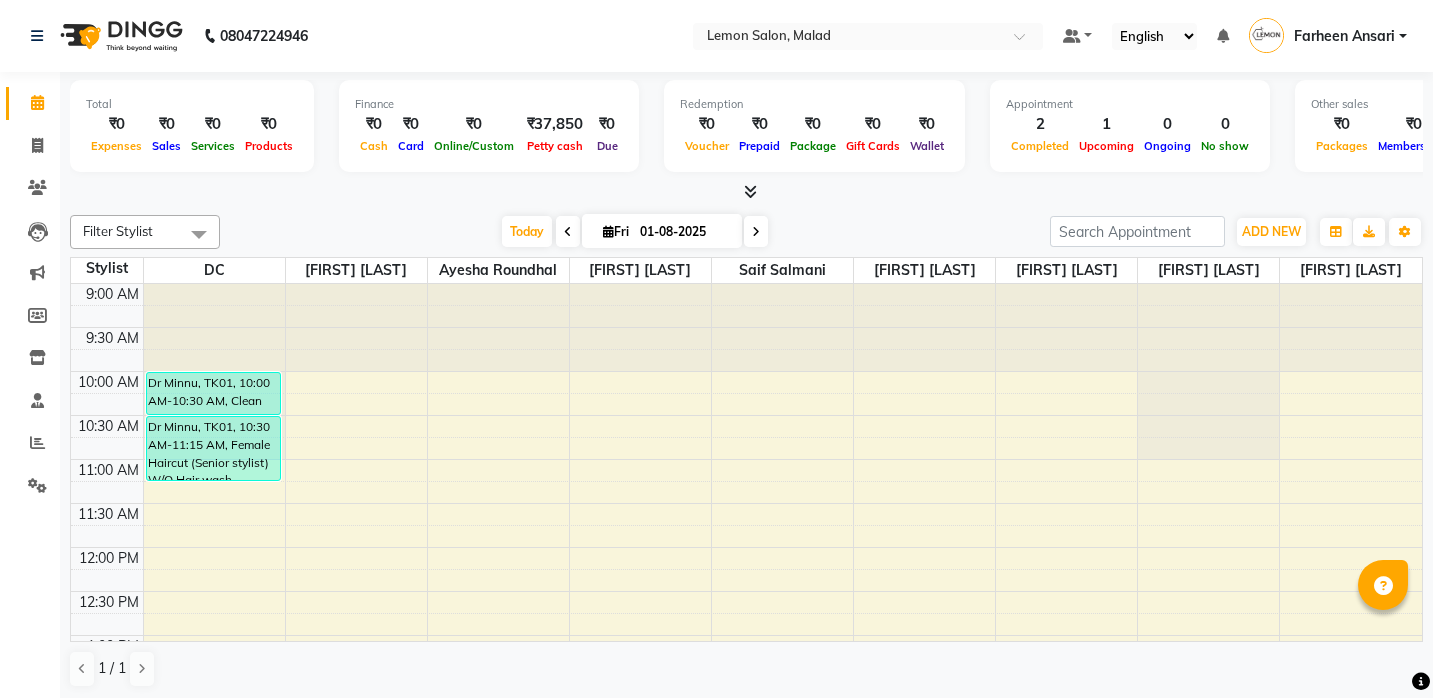 scroll, scrollTop: 0, scrollLeft: 0, axis: both 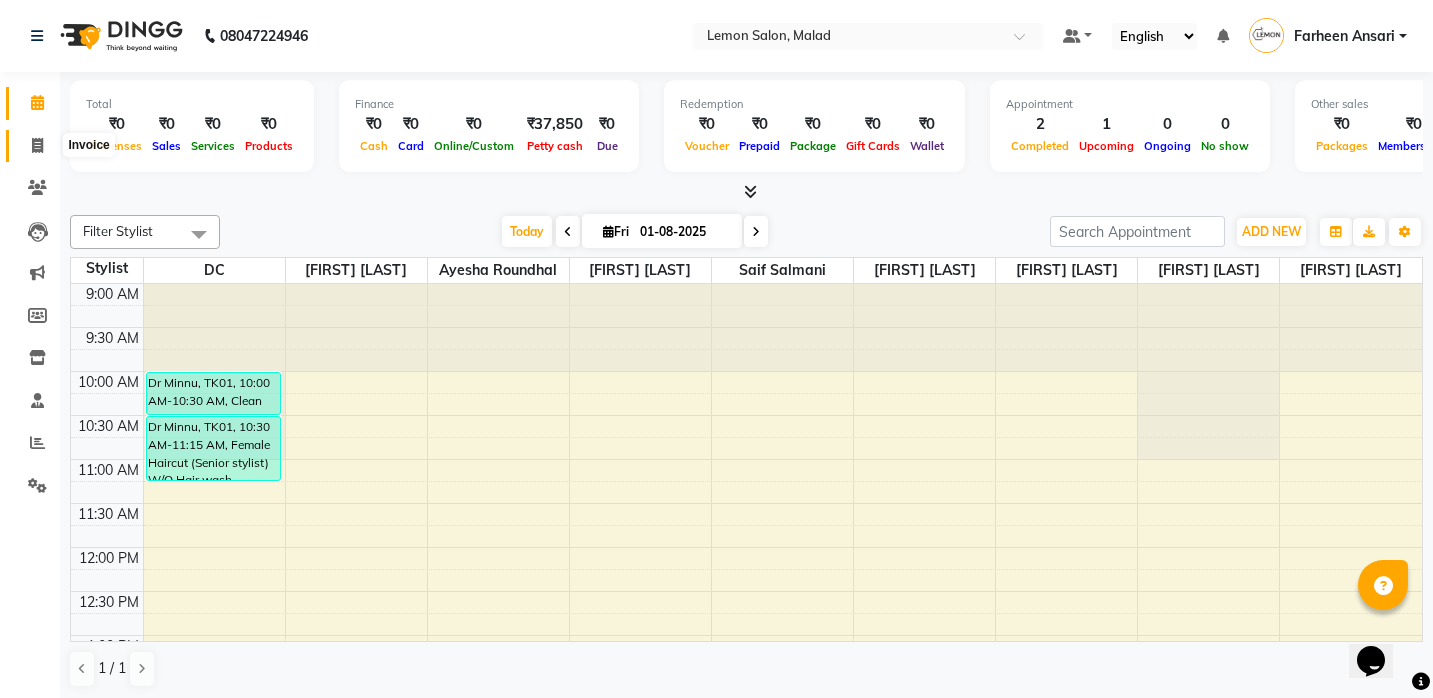 click 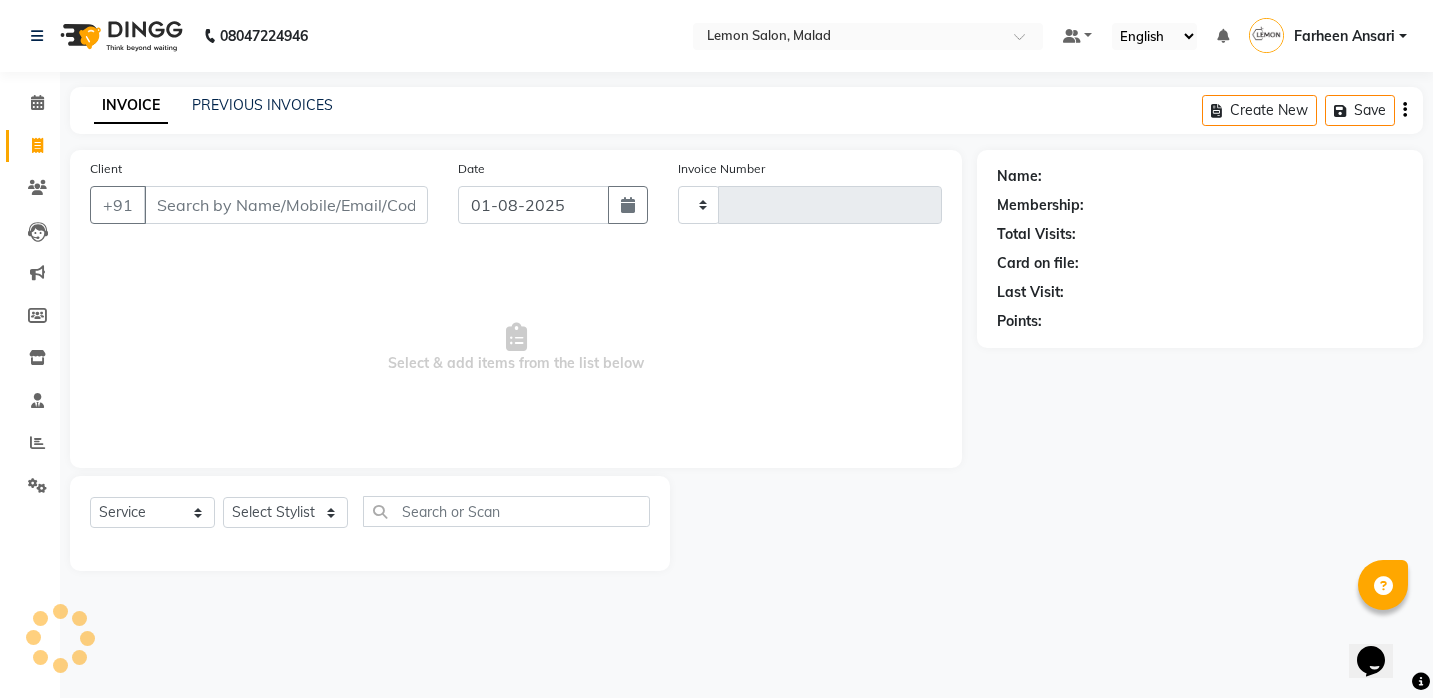 type on "1076" 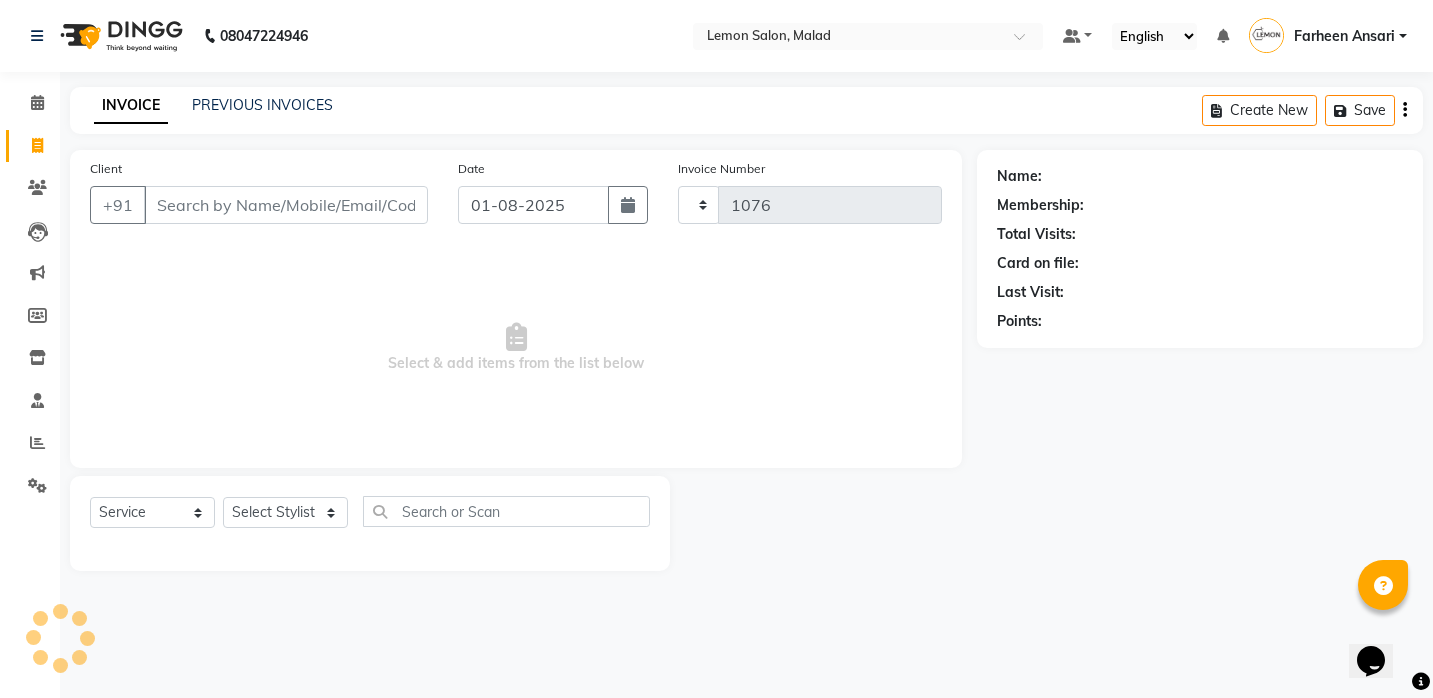 select on "561" 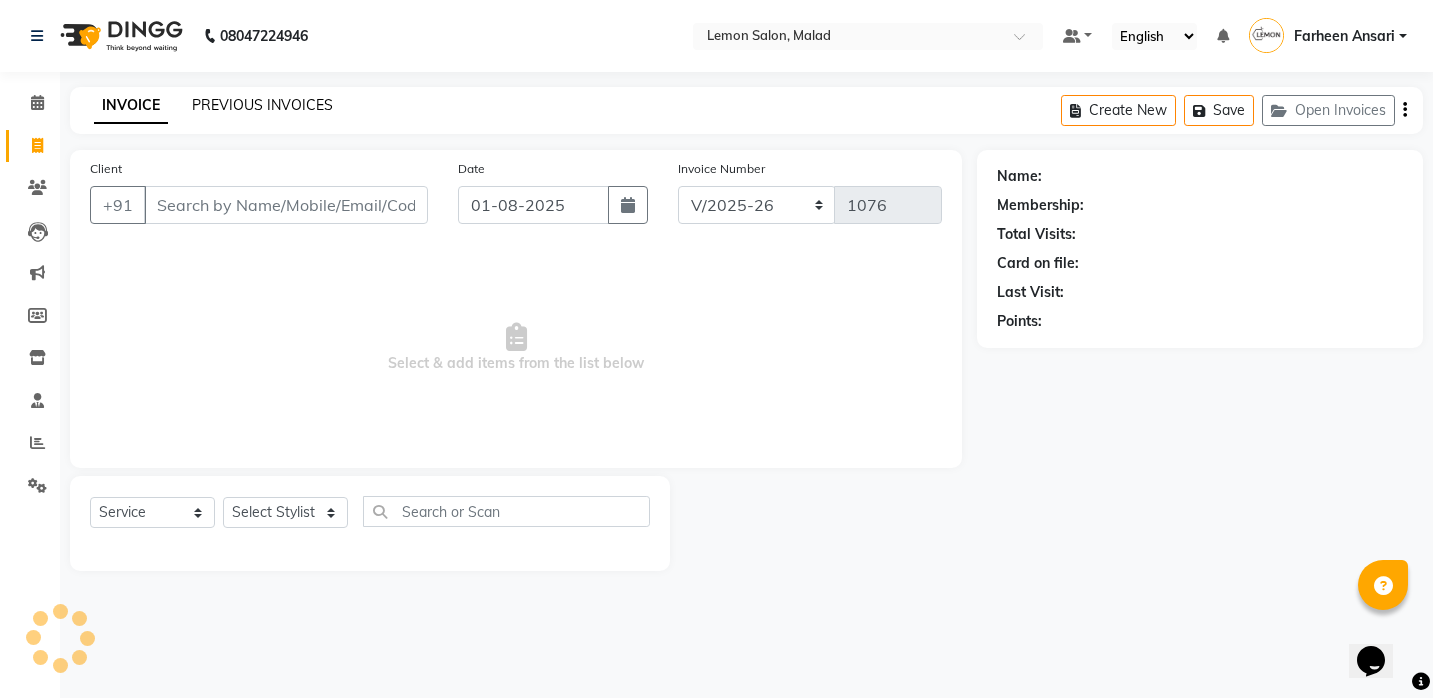 click on "PREVIOUS INVOICES" 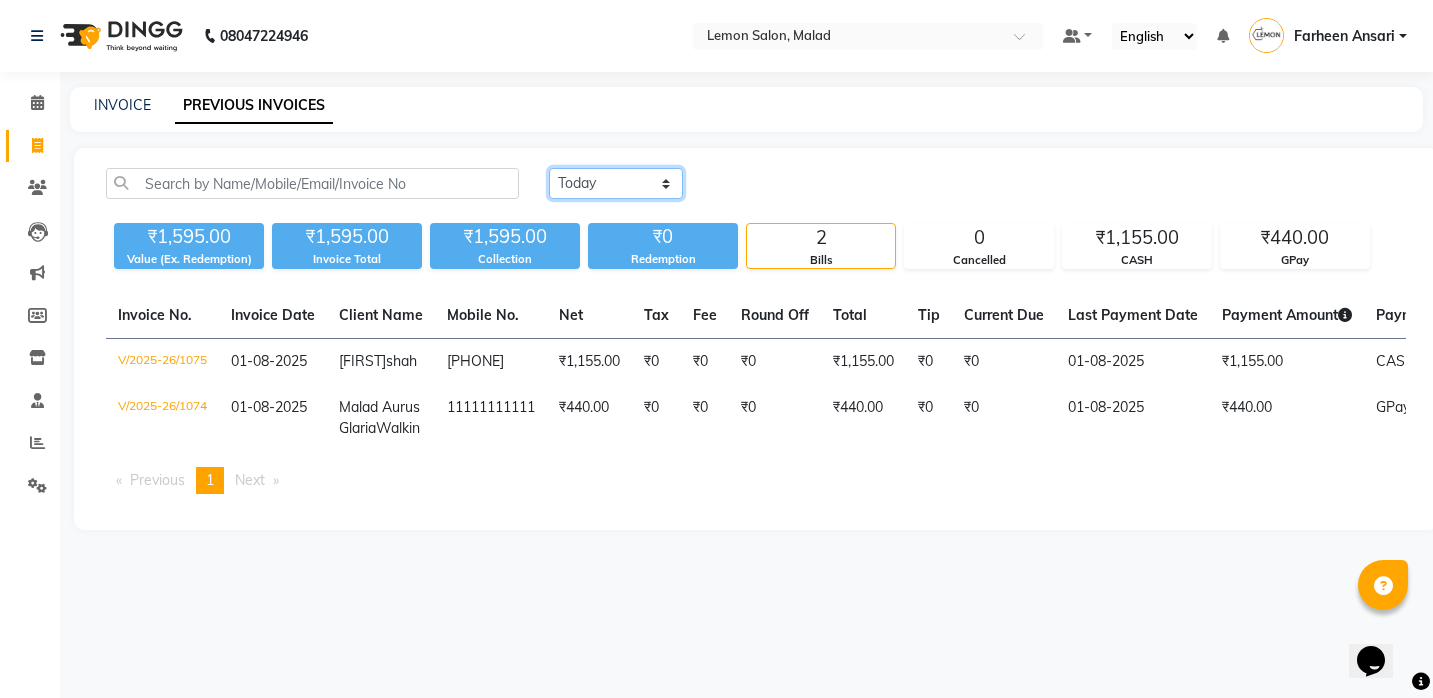 select on "yesterday" 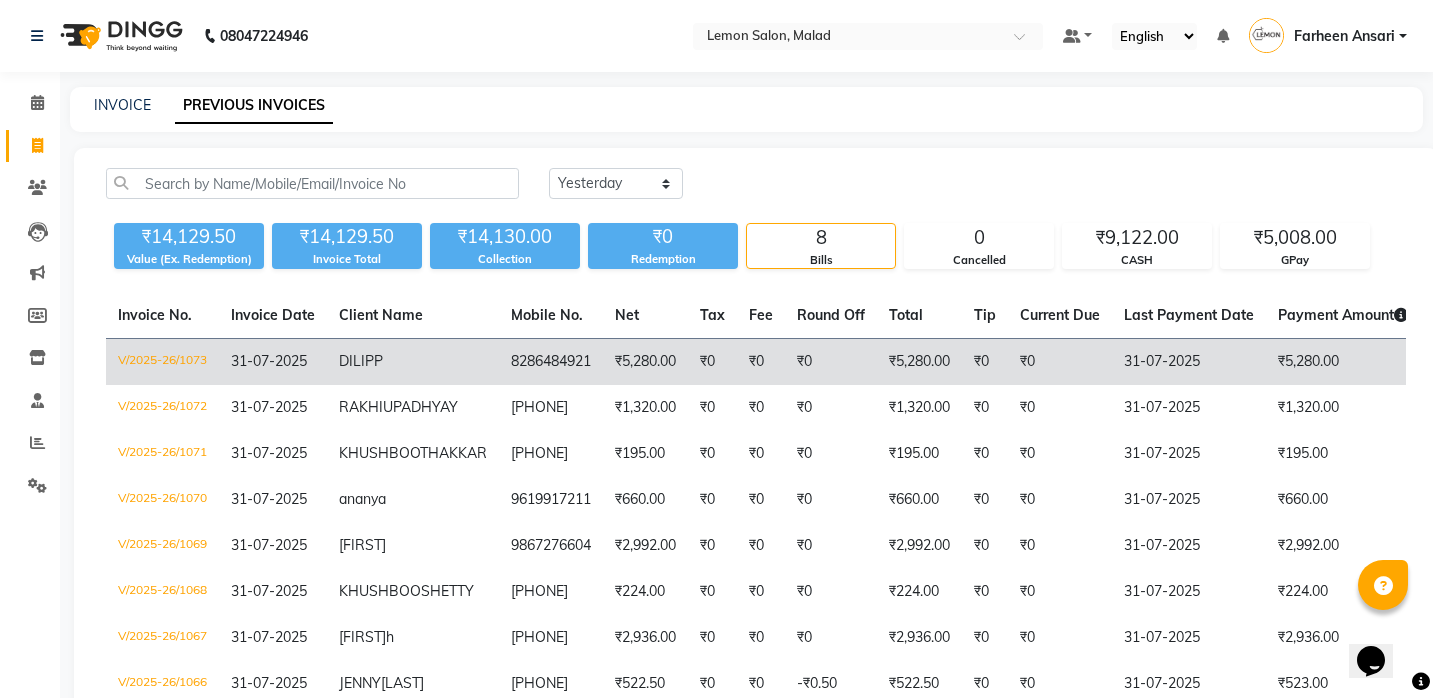 click on "DILIP  P" 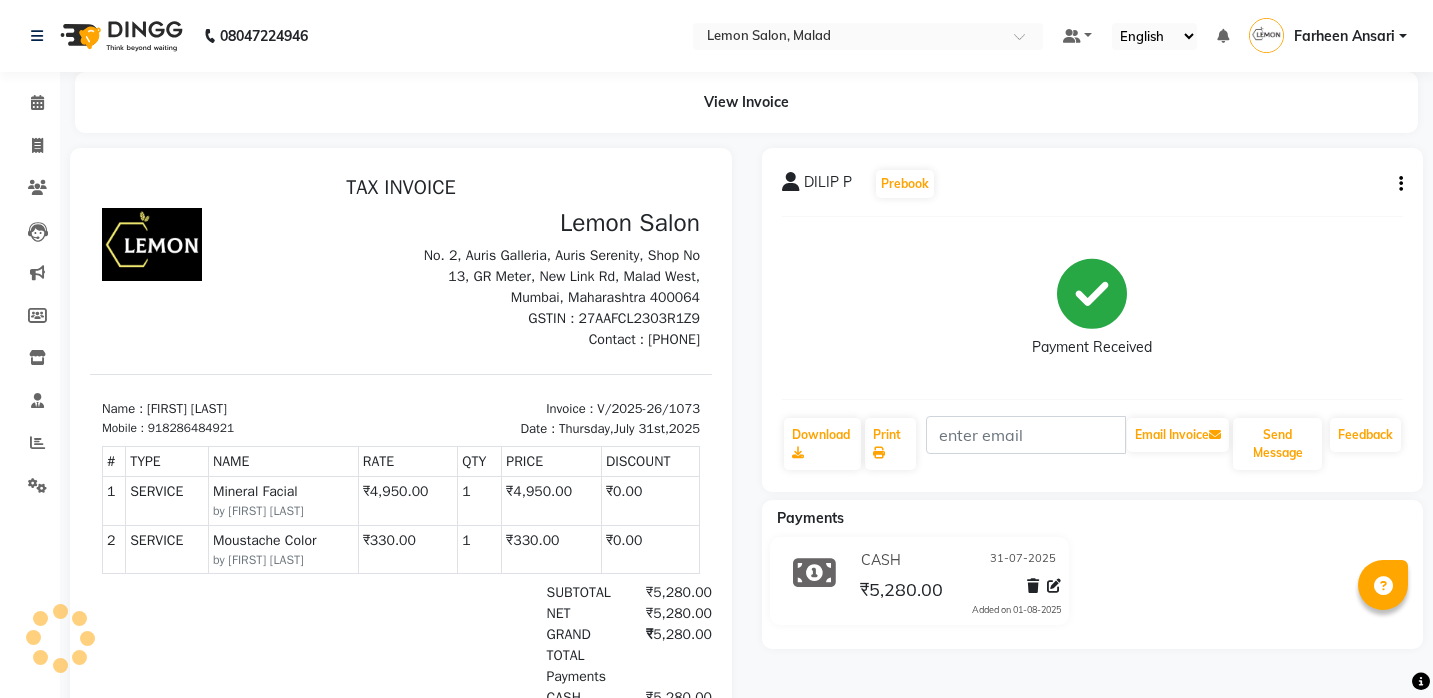 scroll, scrollTop: 0, scrollLeft: 0, axis: both 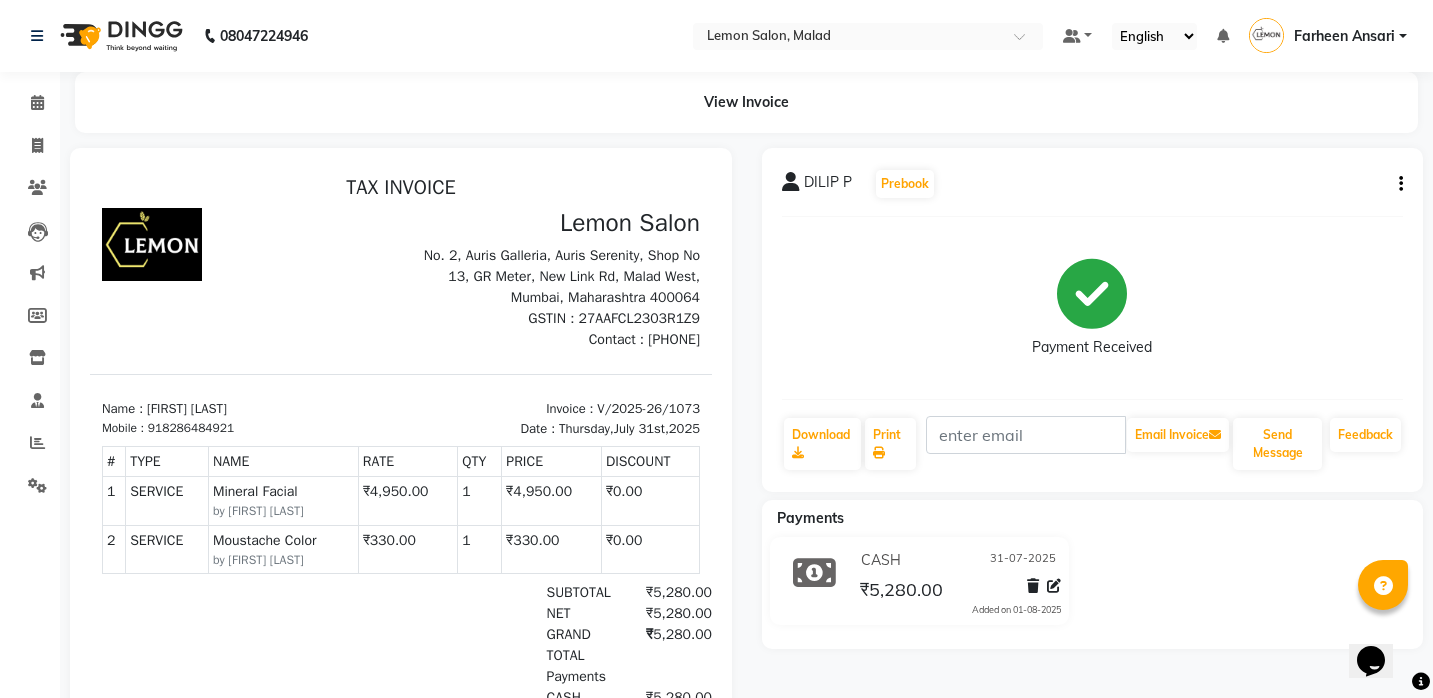 click 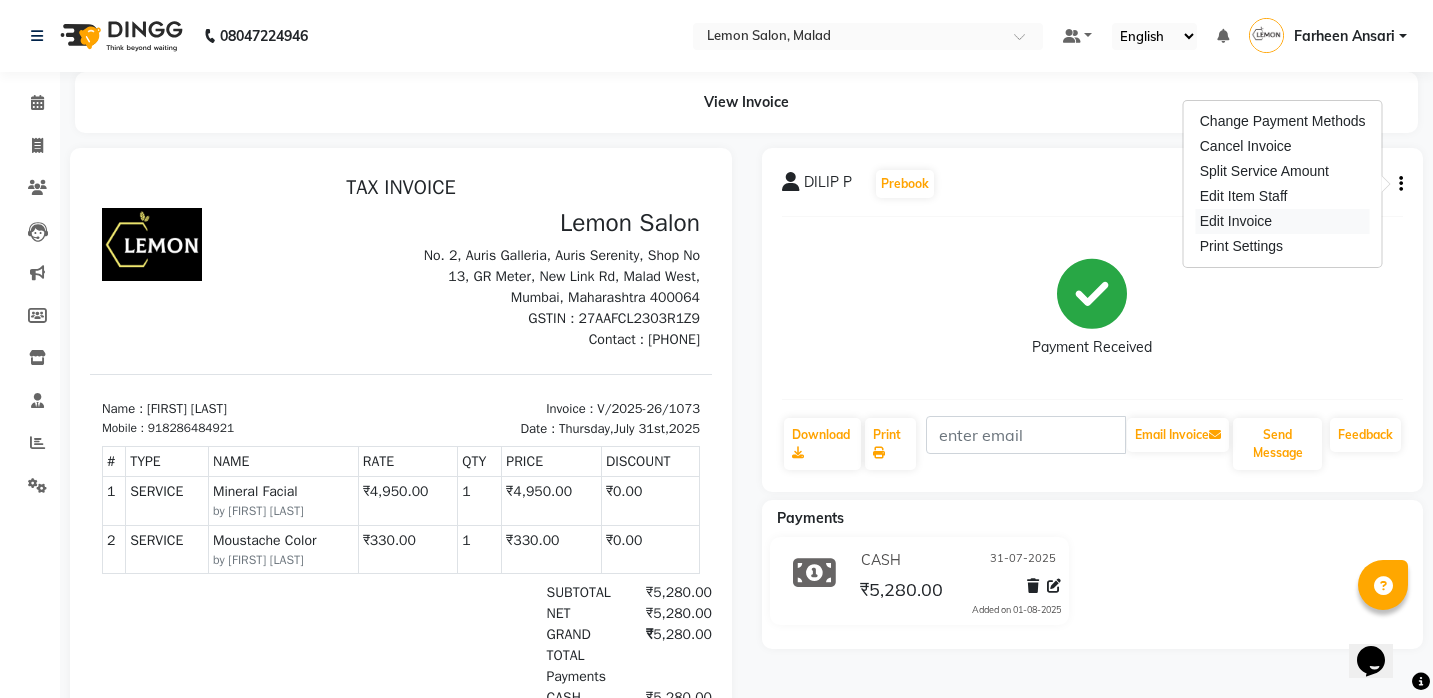 click on "Edit Invoice" at bounding box center [1283, 221] 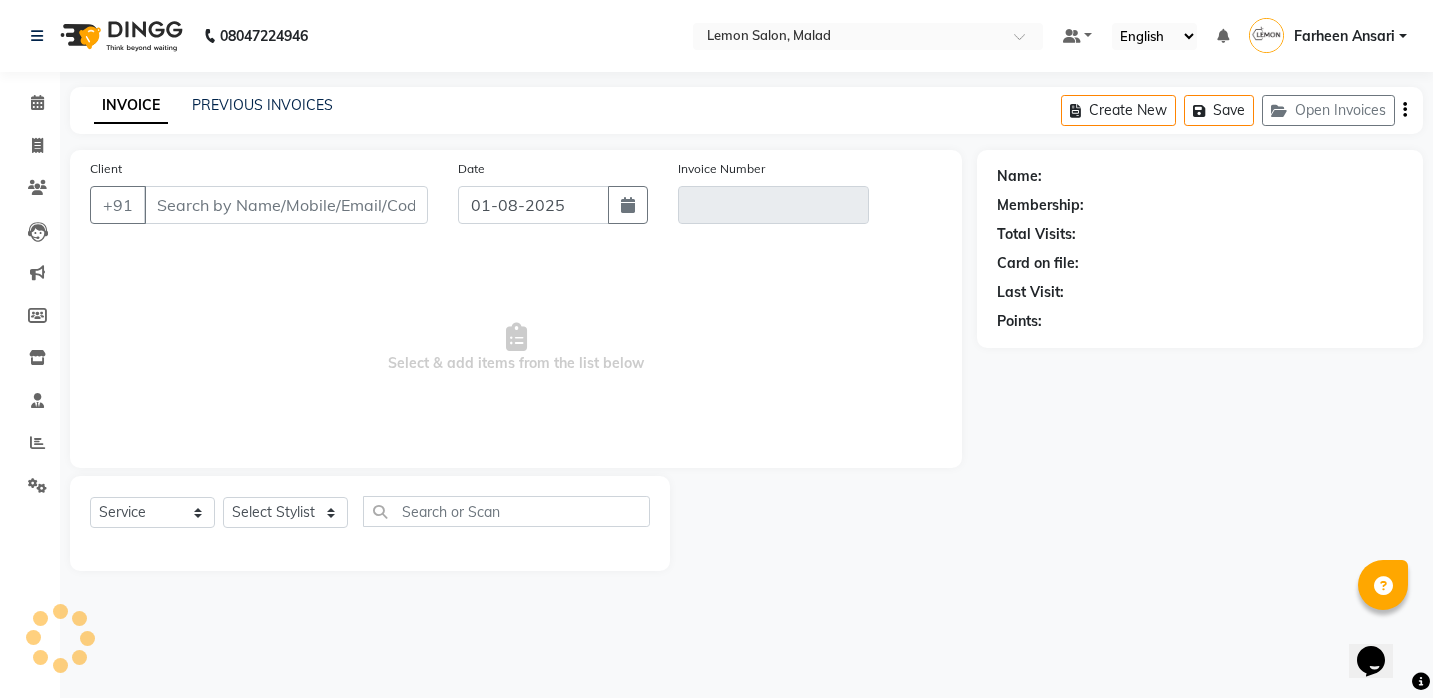type on "8286484921" 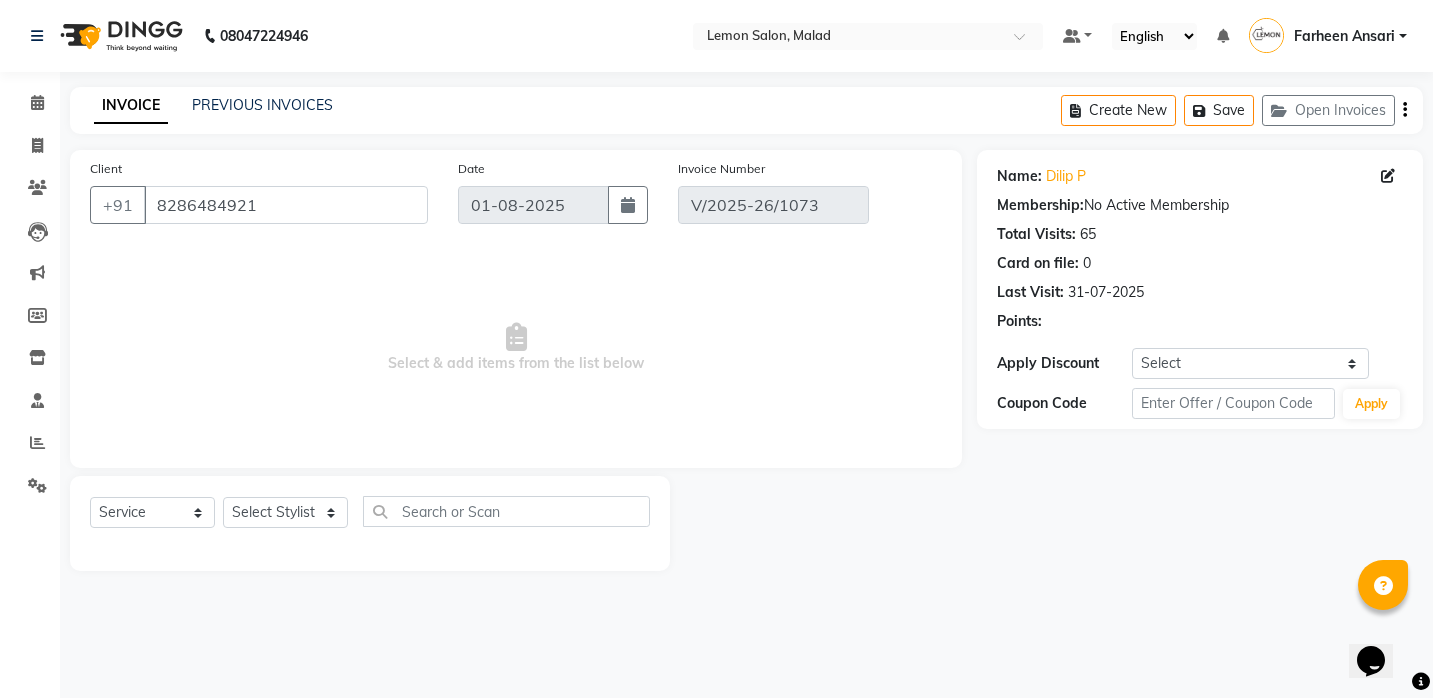 type on "31-07-2025" 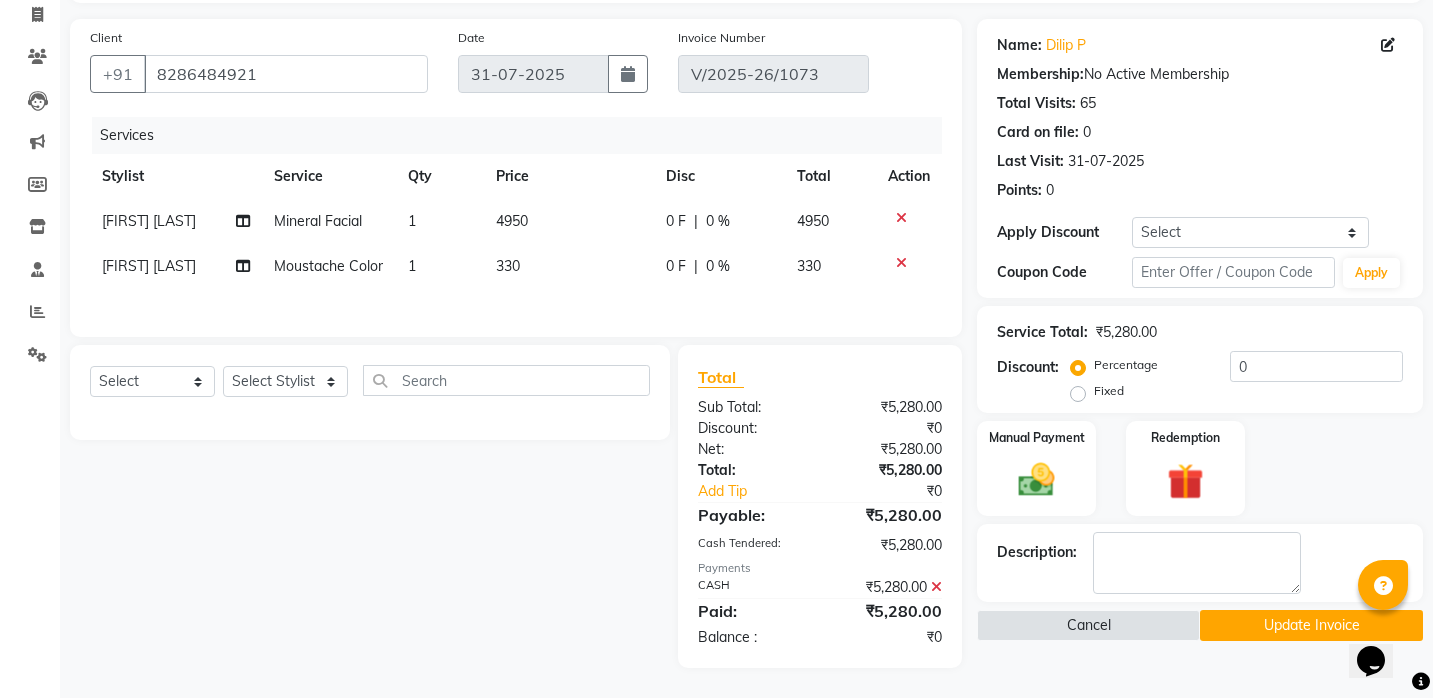 scroll, scrollTop: 130, scrollLeft: 0, axis: vertical 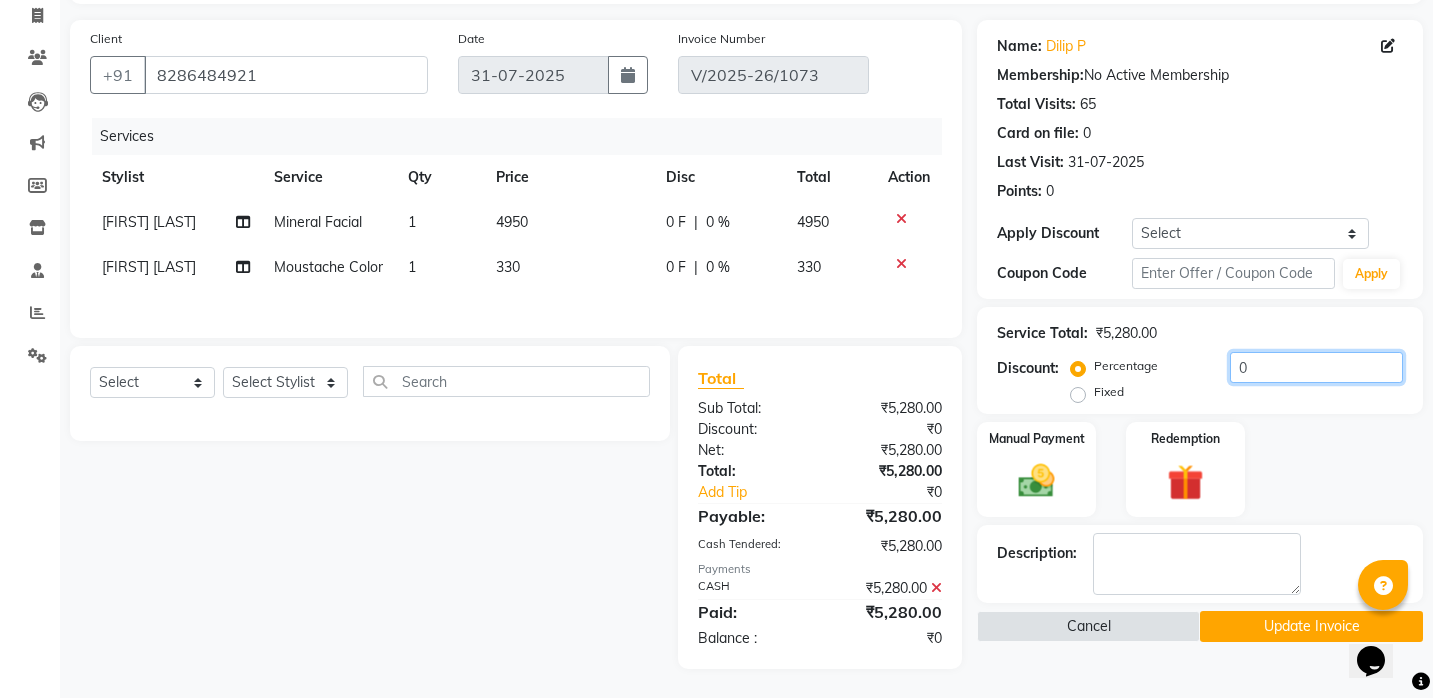 click on "0" 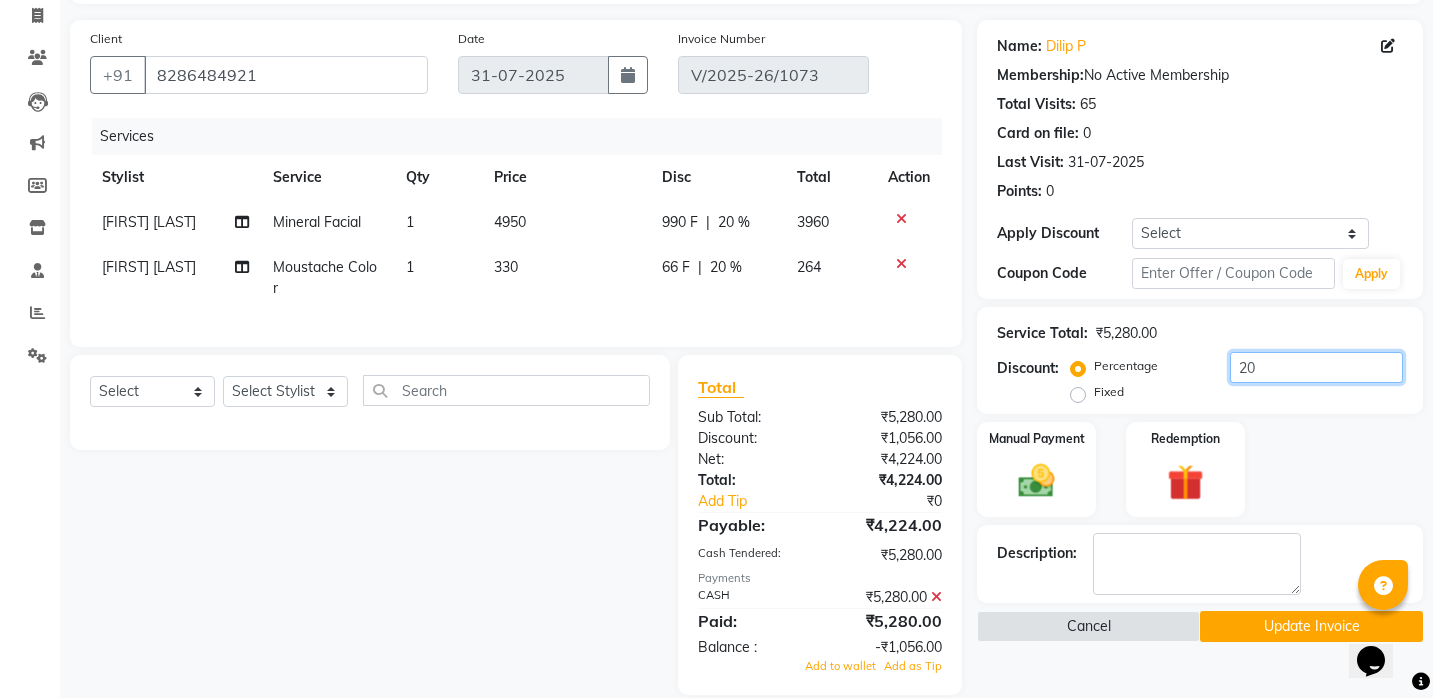 type on "20" 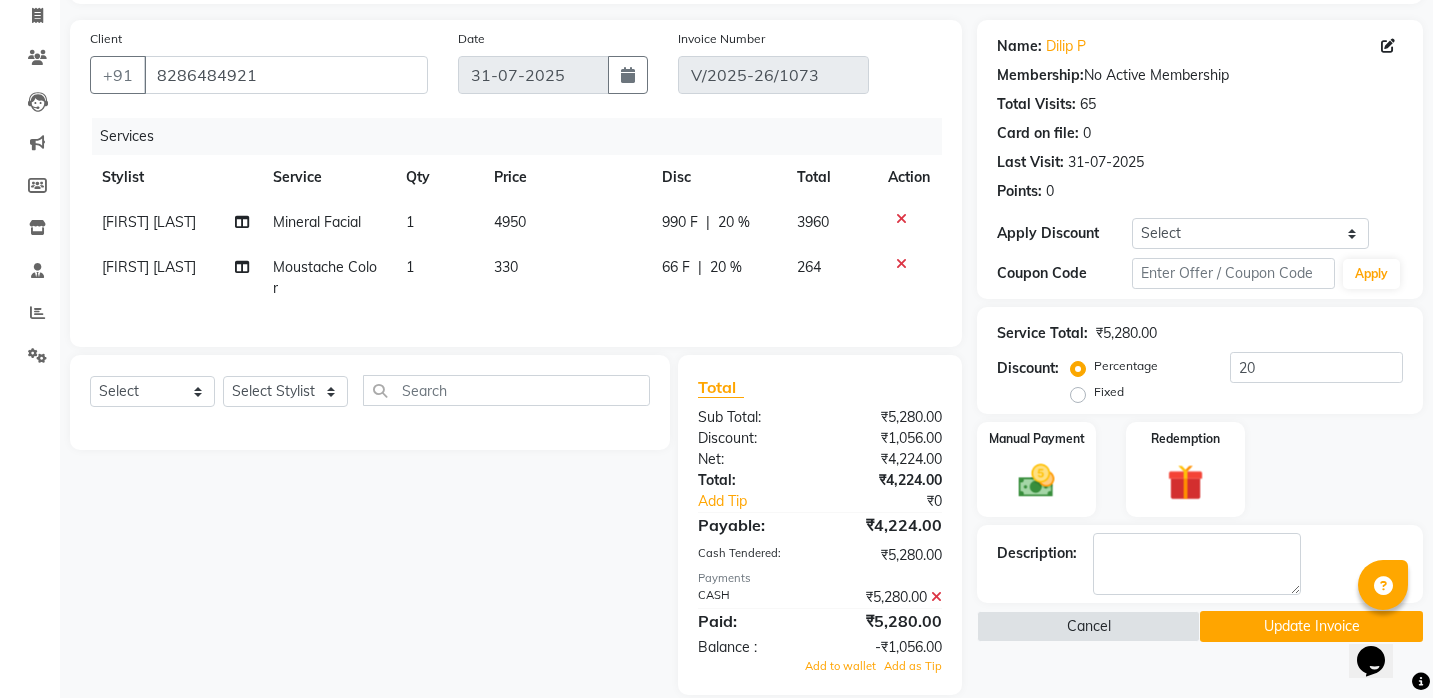 click 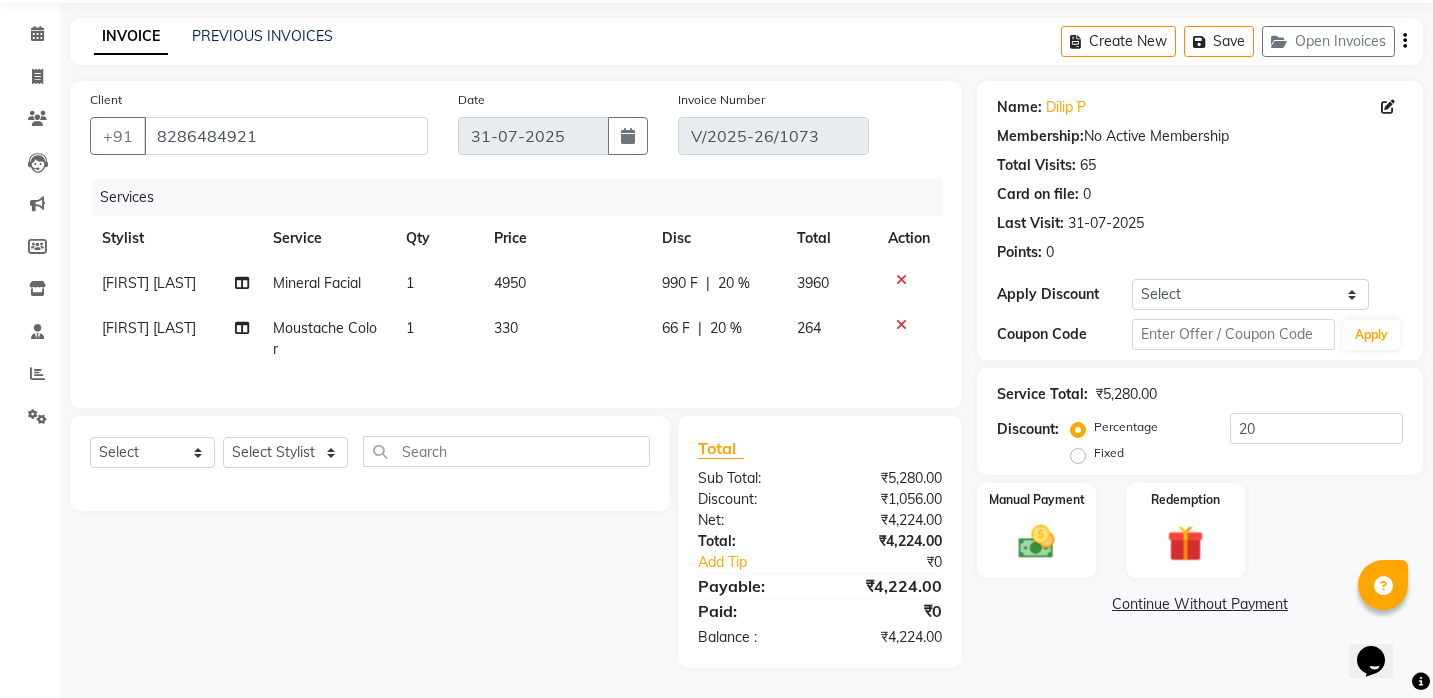 scroll, scrollTop: 60, scrollLeft: 0, axis: vertical 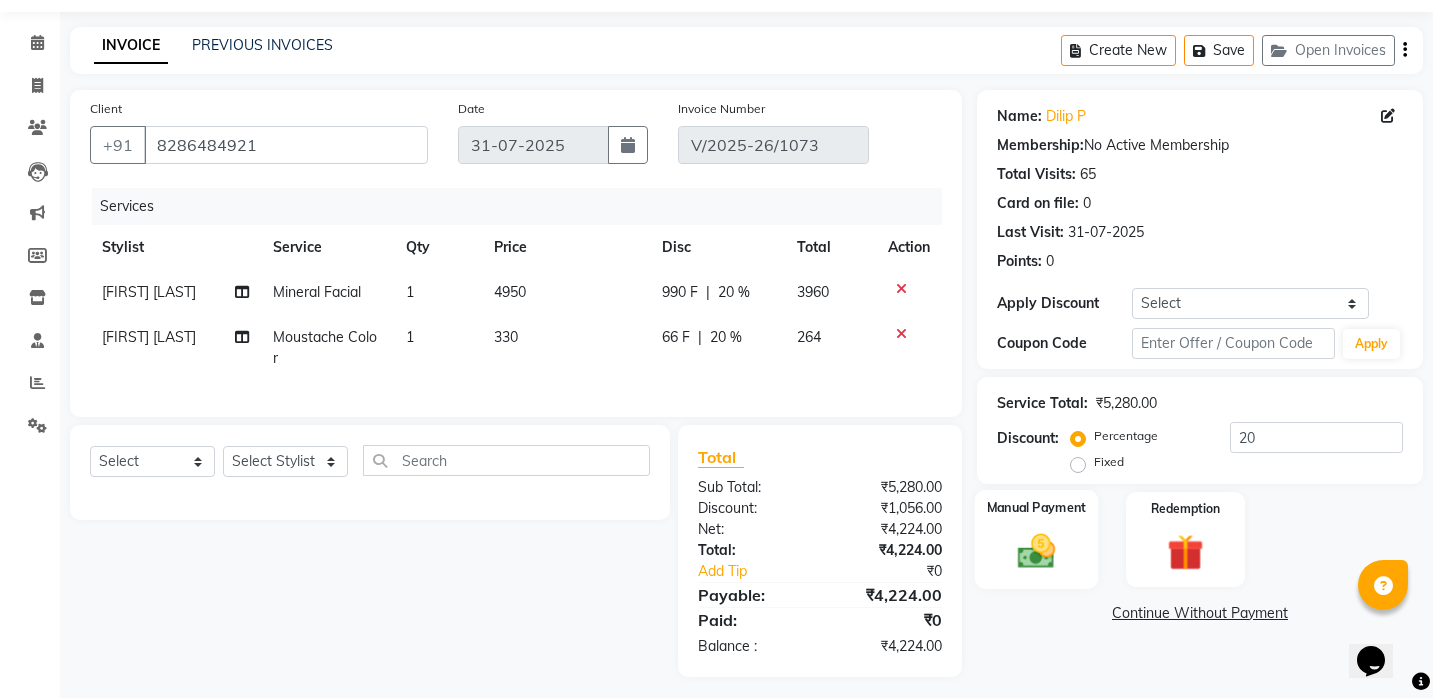 click 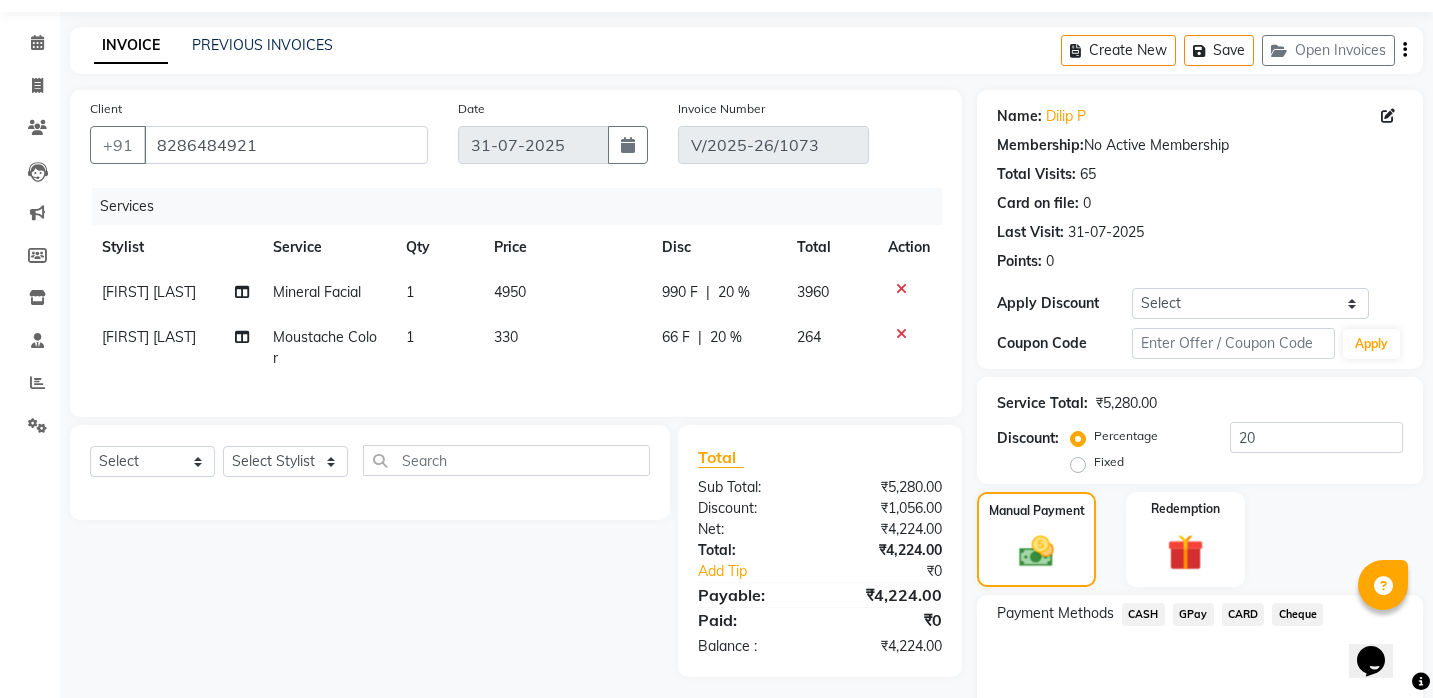 click on "CASH" 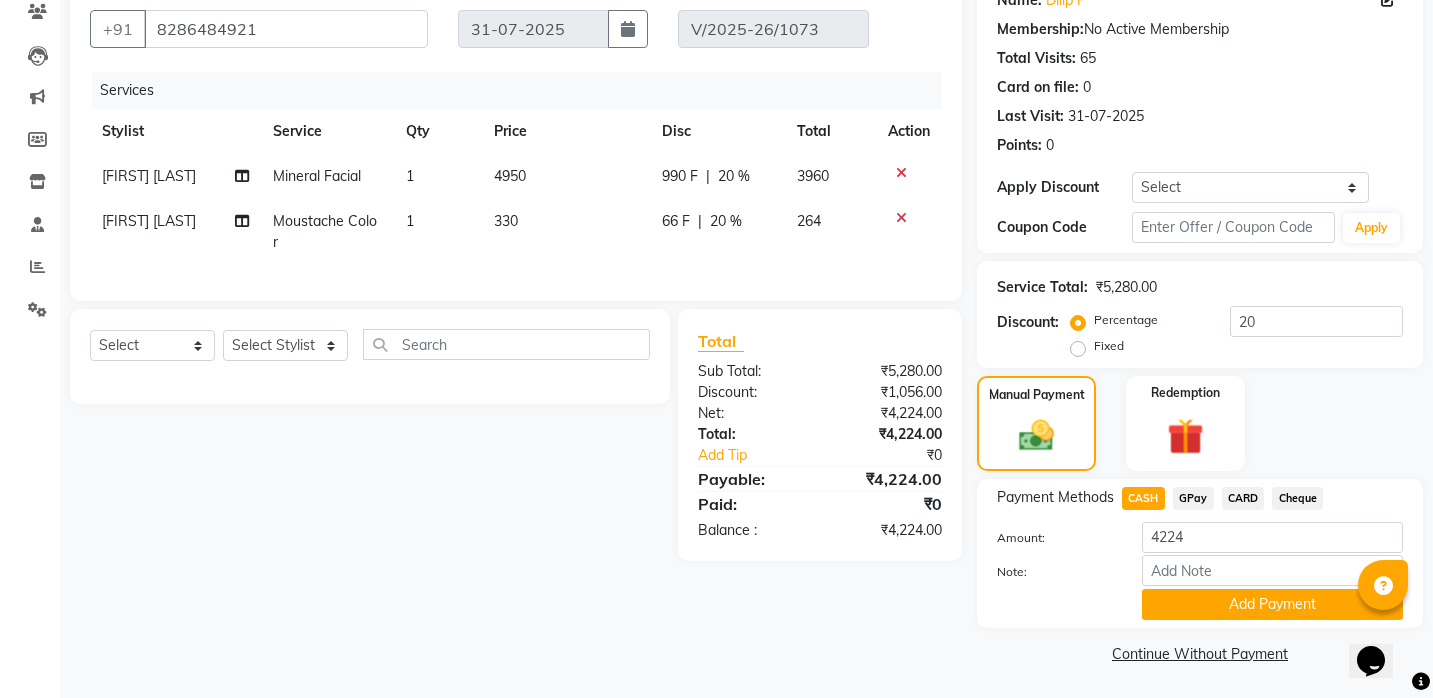 scroll, scrollTop: 175, scrollLeft: 0, axis: vertical 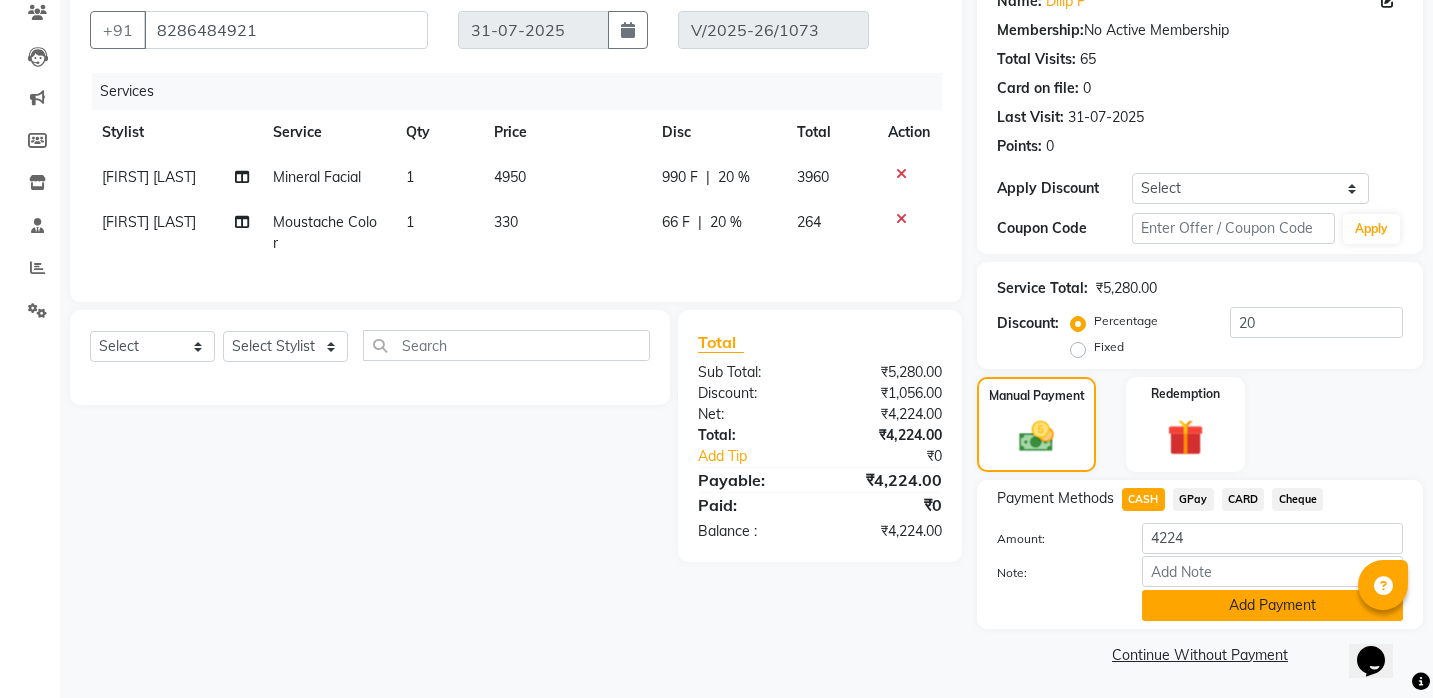 click on "Add Payment" 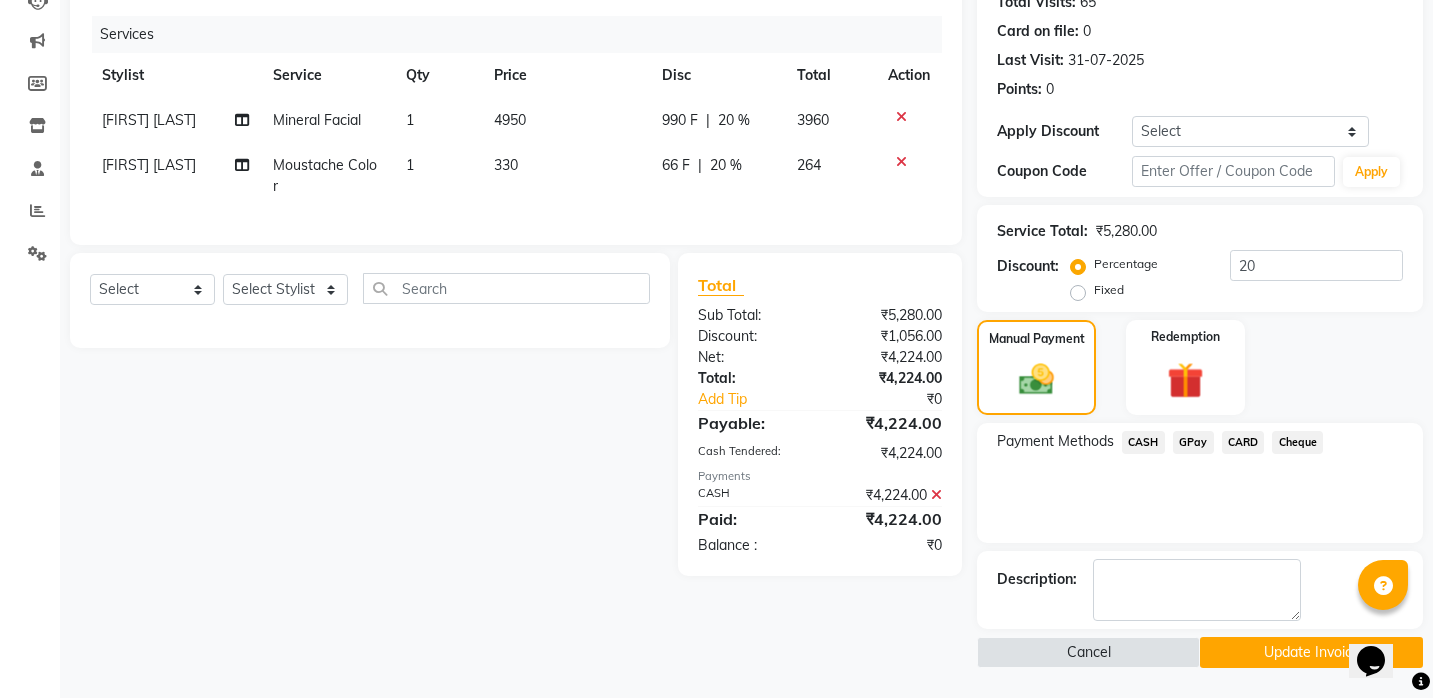 scroll, scrollTop: 231, scrollLeft: 0, axis: vertical 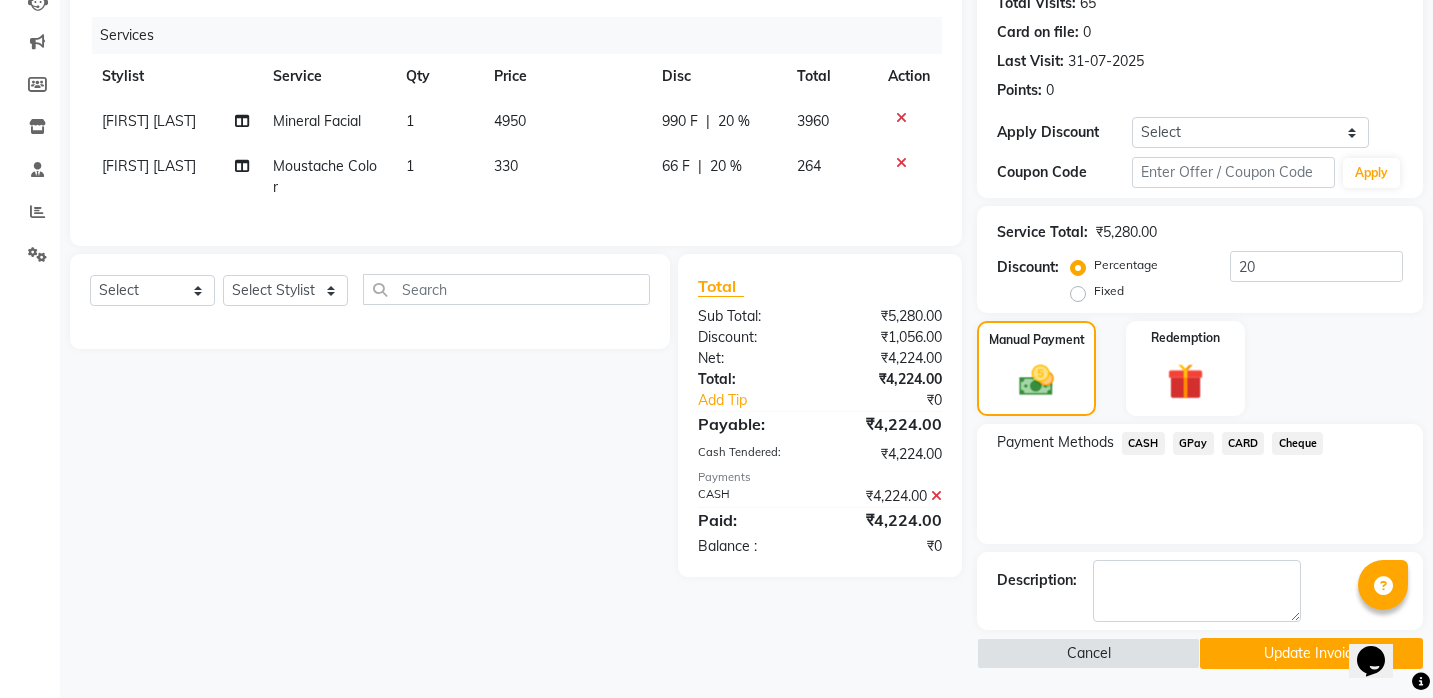 click on "Update Invoice" 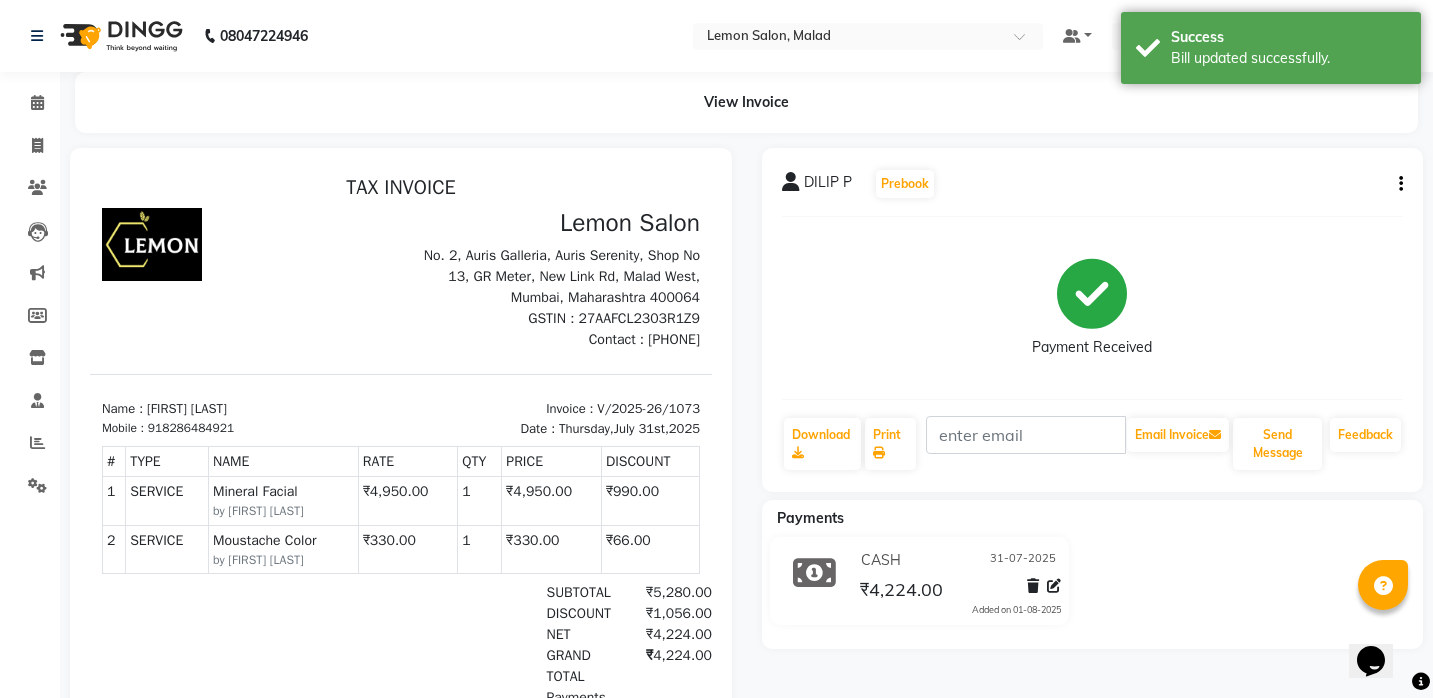 scroll, scrollTop: 0, scrollLeft: 0, axis: both 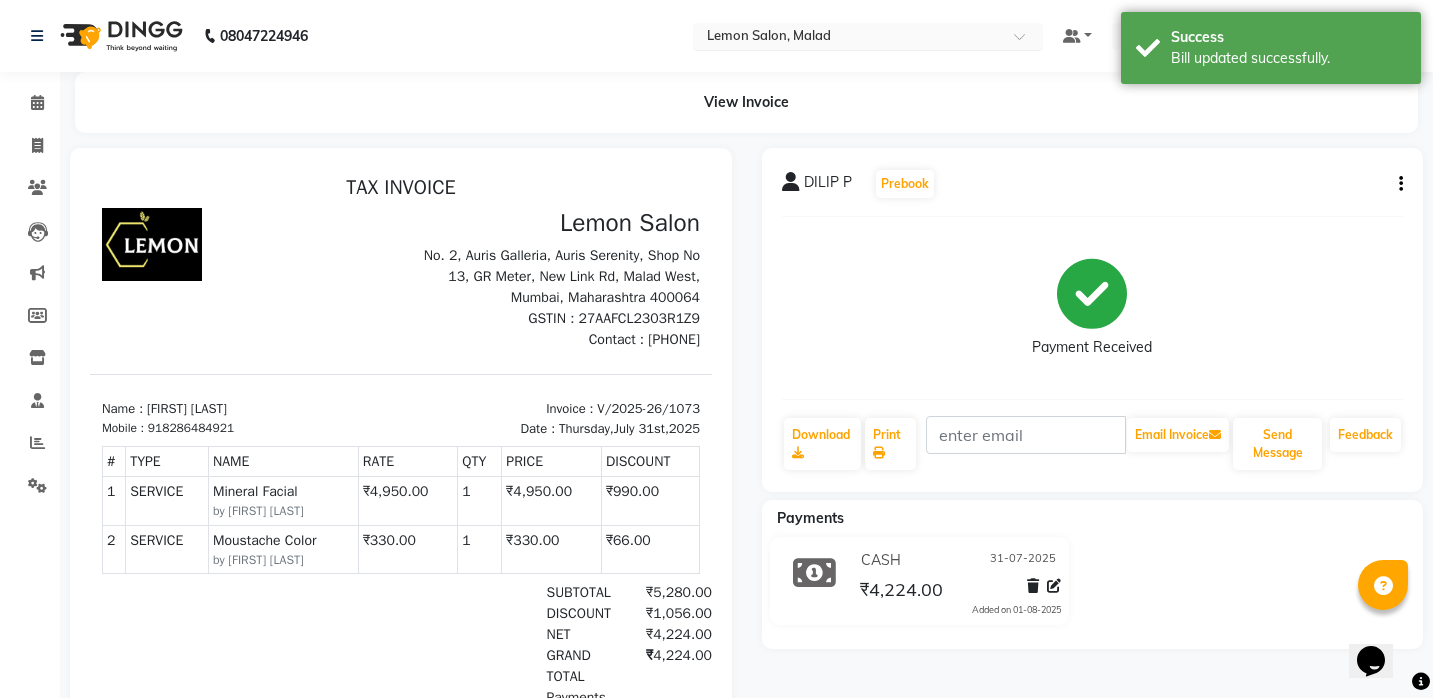 click at bounding box center (848, 38) 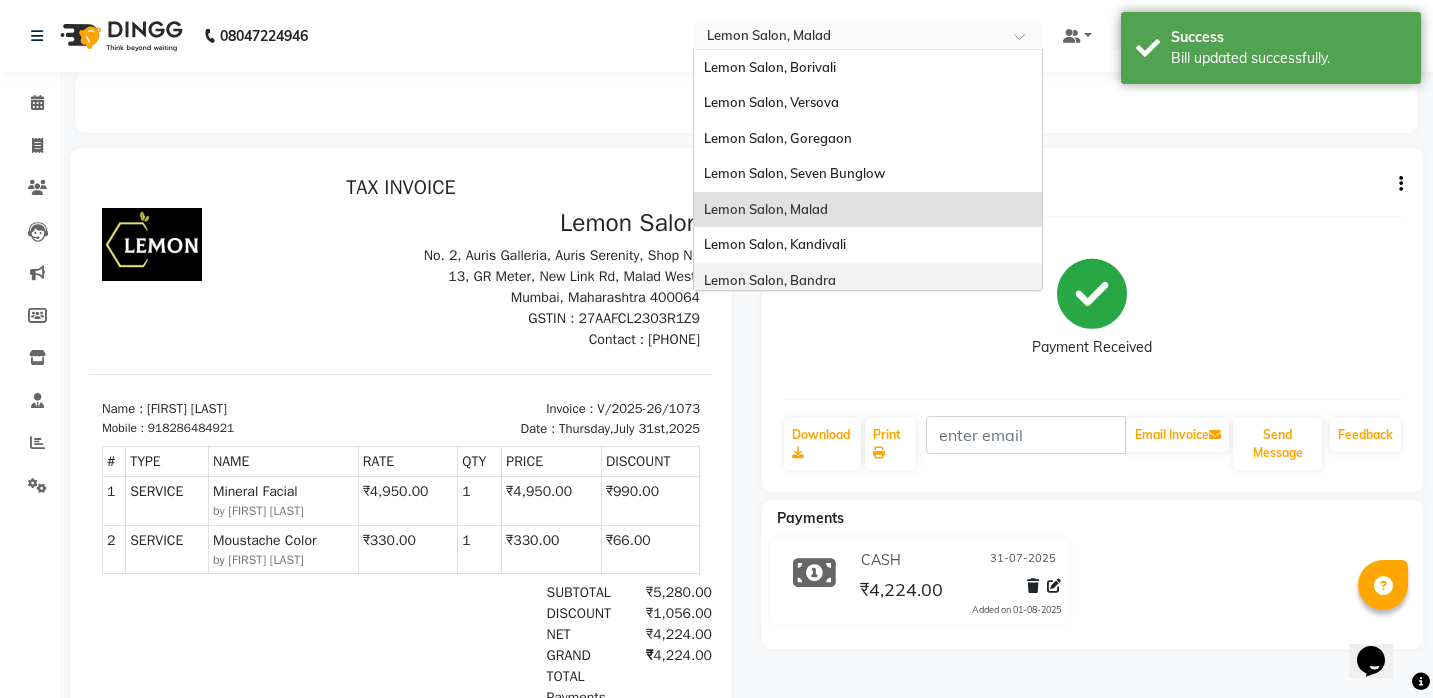 click on "Lemon Salon, Bandra" at bounding box center (770, 280) 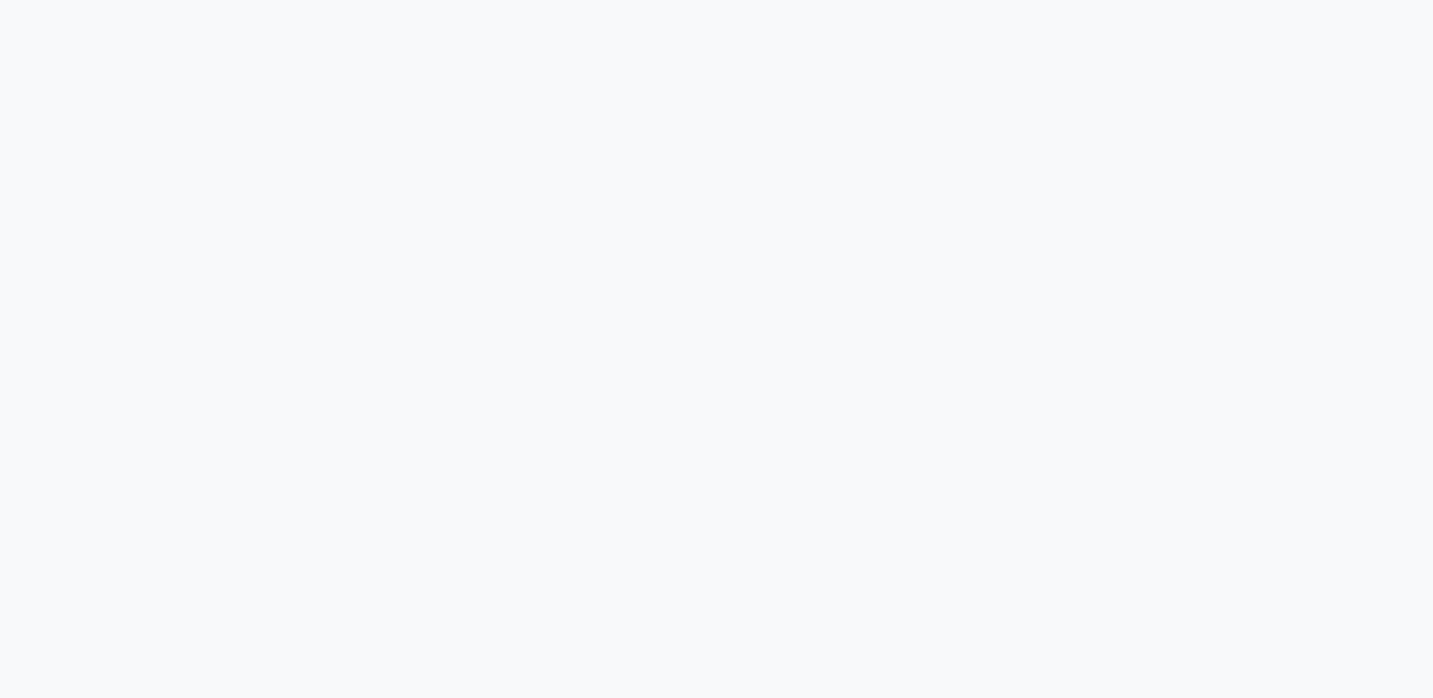 scroll, scrollTop: 0, scrollLeft: 0, axis: both 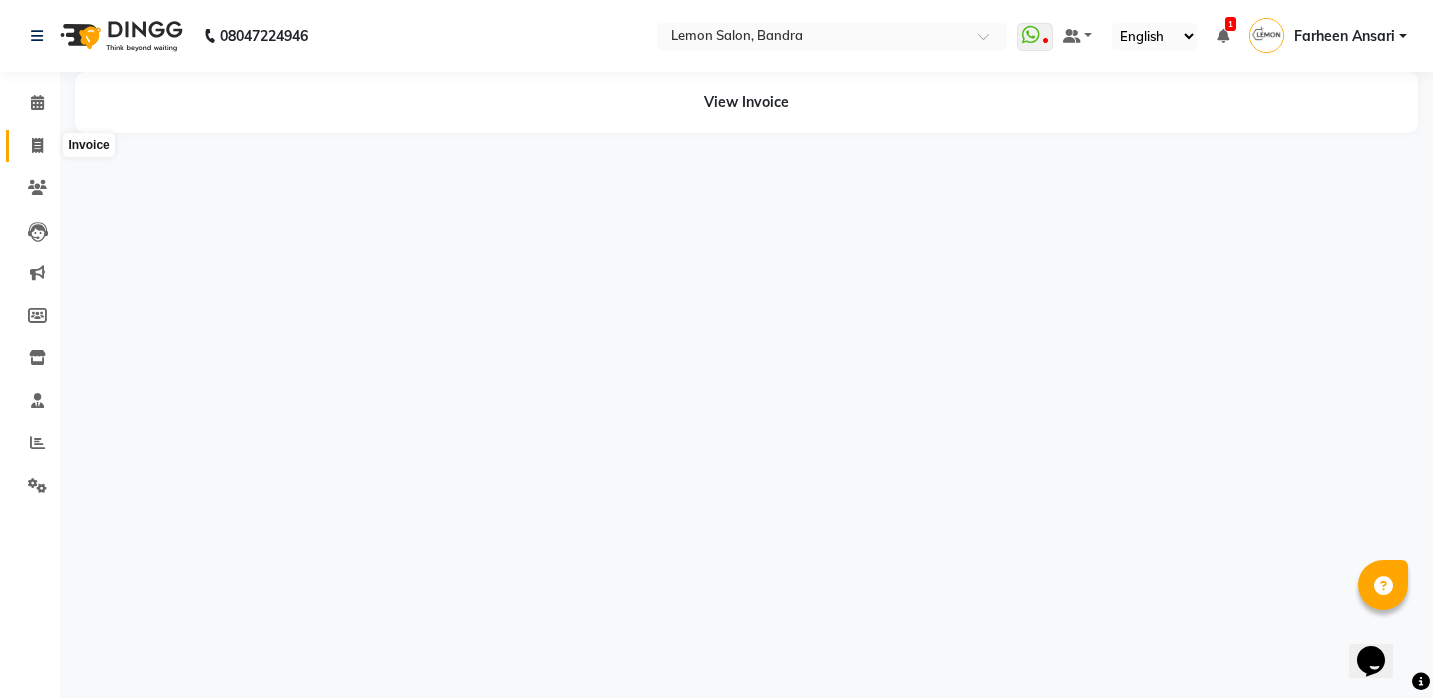 click 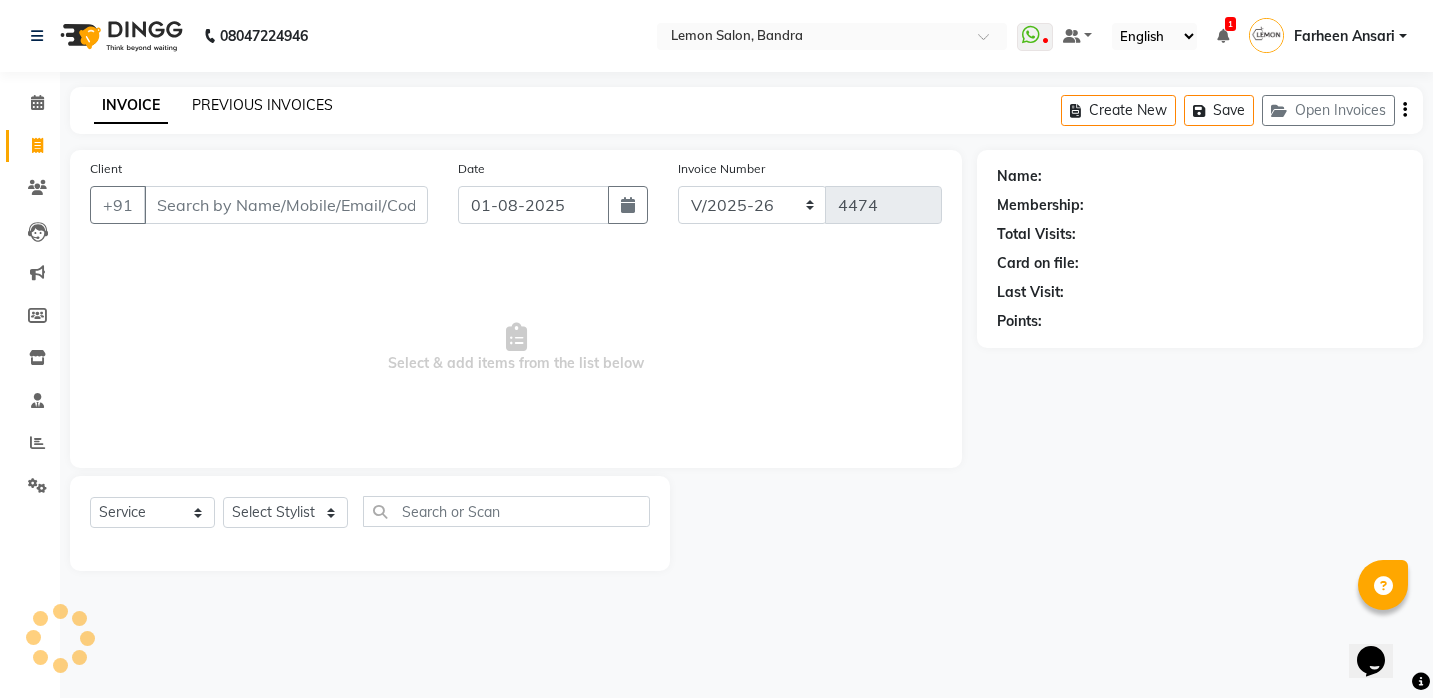 click on "PREVIOUS INVOICES" 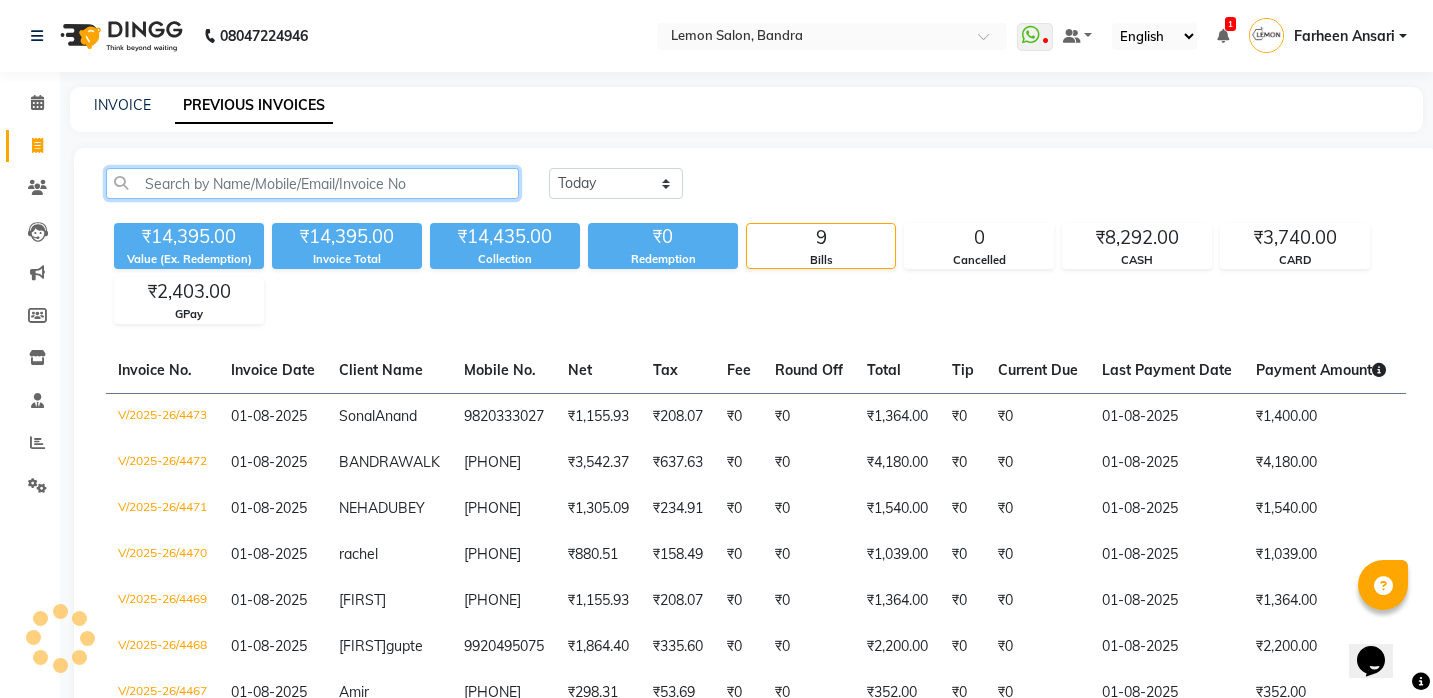 click 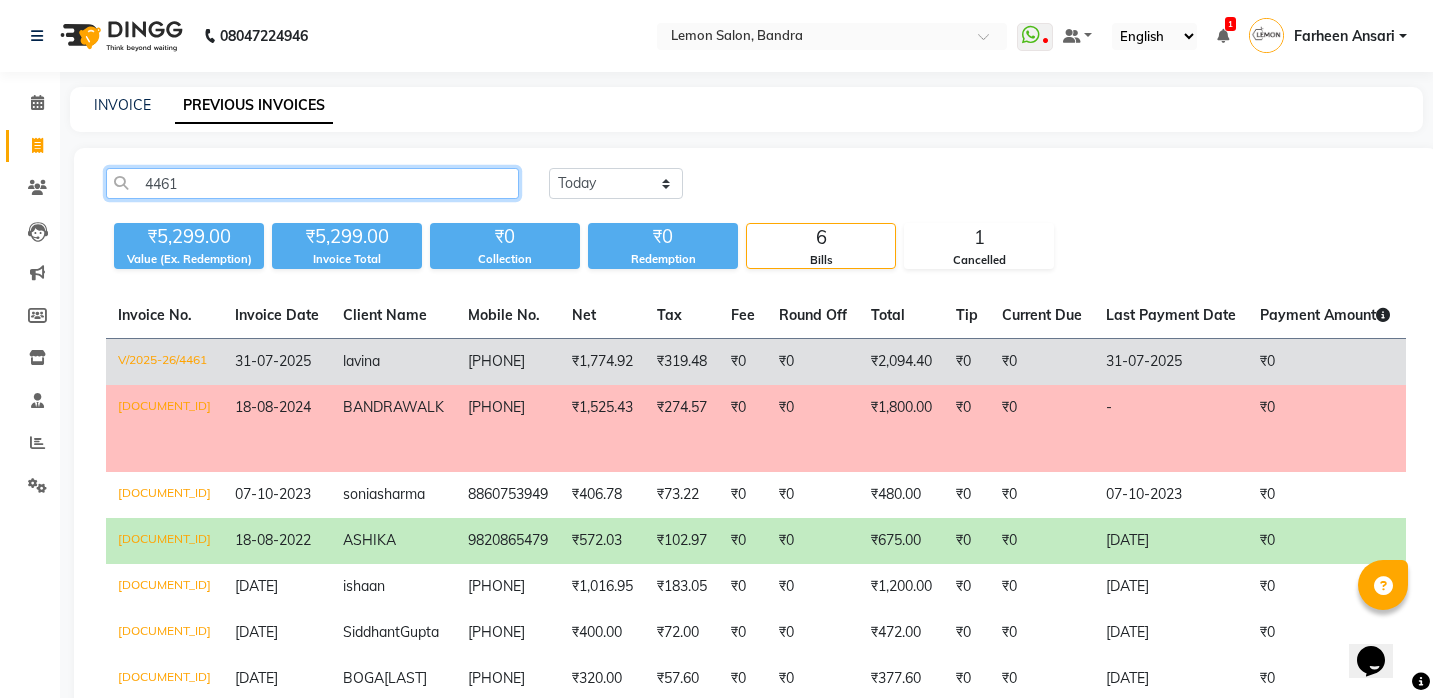 type on "4461" 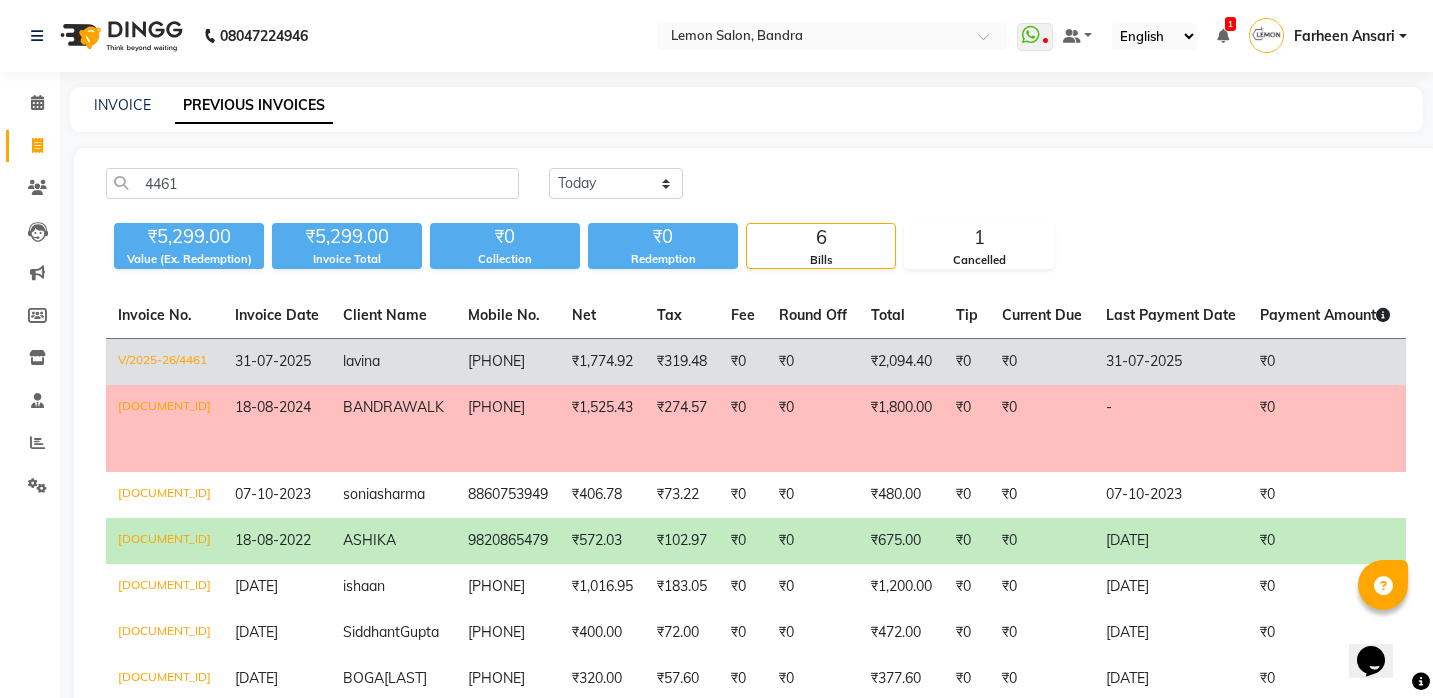 click on "31-07-2025" 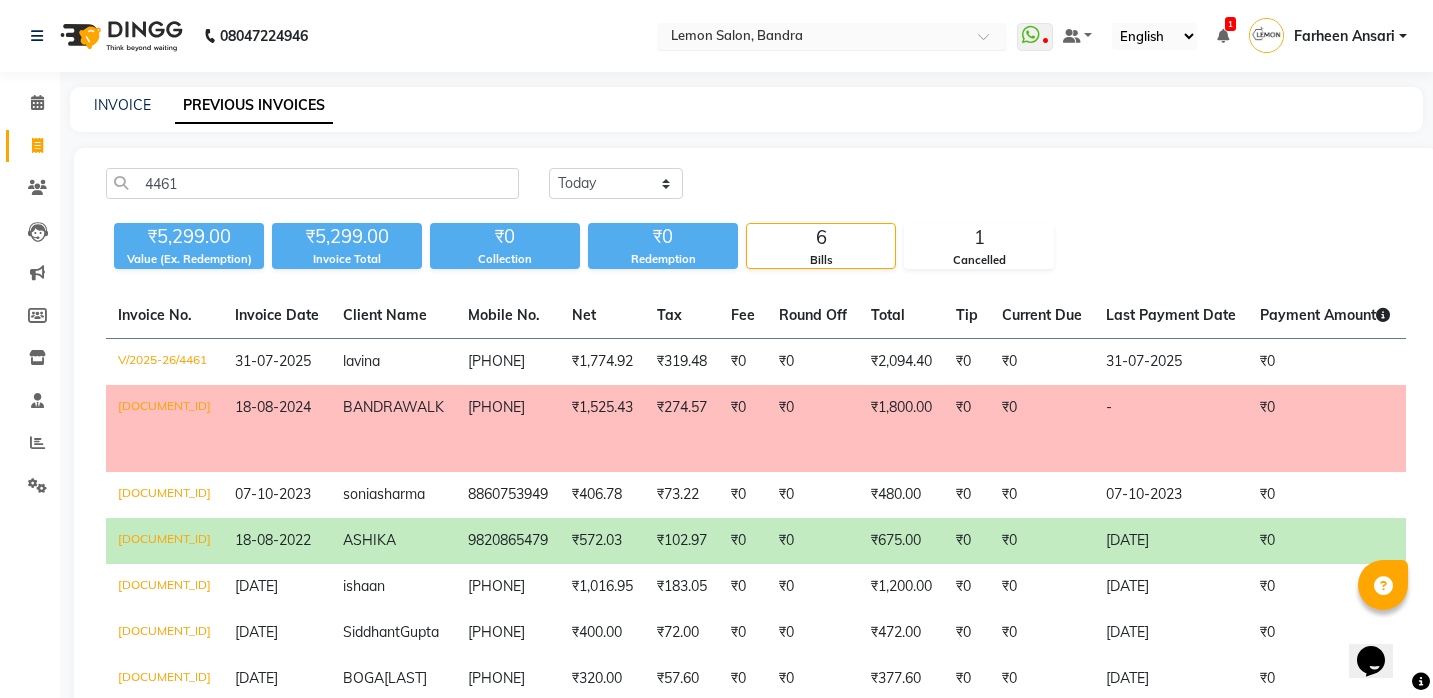 click at bounding box center (812, 38) 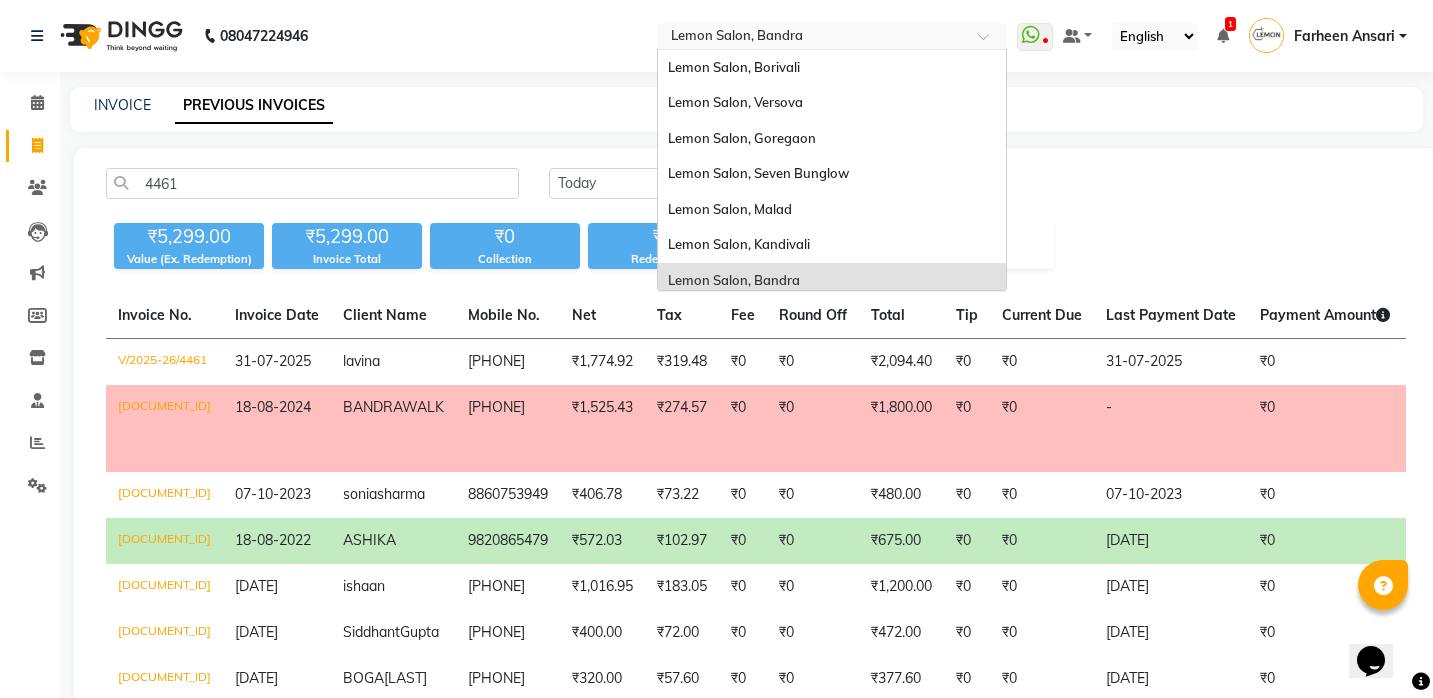 scroll, scrollTop: 180, scrollLeft: 0, axis: vertical 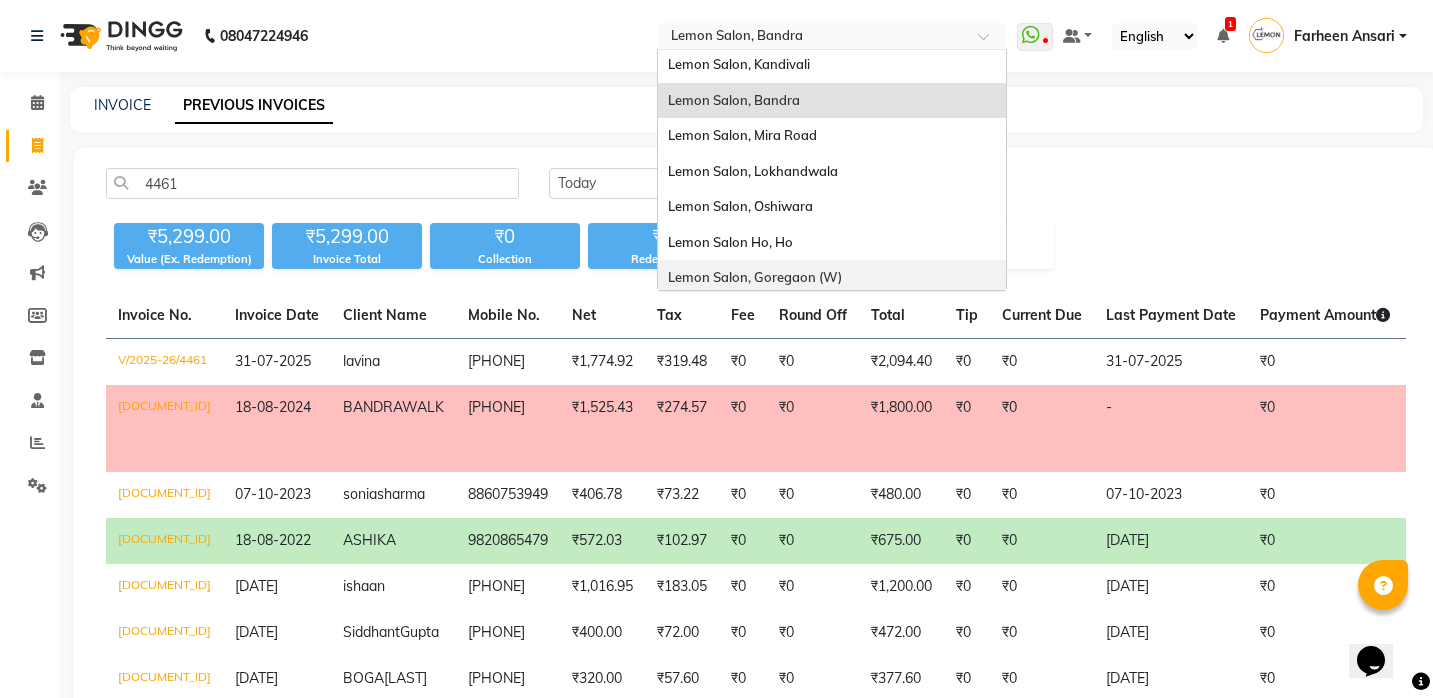 click on "Lemon Salon, Goregaon (W)" at bounding box center [755, 277] 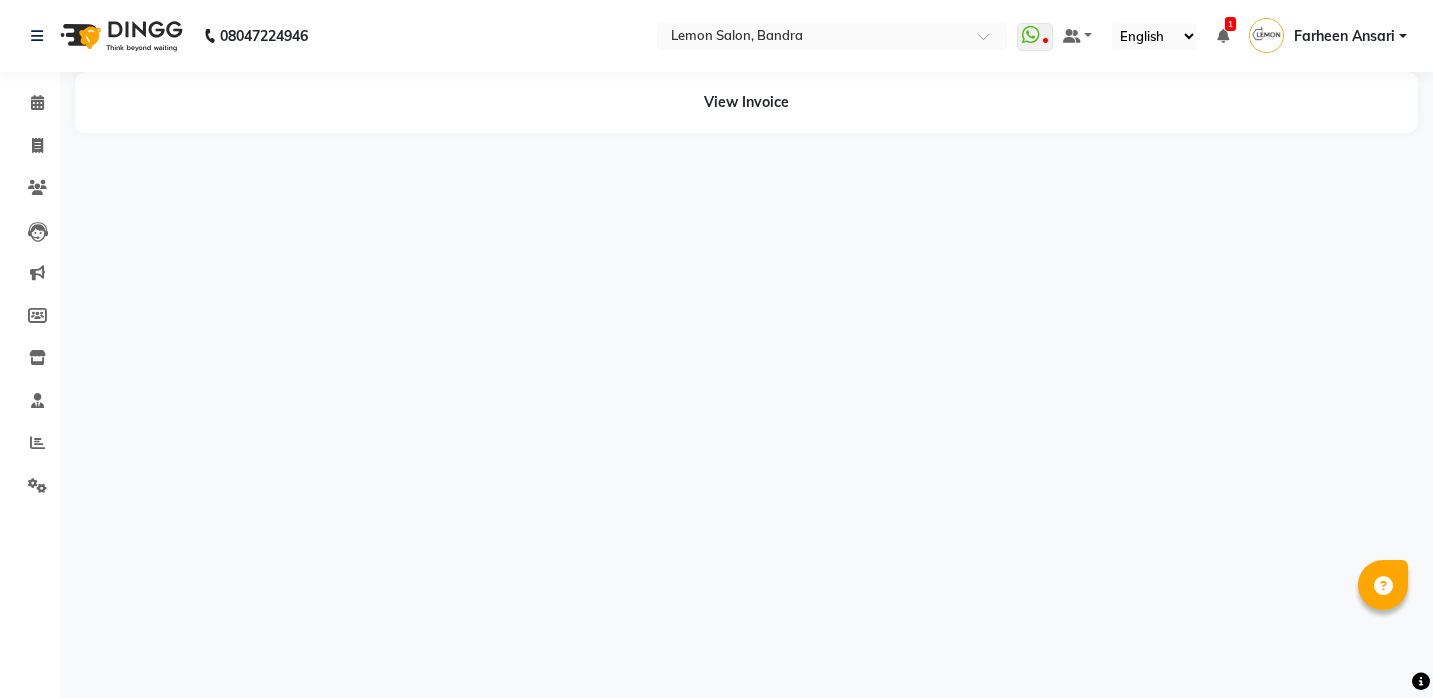 scroll, scrollTop: 0, scrollLeft: 0, axis: both 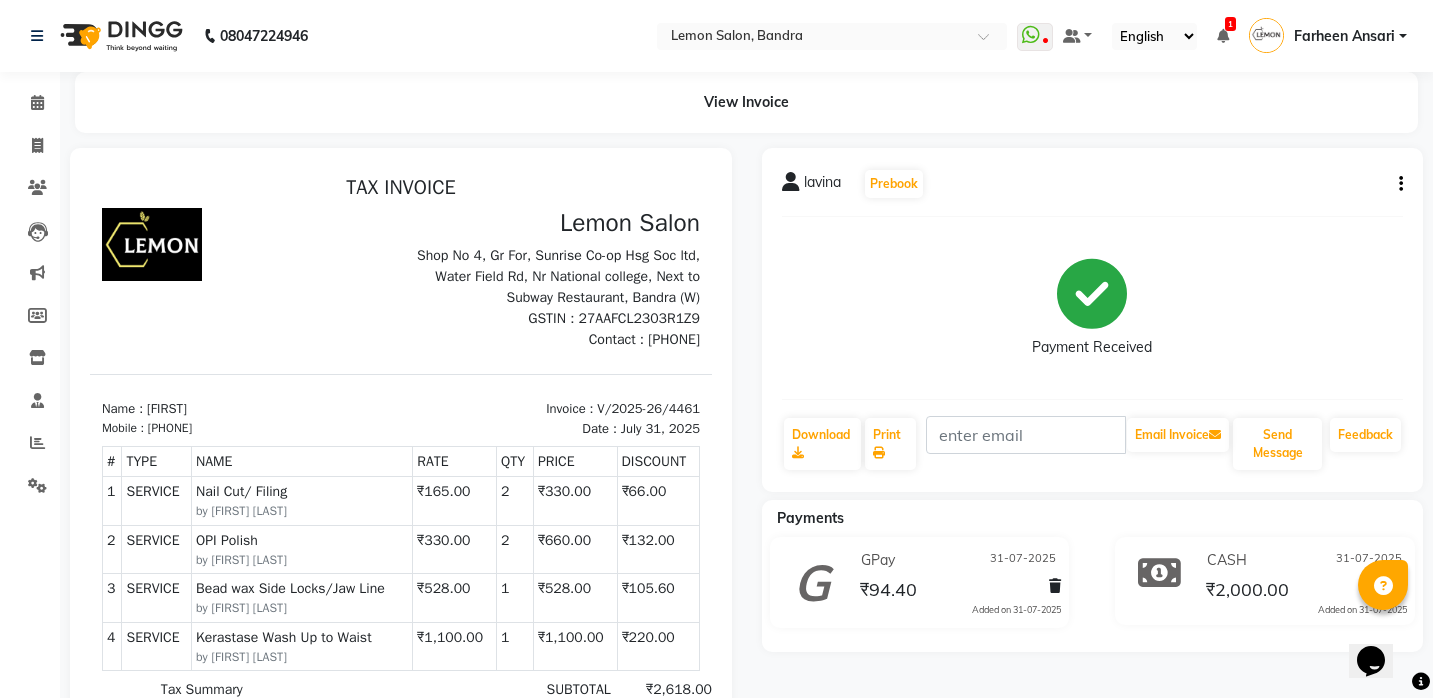 click 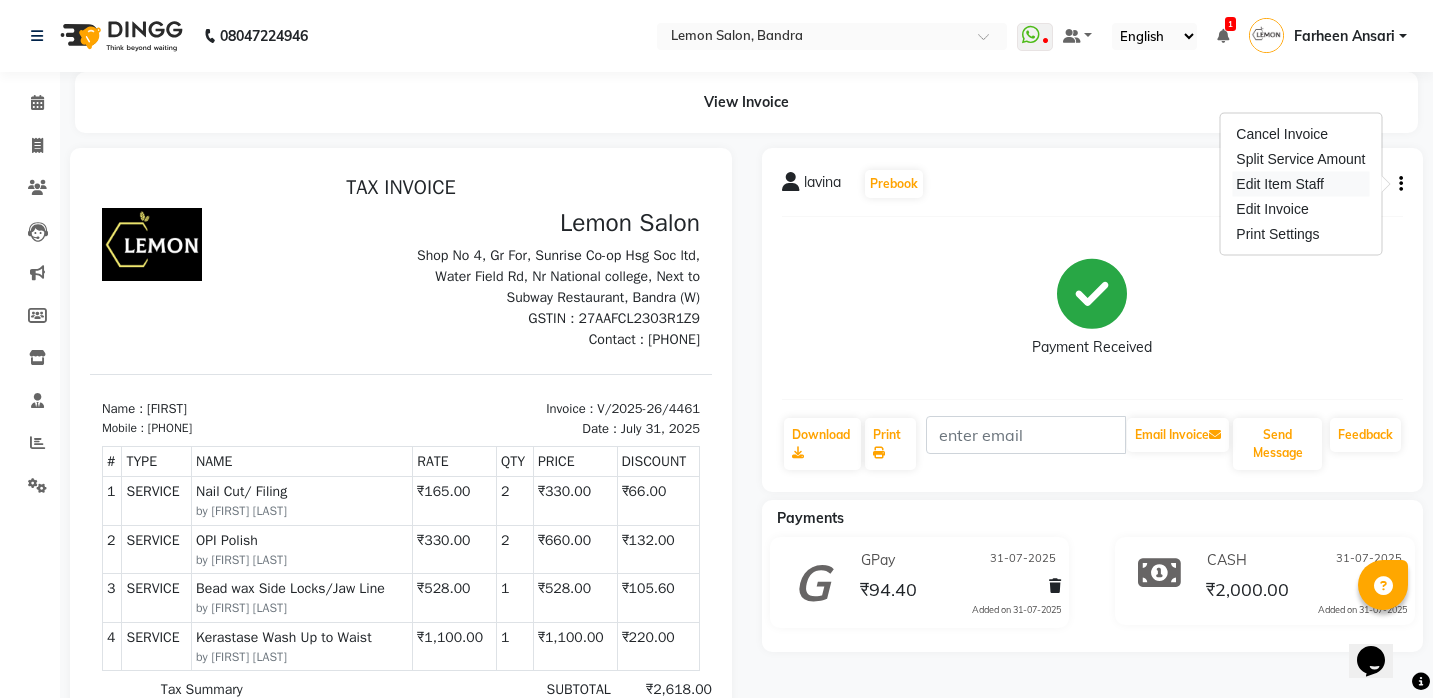 click on "Edit Item Staff" at bounding box center (1300, 184) 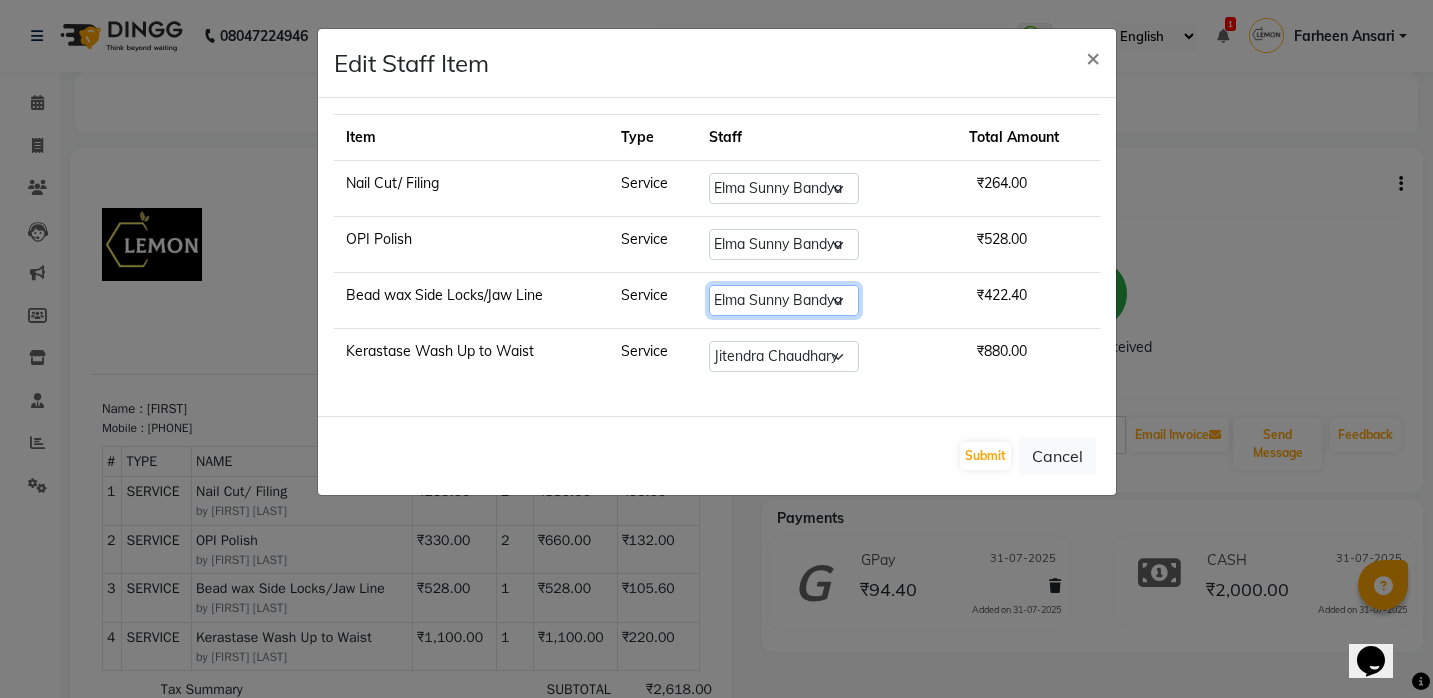 select on "13135" 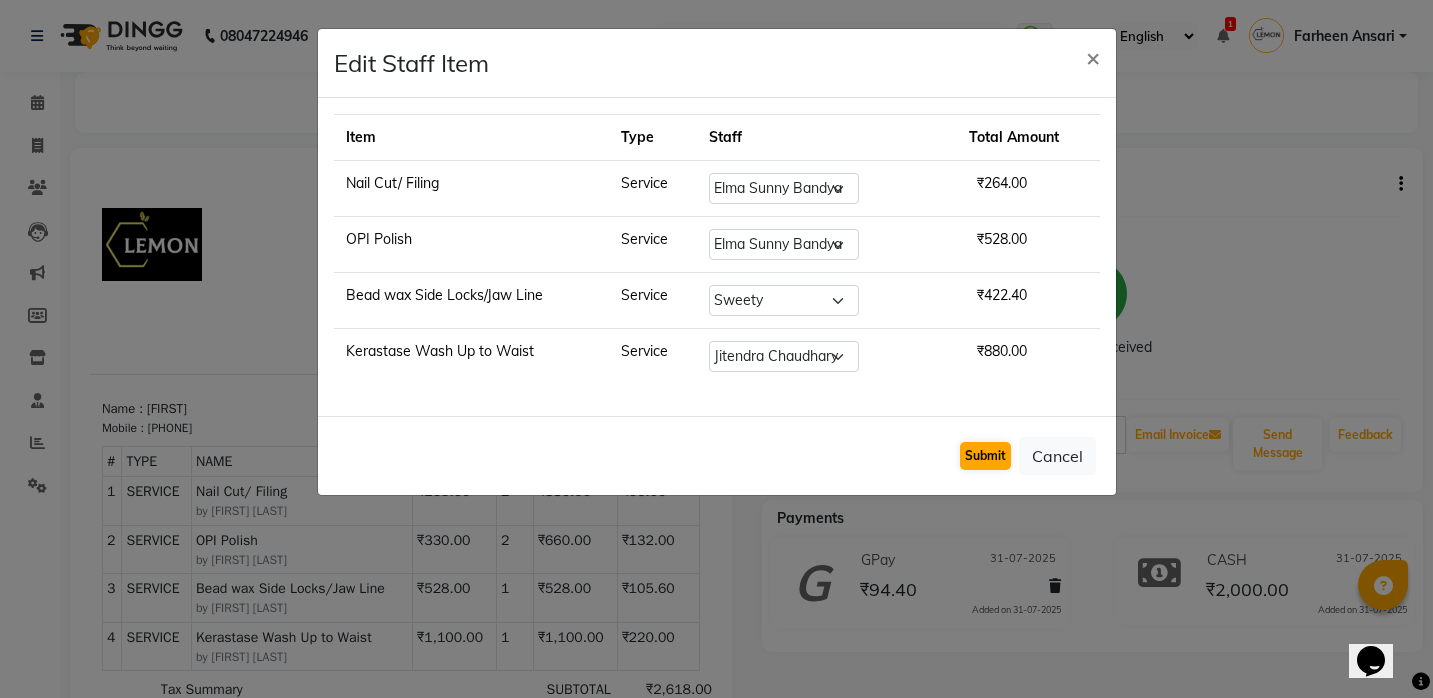 click on "Submit" 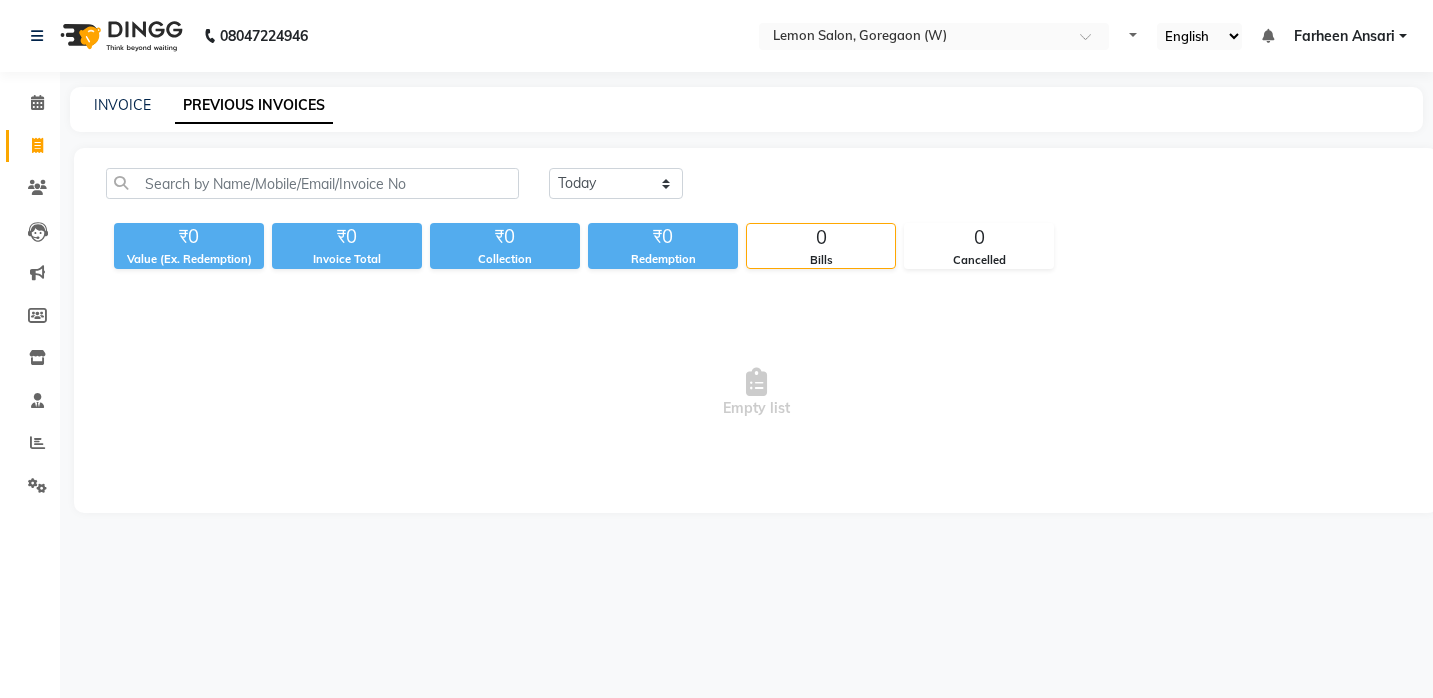 scroll, scrollTop: 0, scrollLeft: 0, axis: both 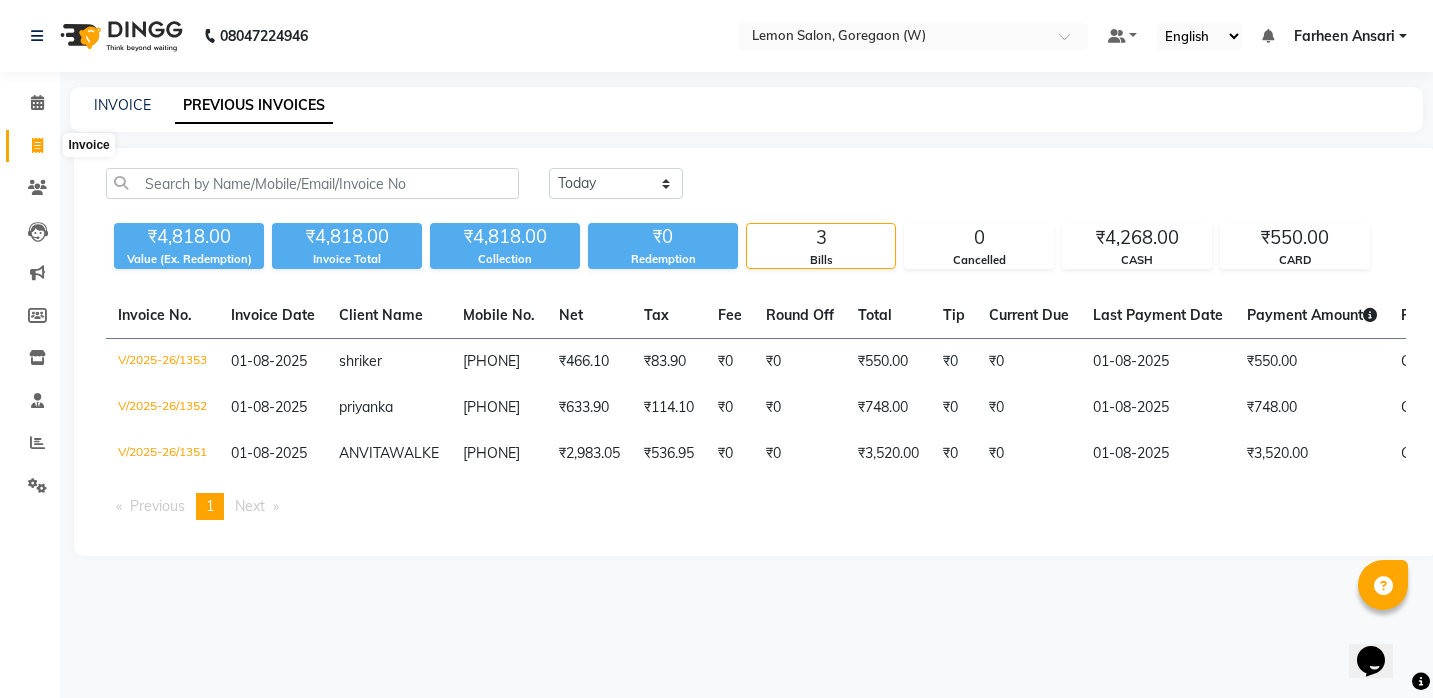 click 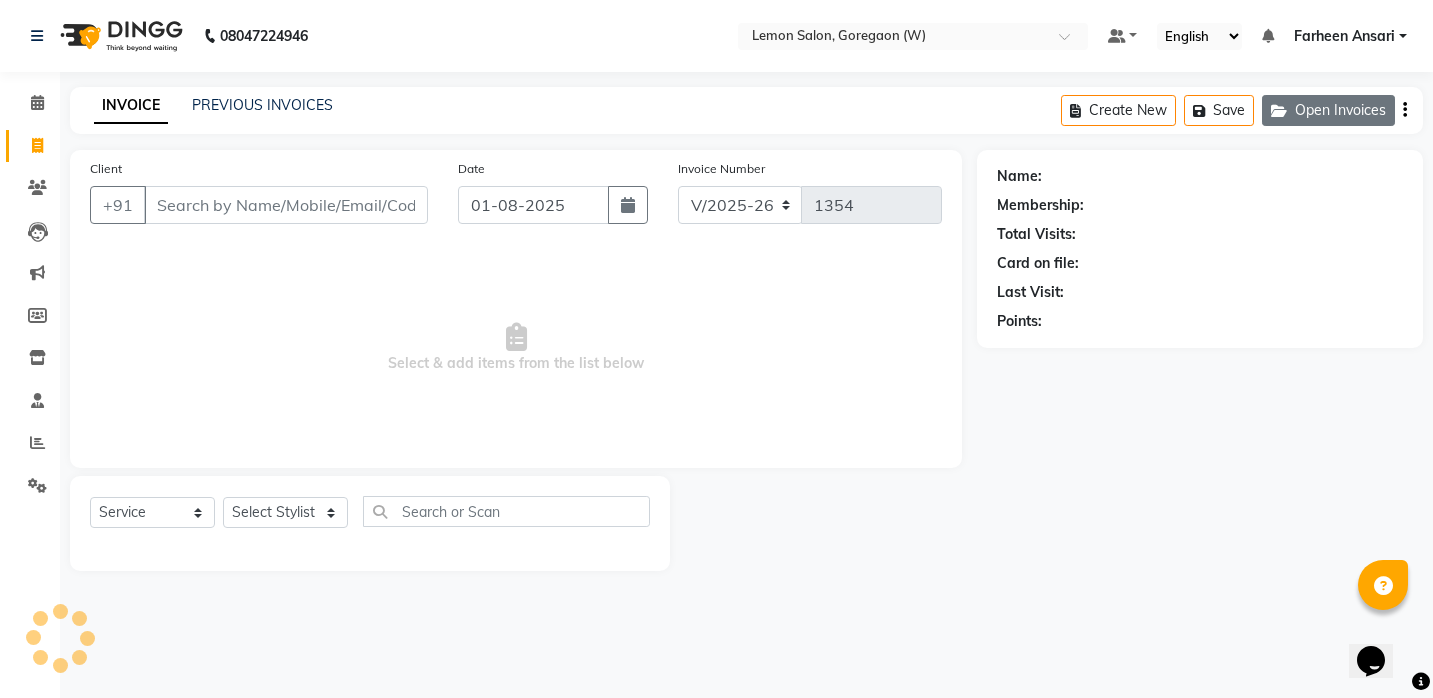 click on "Open Invoices" 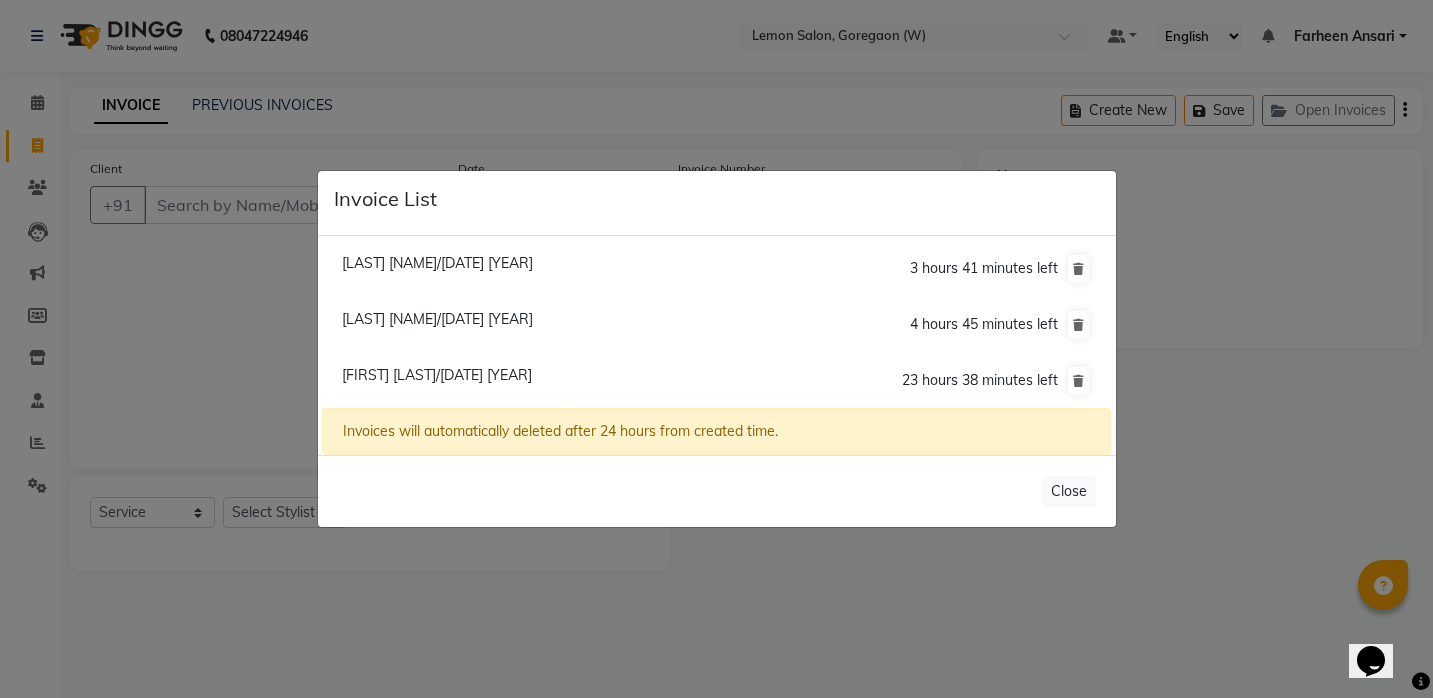 click on "Aastha Malpani/01 August 2025" 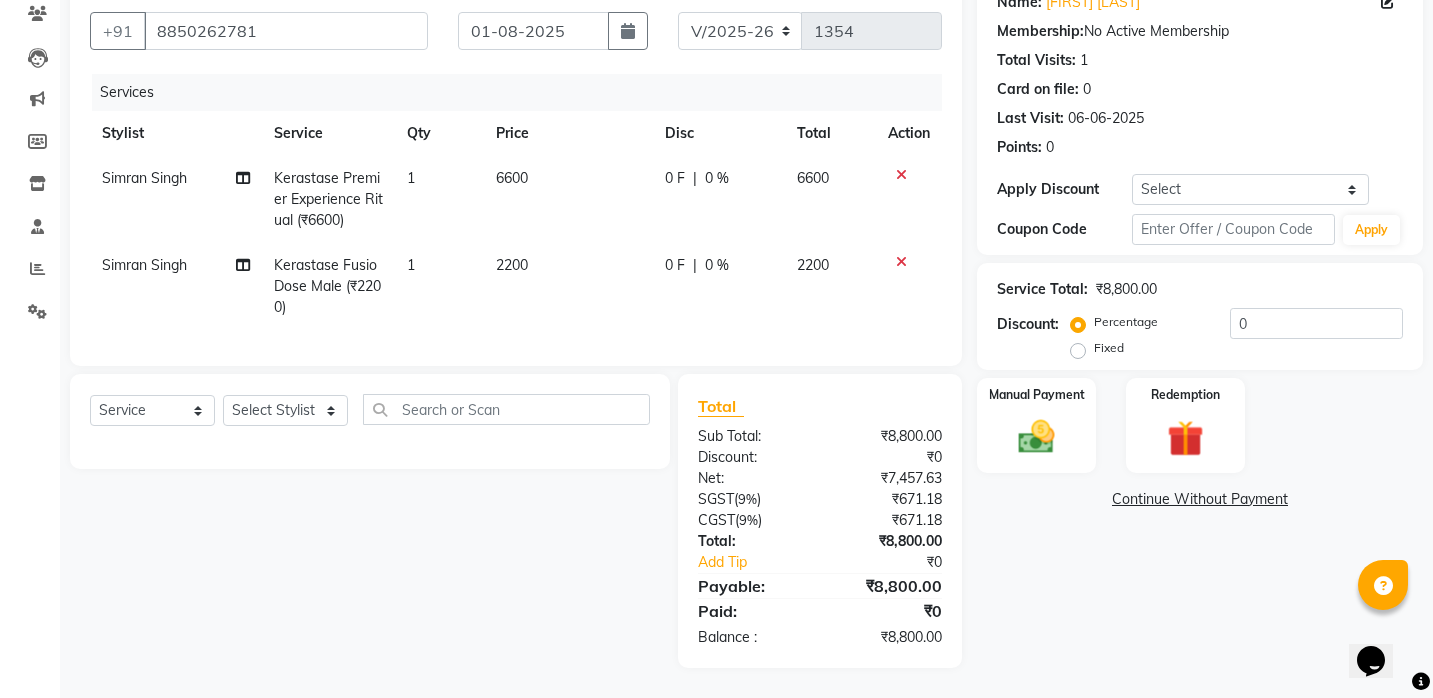 scroll, scrollTop: 174, scrollLeft: 0, axis: vertical 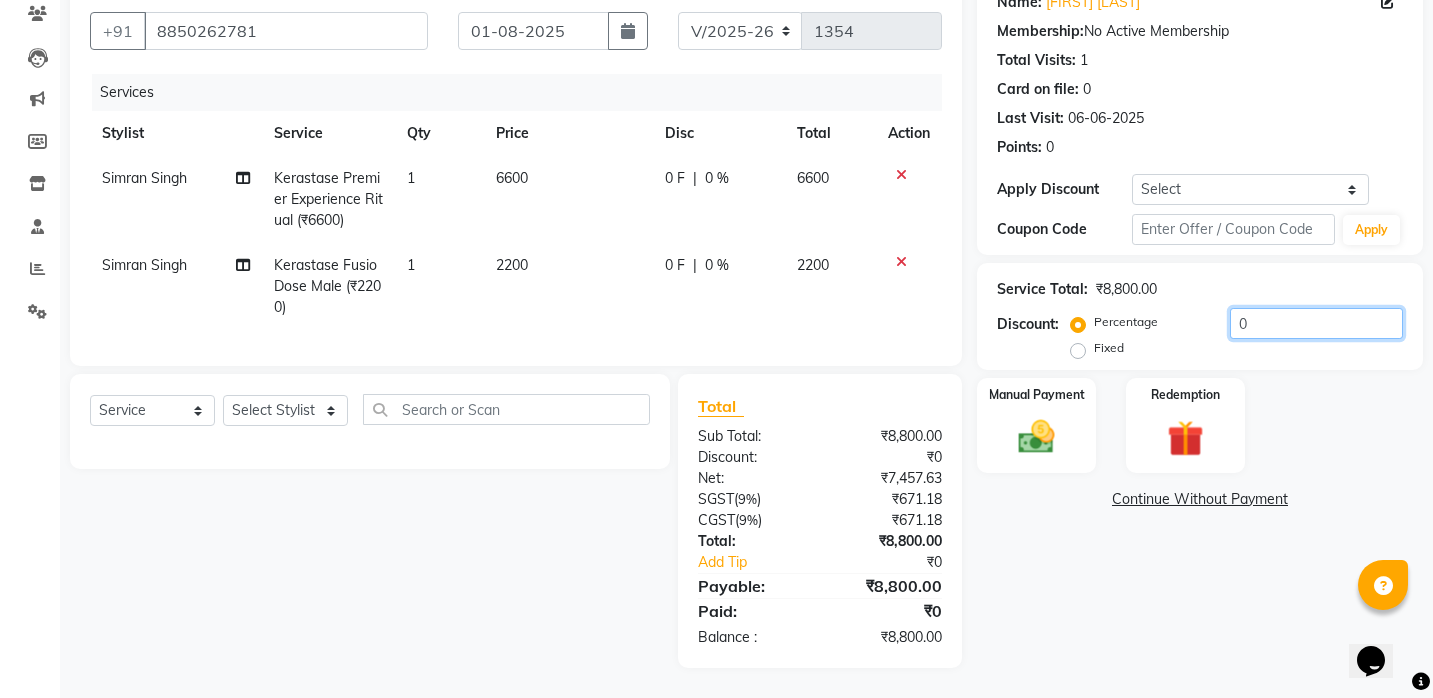click on "0" 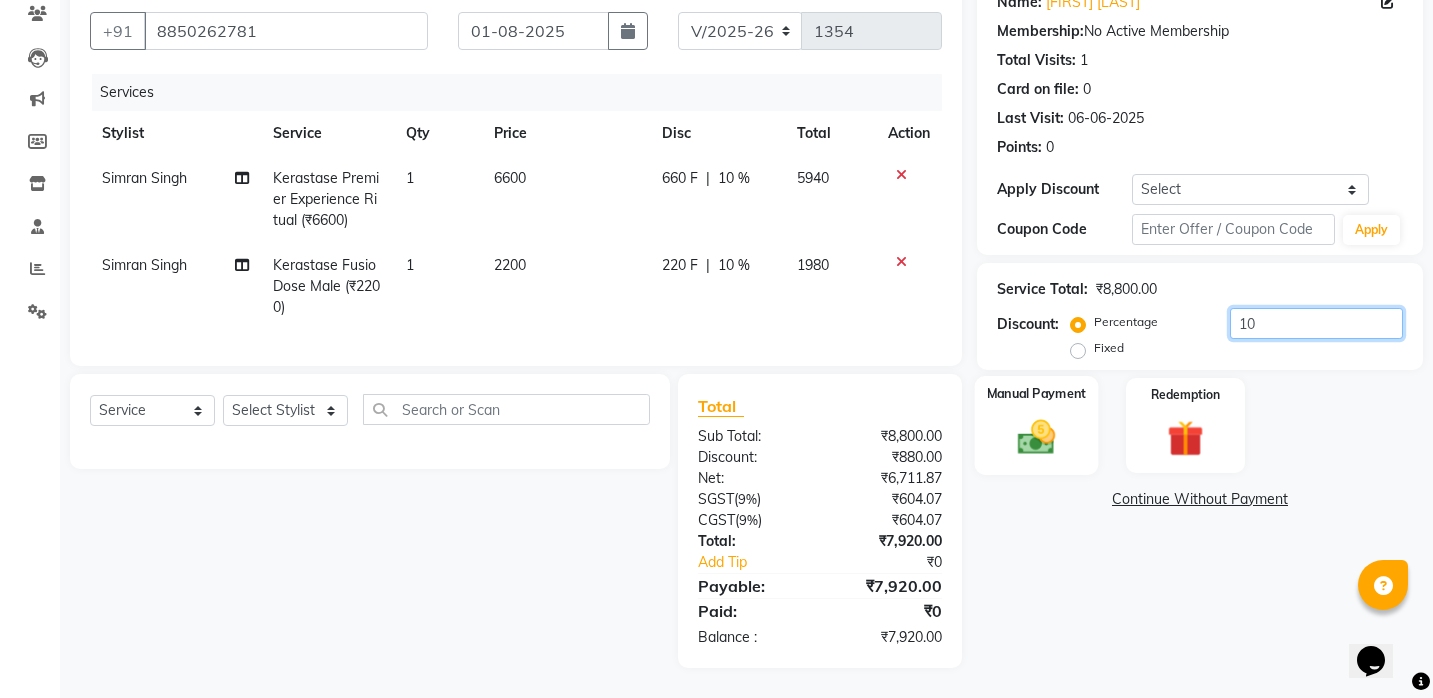 type on "10" 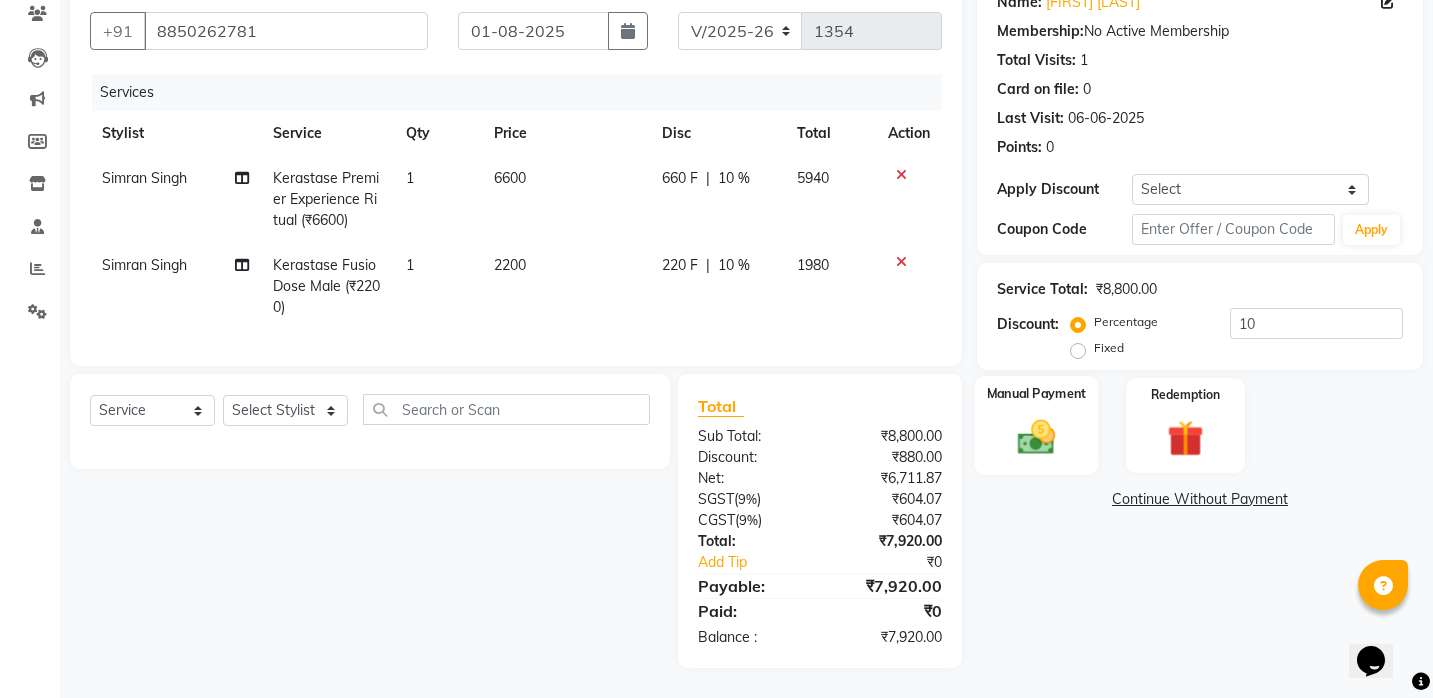 click on "Manual Payment" 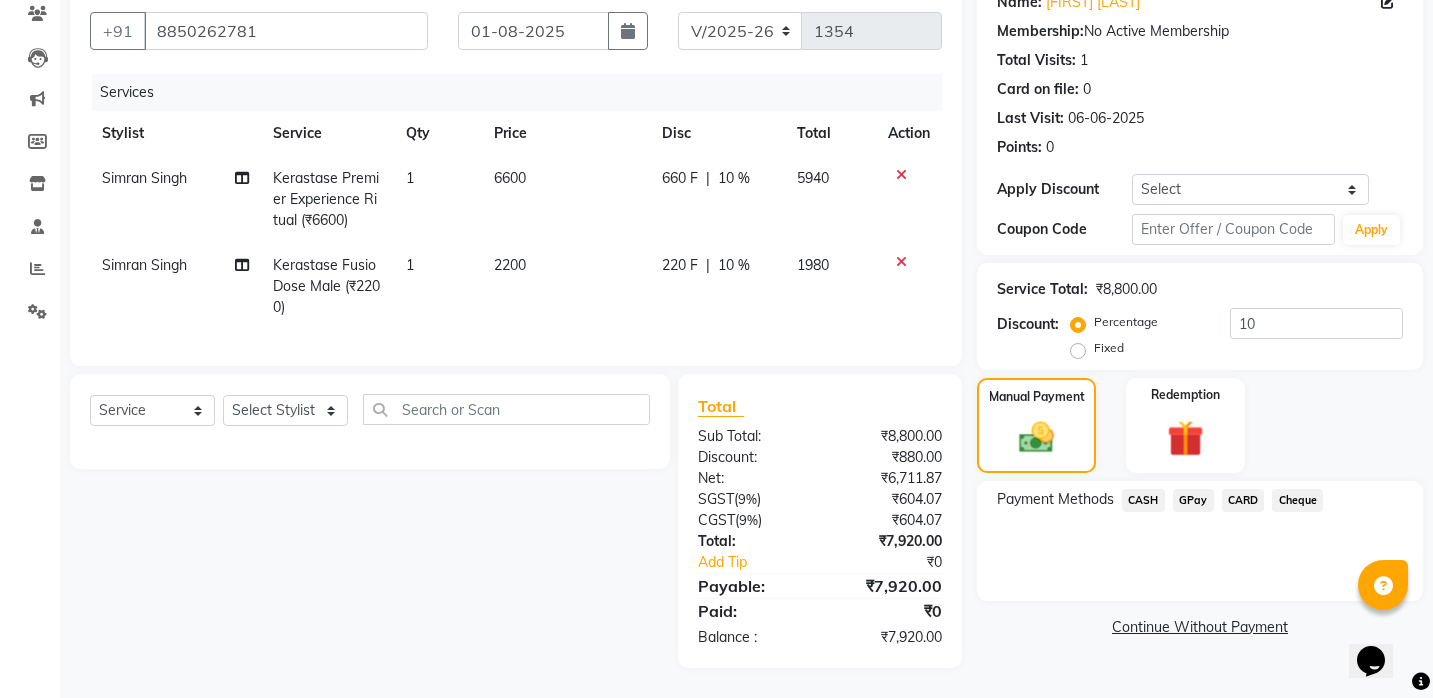 click on "CASH" 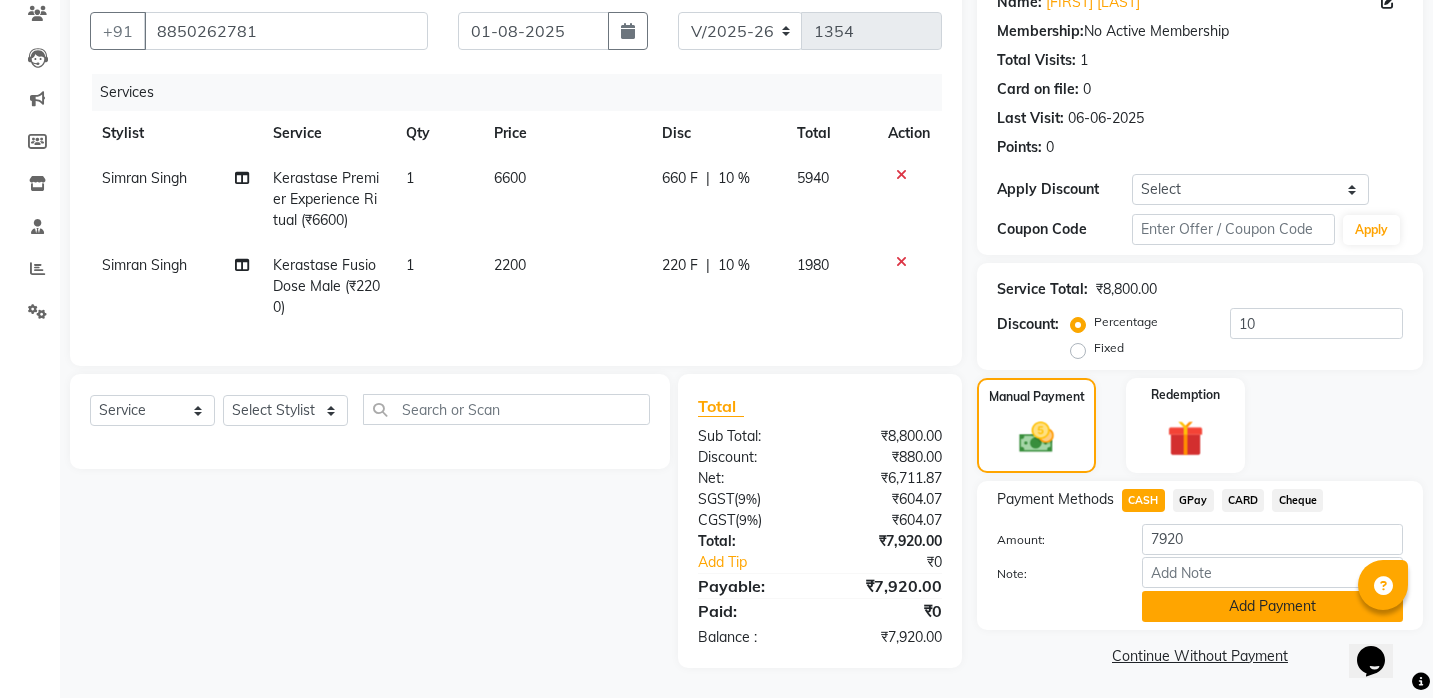 click on "Add Payment" 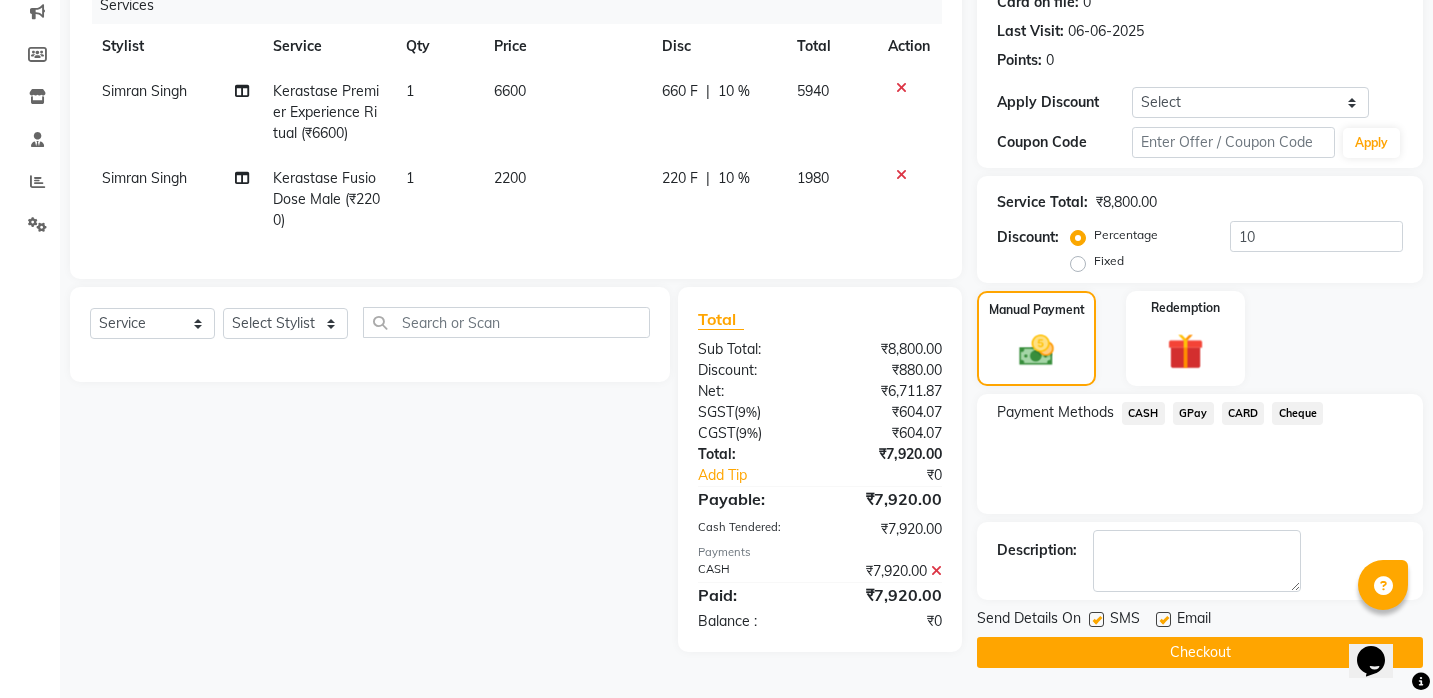 scroll, scrollTop: 260, scrollLeft: 0, axis: vertical 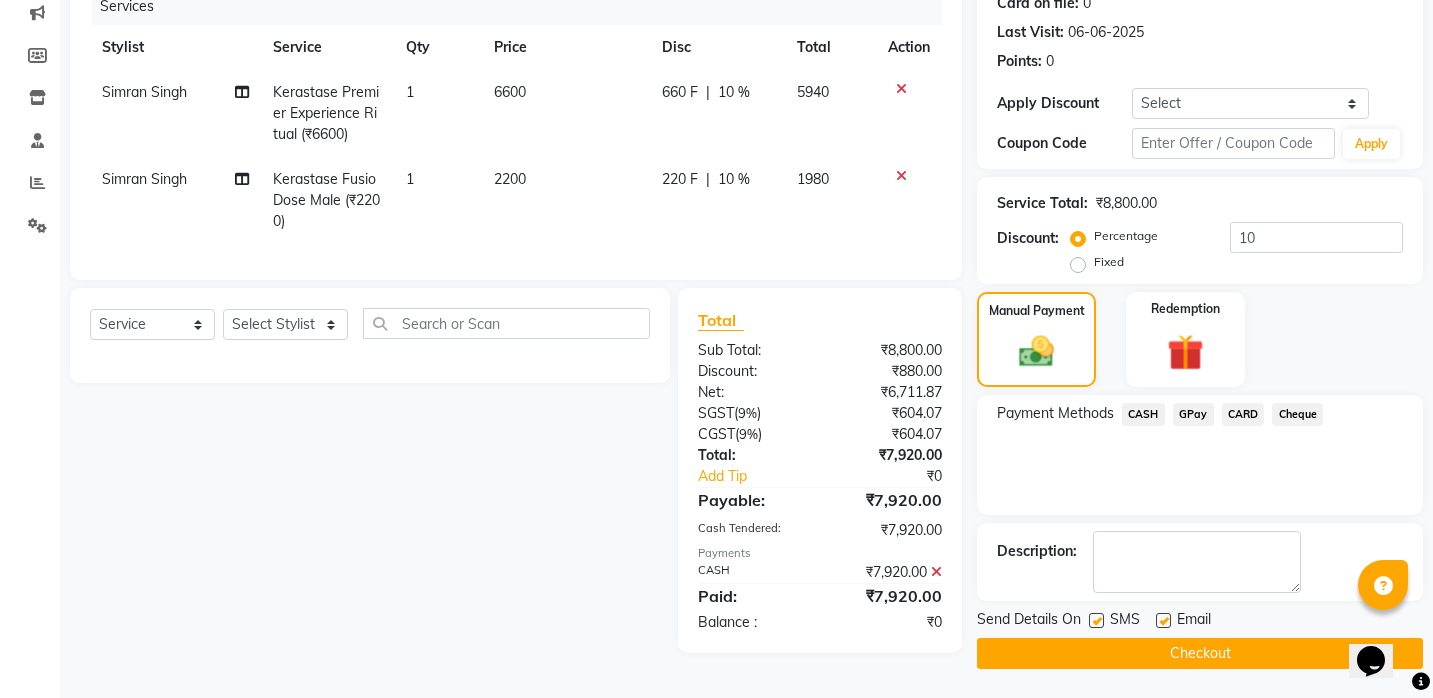 click on "Checkout" 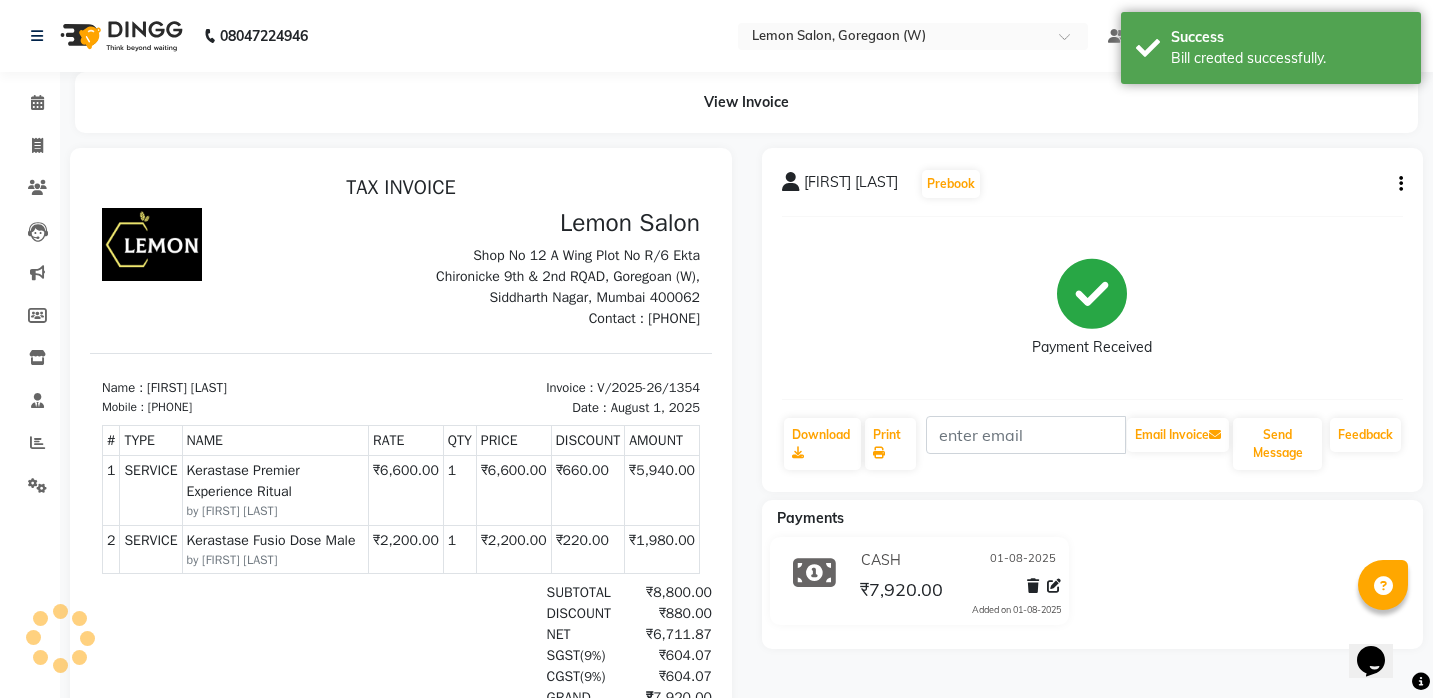 scroll, scrollTop: 0, scrollLeft: 0, axis: both 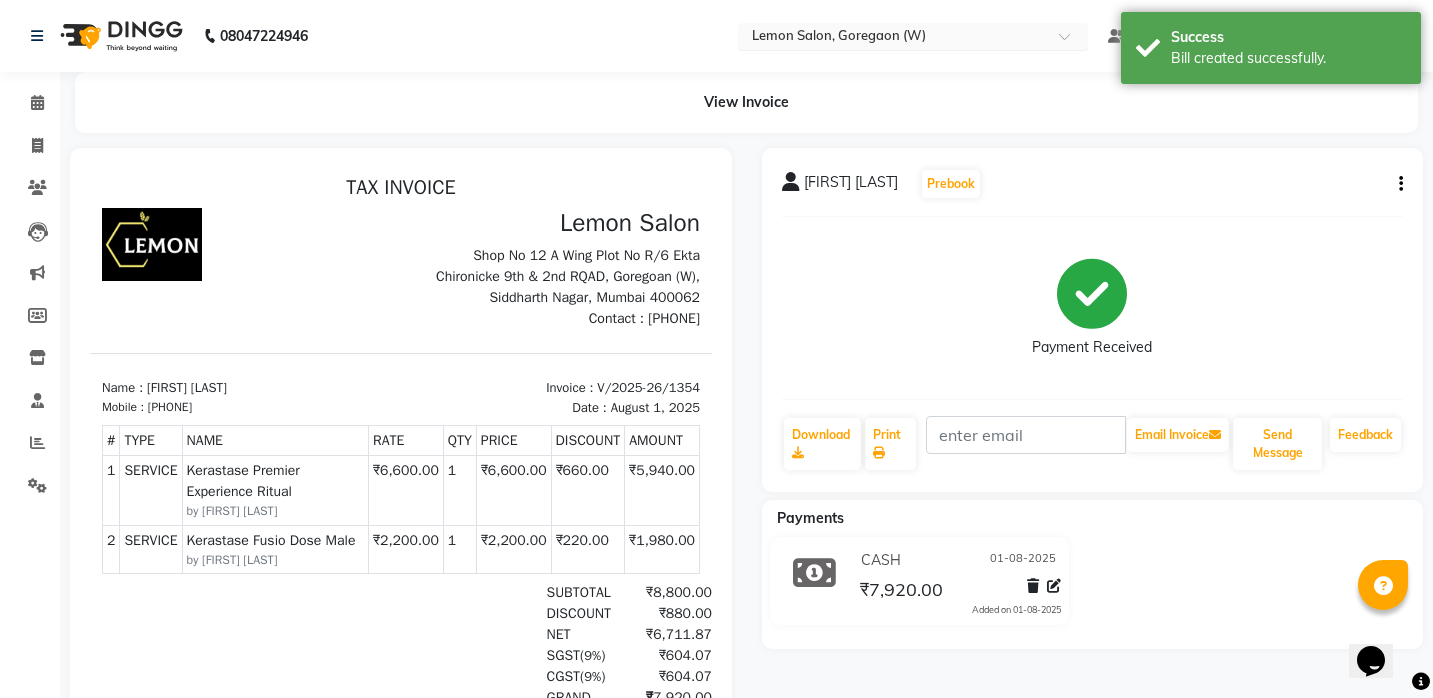 click at bounding box center [893, 38] 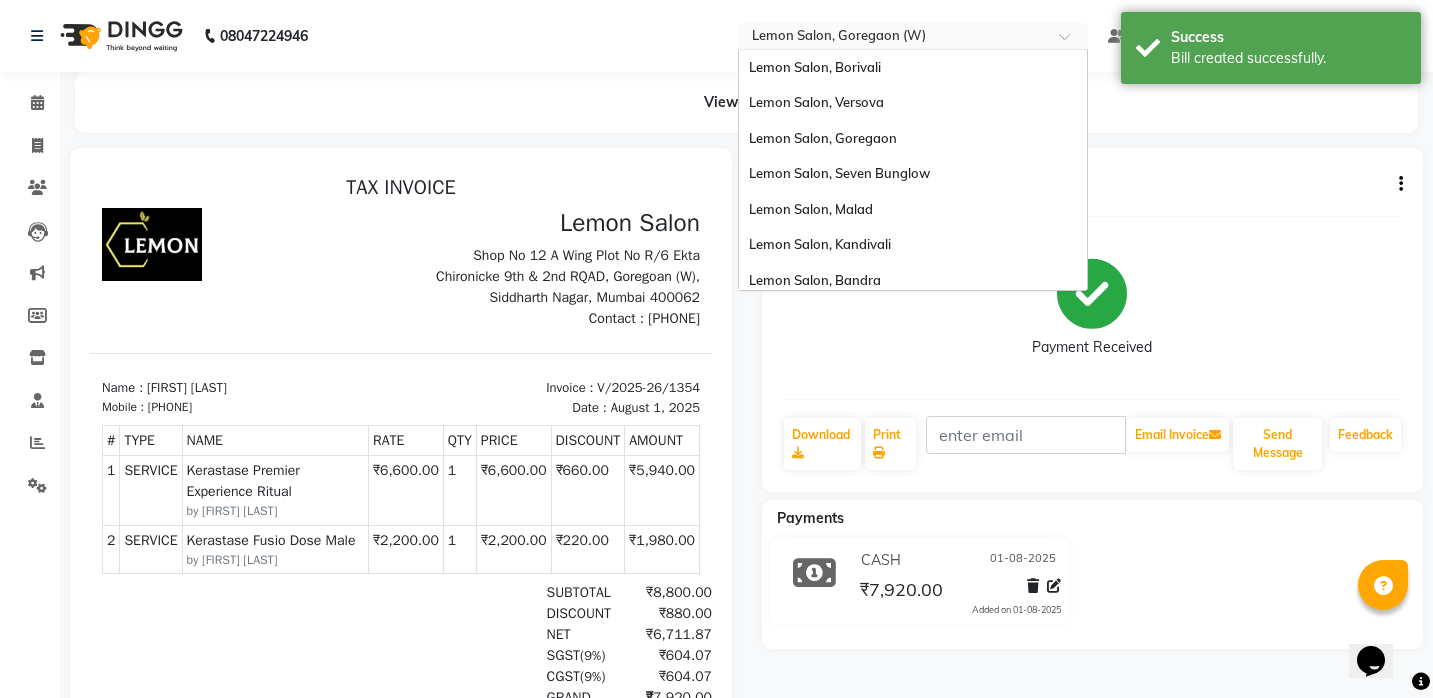 scroll, scrollTop: 180, scrollLeft: 0, axis: vertical 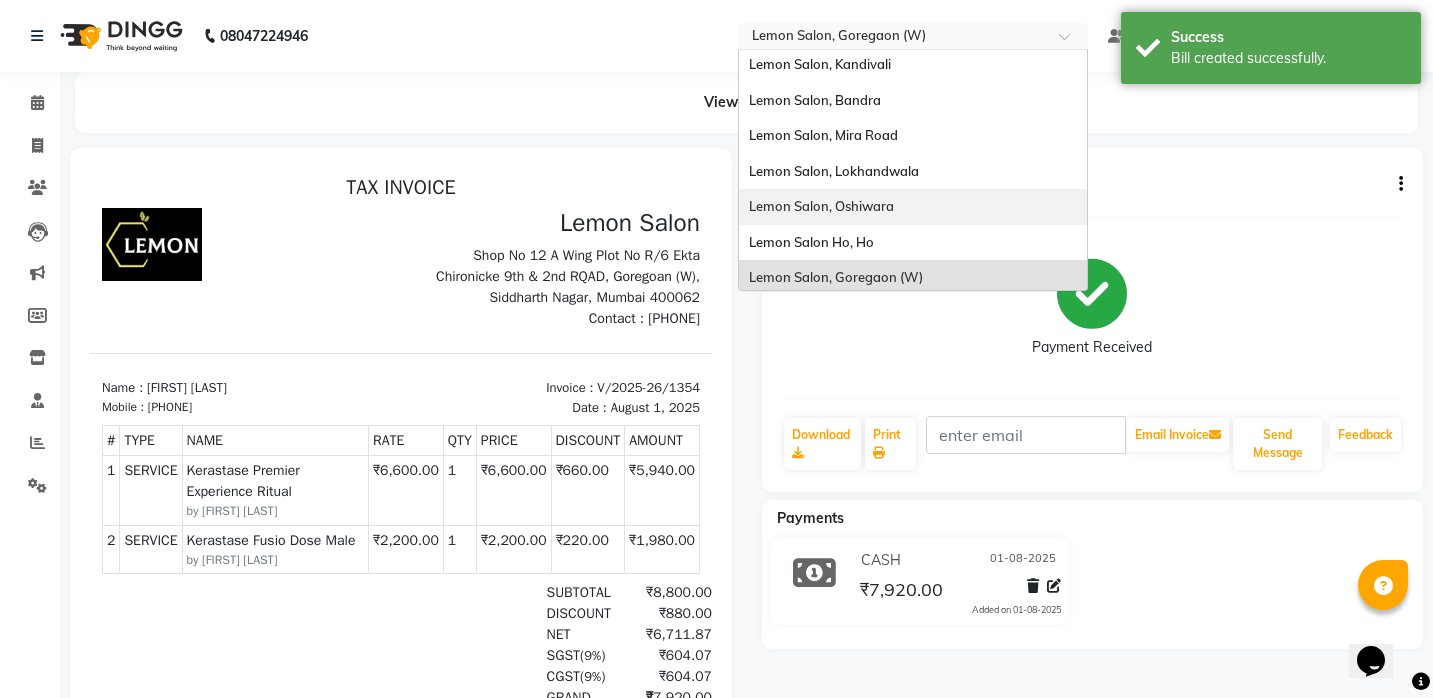 click on "Lemon Salon, Oshiwara" at bounding box center [821, 206] 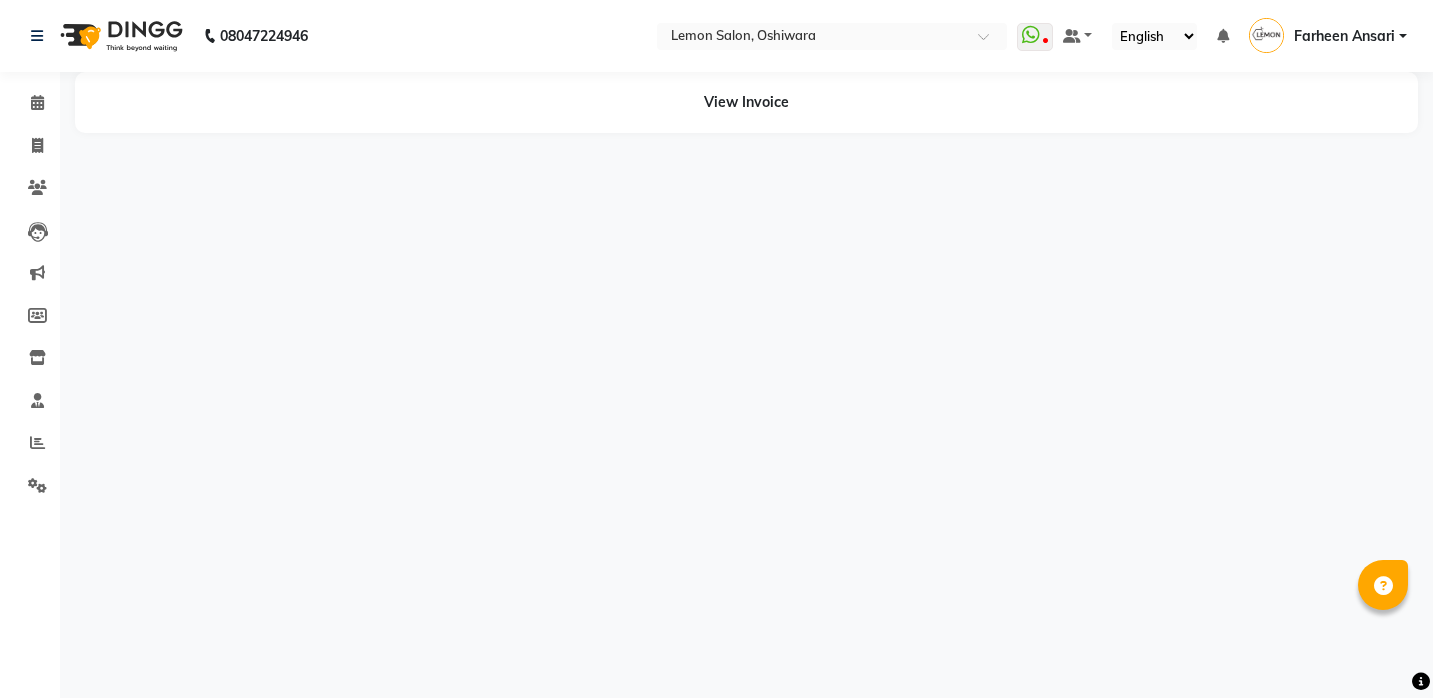 scroll, scrollTop: 0, scrollLeft: 0, axis: both 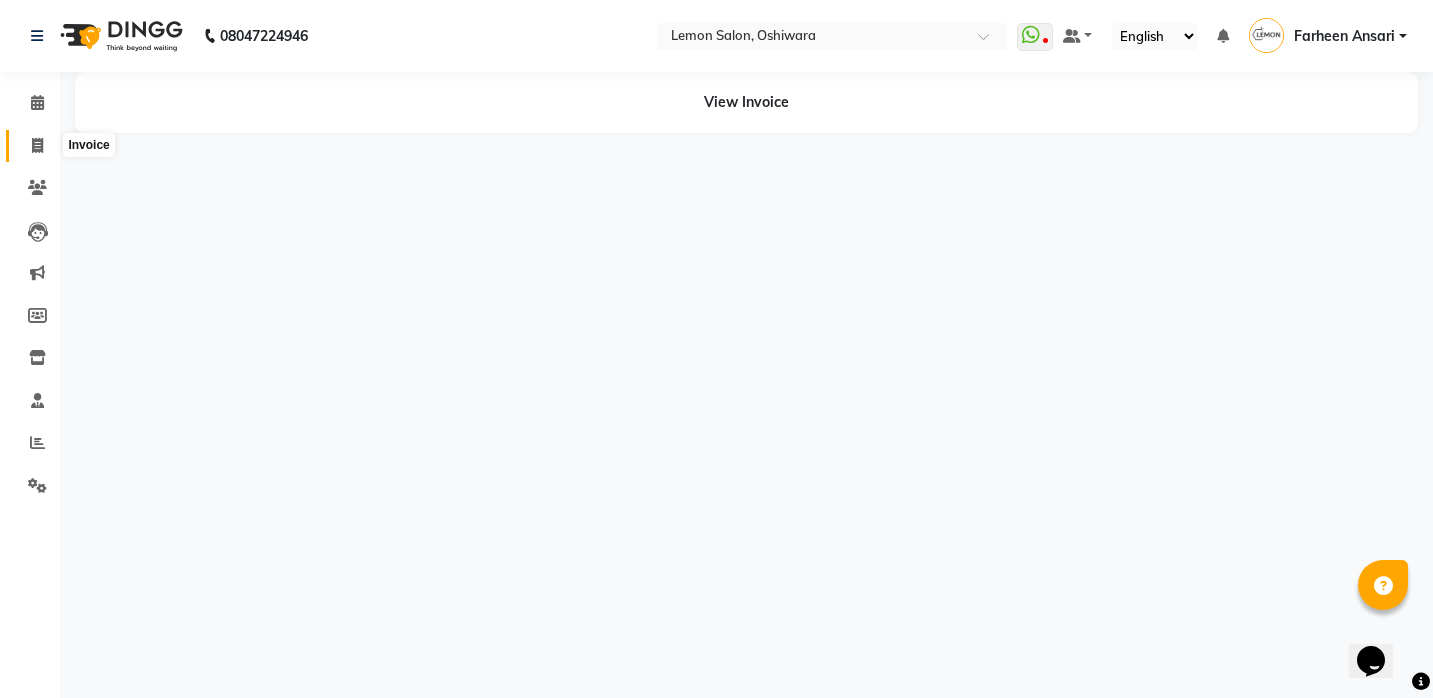 click 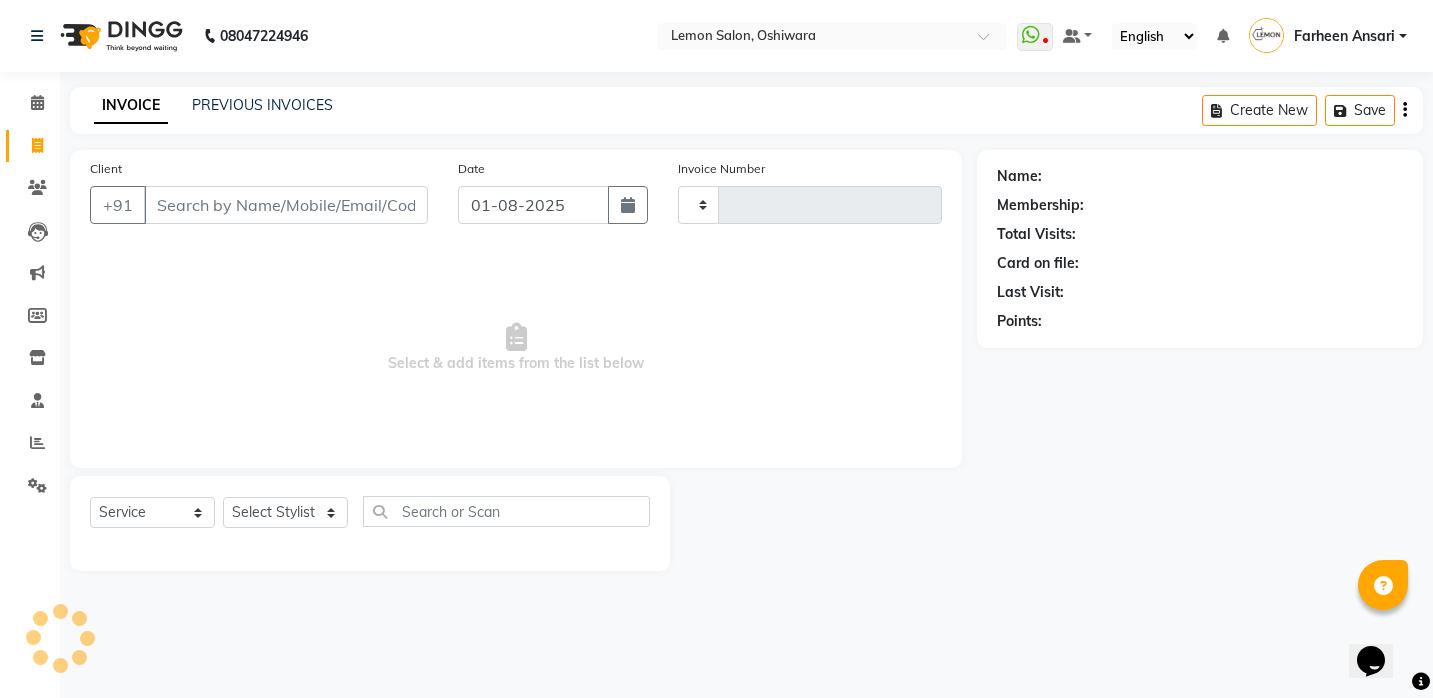 type on "4421" 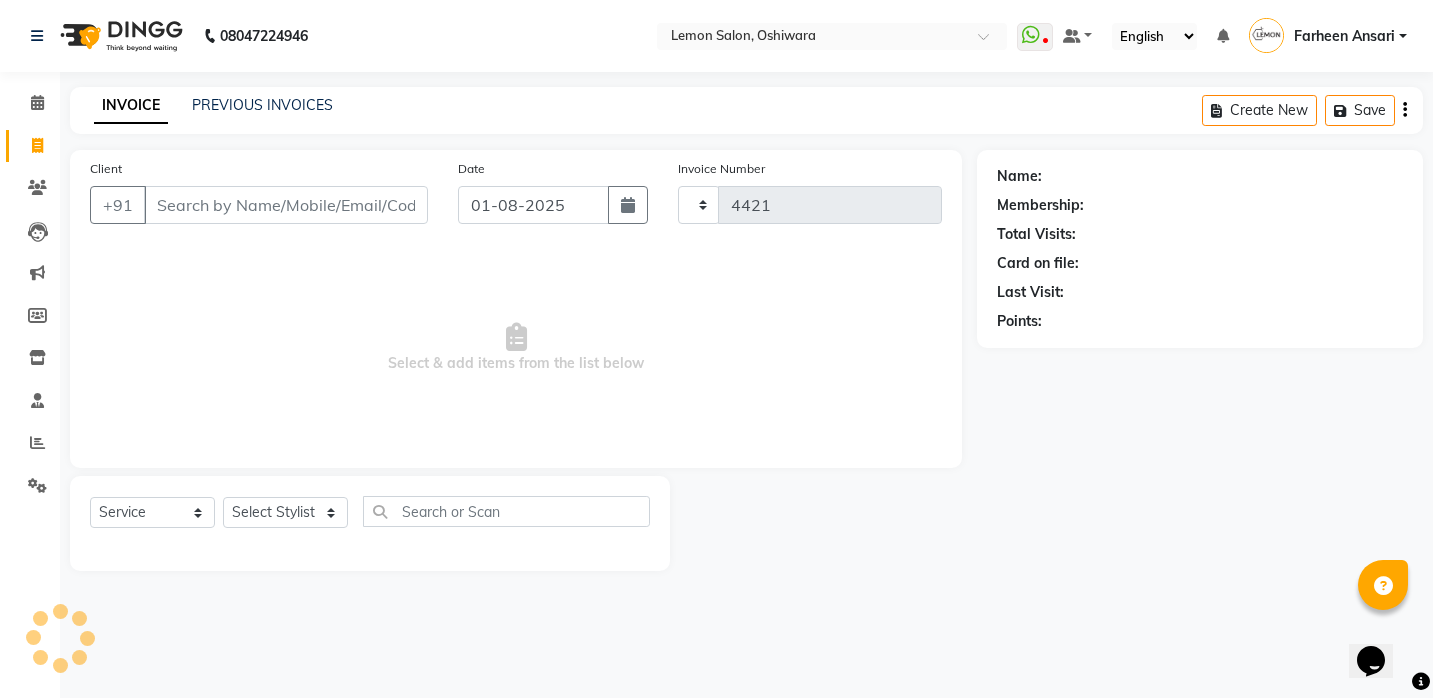 select on "566" 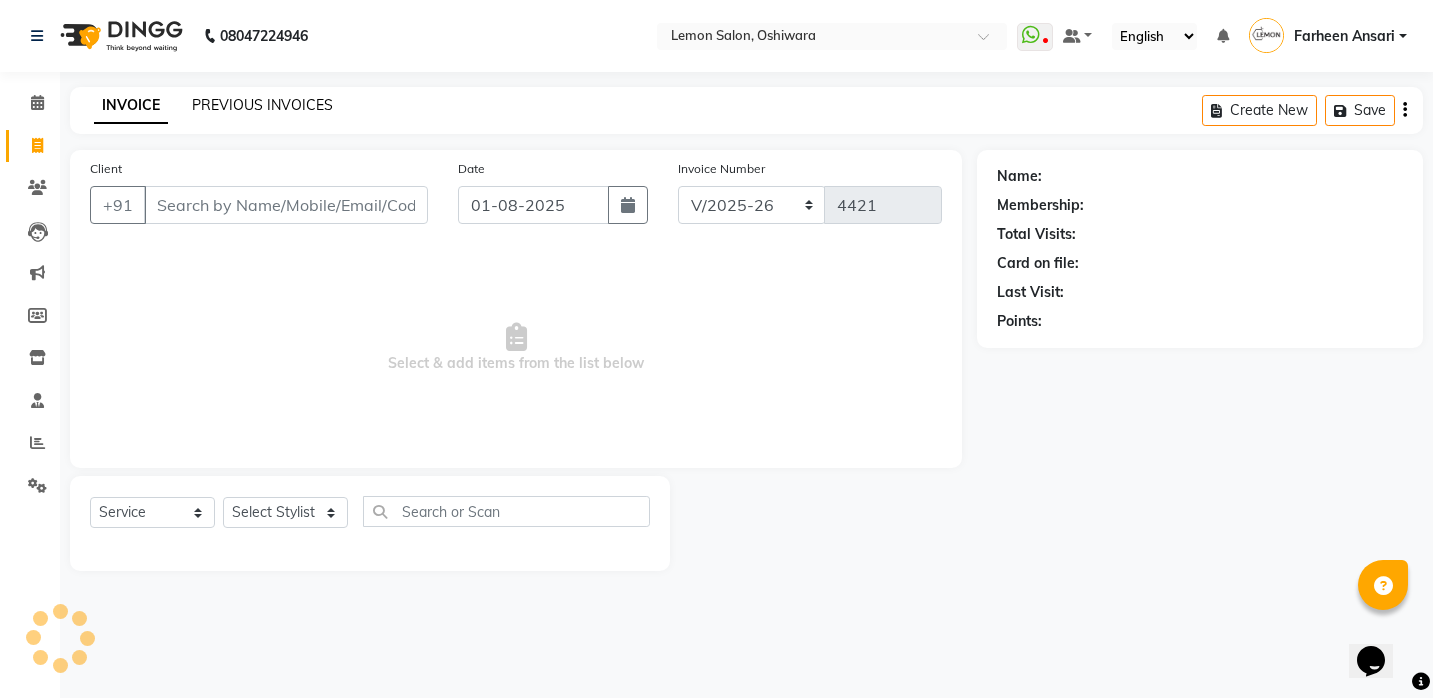 click on "PREVIOUS INVOICES" 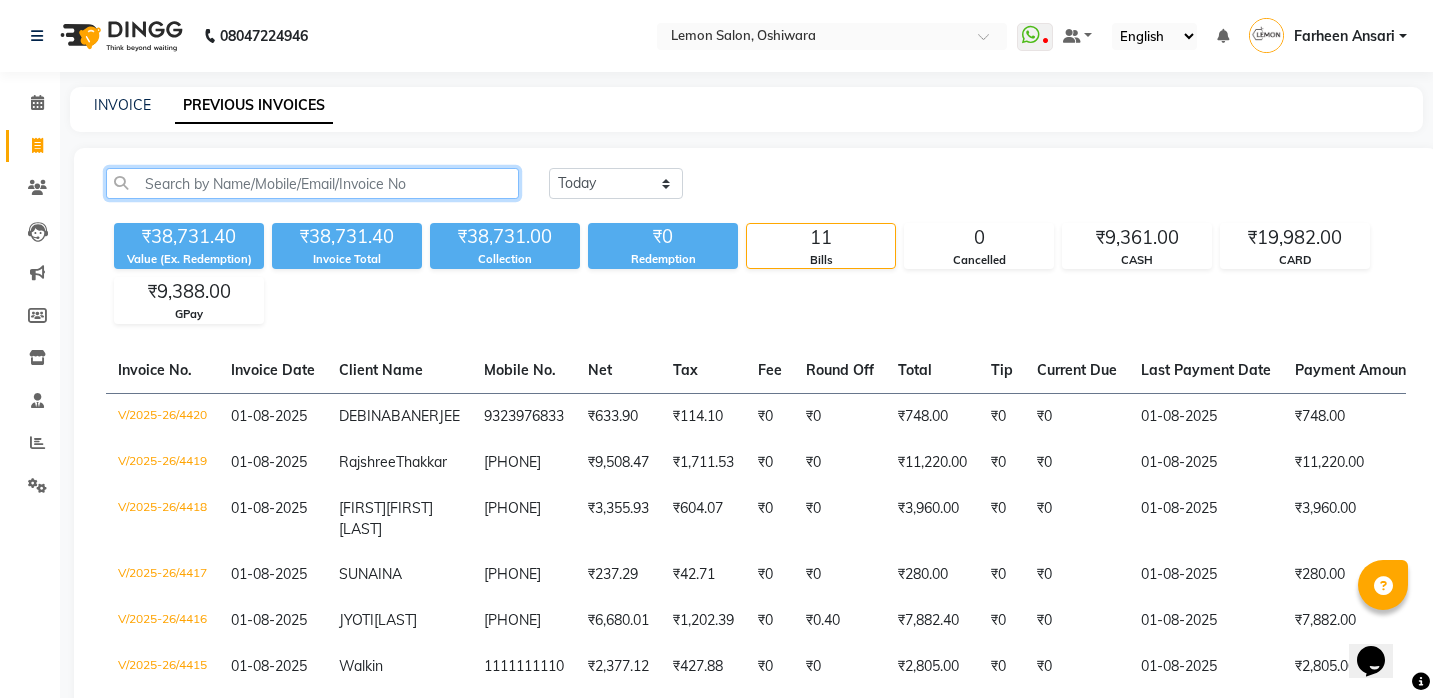 click 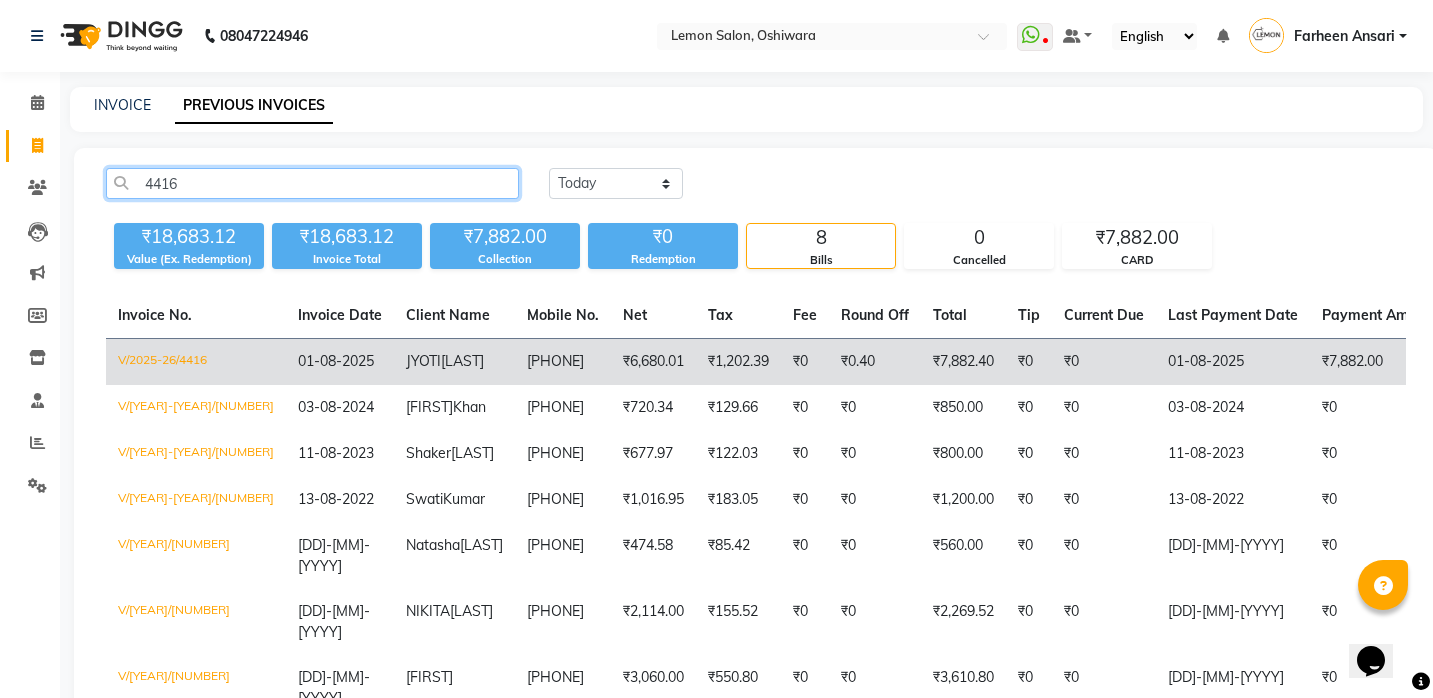 type on "4416" 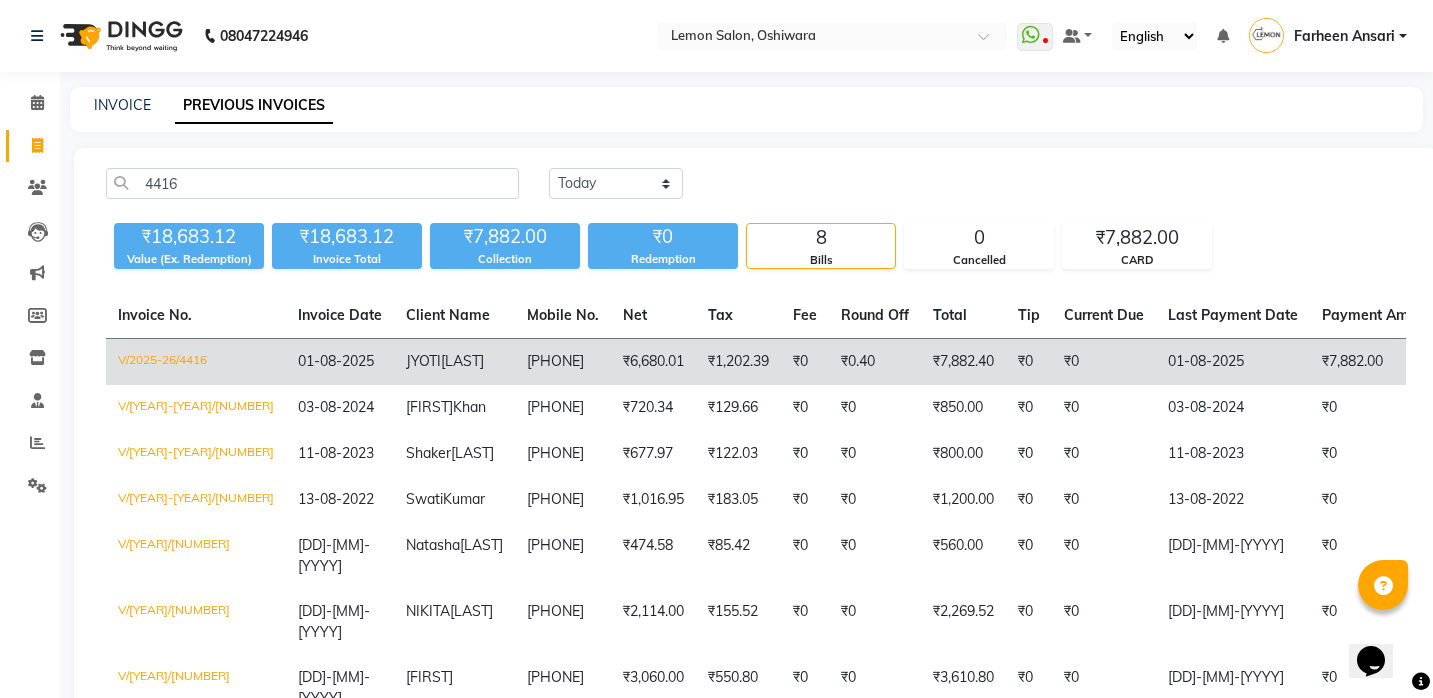 click on "01-08-2025" 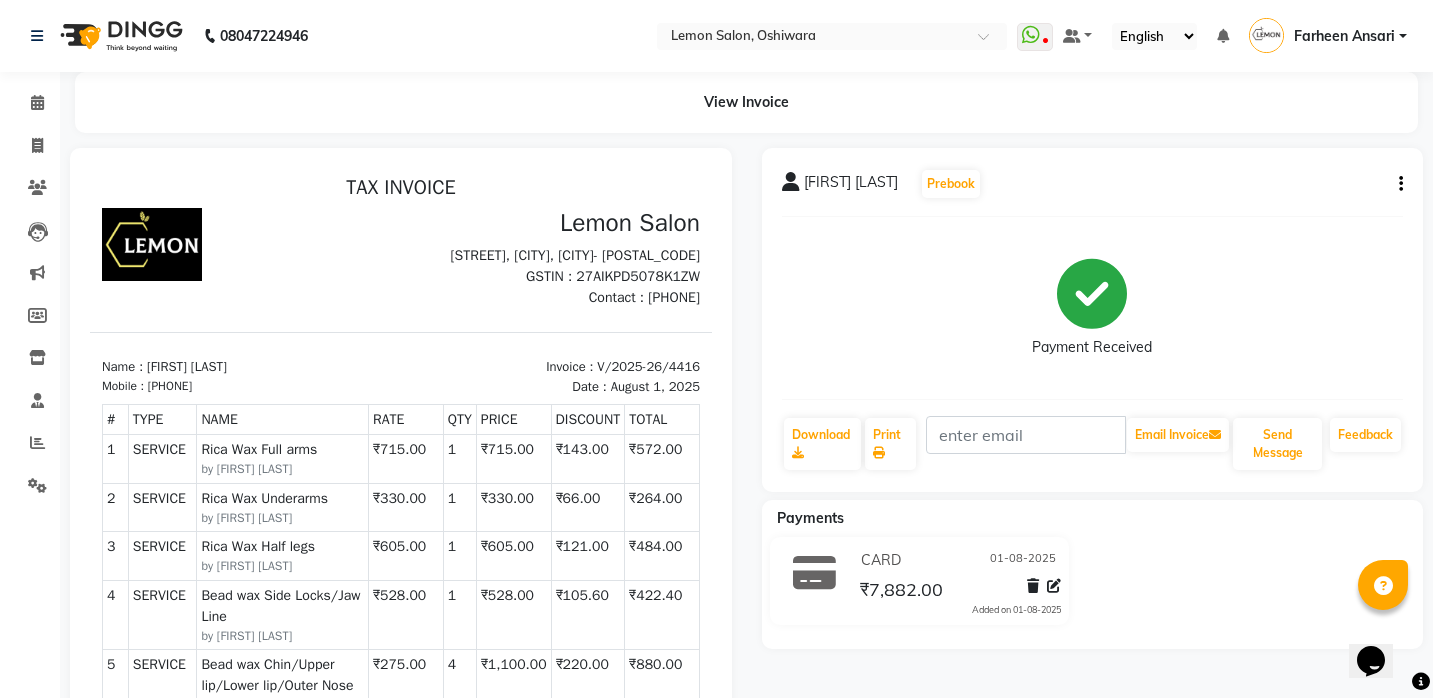 scroll, scrollTop: 0, scrollLeft: 0, axis: both 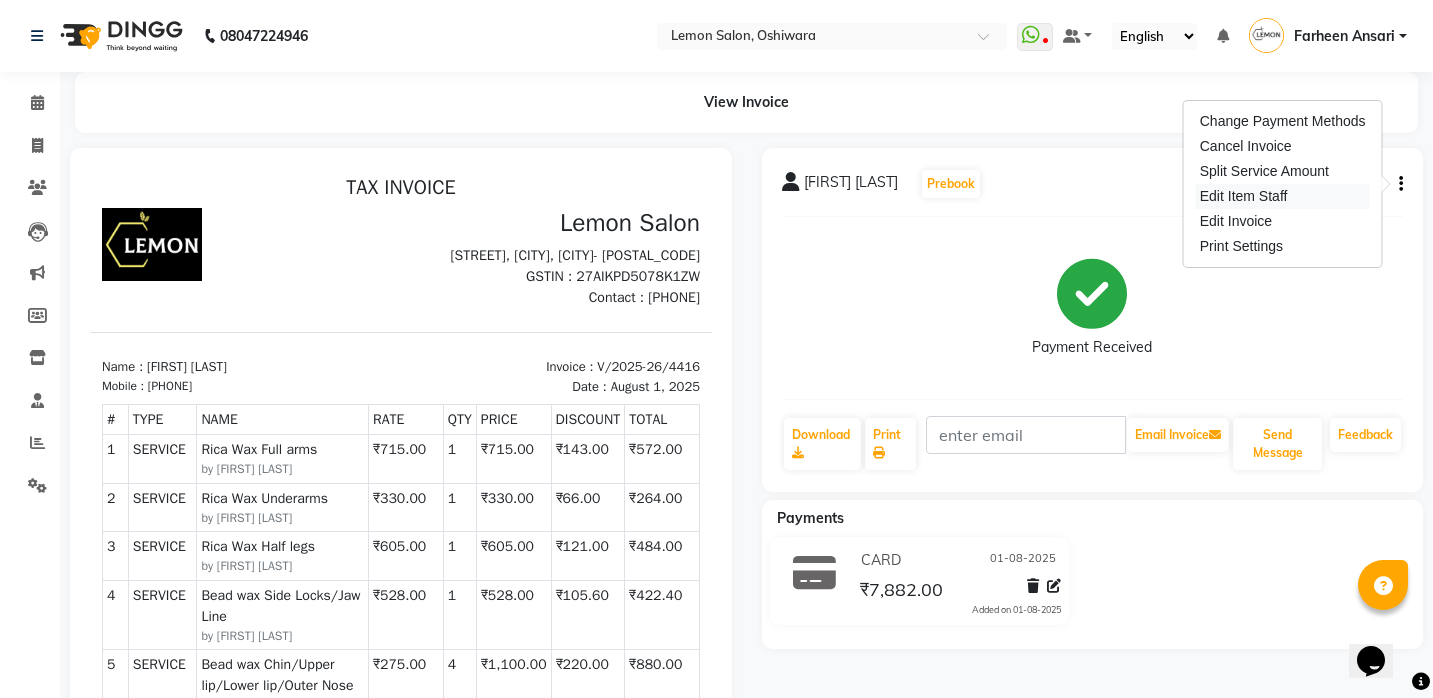 click on "Edit Item Staff" at bounding box center (1283, 196) 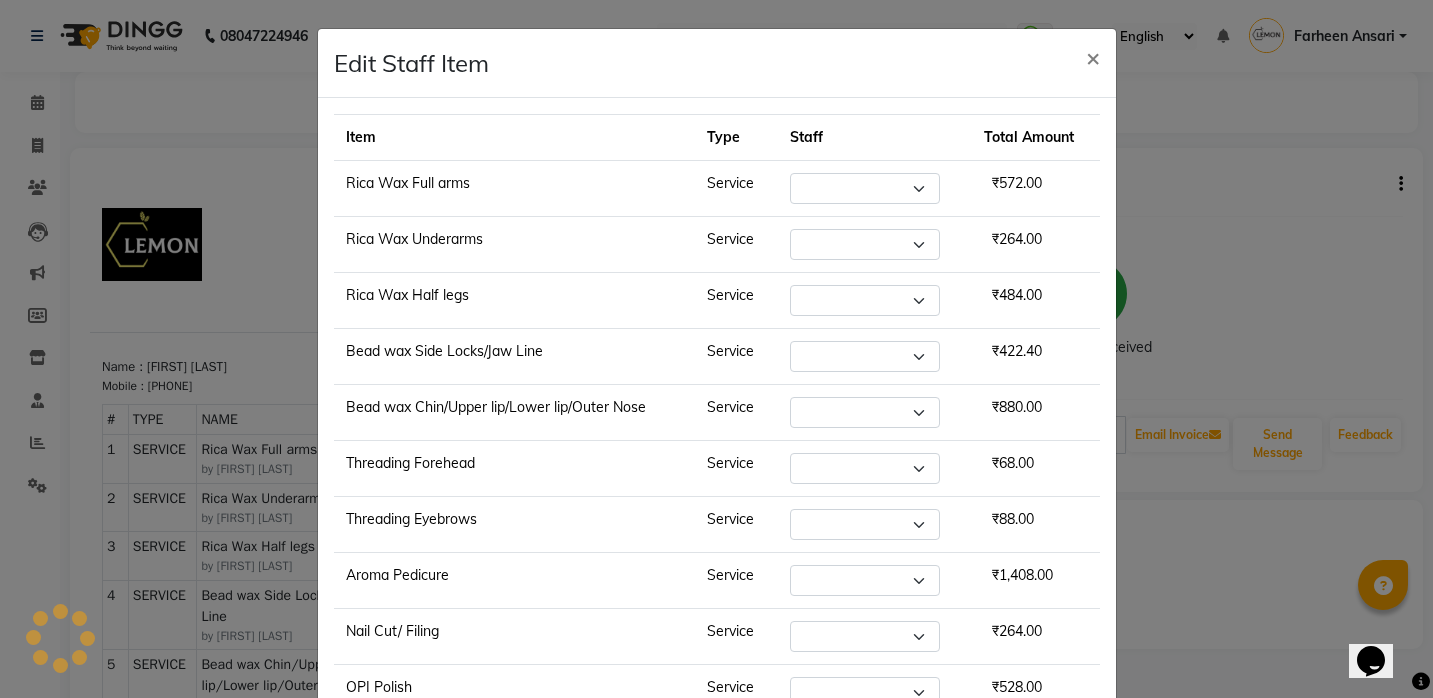 select on "7397" 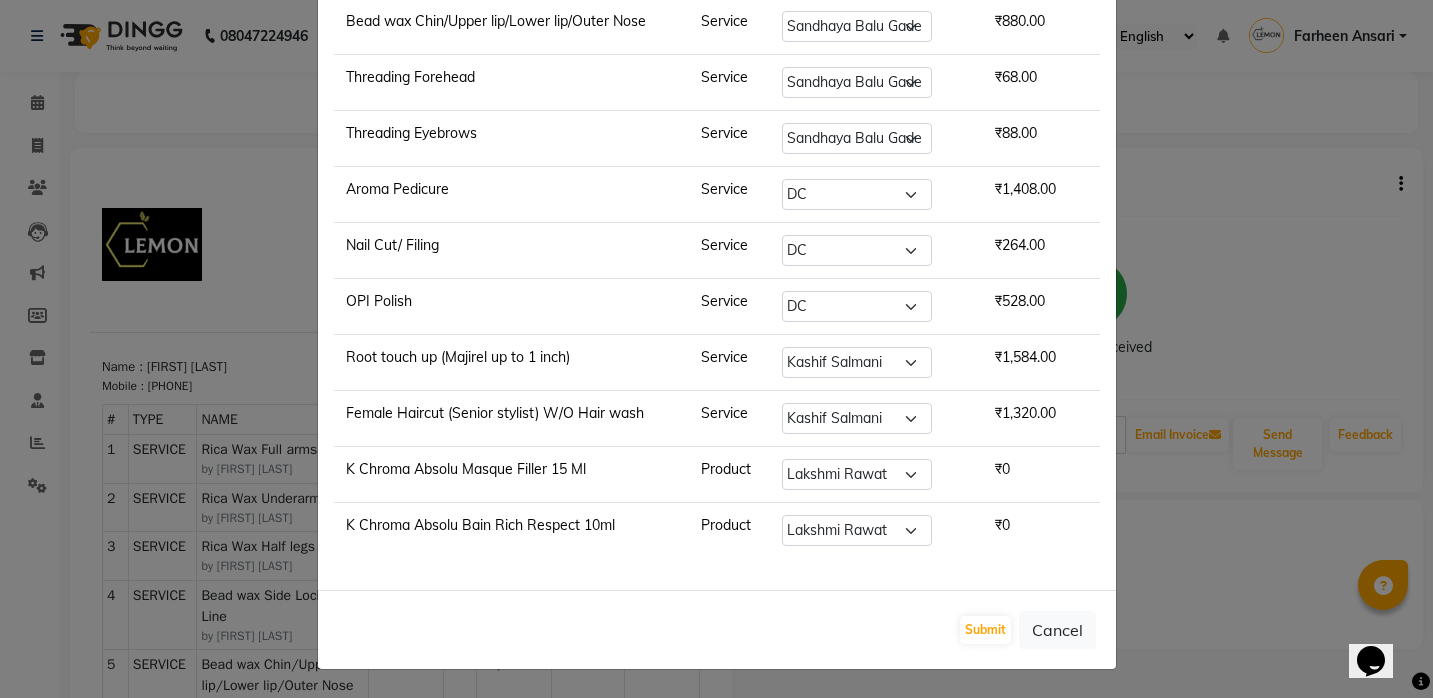 scroll, scrollTop: 429, scrollLeft: 0, axis: vertical 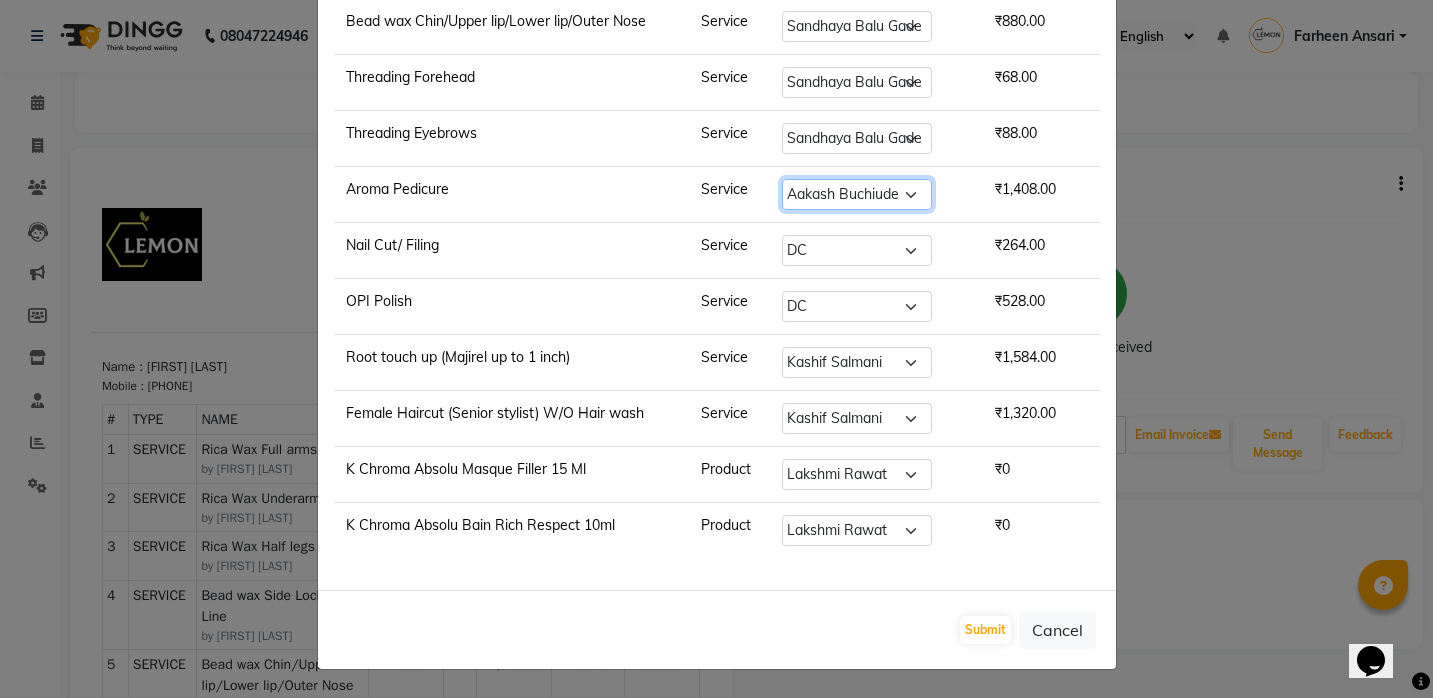 select on "35459" 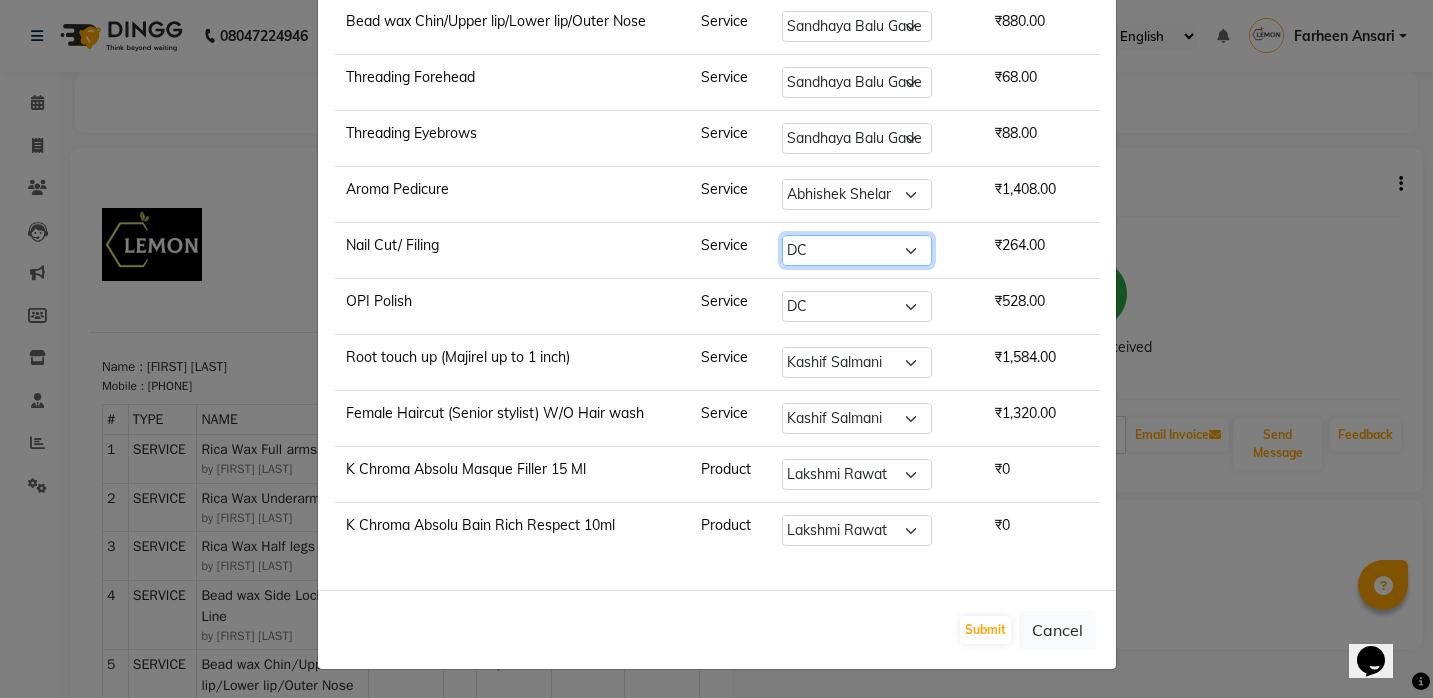 select on "35459" 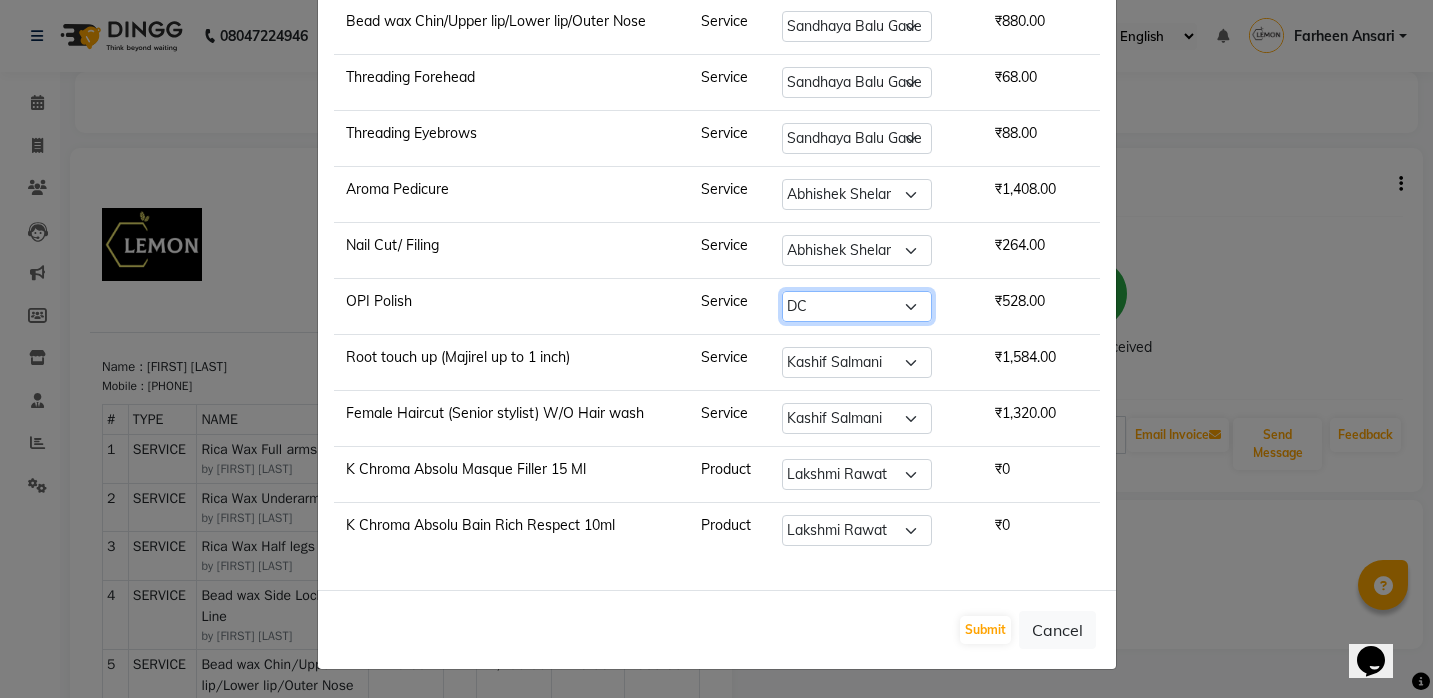 click on "Select  Aakash Buchiude   Abhishek Shelar   Aditya Dewangan   Akansha Subba   Azaz Kassara   DC   Geeta Govind Rajput   Kanchan (Shrushti Siddhesh Rahate)   Kashif Salmani   Lakshmi Rawat   Maya (Nanda Shahi)   Phool Kumari   Raju Salmani   Sahil Dulgaj   Sameer (Izhar Salmani)   Sana Rashid Shaikh    Sandhaya Balu Gade   Shitu Lalani   Sky    SOMYA   Wasim Ahmed   Wasim Mansoori   Zishan" 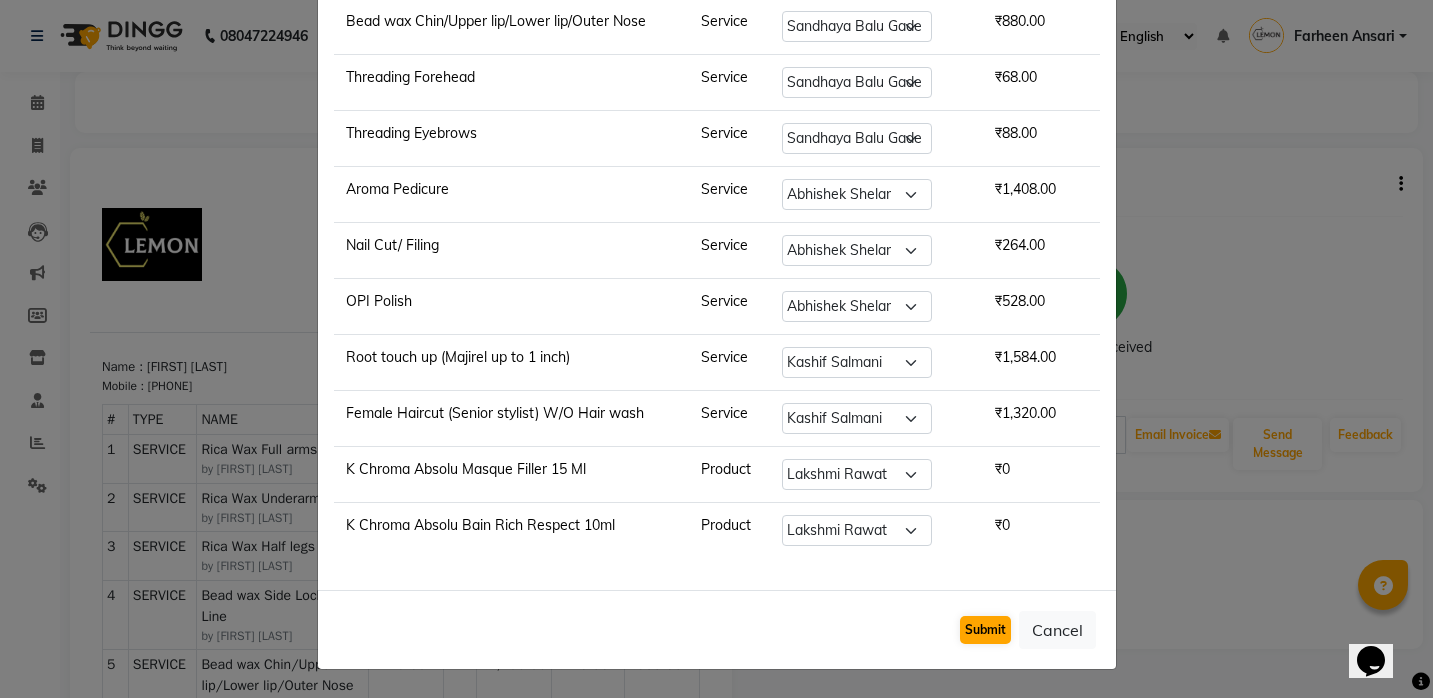 click on "Submit" 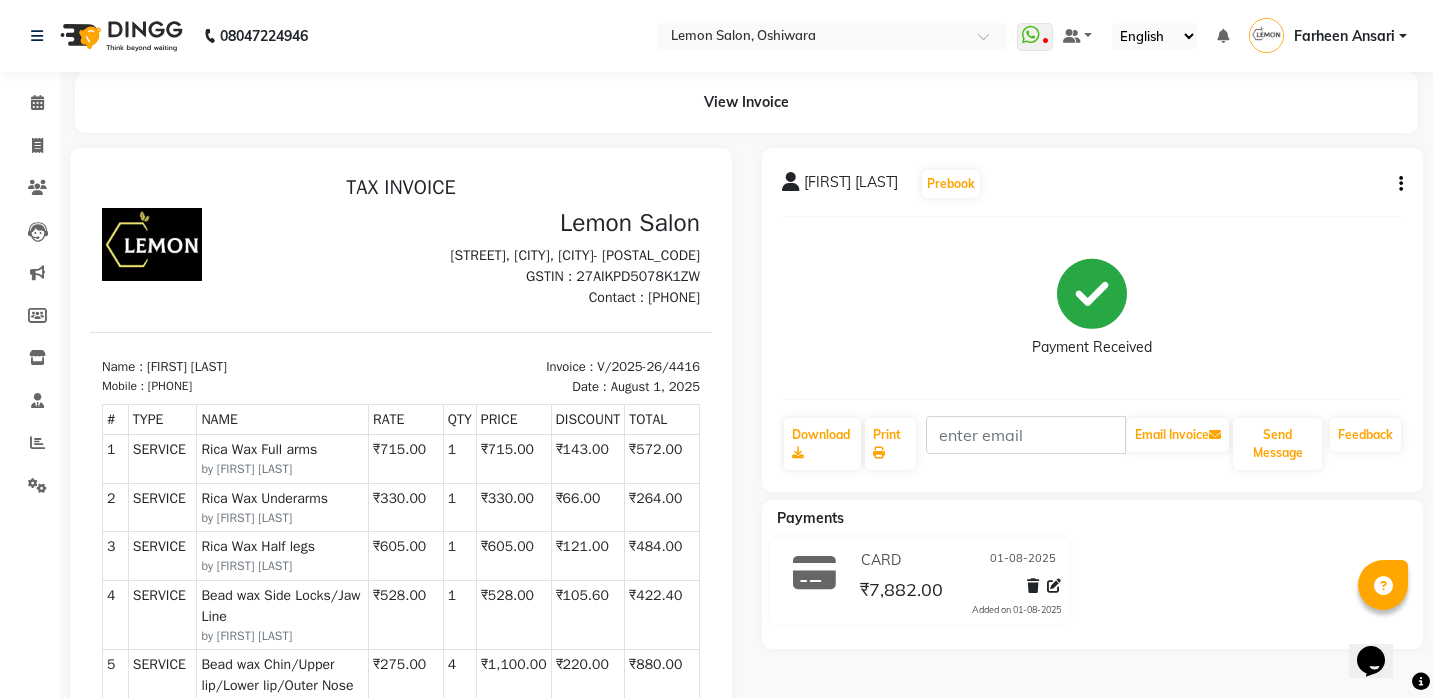 scroll, scrollTop: 0, scrollLeft: 0, axis: both 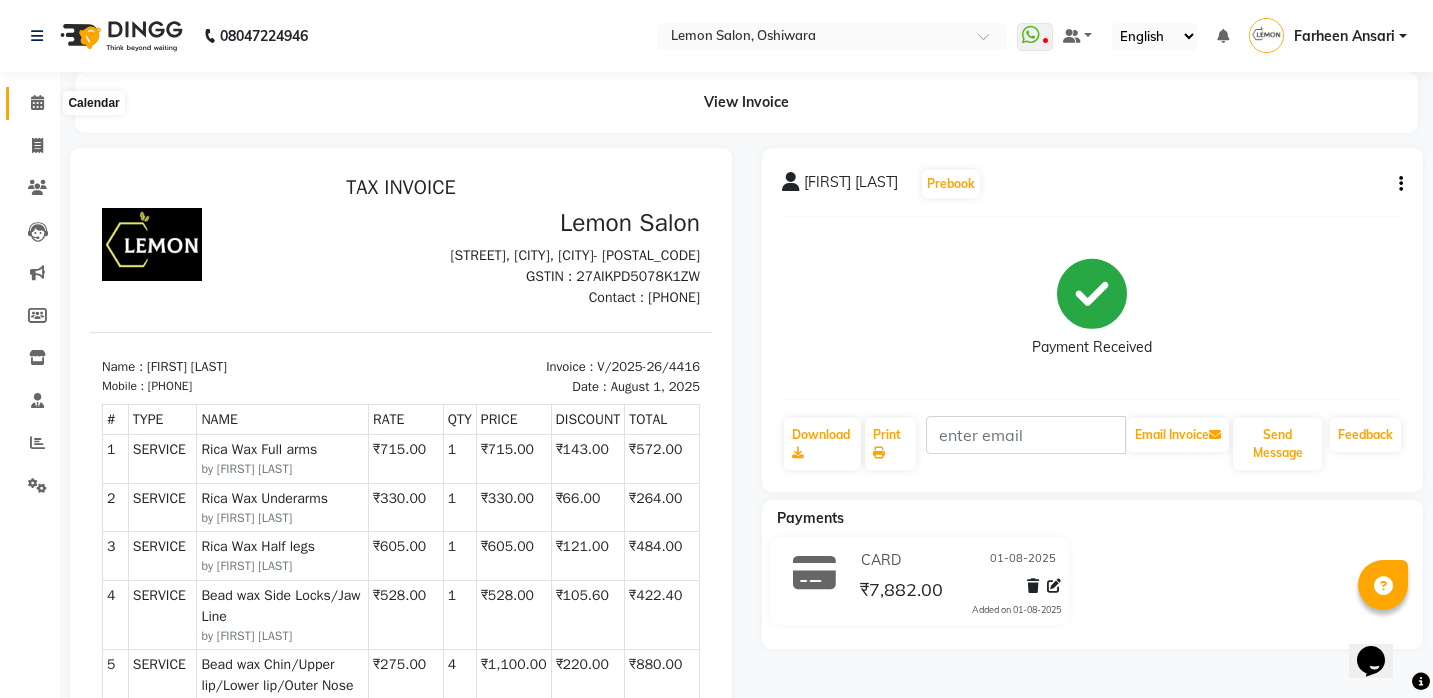 click 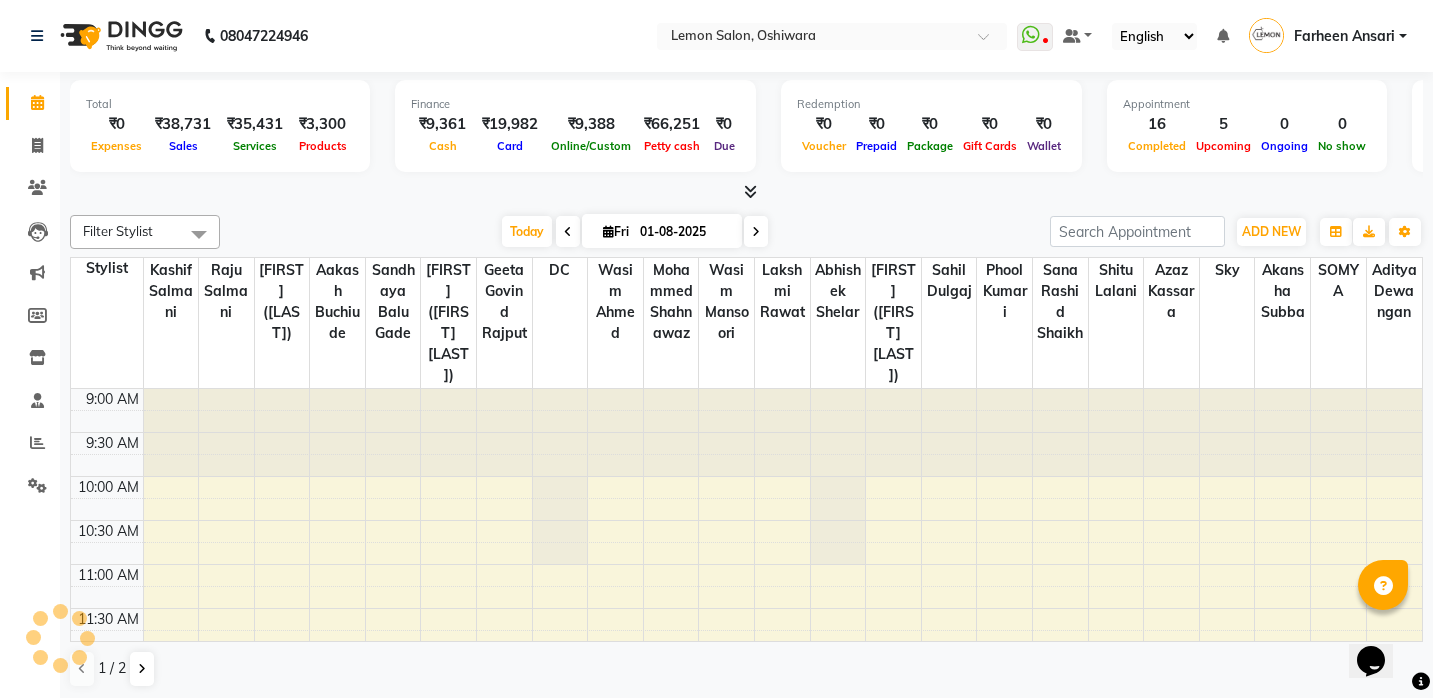 scroll, scrollTop: 0, scrollLeft: 0, axis: both 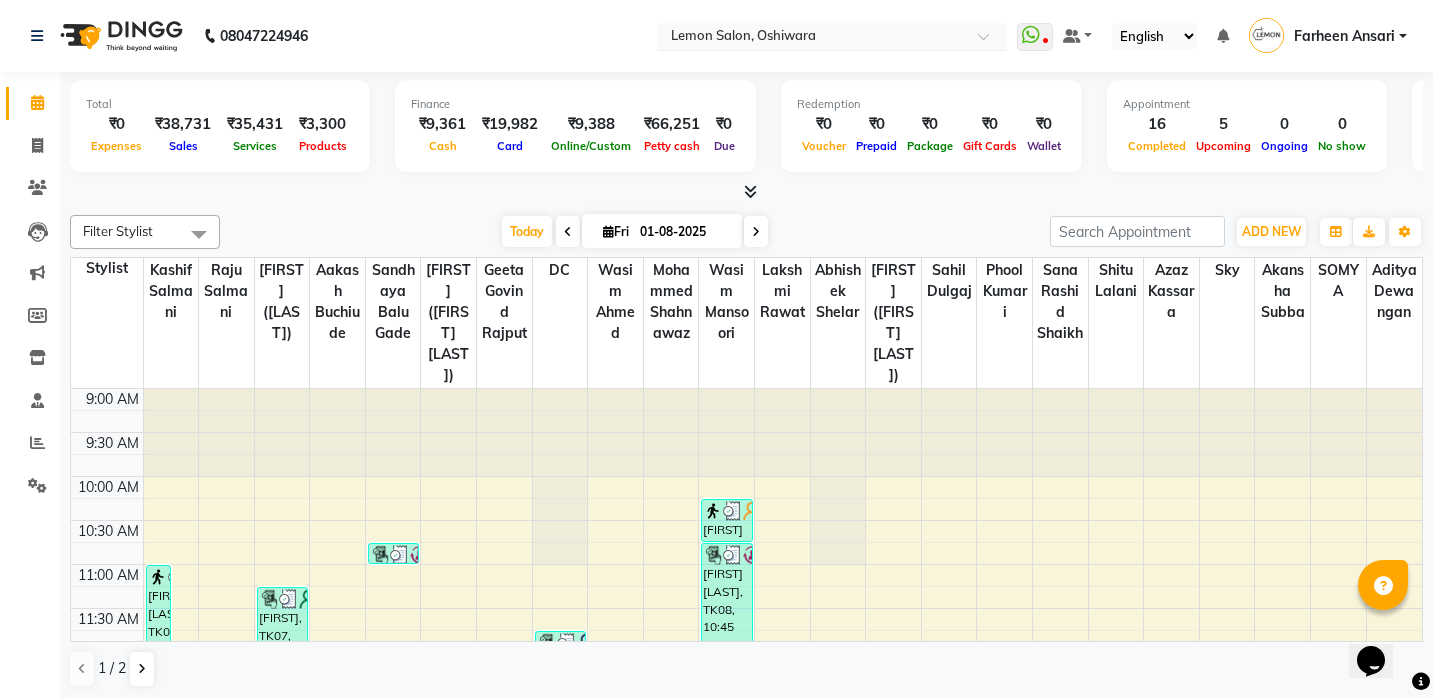 click at bounding box center (812, 38) 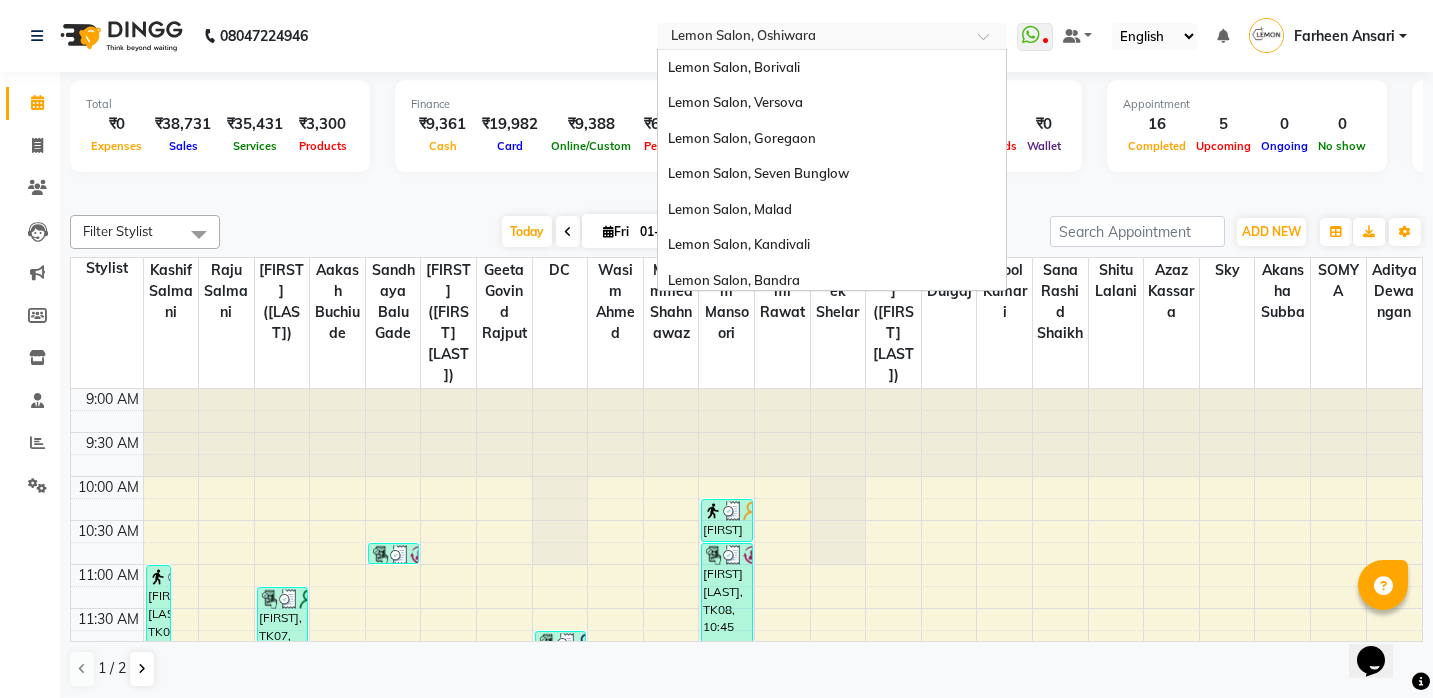 scroll, scrollTop: 180, scrollLeft: 0, axis: vertical 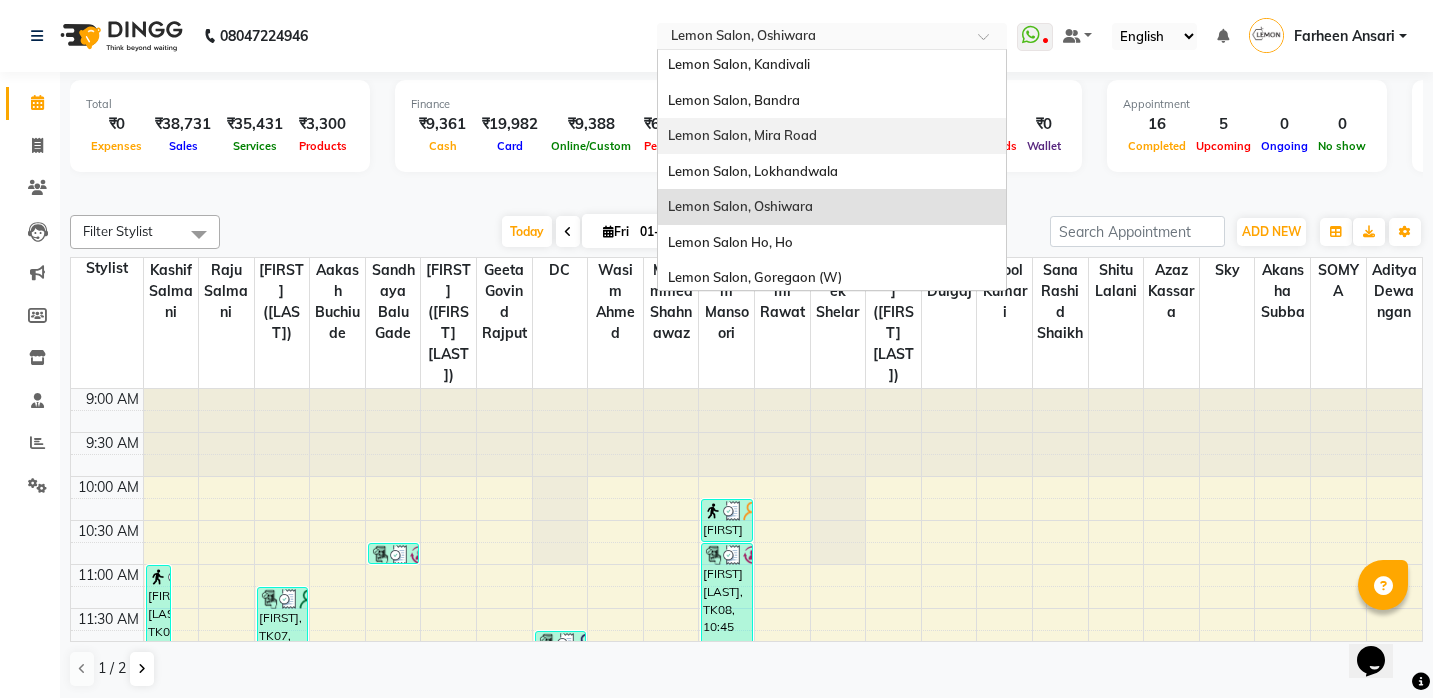 click on "Lemon Salon, Mira Road" at bounding box center (742, 135) 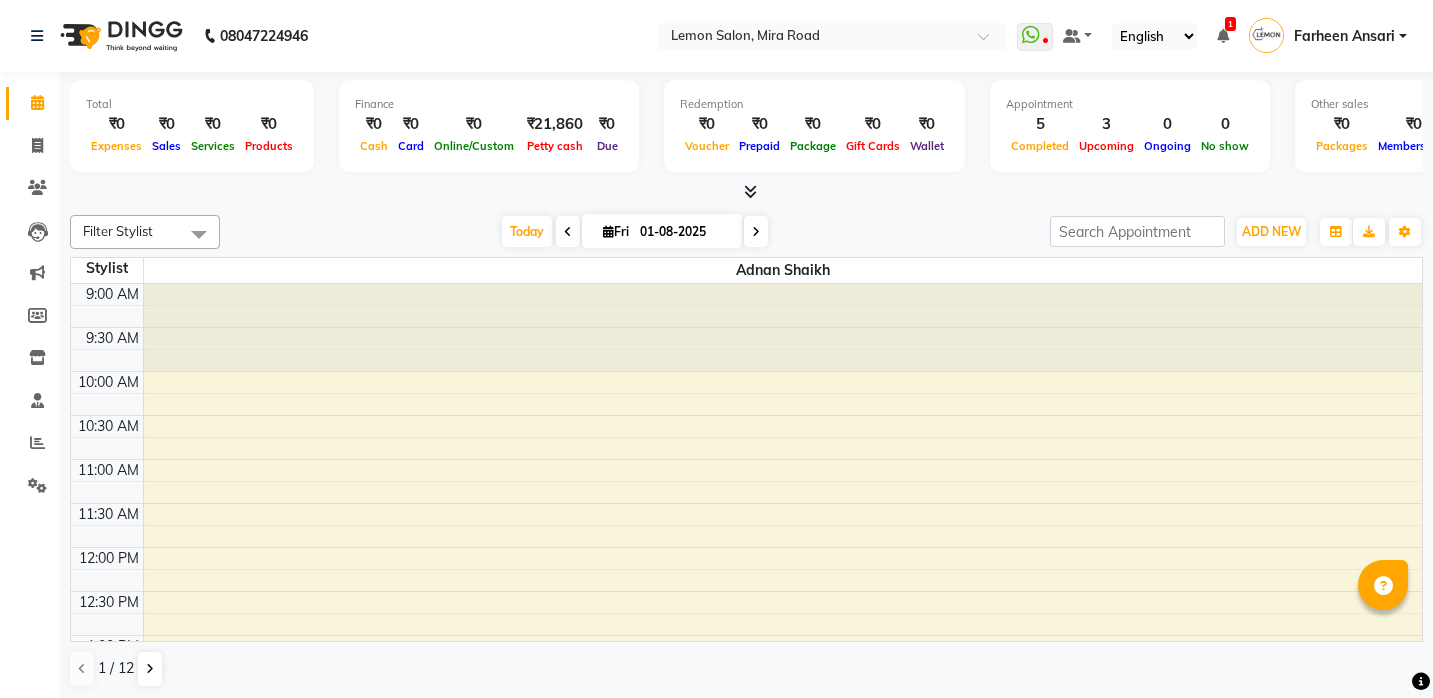 scroll, scrollTop: 0, scrollLeft: 0, axis: both 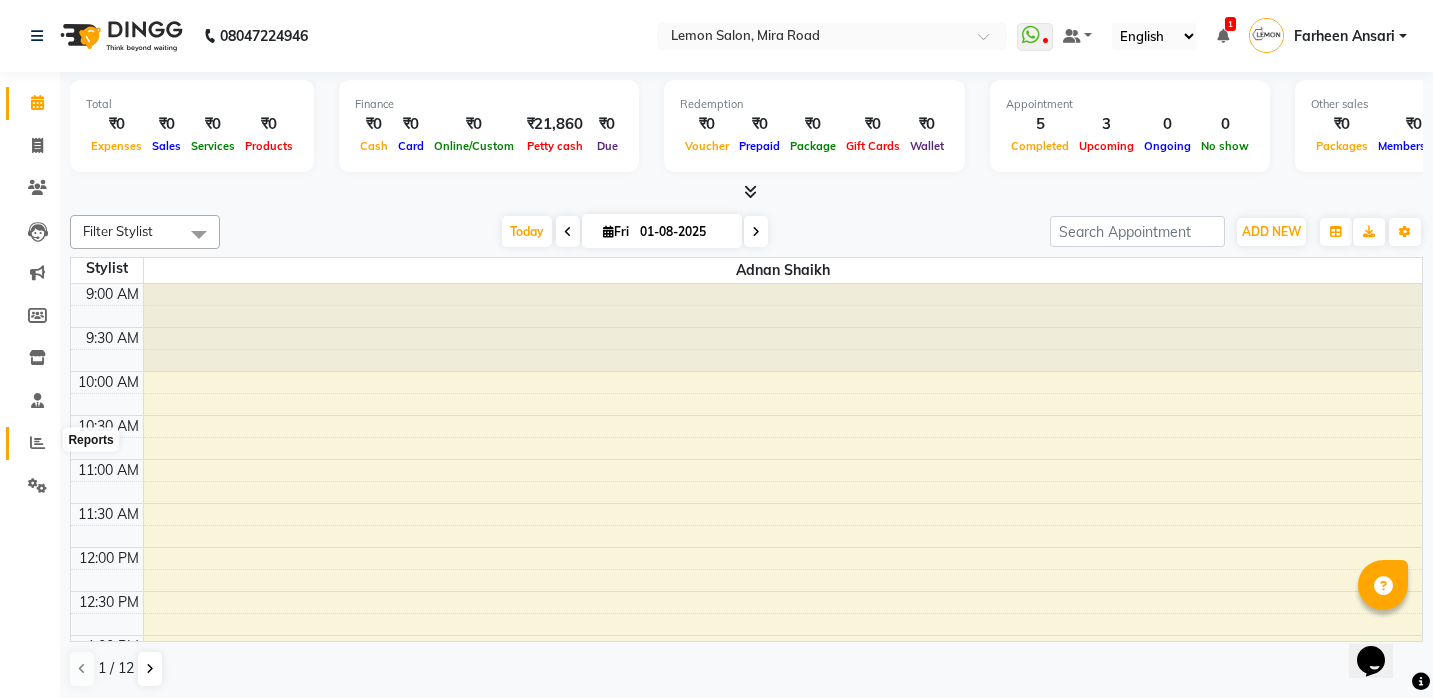 click 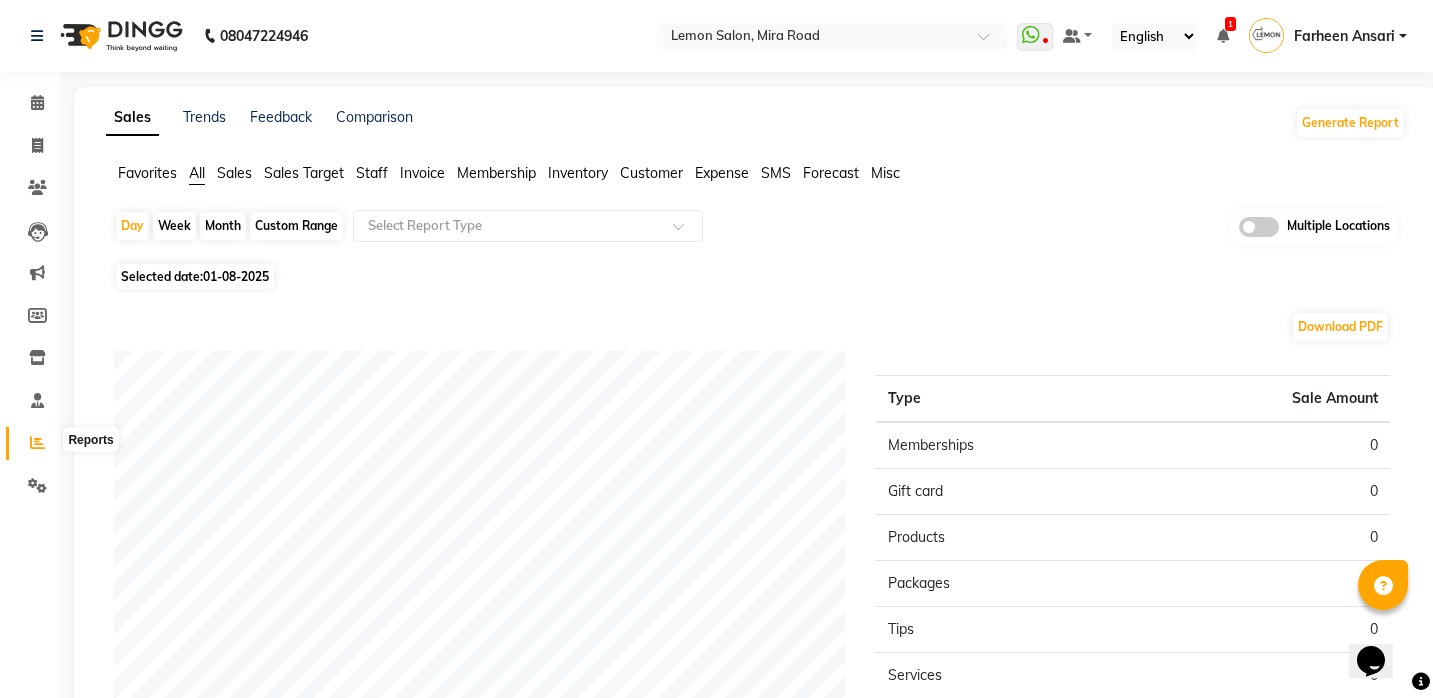 click 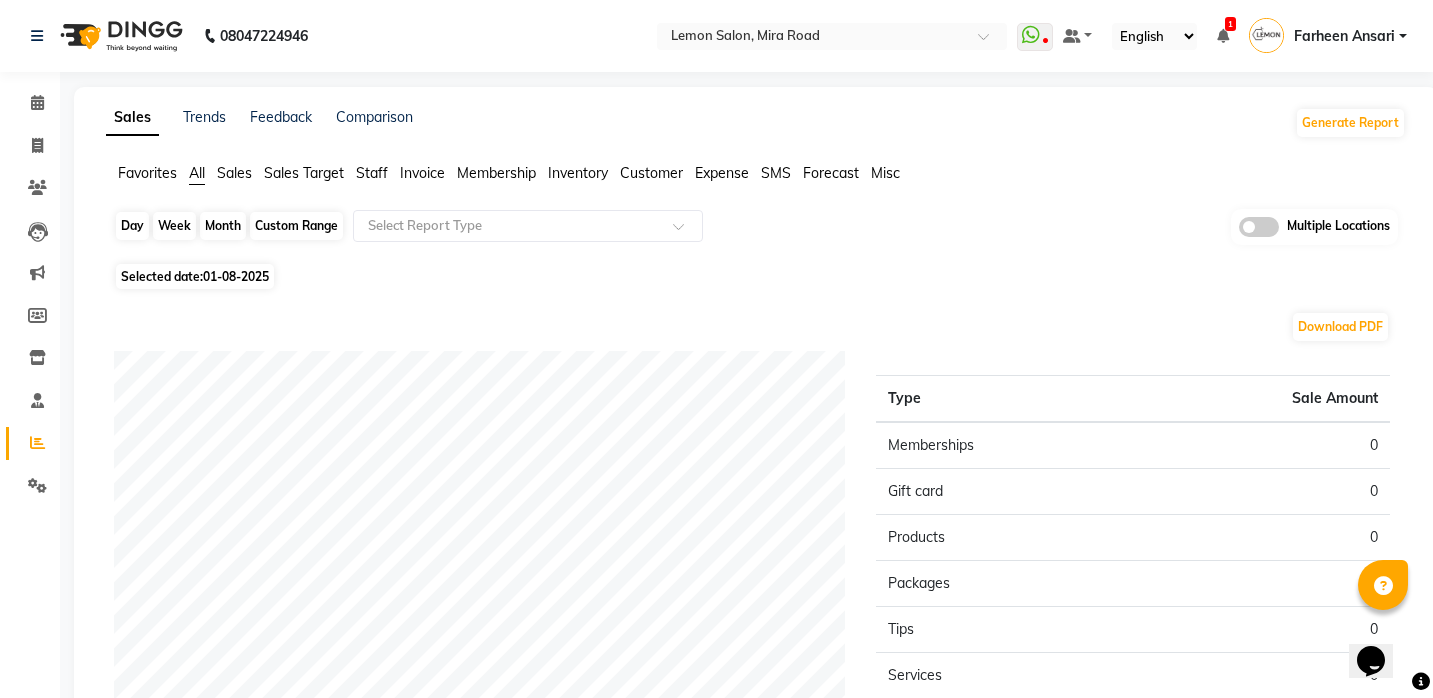 click on "Day" 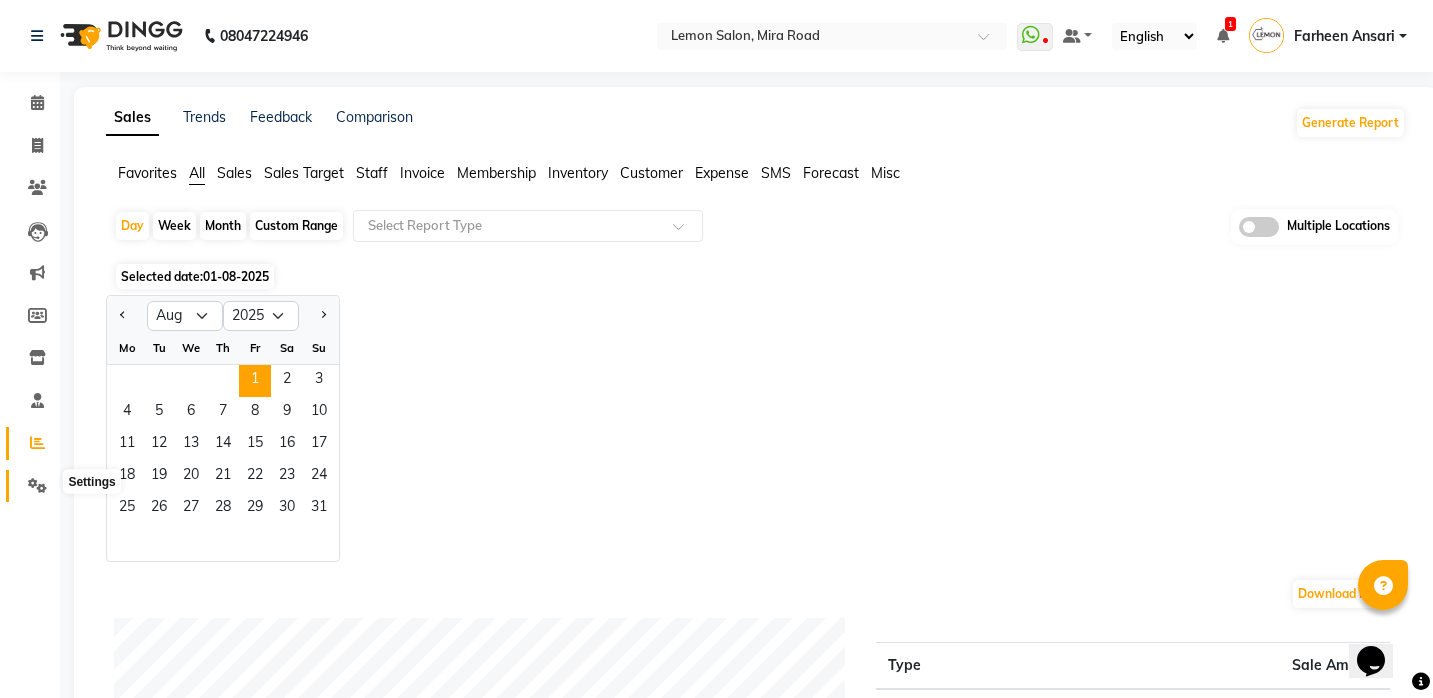 click 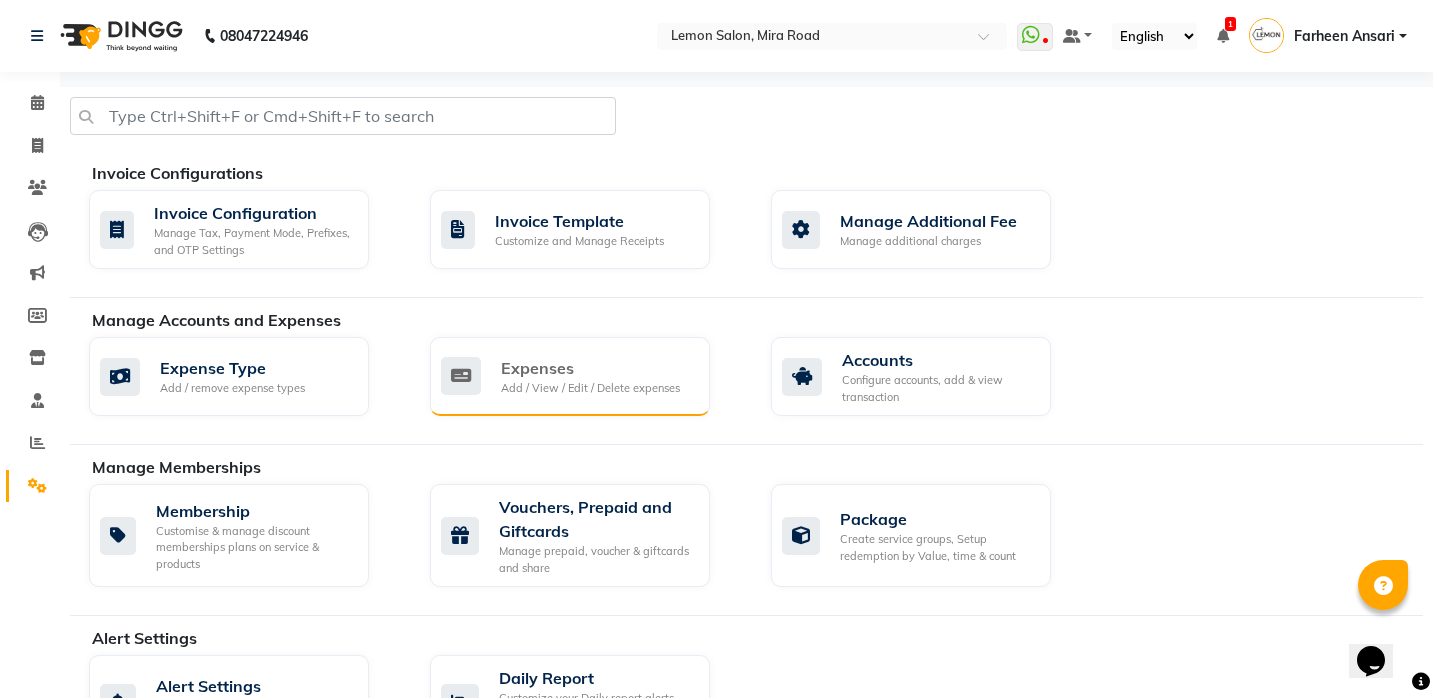 click on "Add / View / Edit / Delete expenses" 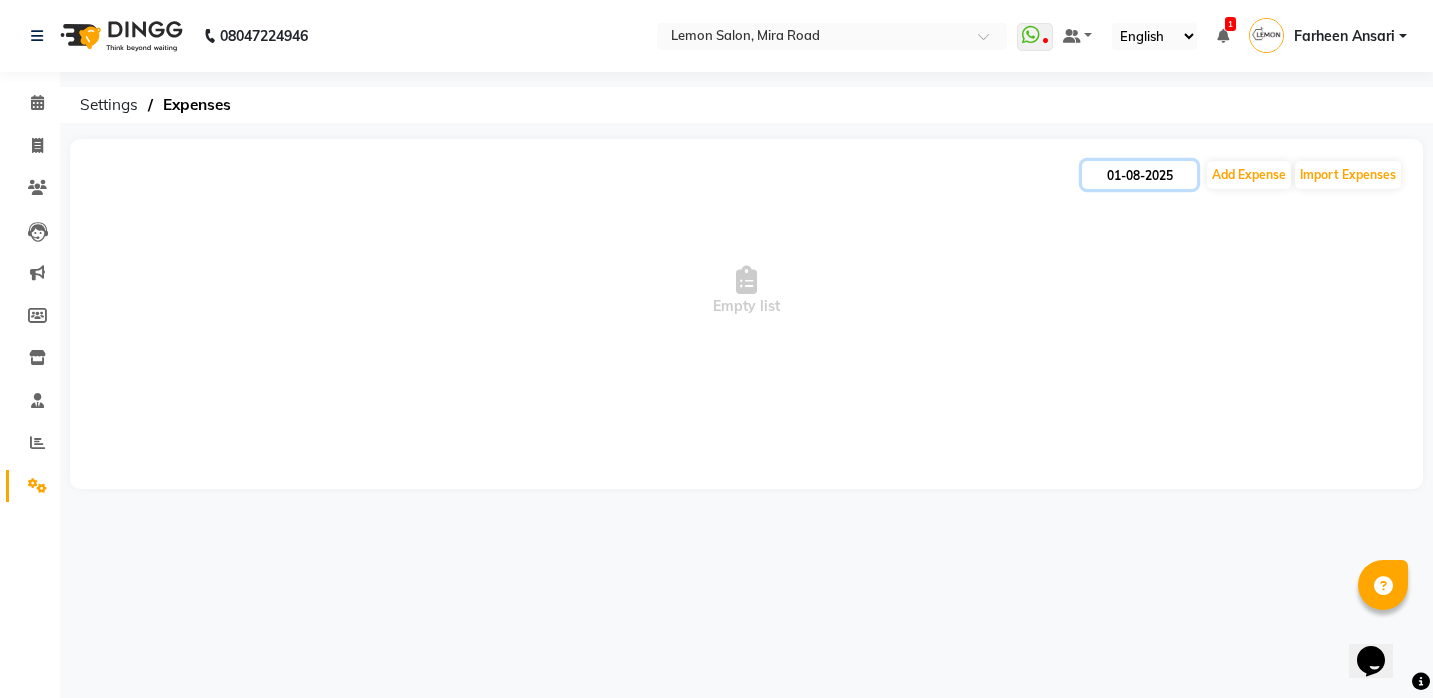 click on "01-08-2025" 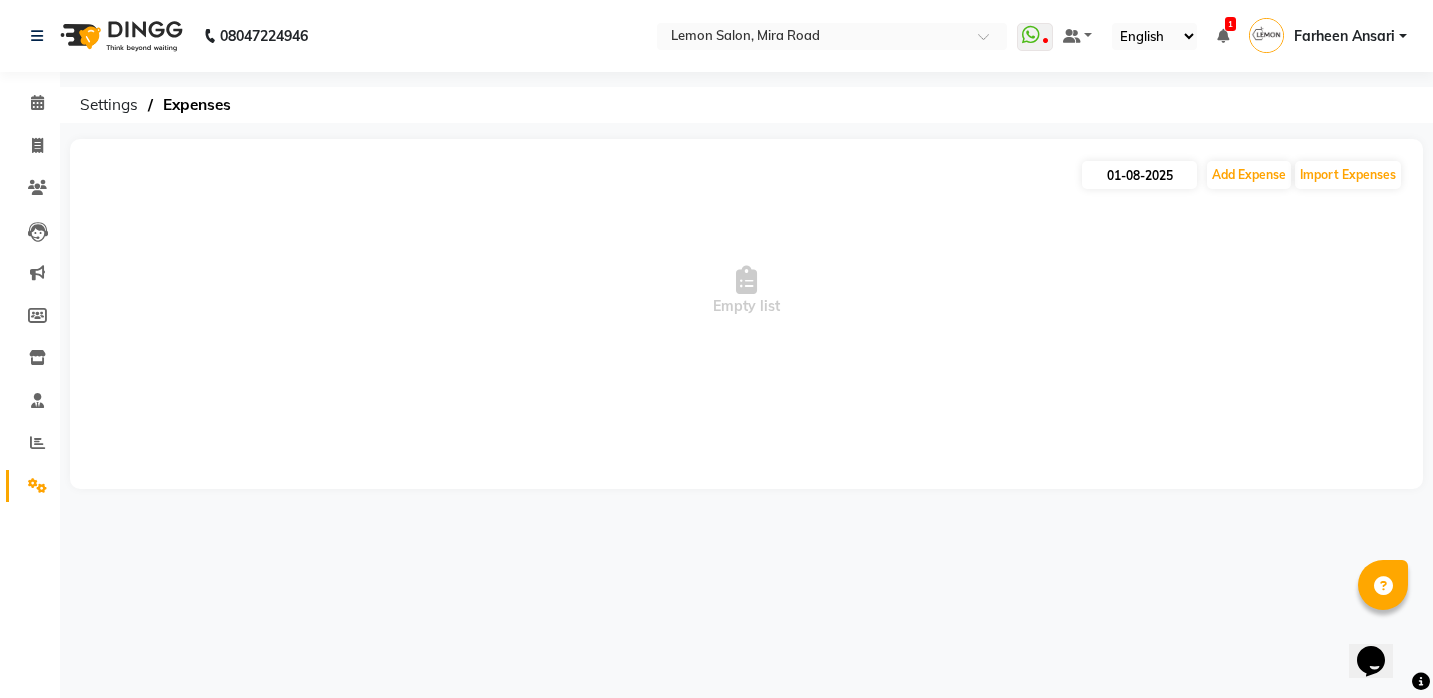 select on "8" 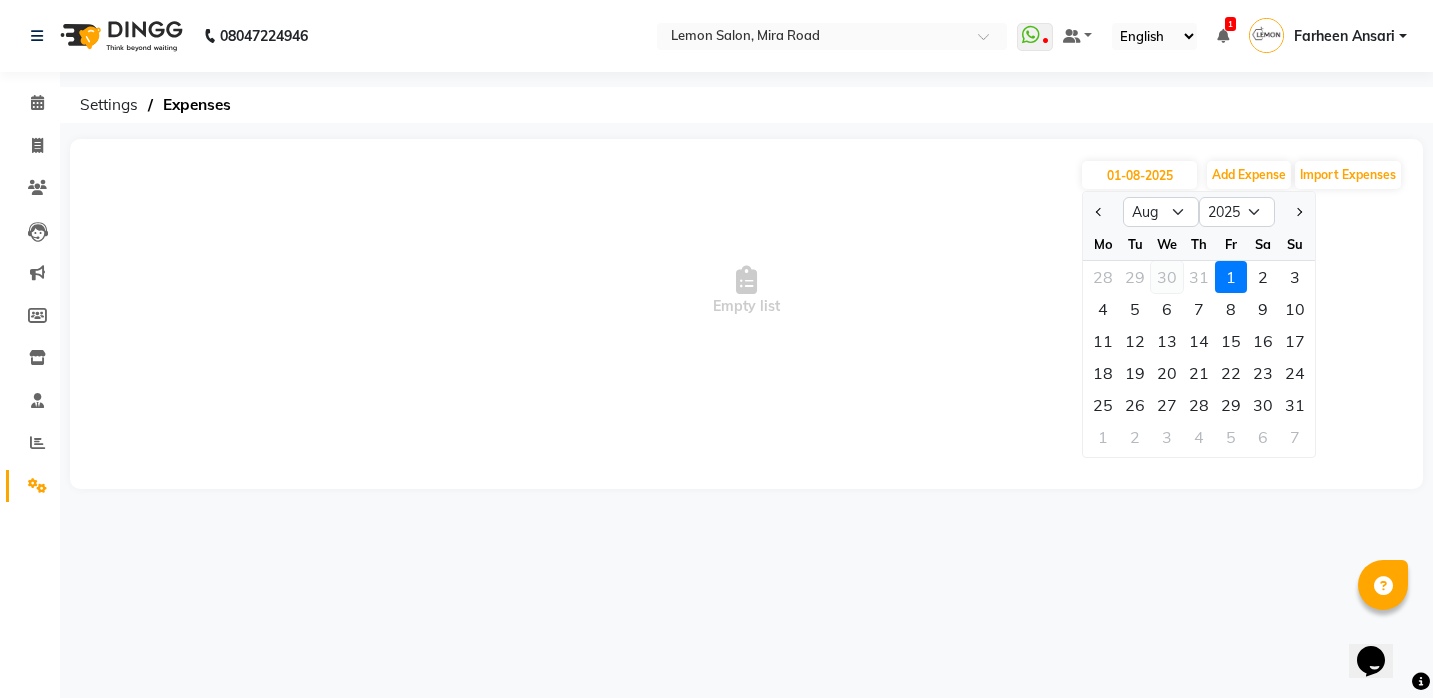 click on "30" 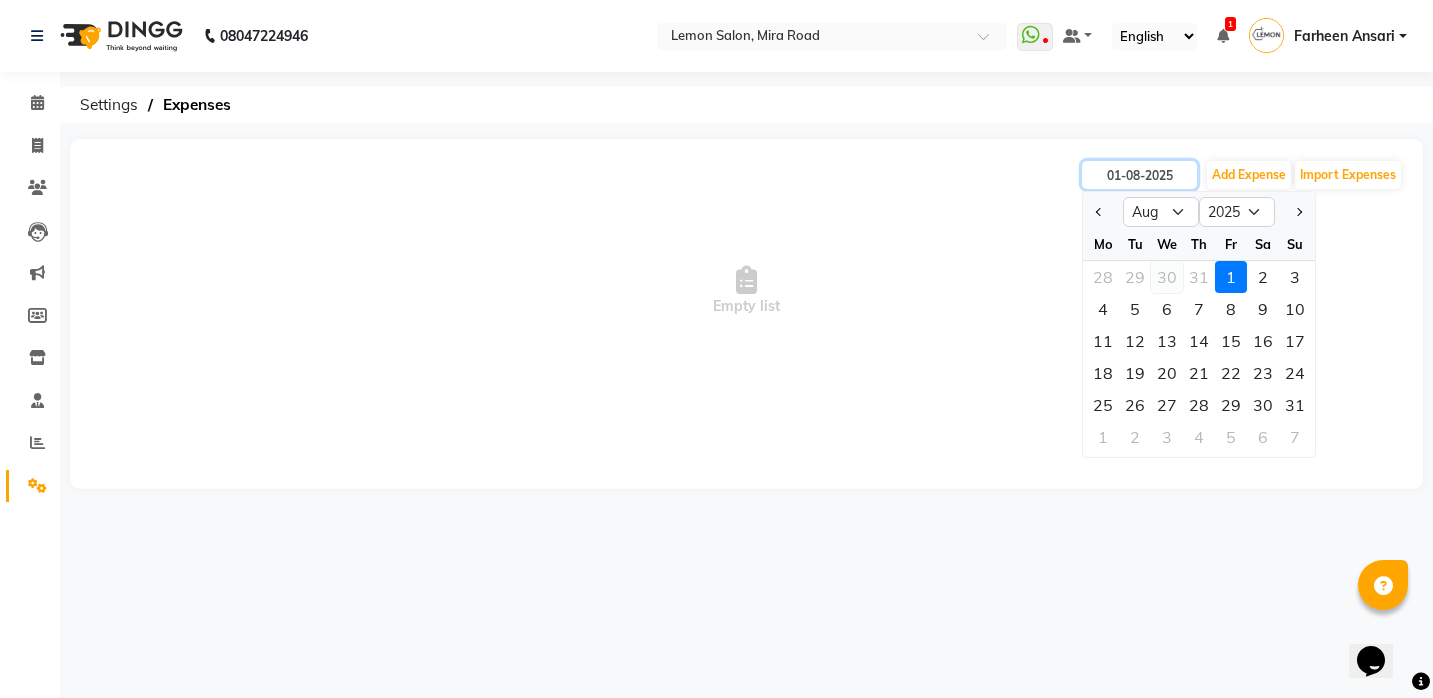 type on "30-07-2025" 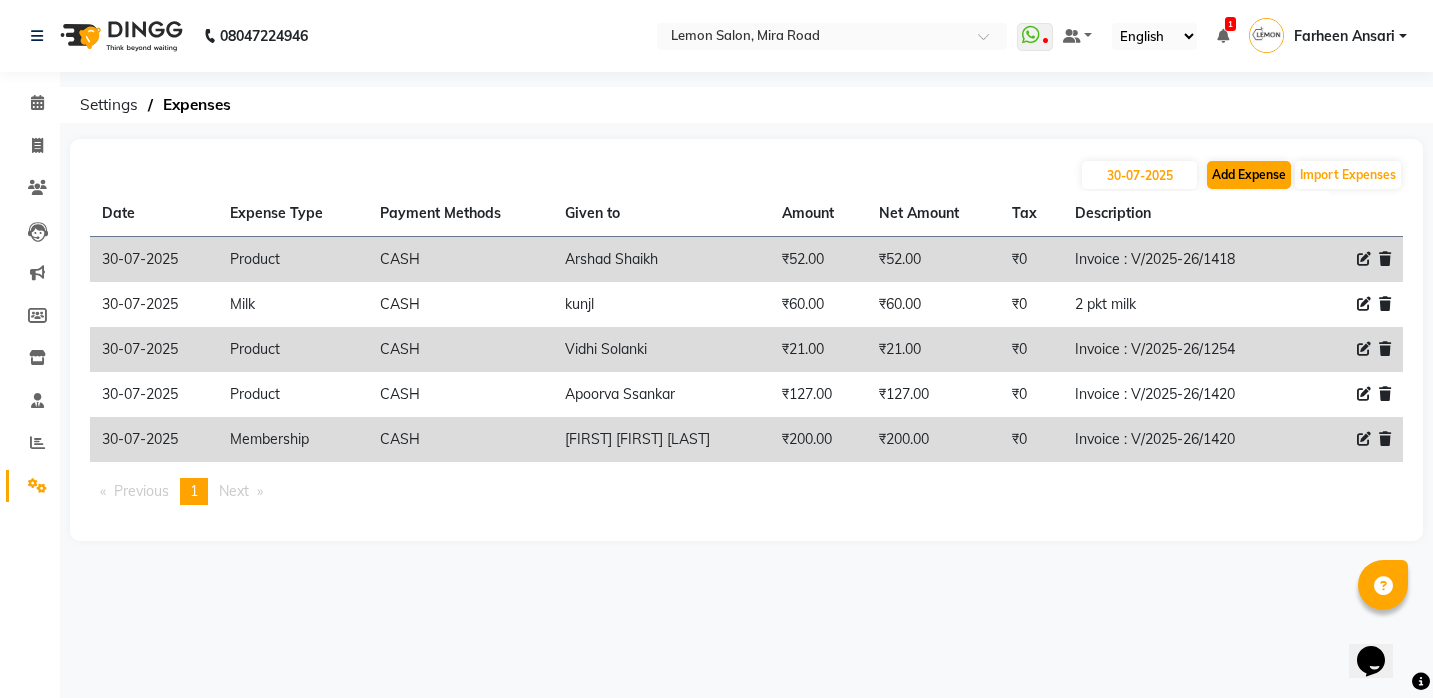 click on "Add Expense" 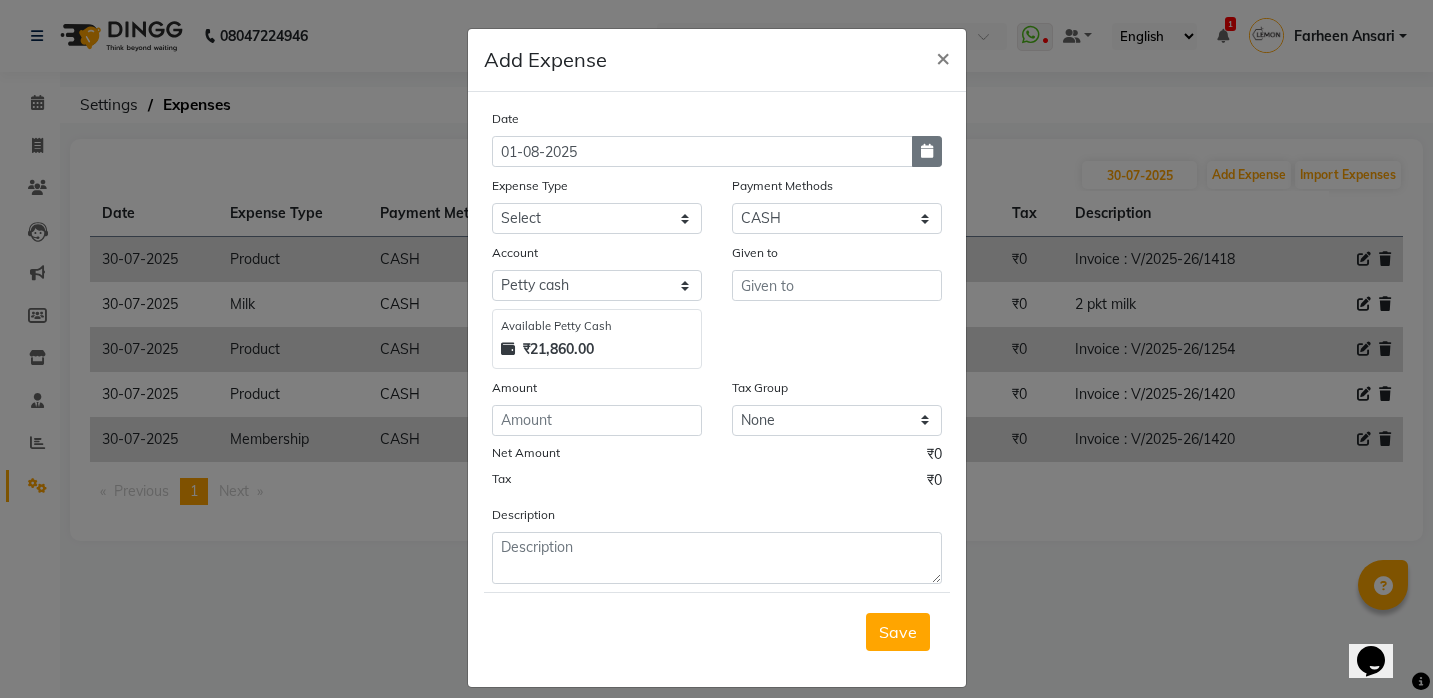 click 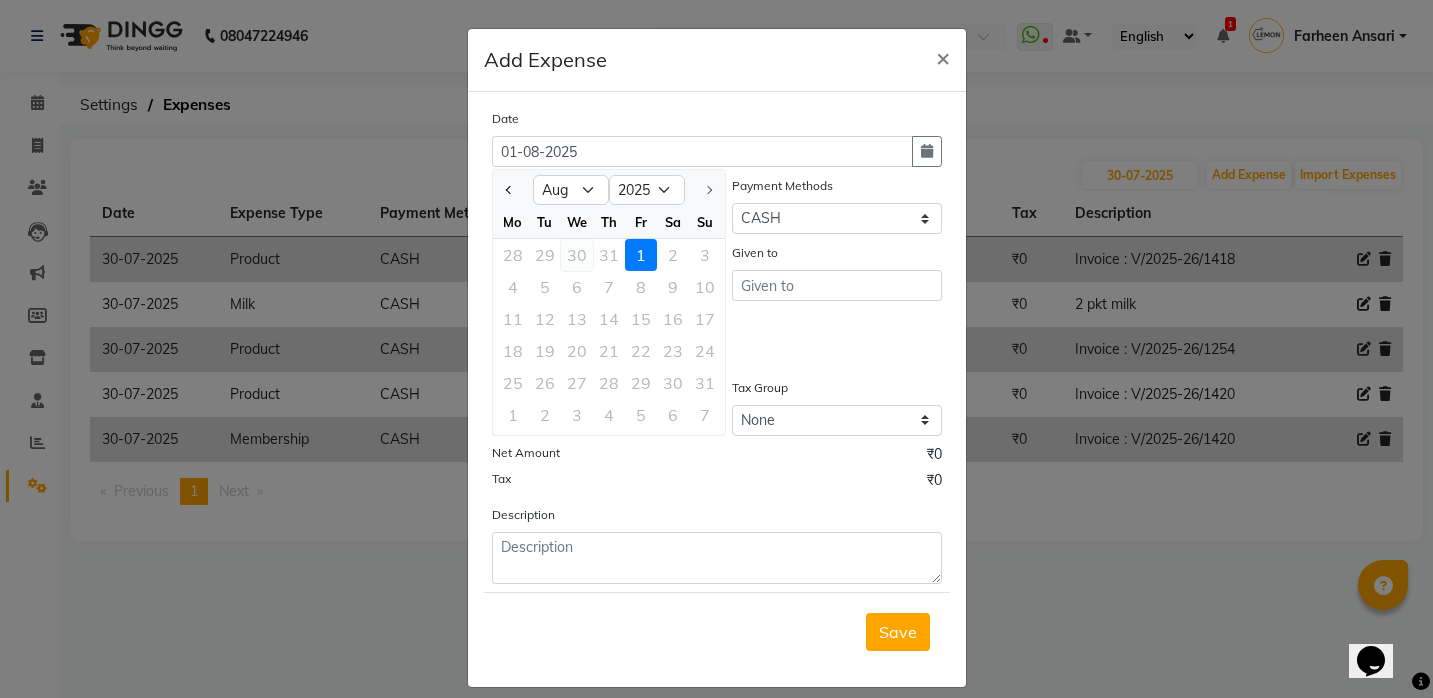 click on "30" 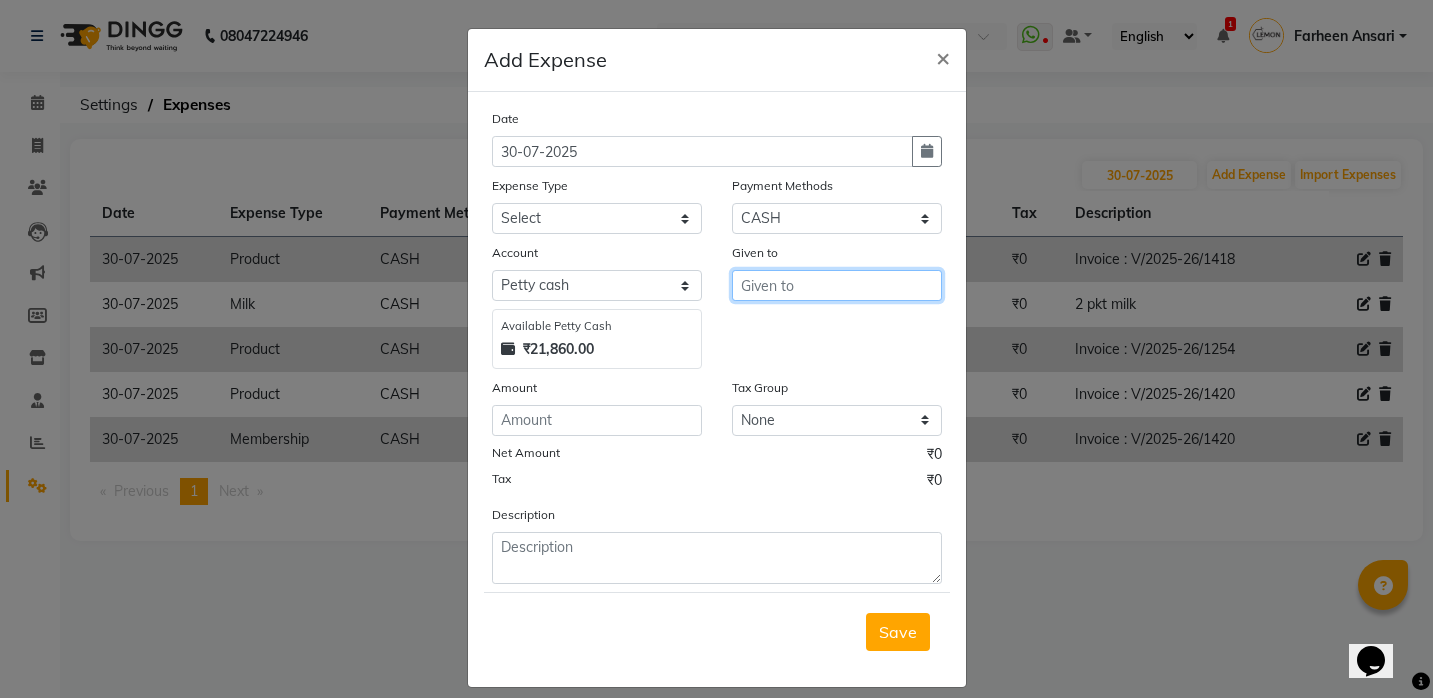 click at bounding box center (837, 285) 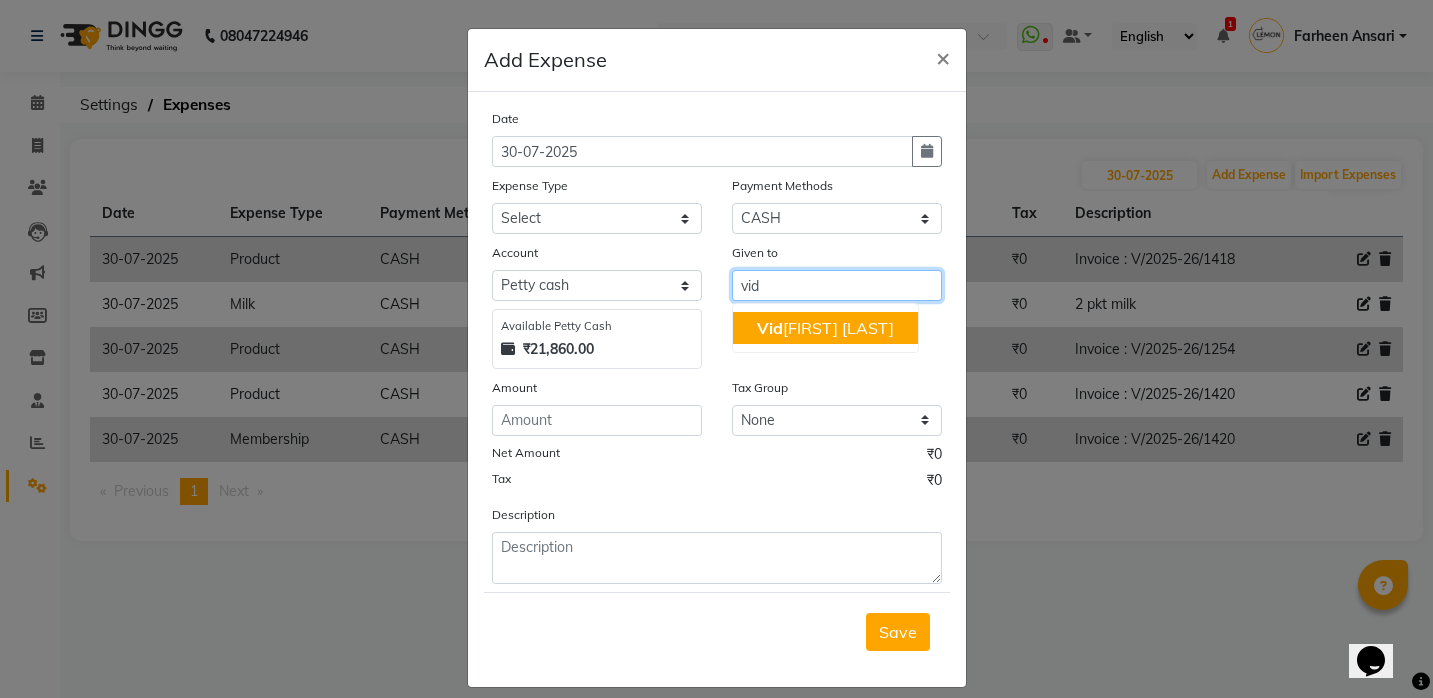 click on "Vid hi Solanki" at bounding box center [825, 328] 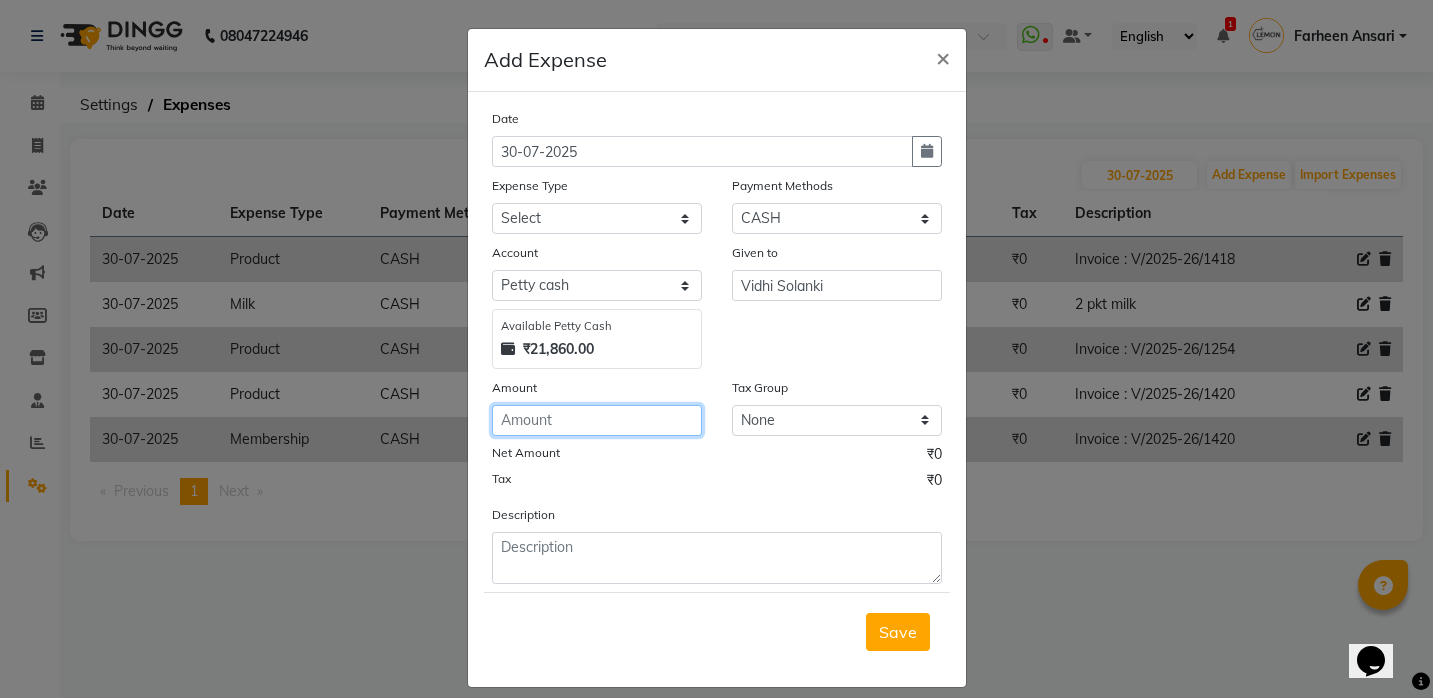 click 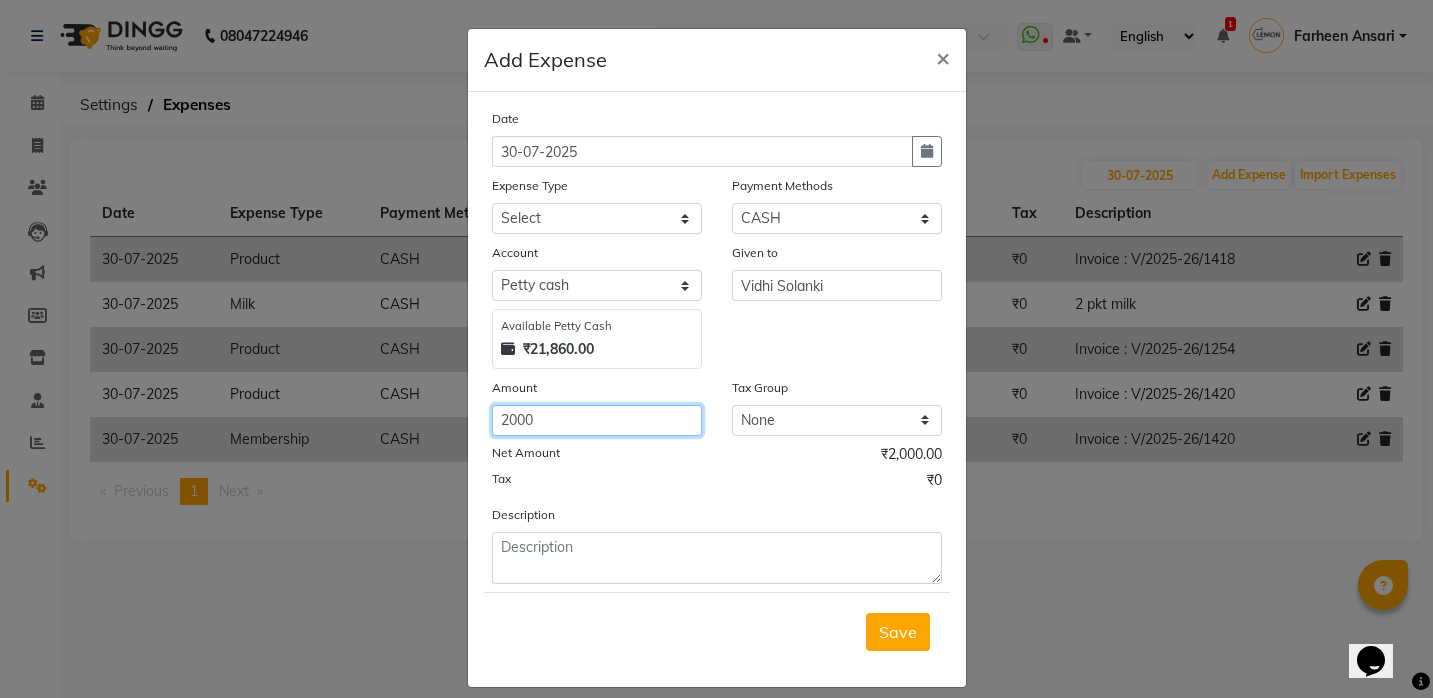 type on "2000" 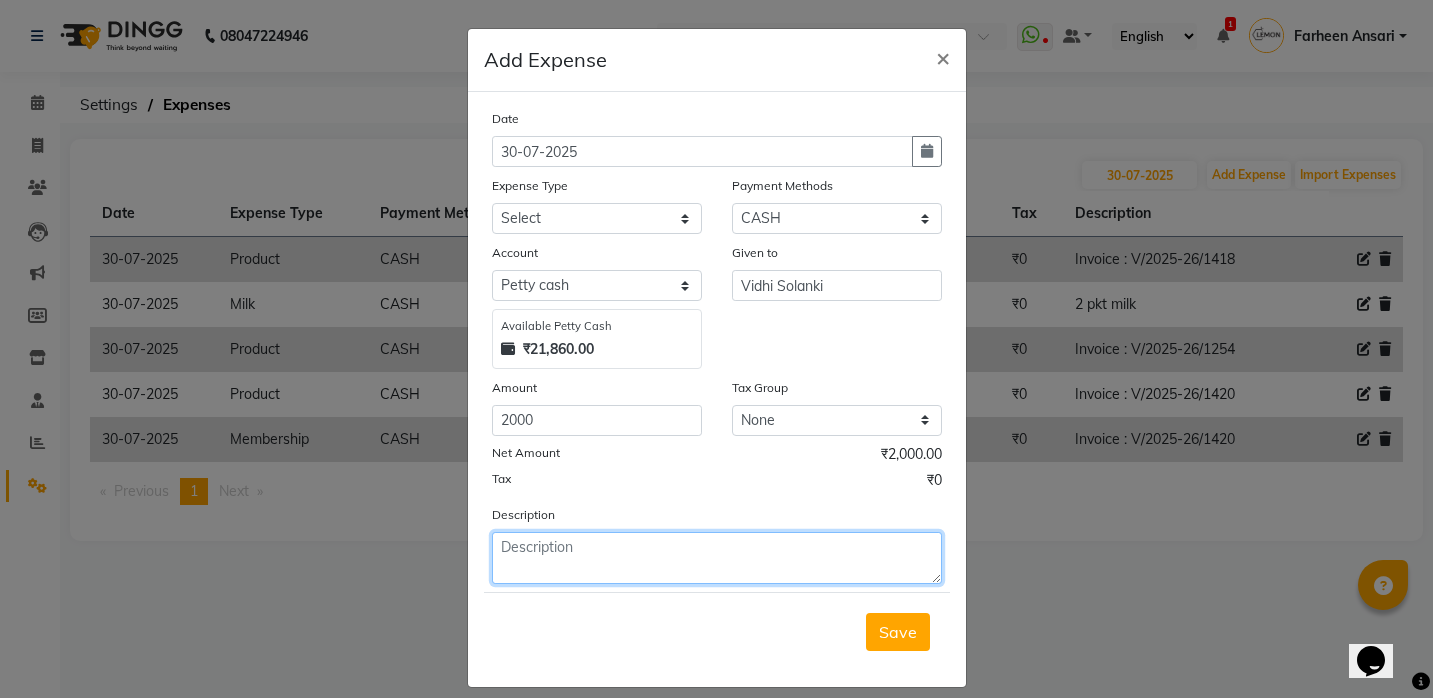 click 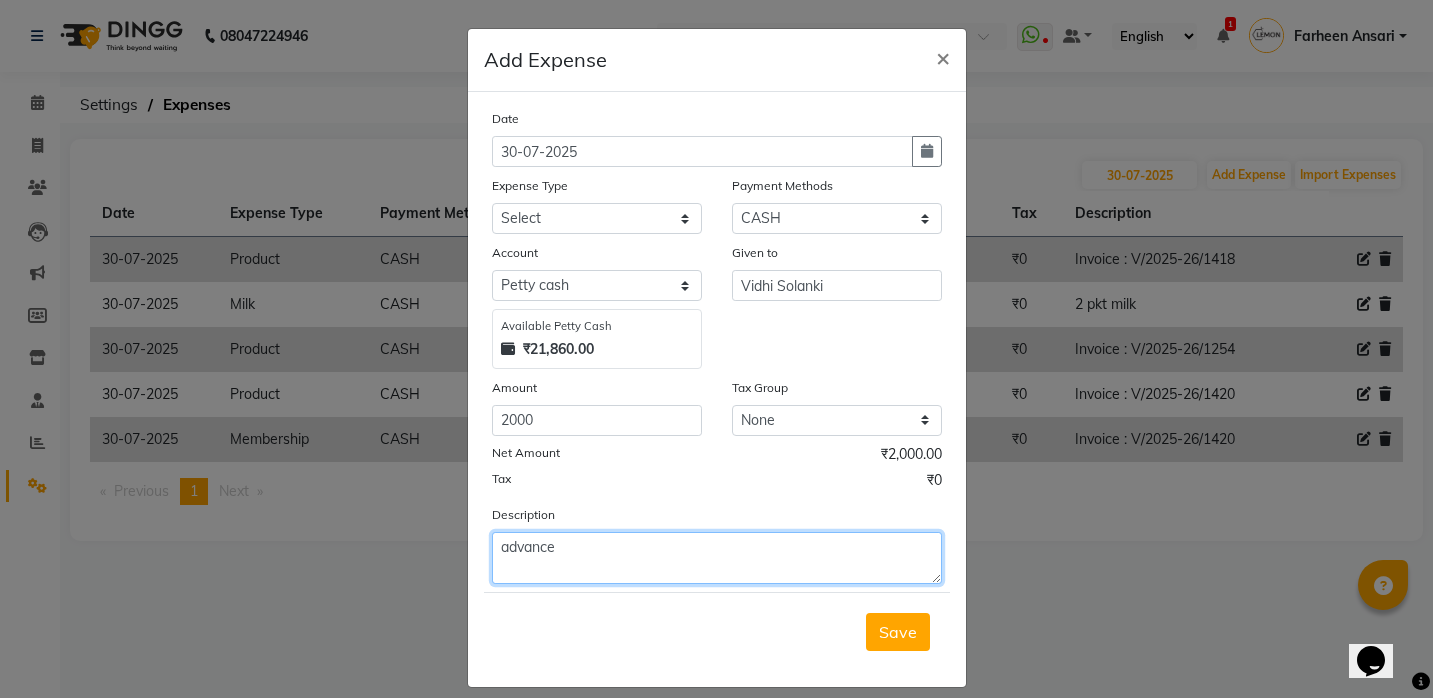 type on "advance" 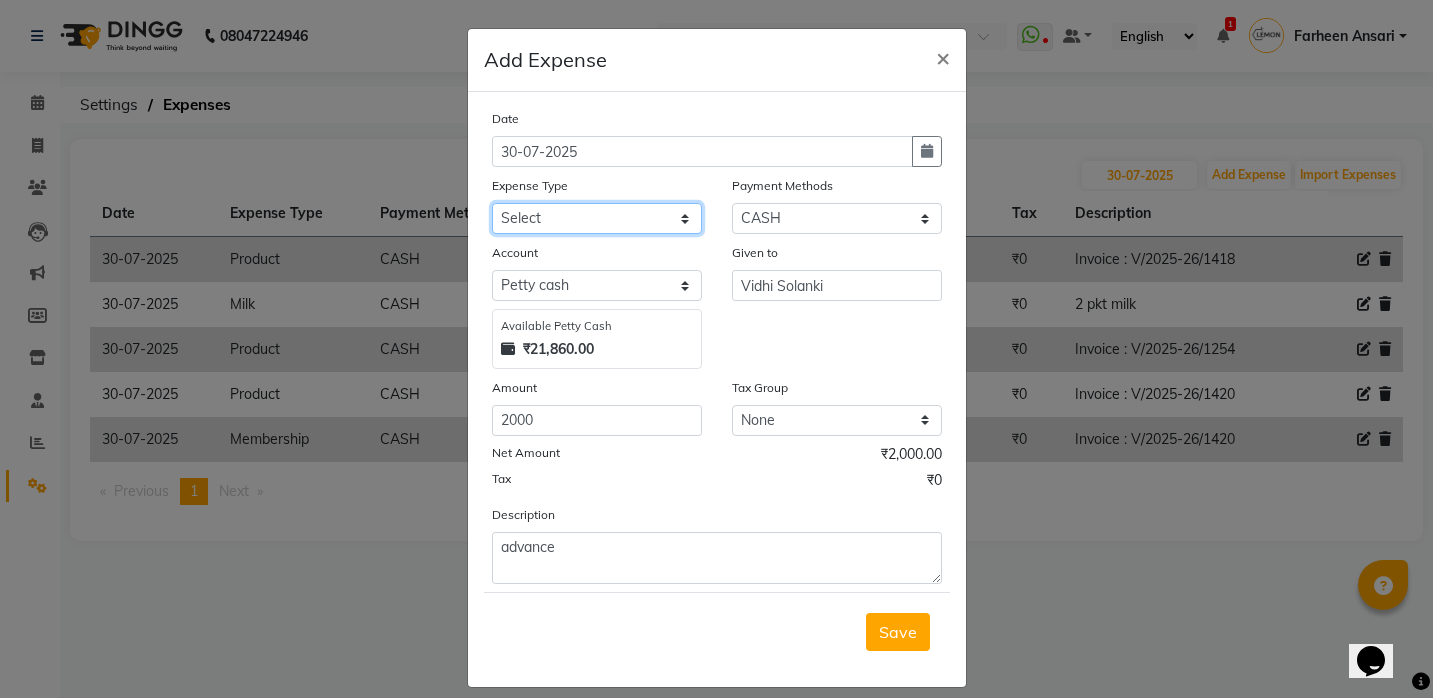 select on "5143" 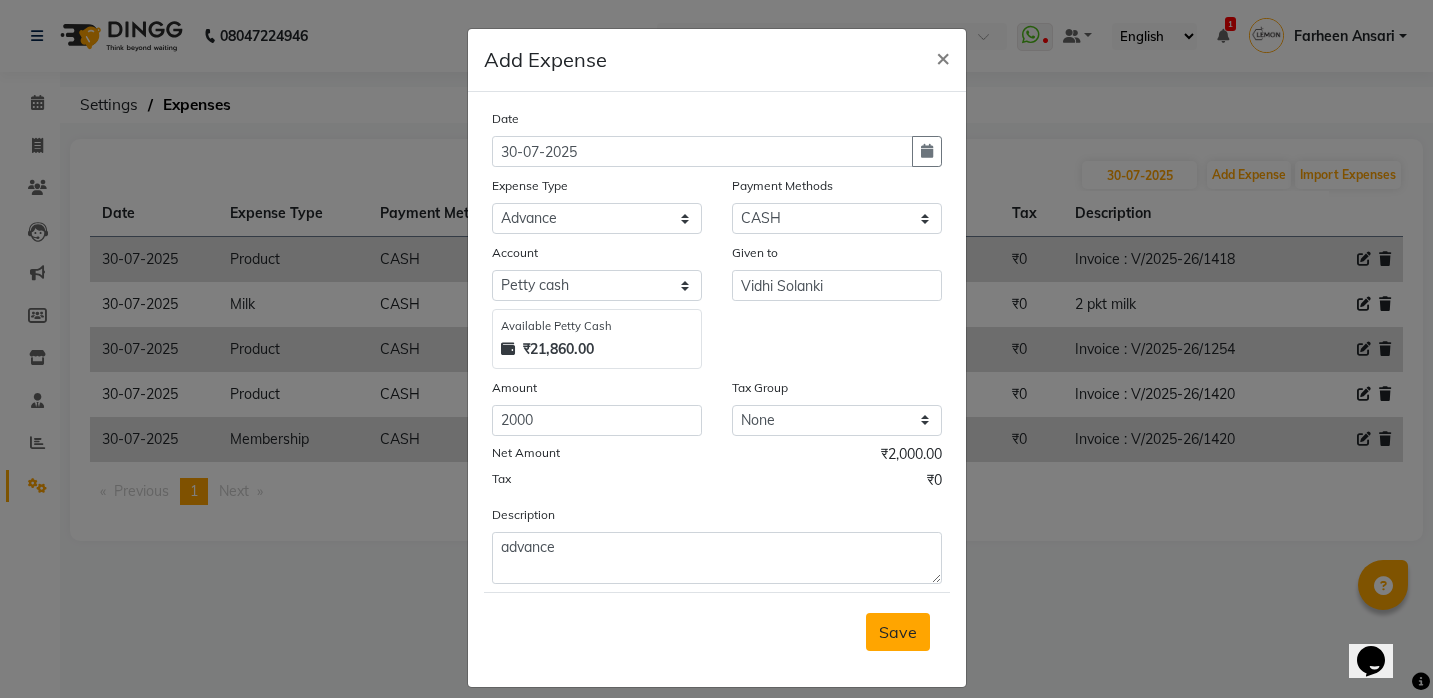 click on "Save" at bounding box center [898, 632] 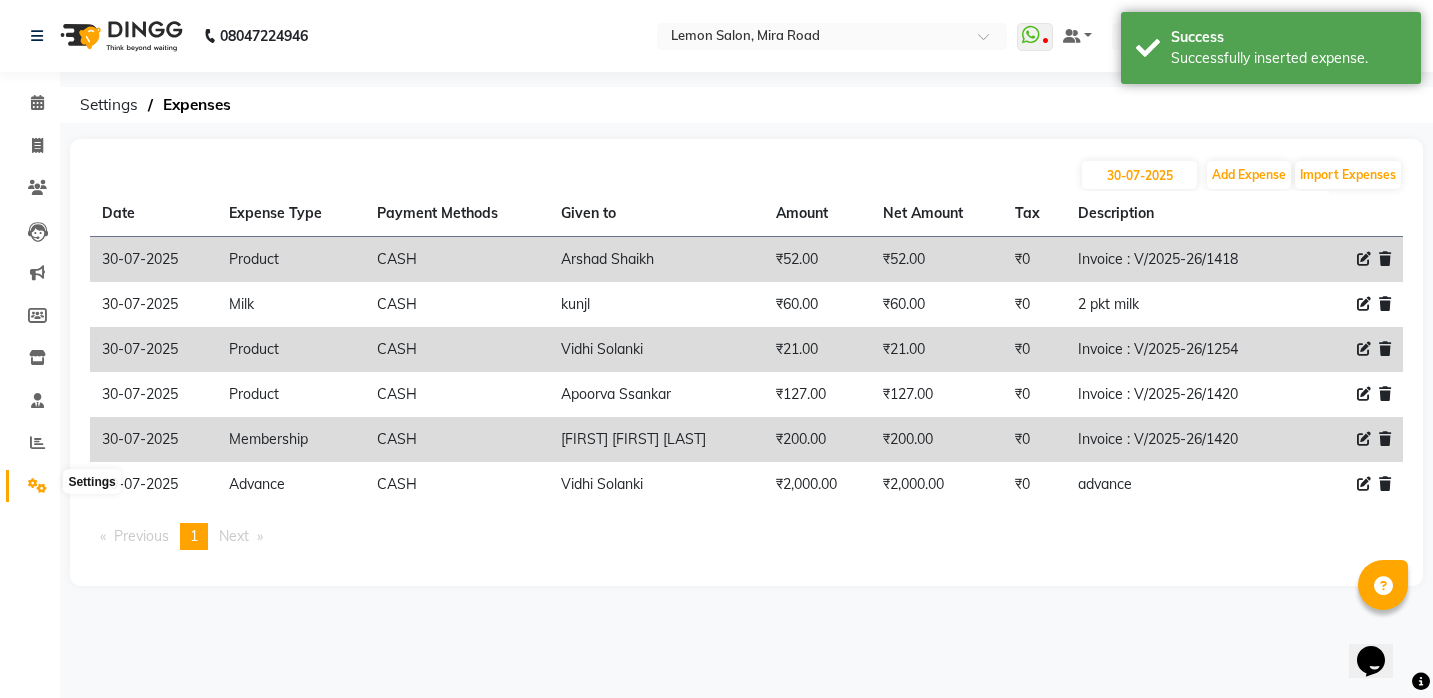 click 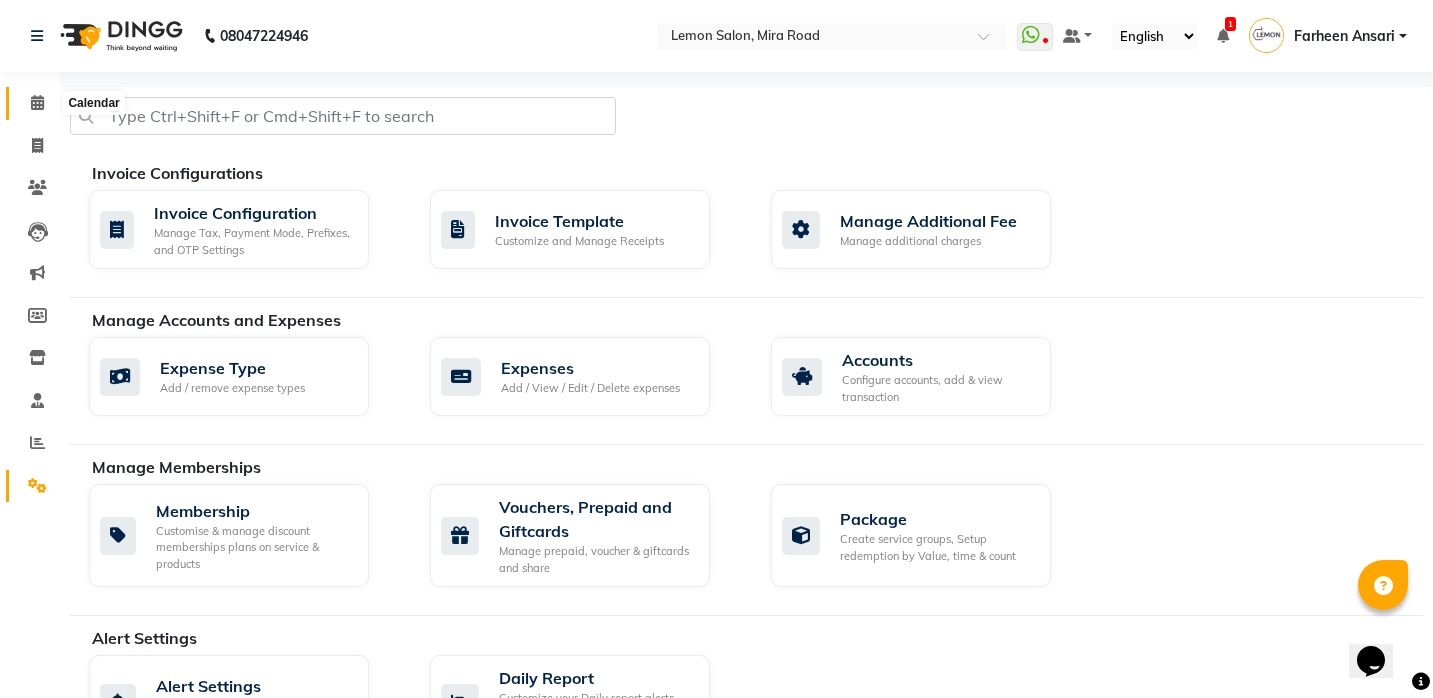 click 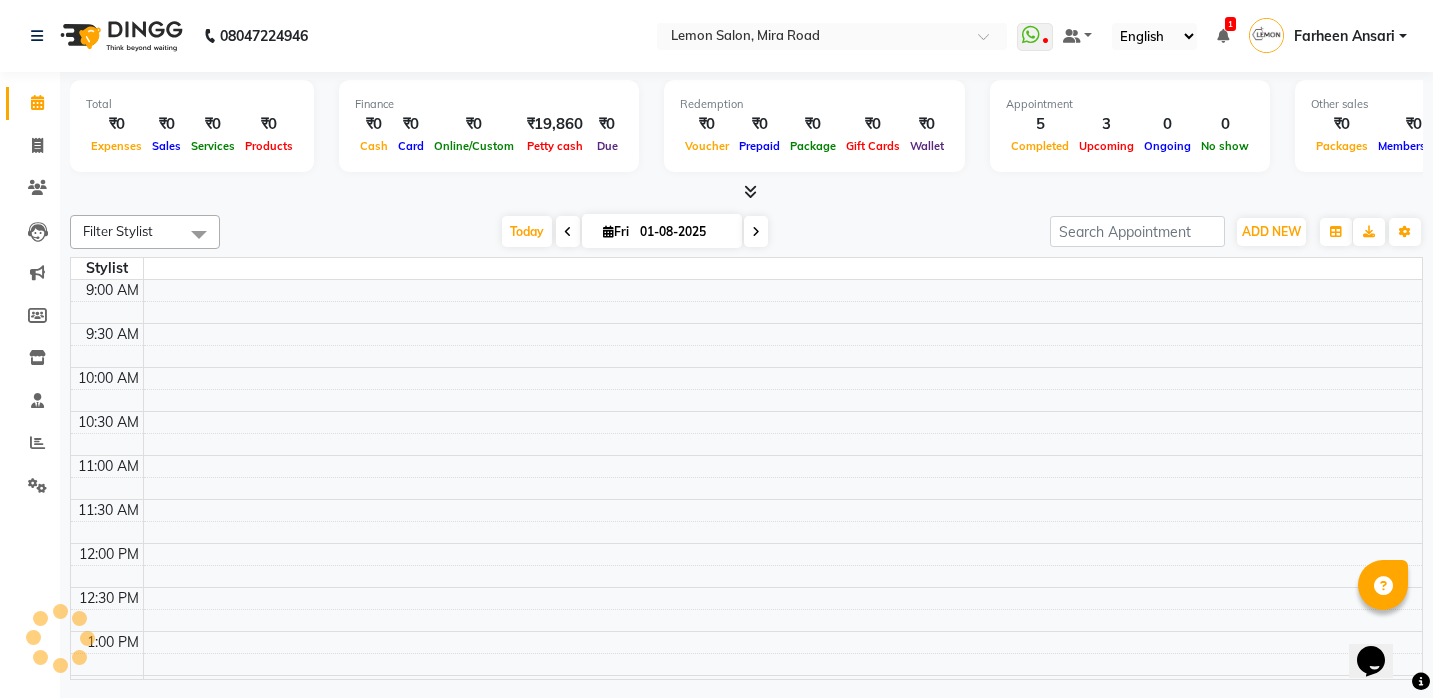 scroll, scrollTop: 0, scrollLeft: 0, axis: both 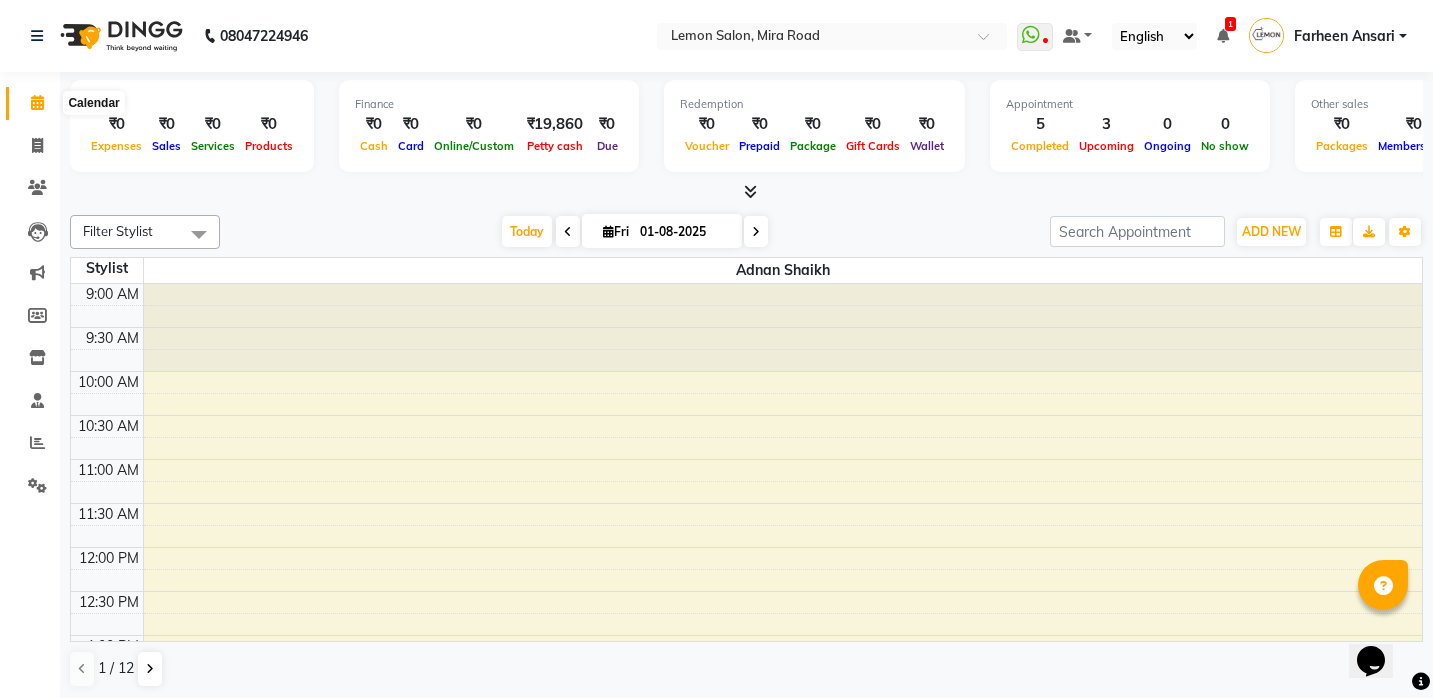 click 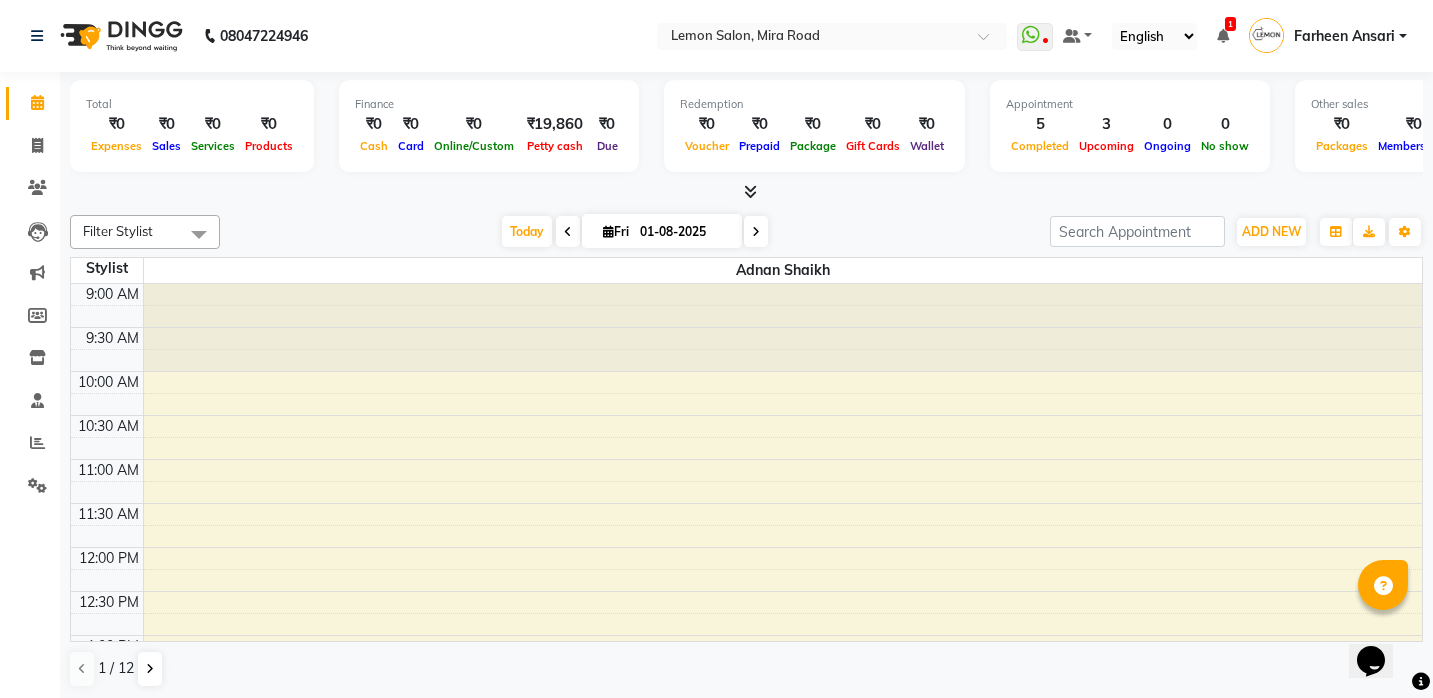 click 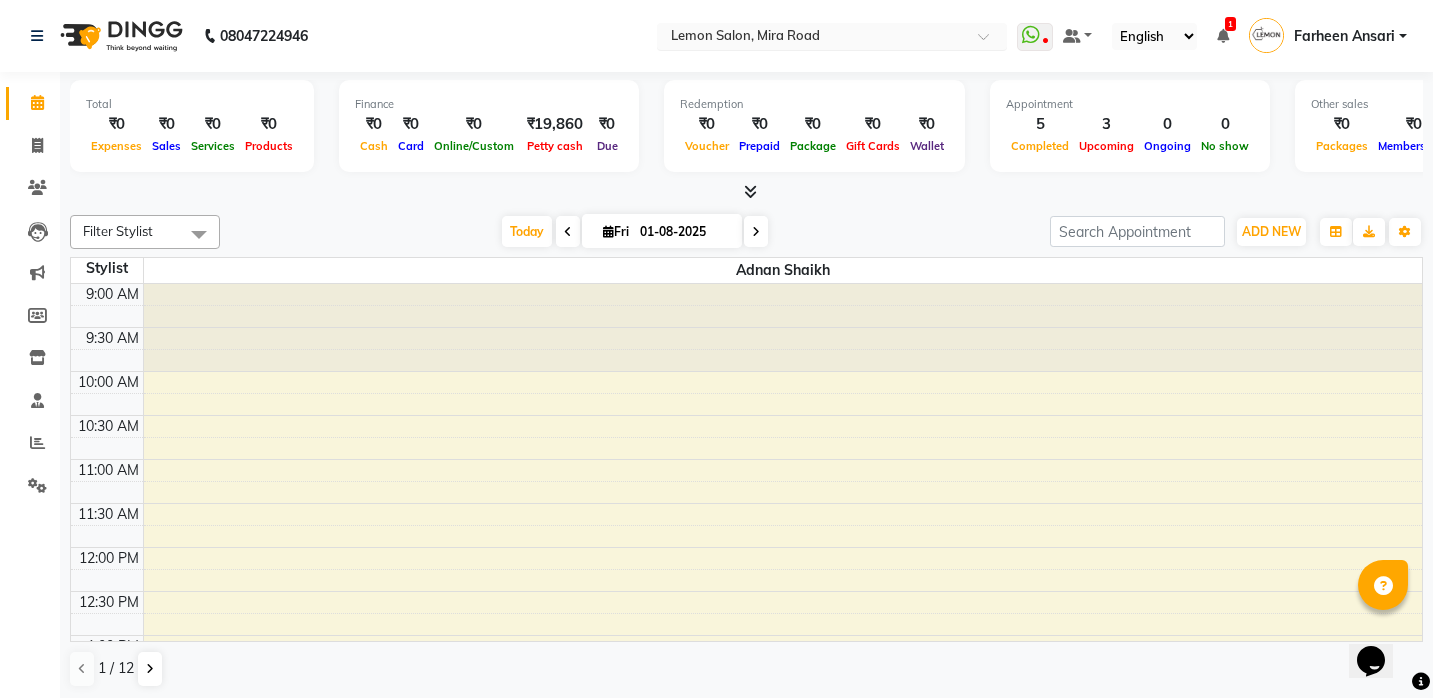 click at bounding box center [812, 38] 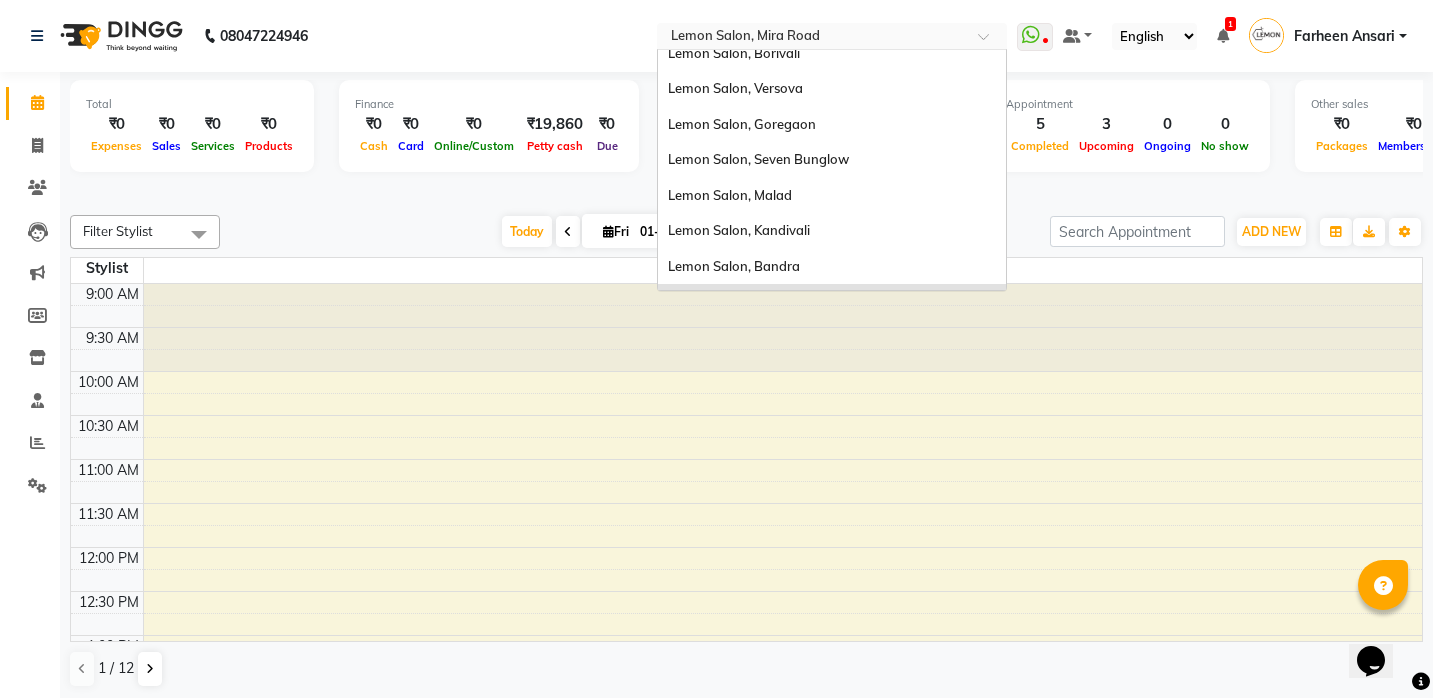 scroll, scrollTop: 0, scrollLeft: 0, axis: both 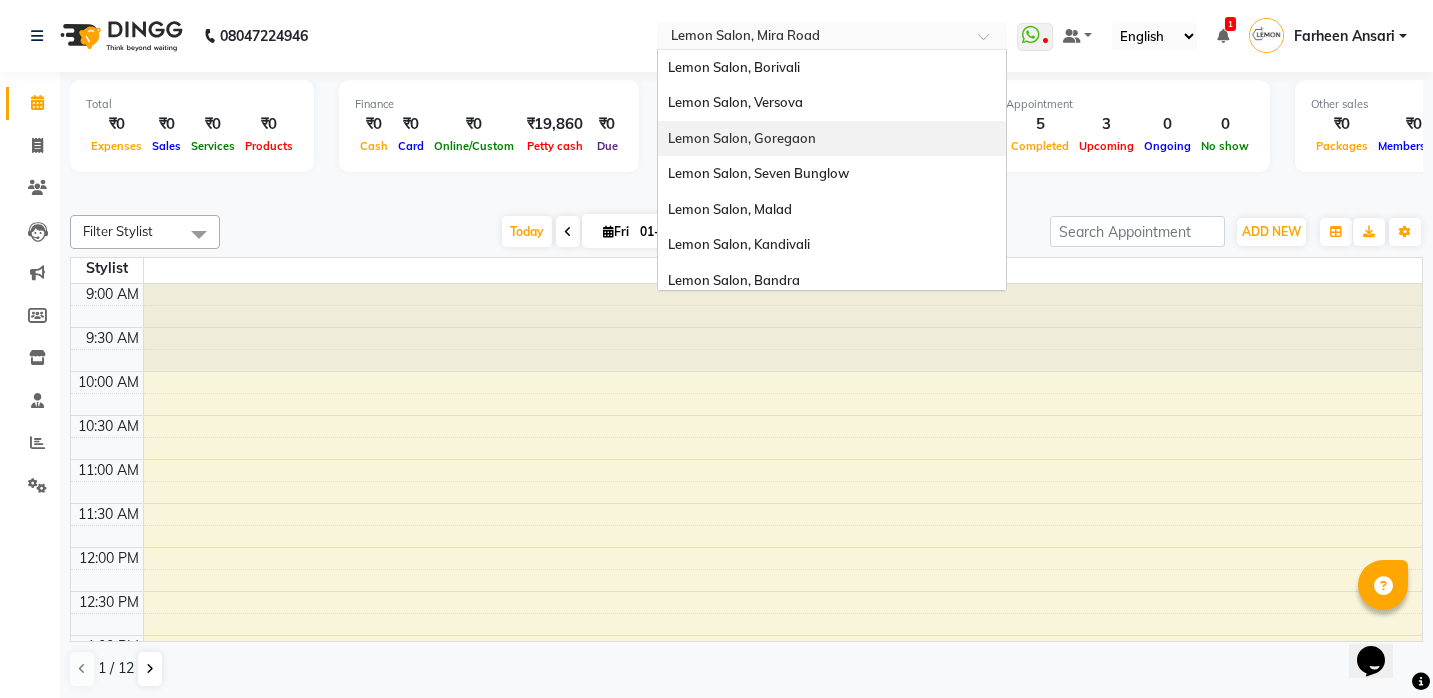 click on "Lemon Salon, Goregaon" at bounding box center (742, 138) 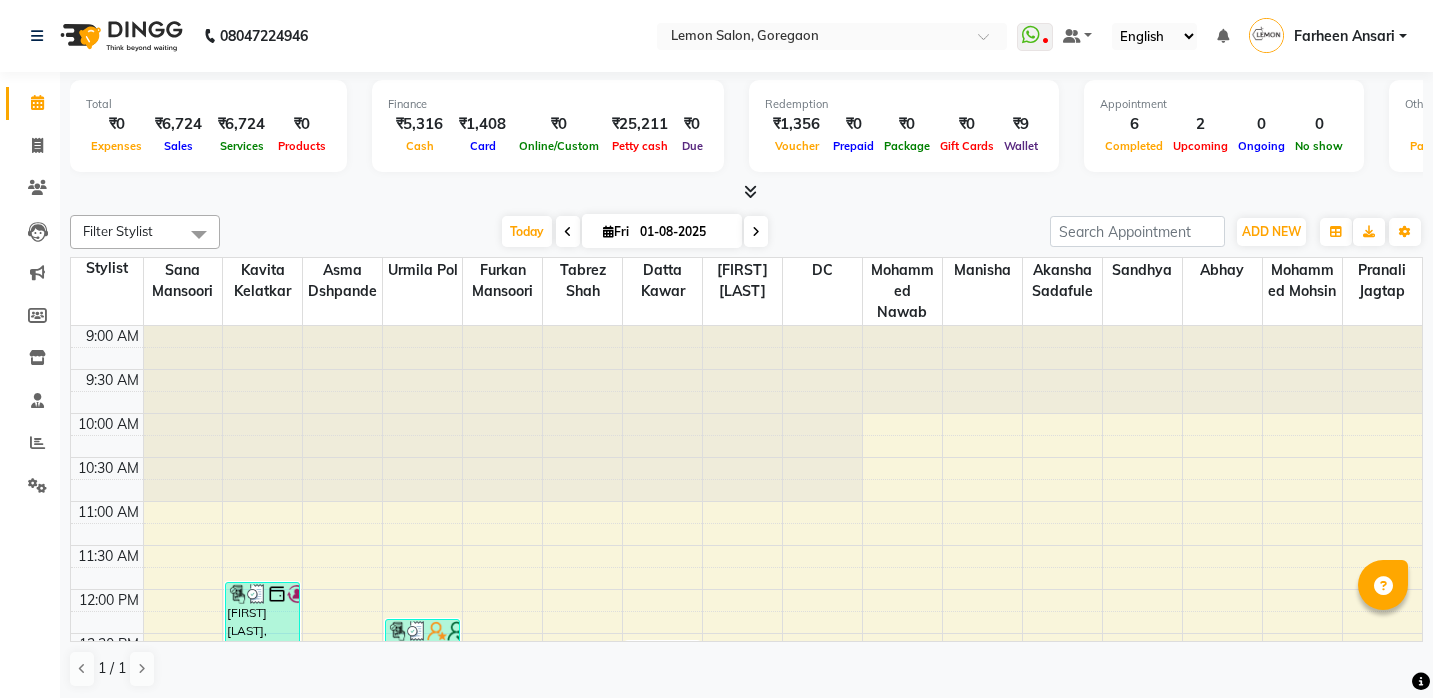 scroll, scrollTop: 0, scrollLeft: 0, axis: both 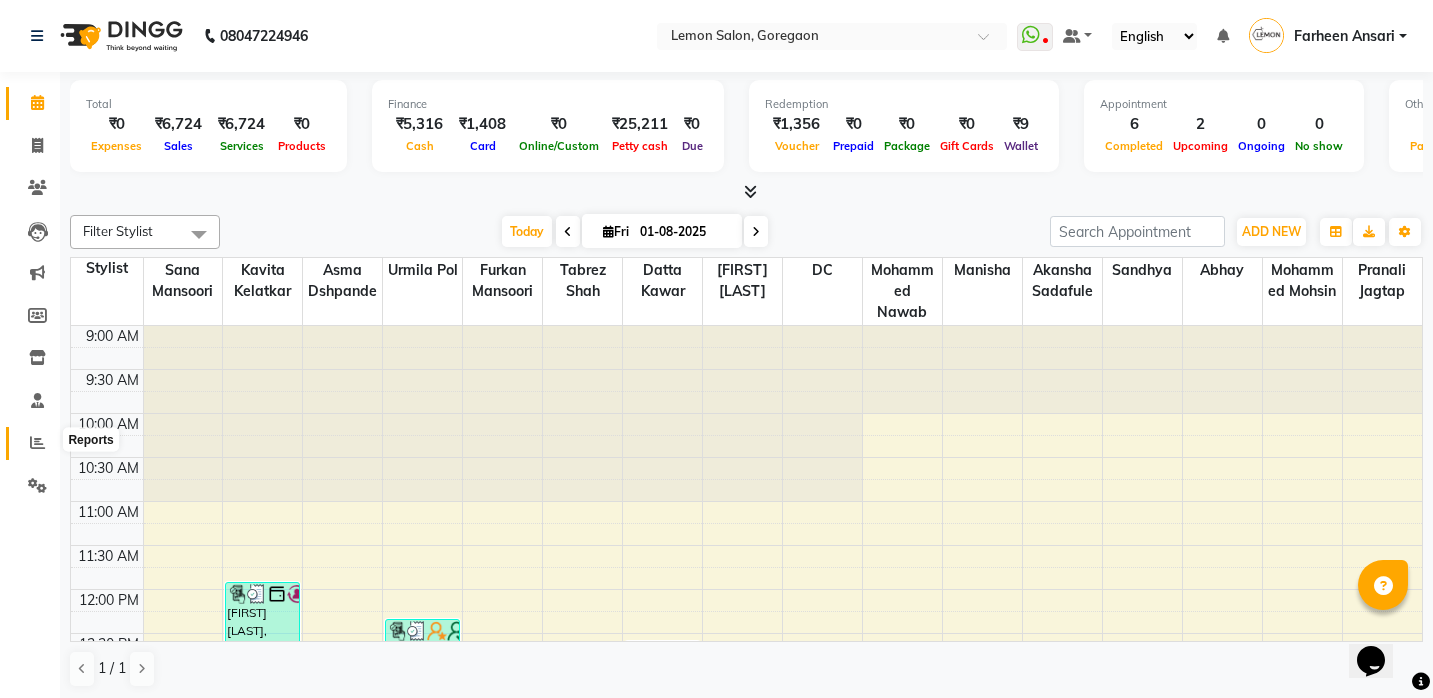 click 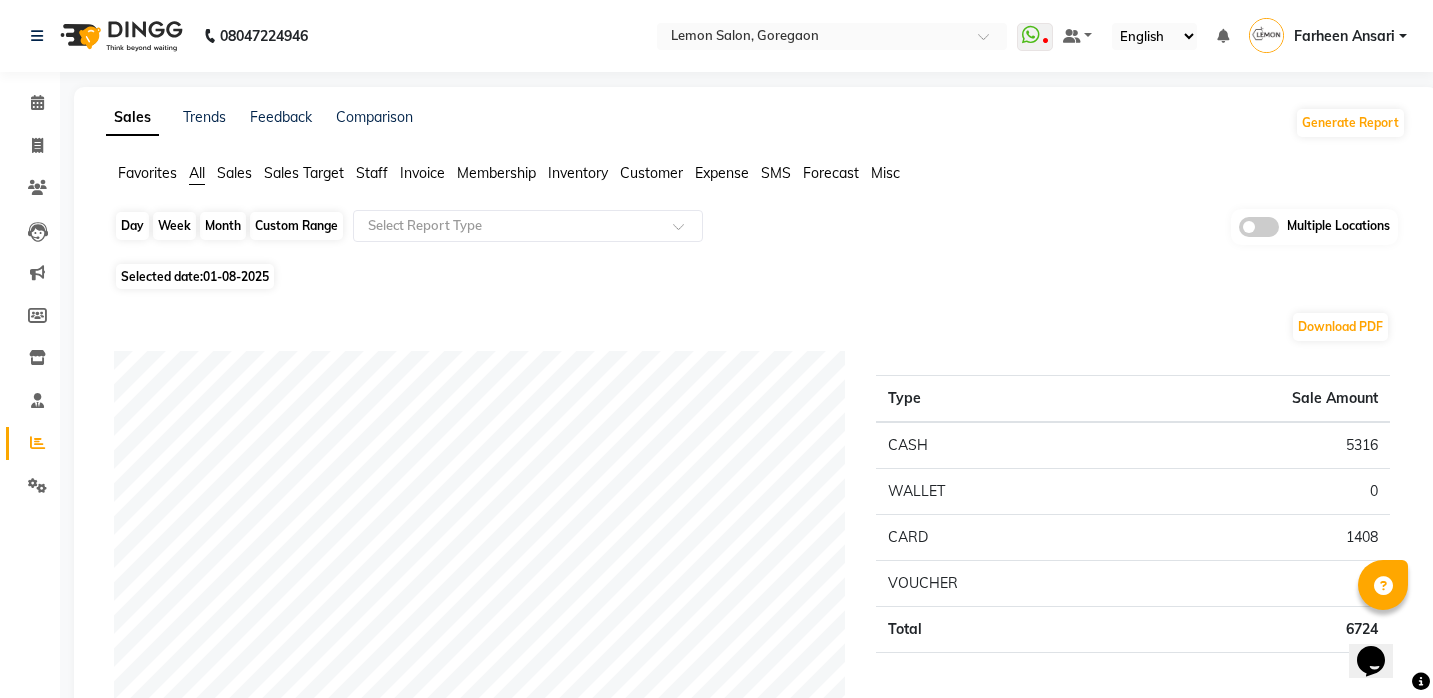 click on "Day" 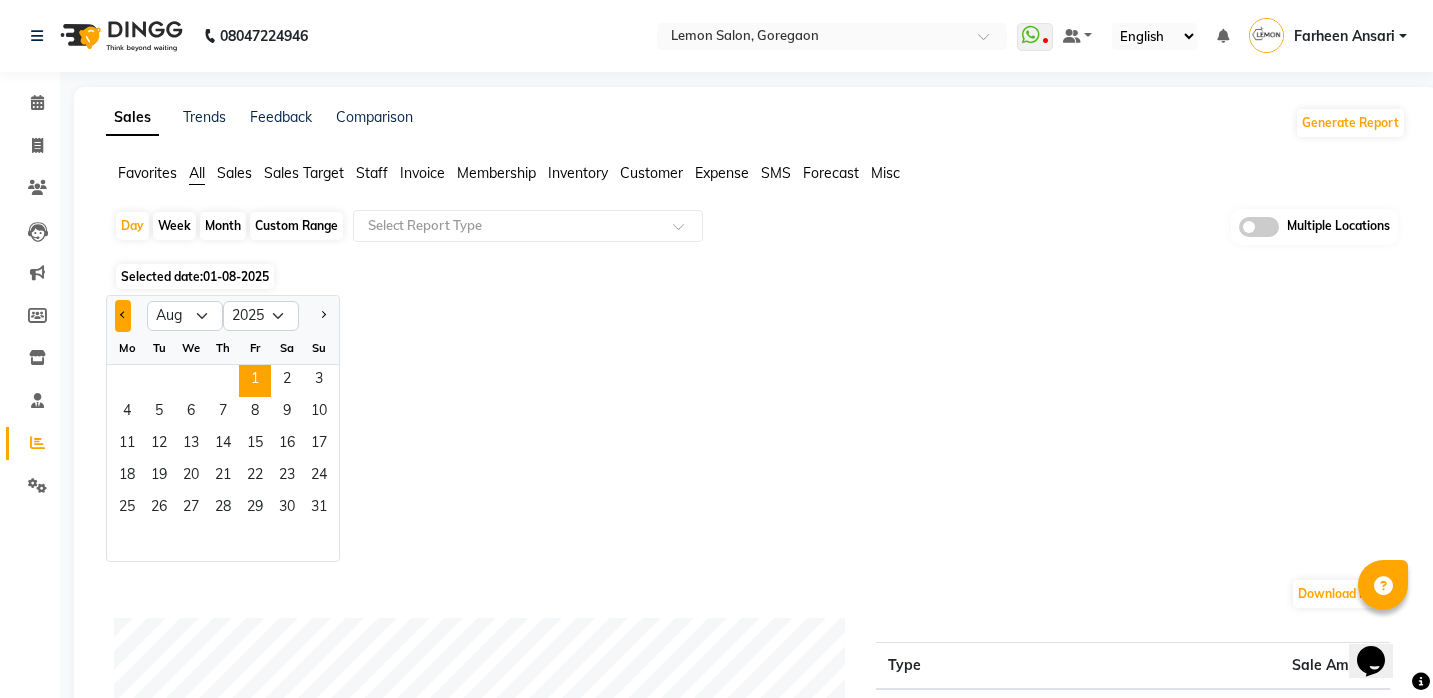 click 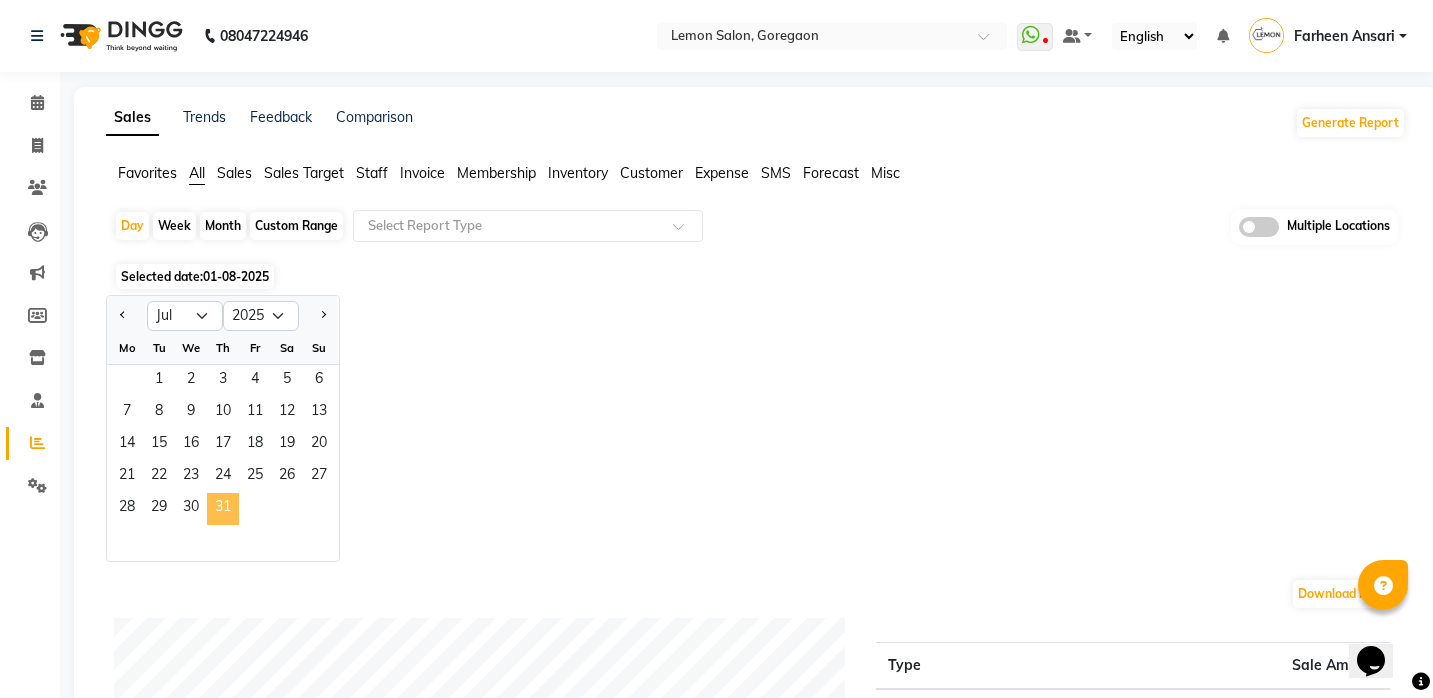 click on "31" 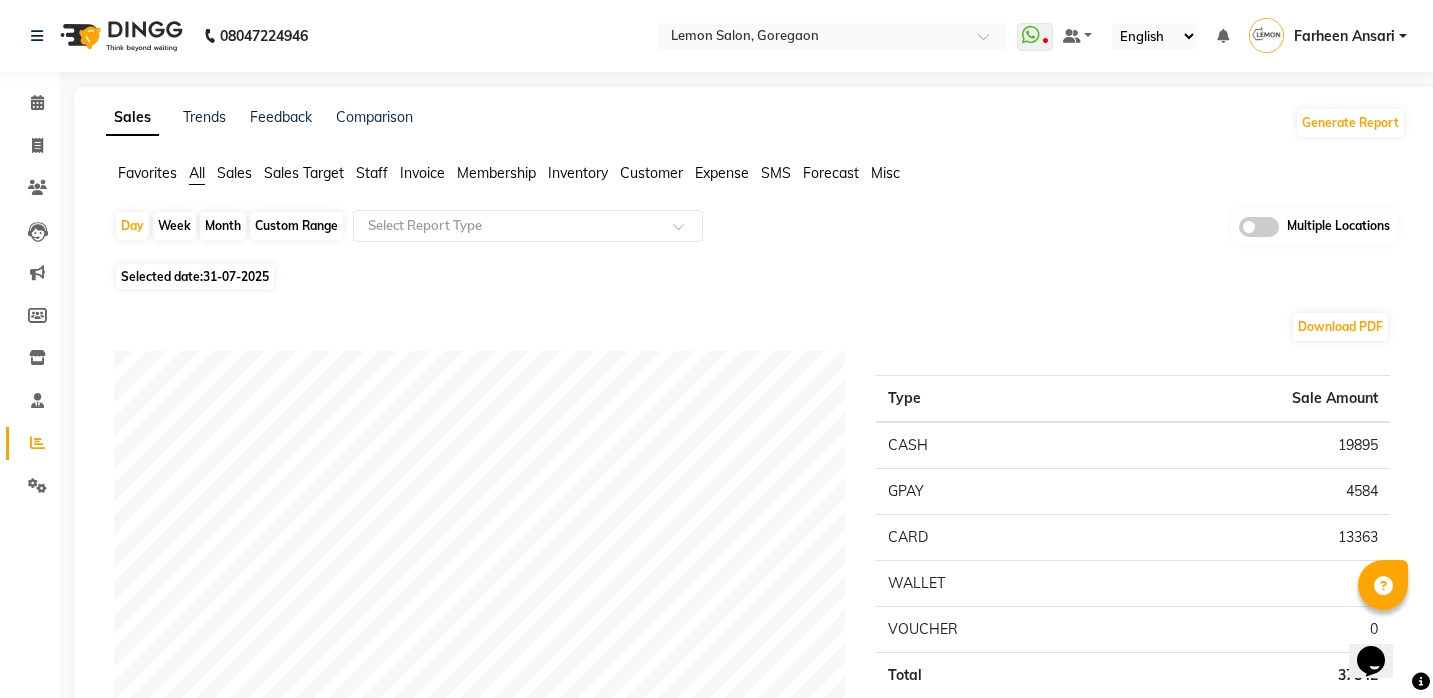 scroll, scrollTop: 0, scrollLeft: 0, axis: both 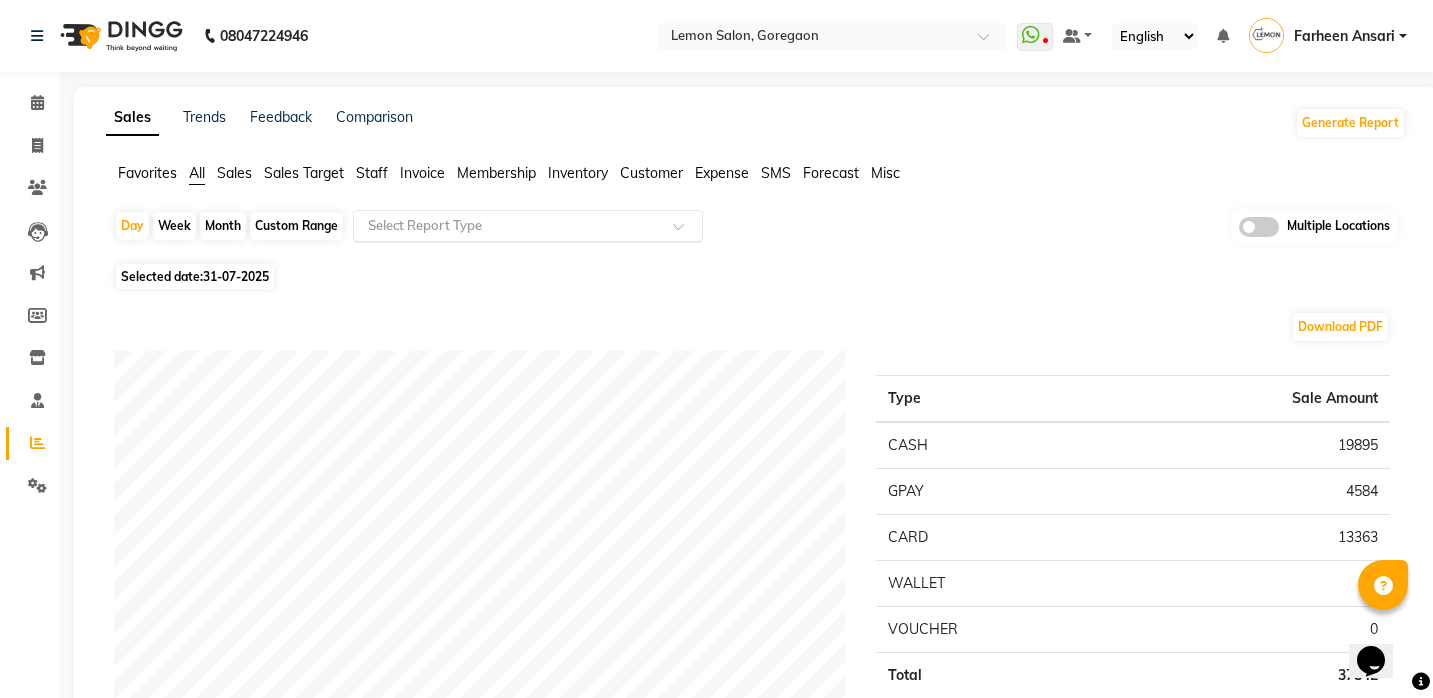 click 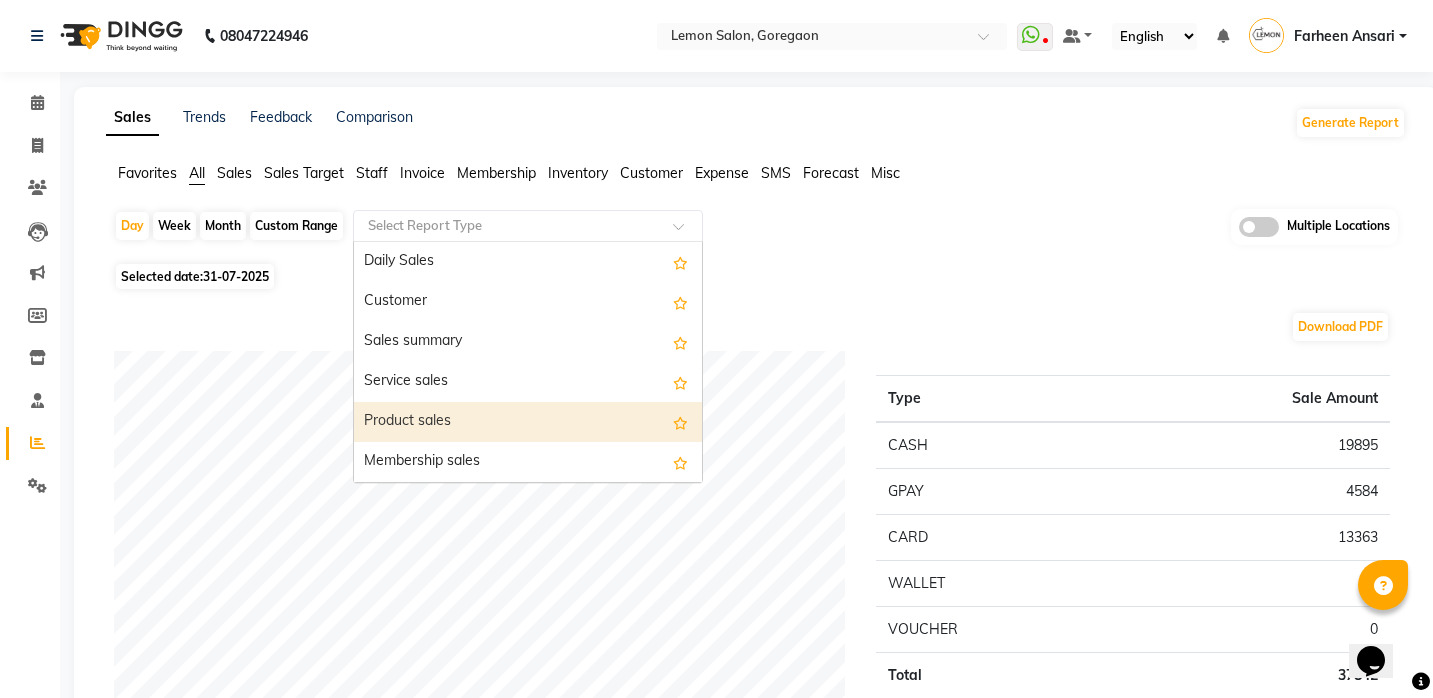 click on "Product sales" at bounding box center (528, 422) 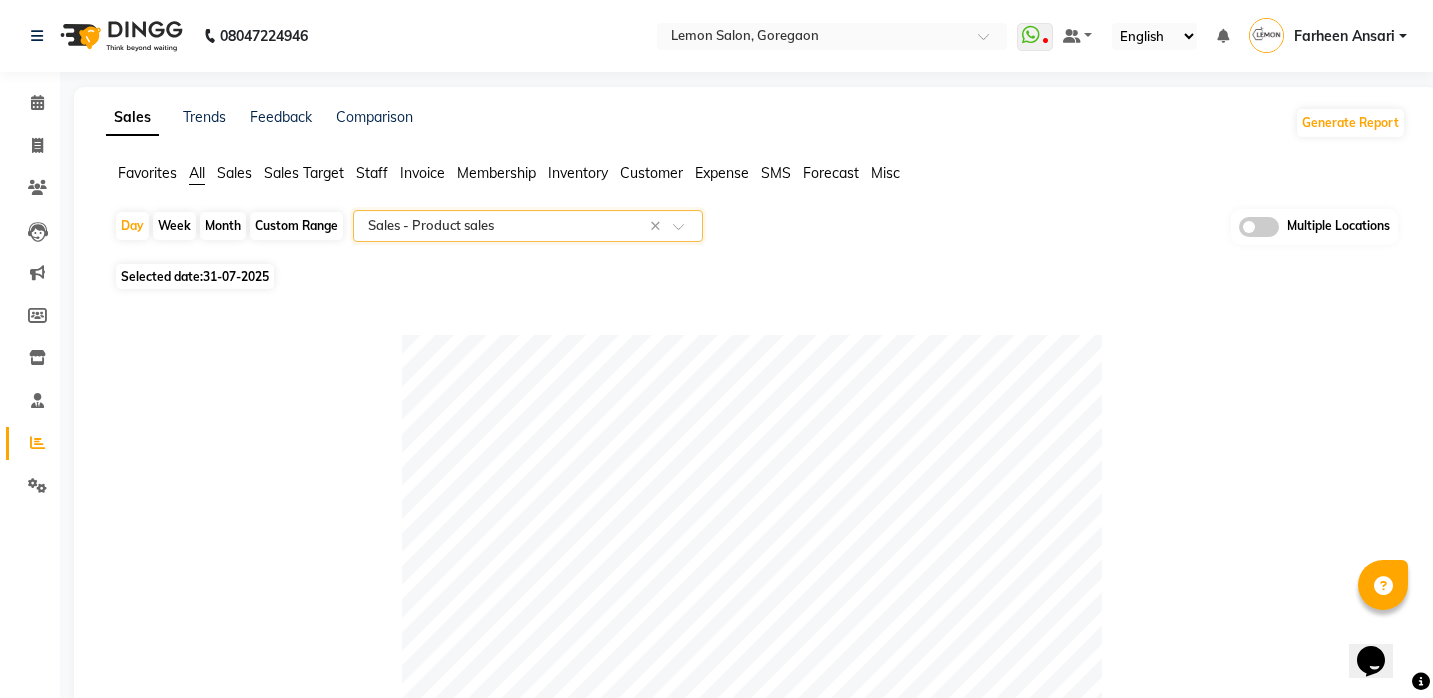 scroll, scrollTop: 0, scrollLeft: 0, axis: both 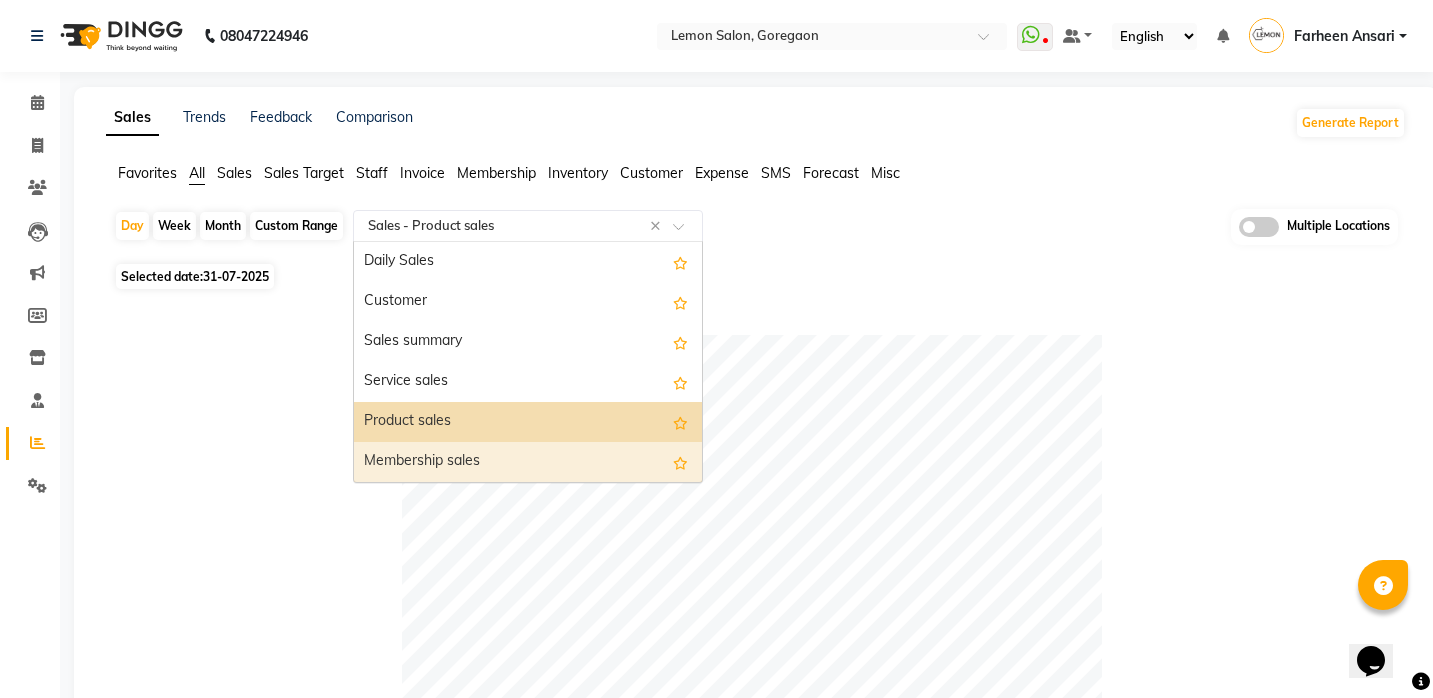 click on "Membership sales" at bounding box center (528, 462) 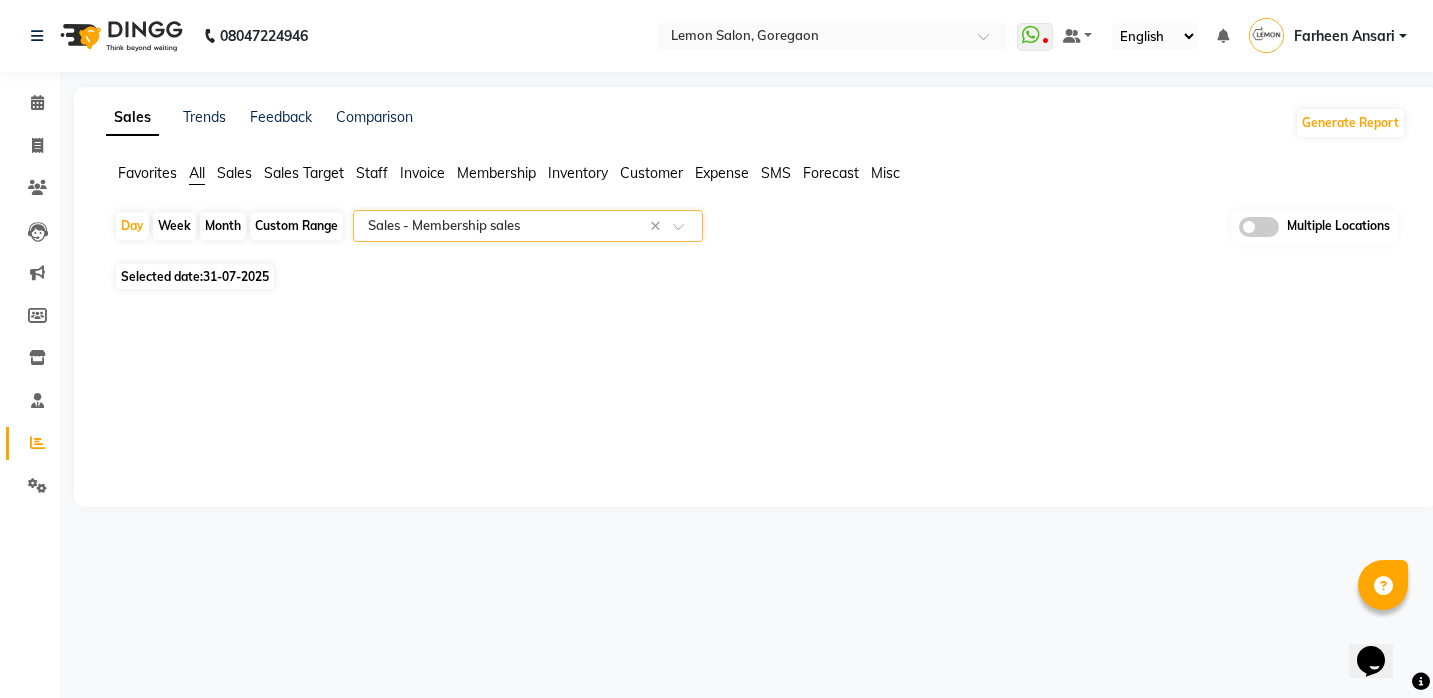 scroll, scrollTop: 0, scrollLeft: 0, axis: both 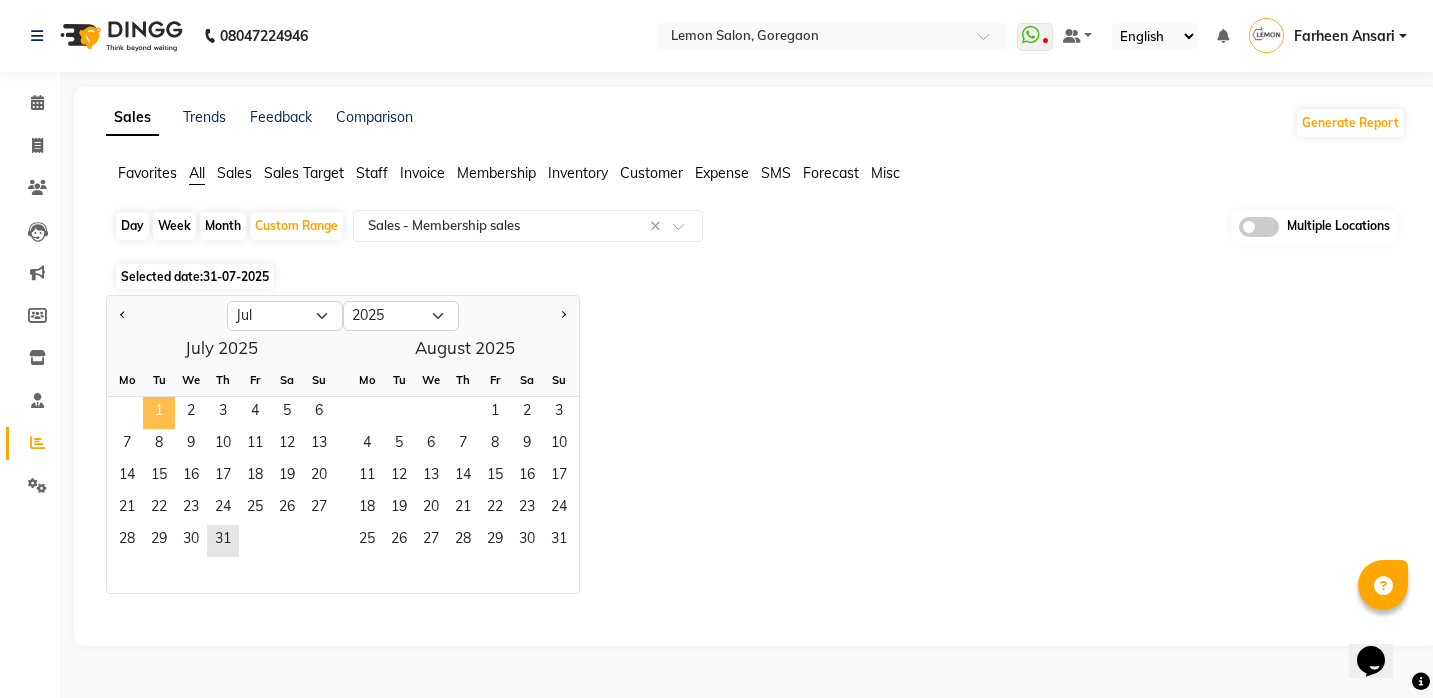 click on "1" 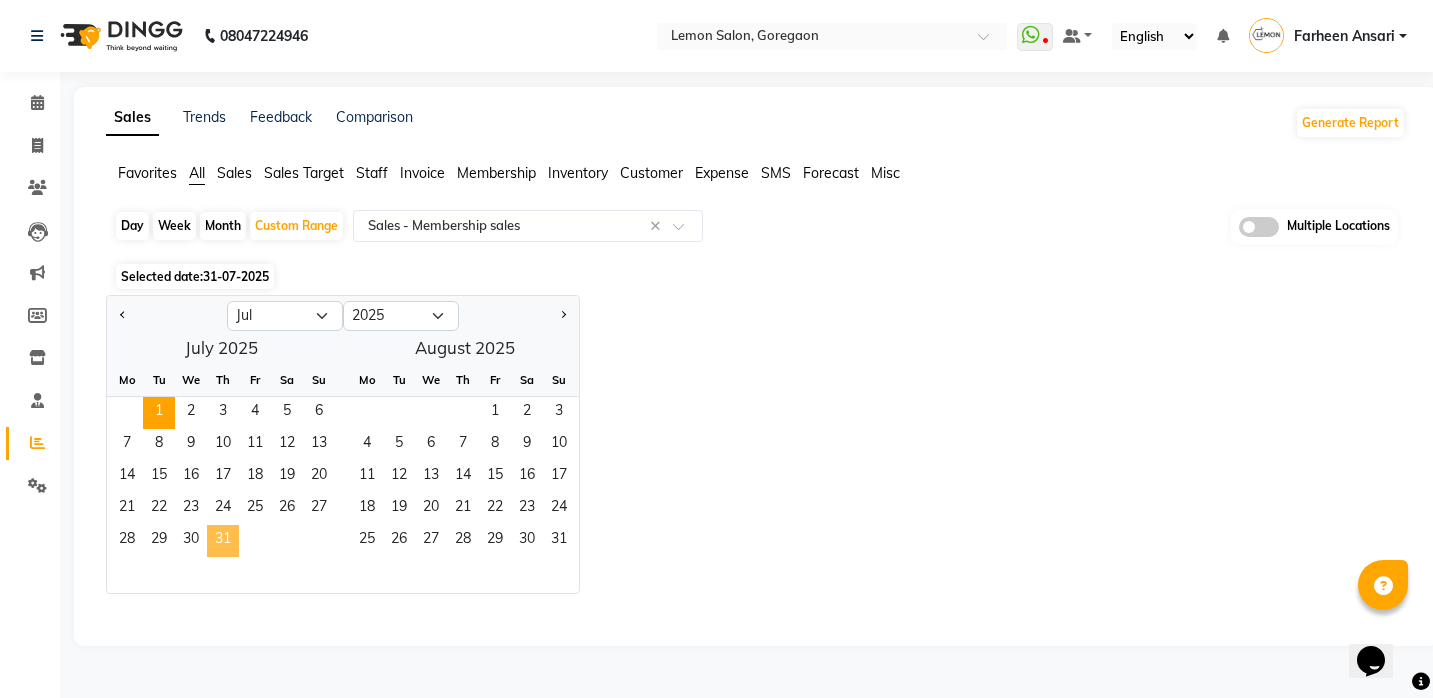 click on "31" 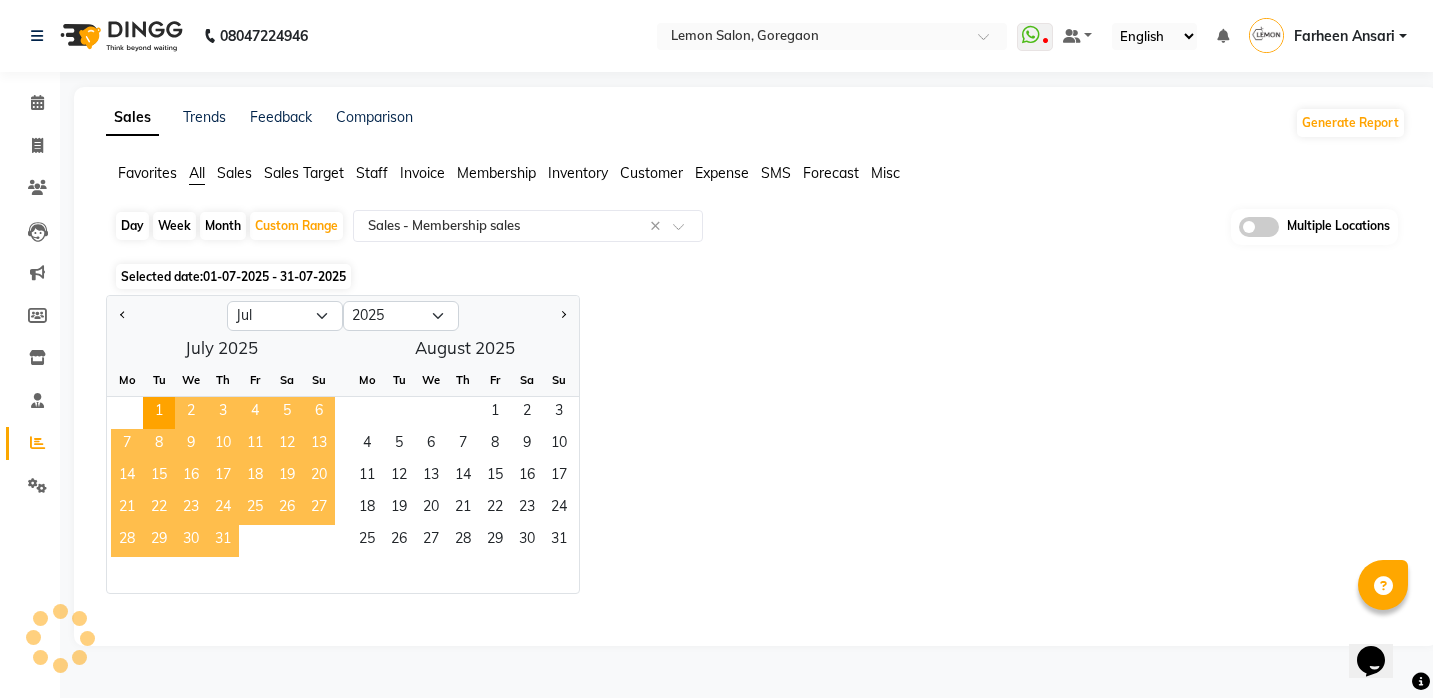 select on "filtered_report" 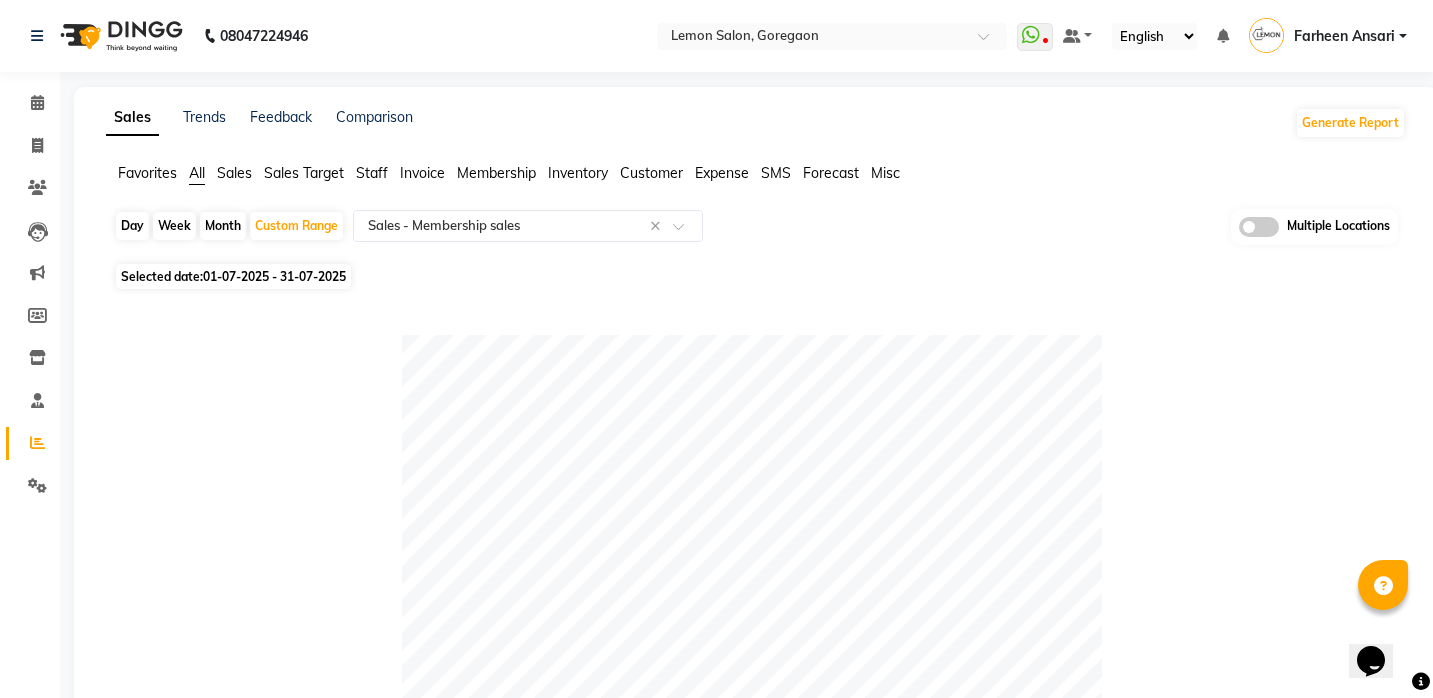 click on "All" 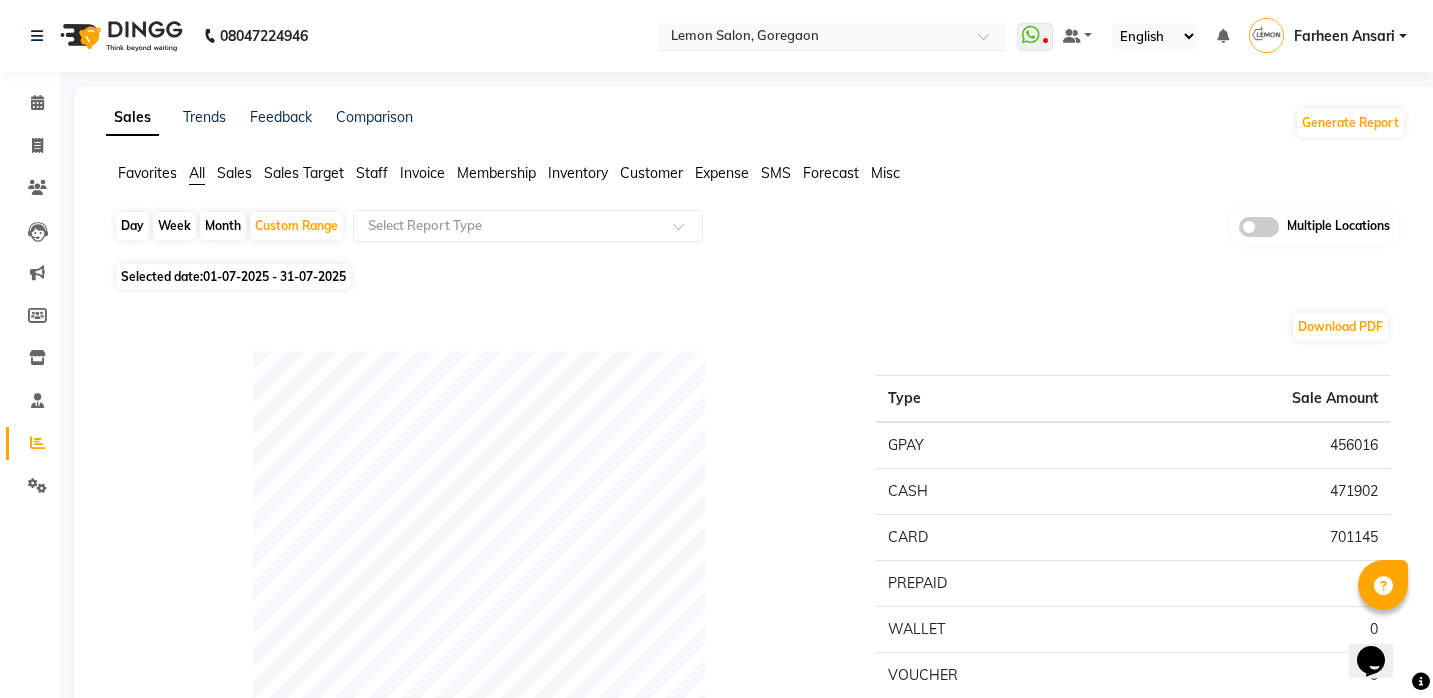 scroll, scrollTop: 0, scrollLeft: 0, axis: both 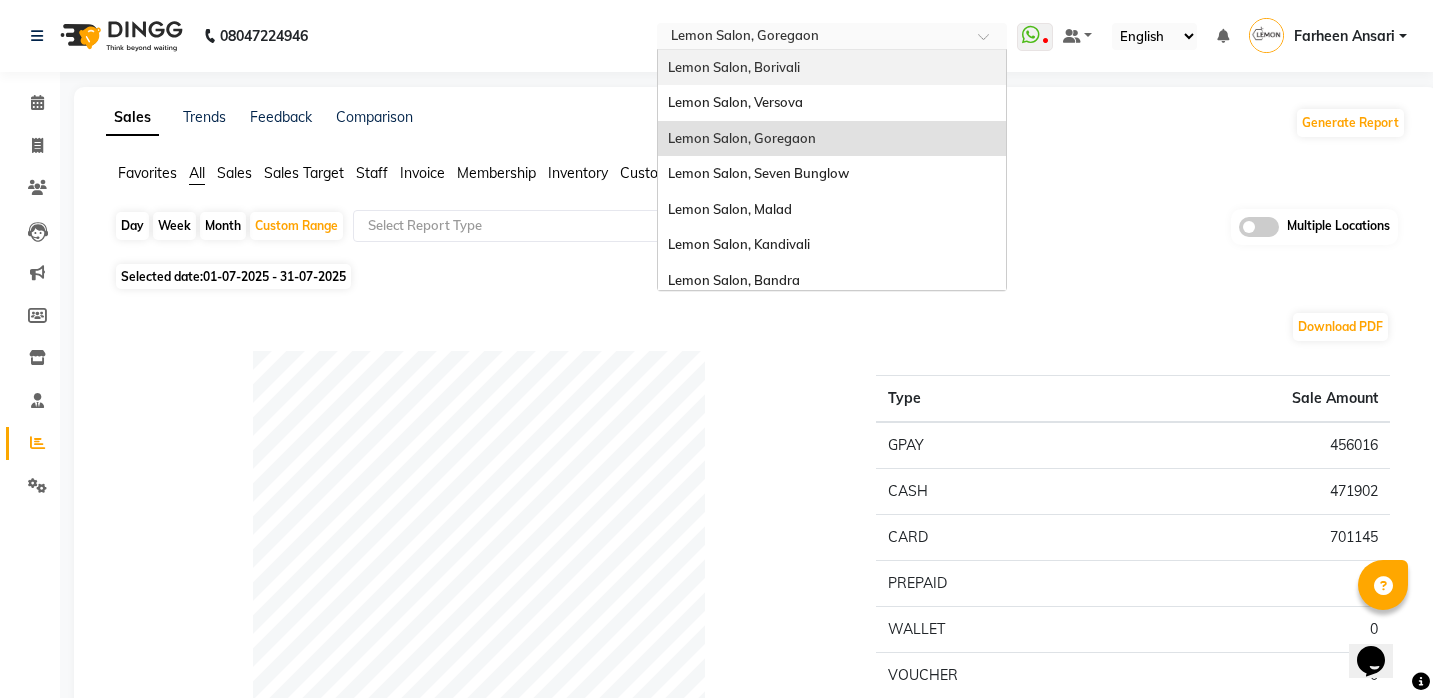 click on "Lemon Salon, Borivali" at bounding box center (734, 67) 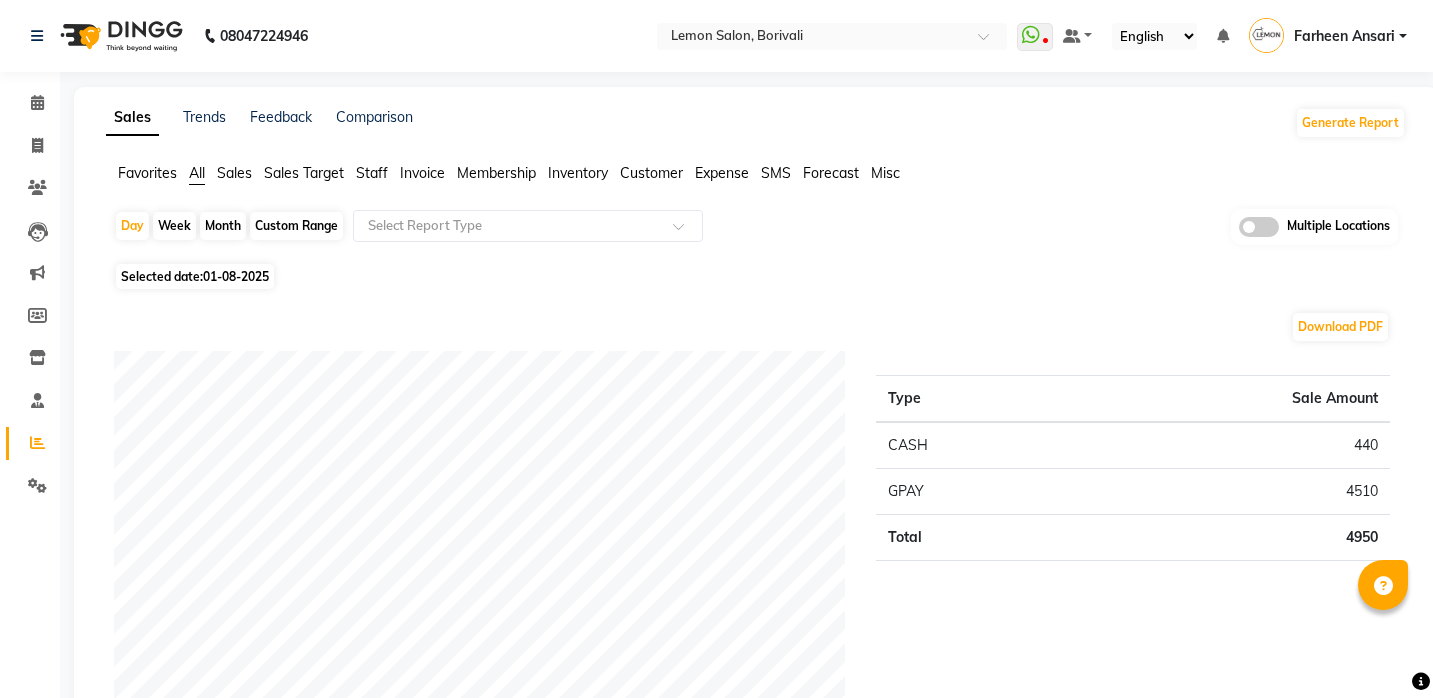scroll, scrollTop: 0, scrollLeft: 0, axis: both 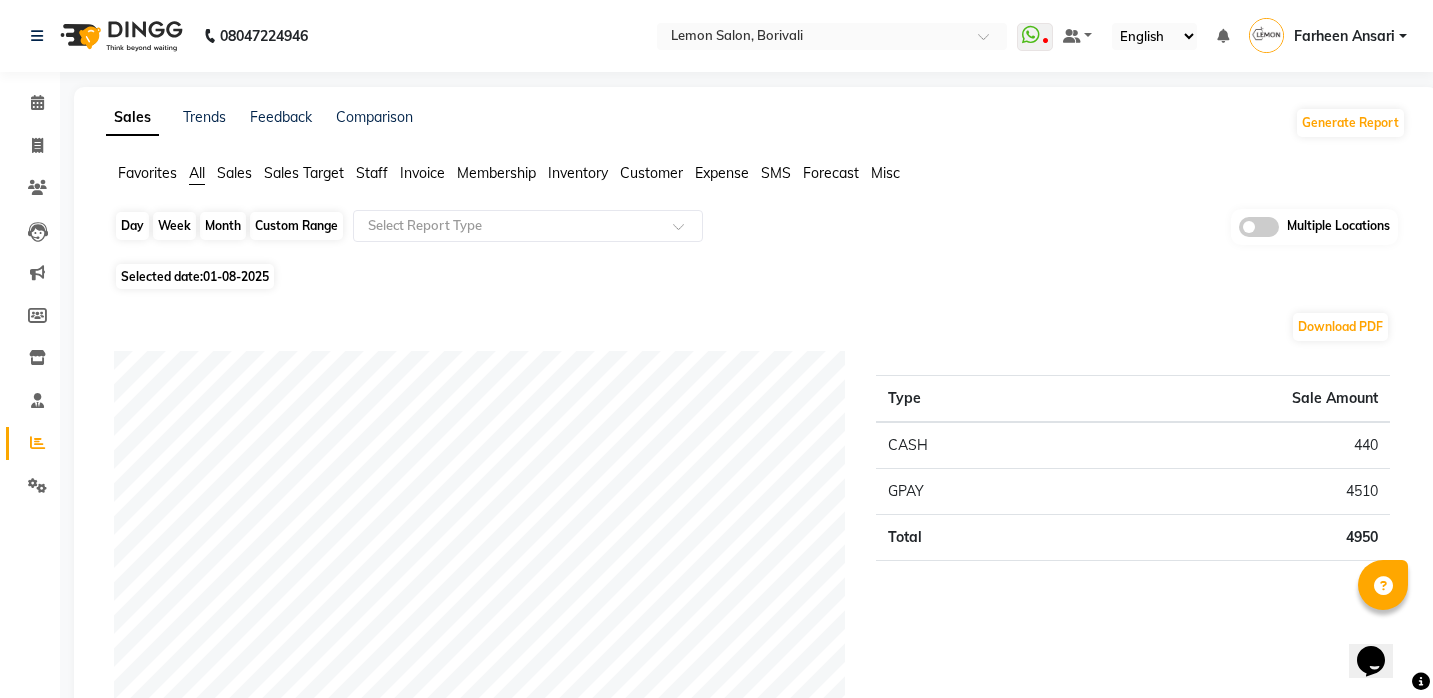click on "Day" 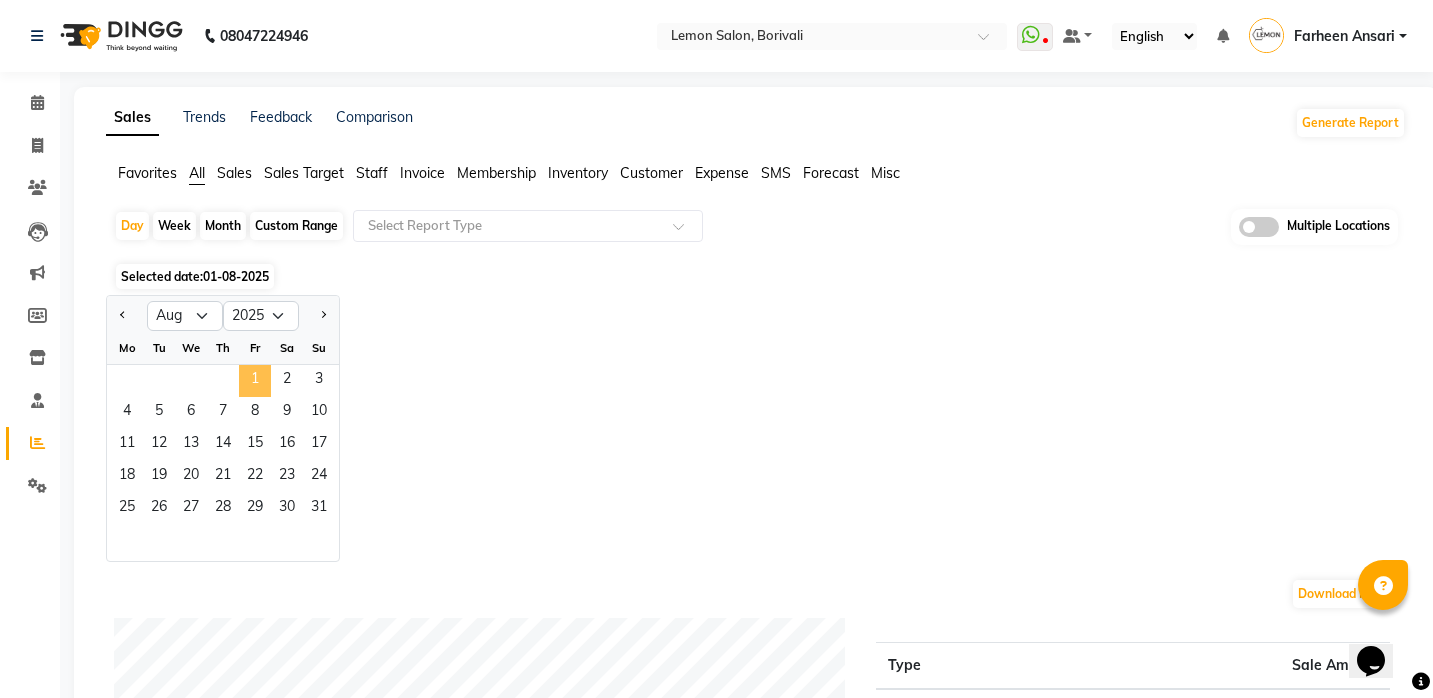 click on "1" 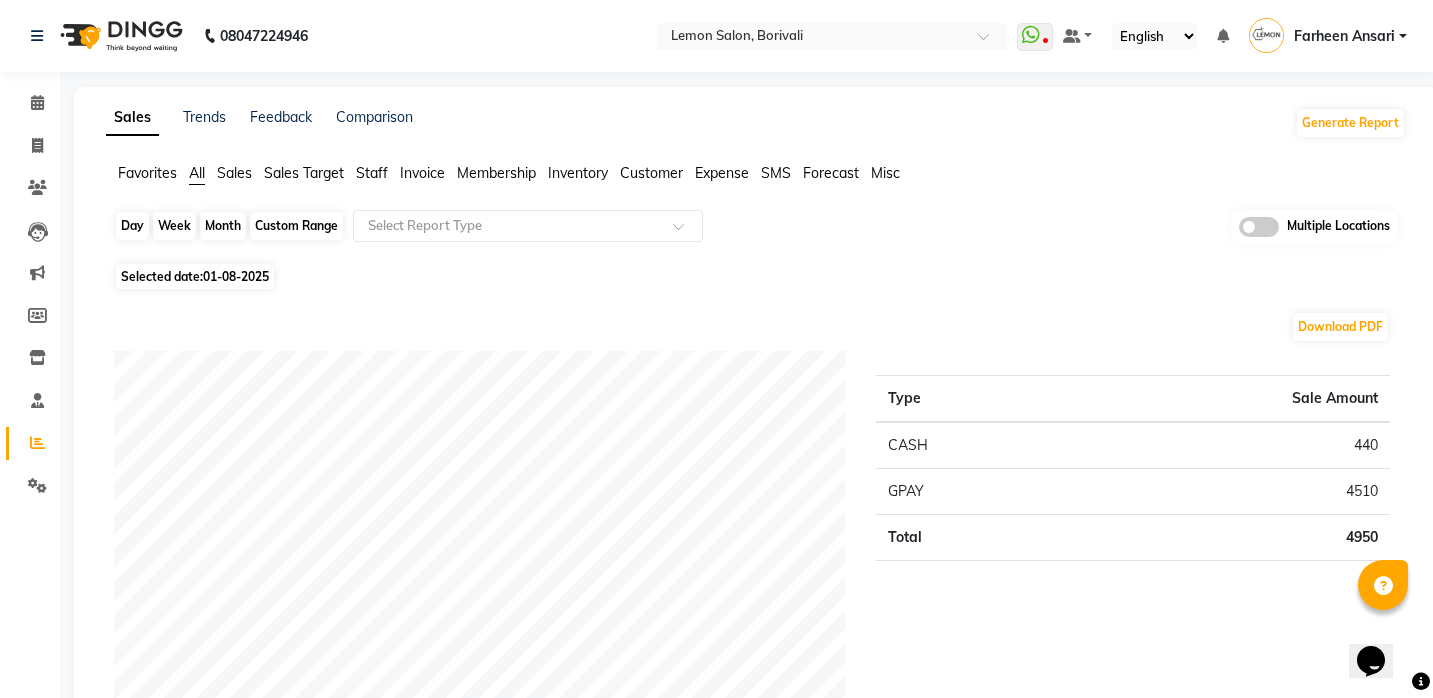 click on "Day" 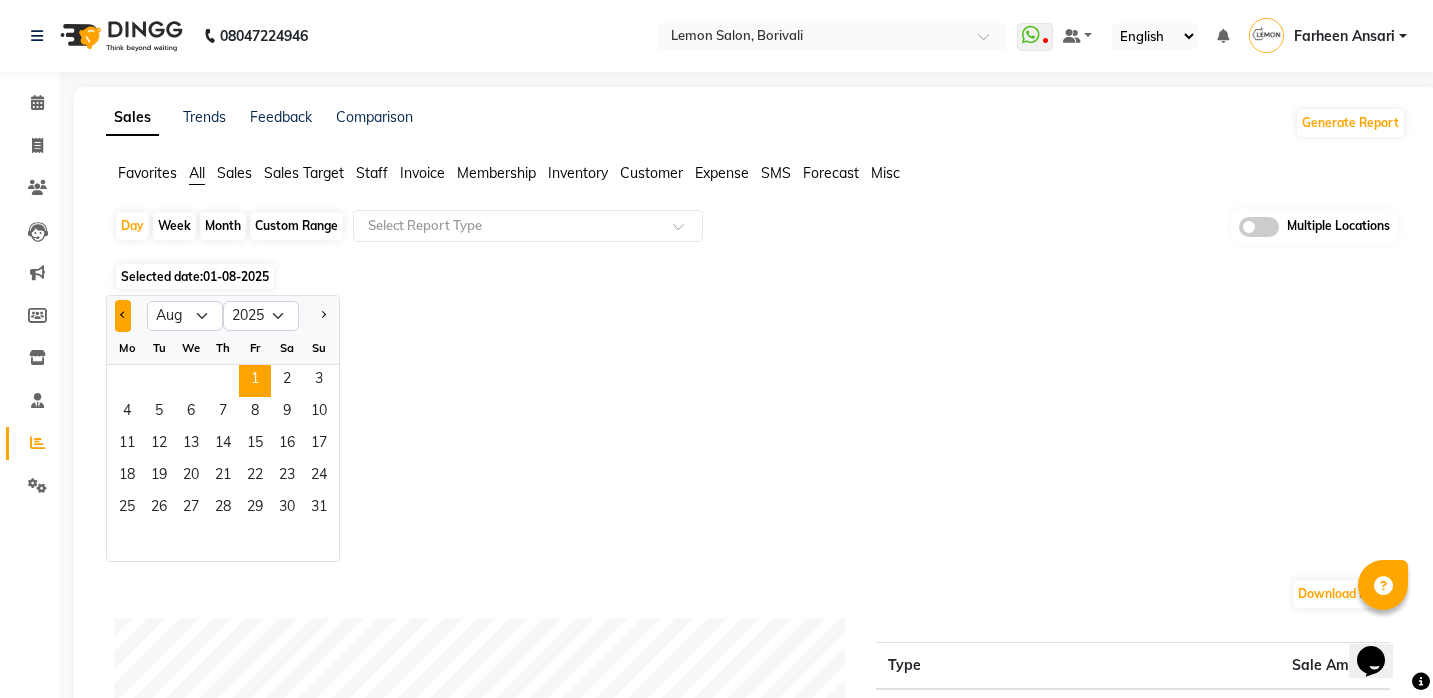 click 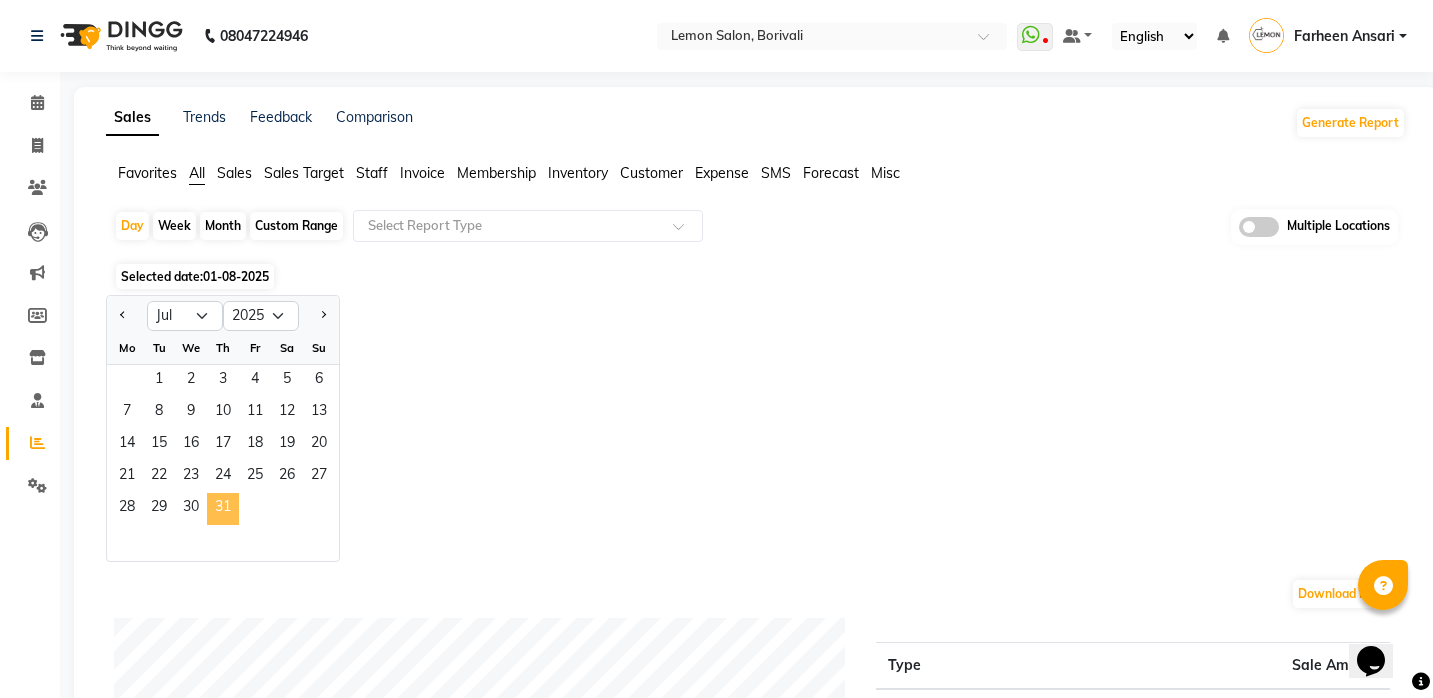 click on "31" 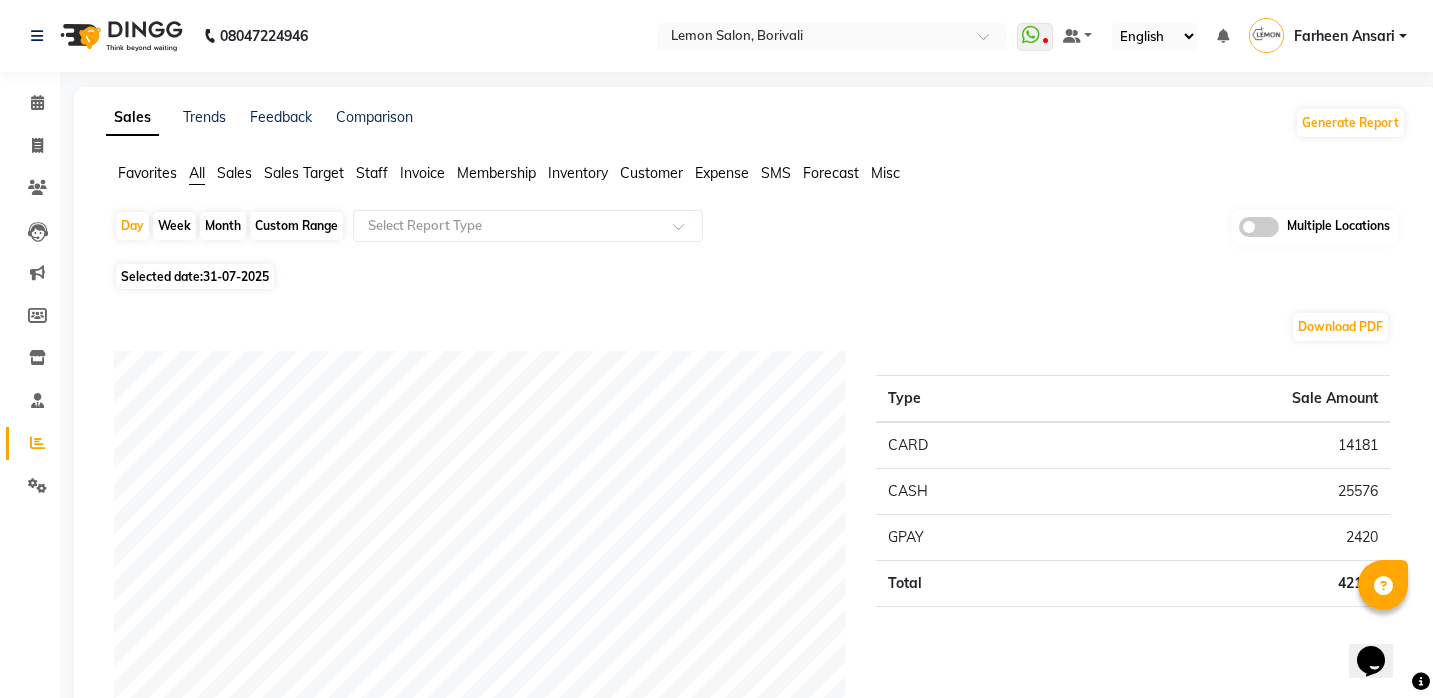 scroll, scrollTop: 0, scrollLeft: 0, axis: both 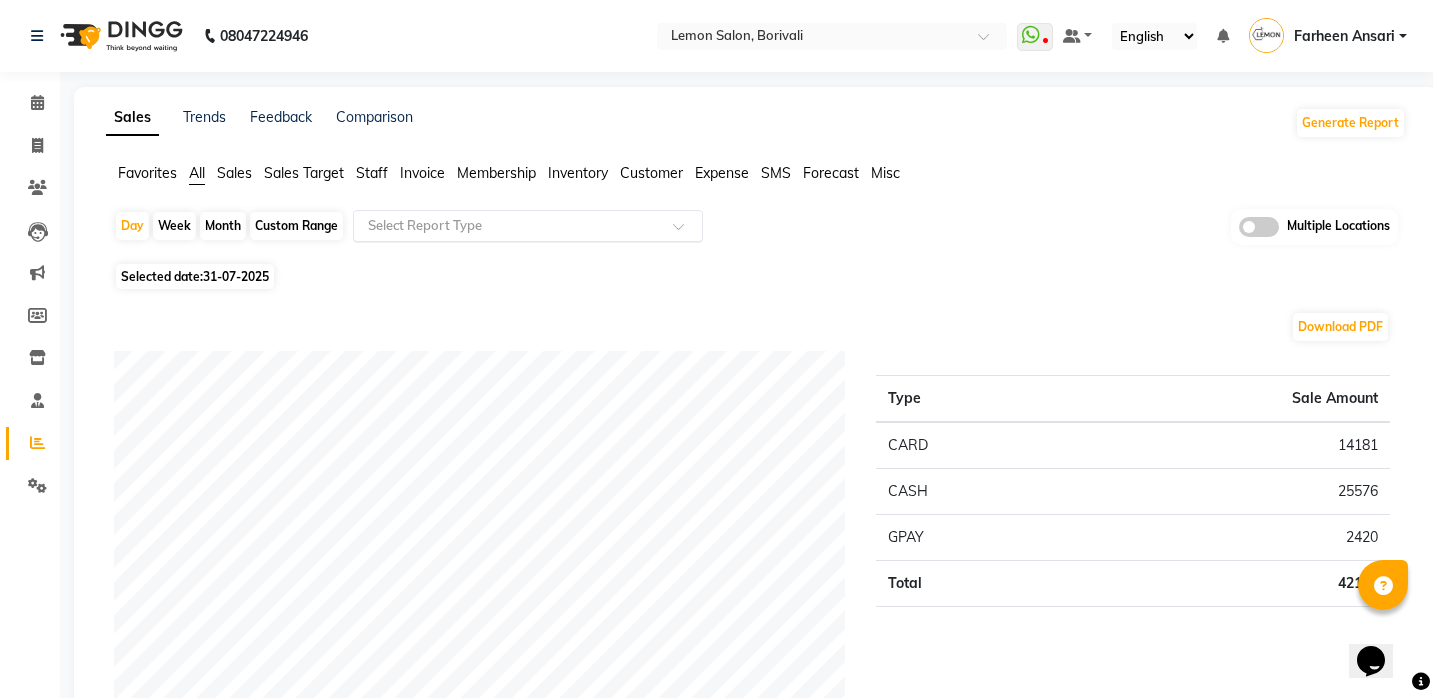 click 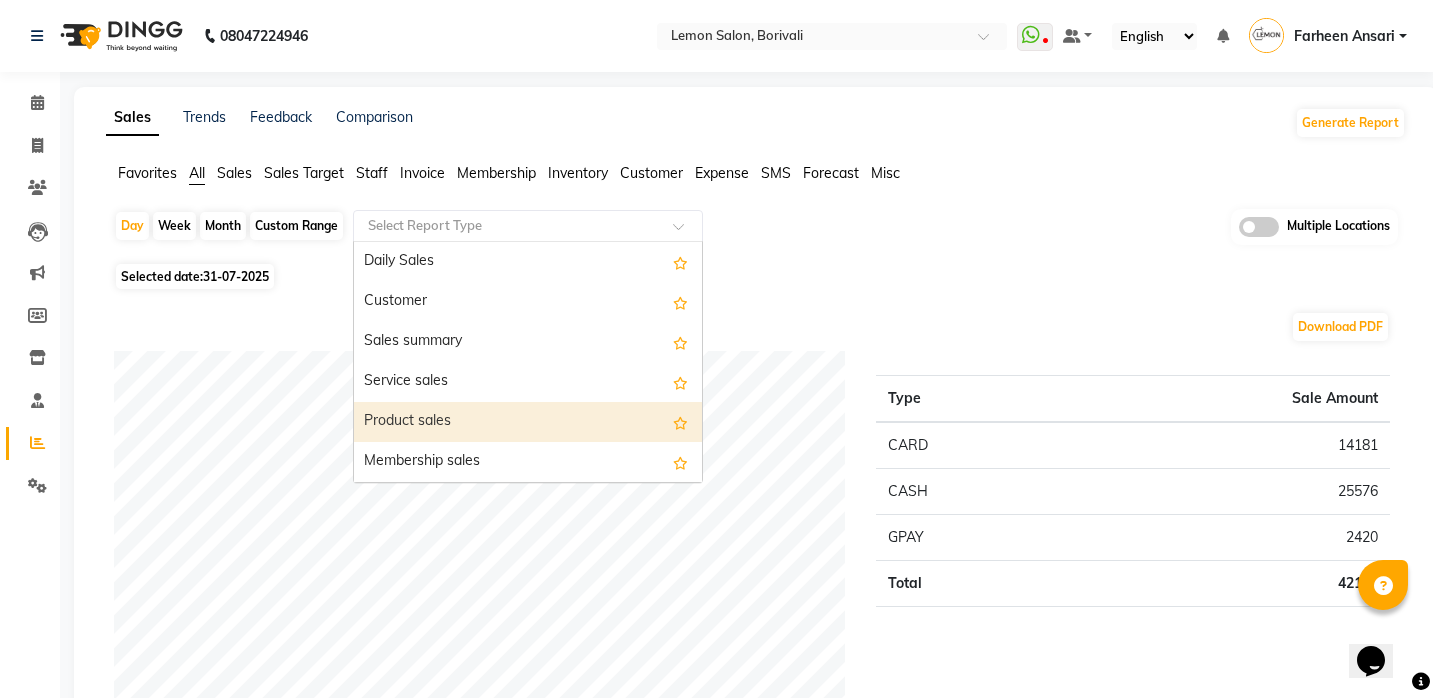 click on "Product sales" at bounding box center (528, 422) 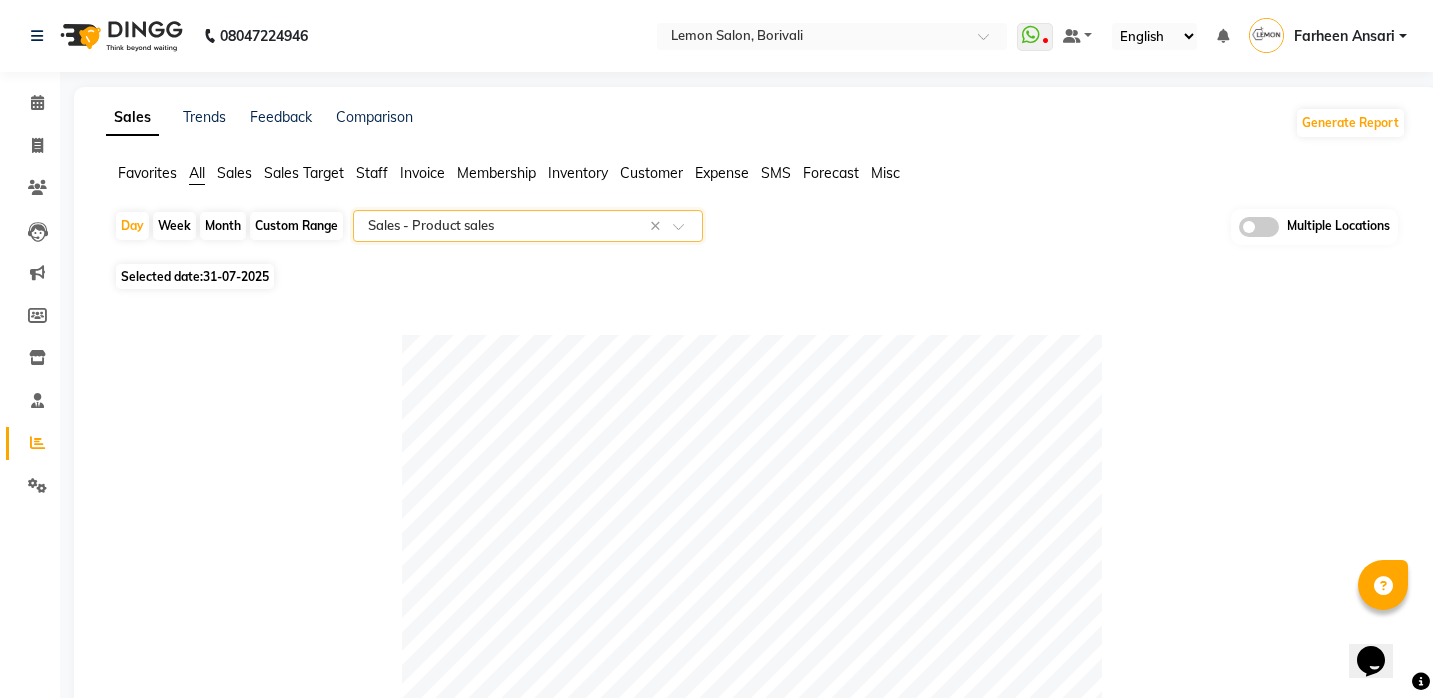 scroll, scrollTop: 0, scrollLeft: 0, axis: both 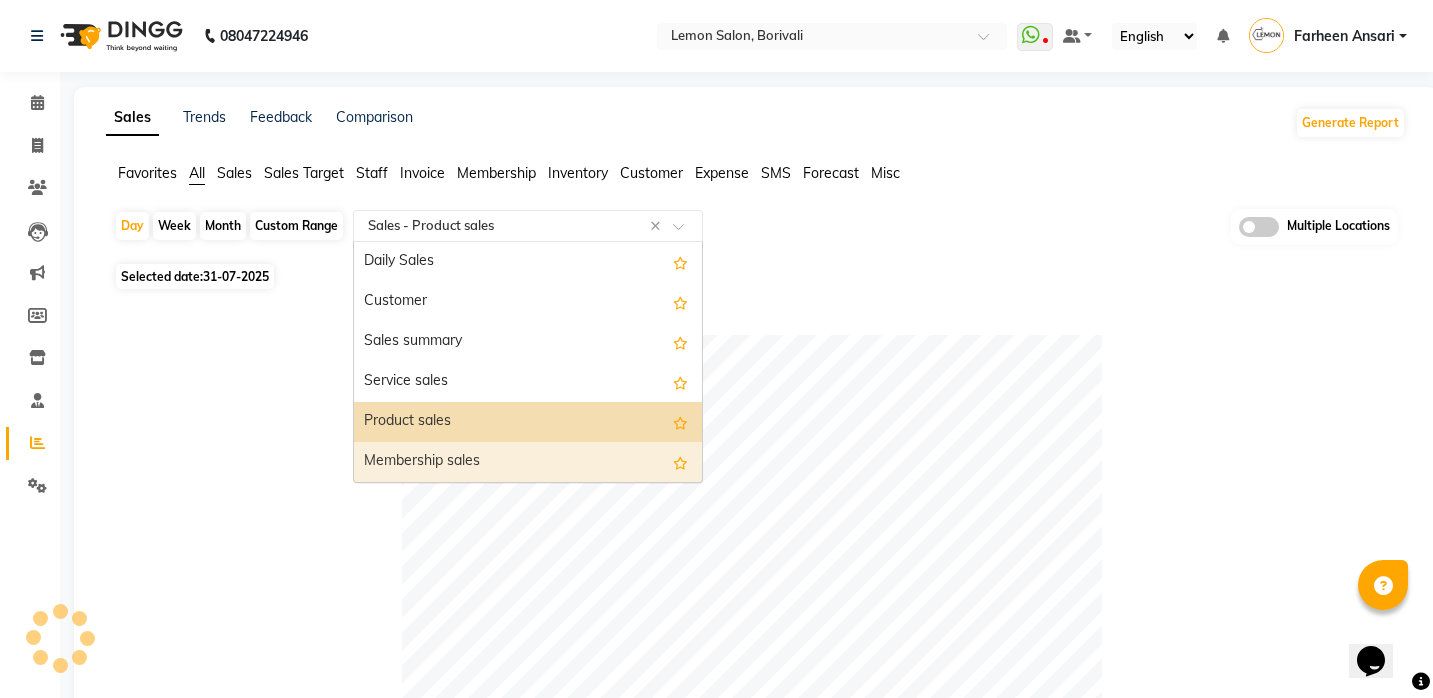 click on "Membership sales" at bounding box center [528, 462] 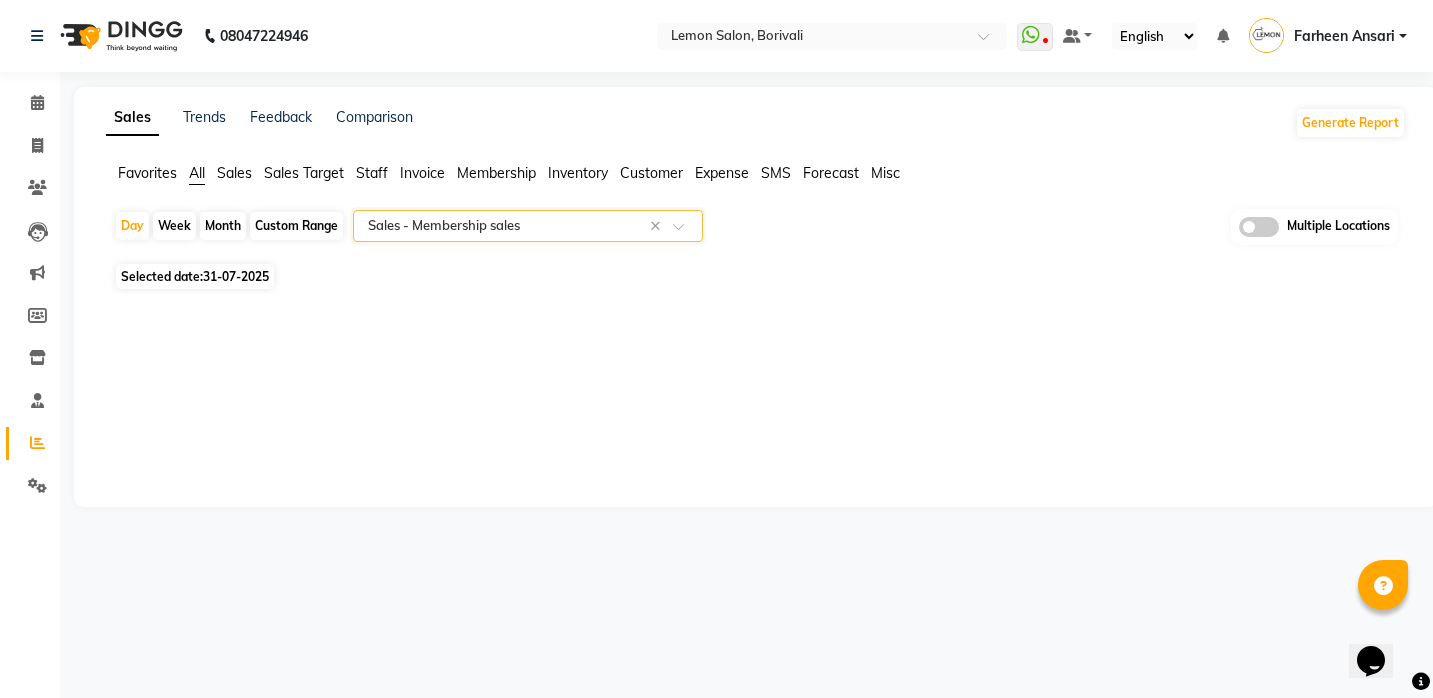 scroll, scrollTop: 0, scrollLeft: 0, axis: both 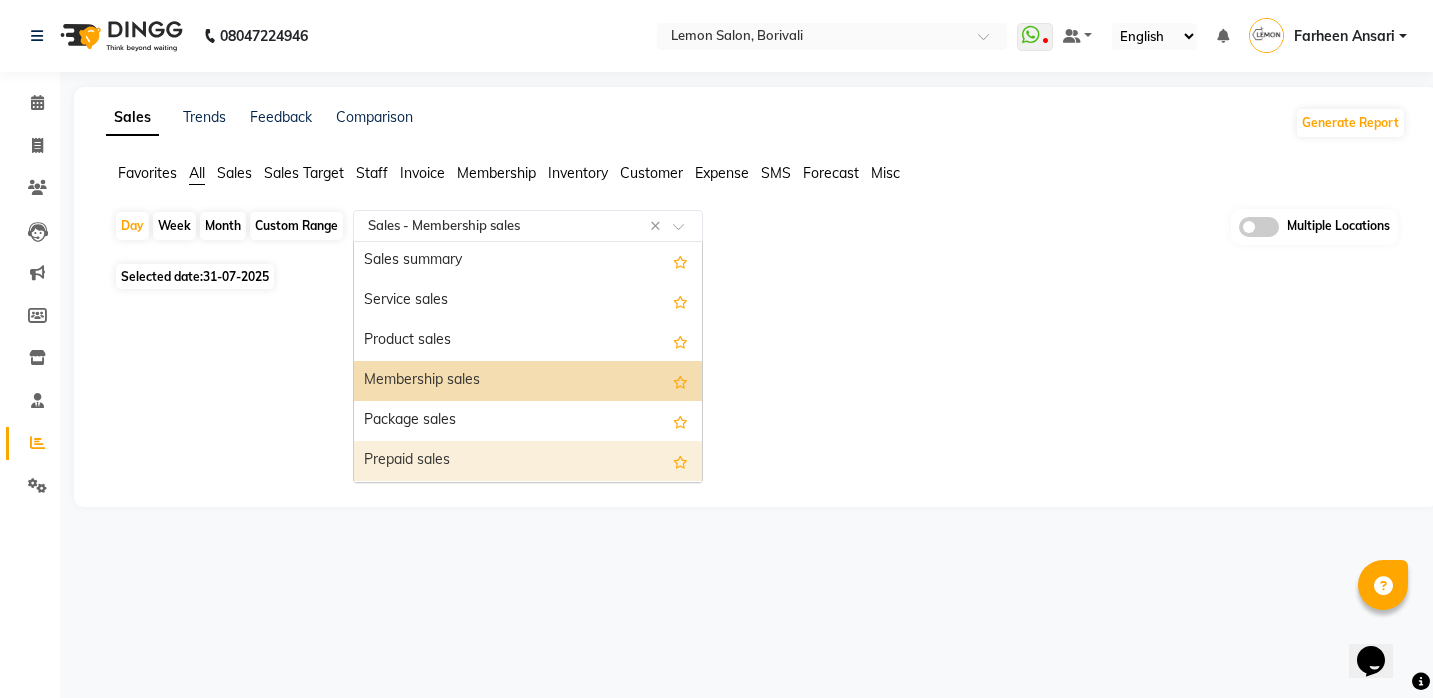 click on "Prepaid sales" at bounding box center (528, 461) 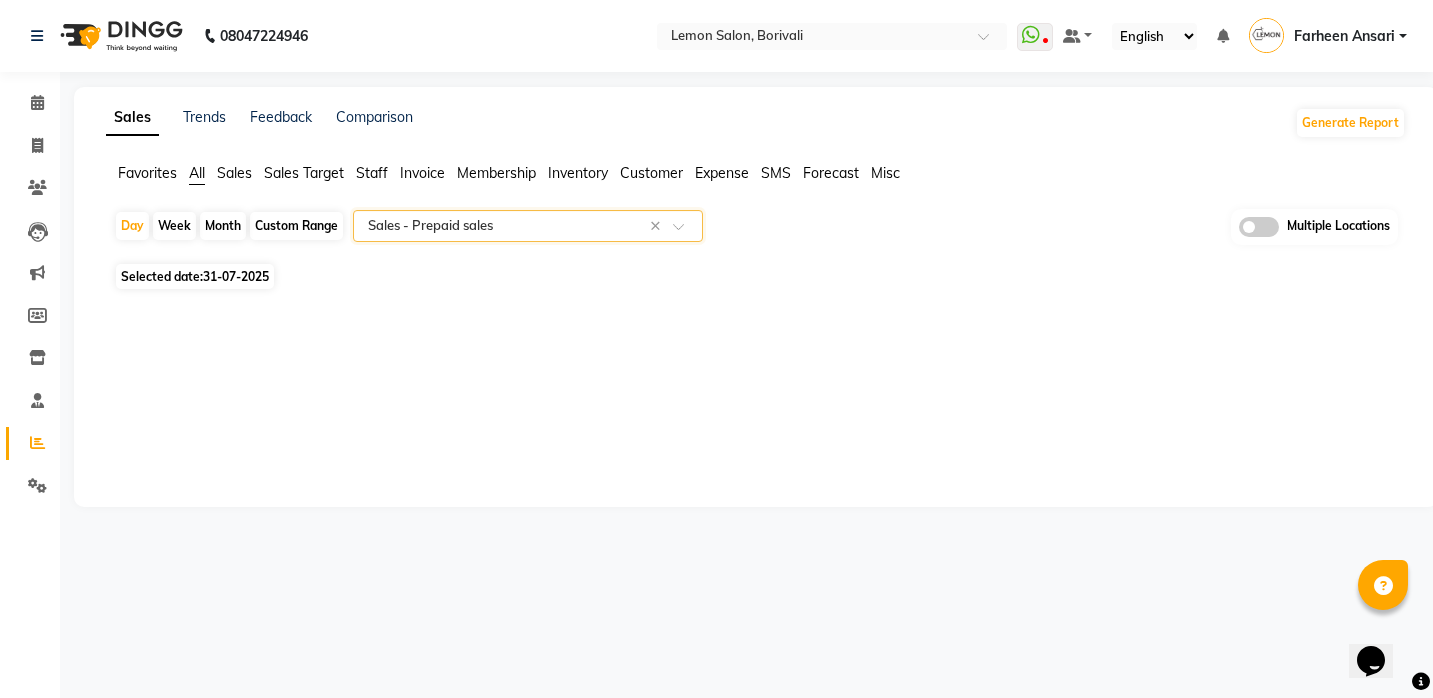 scroll, scrollTop: 0, scrollLeft: 0, axis: both 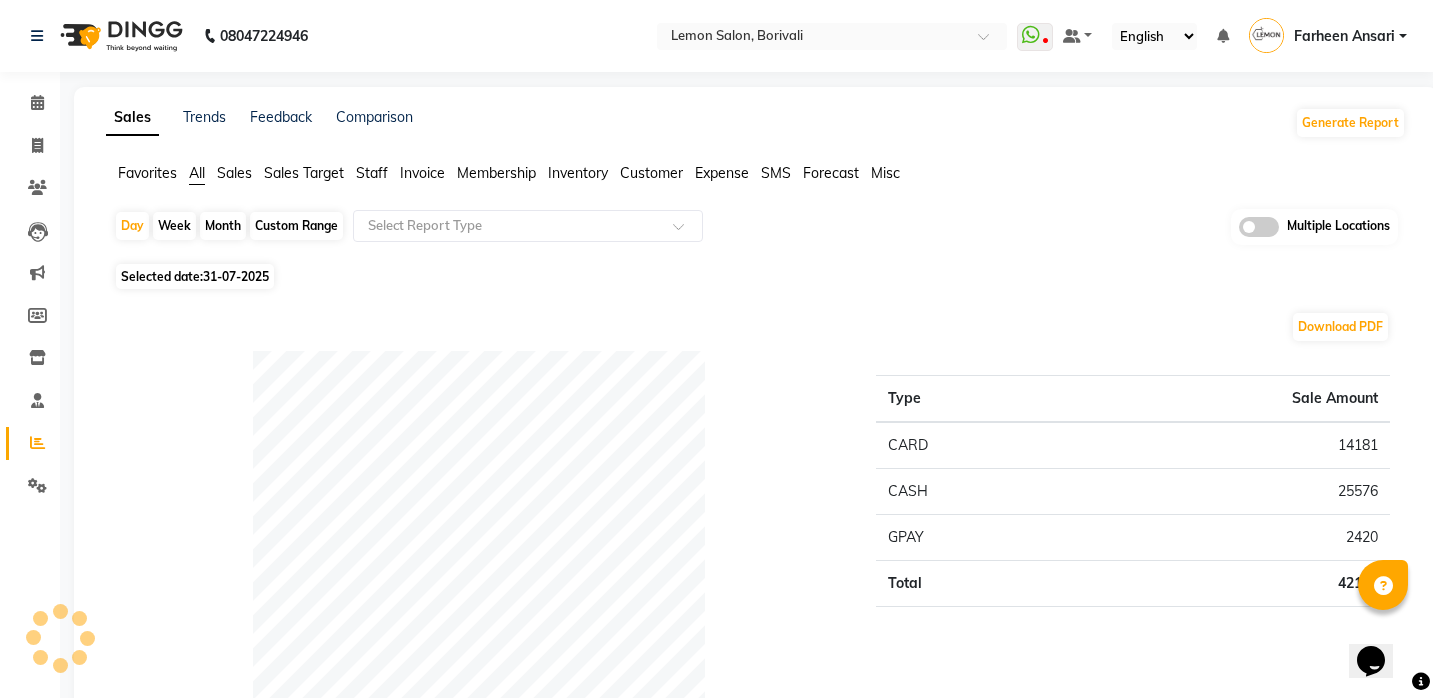 click on "Day   Week   Month   Custom Range  Select Report Type Multiple Locations" 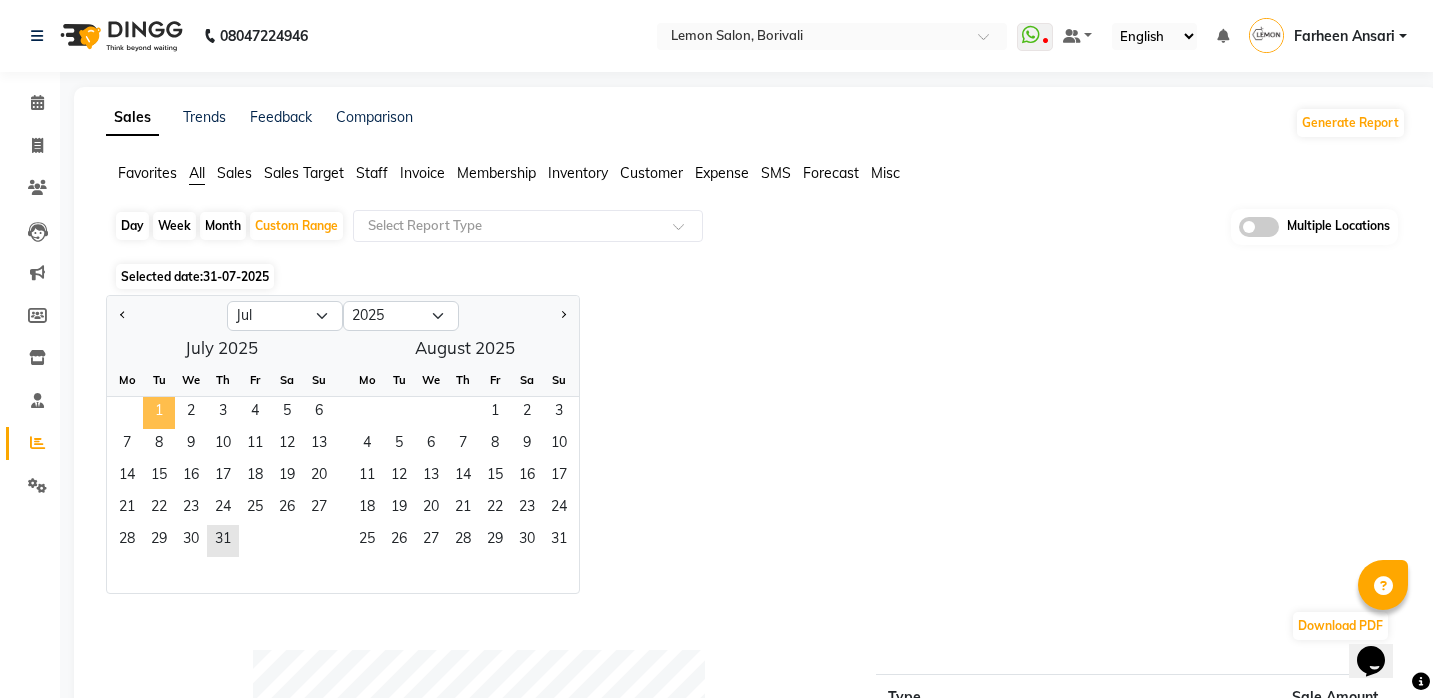 click on "1" 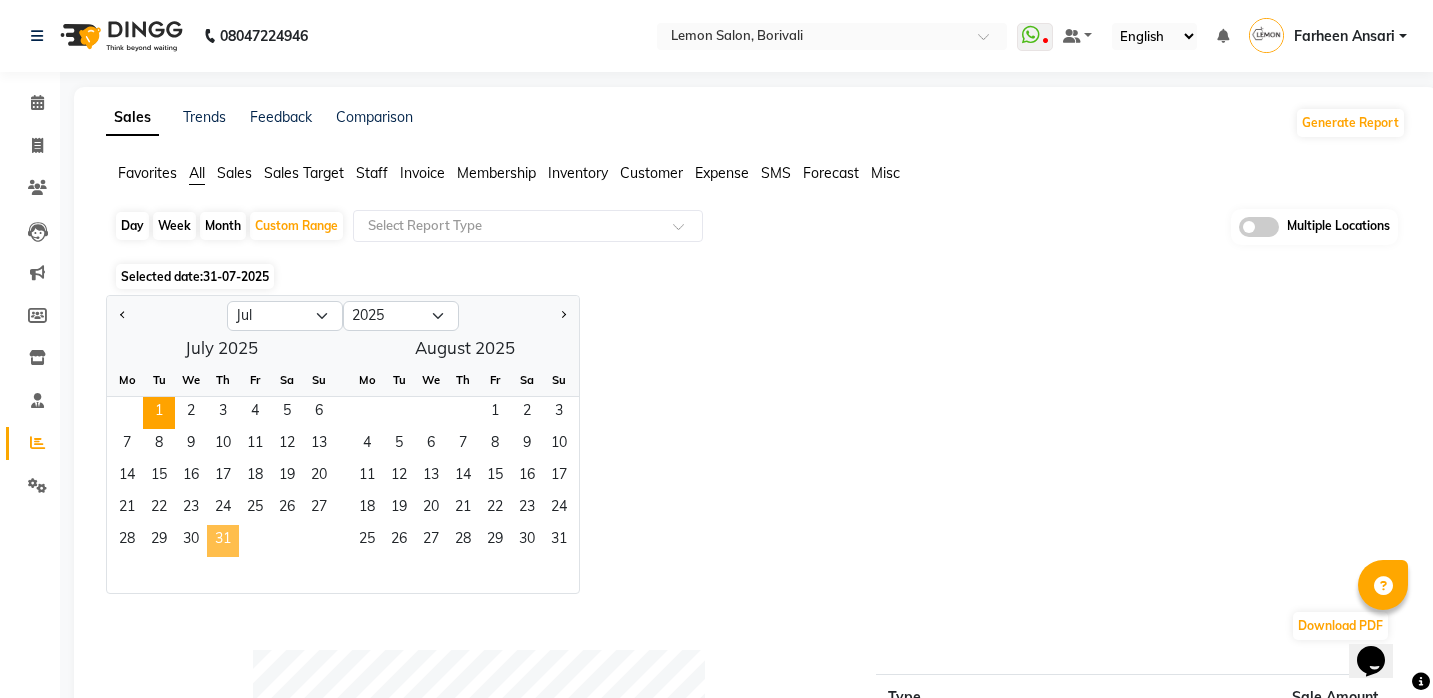 click on "31" 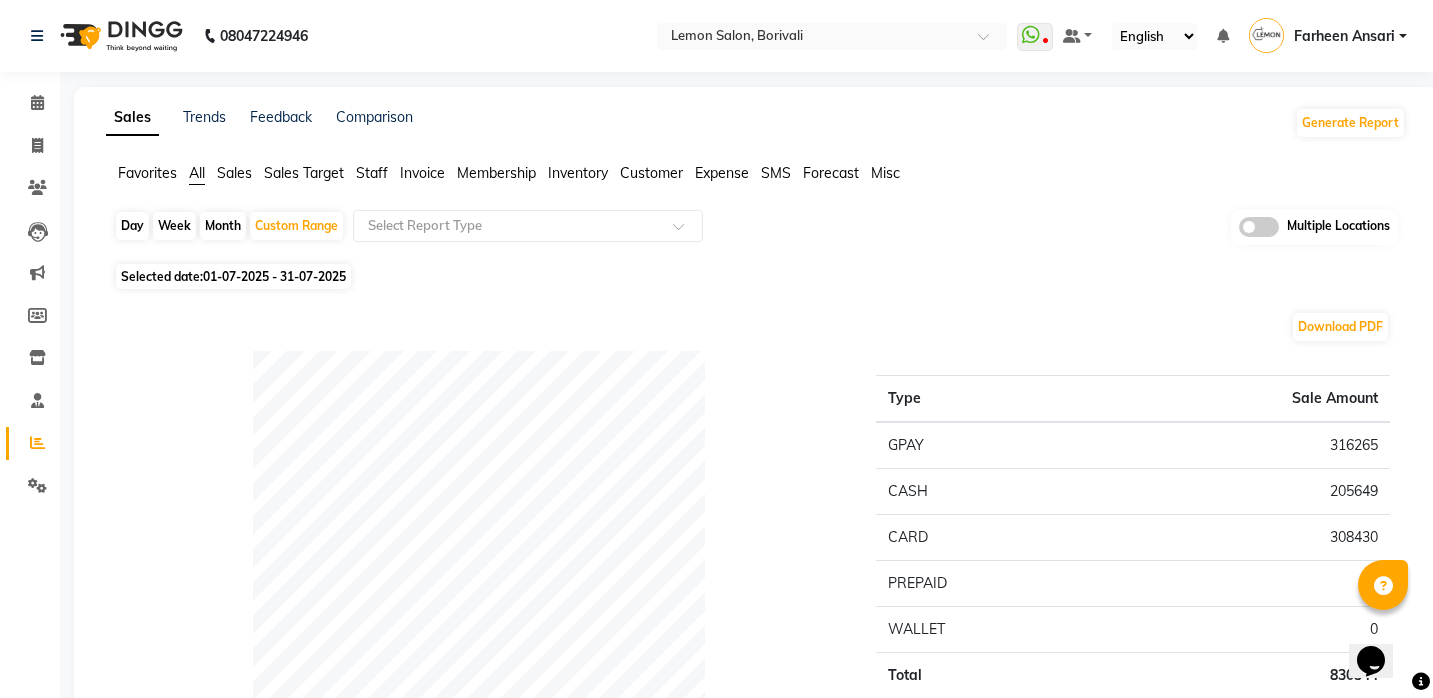 scroll, scrollTop: 0, scrollLeft: 0, axis: both 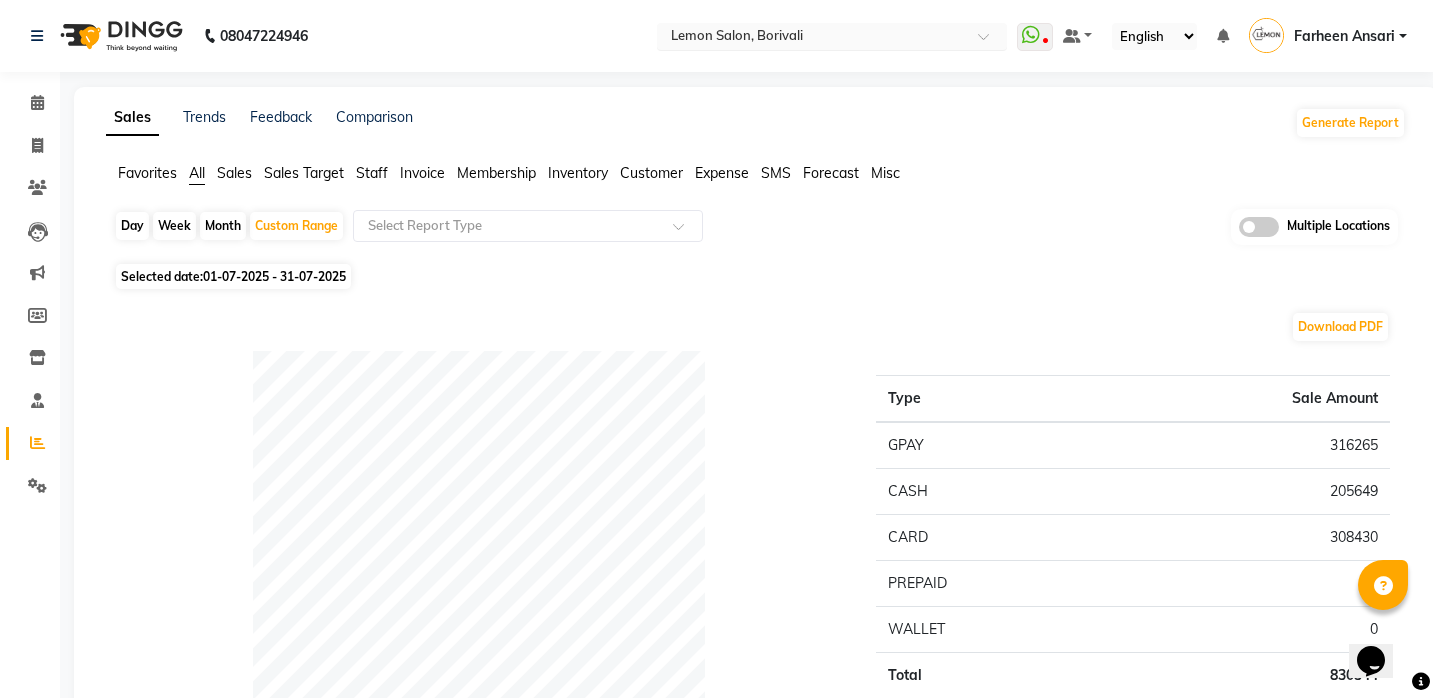 click at bounding box center (812, 38) 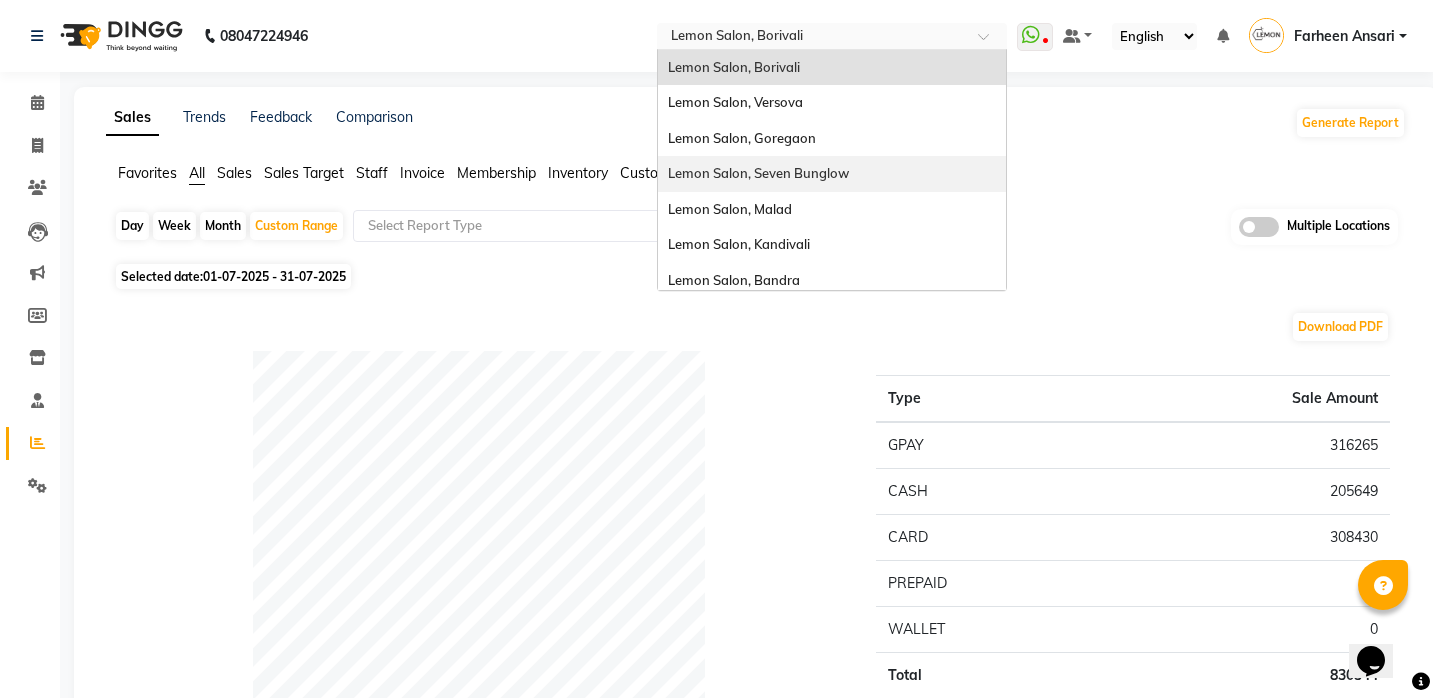 click on "Lemon Salon, Seven Bunglow" at bounding box center [758, 173] 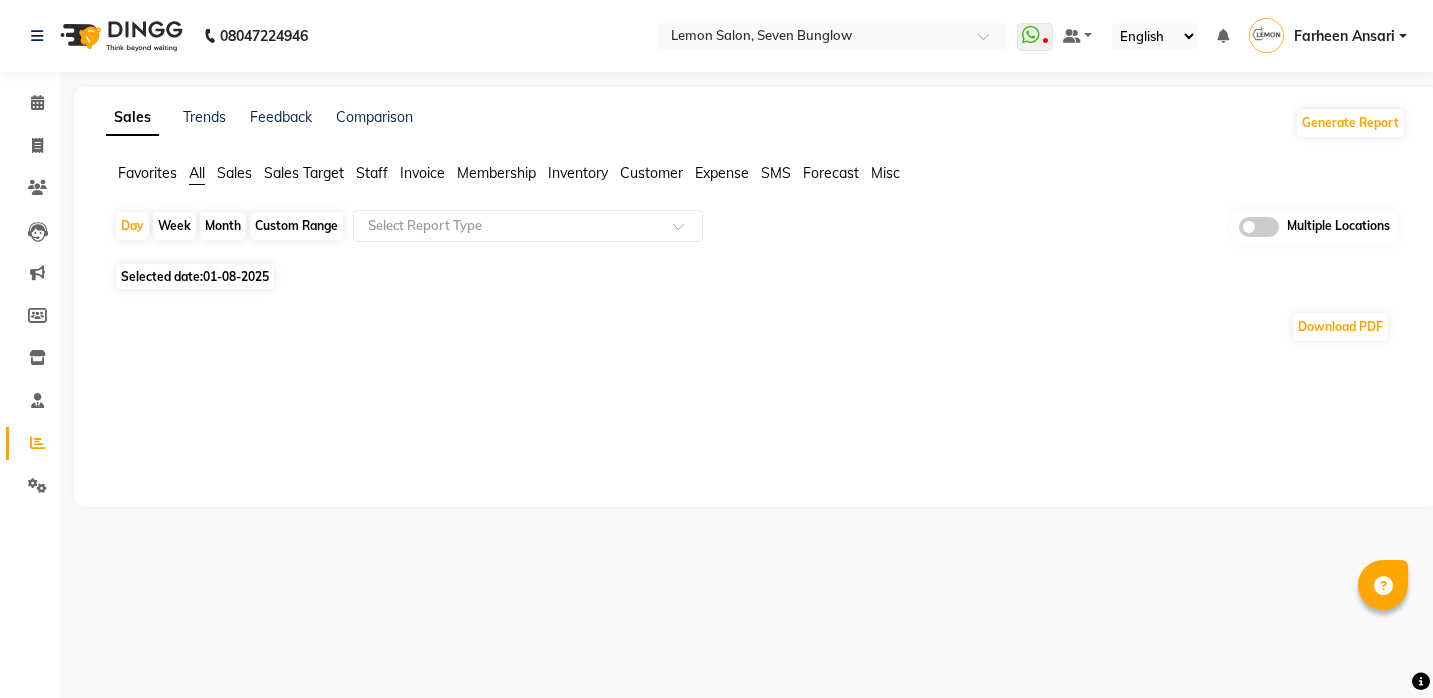 scroll, scrollTop: 0, scrollLeft: 0, axis: both 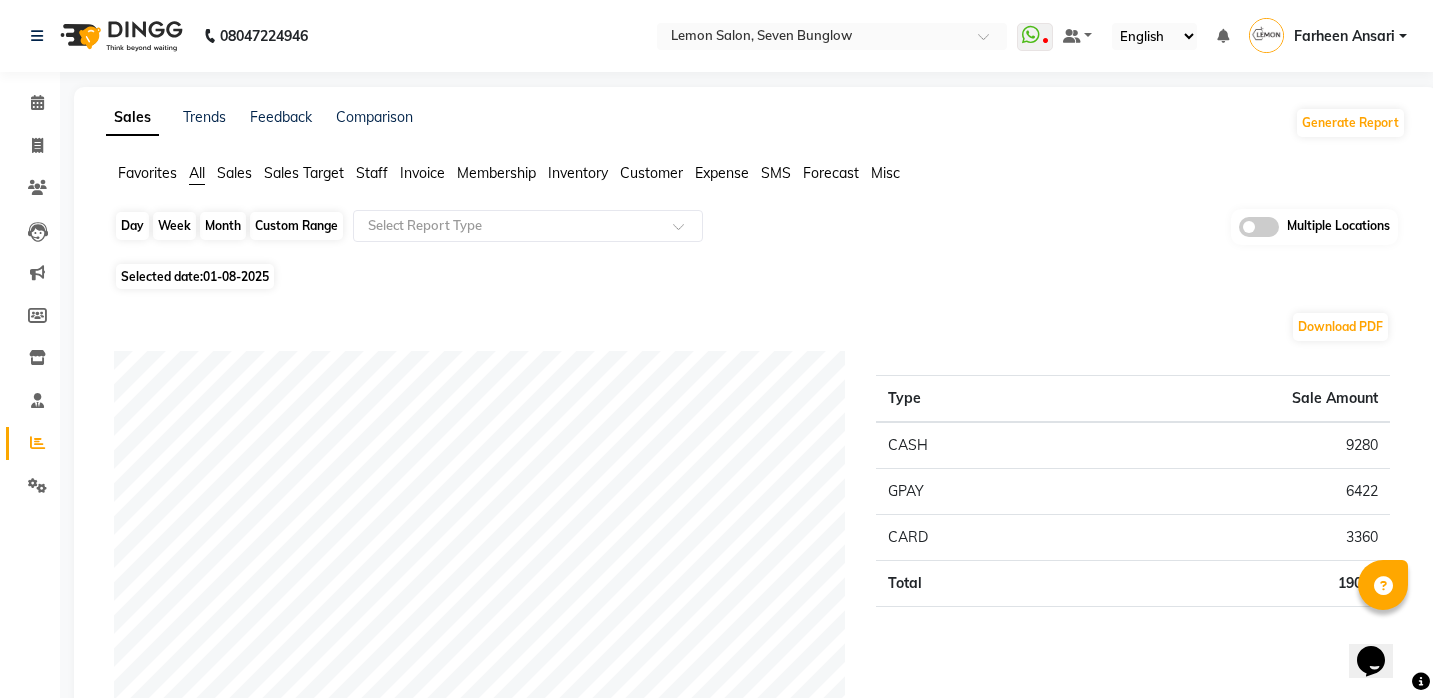 click on "Day" 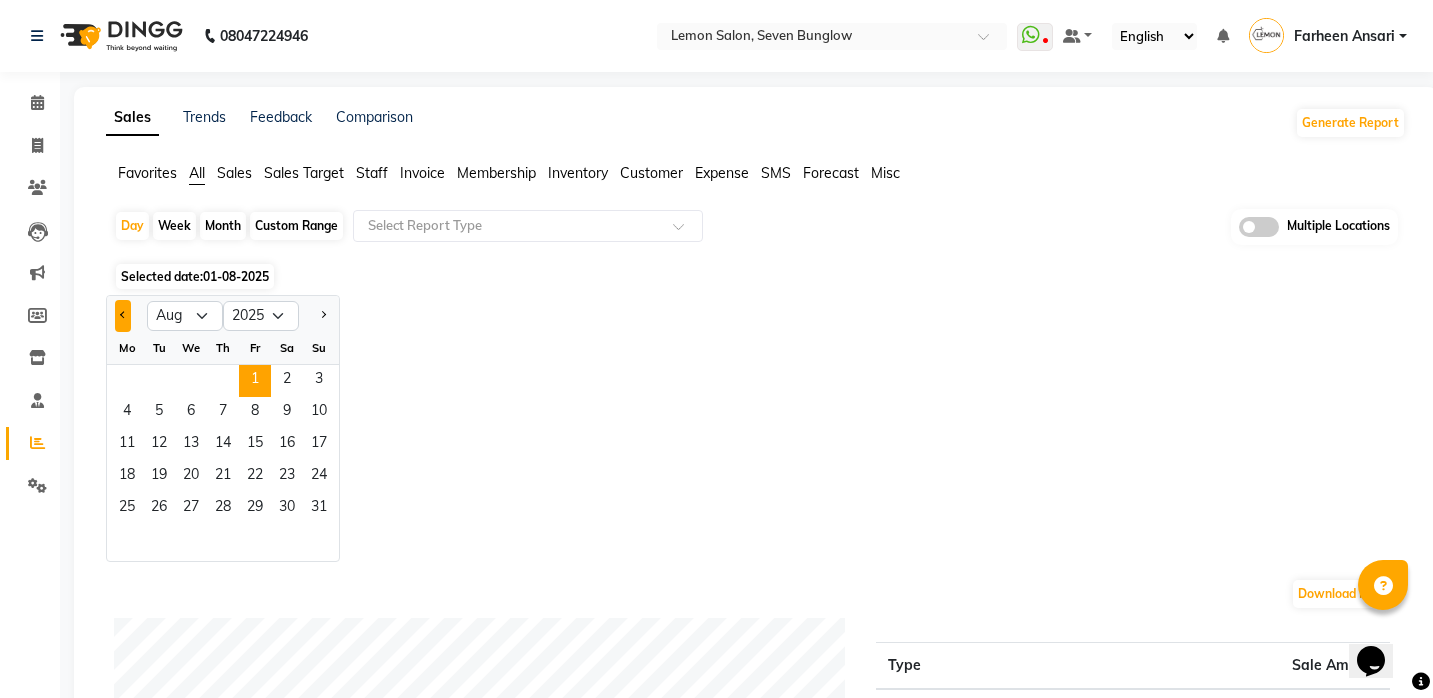 click 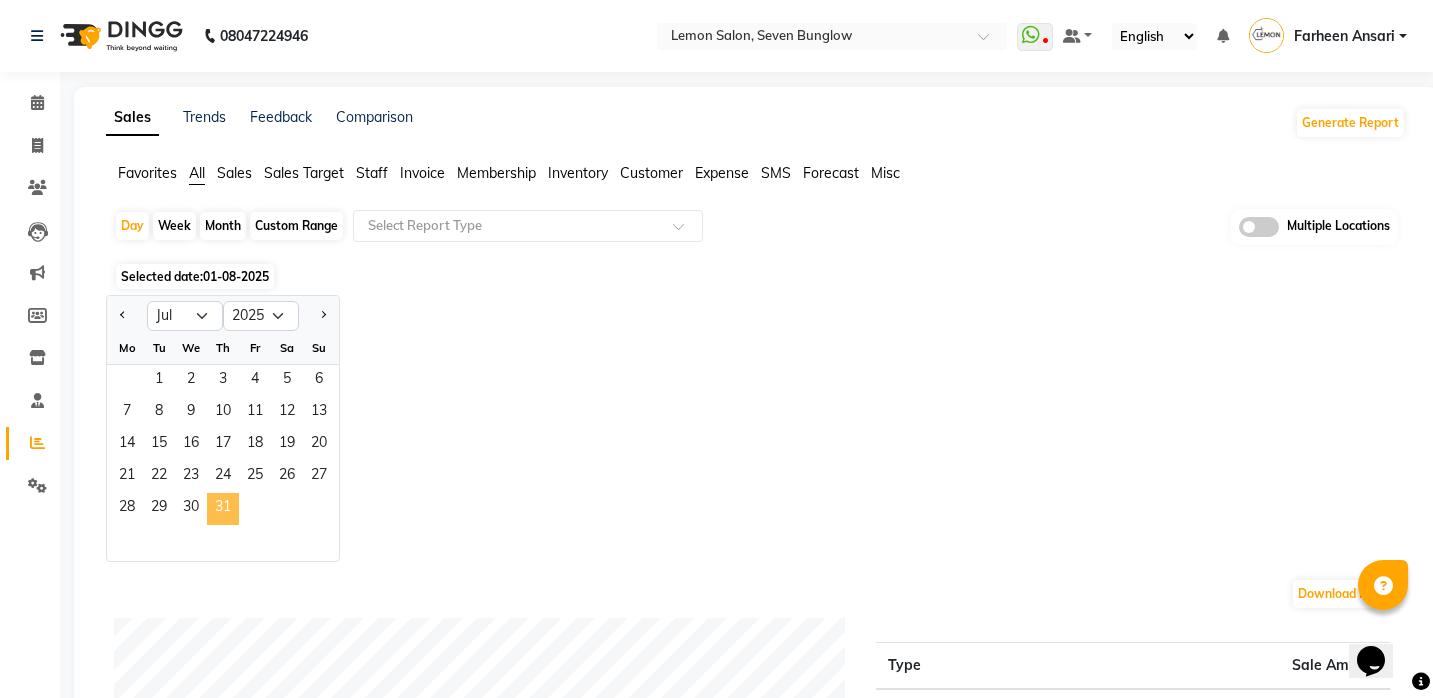 click on "31" 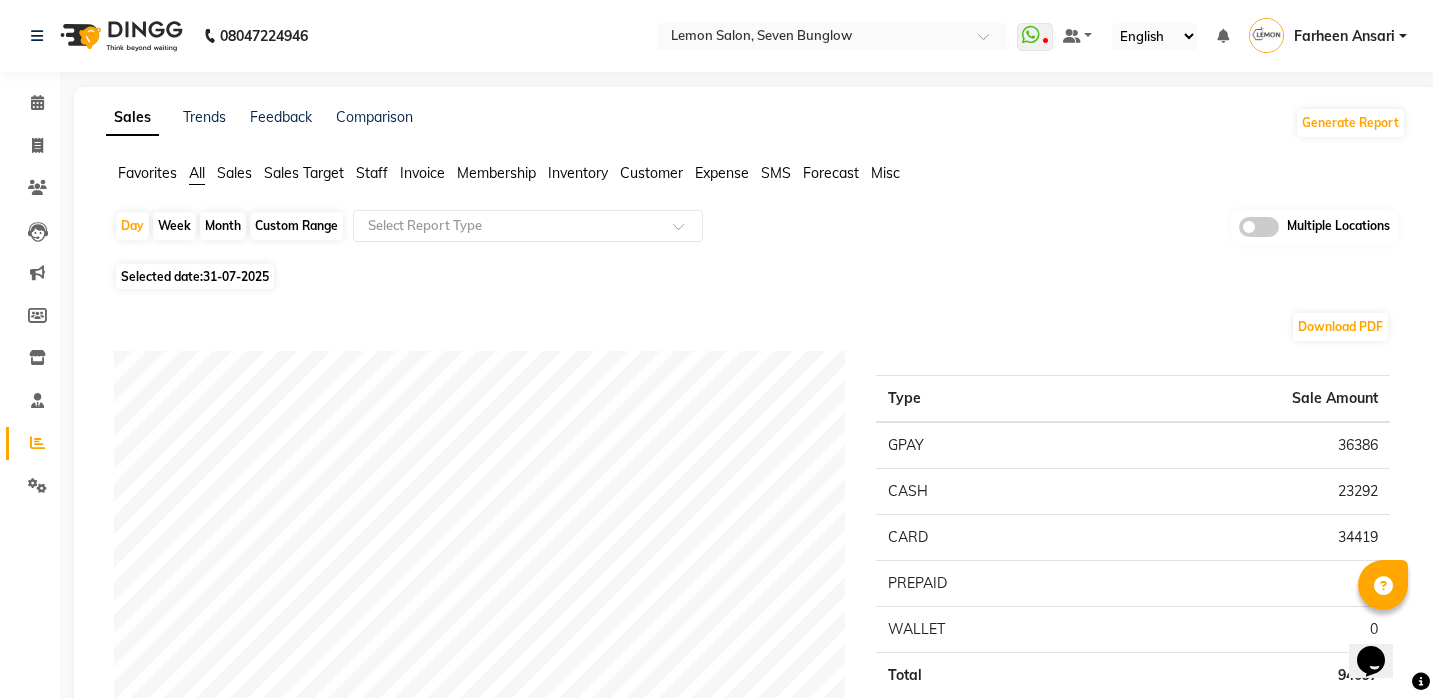 scroll, scrollTop: 0, scrollLeft: 0, axis: both 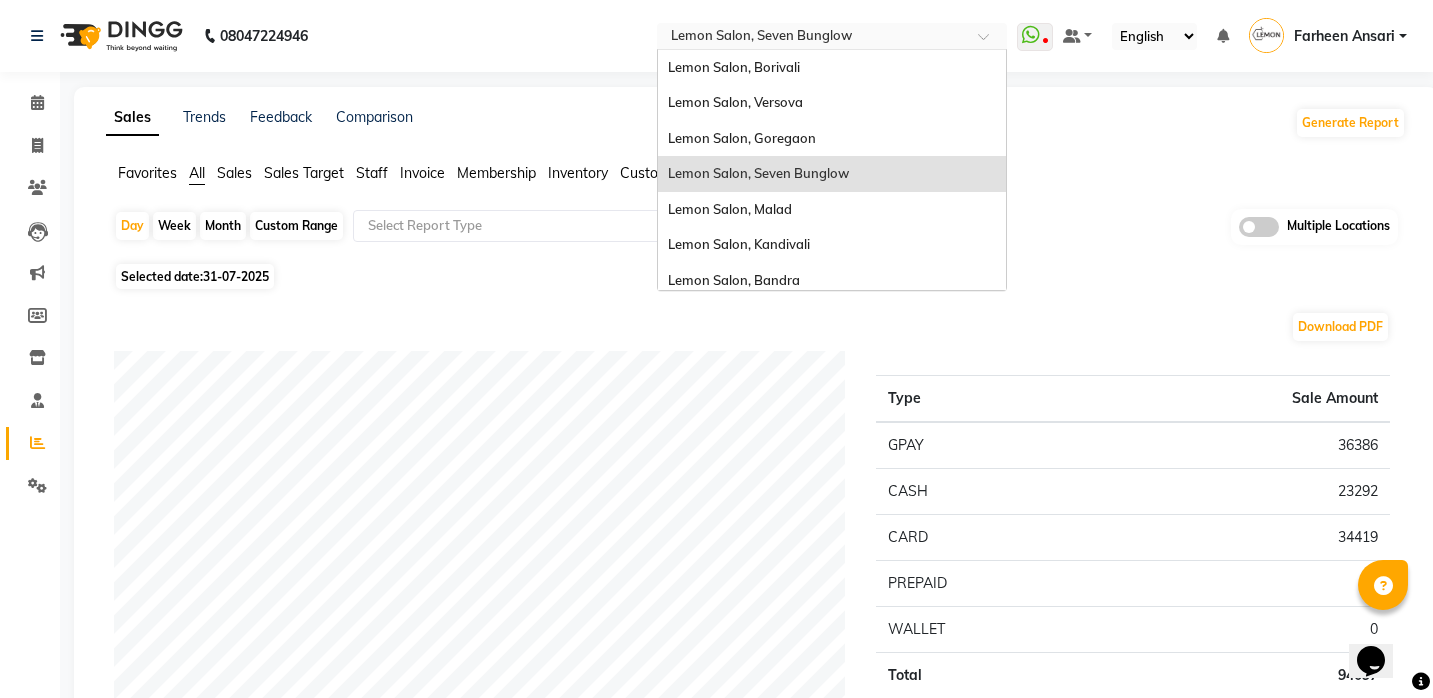 click at bounding box center (812, 38) 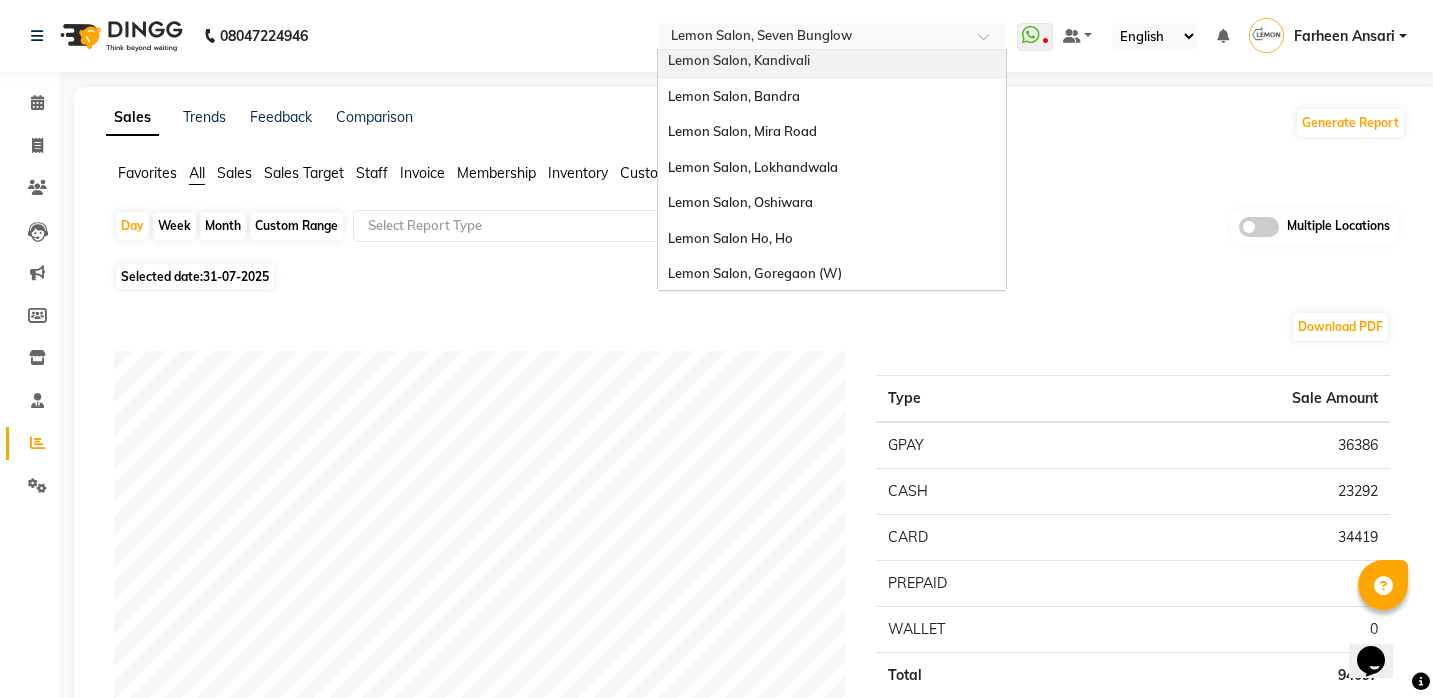 scroll, scrollTop: 180, scrollLeft: 0, axis: vertical 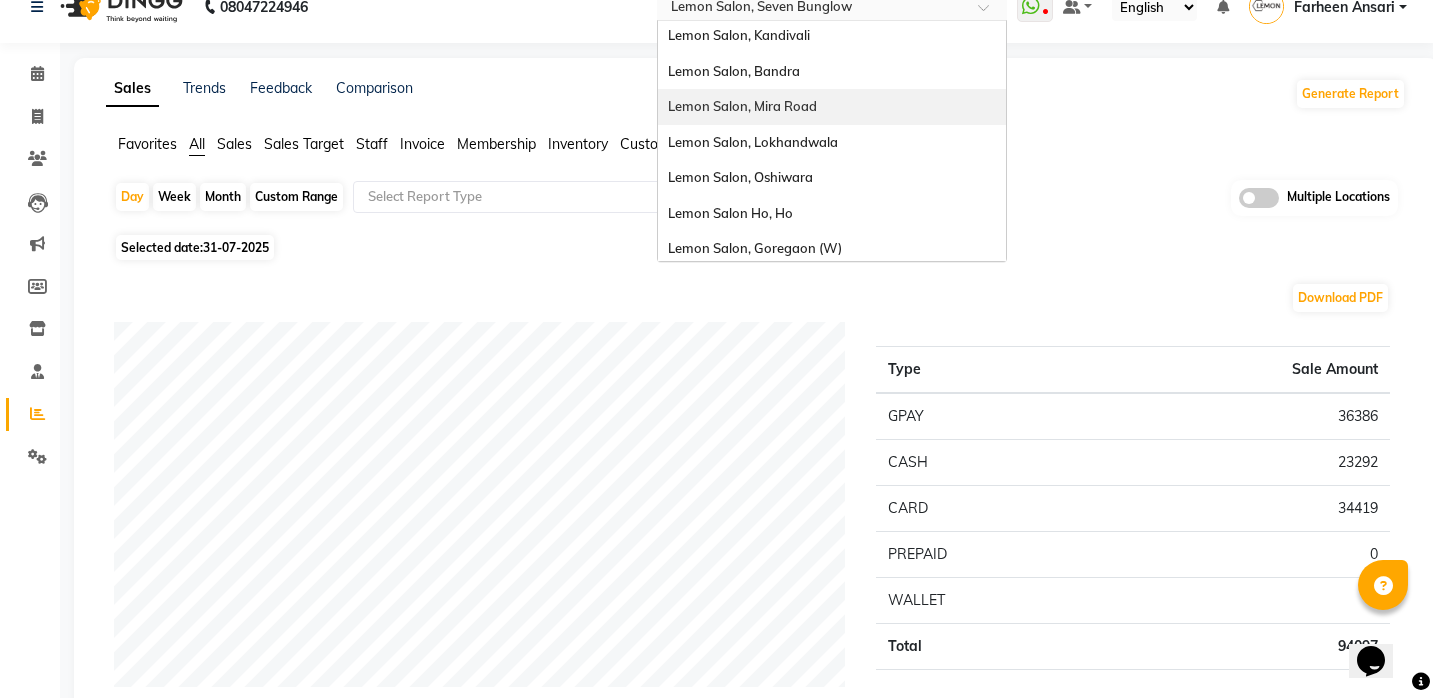 click on "Lemon Salon, Mira Road" at bounding box center (742, 106) 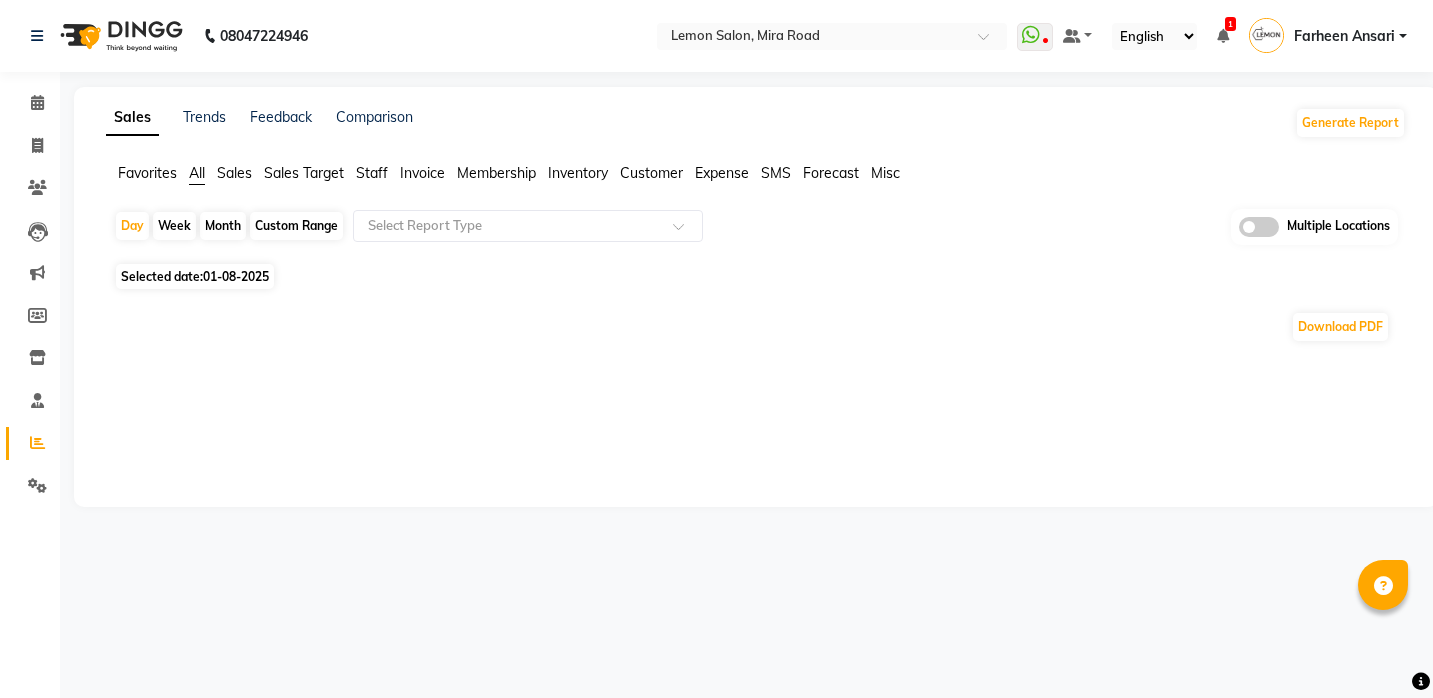 scroll, scrollTop: 0, scrollLeft: 0, axis: both 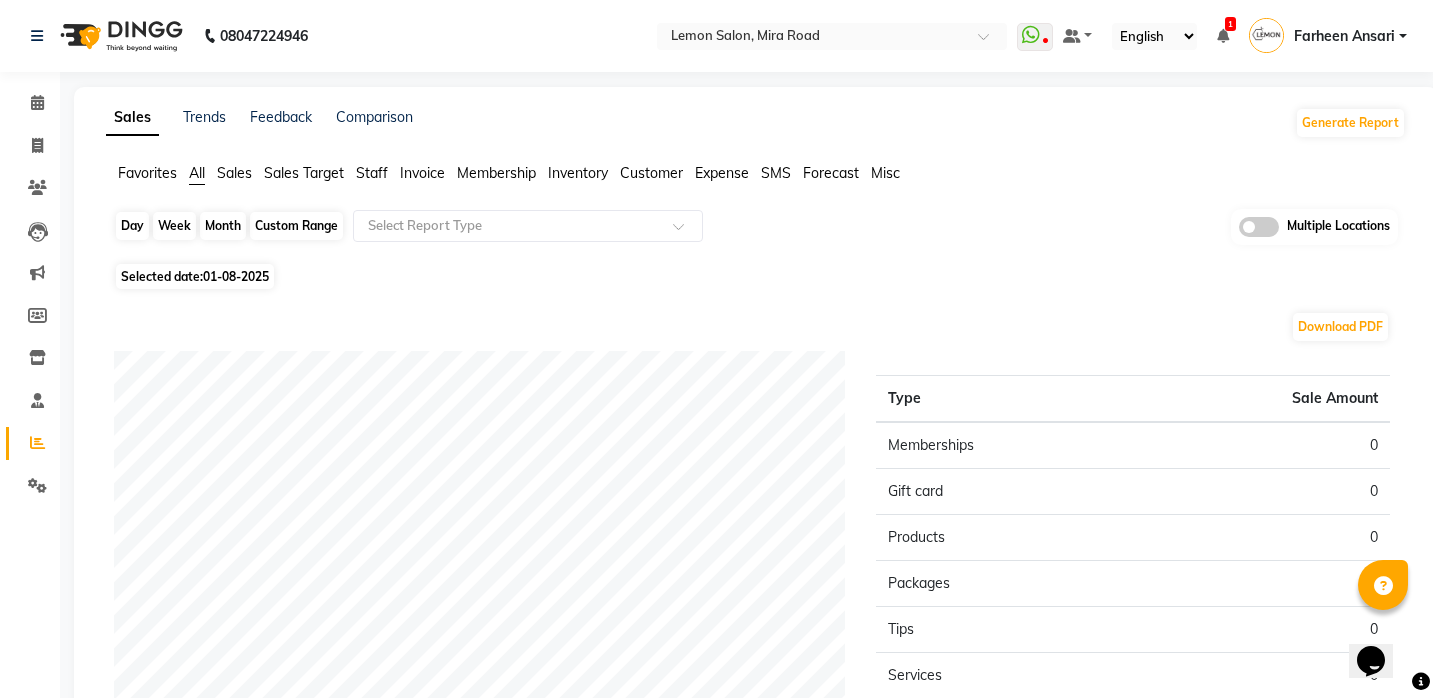 click on "Day" 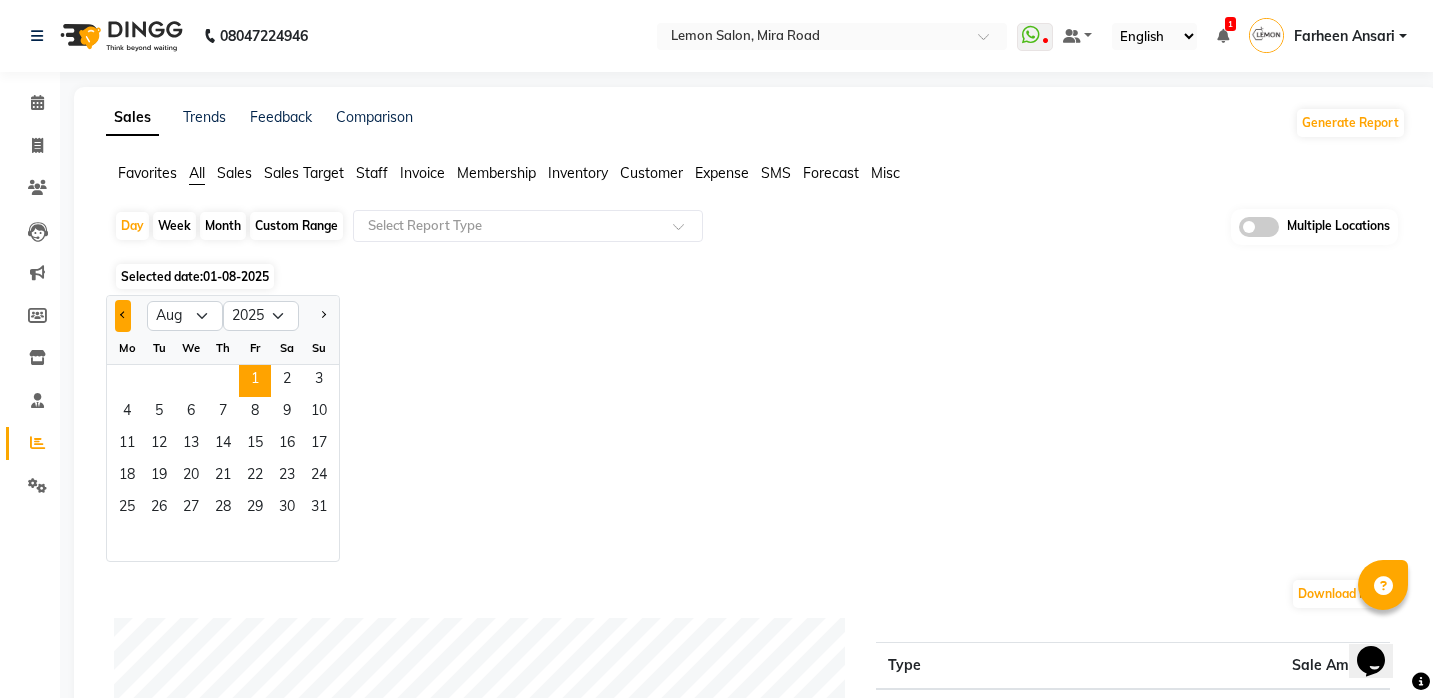 click 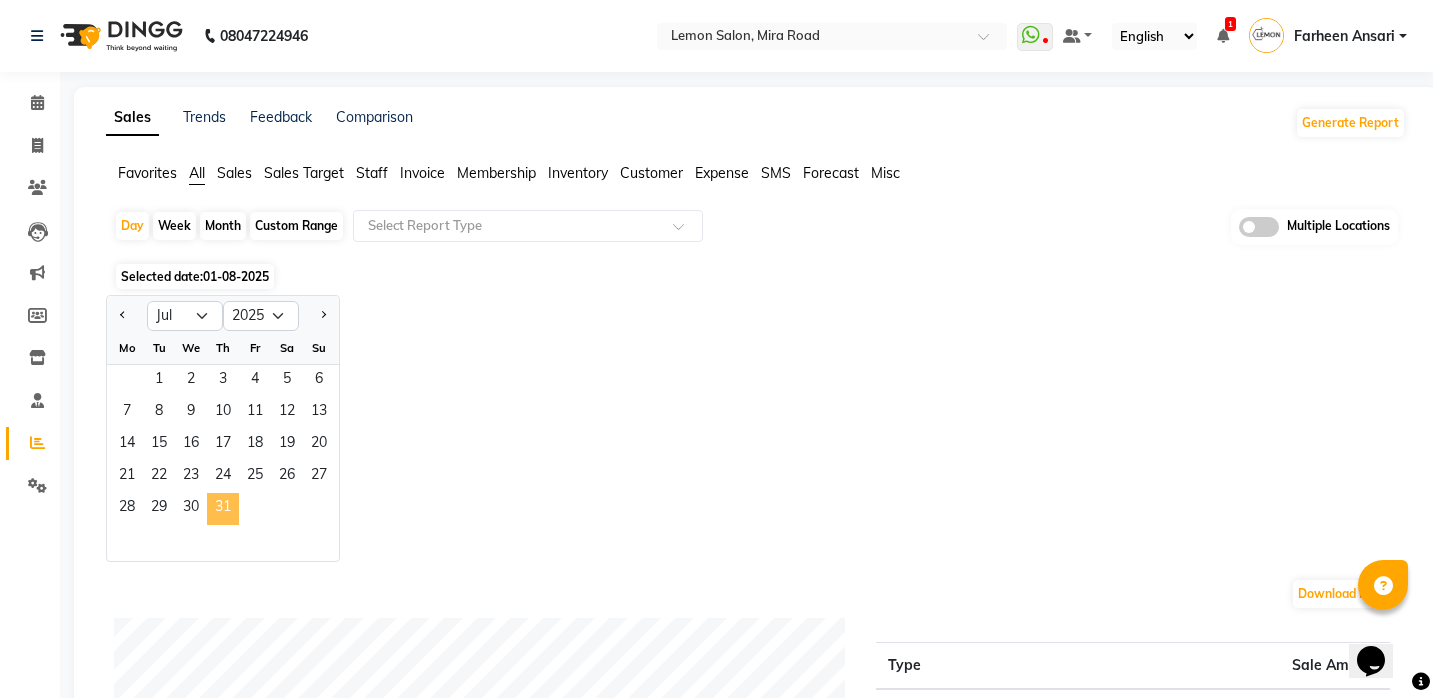 click on "31" 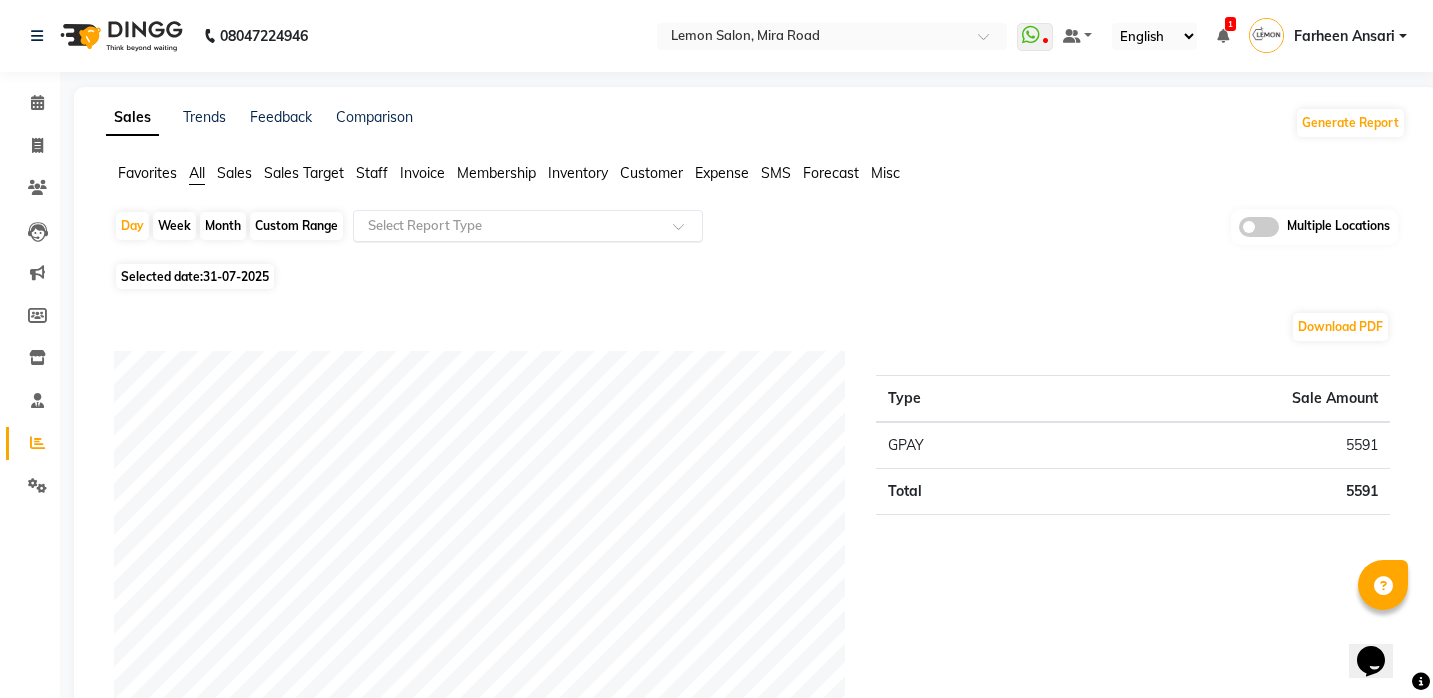click 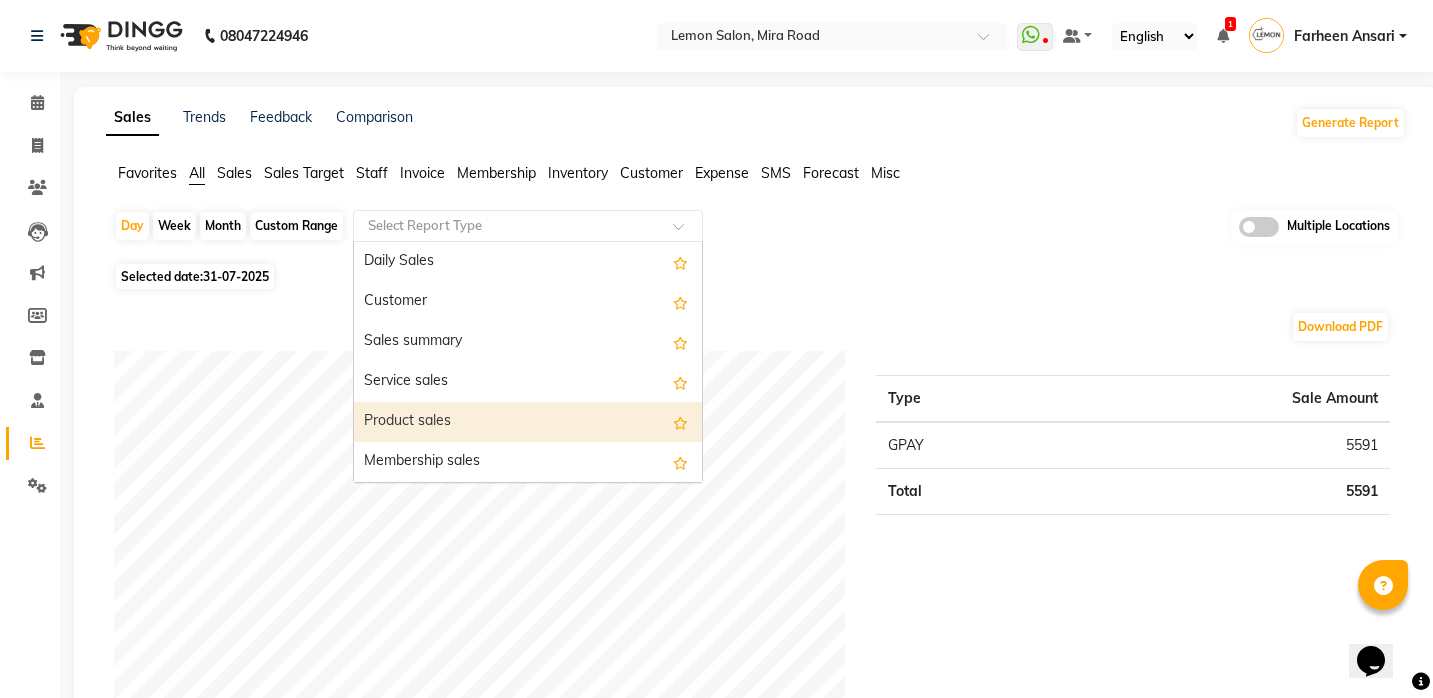 click on "Product sales" at bounding box center [528, 422] 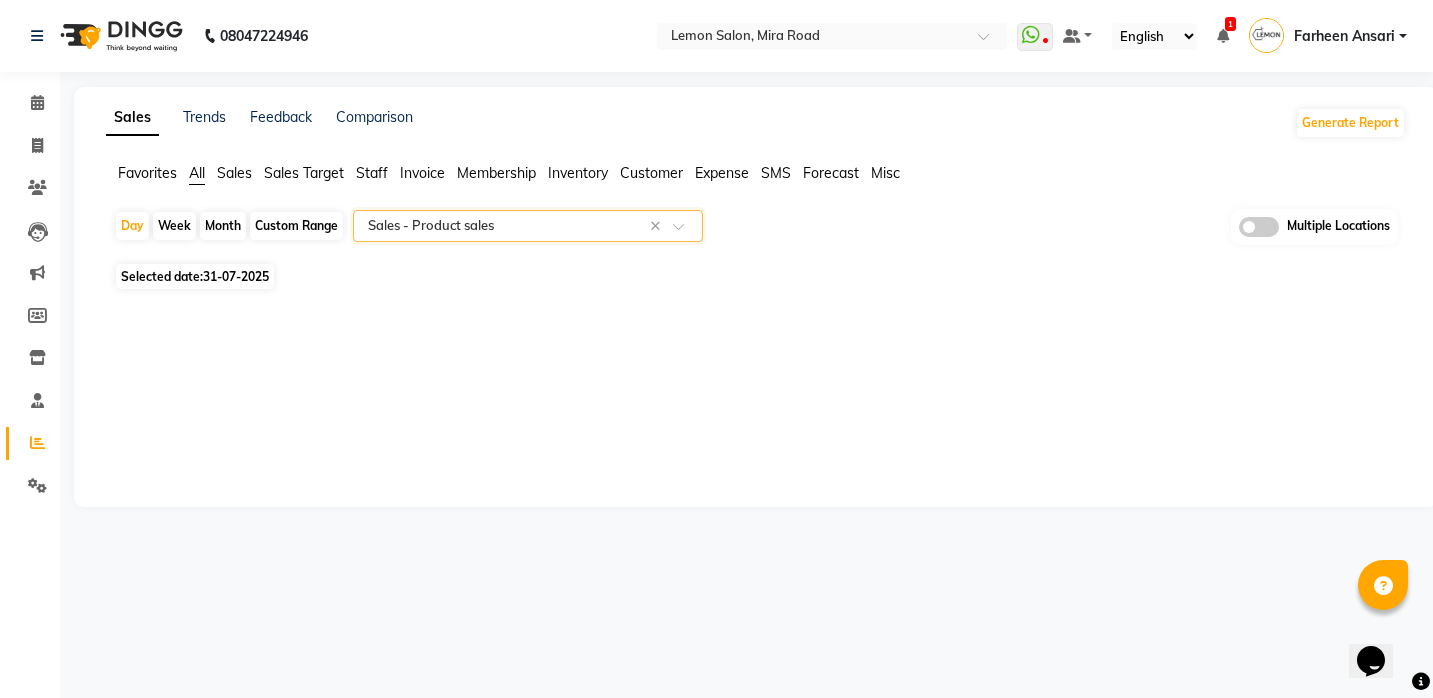 scroll, scrollTop: 0, scrollLeft: 0, axis: both 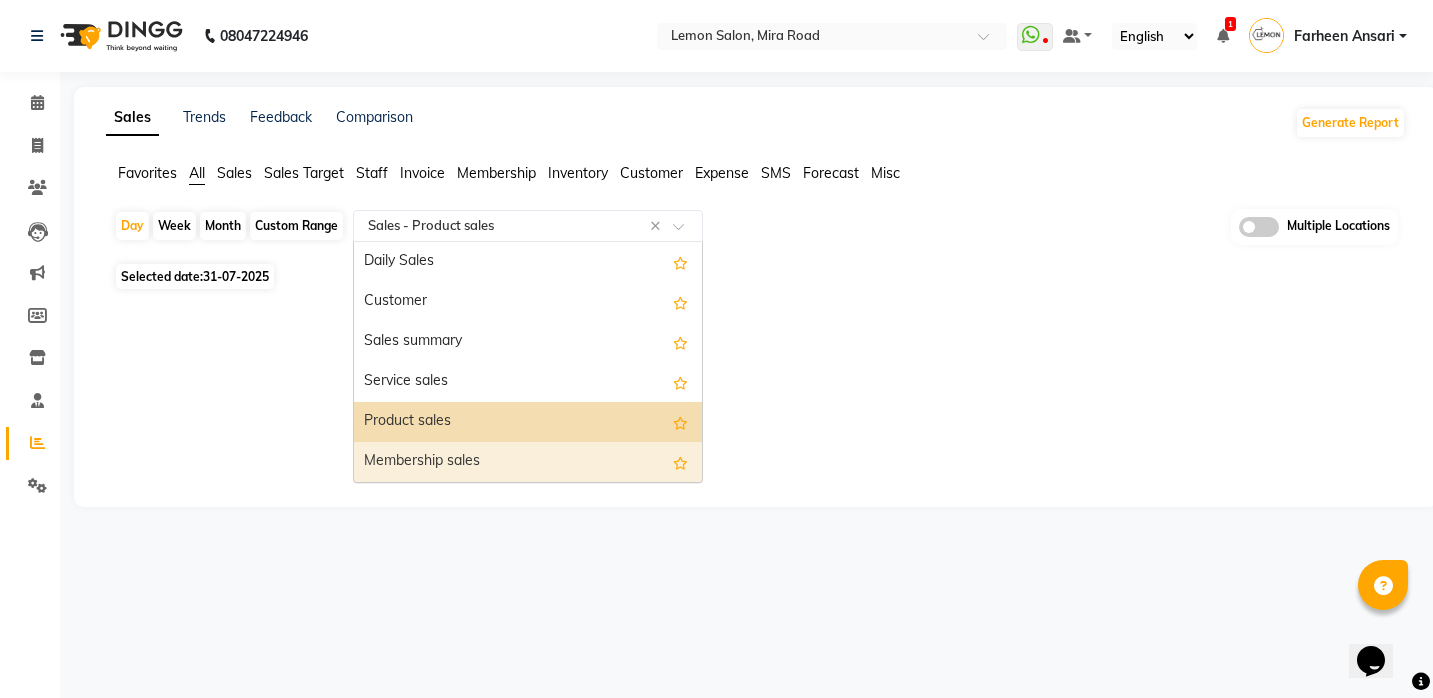 click on "Membership sales" at bounding box center [528, 462] 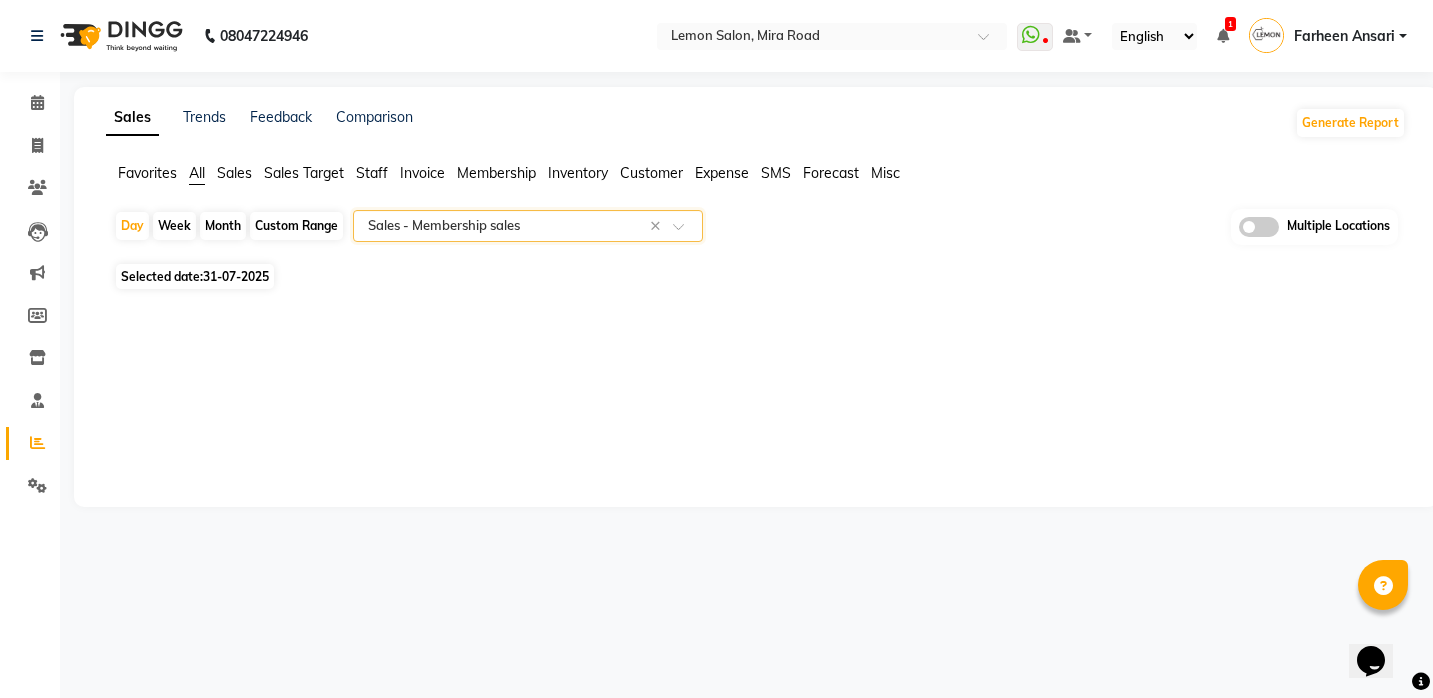 scroll, scrollTop: 0, scrollLeft: 0, axis: both 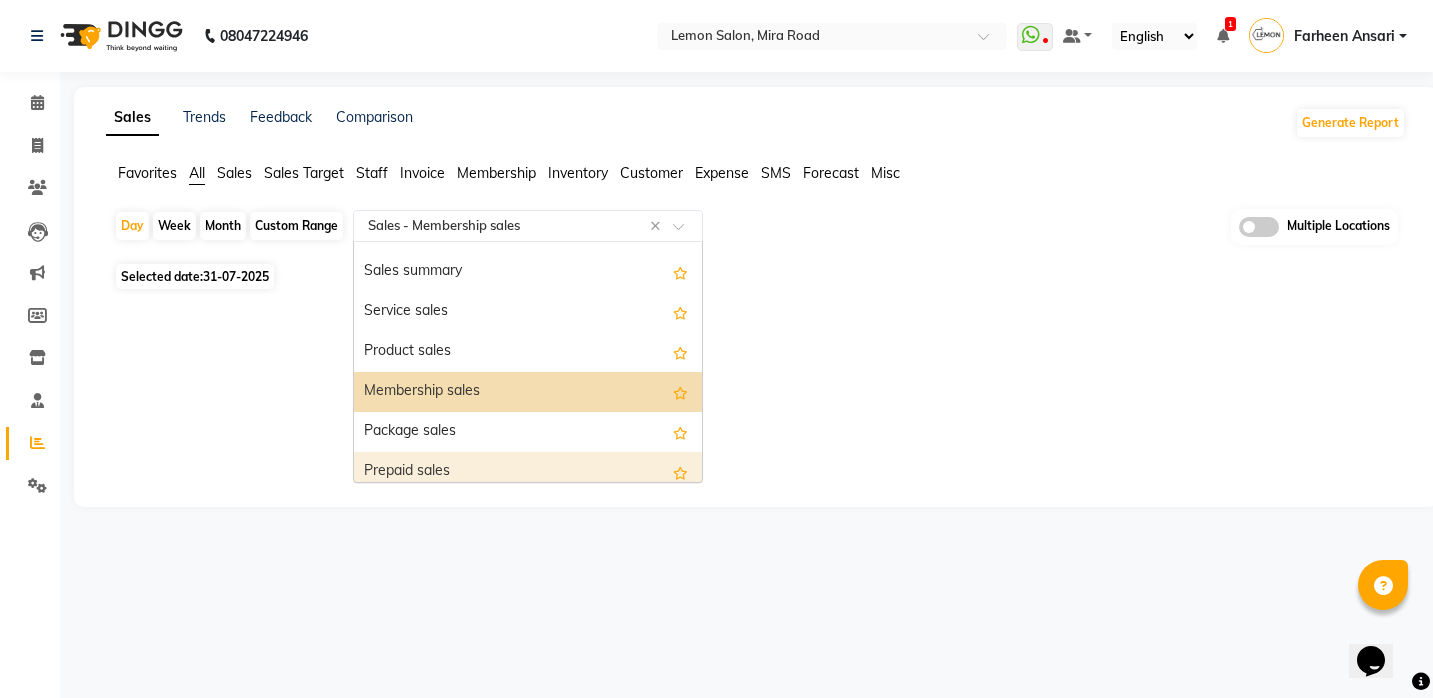 click on "Prepaid sales" at bounding box center [528, 472] 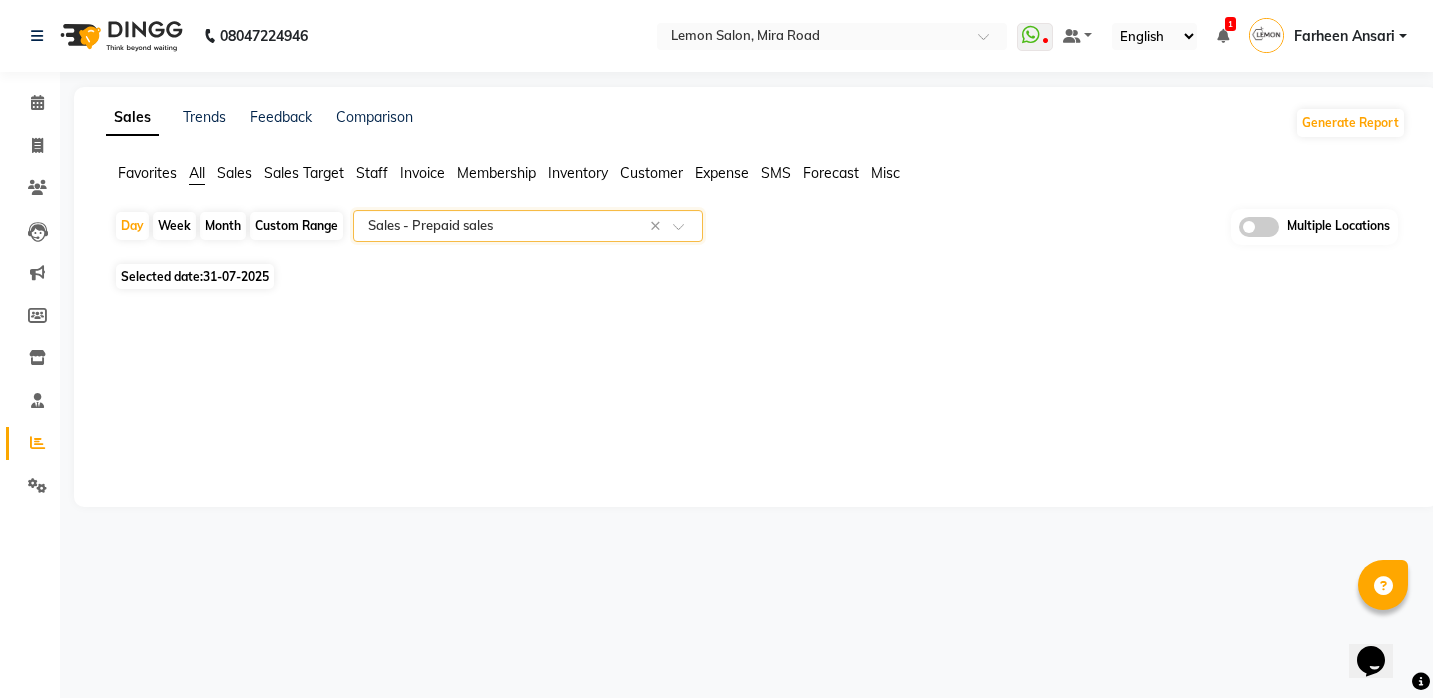 click on "All" 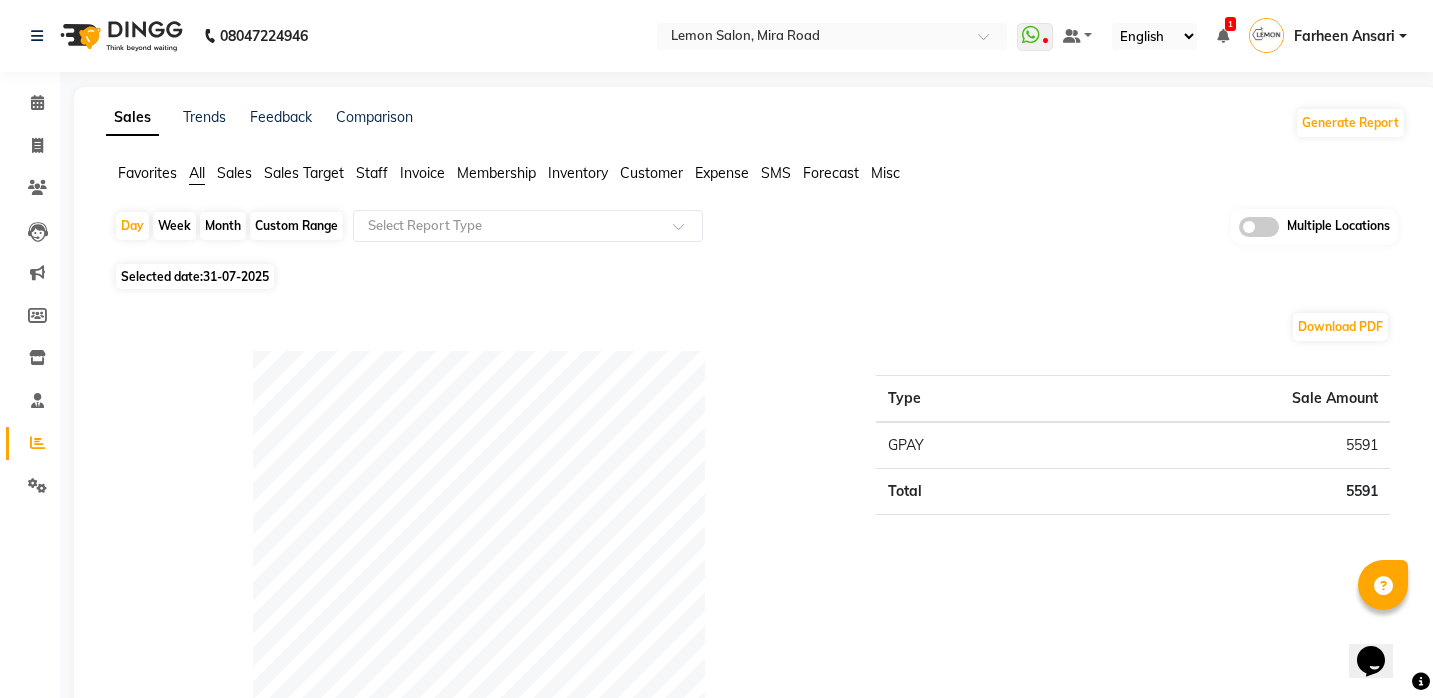 click on "Custom Range" 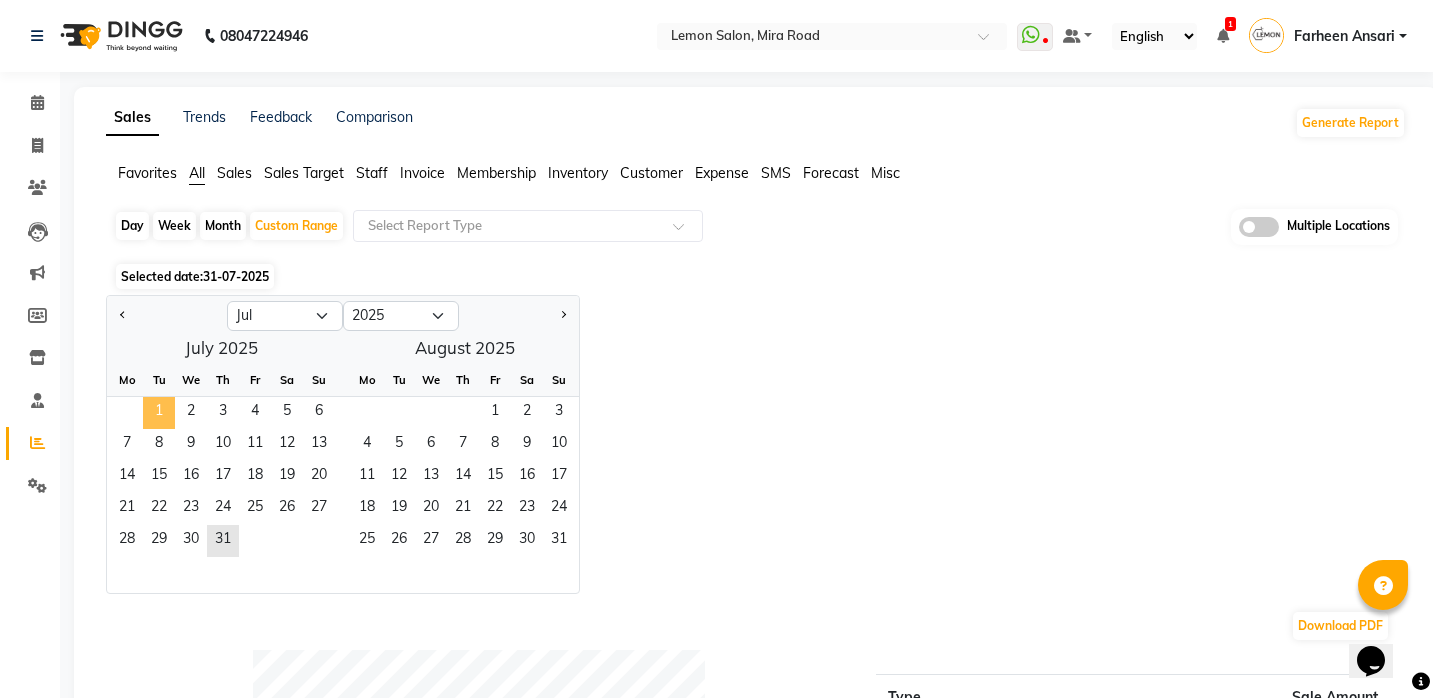 click on "1" 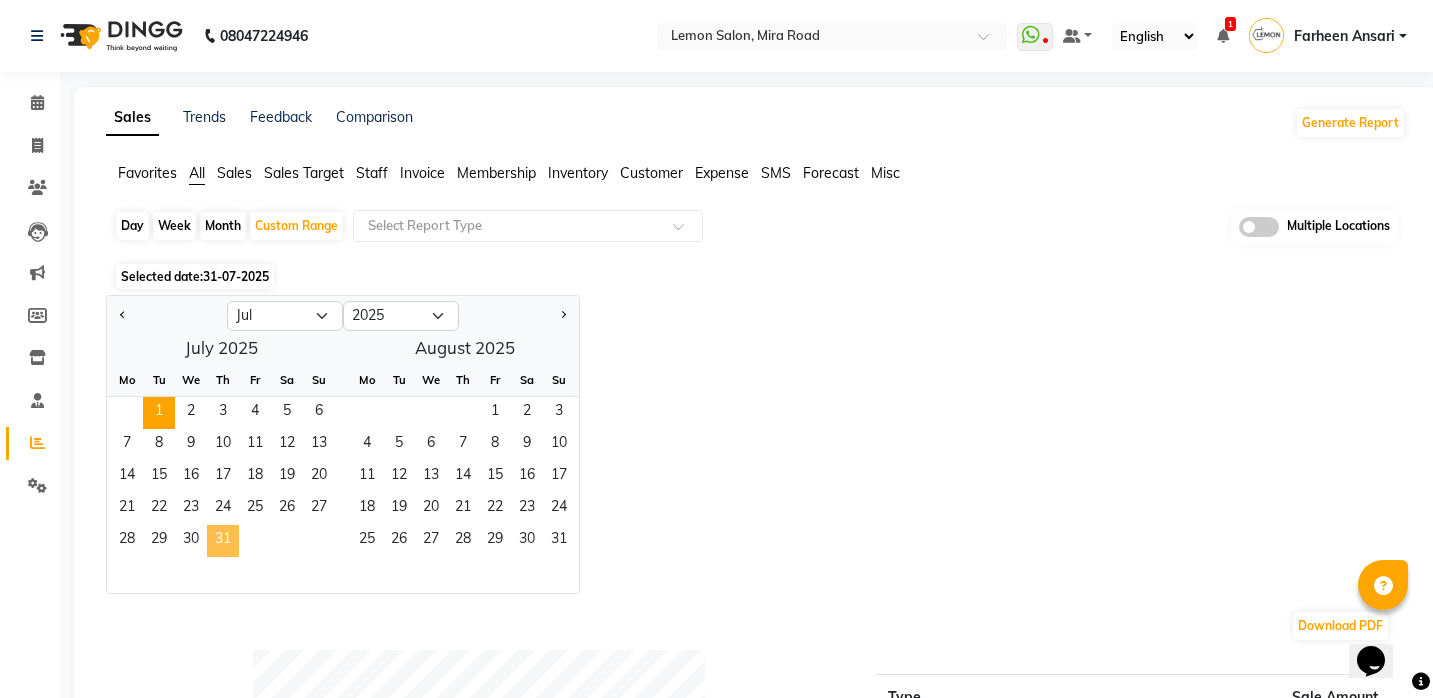 click on "31" 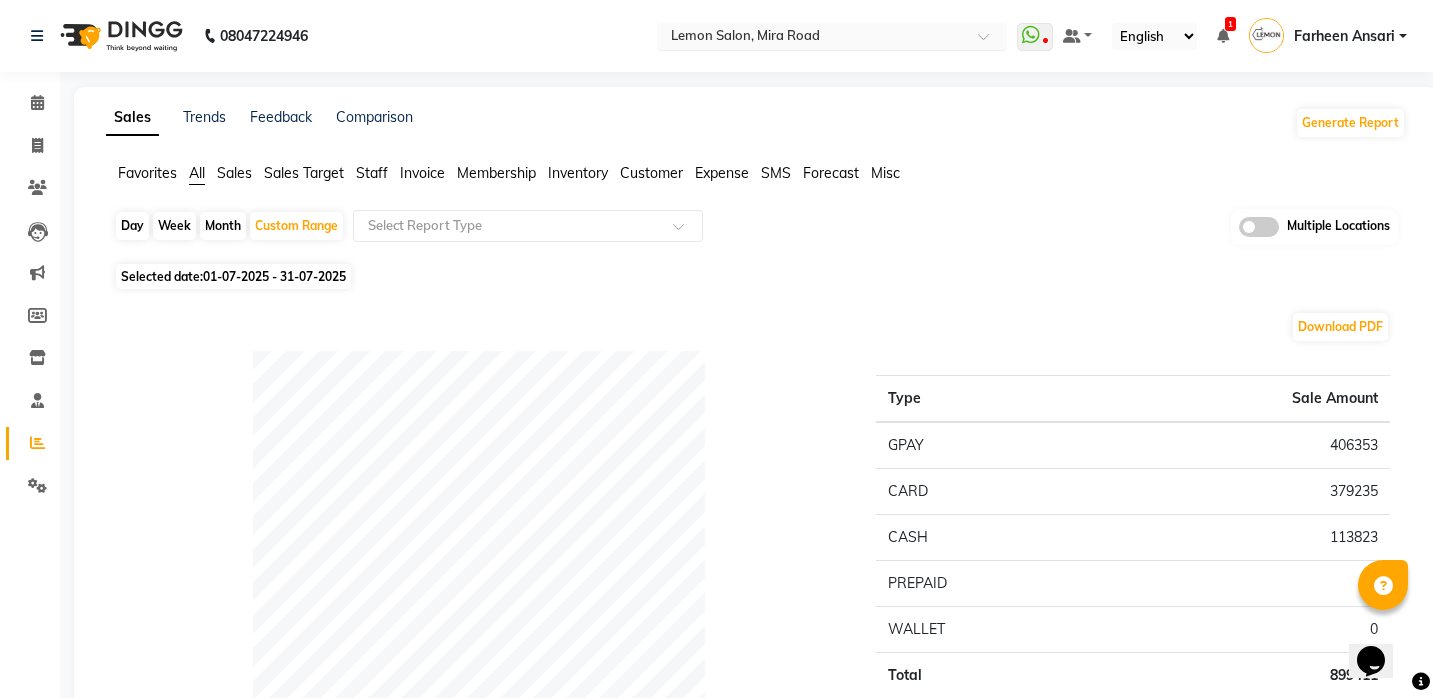 scroll, scrollTop: 0, scrollLeft: 0, axis: both 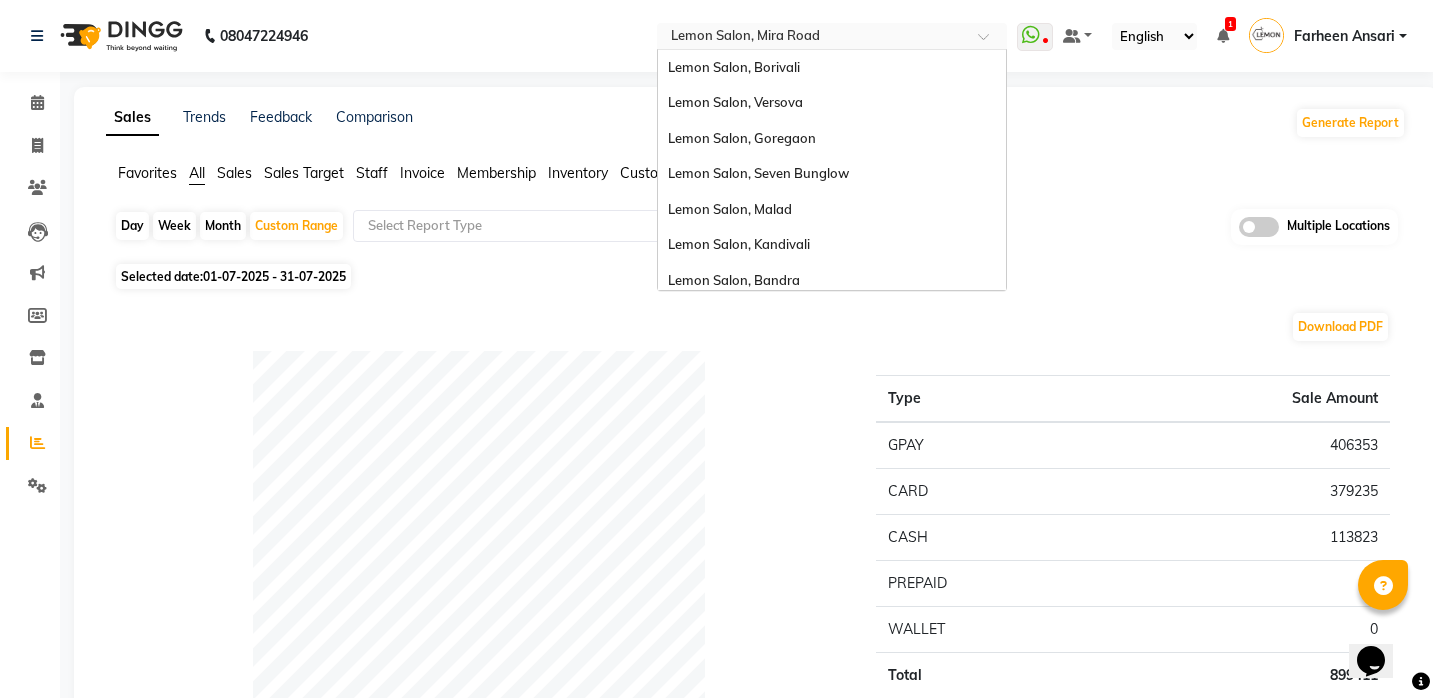 click at bounding box center [812, 38] 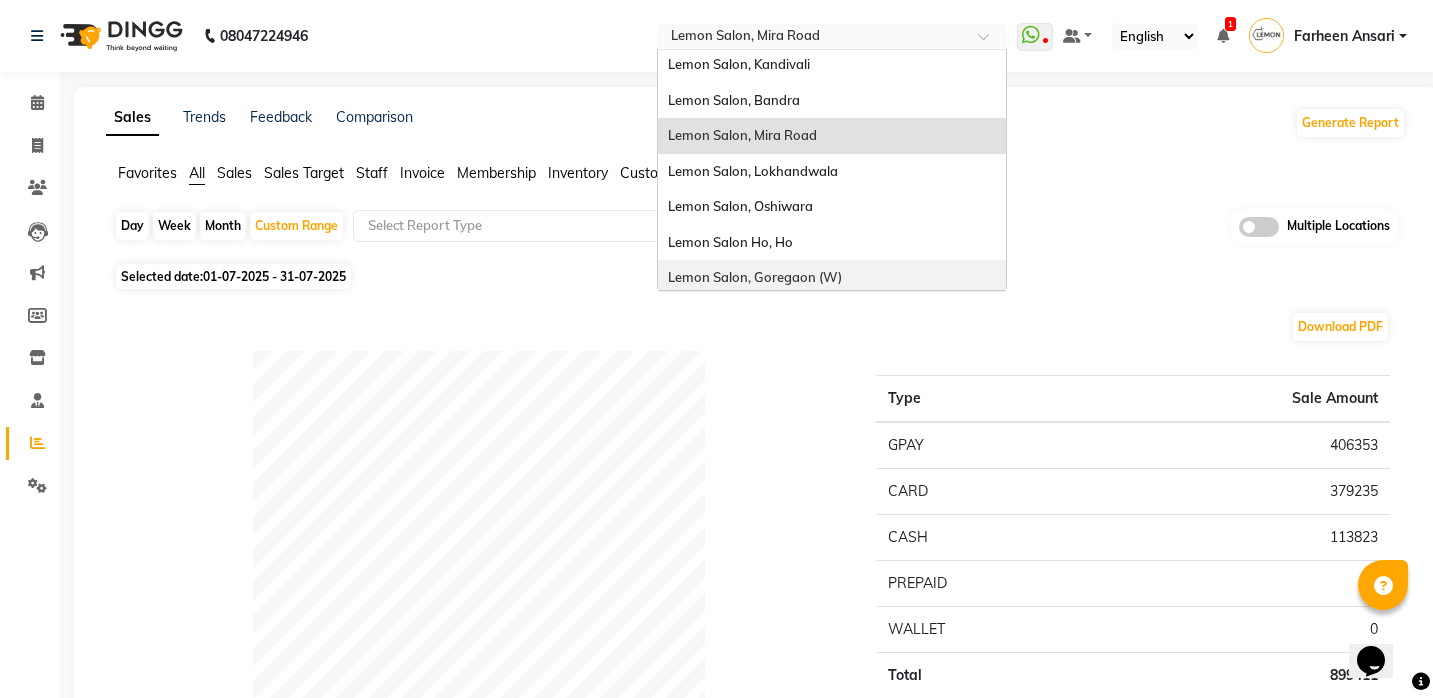 click on "Lemon Salon, Goregaon (W)" at bounding box center [755, 277] 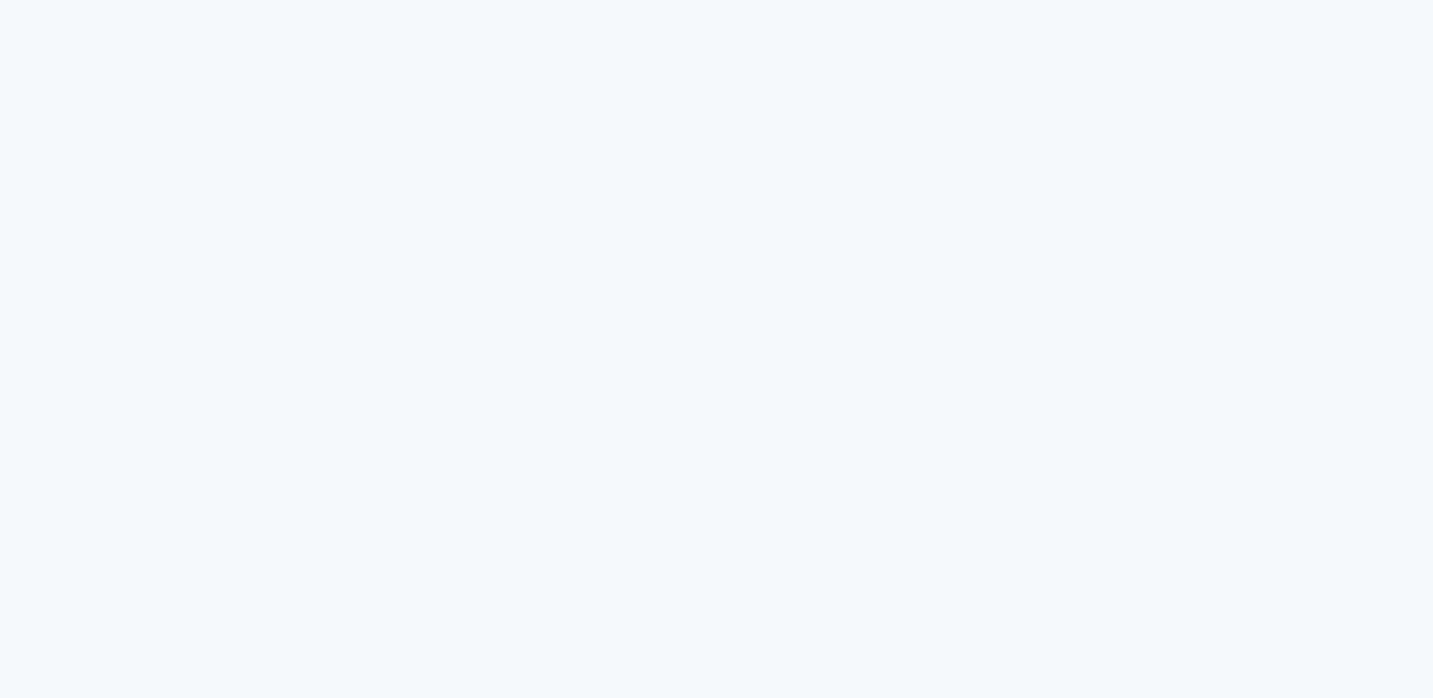 scroll, scrollTop: 0, scrollLeft: 0, axis: both 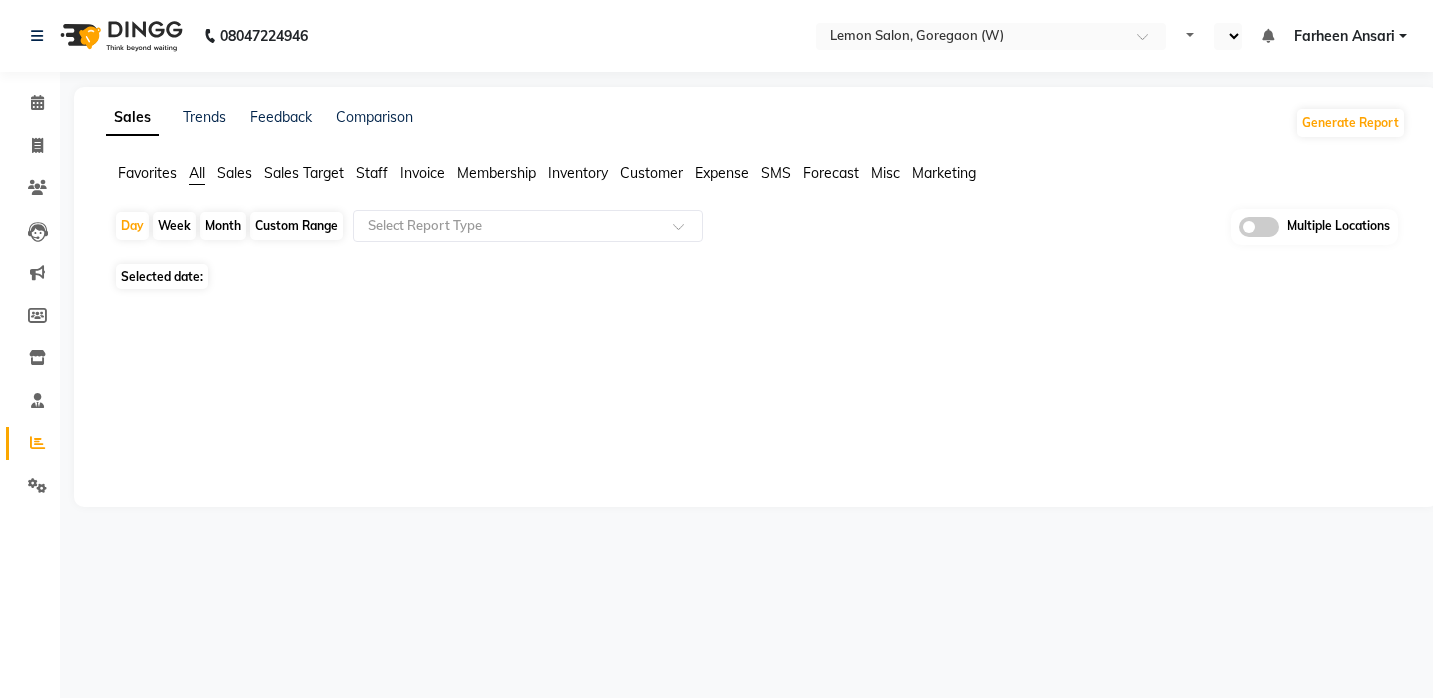 select on "en" 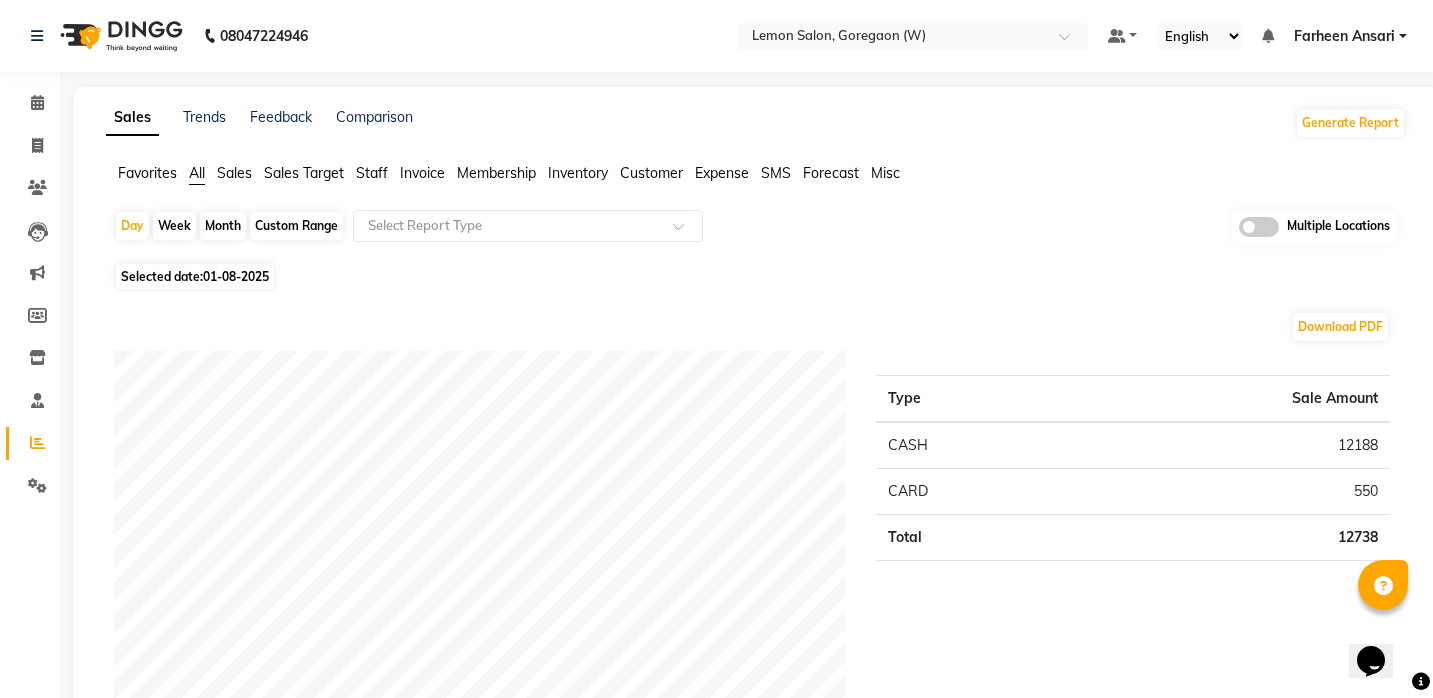 scroll, scrollTop: 0, scrollLeft: 0, axis: both 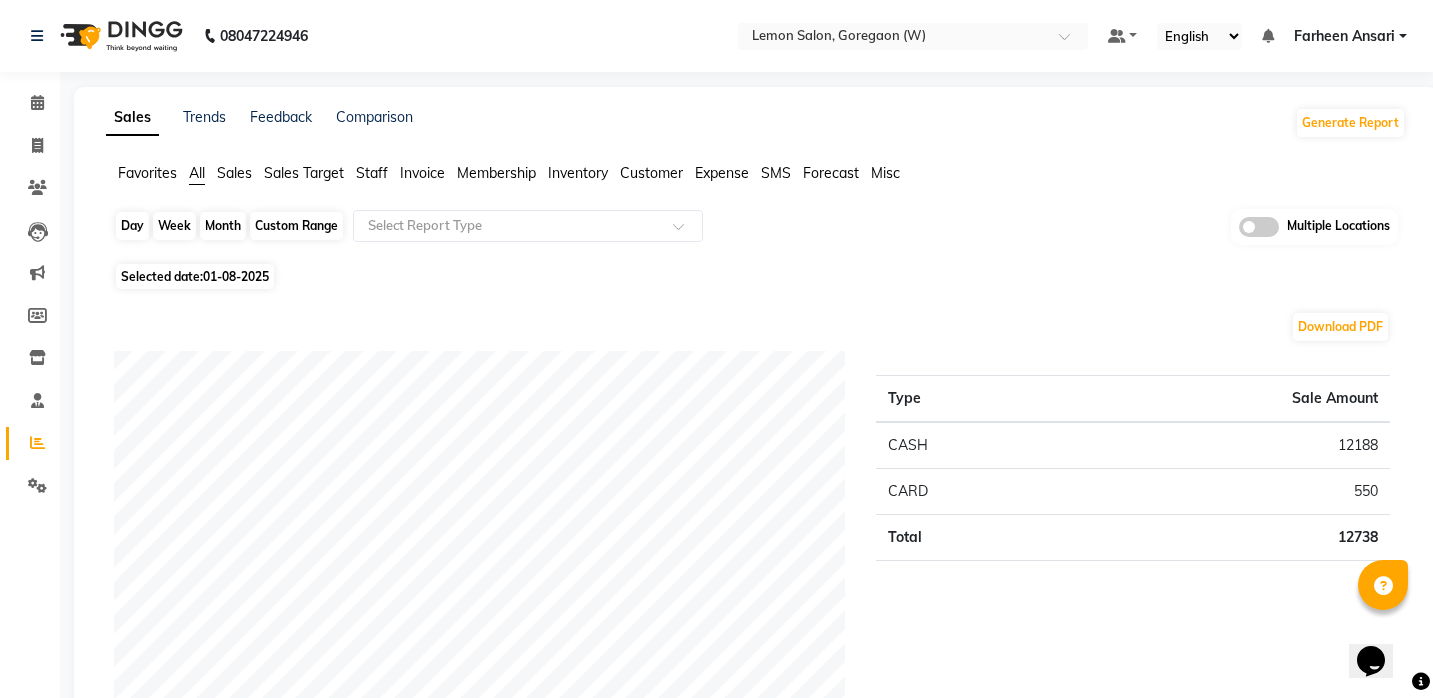 click on "Day" 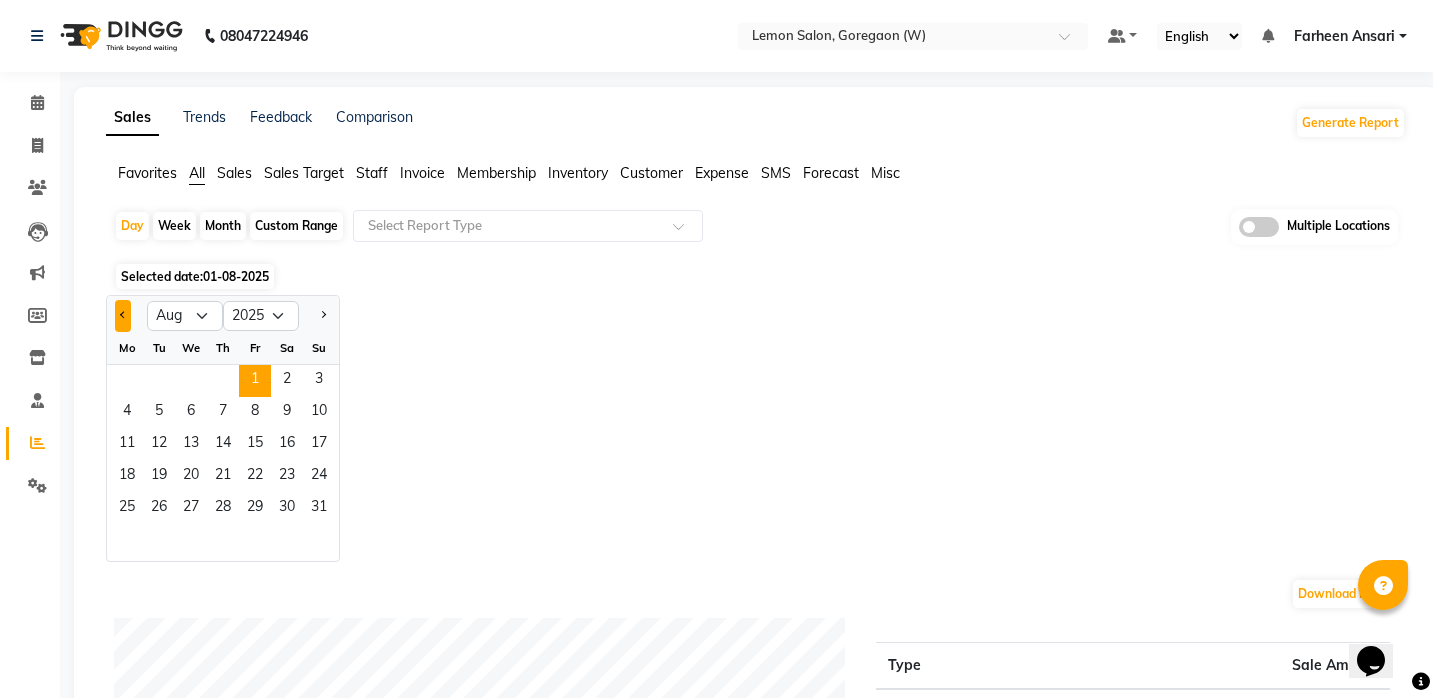 click 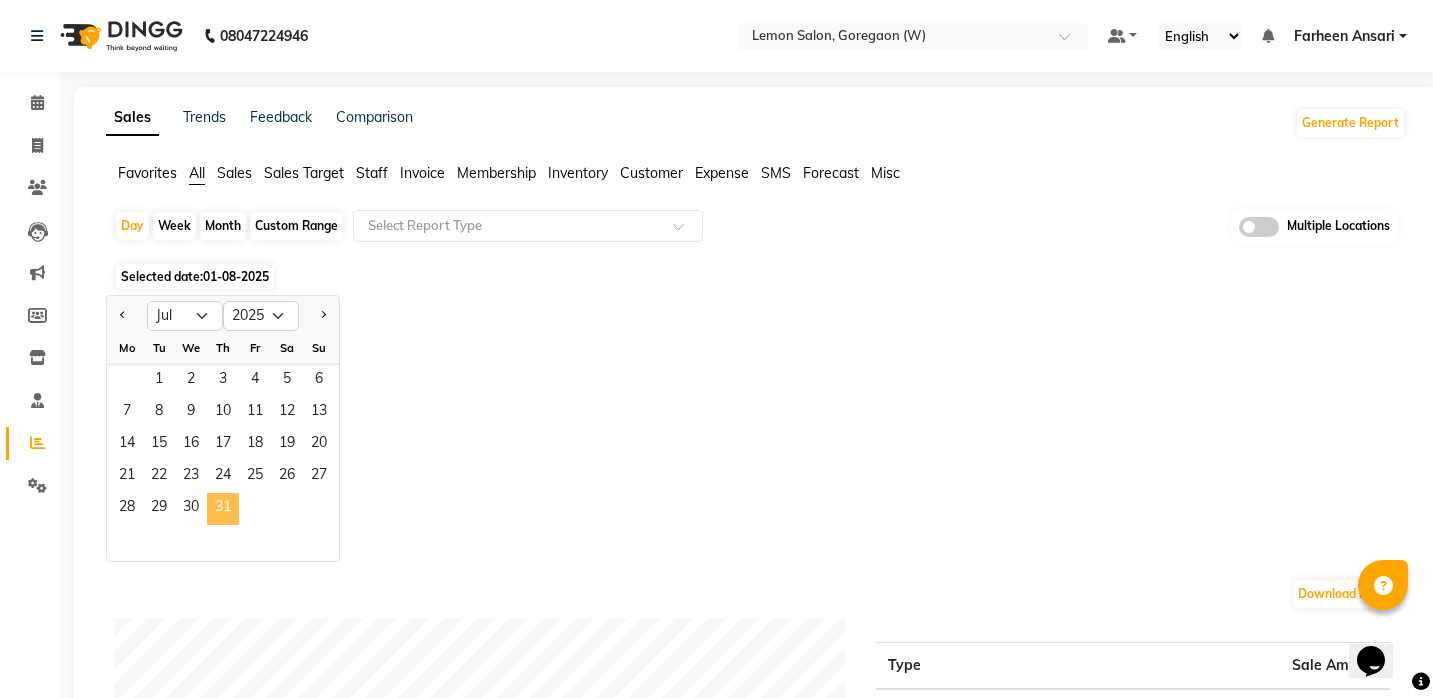 click on "31" 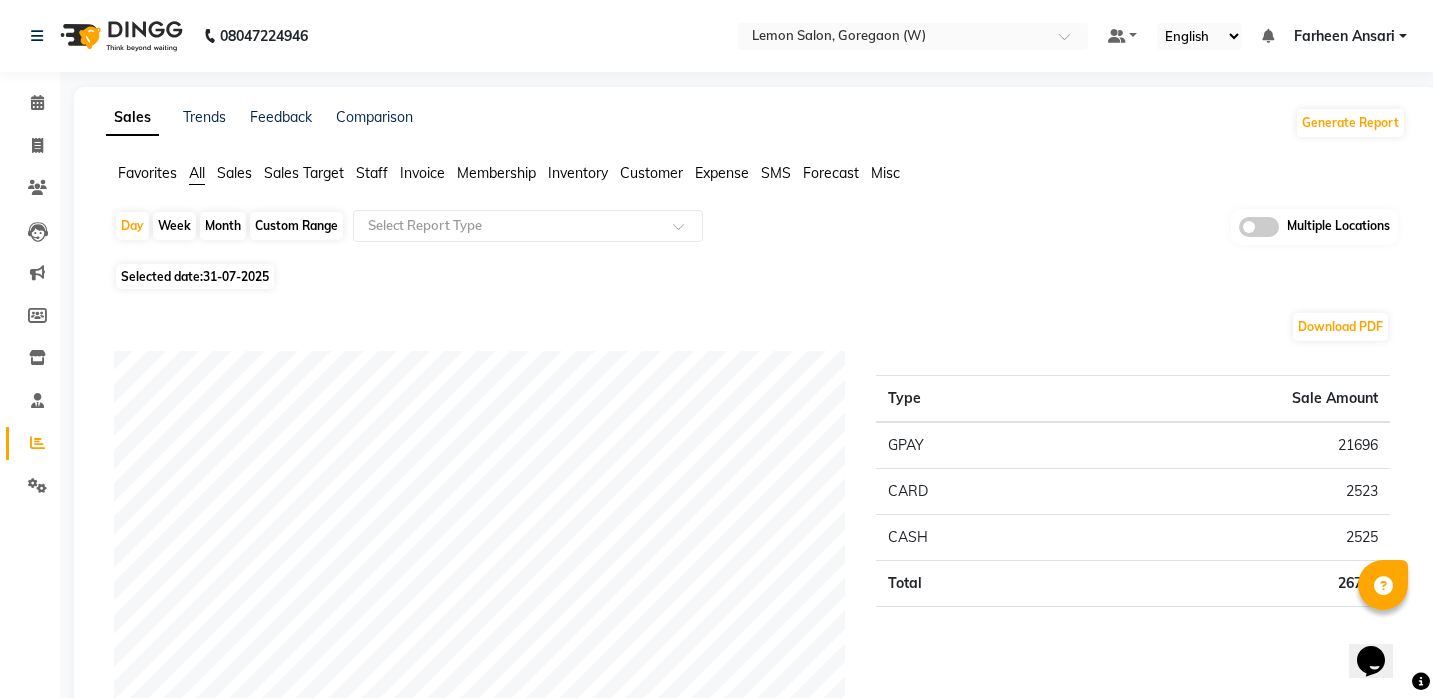 scroll, scrollTop: 0, scrollLeft: 0, axis: both 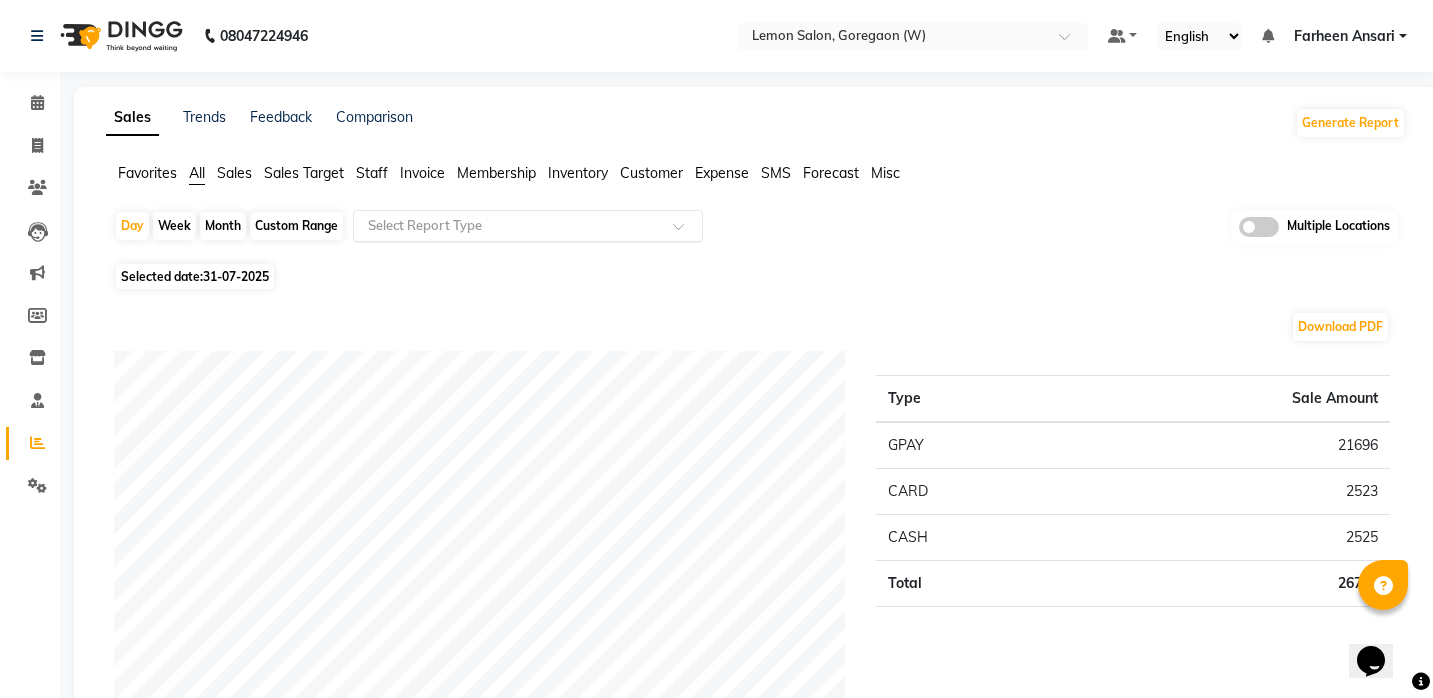 click 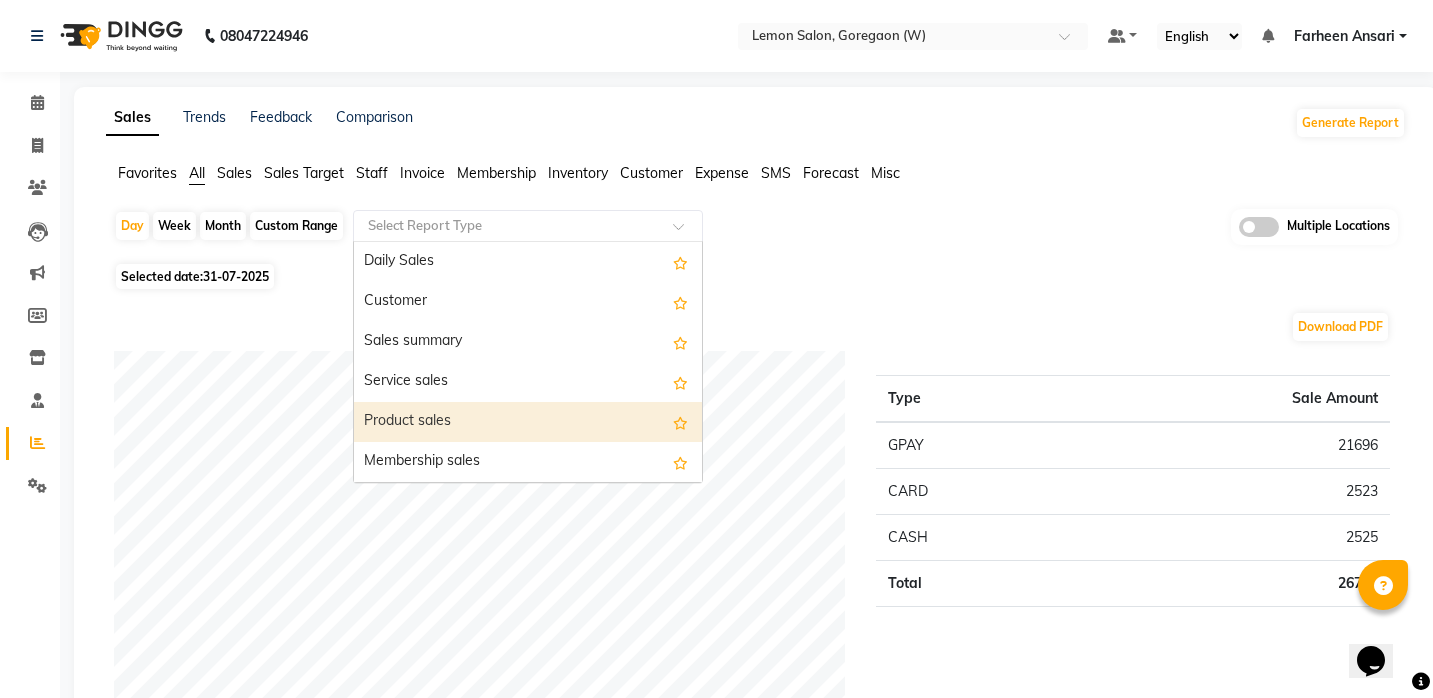 click on "Product sales" at bounding box center (528, 422) 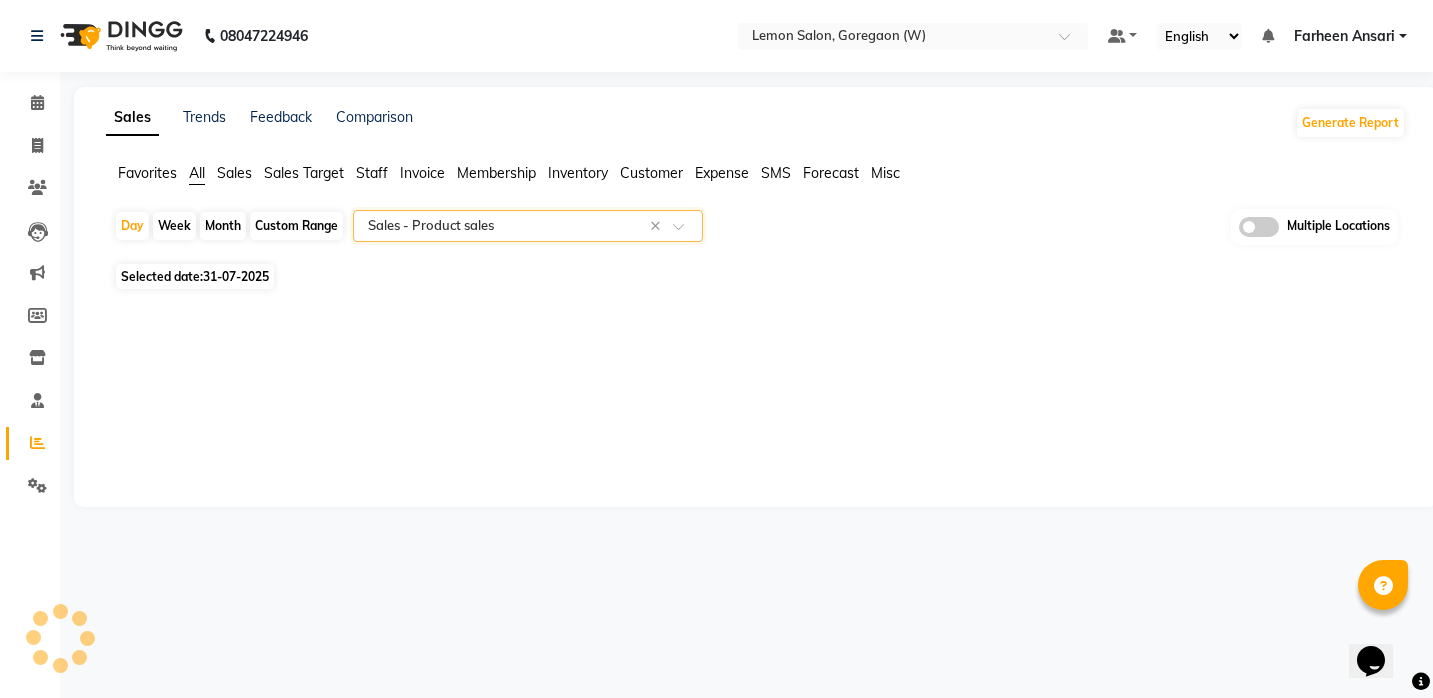 select on "filtered_report" 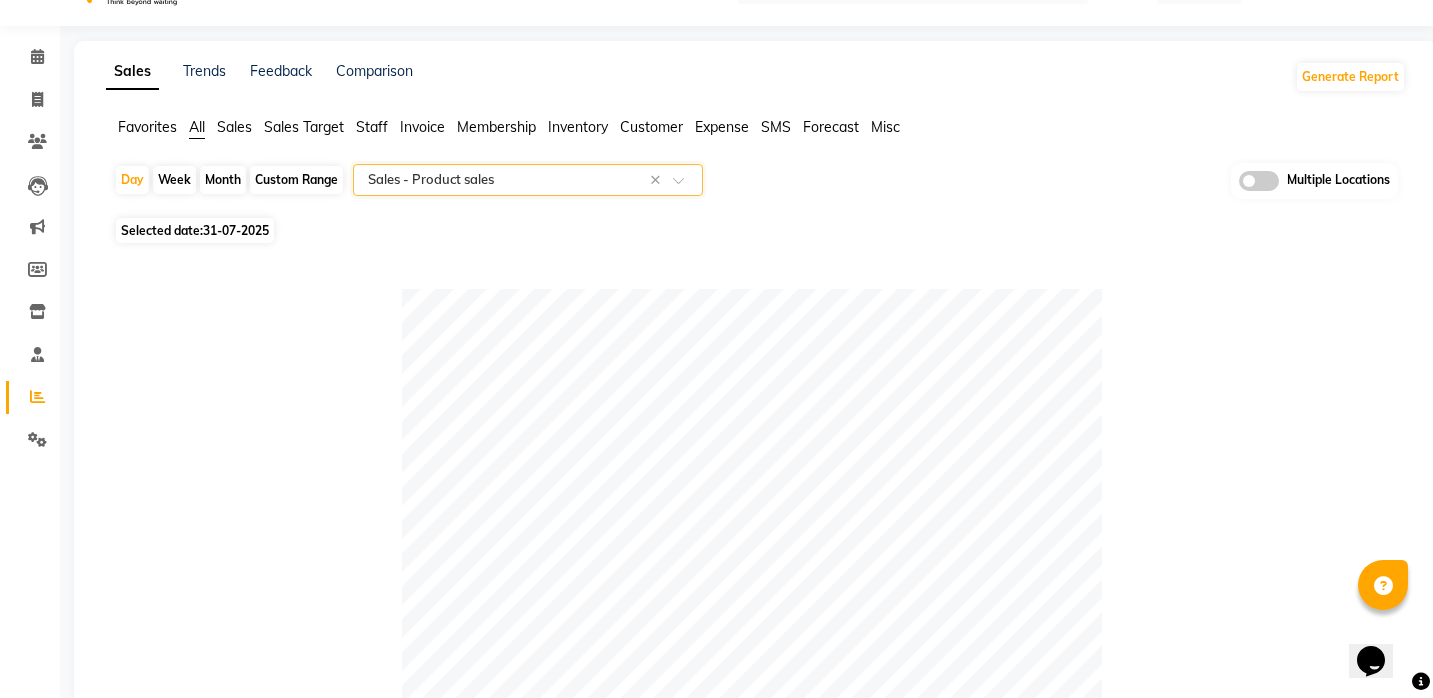 scroll, scrollTop: 47, scrollLeft: 0, axis: vertical 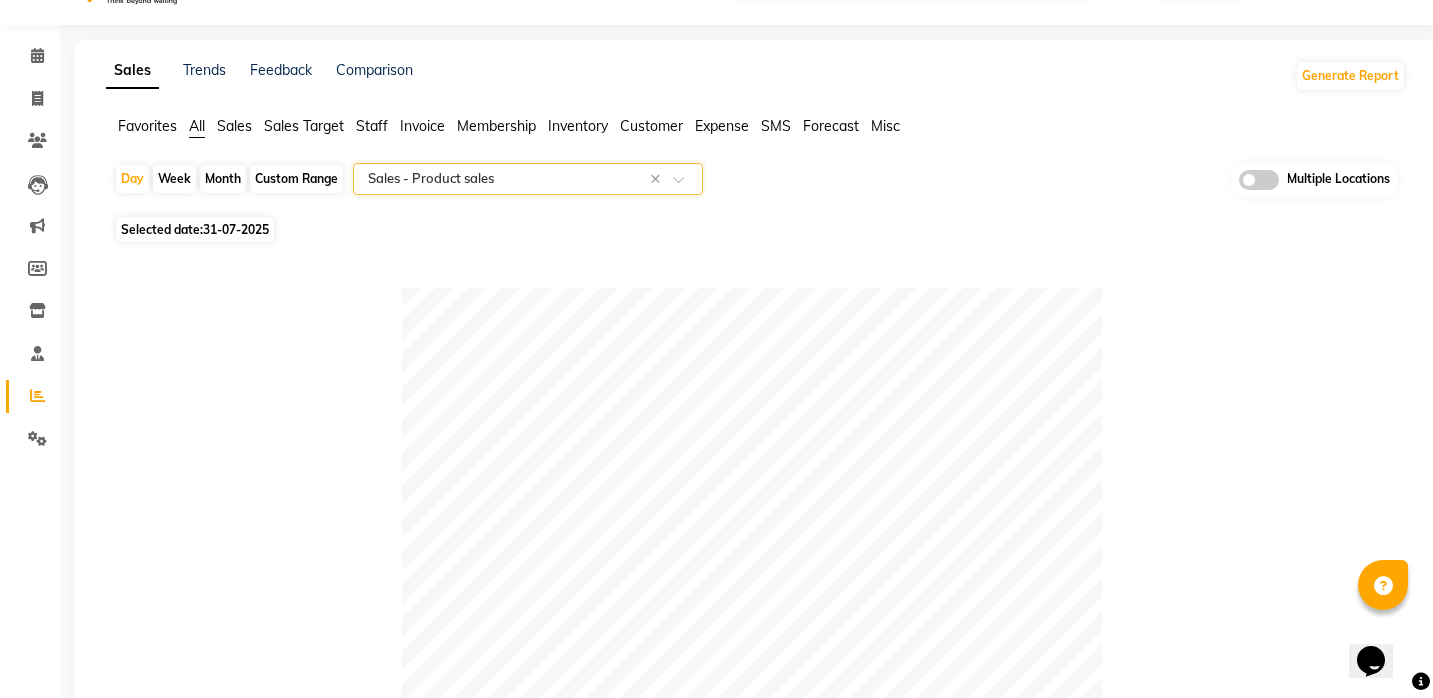 click 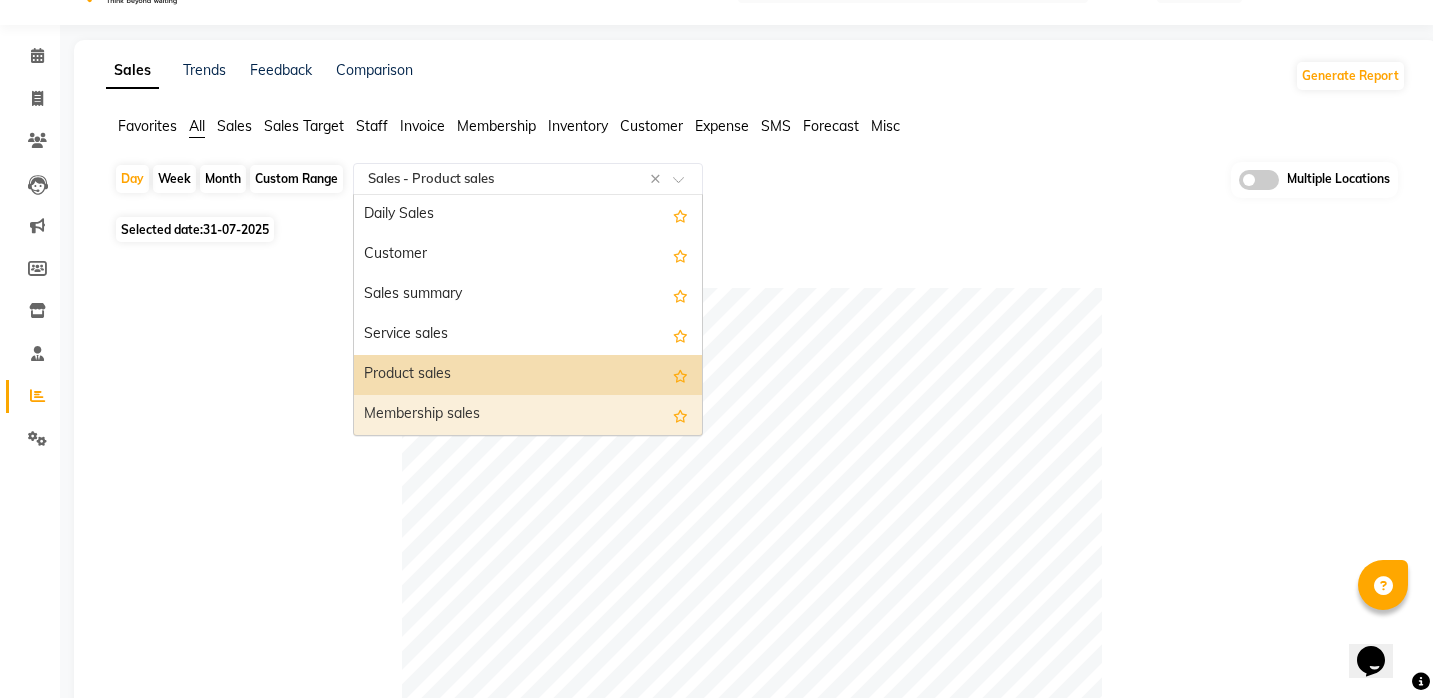 click on "Membership sales" at bounding box center (528, 415) 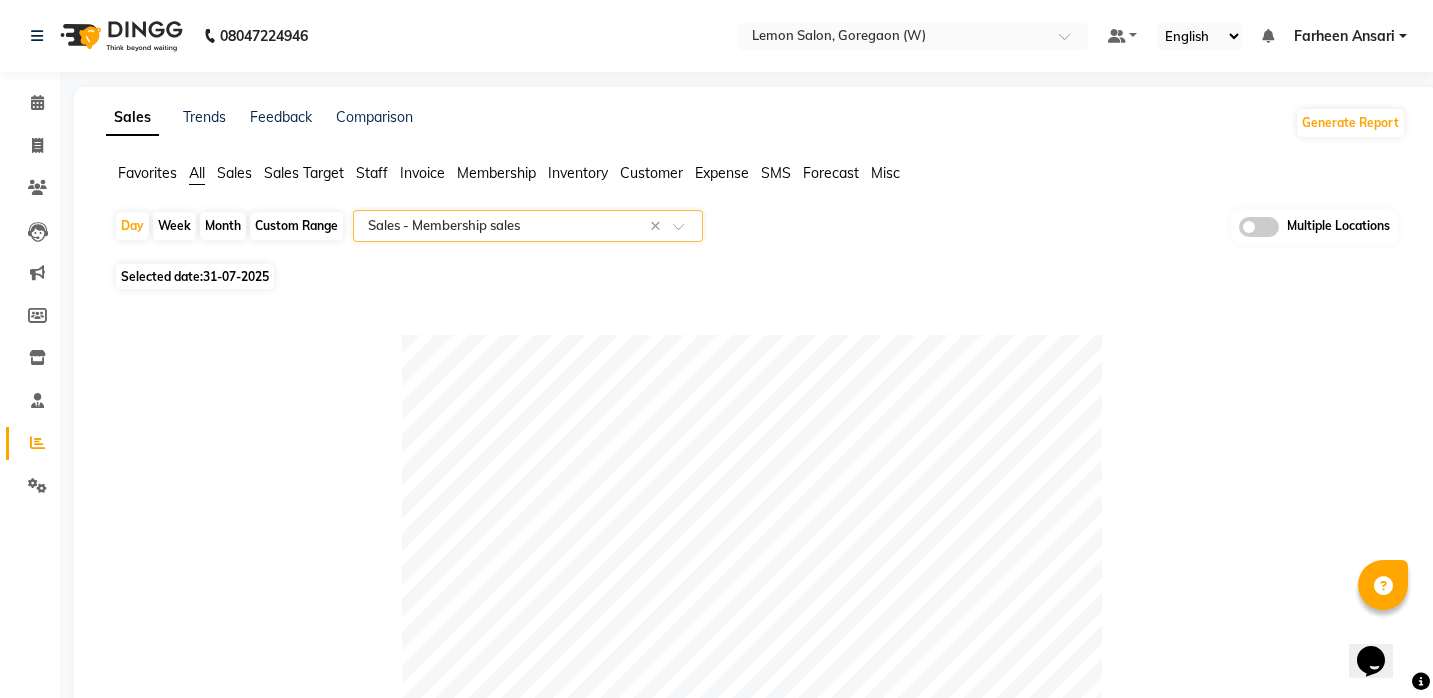 scroll, scrollTop: 0, scrollLeft: 0, axis: both 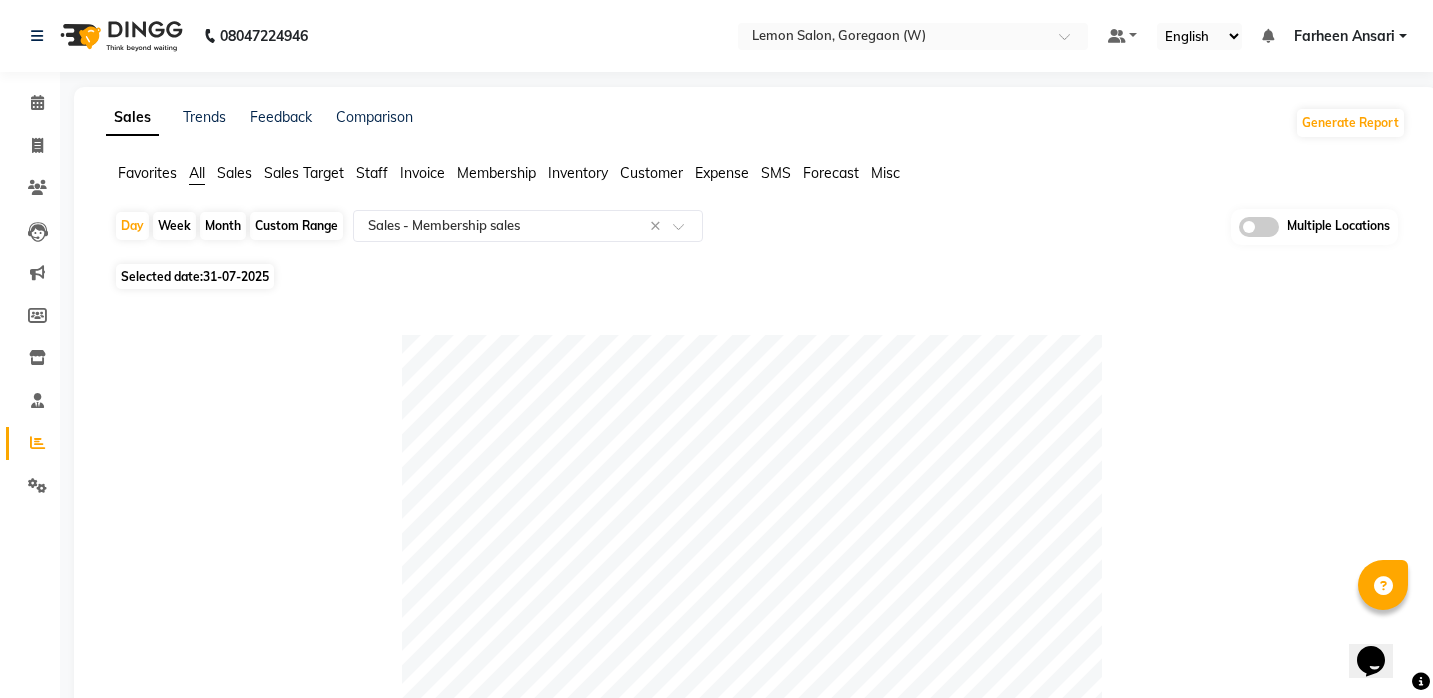 click on "Custom Range" 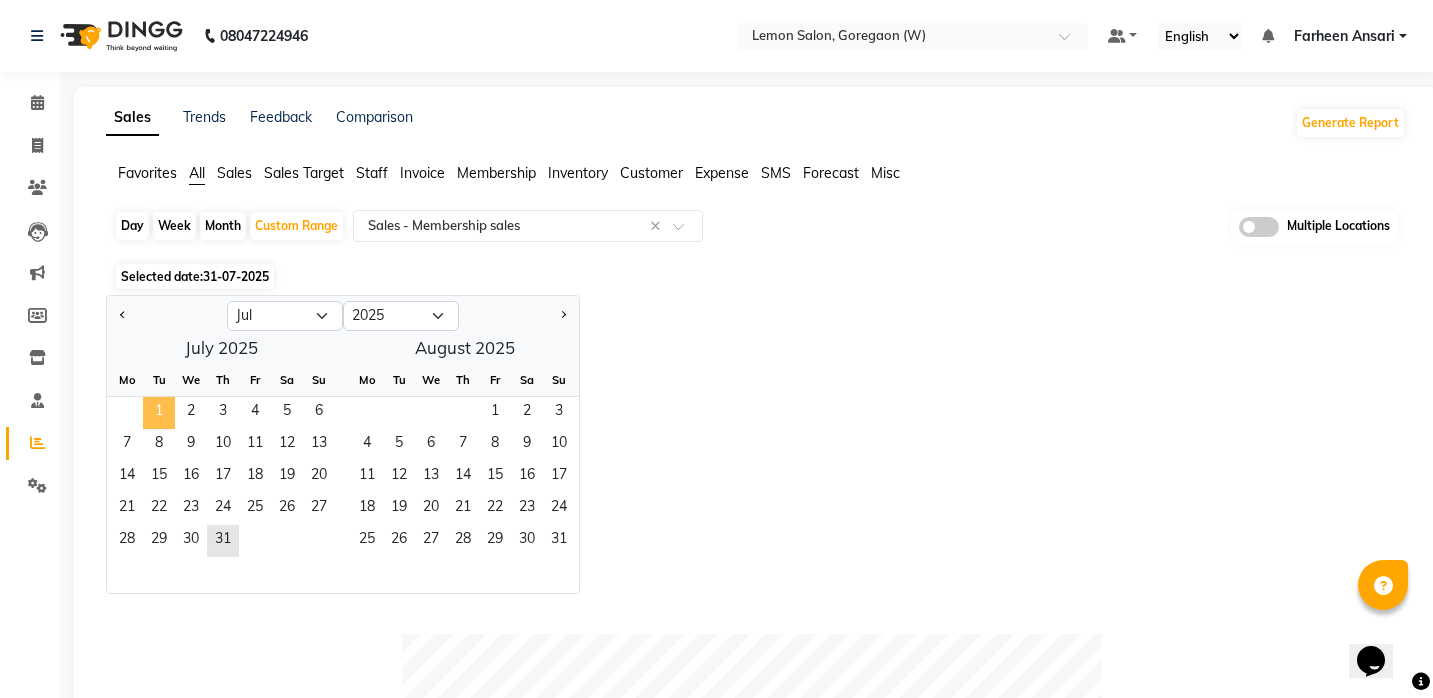 click on "1" 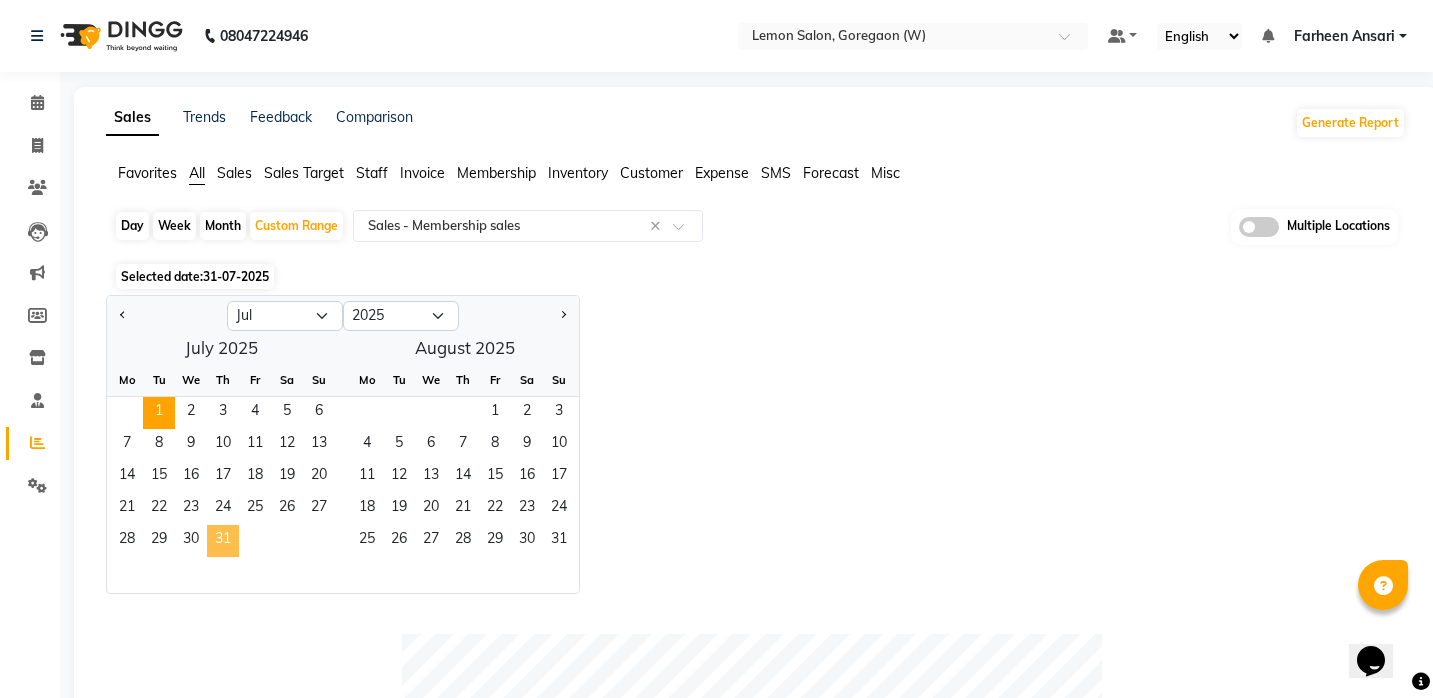 click on "31" 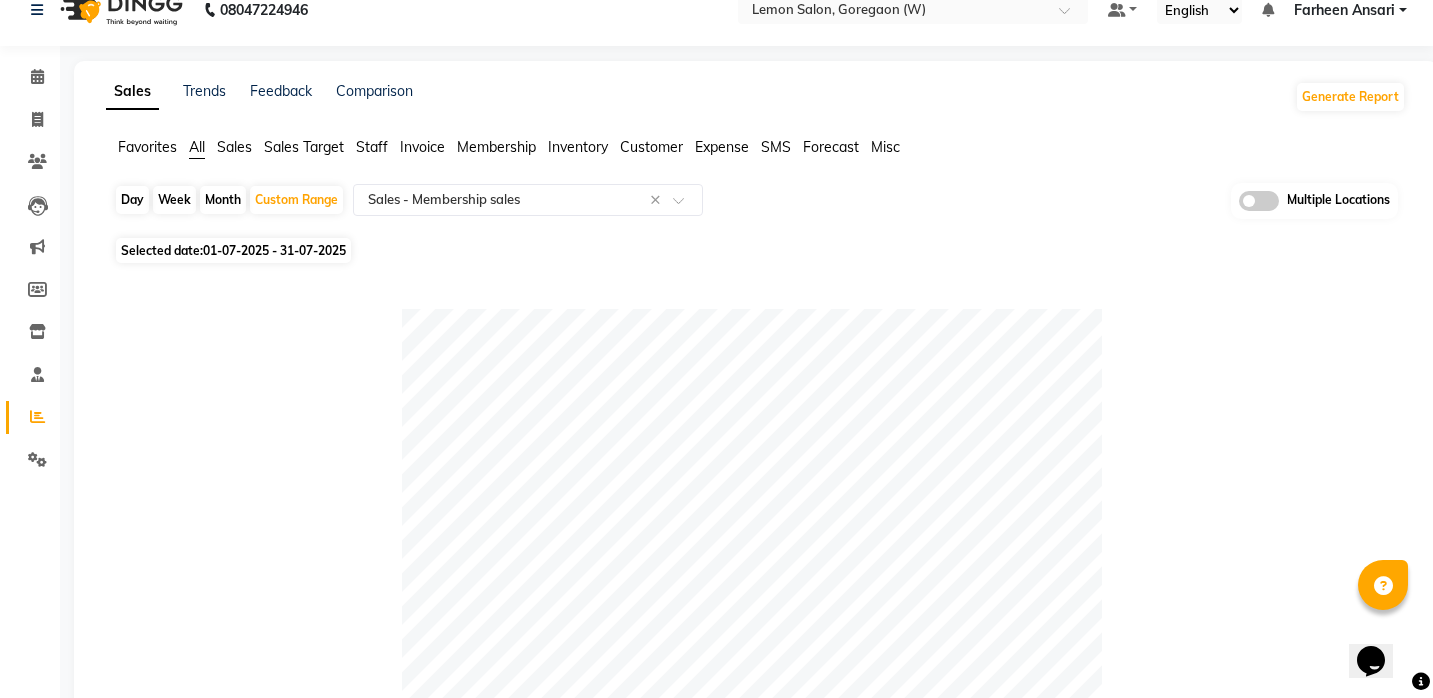 scroll, scrollTop: 38, scrollLeft: 0, axis: vertical 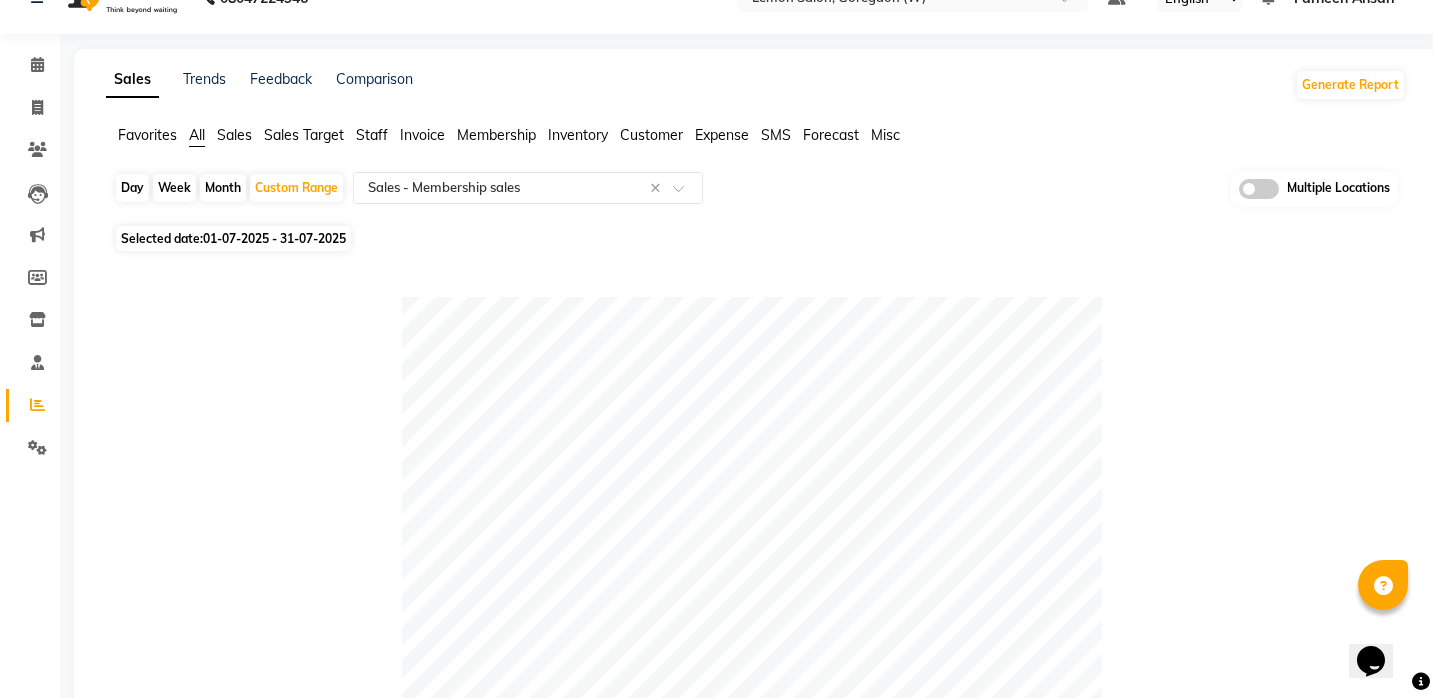 click on "All" 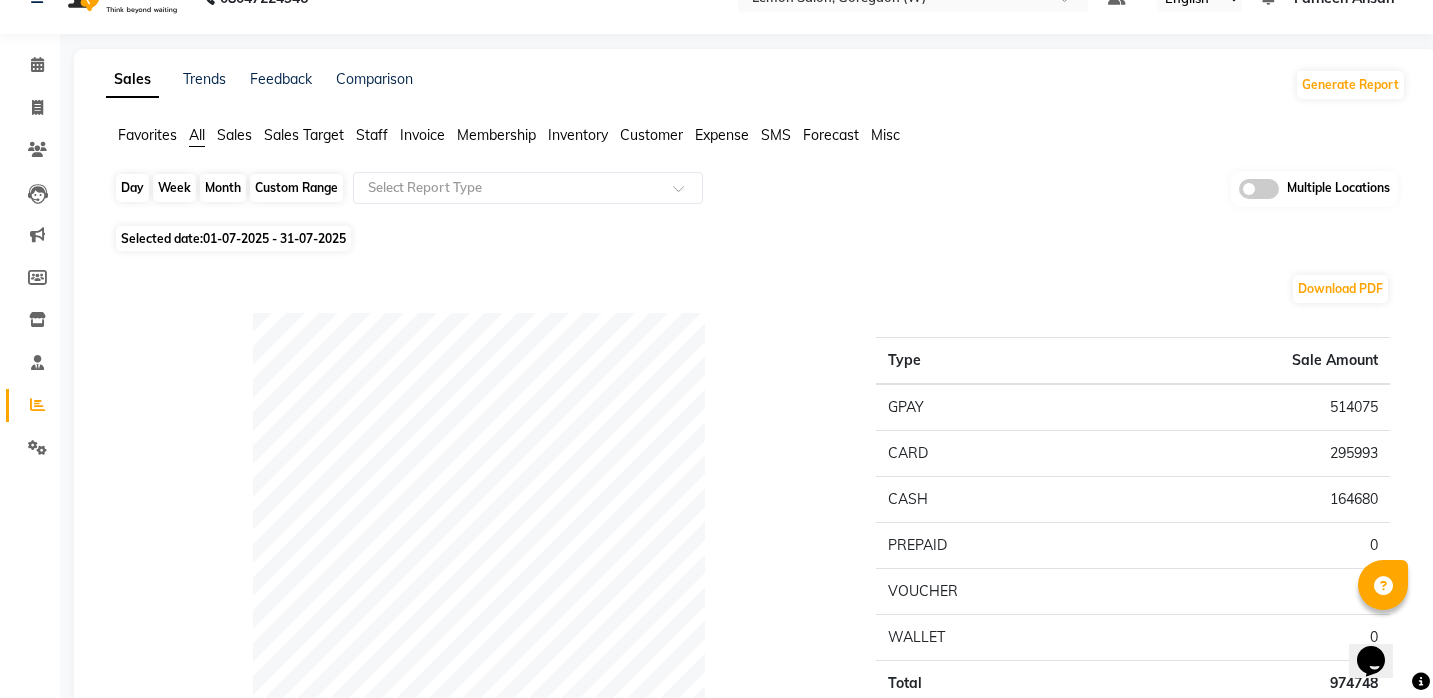 click on "Custom Range" 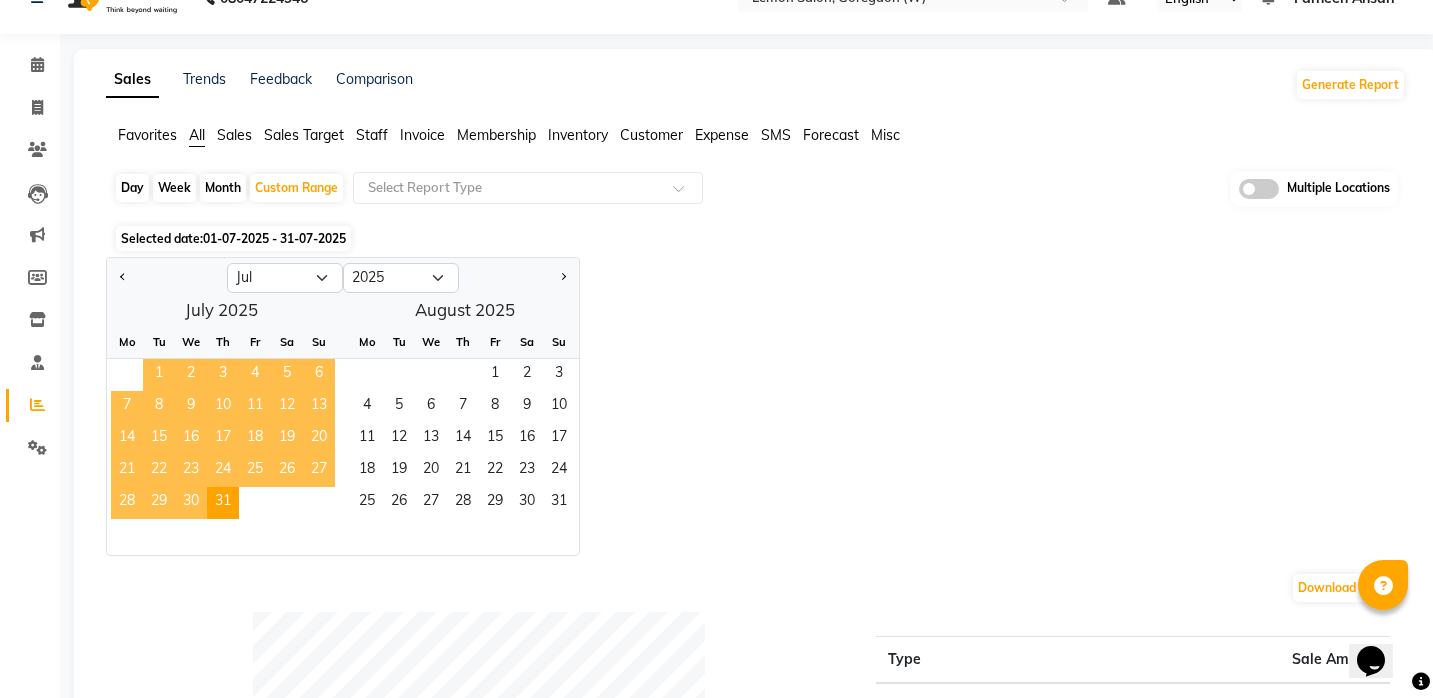 click on "1" 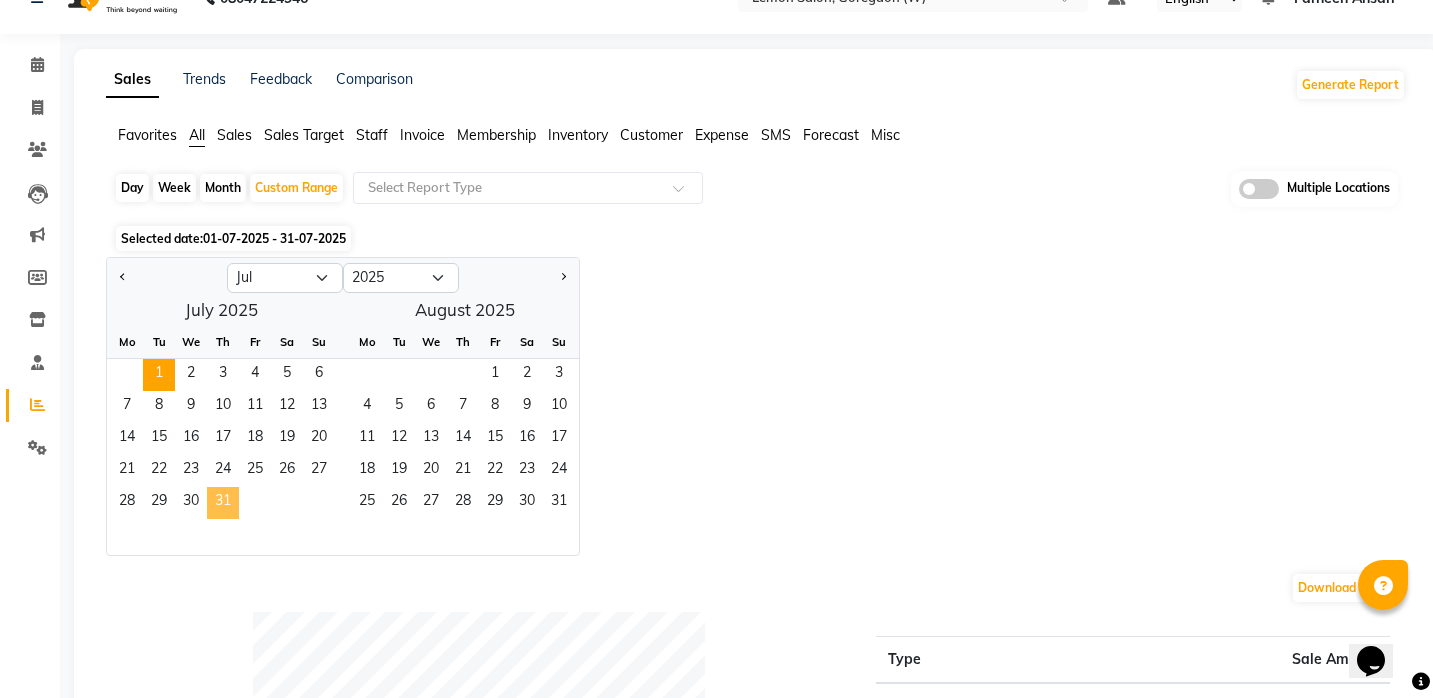 click on "31" 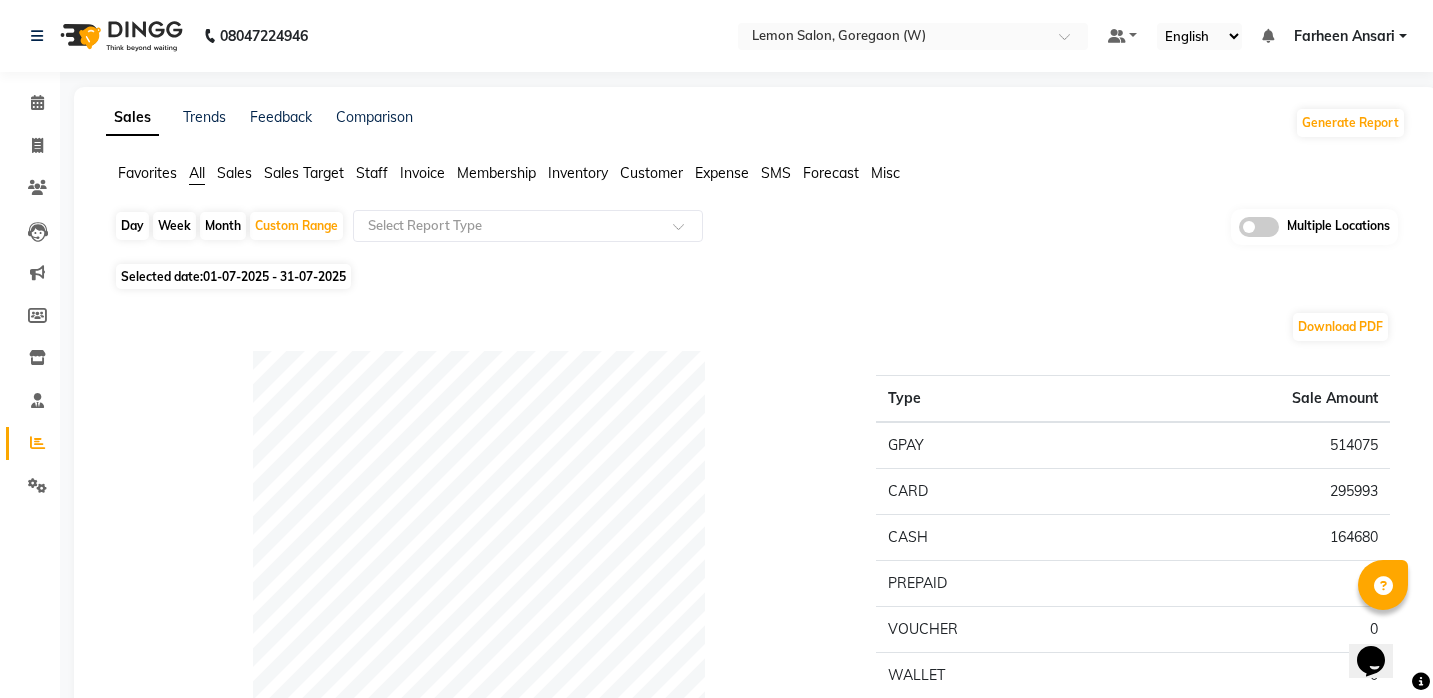 scroll, scrollTop: 0, scrollLeft: 0, axis: both 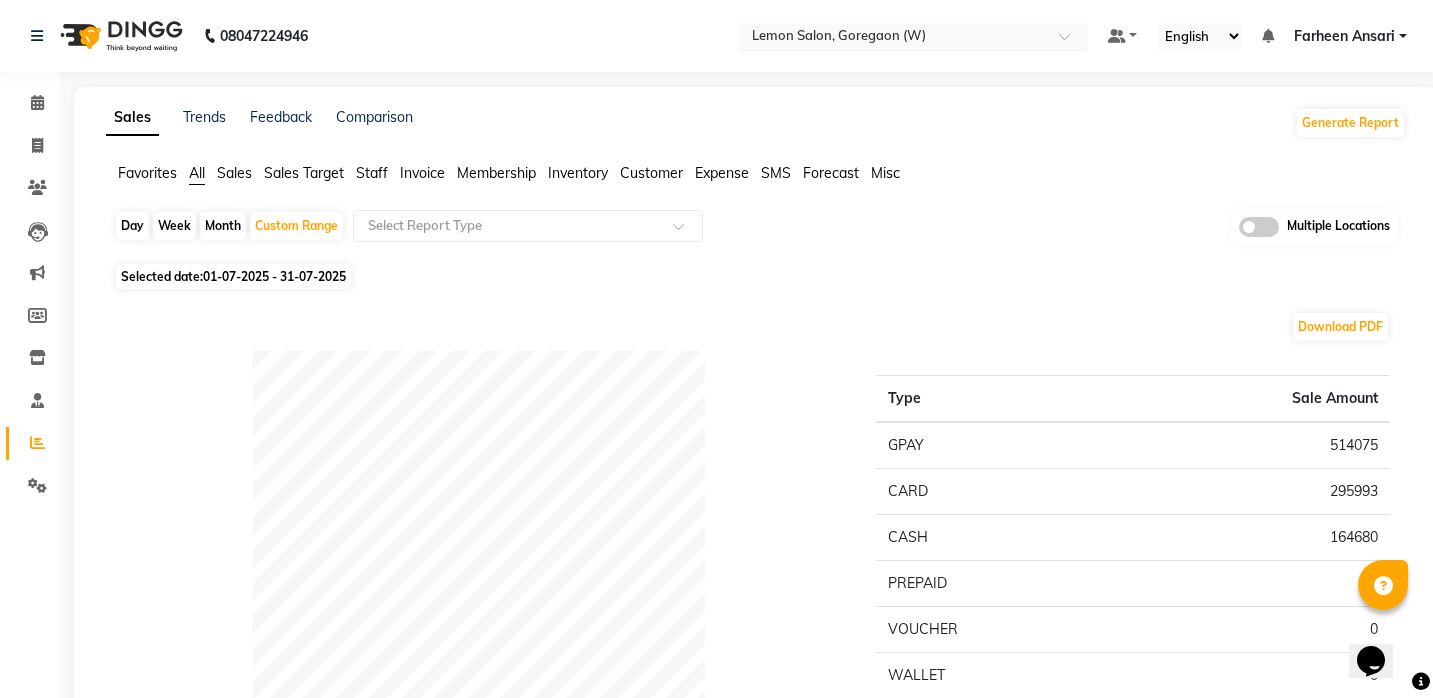 click at bounding box center [893, 38] 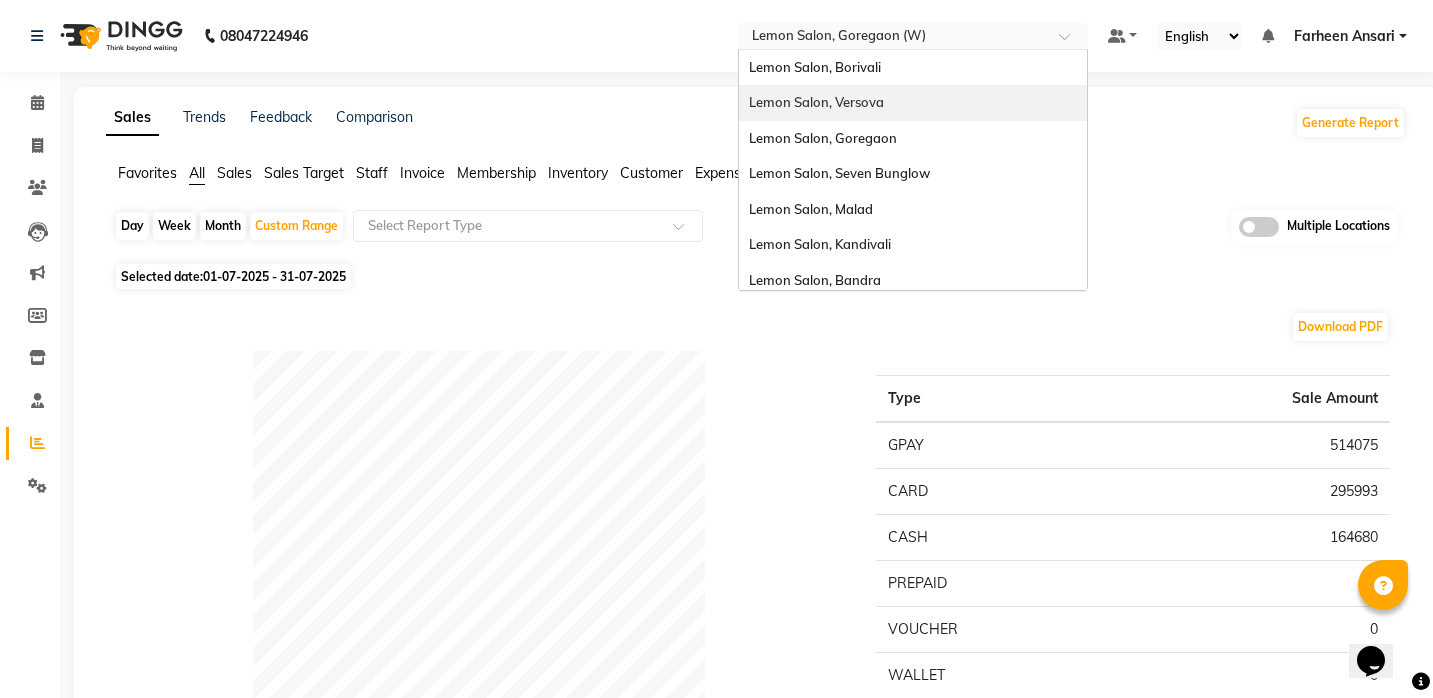 scroll, scrollTop: 0, scrollLeft: 0, axis: both 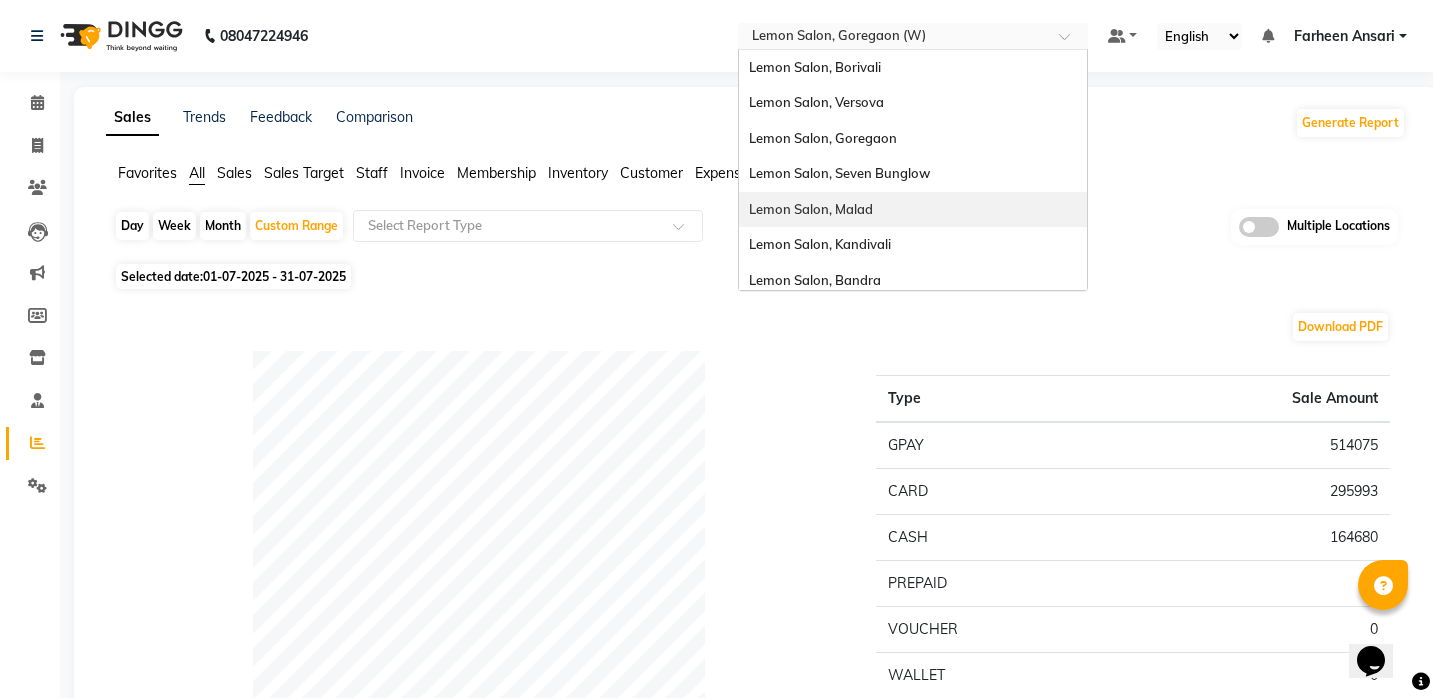 click on "Lemon Salon, Malad" at bounding box center [811, 209] 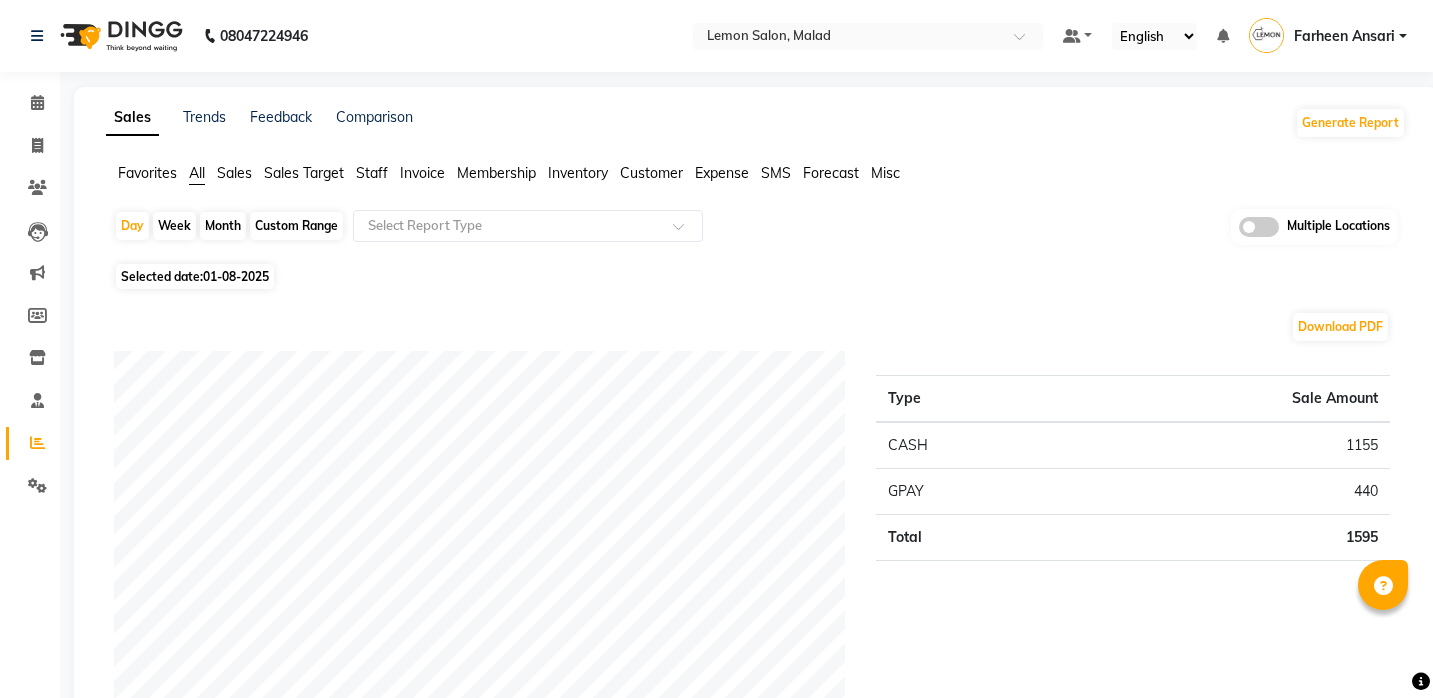 scroll, scrollTop: 0, scrollLeft: 0, axis: both 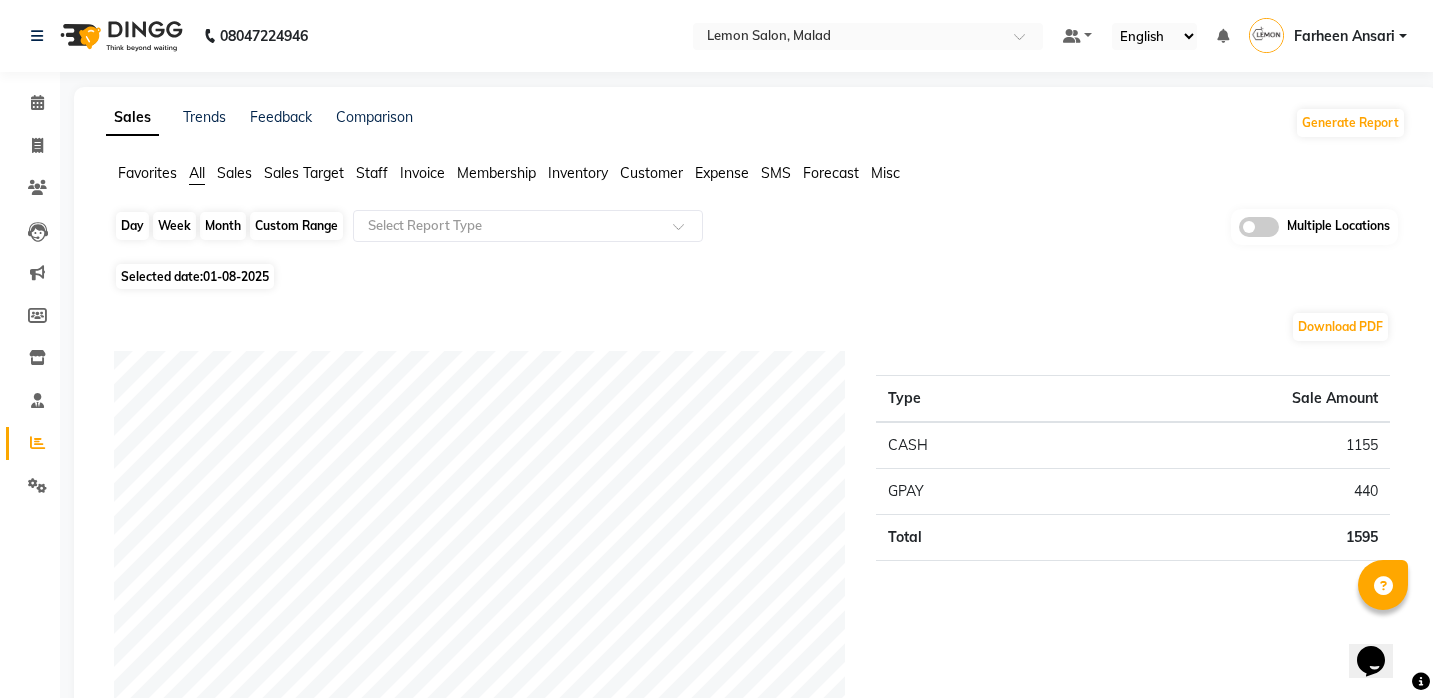 click on "Day" 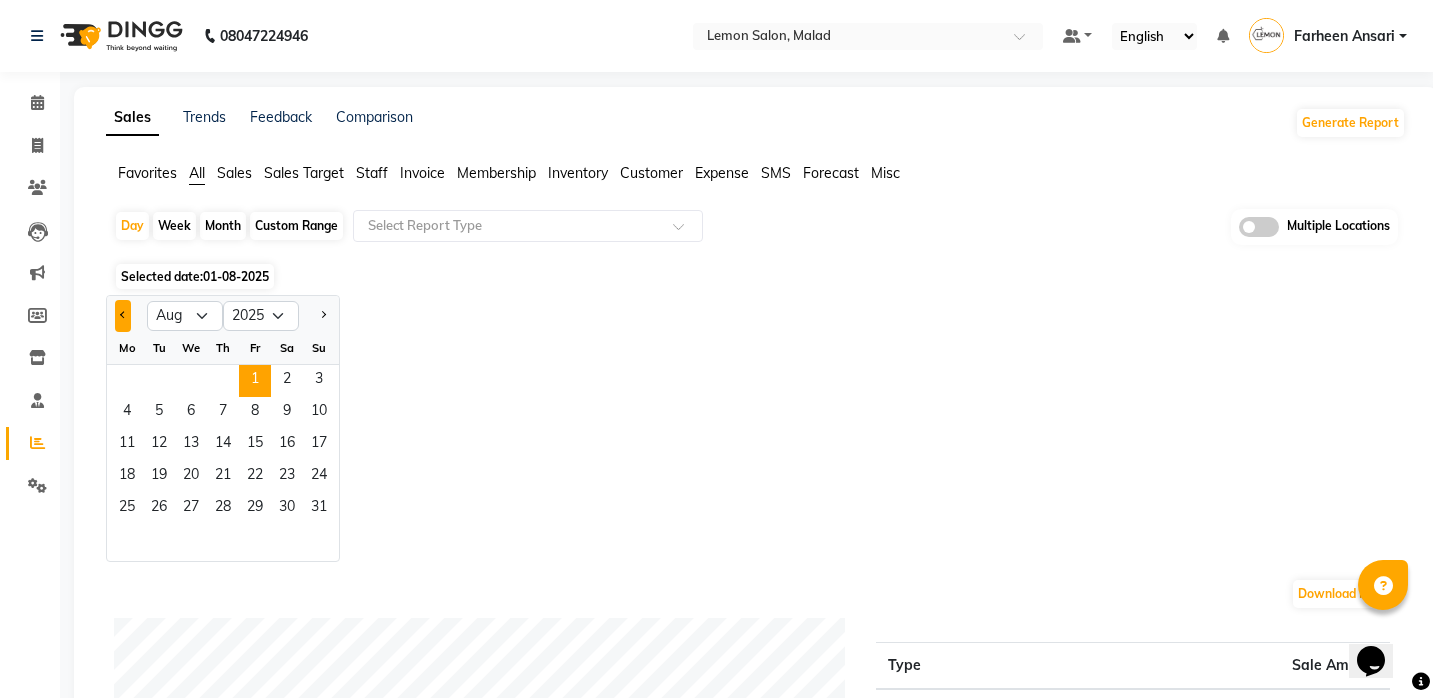 click 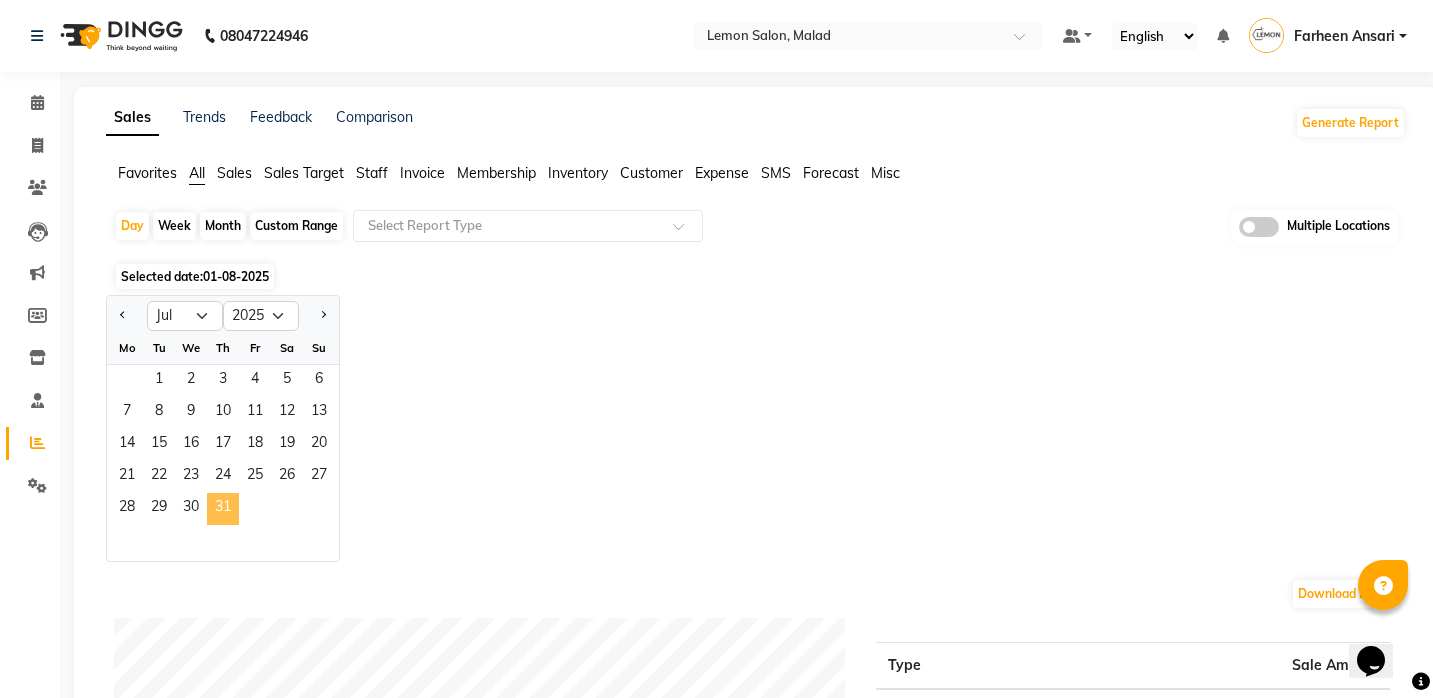click on "31" 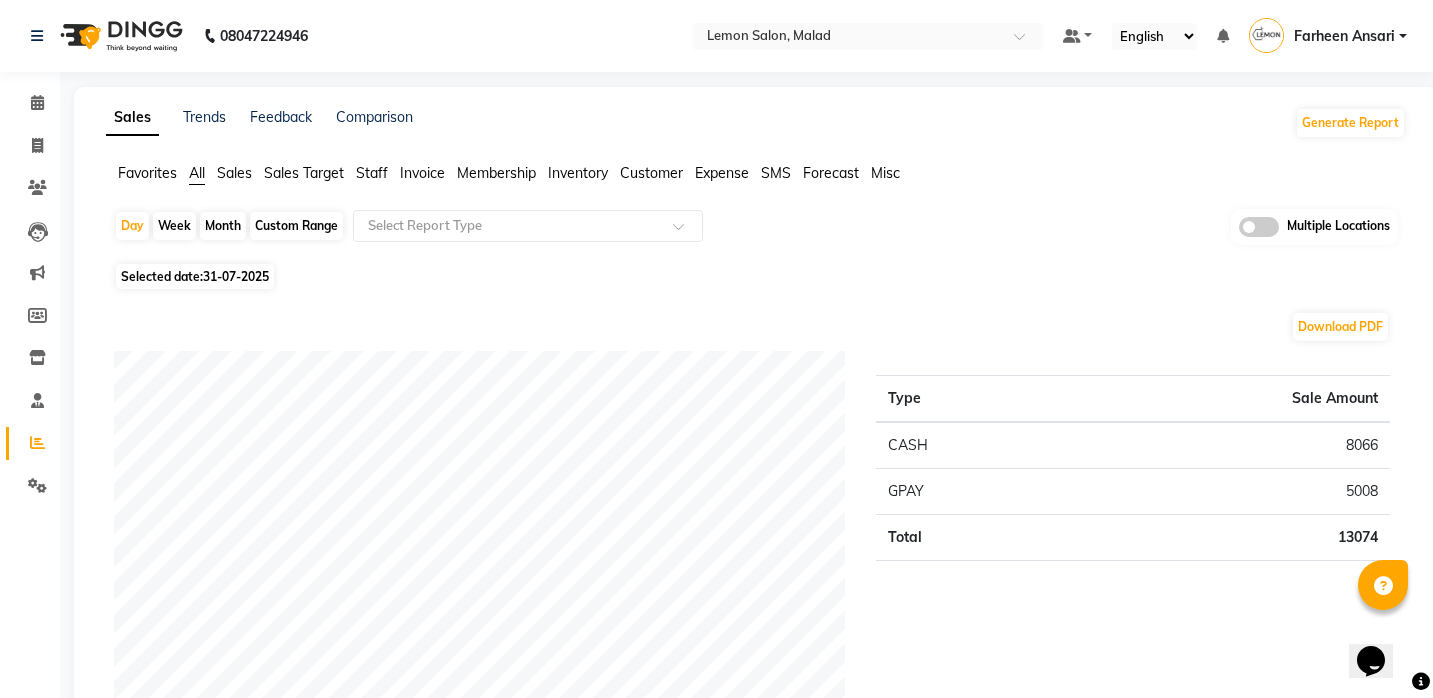 click on "Day   Week   Month   Custom Range  Select Report Type Multiple Locations" 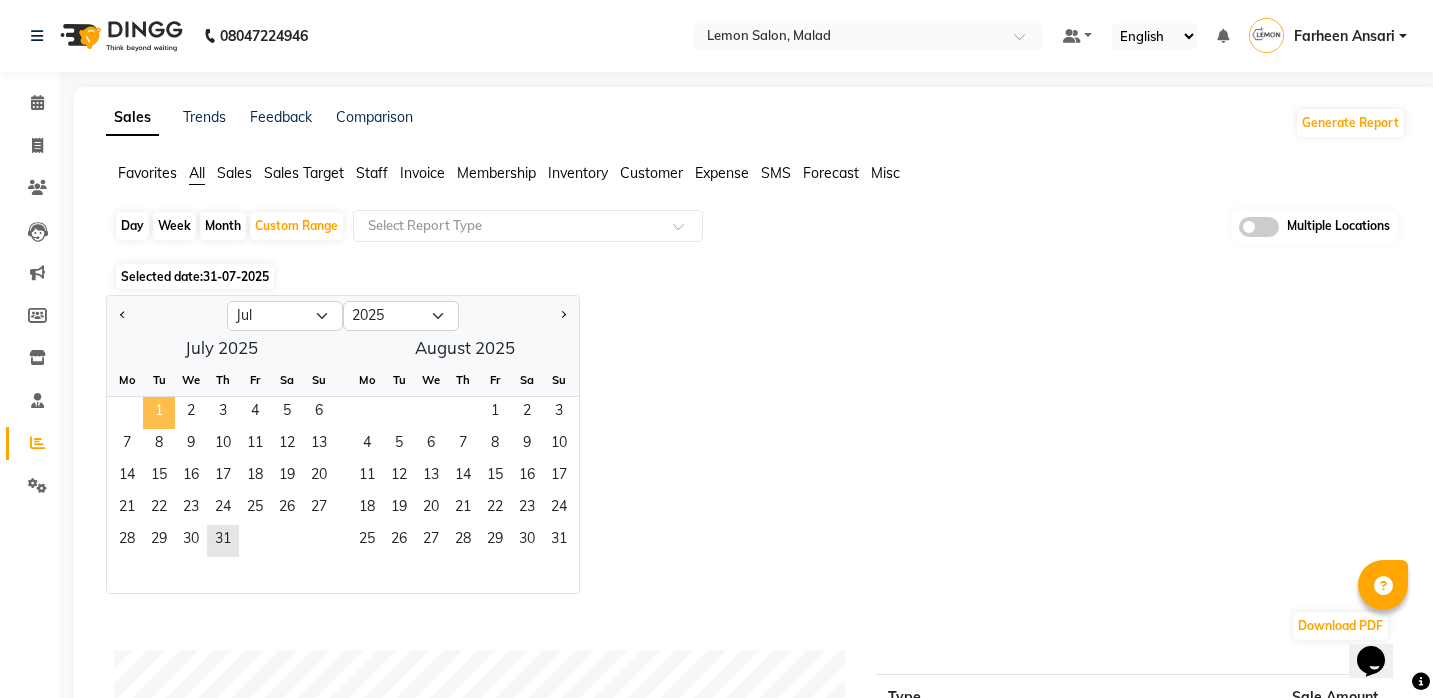 click on "1" 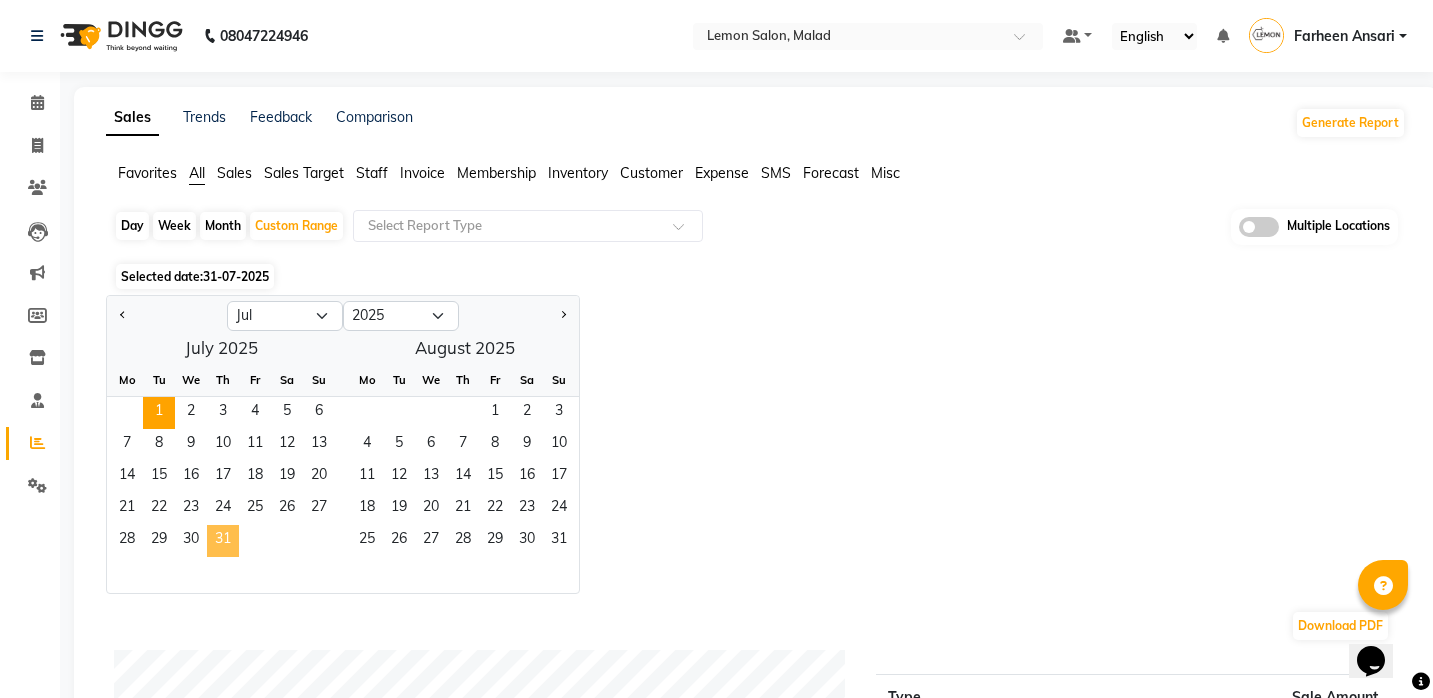 click on "31" 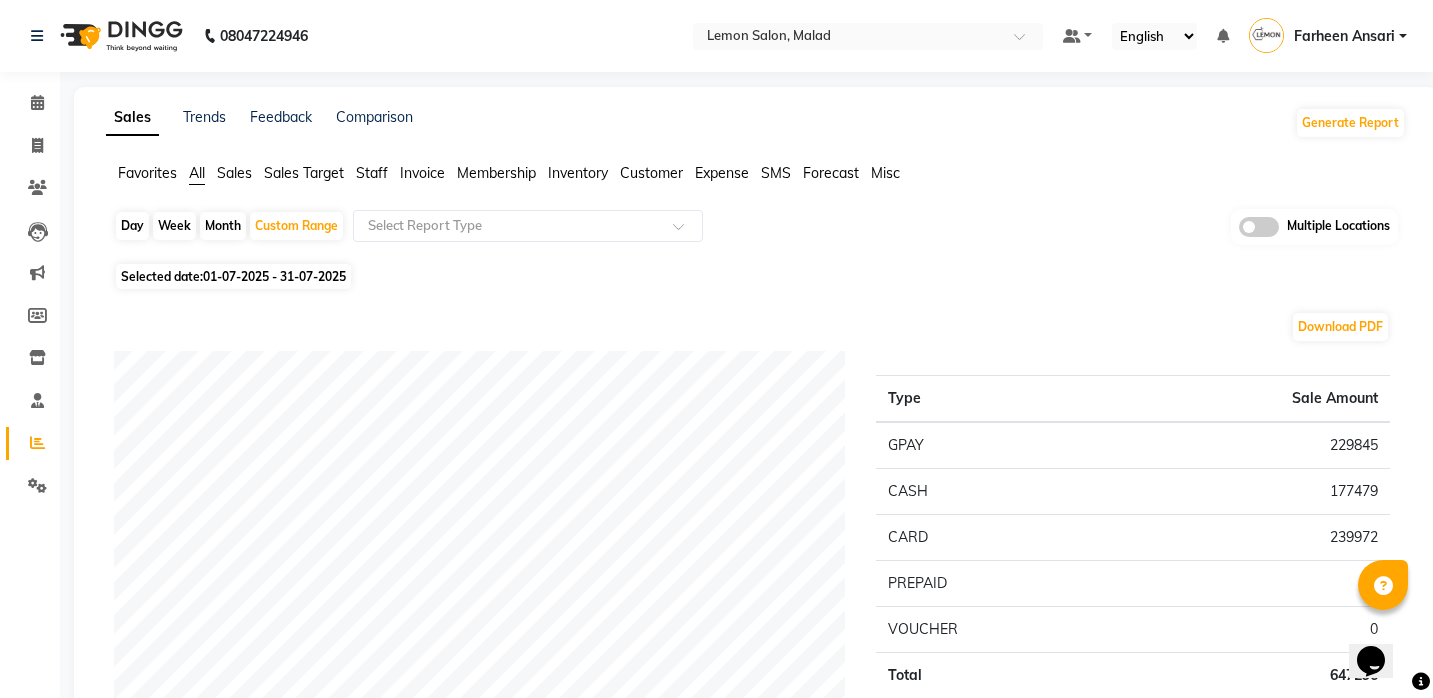 scroll, scrollTop: 0, scrollLeft: 0, axis: both 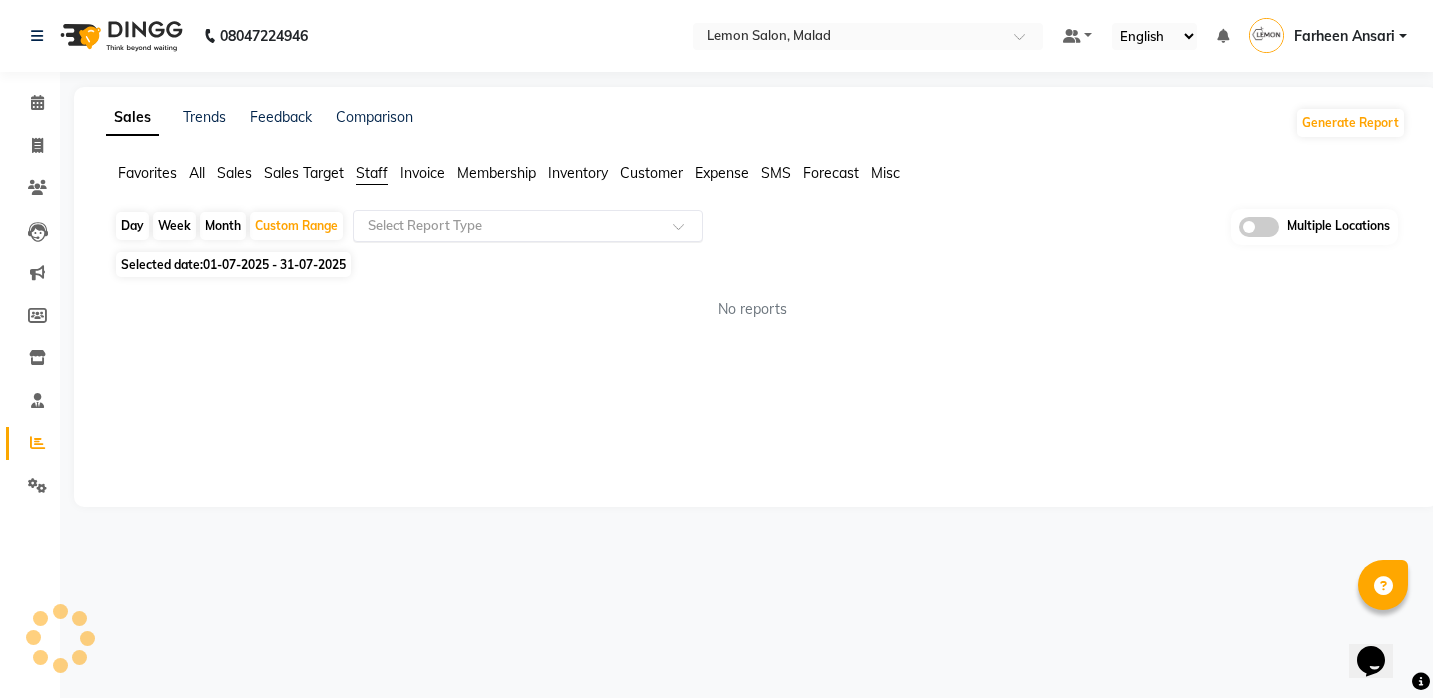 click on "Select Report Type" 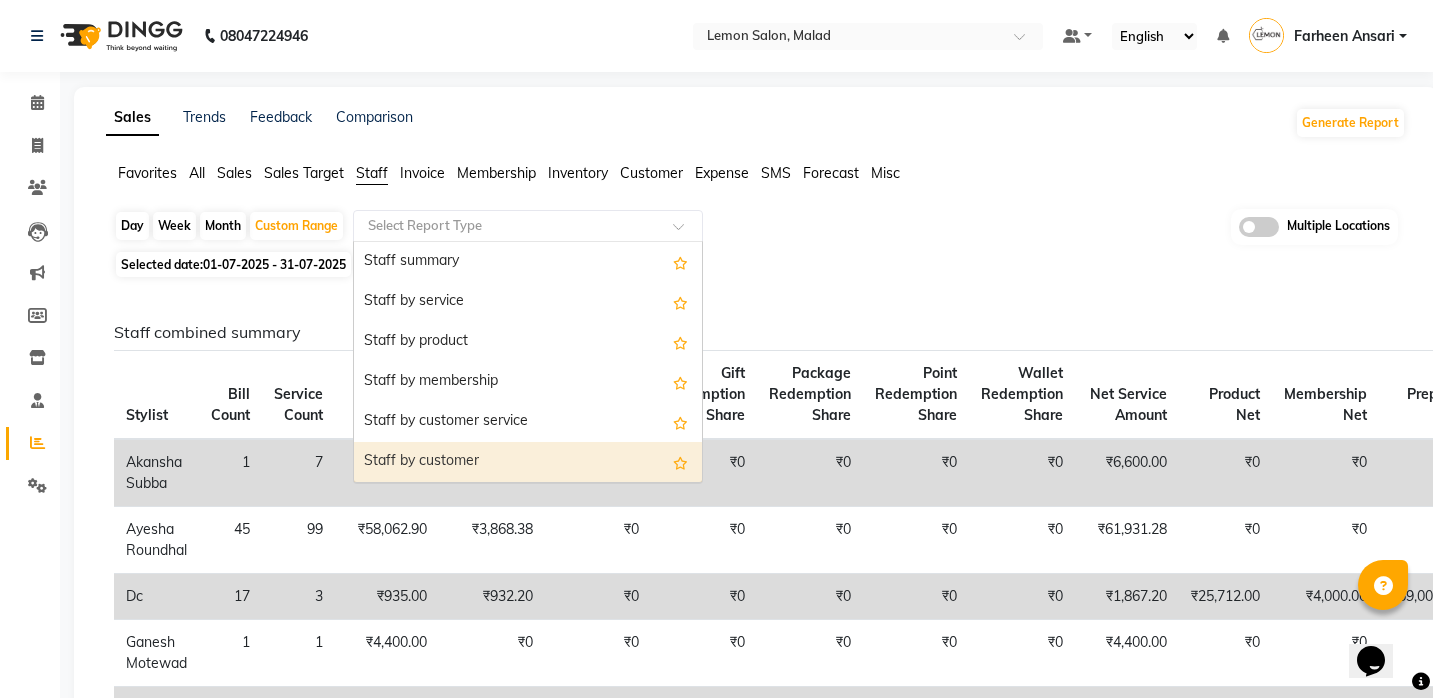 click on "Staff by customer" at bounding box center [528, 462] 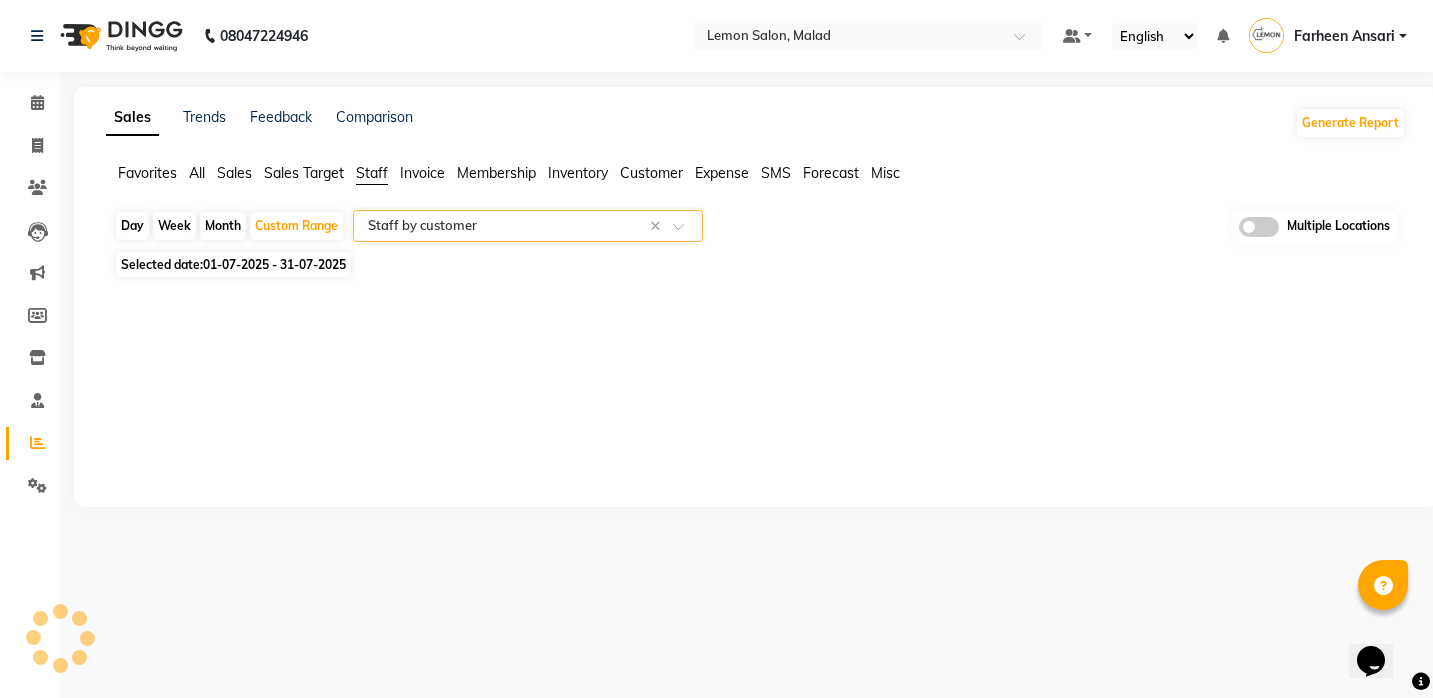 select on "filtered_report" 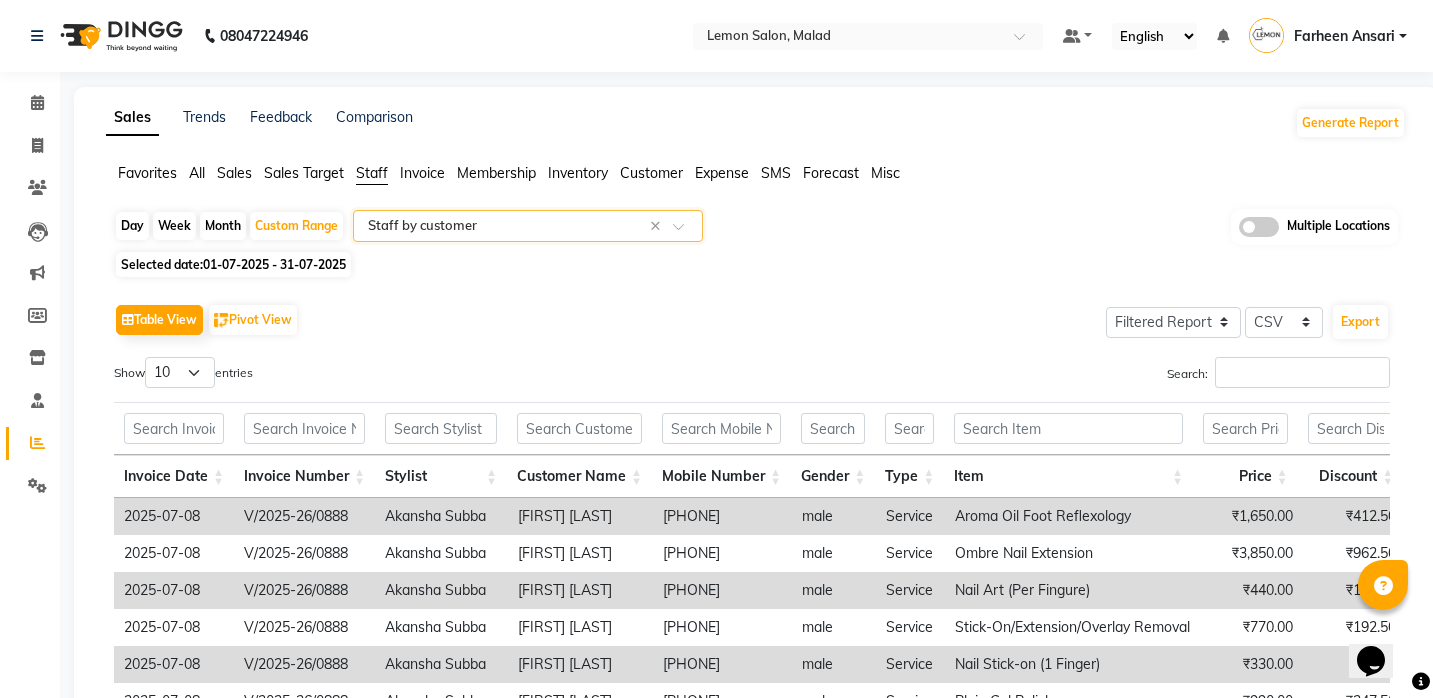 click on "Select Report Type × Staff by customer ×" 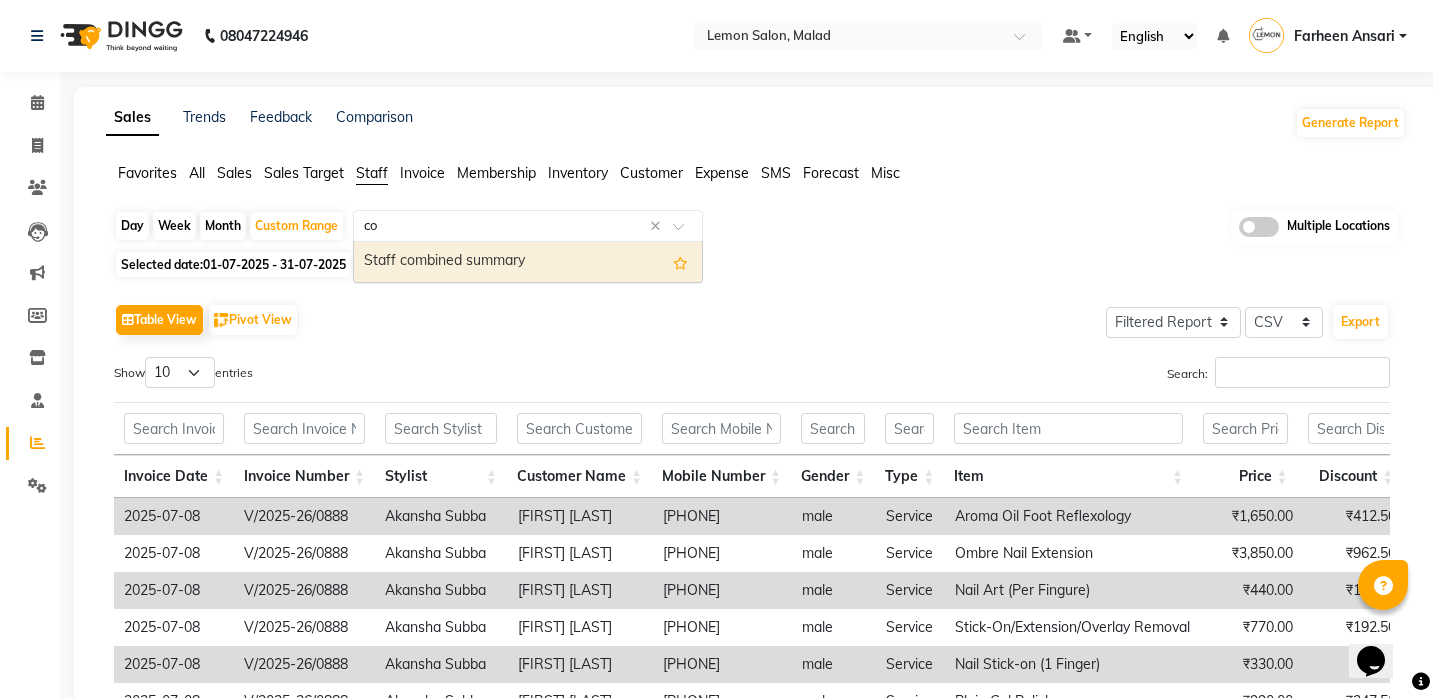 type on "com" 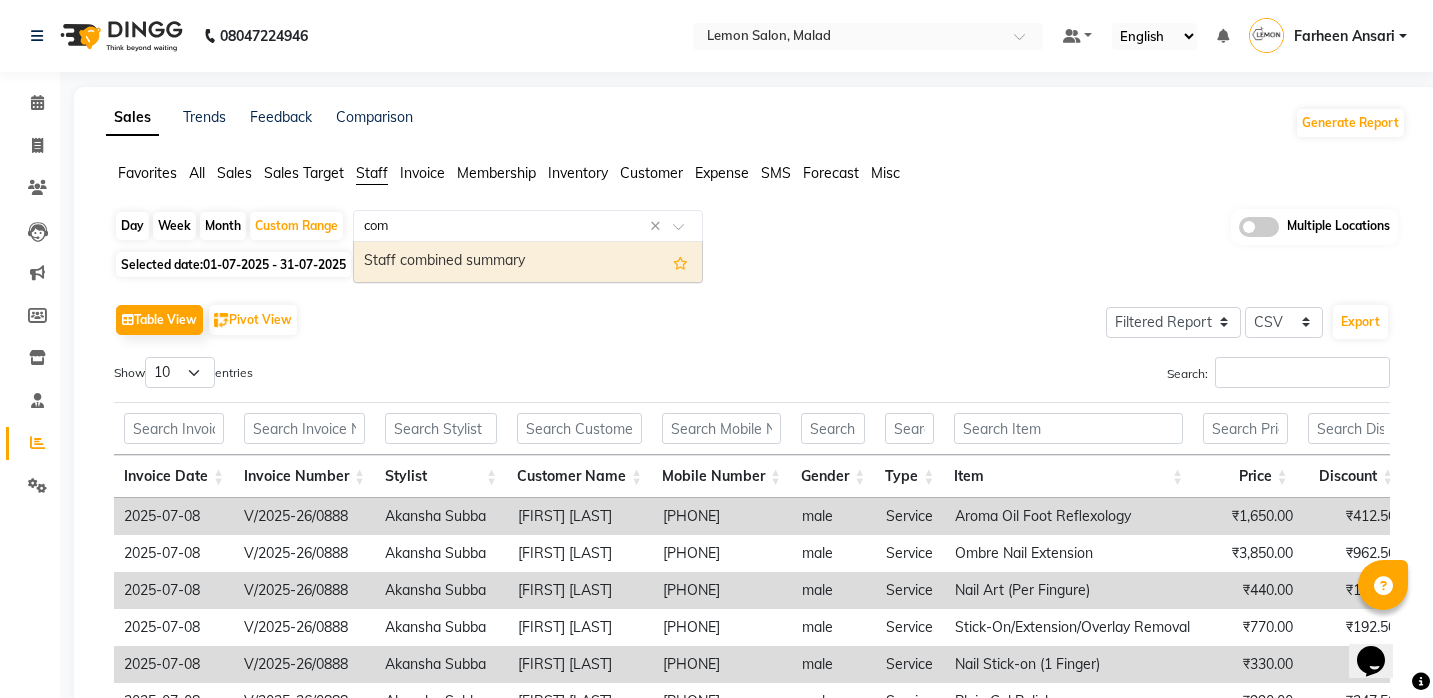 click on "Staff combined summary" at bounding box center (528, 262) 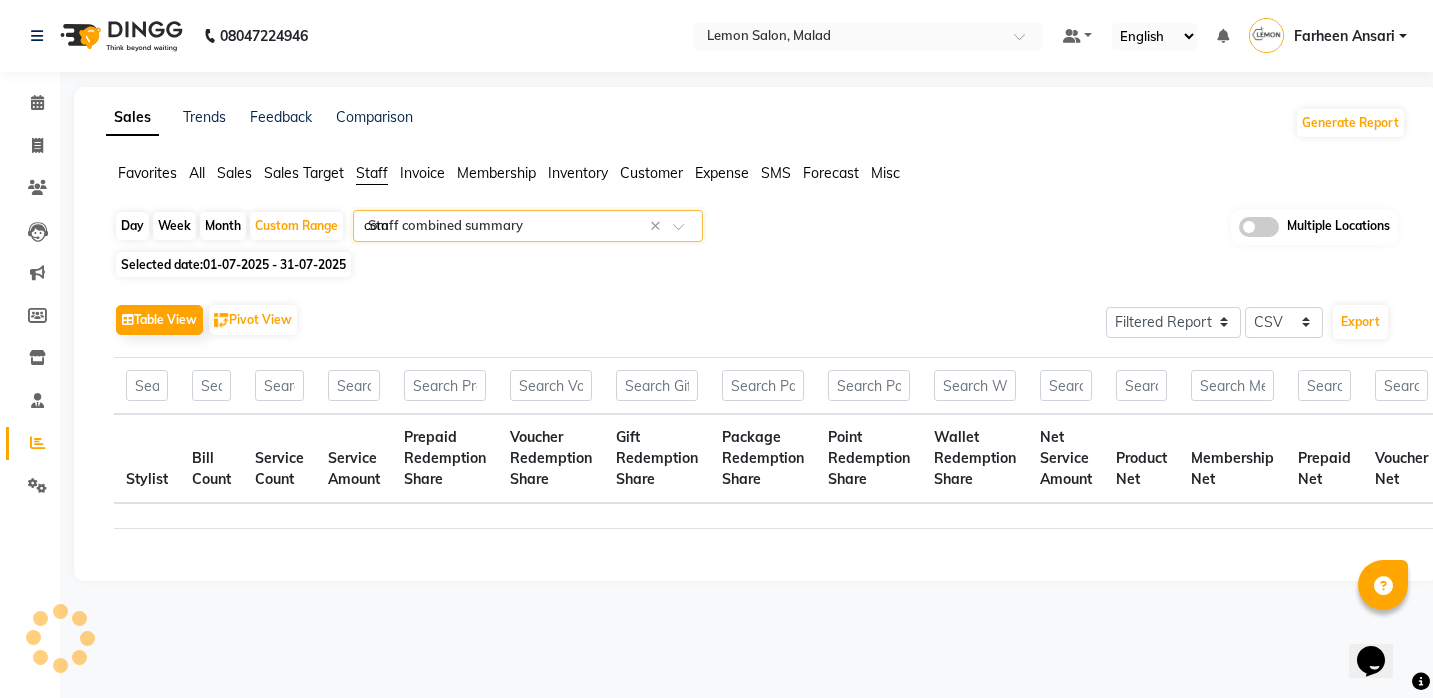 type 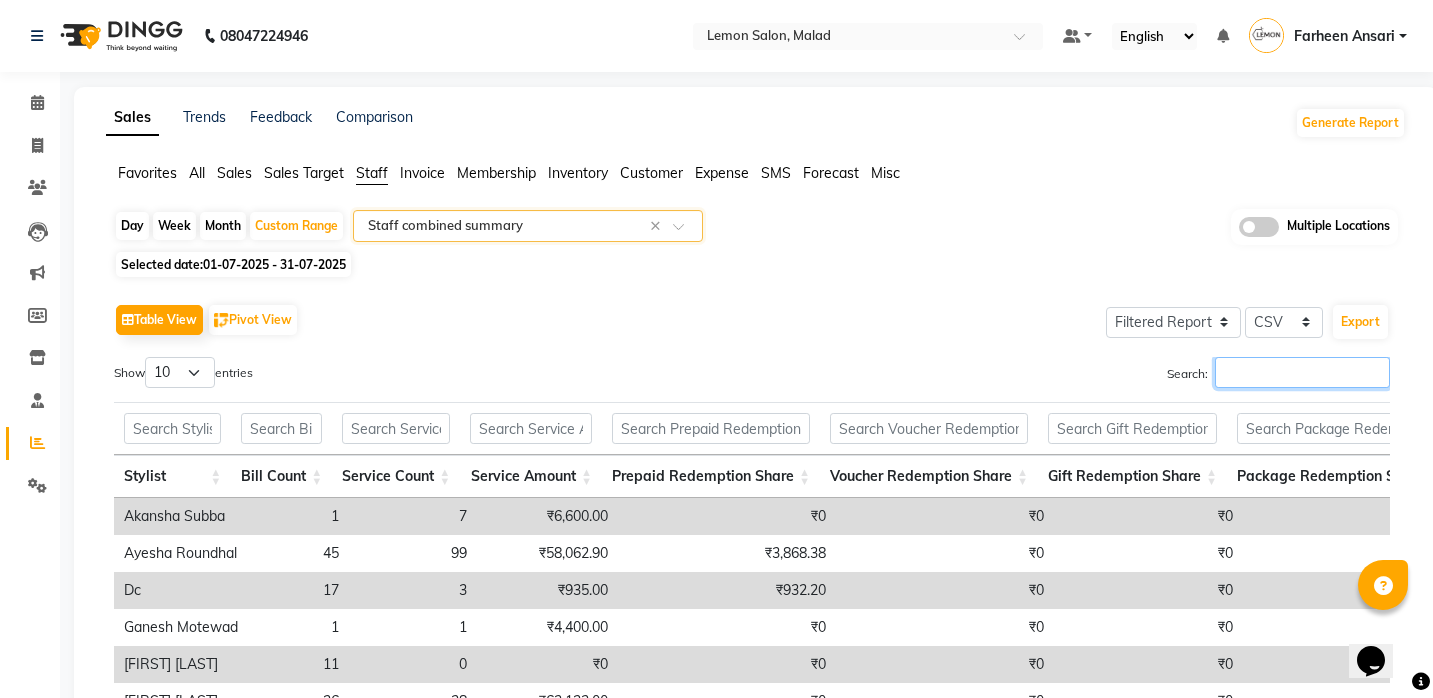 click on "Search:" at bounding box center [1302, 372] 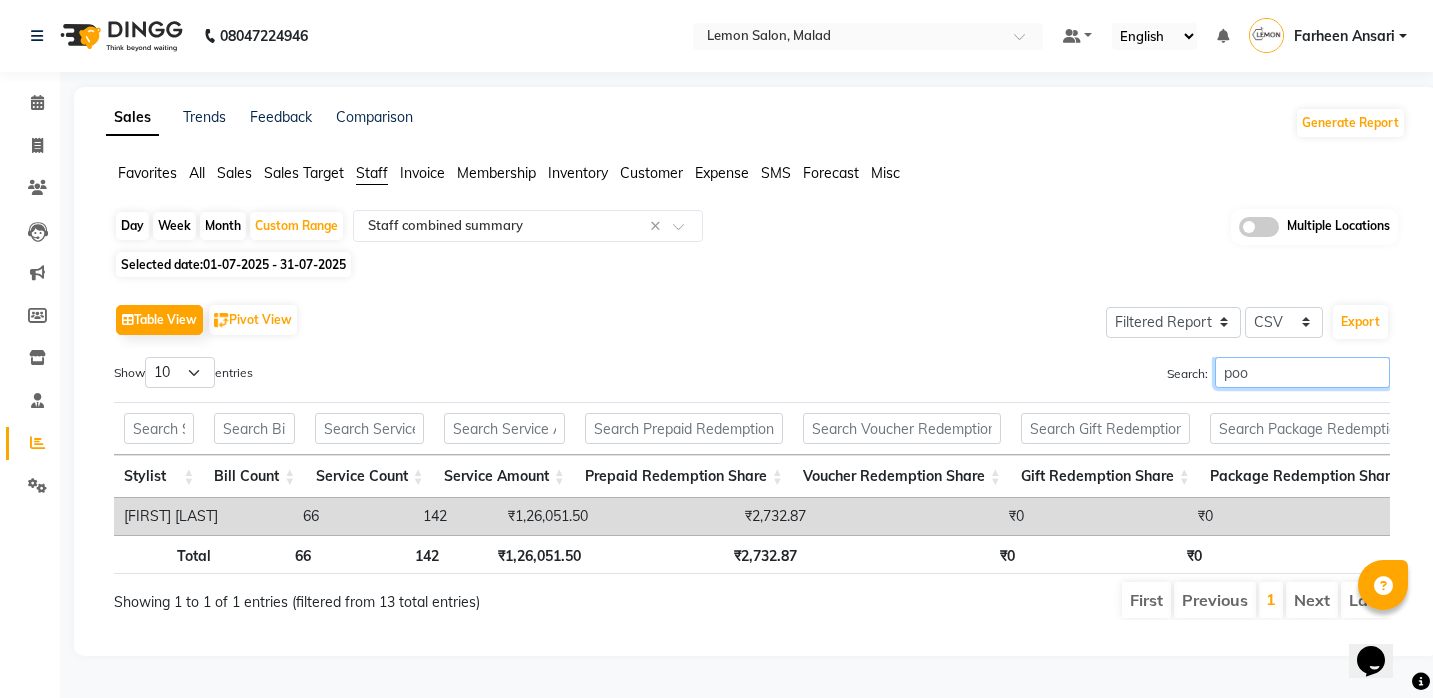 click on "poo" at bounding box center [1302, 372] 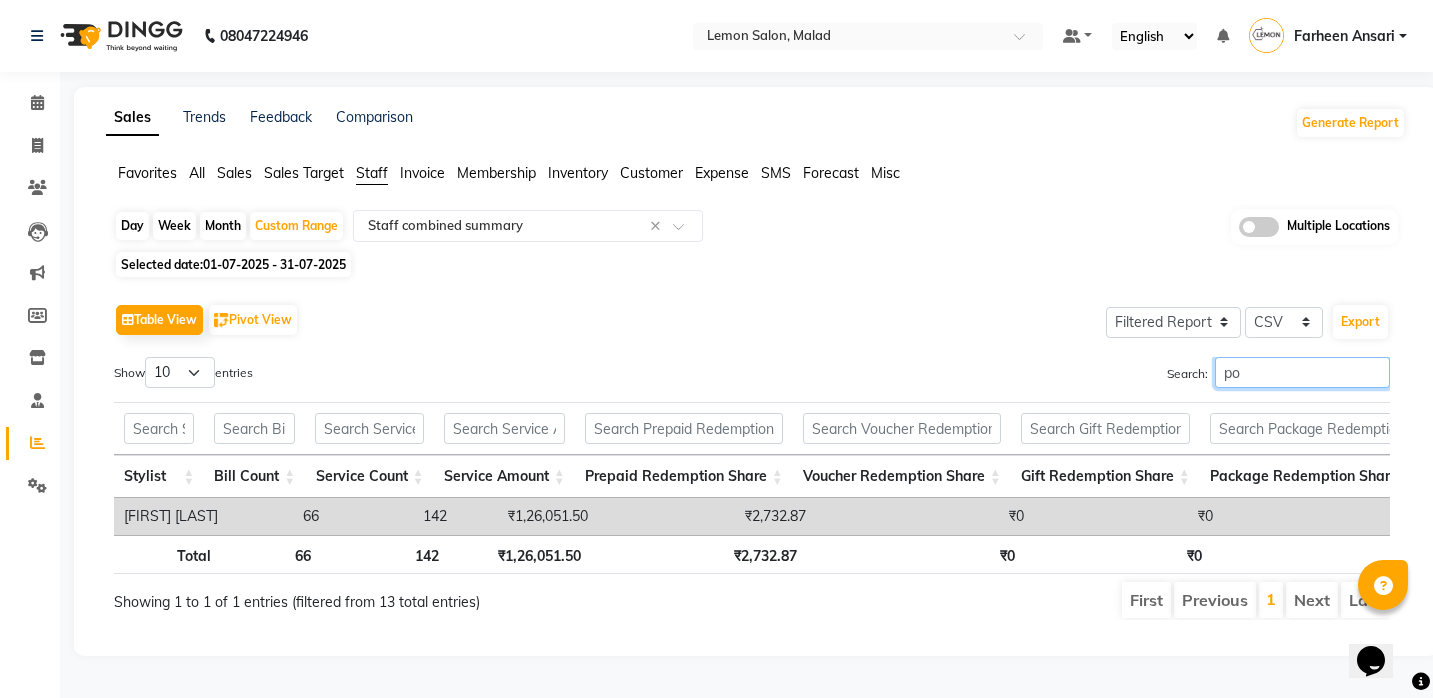 type on "p" 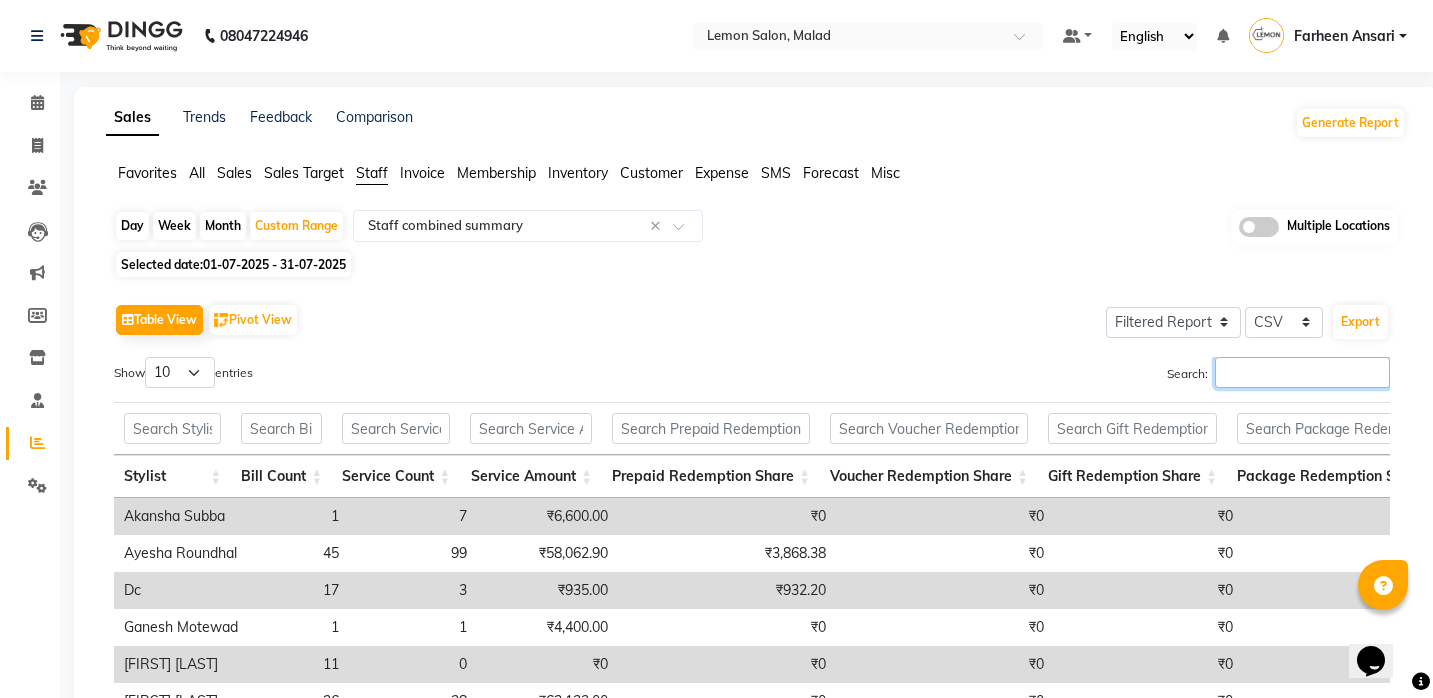 type on "a" 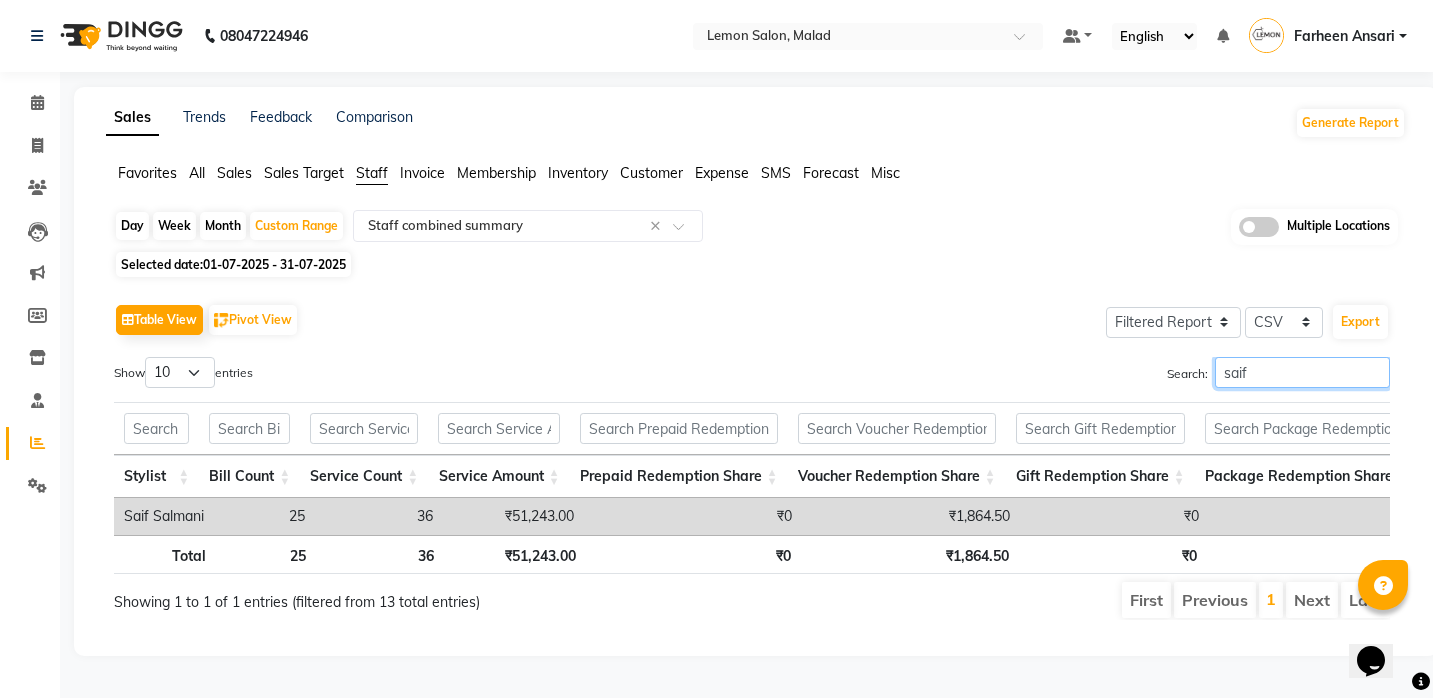scroll, scrollTop: 0, scrollLeft: 0, axis: both 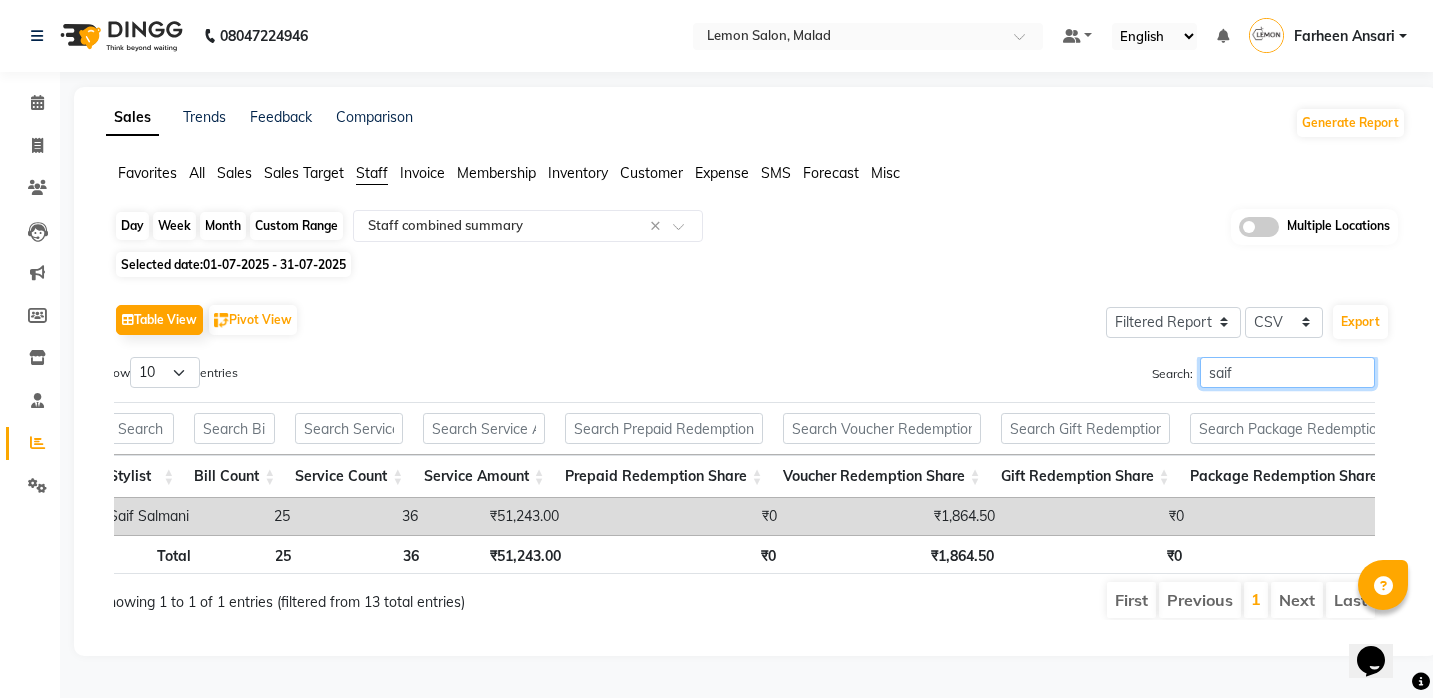 type on "saif" 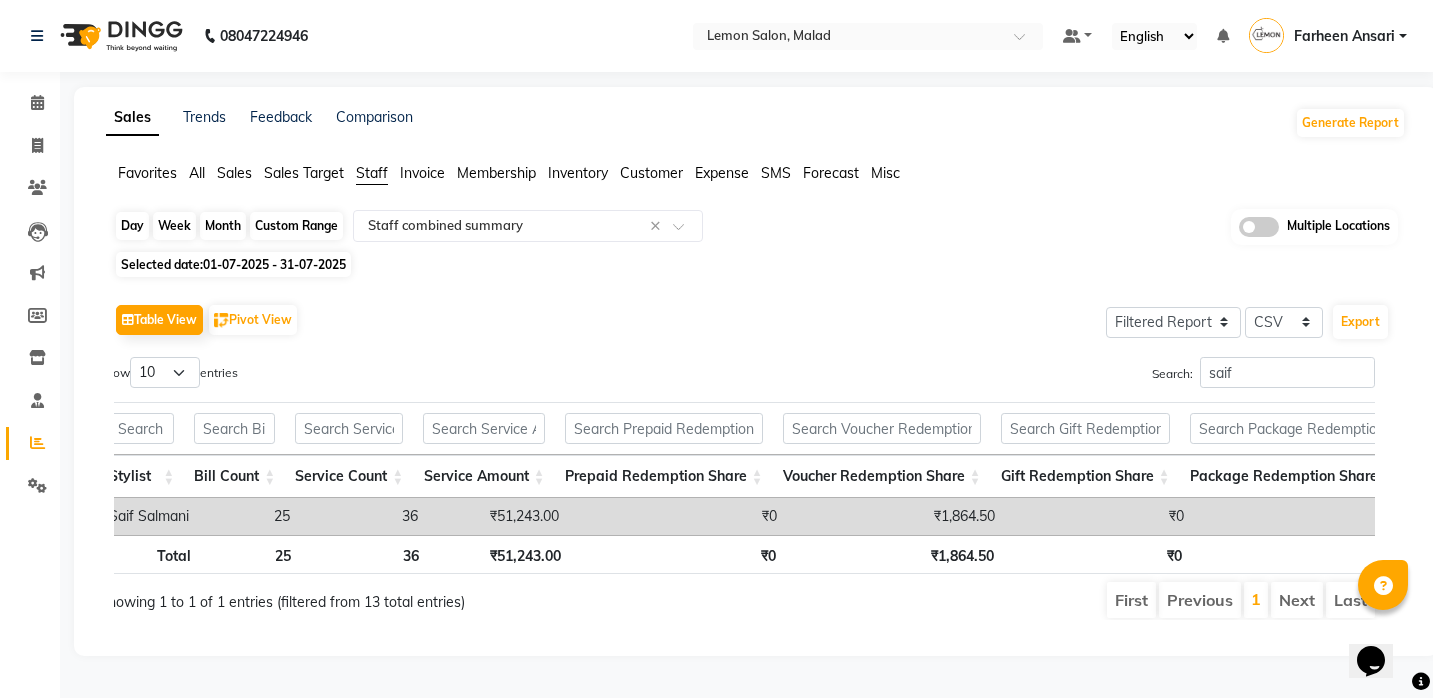 click on "Custom Range" 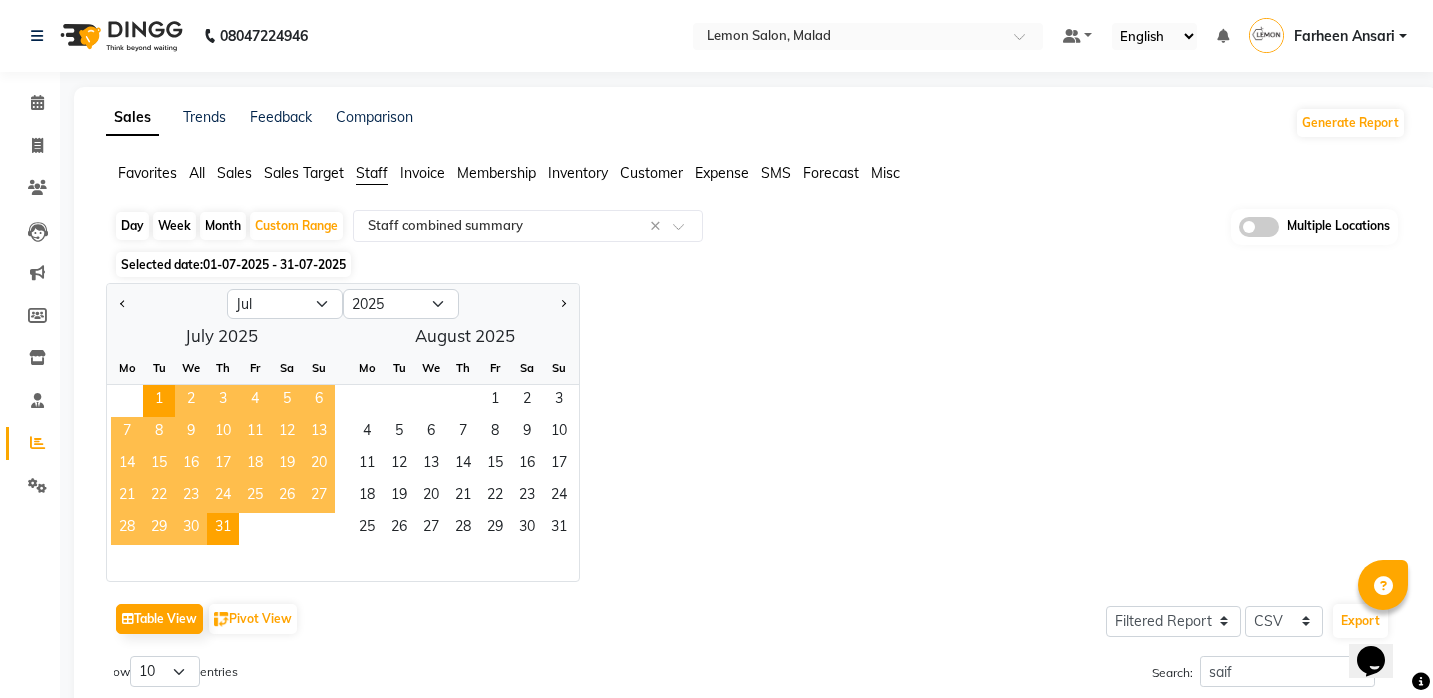 click on "Sales Trends Feedback Comparison Generate Report Favorites All Sales Sales Target Staff Invoice Membership Inventory Customer Expense SMS Forecast Misc  Day   Week   Month   Custom Range  Select Report Type × Staff combined summary × Multiple Locations Selected date:  01-07-2025 - 31-07-2025  Jan Feb Mar Apr May Jun Jul Aug Sep Oct Nov Dec 2015 2016 2017 2018 2019 2020 2021 2022 2023 2024 2025 2026 2027 2028 2029 2030 2031 2032 2033 2034 2035  July 2025  Mo Tu We Th Fr Sa Su  1   2   3   4   5   6   7   8   9   10   11   12   13   14   15   16   17   18   19   20   21   22   23   24   25   26   27   28   29   30   31   August 2025  Mo Tu We Th Fr Sa Su  1   2   3   4   5   6   7   8   9   10   11   12   13   14   15   16   17   18   19   20   21   22   23   24   25   26   27   28   29   30   31   Table View   Pivot View  Select Full Report Filtered Report Select CSV PDF  Export  Show  10 25 50 100  entries Search: saif Stylist Bill Count Service Count Service Amount Prepaid Redemption Share Product Net 25" 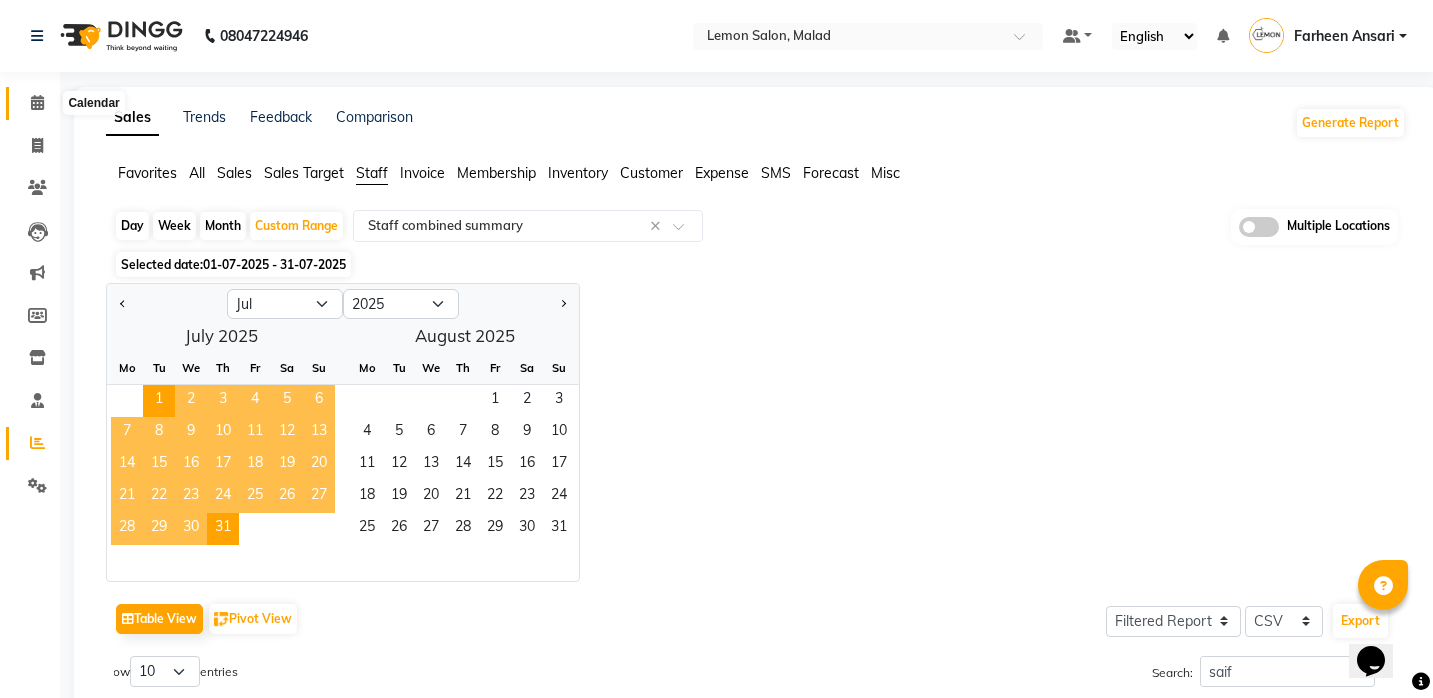 click 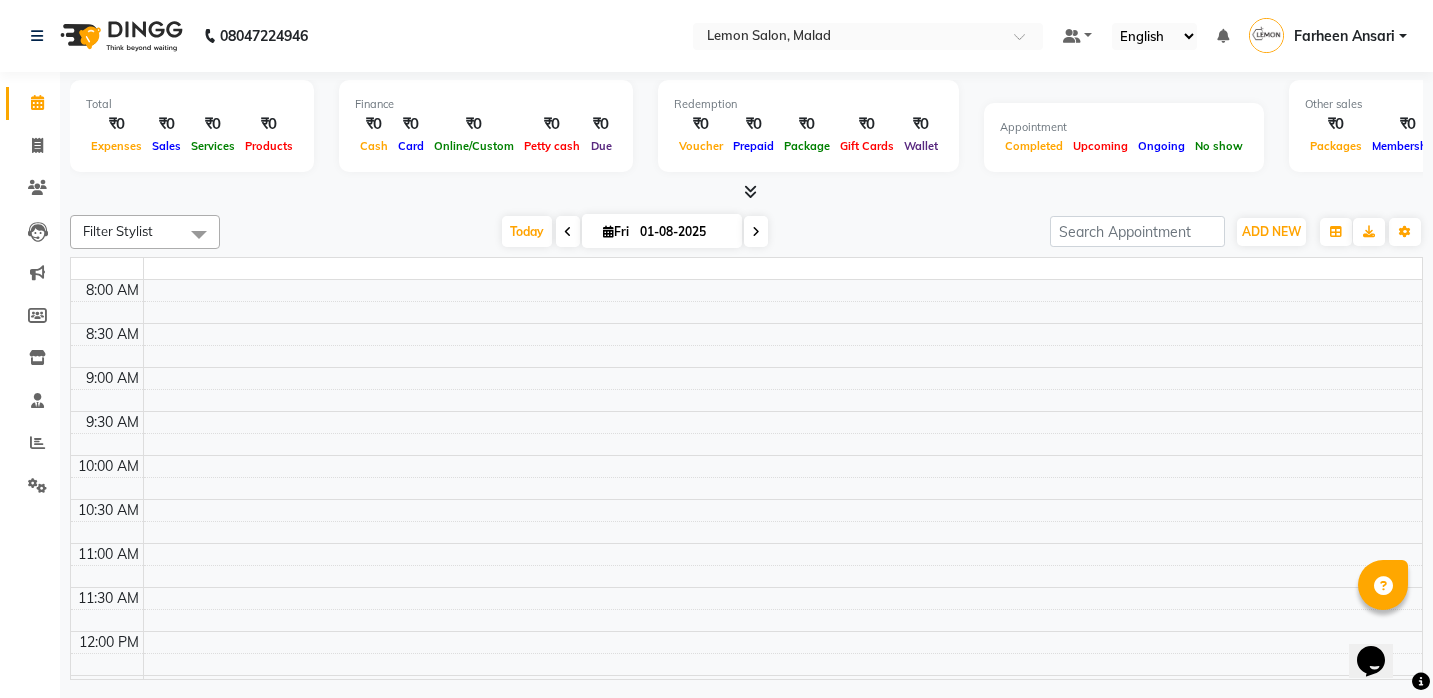 scroll, scrollTop: 0, scrollLeft: 0, axis: both 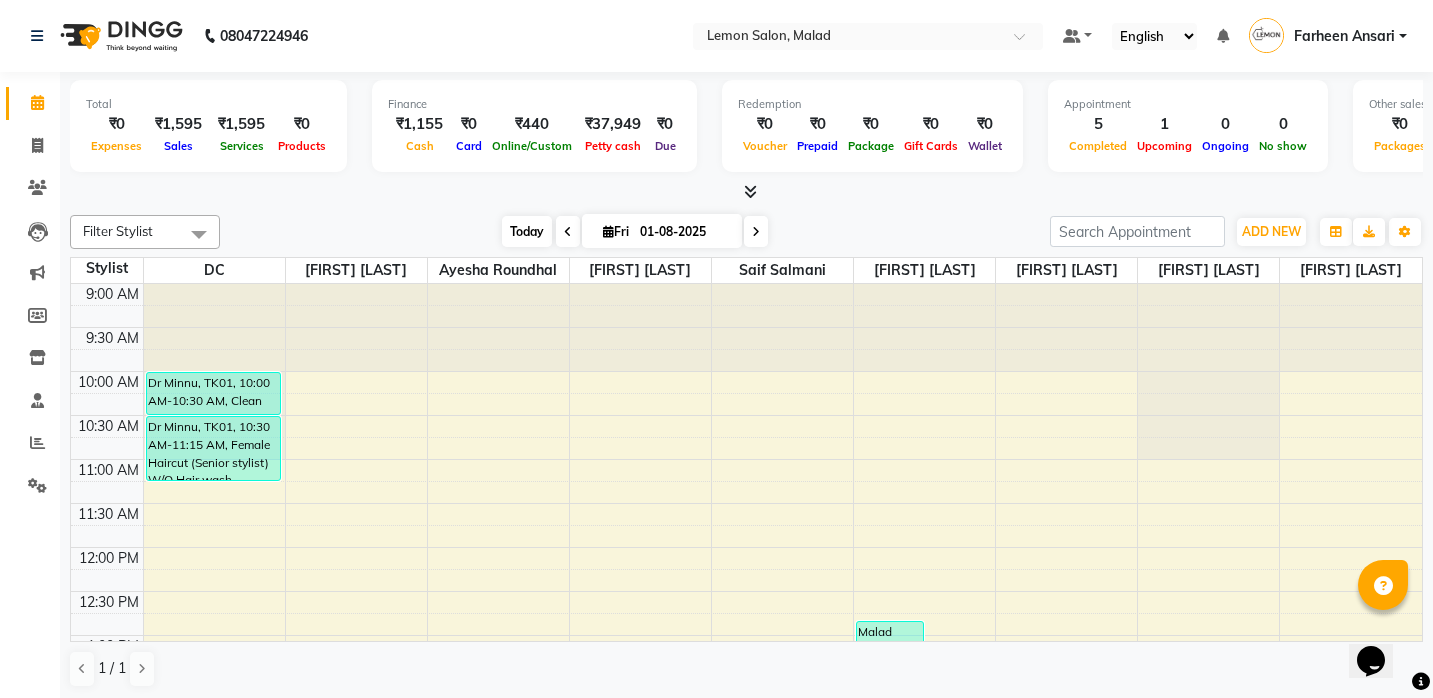 click on "Today" at bounding box center [527, 231] 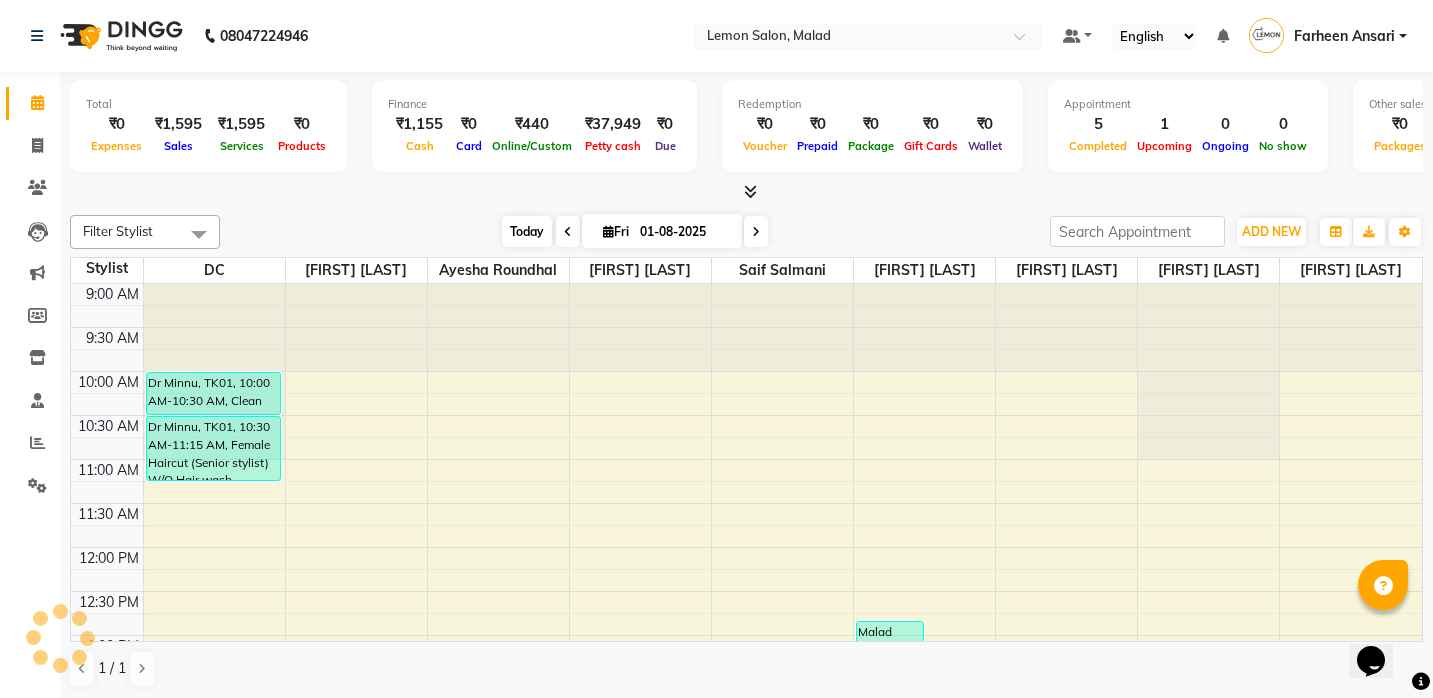 scroll, scrollTop: 441, scrollLeft: 0, axis: vertical 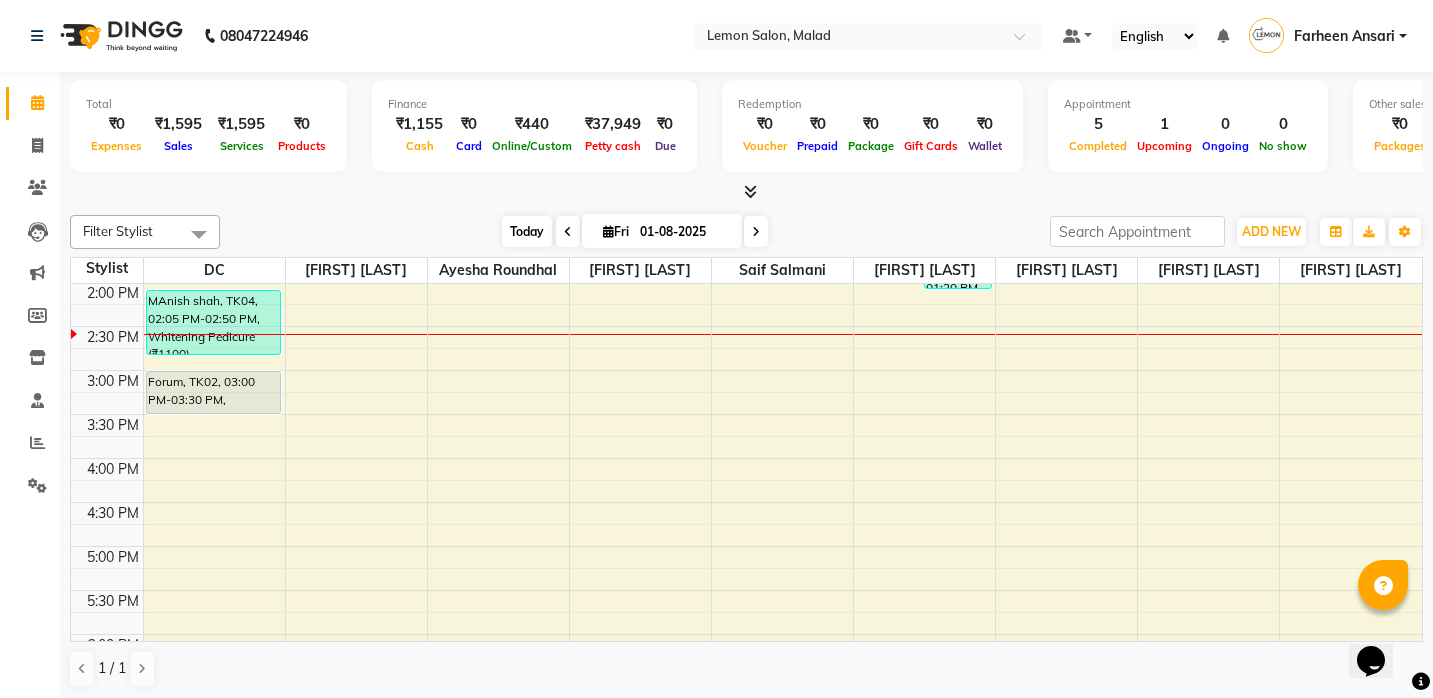 click on "Today" at bounding box center (527, 231) 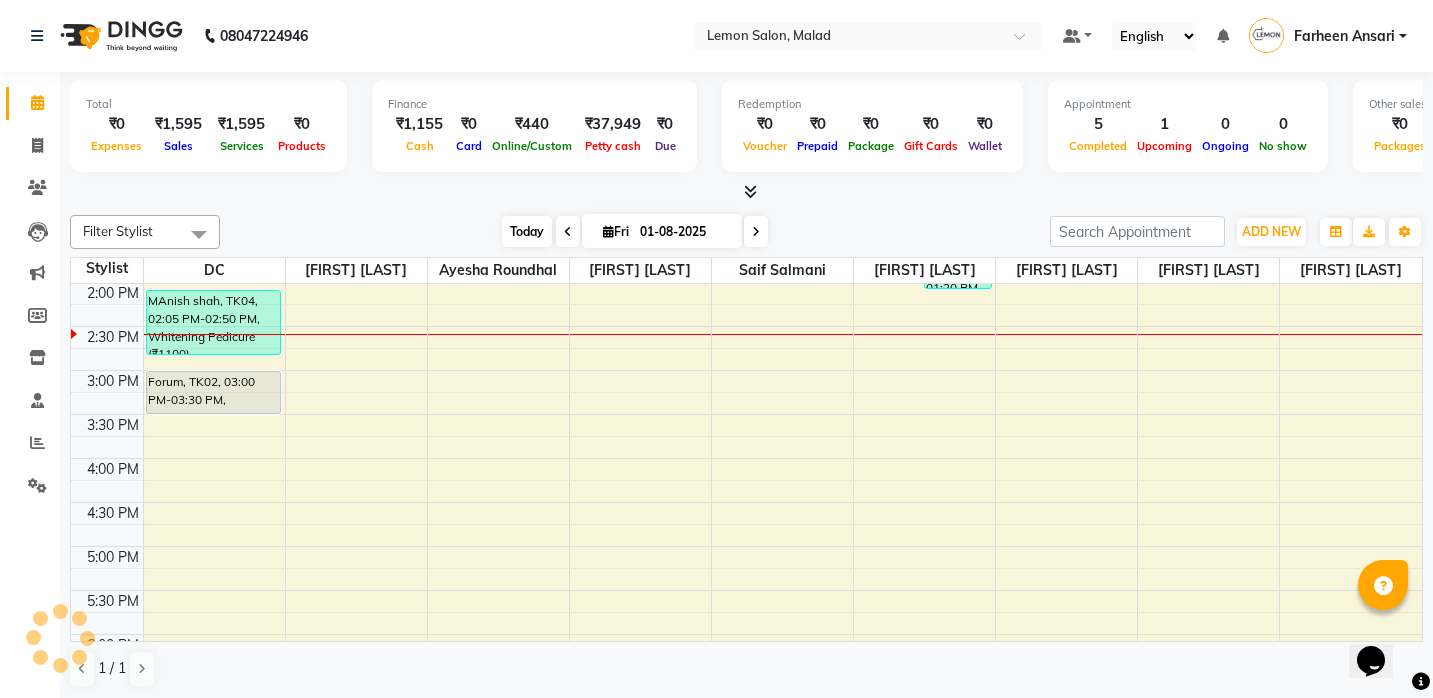 scroll, scrollTop: 441, scrollLeft: 0, axis: vertical 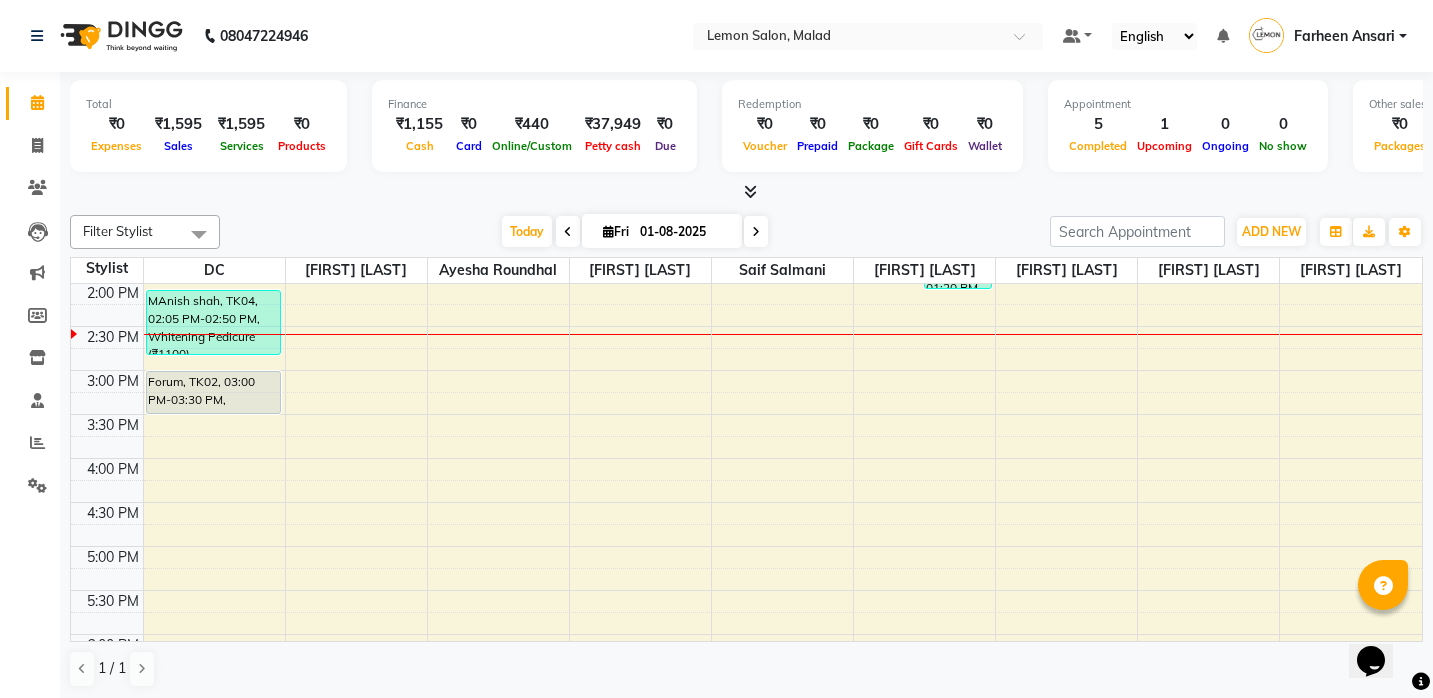 click on "Filter Stylist Select All Ayesha Roundhal DC Jenny Shah Manisha Malviya Mohd Furkan Pooja Gundal Radha Gupta Saif Salmani Siddhesh Lavera Today  Fri 01-08-2025 Toggle Dropdown Add Appointment Add Invoice Add Expense Add Attendance Add Client Add Transaction Toggle Dropdown Add Appointment Add Invoice Add Expense Add Attendance Add Client ADD NEW Toggle Dropdown Add Appointment Add Invoice Add Expense Add Attendance Add Client Add Transaction Filter Stylist Select All Ayesha Roundhal DC Jenny Shah Manisha Malviya Mohd Furkan Pooja Gundal Radha Gupta Saif Salmani Siddhesh Lavera Group By  Staff View   Room View  View as Vertical  Vertical - Week View  Horizontal  Horizontal - Week View  List  Toggle Dropdown Calendar Settings Manage Tags   Arrange Stylists   Reset Stylists  Full Screen  Show Available Stylist  Appointment Form Zoom 100% Staff/Room Display Count 9 Stylist DC Jenny Shah Ayesha Roundhal Siddhesh Lavera Saif Salmani Mohd Furkan Pooja Gundal Manisha Malviya Radha Gupta 9:00 AM 9:30 AM 10:00 AM" 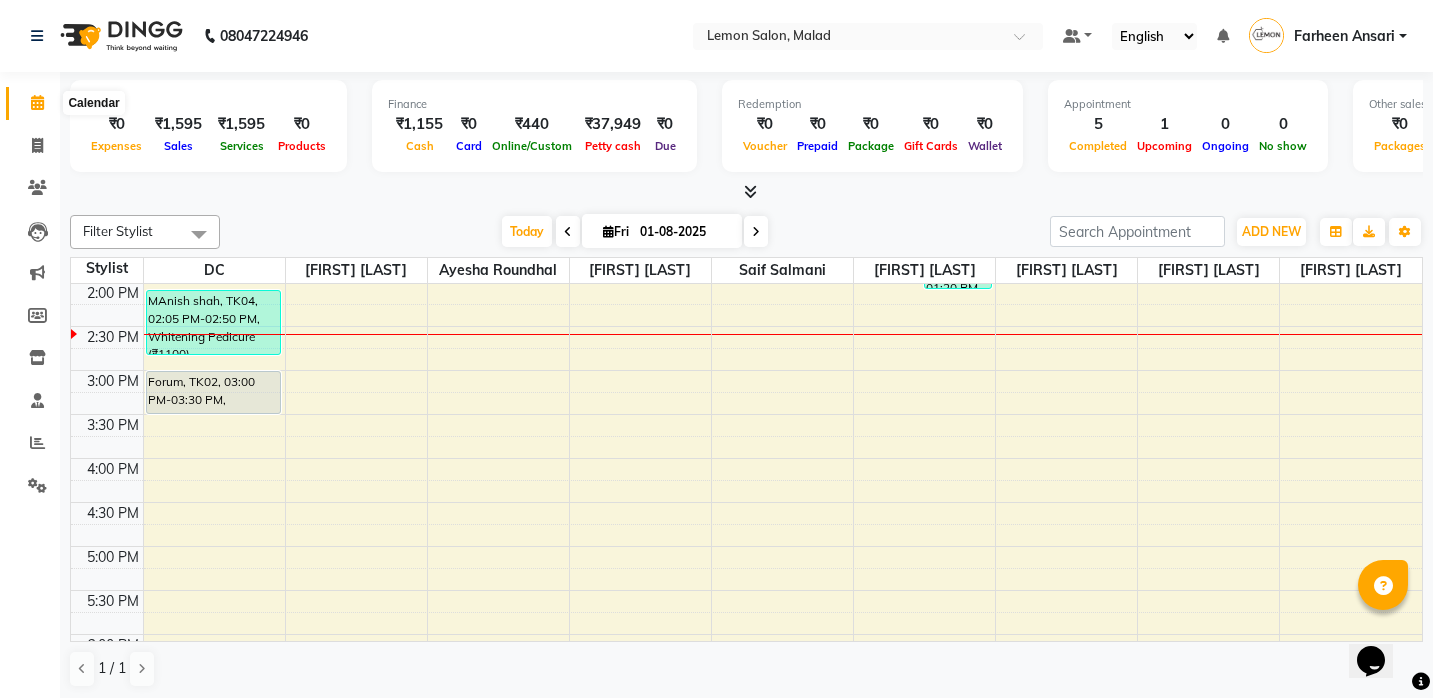 click 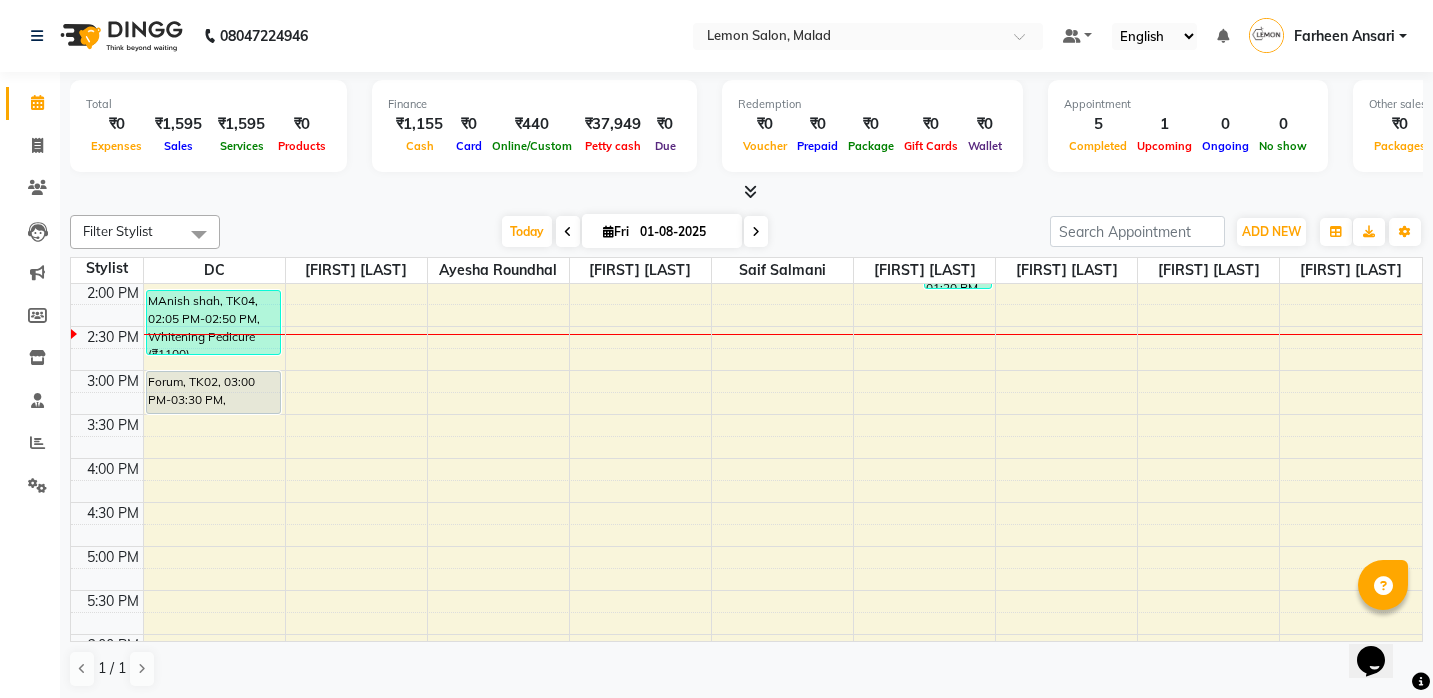 click 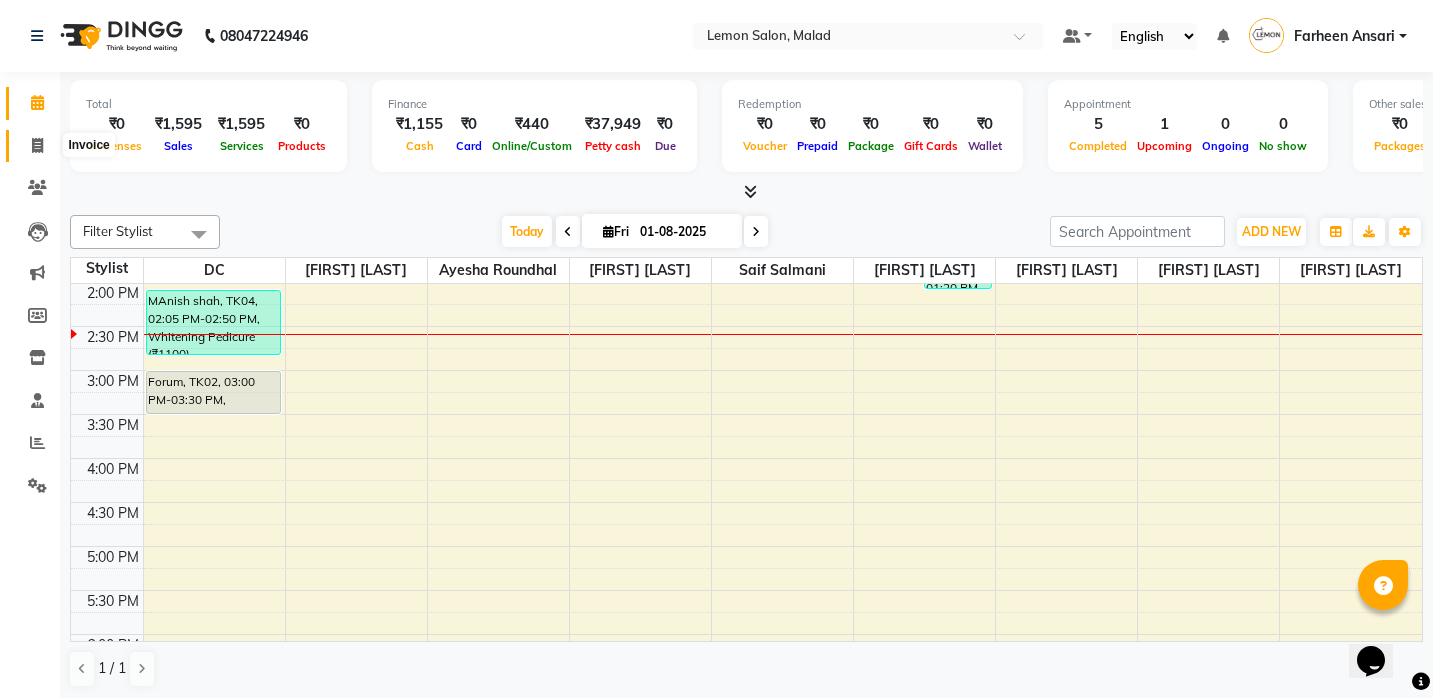 click 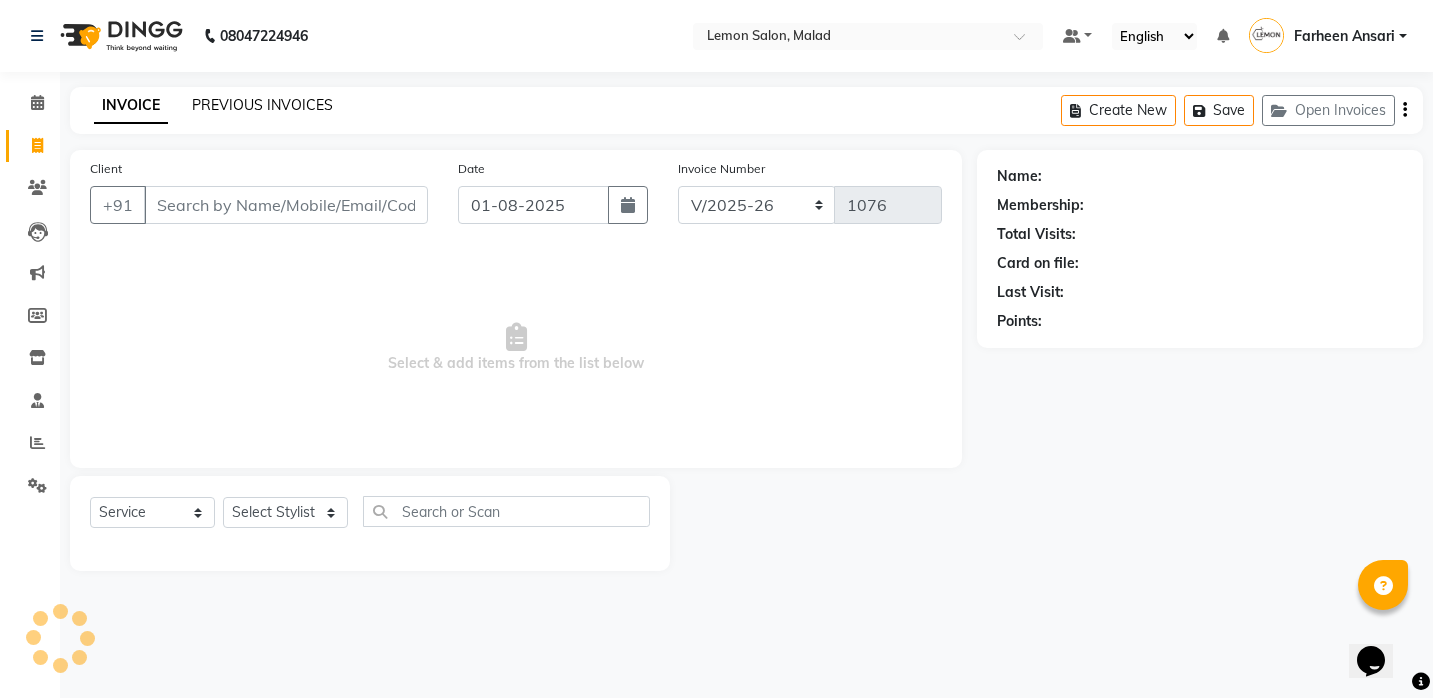 click on "PREVIOUS INVOICES" 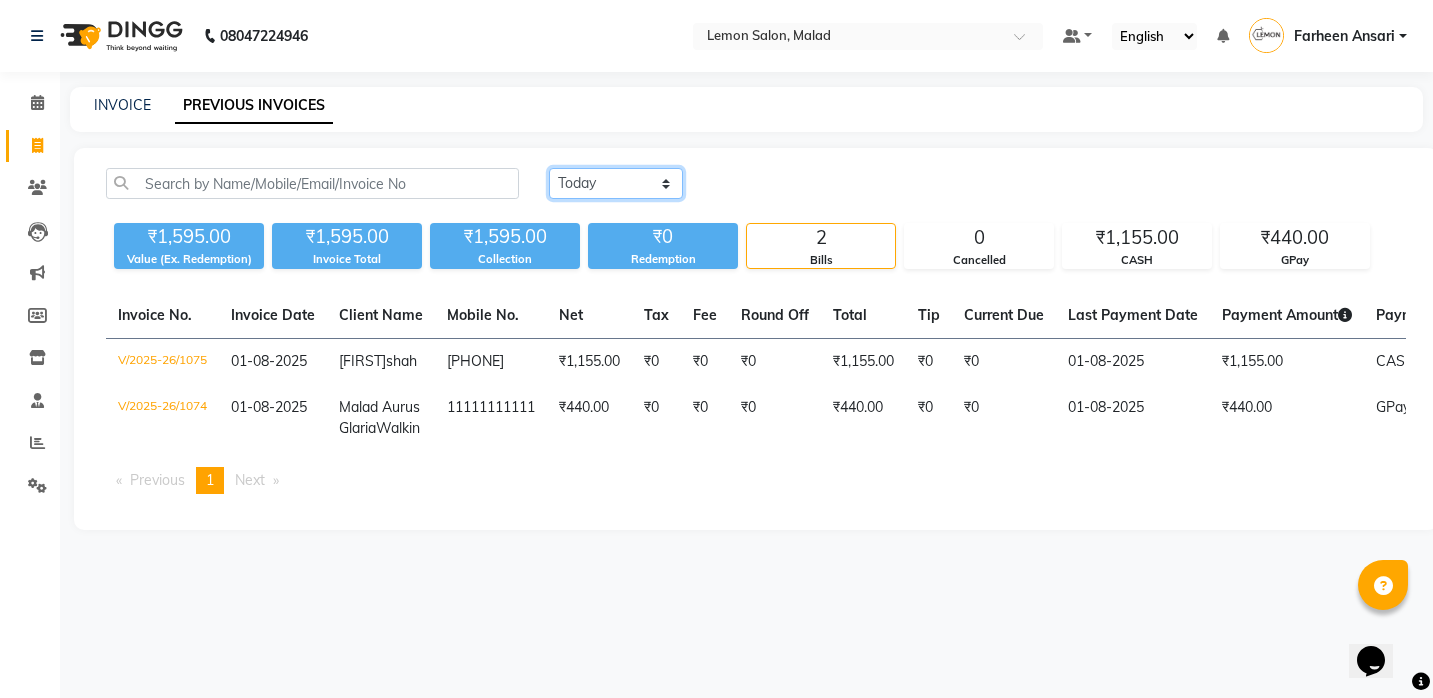 select on "yesterday" 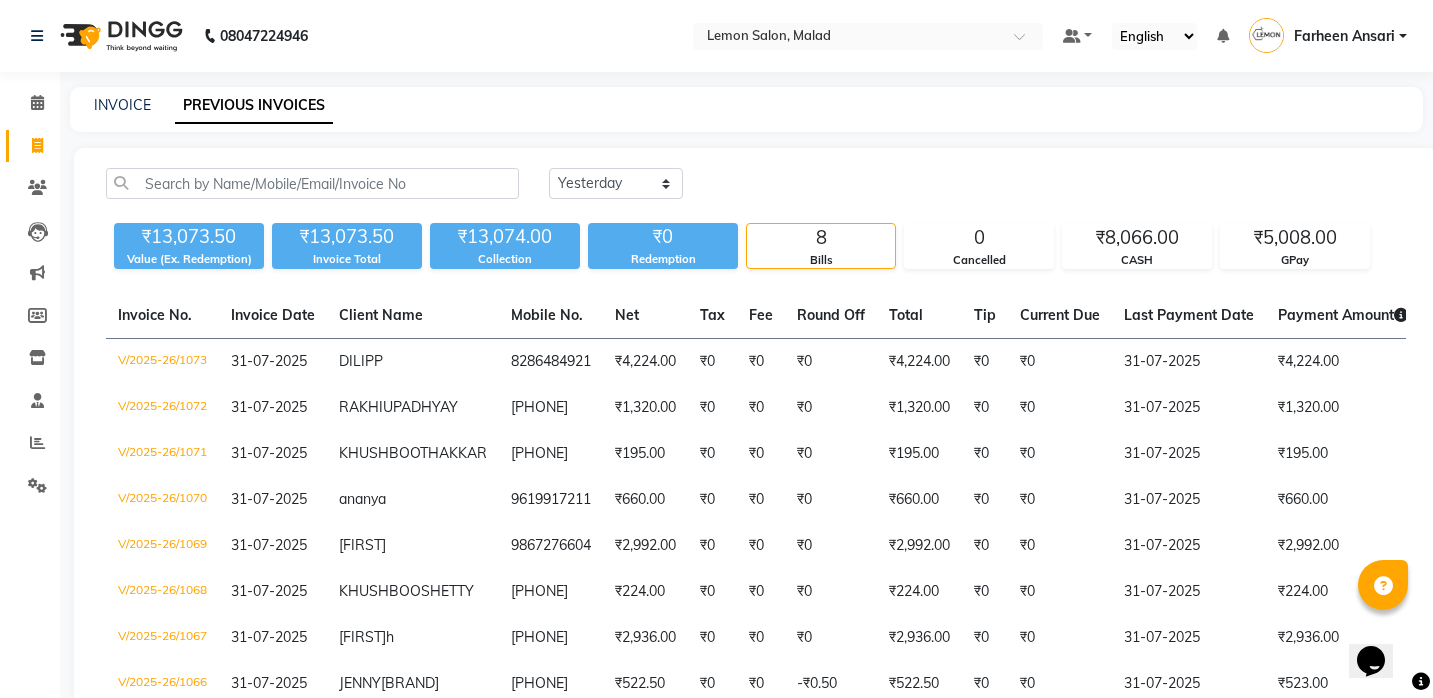 click on "Today Yesterday Custom Range ₹13,073.50 Value (Ex. Redemption) ₹13,073.50 Invoice Total  ₹13,074.00 Collection ₹0 Redemption 8 Bills 0 Cancelled ₹8,066.00 CASH ₹5,008.00 GPay  Invoice No.   Invoice Date   Client Name   Mobile No.   Net   Tax   Fee   Round Off   Total   Tip   Current Due   Last Payment Date   Payment Amount   Payment Methods   Cancel Reason   Status   V/2025-26/1073  31-07-2025 DILIP  P 8286484921 ₹4,224.00 ₹0  ₹0  ₹0 ₹4,224.00 ₹0 ₹0 31-07-2025 ₹4,224.00  CASH - PAID  V/2025-26/1072  31-07-2025 RAKHI  UPADHYAY 9967722234 ₹1,320.00 ₹0  ₹0  ₹0 ₹1,320.00 ₹0 ₹0 31-07-2025 ₹1,320.00  GPay - PAID  V/2025-26/1071  31-07-2025 KHUSHBOO  THAKKAR 9892589894 ₹195.00 ₹0  ₹0  ₹0 ₹195.00 ₹0 ₹0 31-07-2025 ₹195.00  CASH - PAID  V/2025-26/1070  31-07-2025 ananya   9619917211 ₹660.00 ₹0  ₹0  ₹0 ₹660.00 ₹0 ₹0 31-07-2025 ₹660.00  GPay - PAID  V/2025-26/1069  31-07-2025 Risha   9867276604 ₹2,992.00 ₹0  ₹0  ₹0 ₹2,992.00 ₹0 ₹0 -" 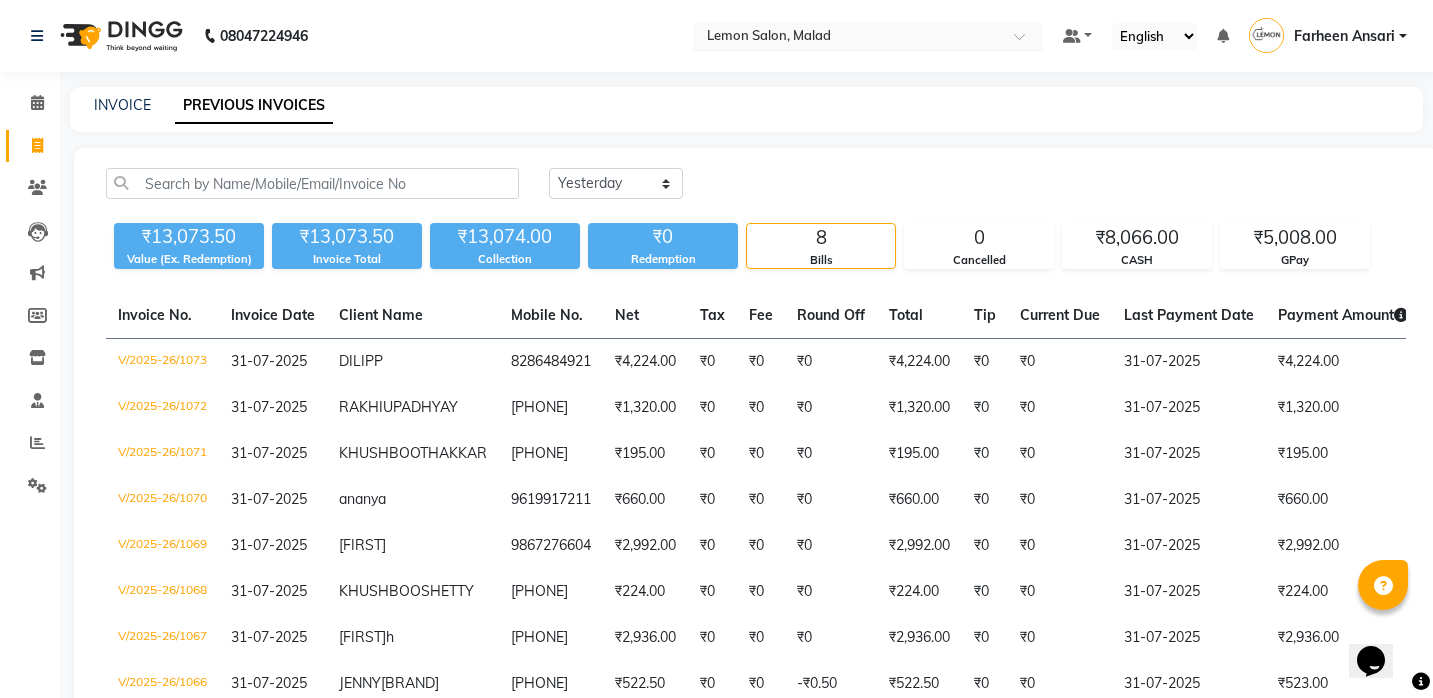 click on "Select Location × Lemon Salon, Malad" at bounding box center (868, 36) 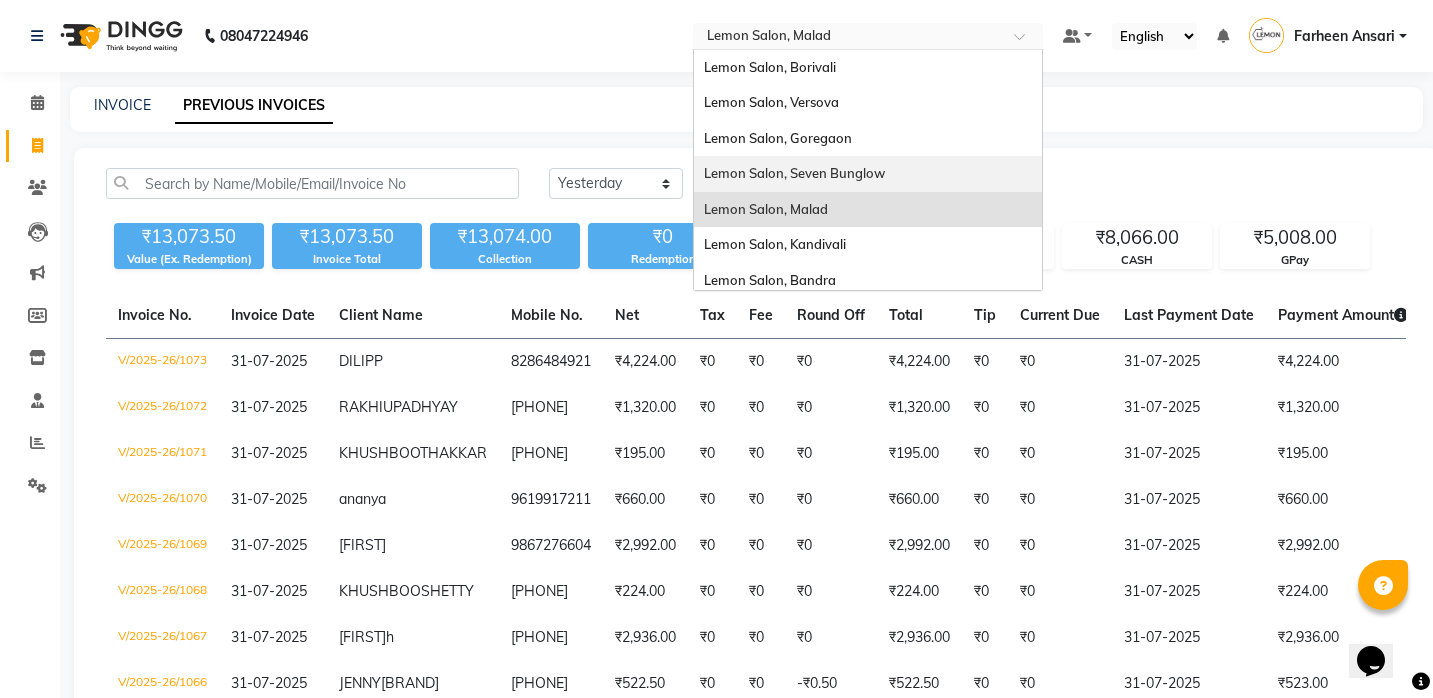 click on "Lemon Salon, Seven Bunglow" at bounding box center (794, 173) 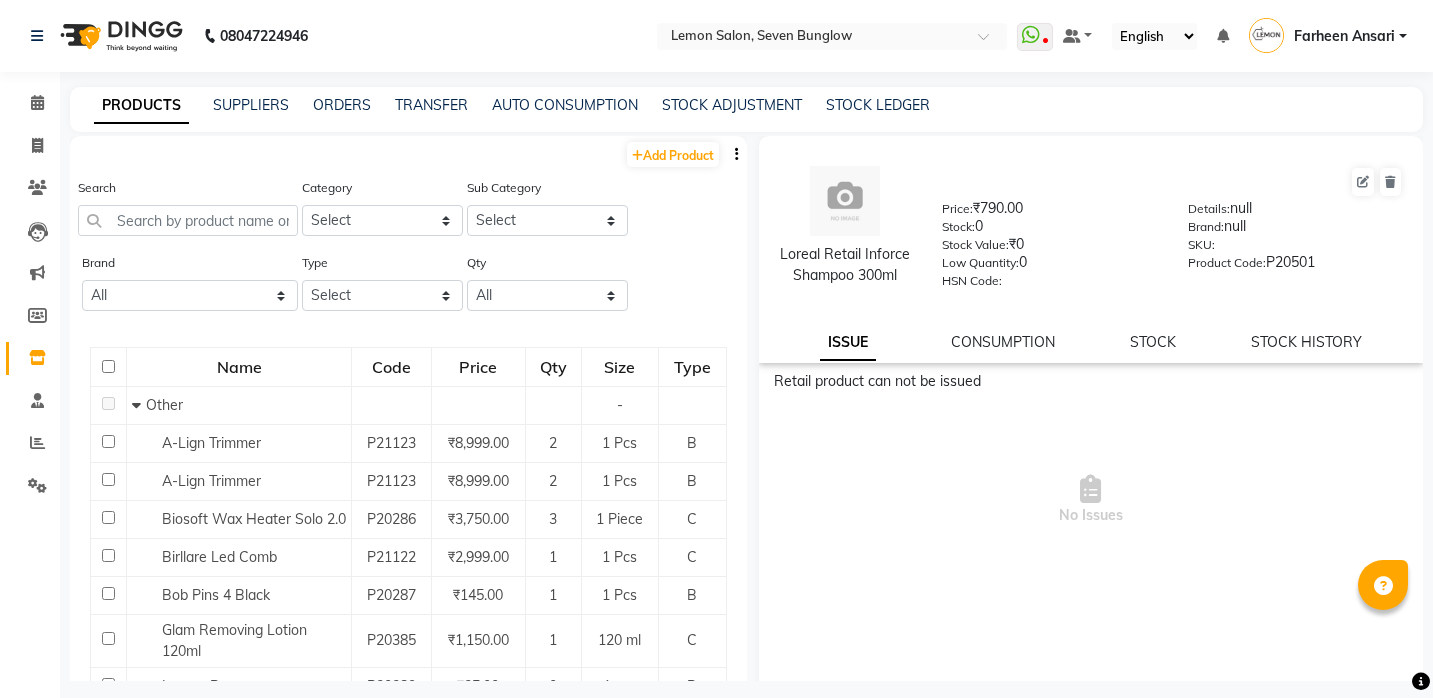 scroll, scrollTop: 0, scrollLeft: 0, axis: both 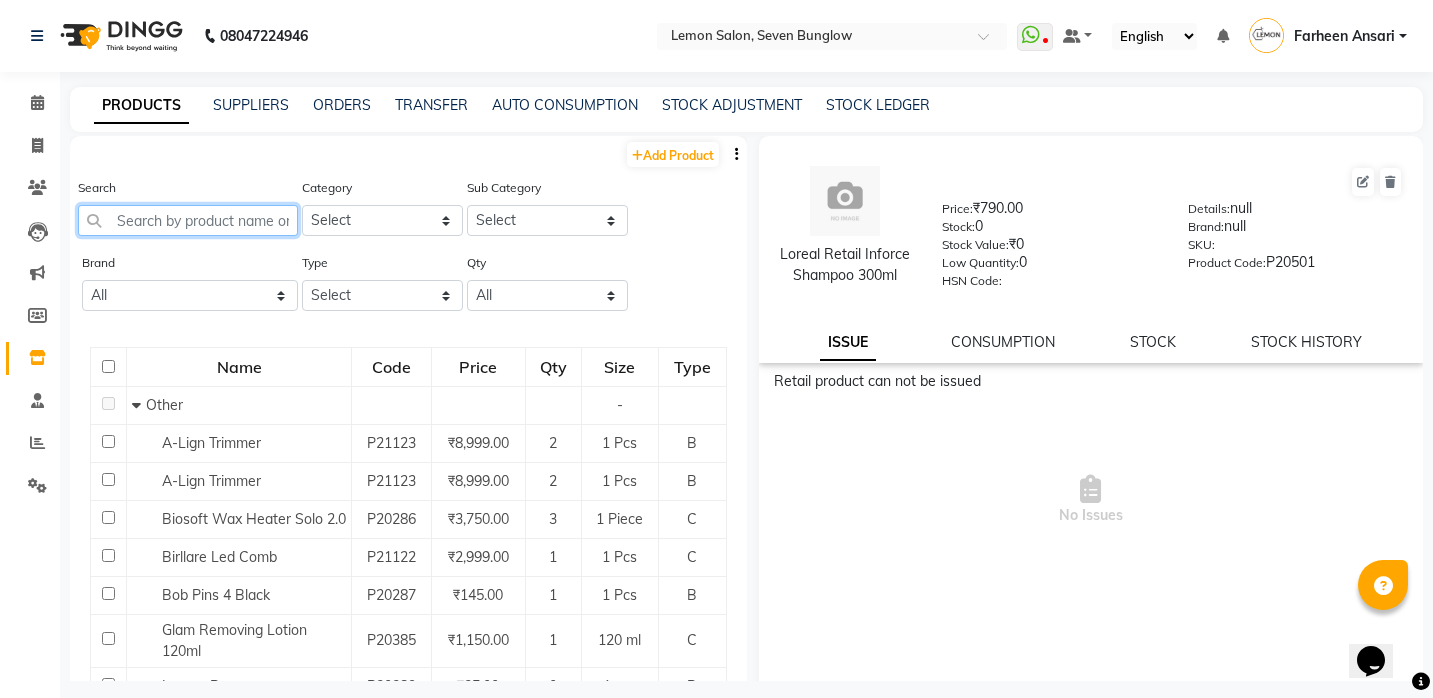 click 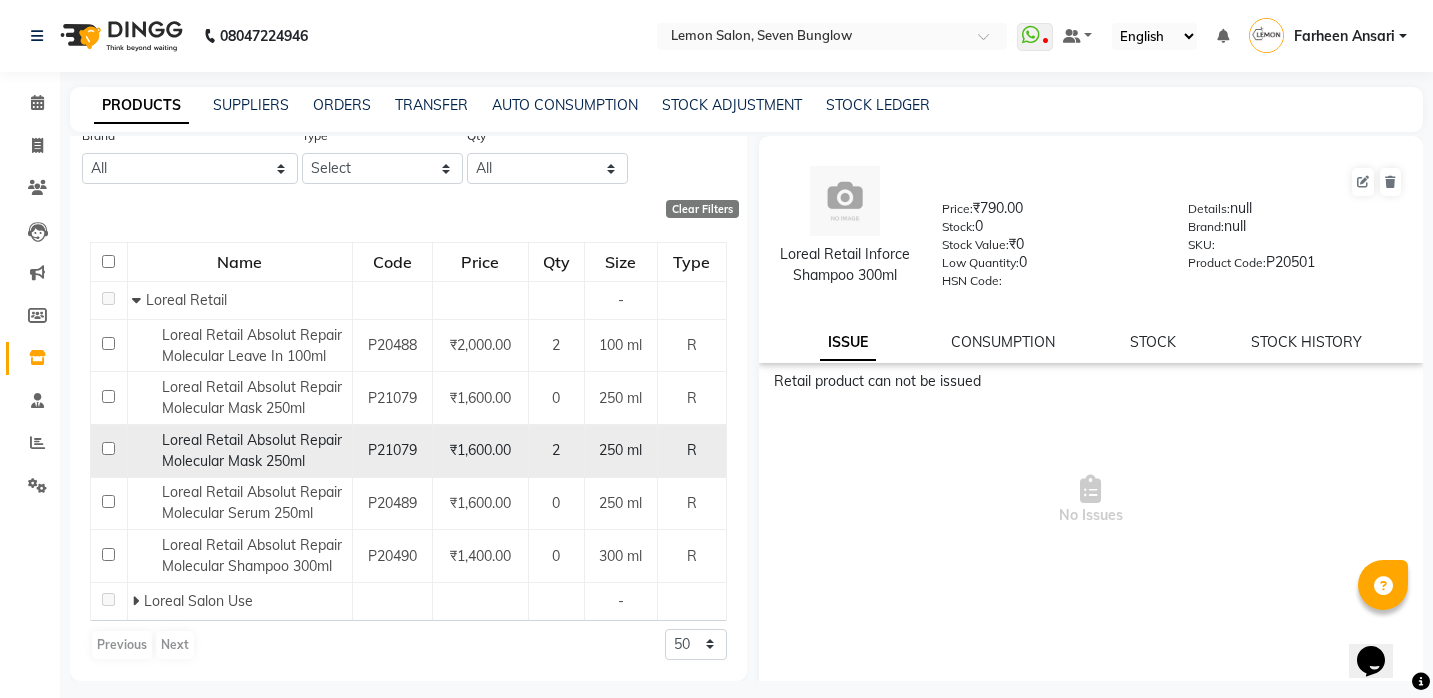 scroll, scrollTop: 126, scrollLeft: 0, axis: vertical 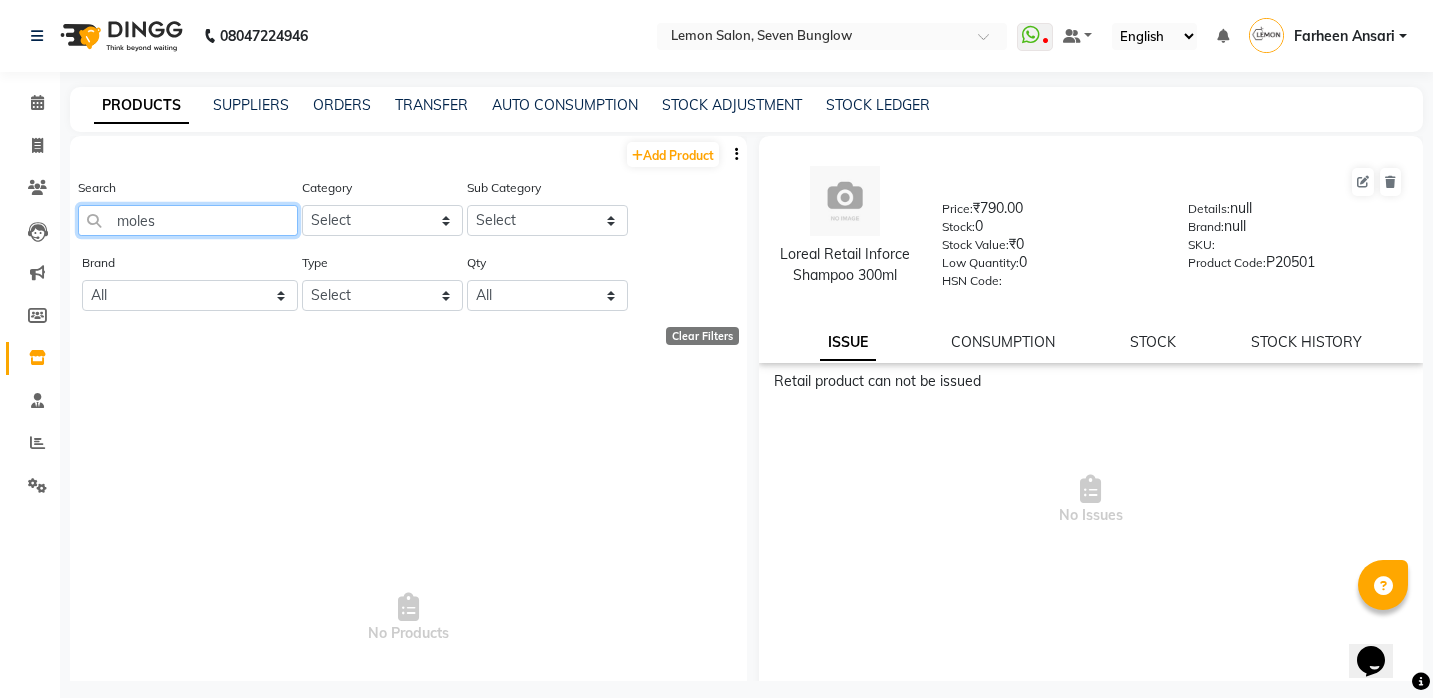 click on "moles" 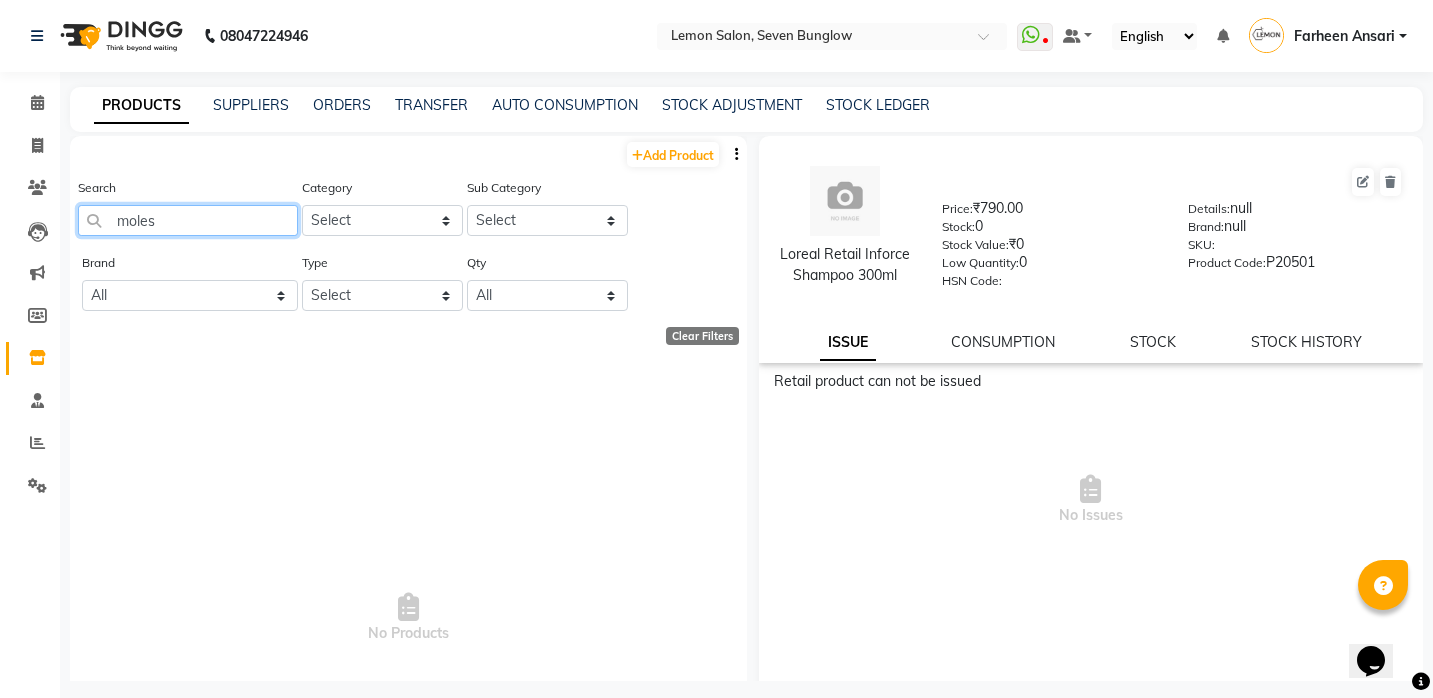click on "moles" 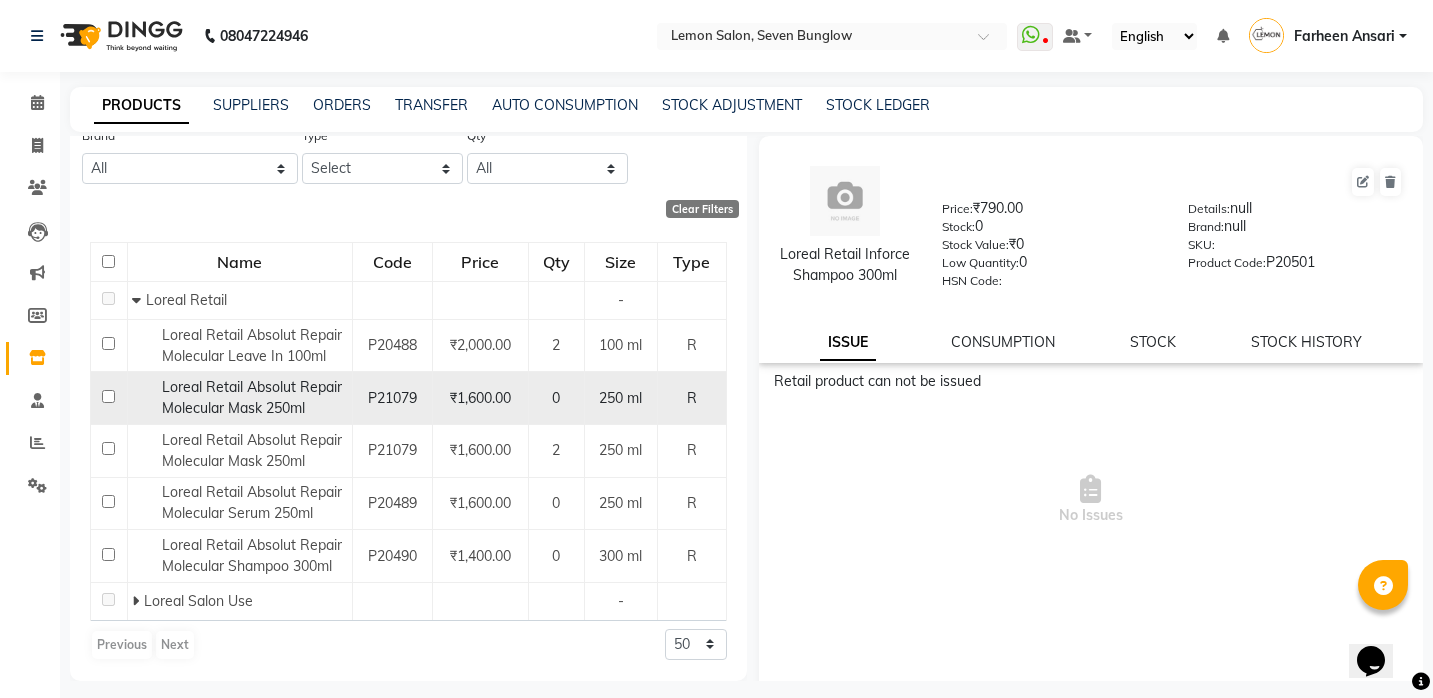 scroll, scrollTop: 126, scrollLeft: 0, axis: vertical 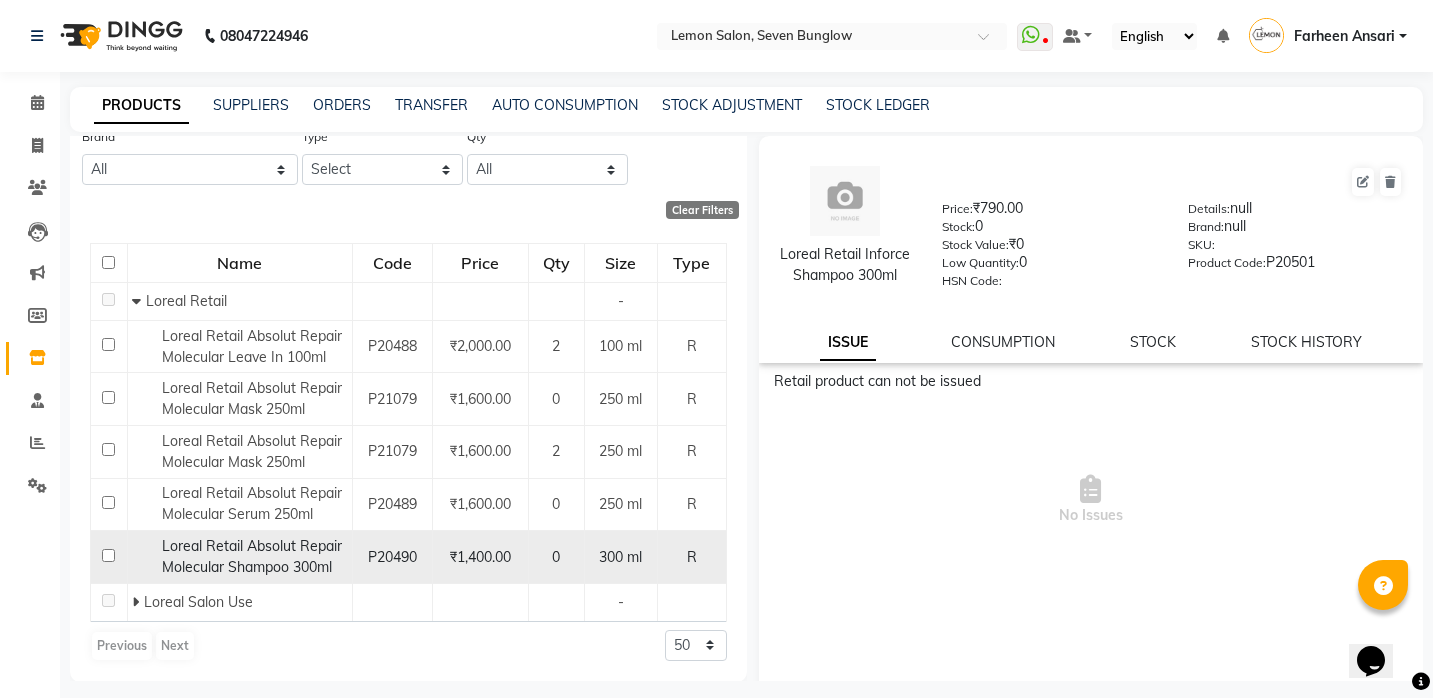 type on "molec" 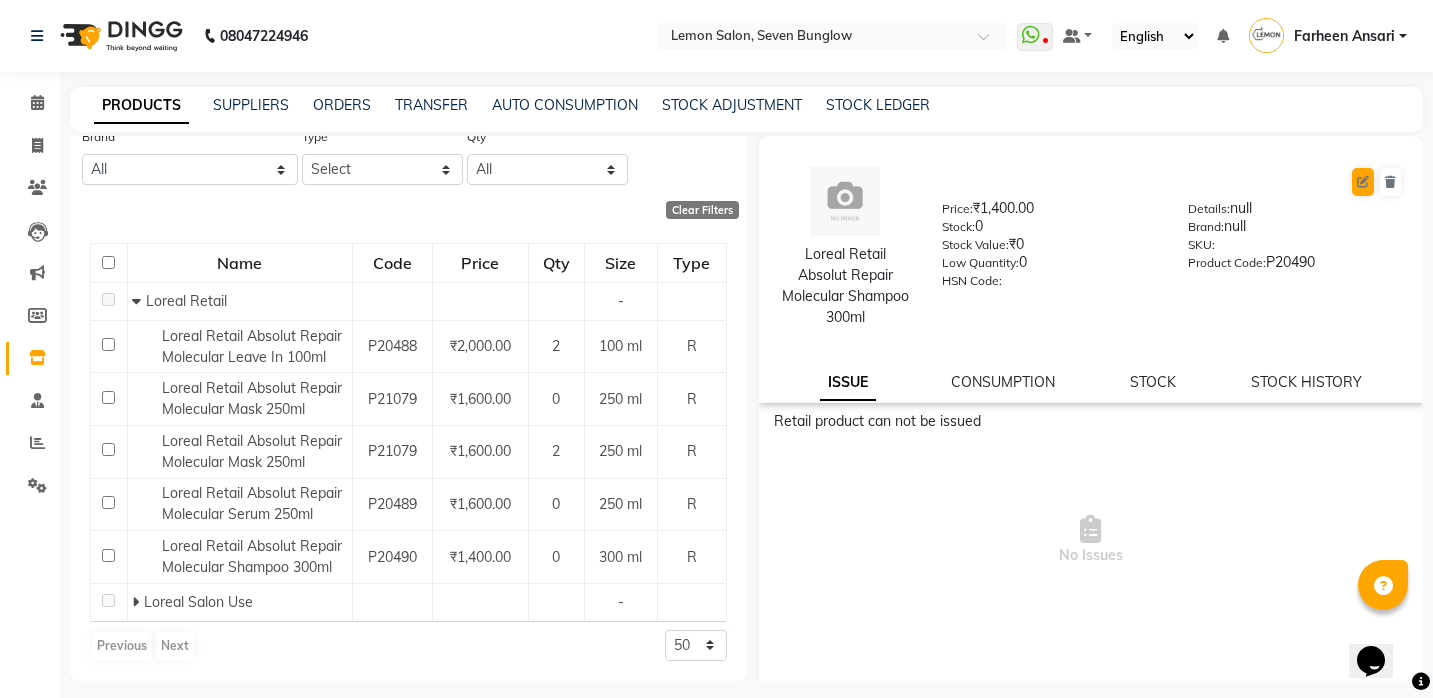 click 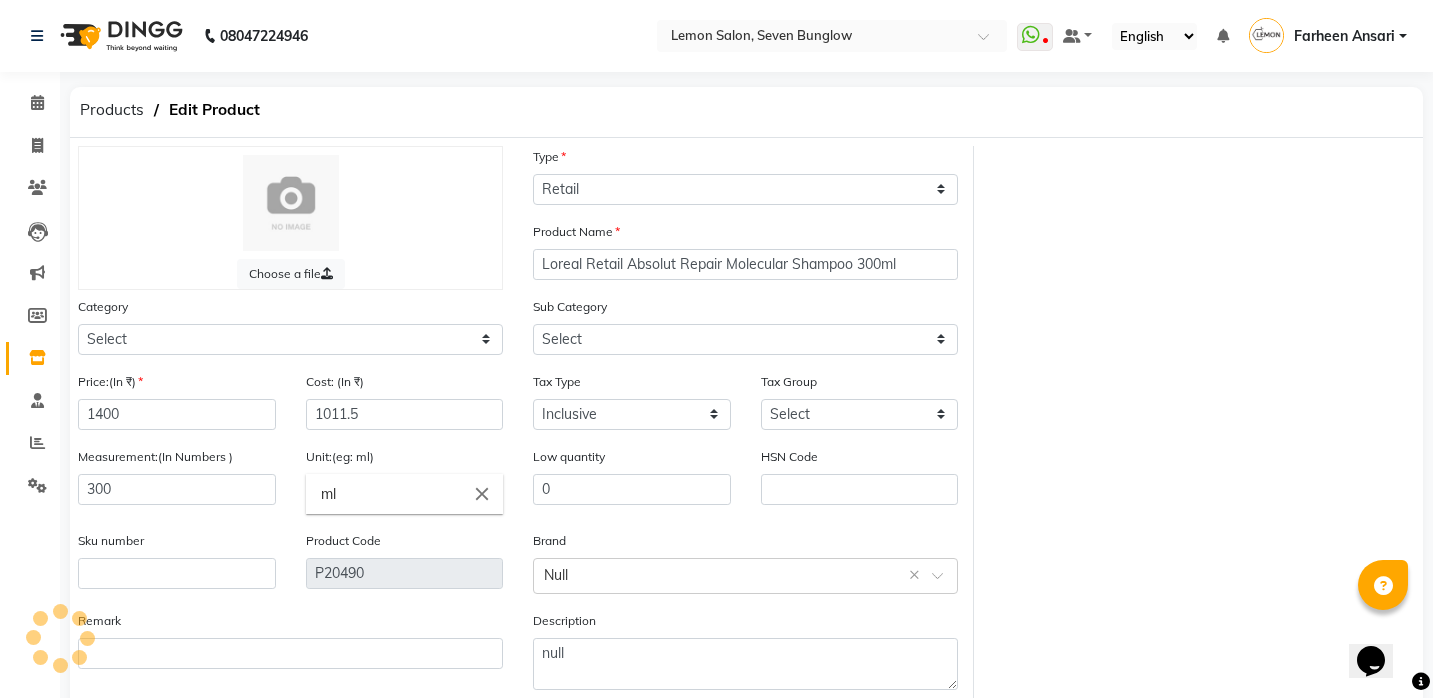 select on "213701650" 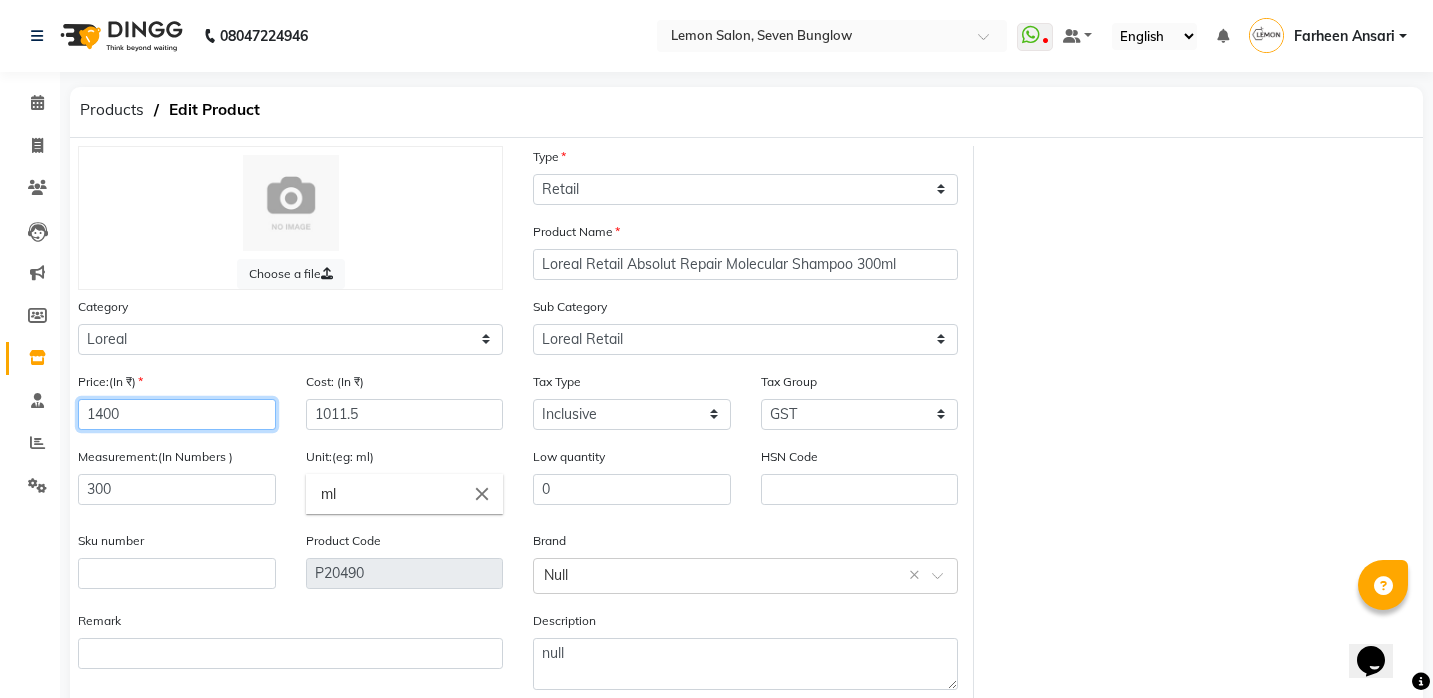 click on "1400" 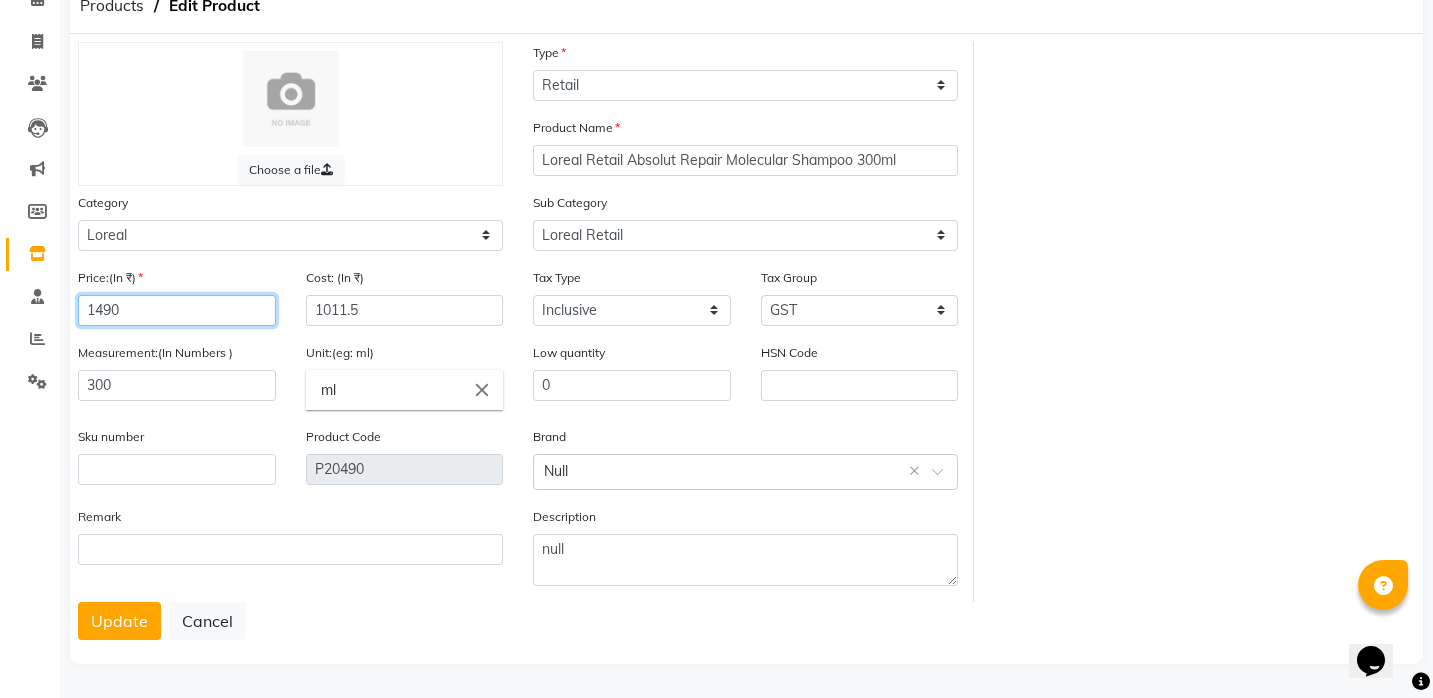 scroll, scrollTop: 104, scrollLeft: 0, axis: vertical 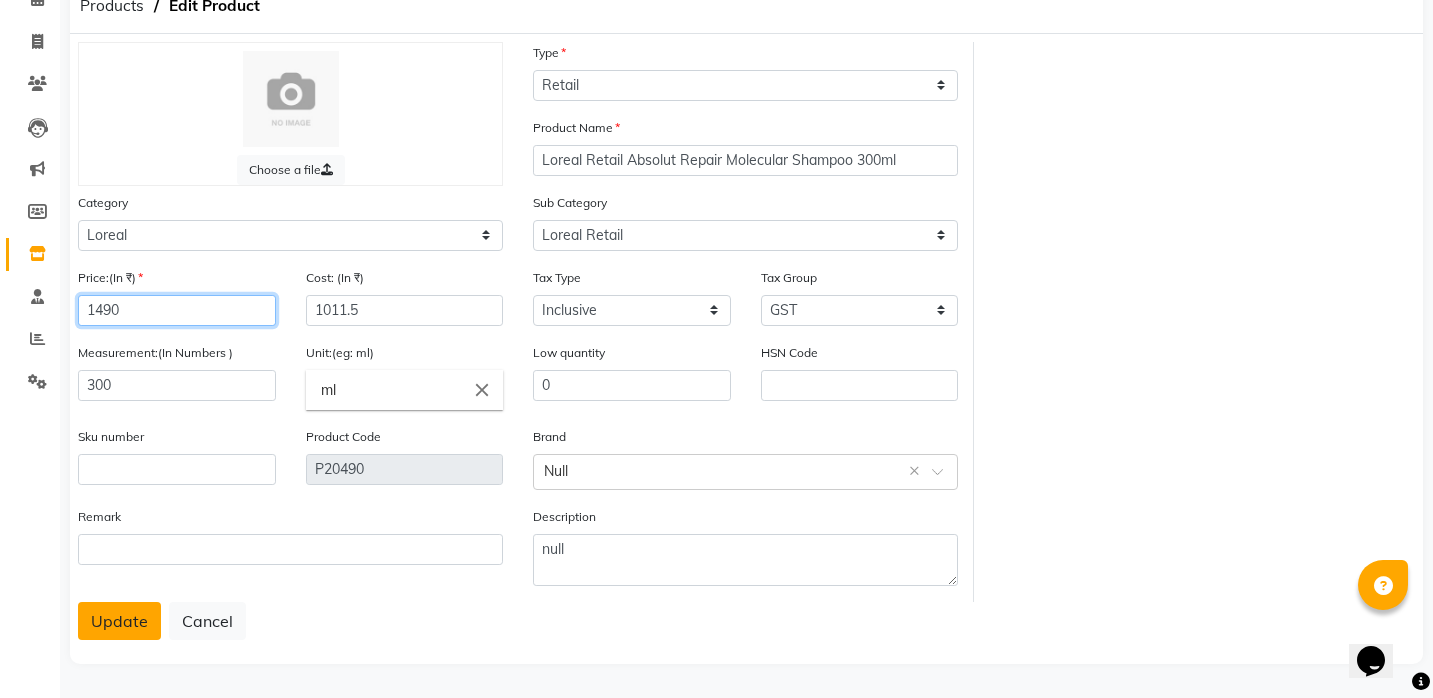 type on "1490" 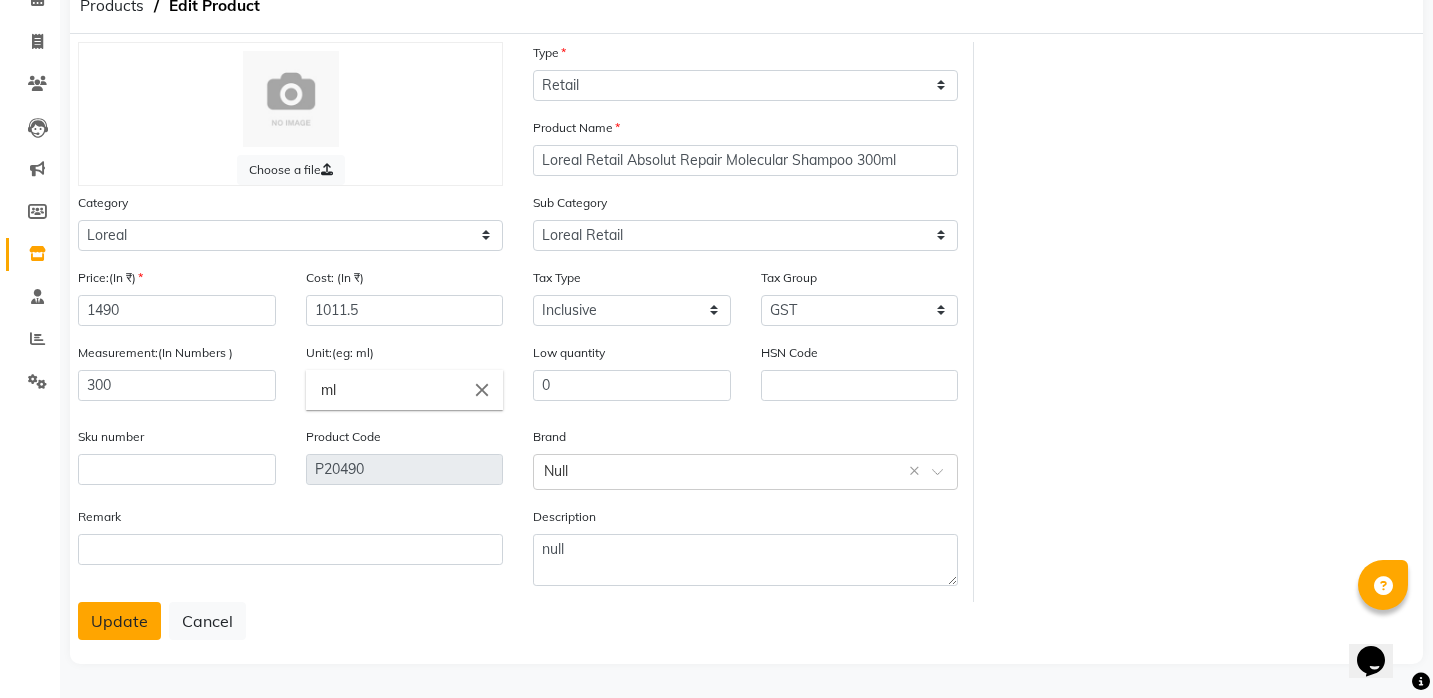 click on "Update" 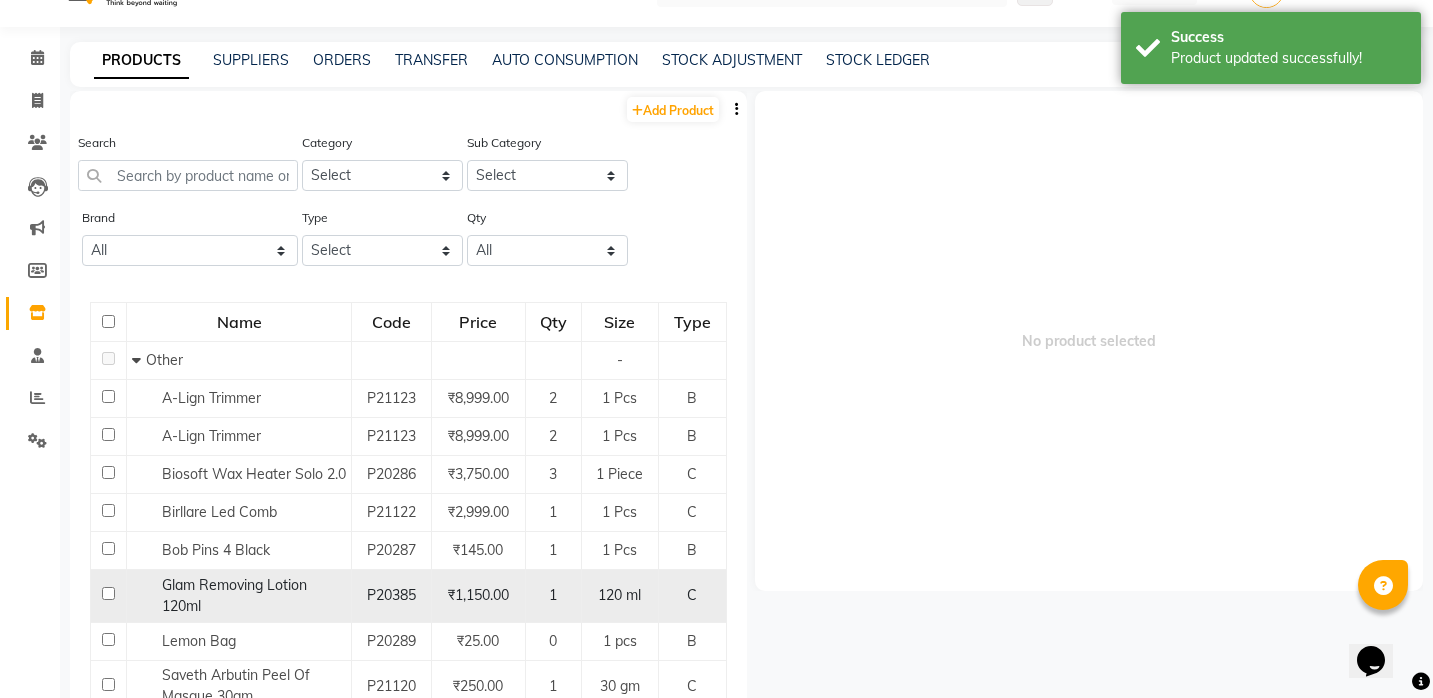 scroll, scrollTop: 13, scrollLeft: 0, axis: vertical 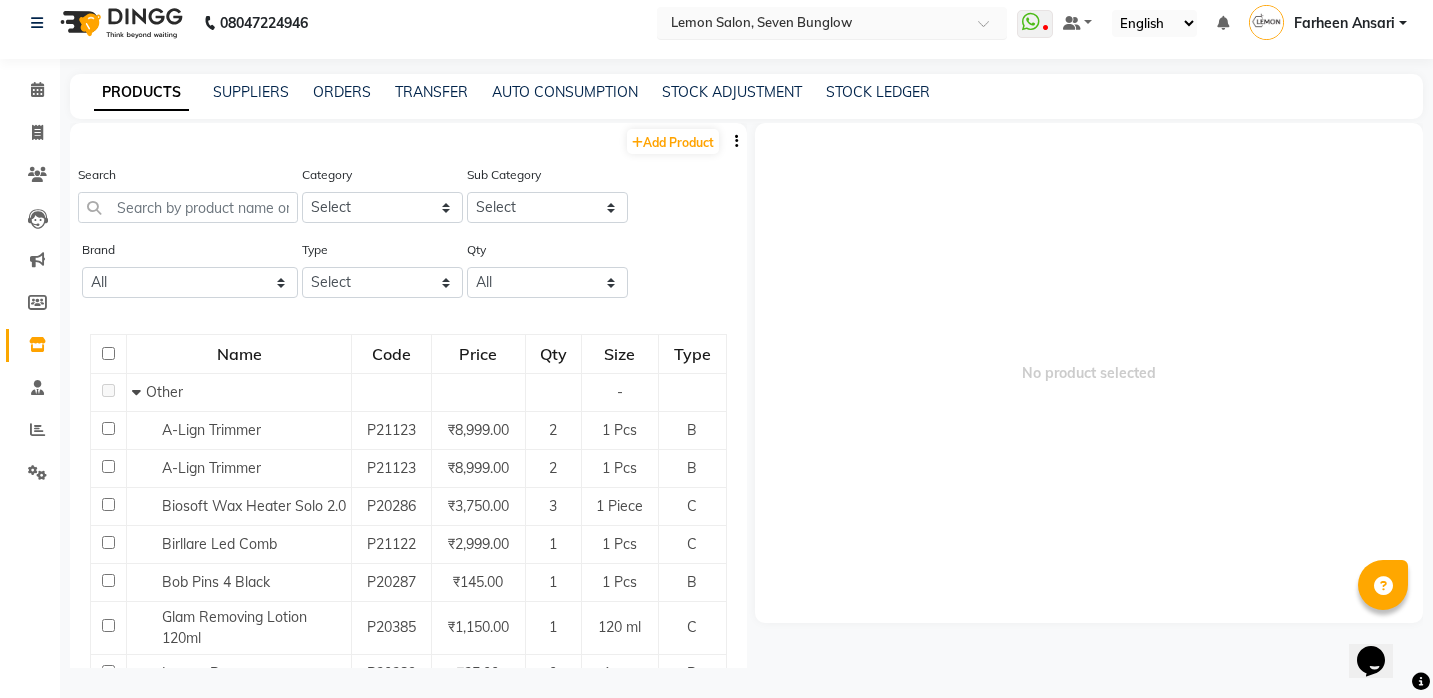 click at bounding box center [812, 22] 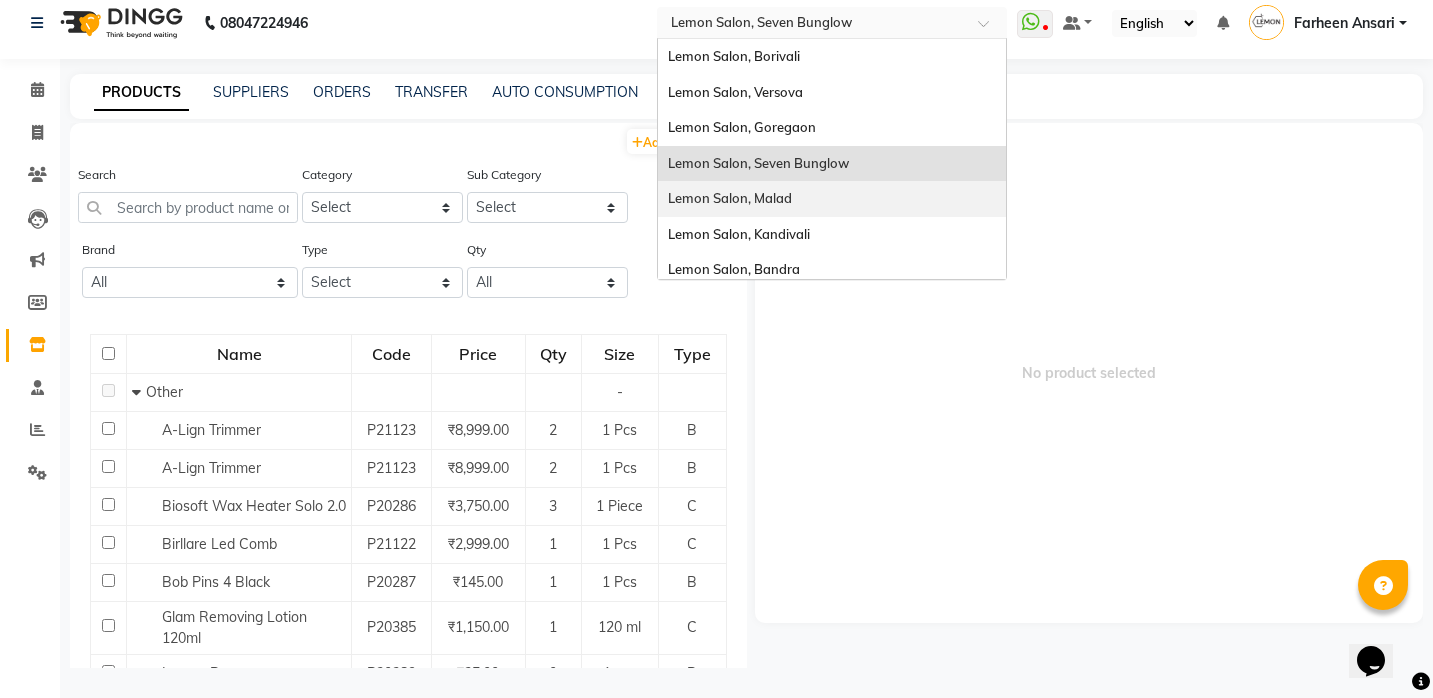 click on "Lemon Salon, Malad" at bounding box center (832, 199) 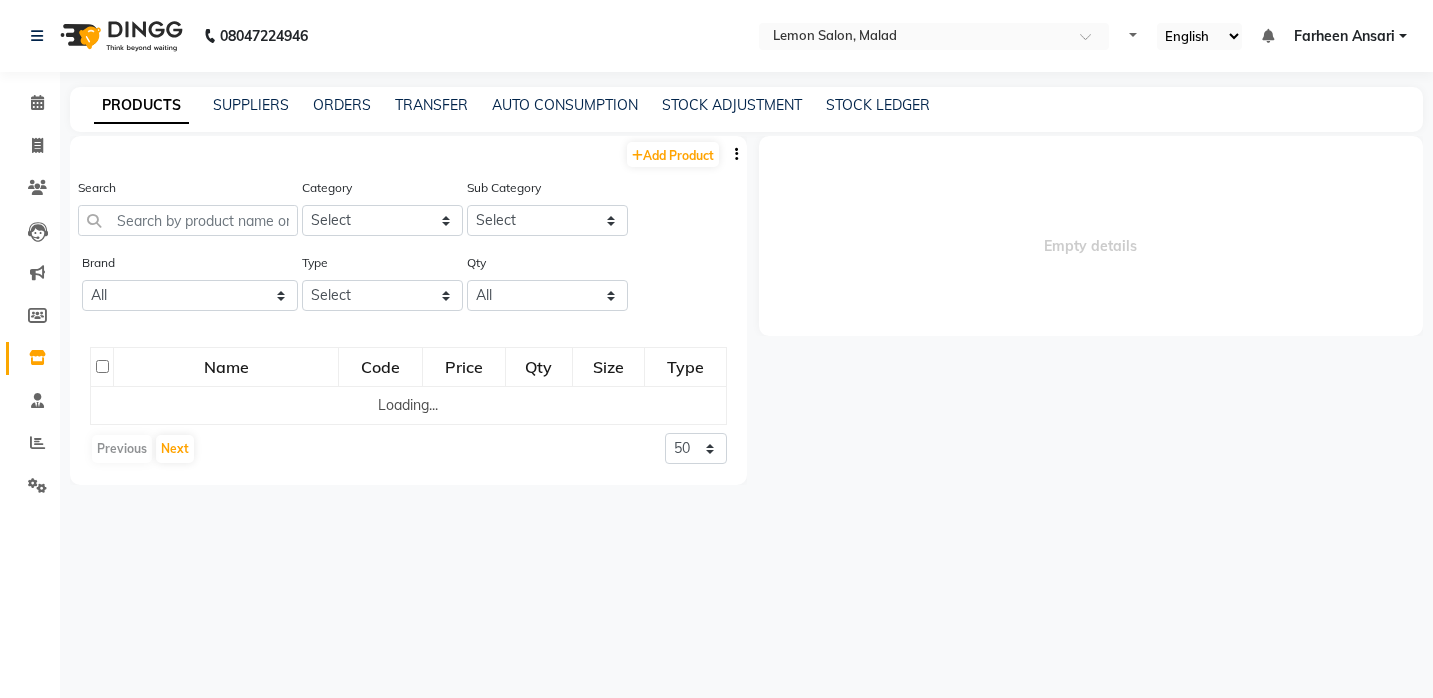 scroll, scrollTop: 0, scrollLeft: 0, axis: both 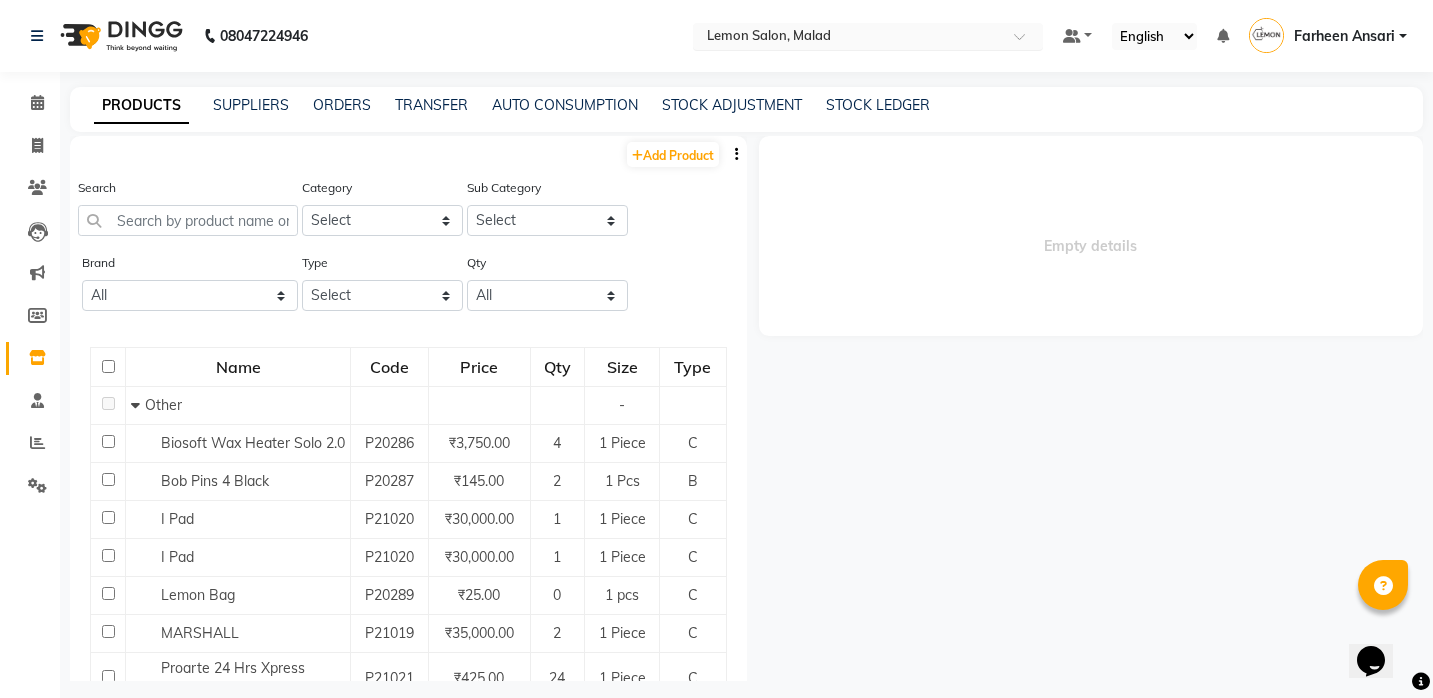 click at bounding box center (848, 38) 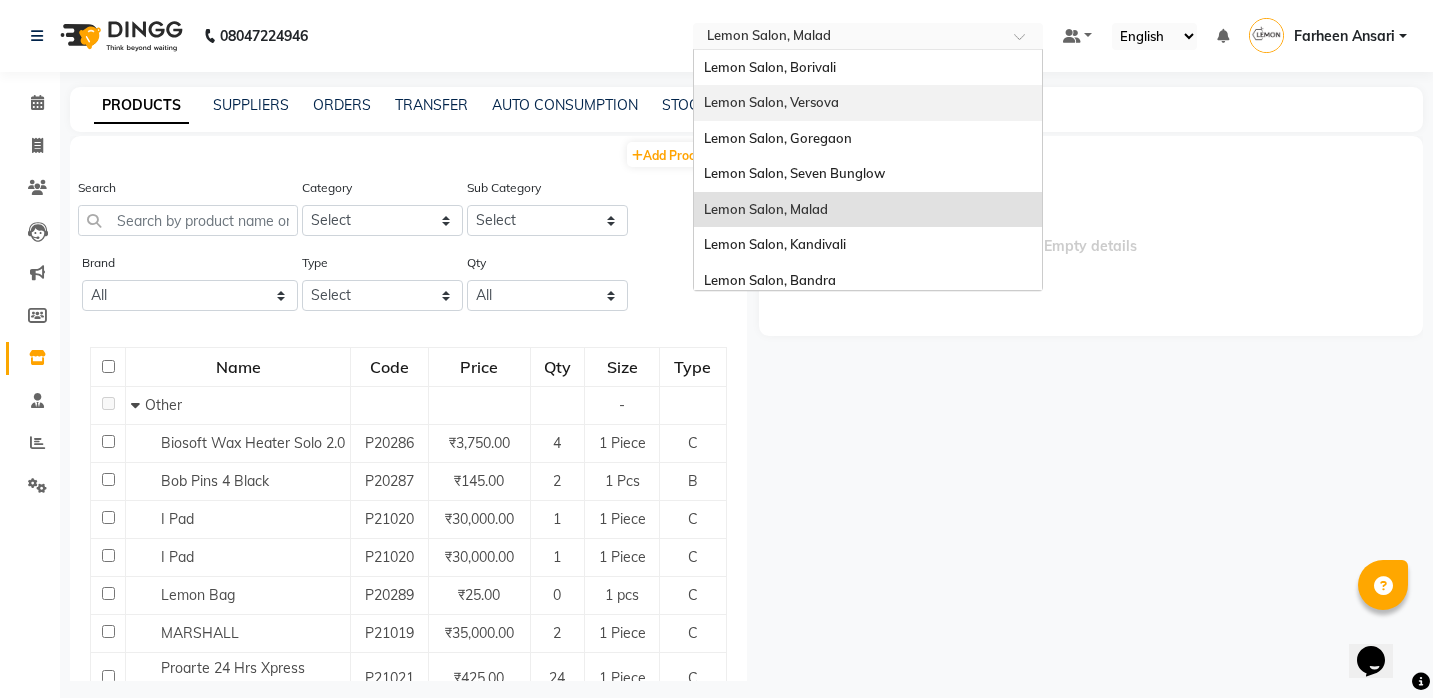 click on "Lemon Salon, Versova" at bounding box center [771, 102] 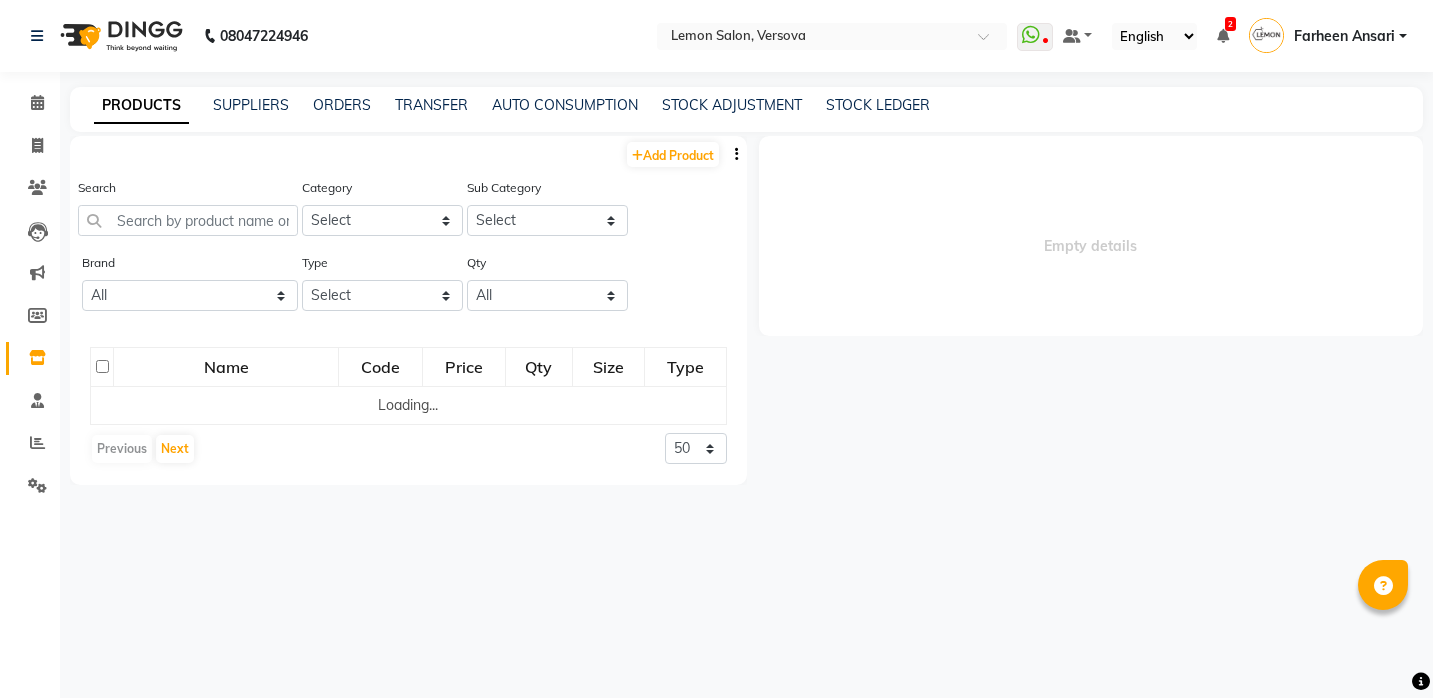 scroll, scrollTop: 0, scrollLeft: 0, axis: both 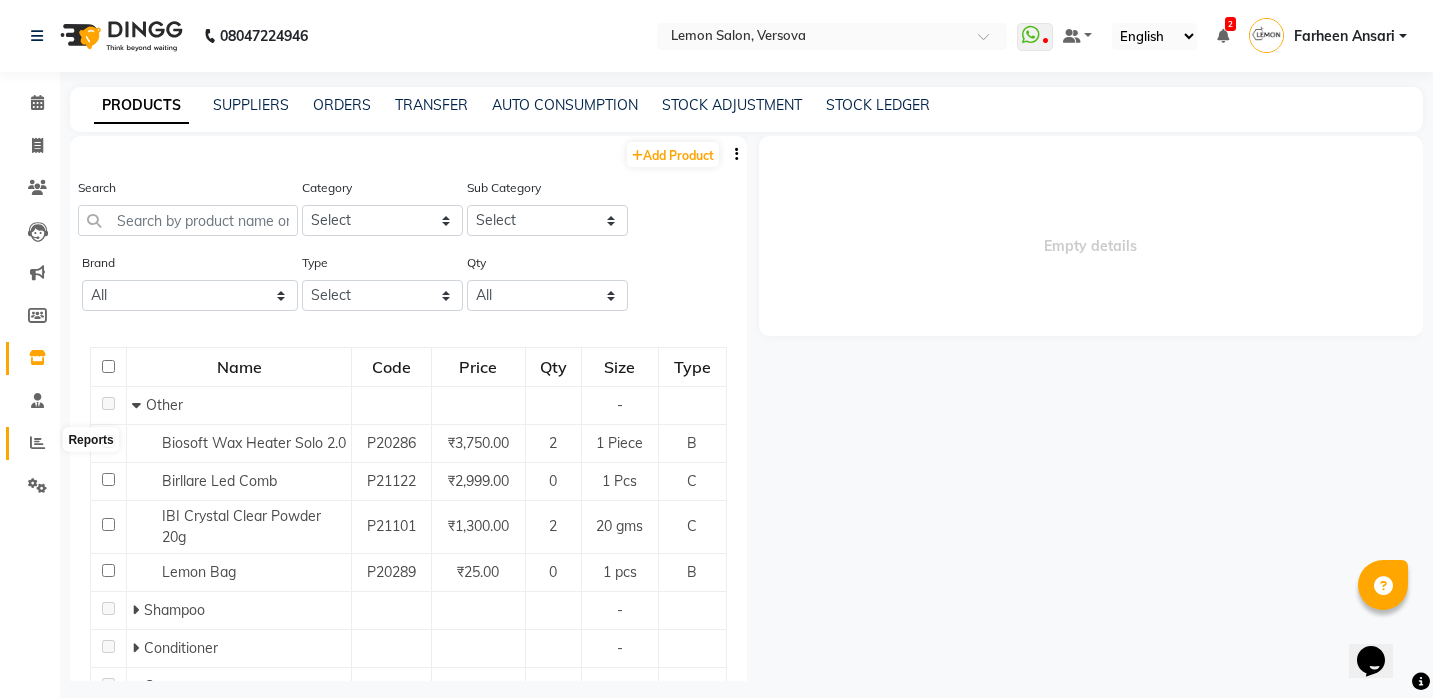 click 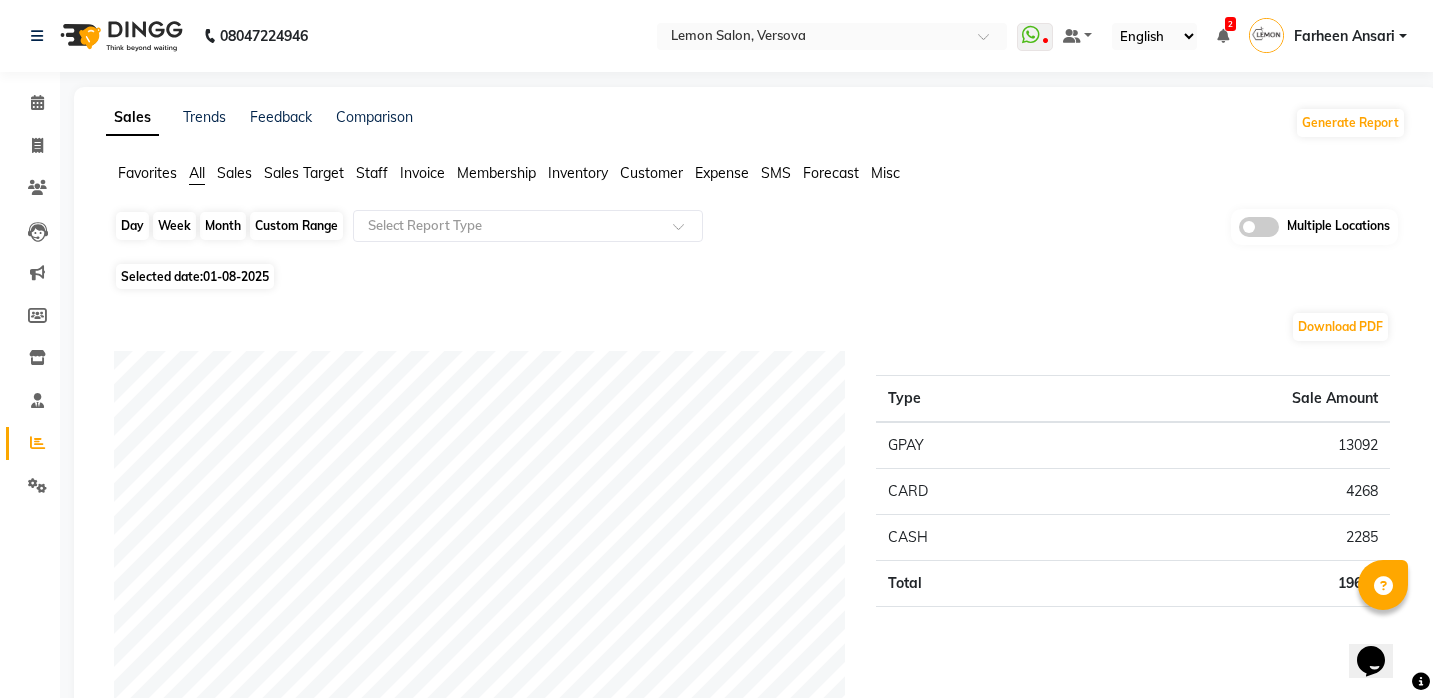 click on "Day" 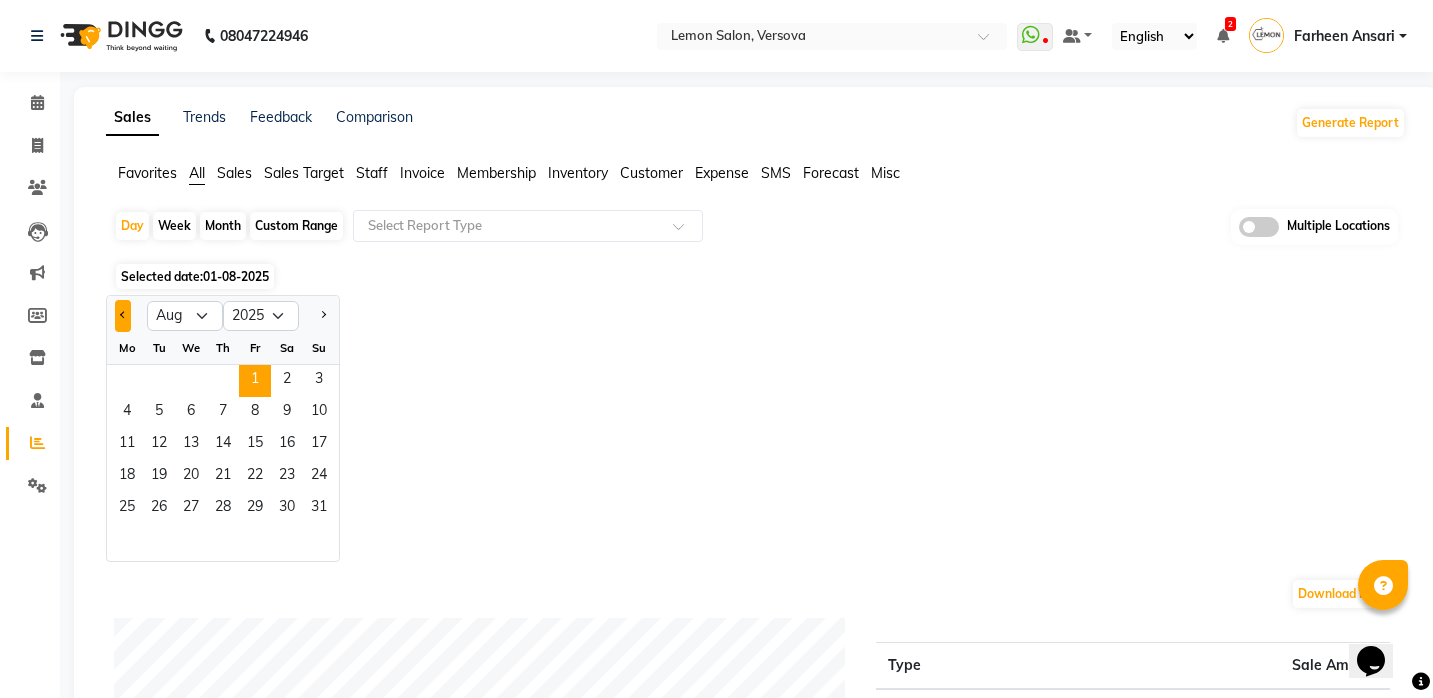 click 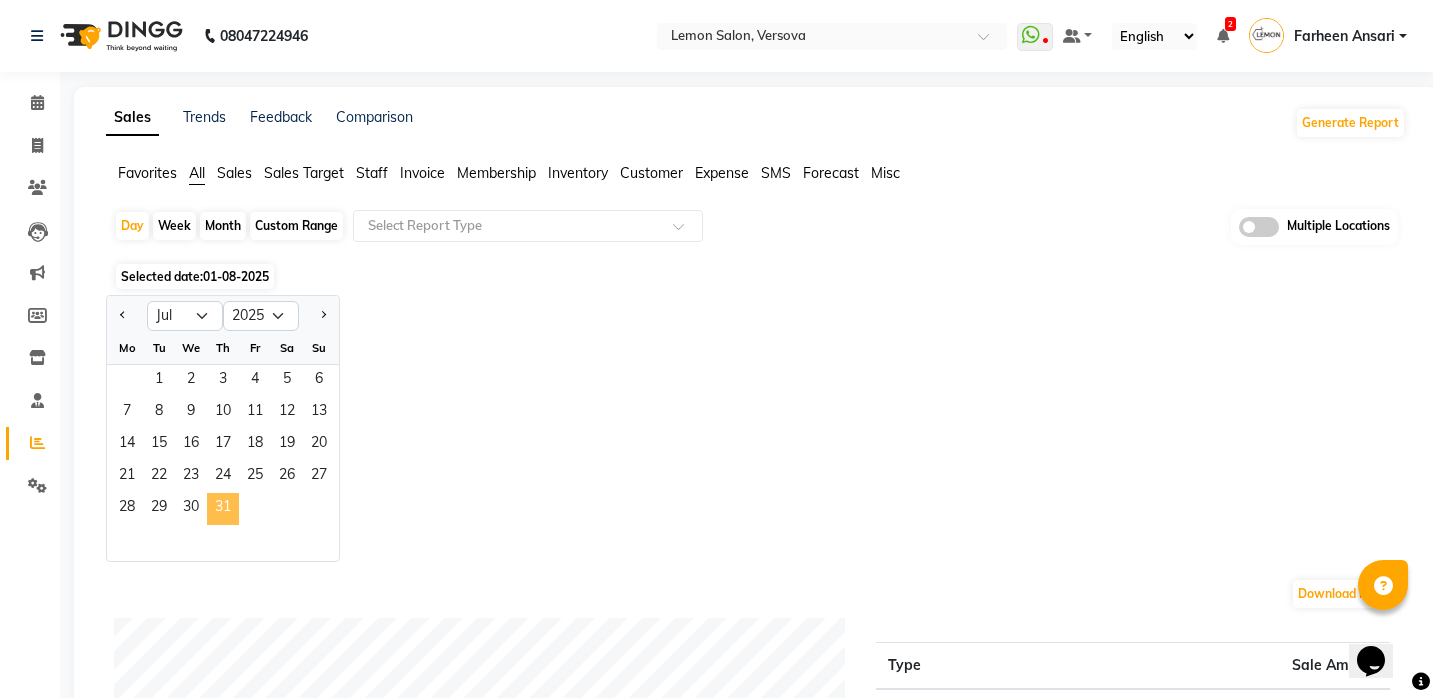 click on "31" 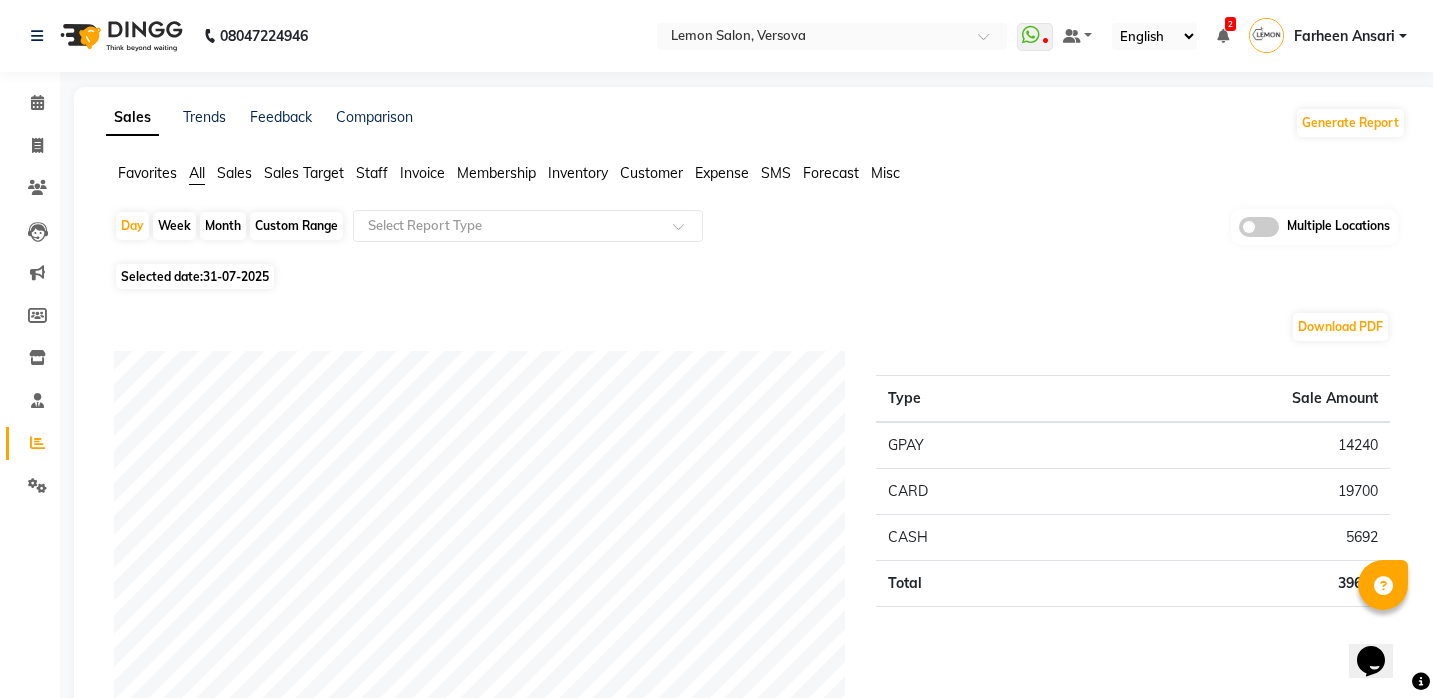 scroll, scrollTop: 0, scrollLeft: 0, axis: both 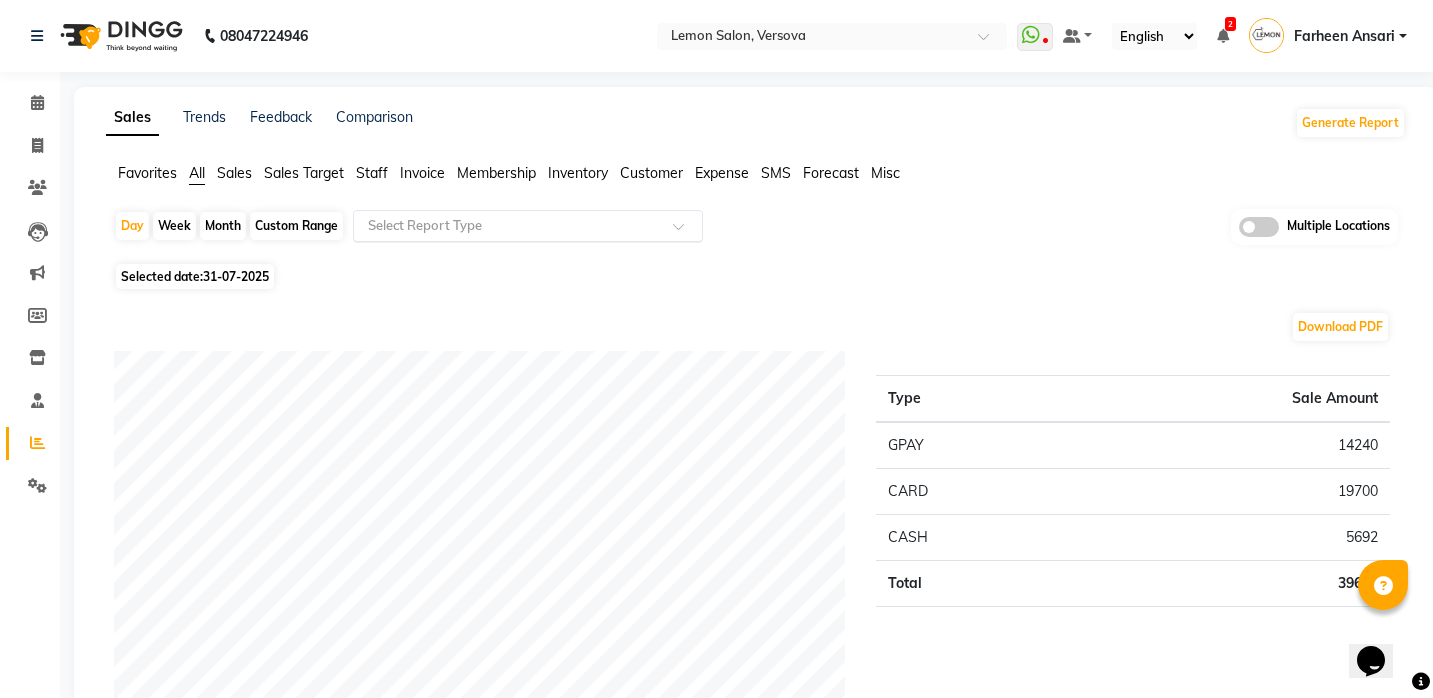 click on "Select Report Type" 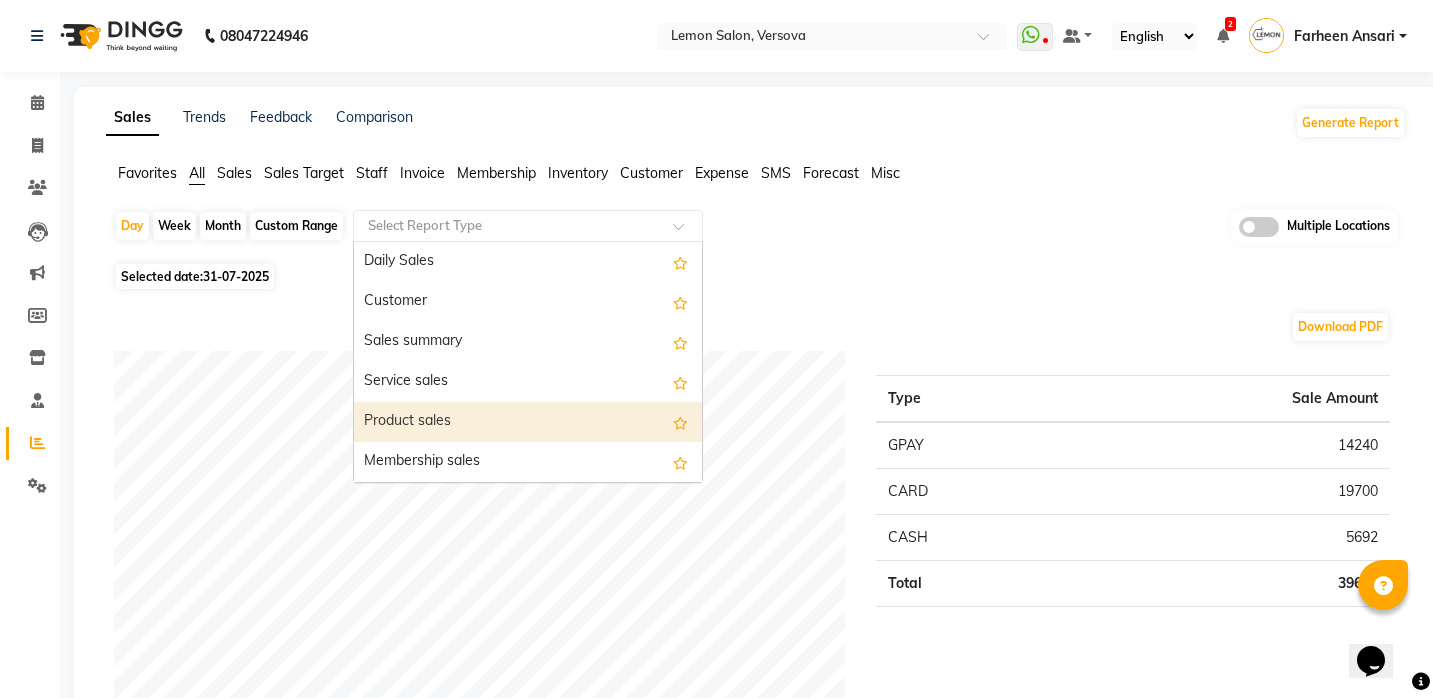 click on "Product sales" at bounding box center (528, 422) 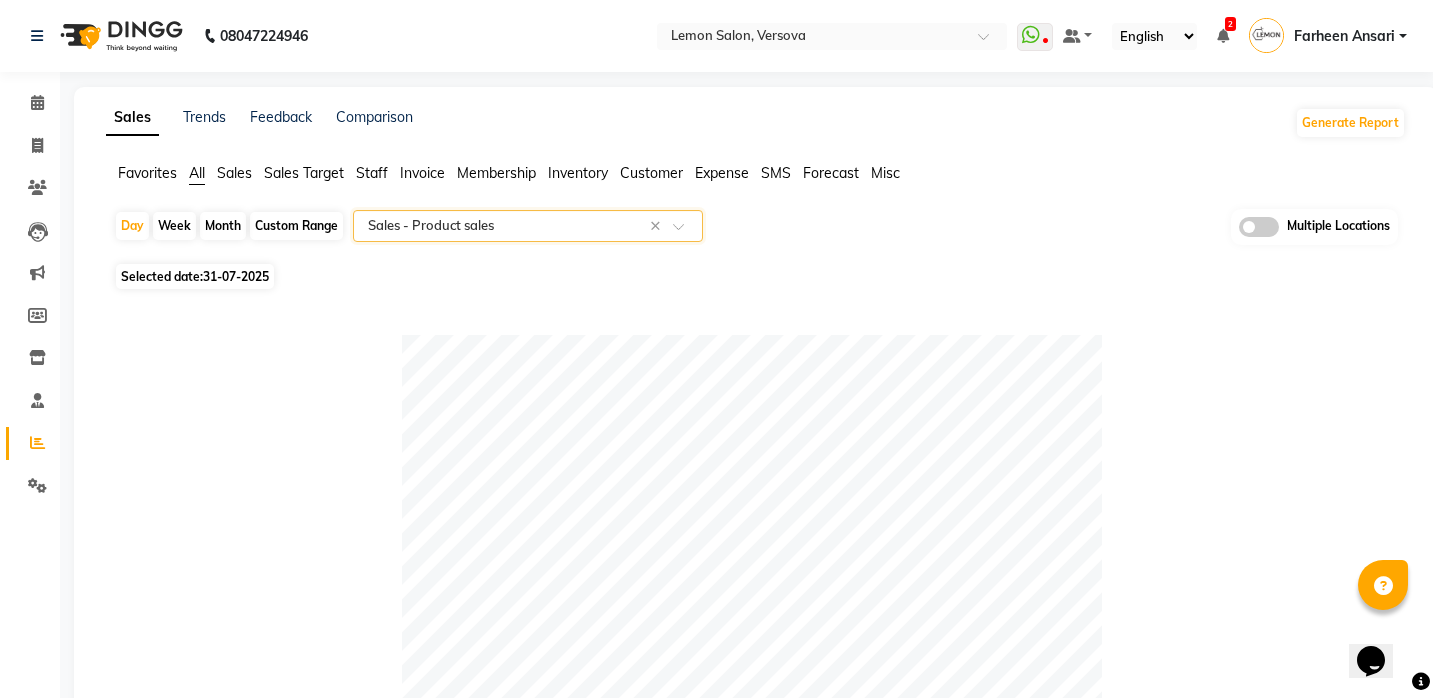 scroll, scrollTop: 0, scrollLeft: 0, axis: both 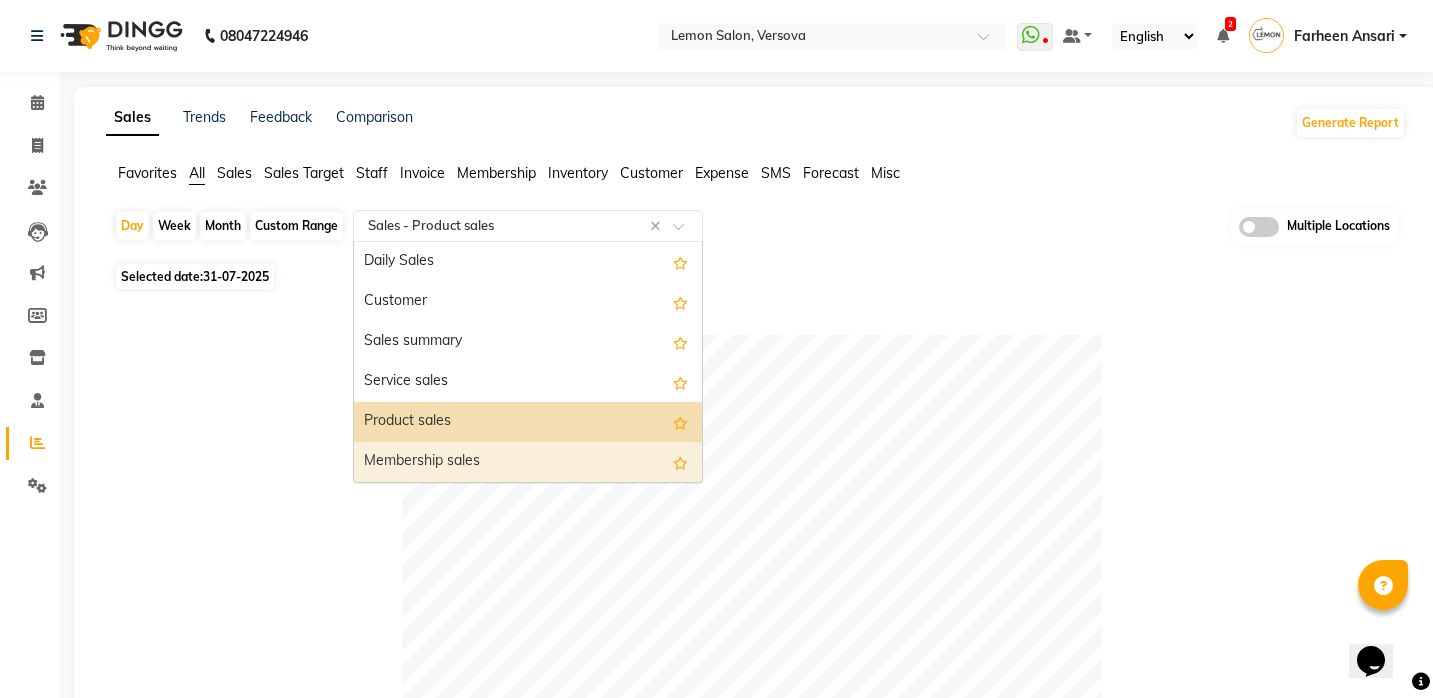 click on "Membership sales" at bounding box center [528, 462] 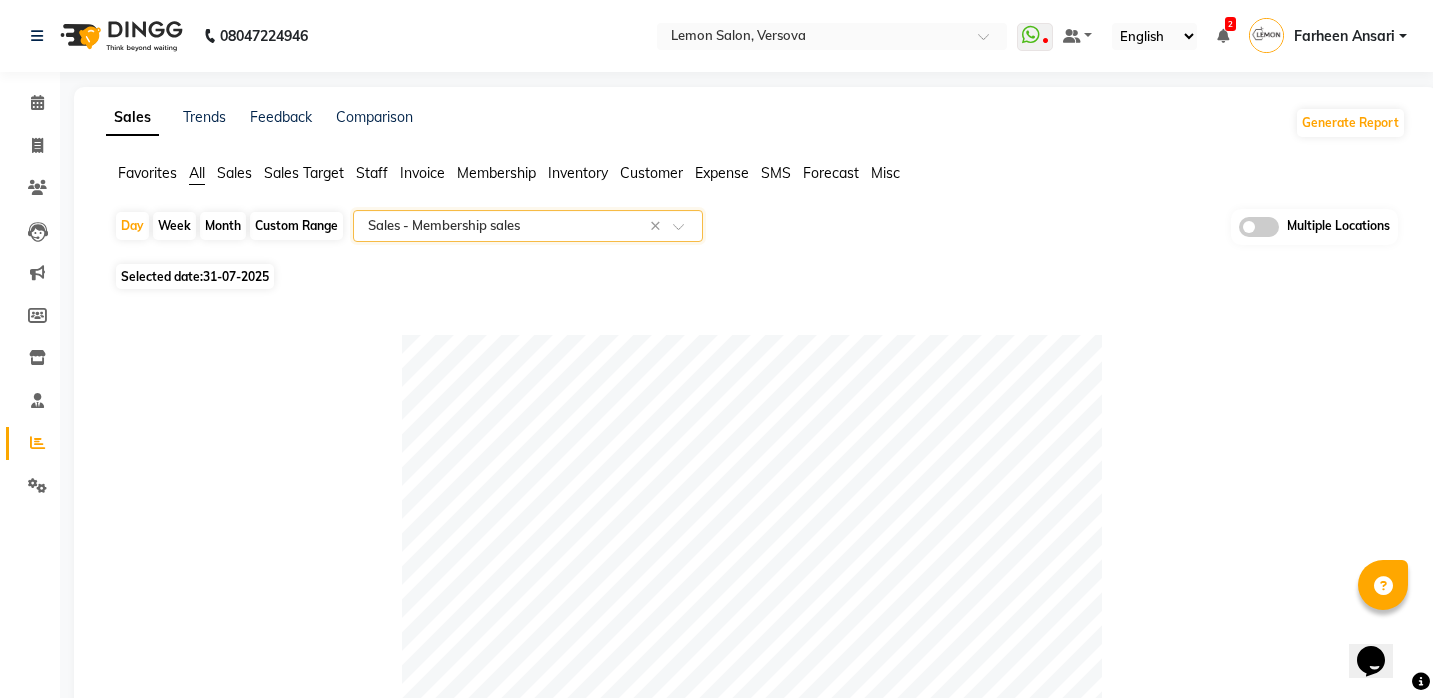 scroll, scrollTop: 0, scrollLeft: 0, axis: both 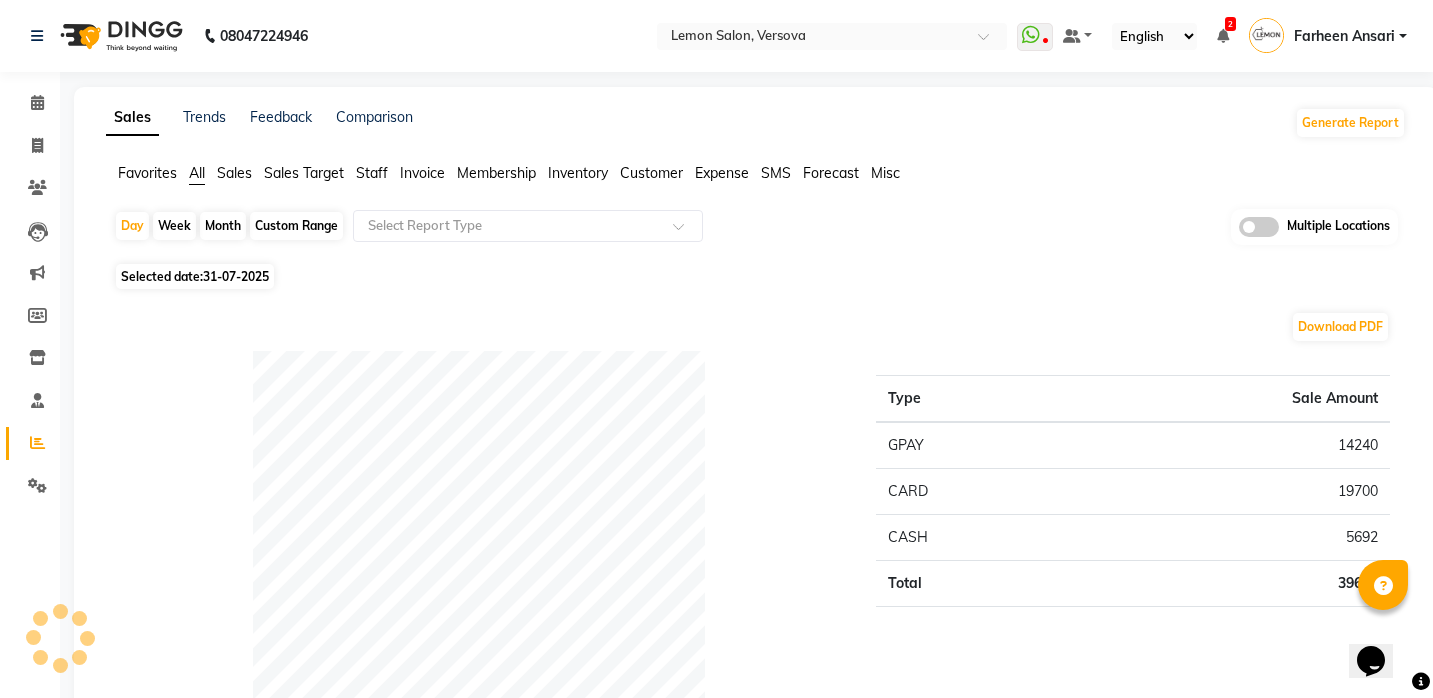 click on "Custom Range" 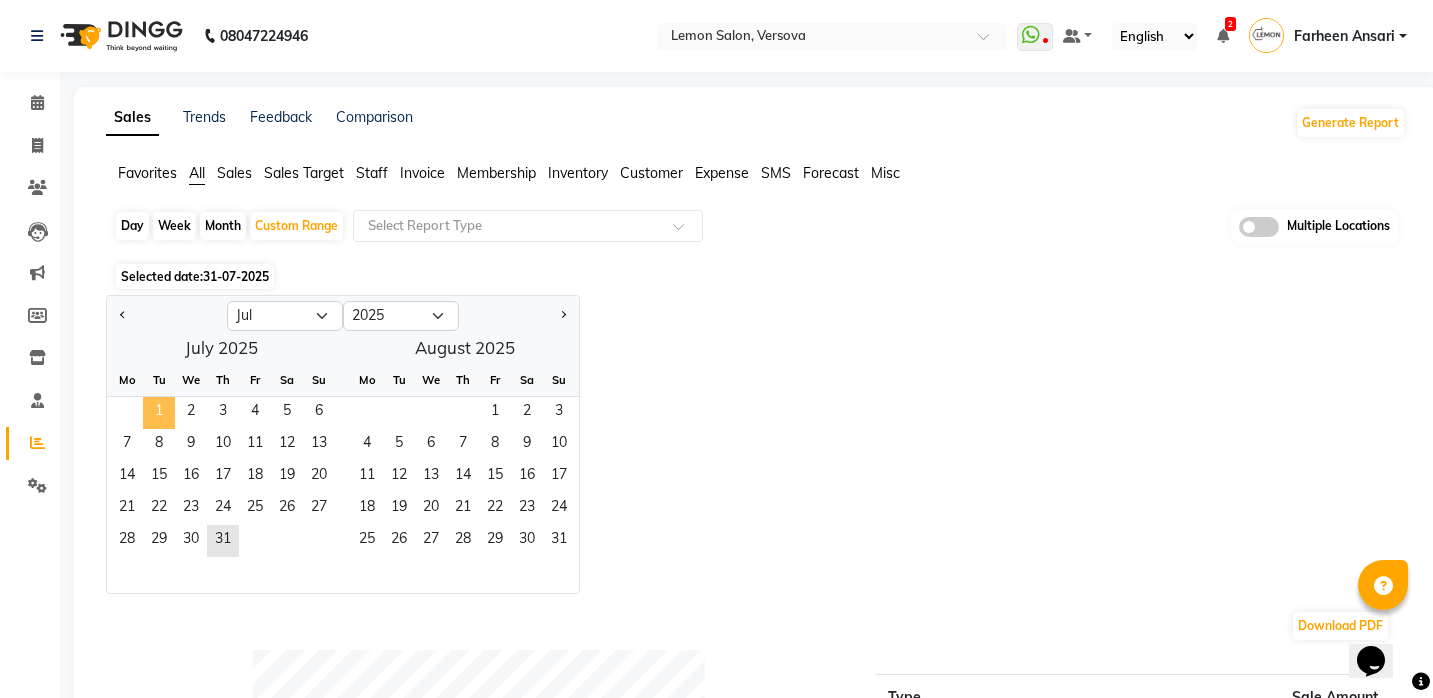 click on "1" 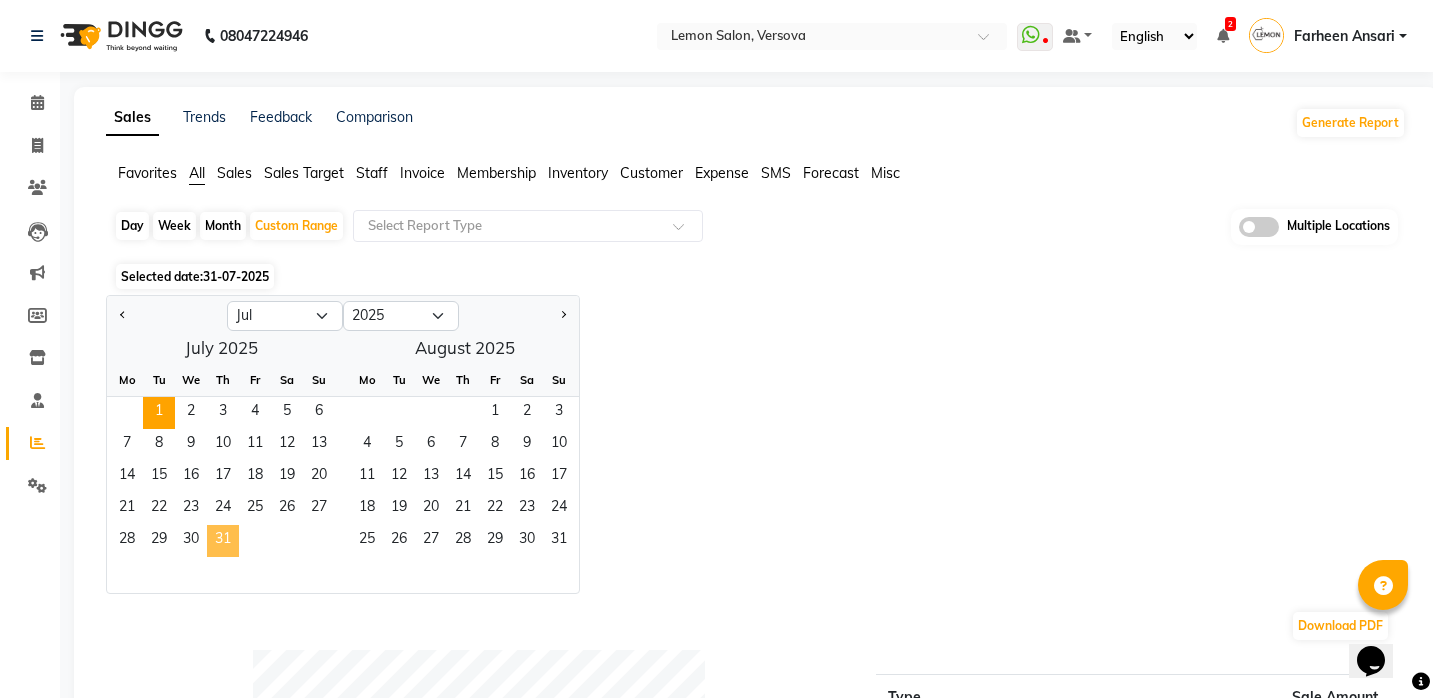 click on "31" 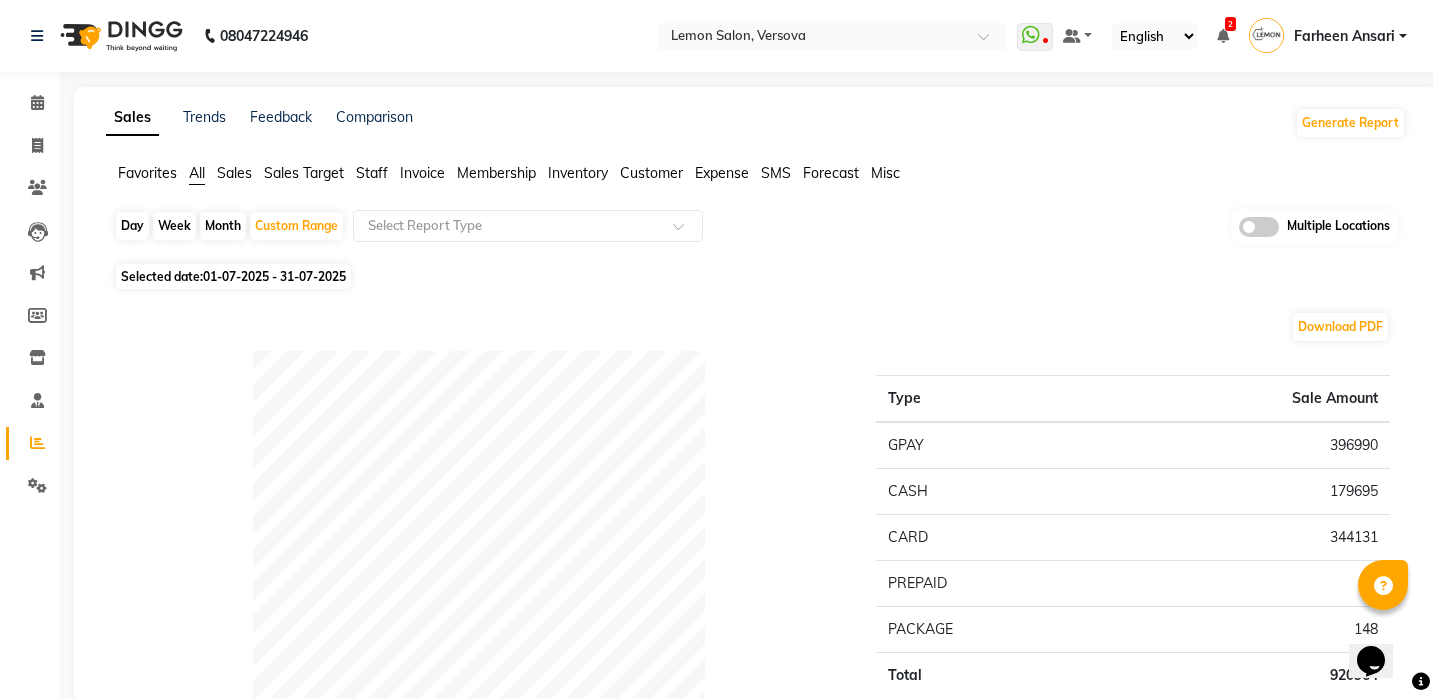 scroll, scrollTop: 0, scrollLeft: 0, axis: both 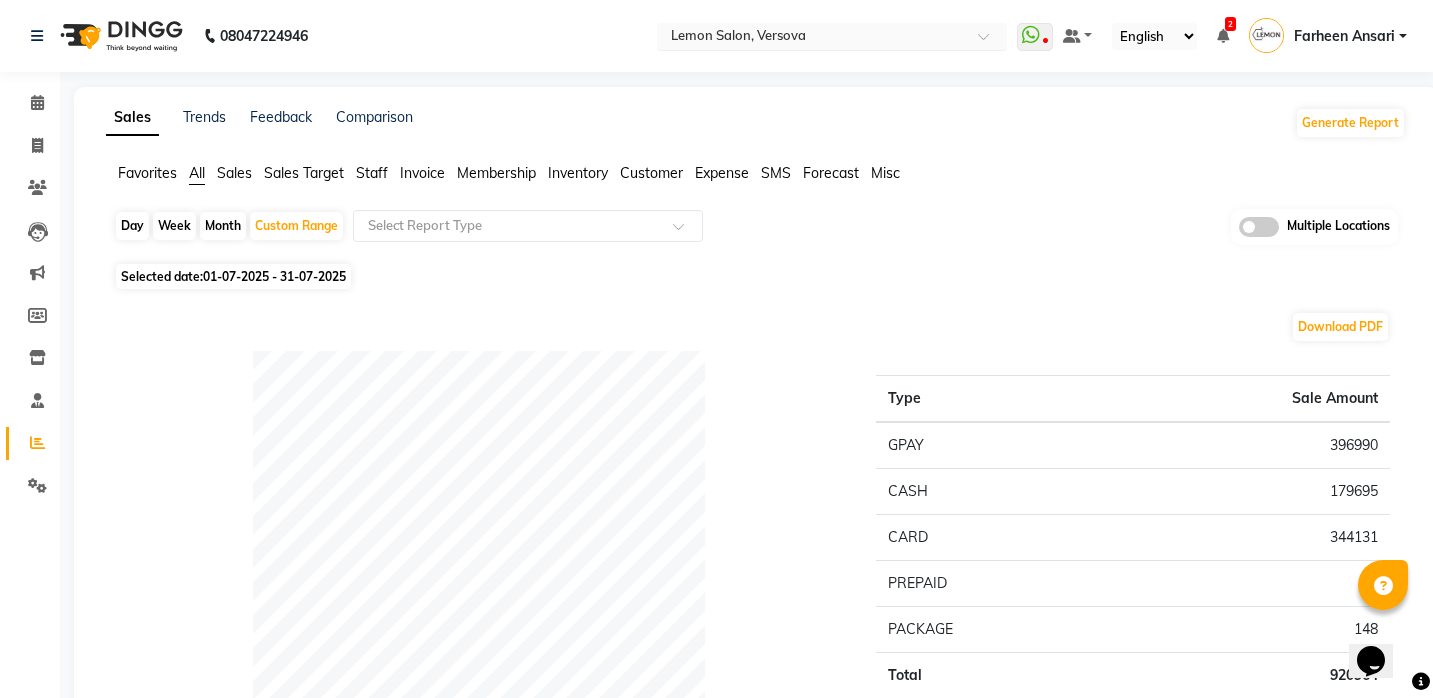 click at bounding box center (812, 38) 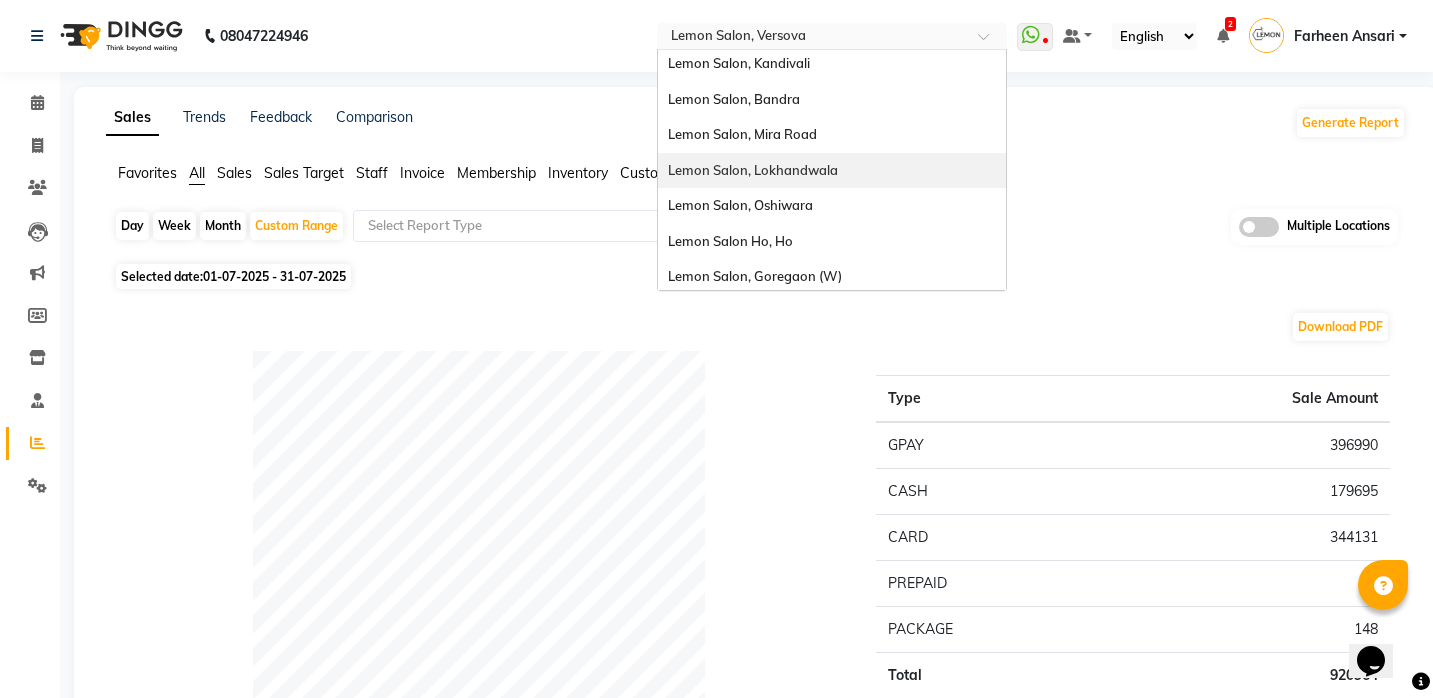 scroll, scrollTop: 180, scrollLeft: 0, axis: vertical 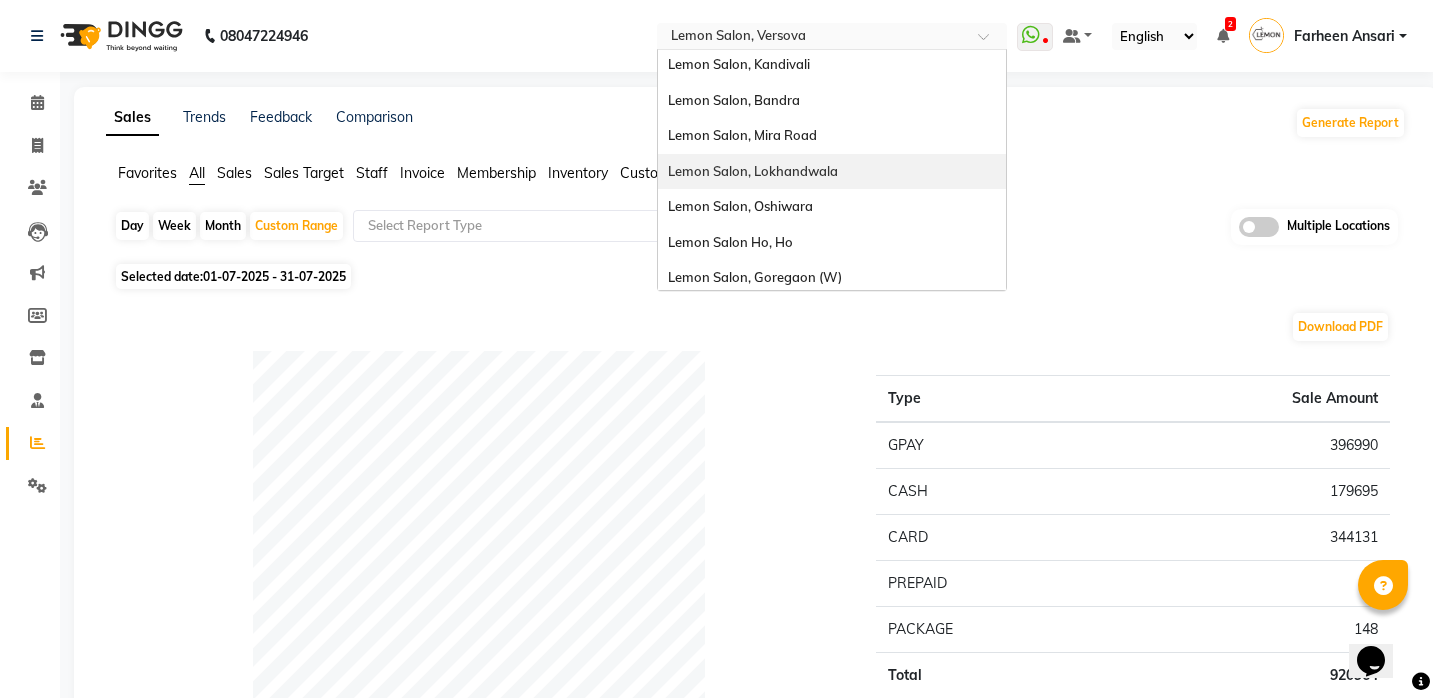 click on "Lemon Salon, Lokhandwala" at bounding box center [753, 171] 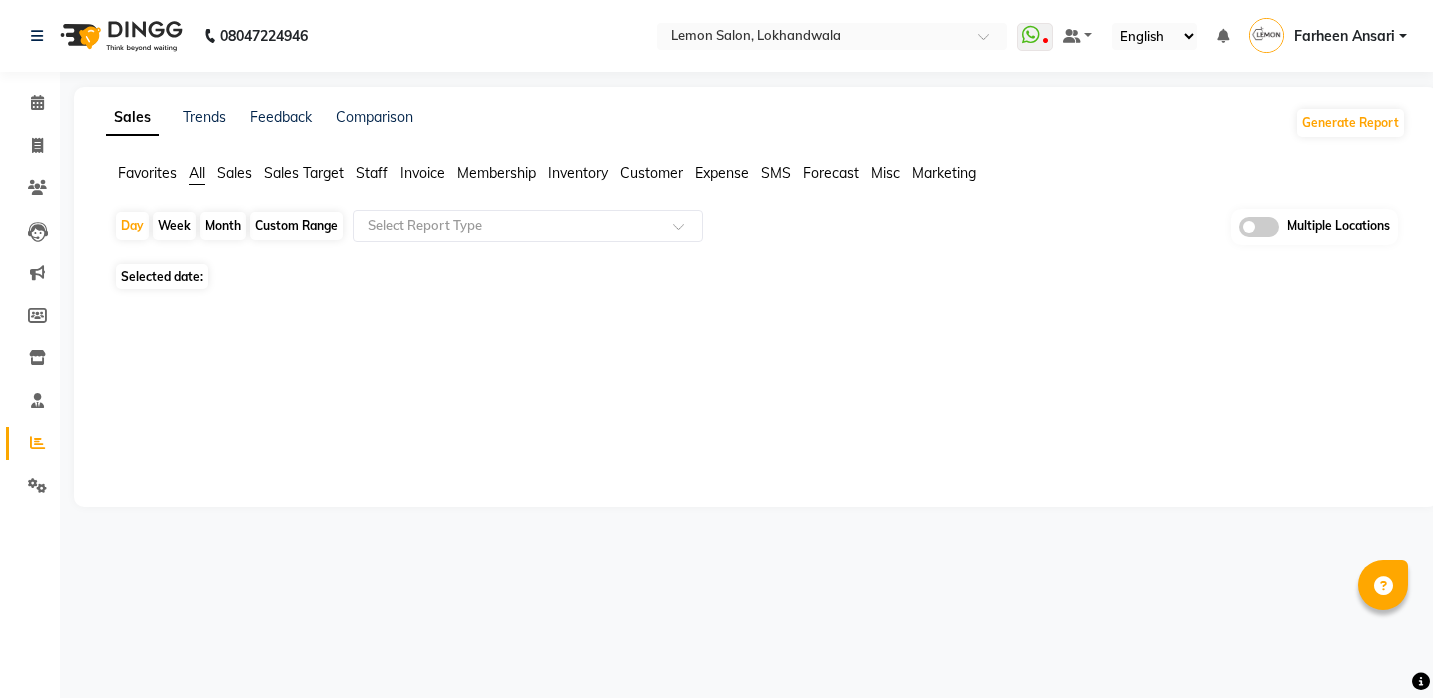 scroll, scrollTop: 0, scrollLeft: 0, axis: both 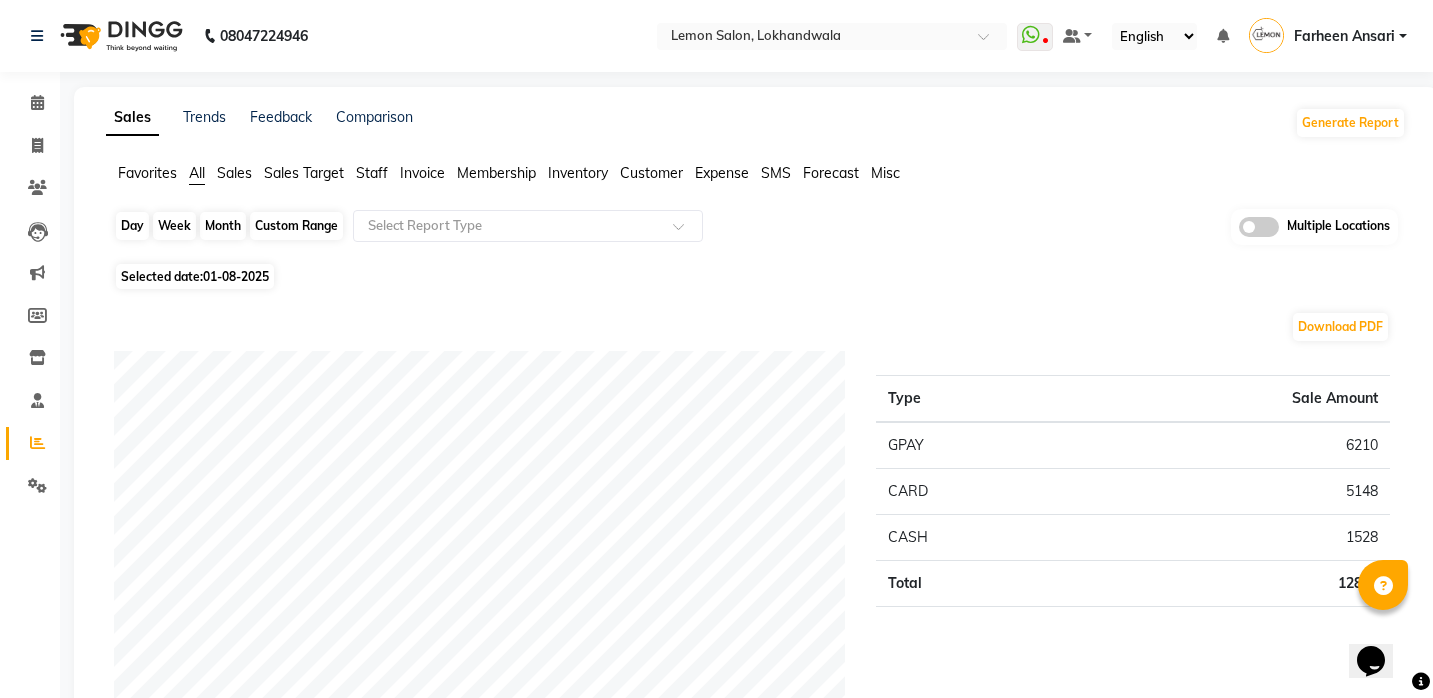 click on "Day" 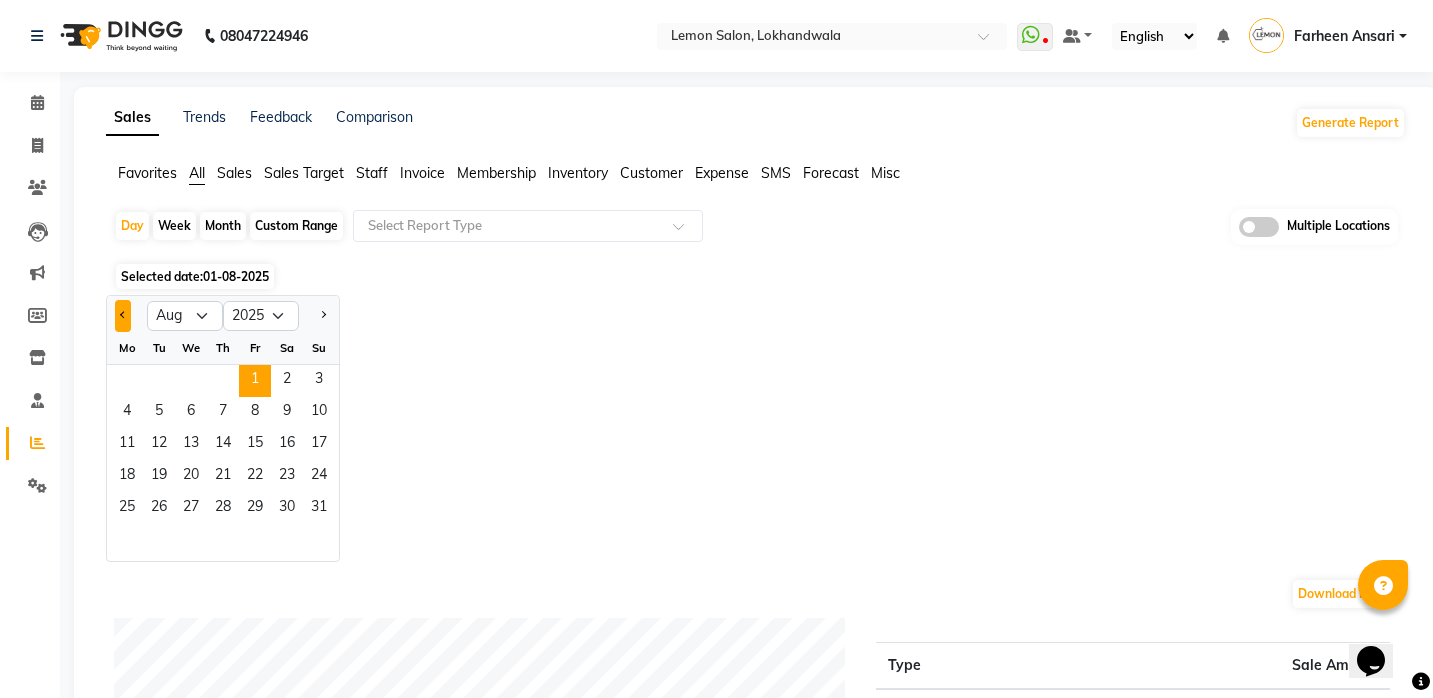click 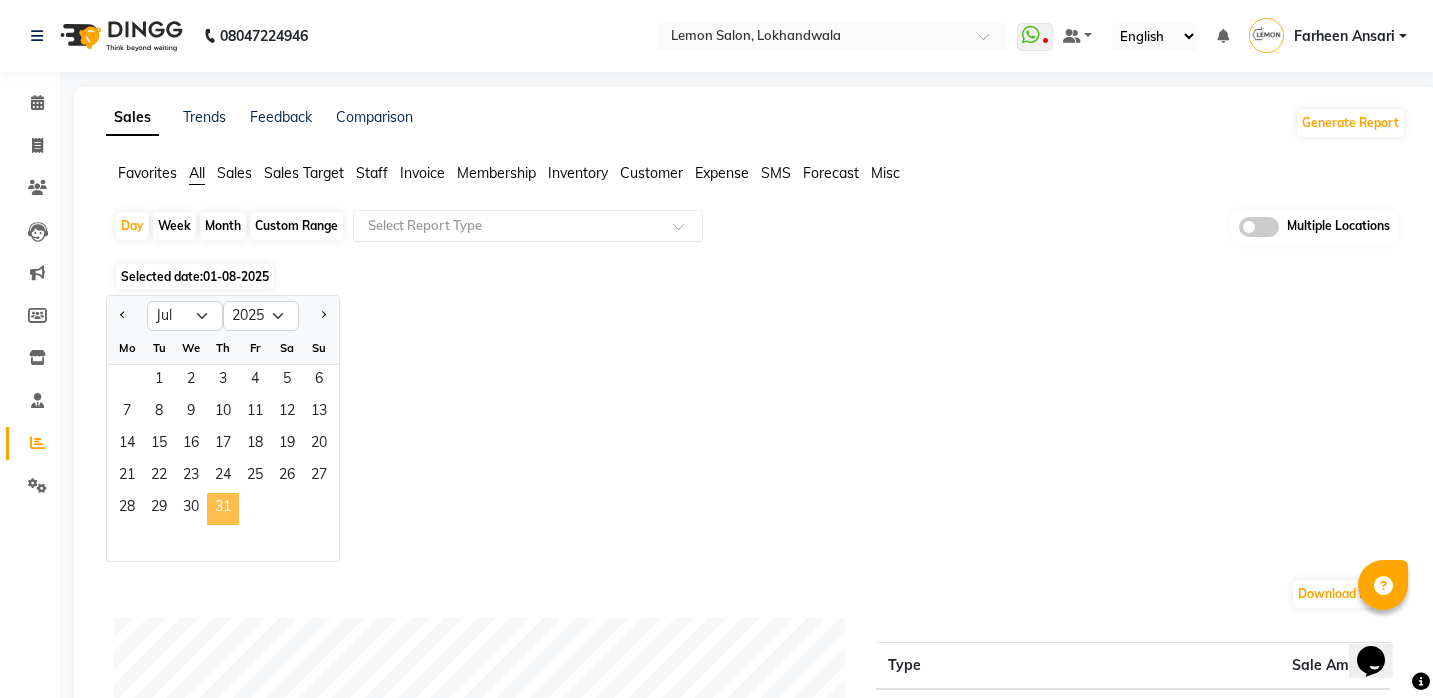 click on "31" 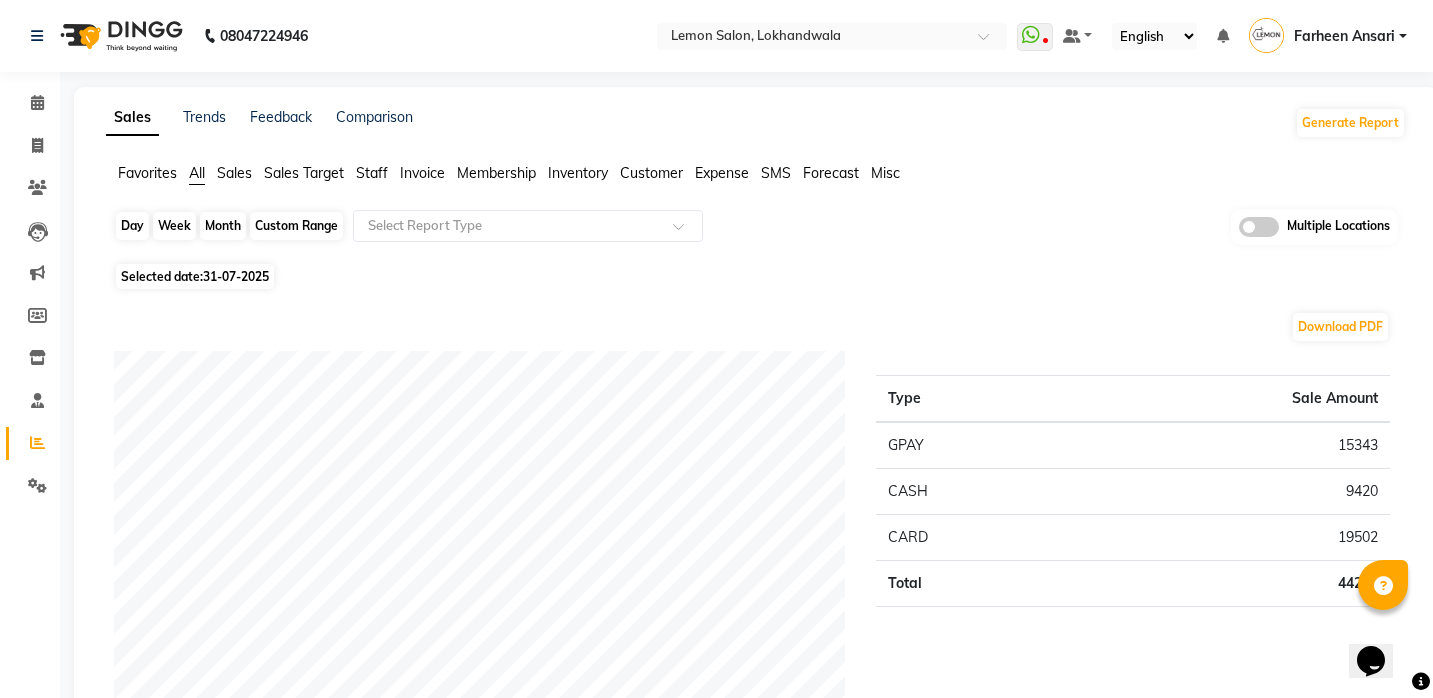 click on "Day" 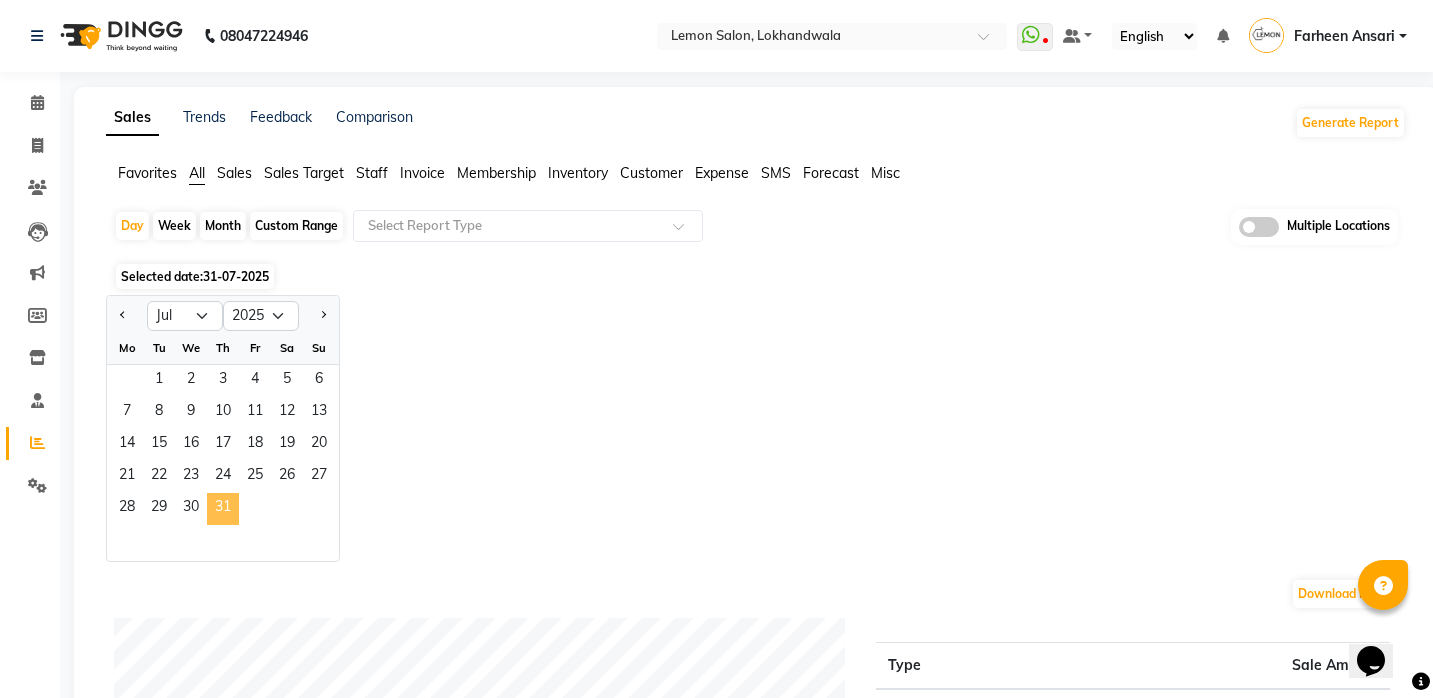 click on "31" 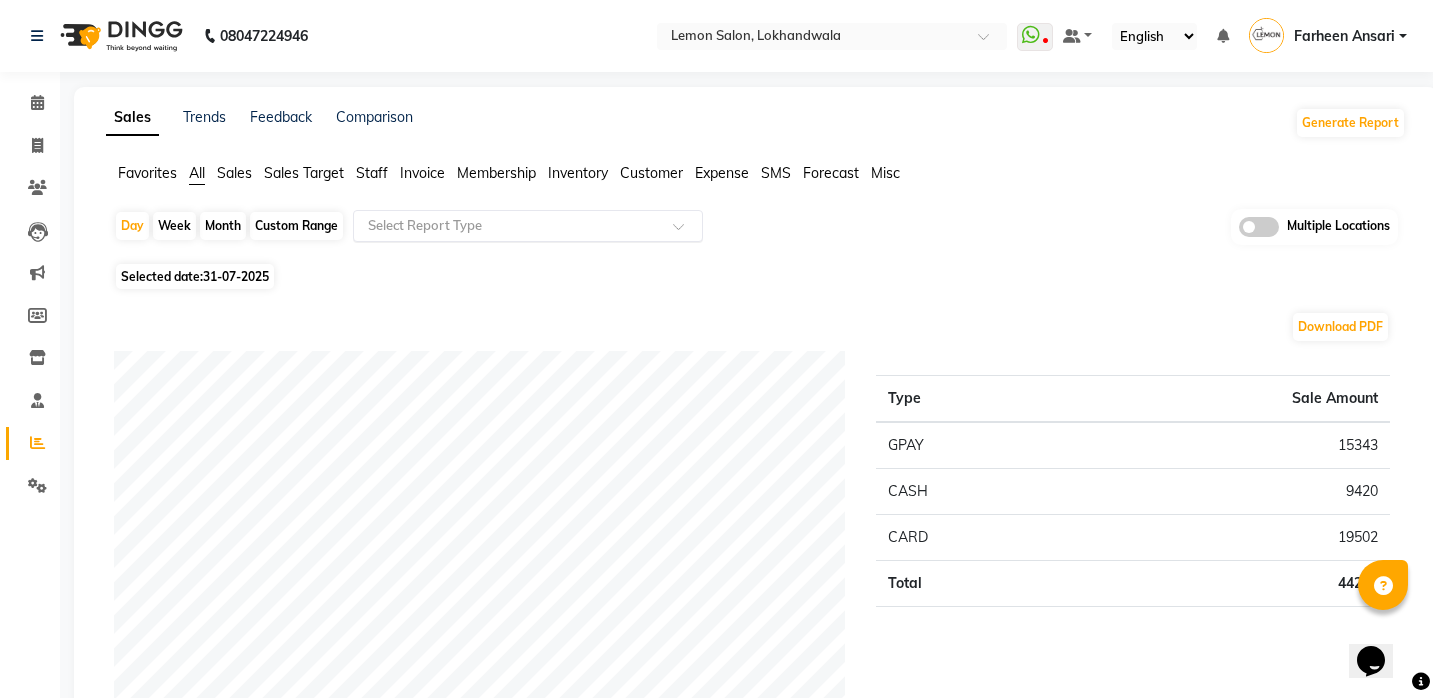scroll, scrollTop: 0, scrollLeft: 0, axis: both 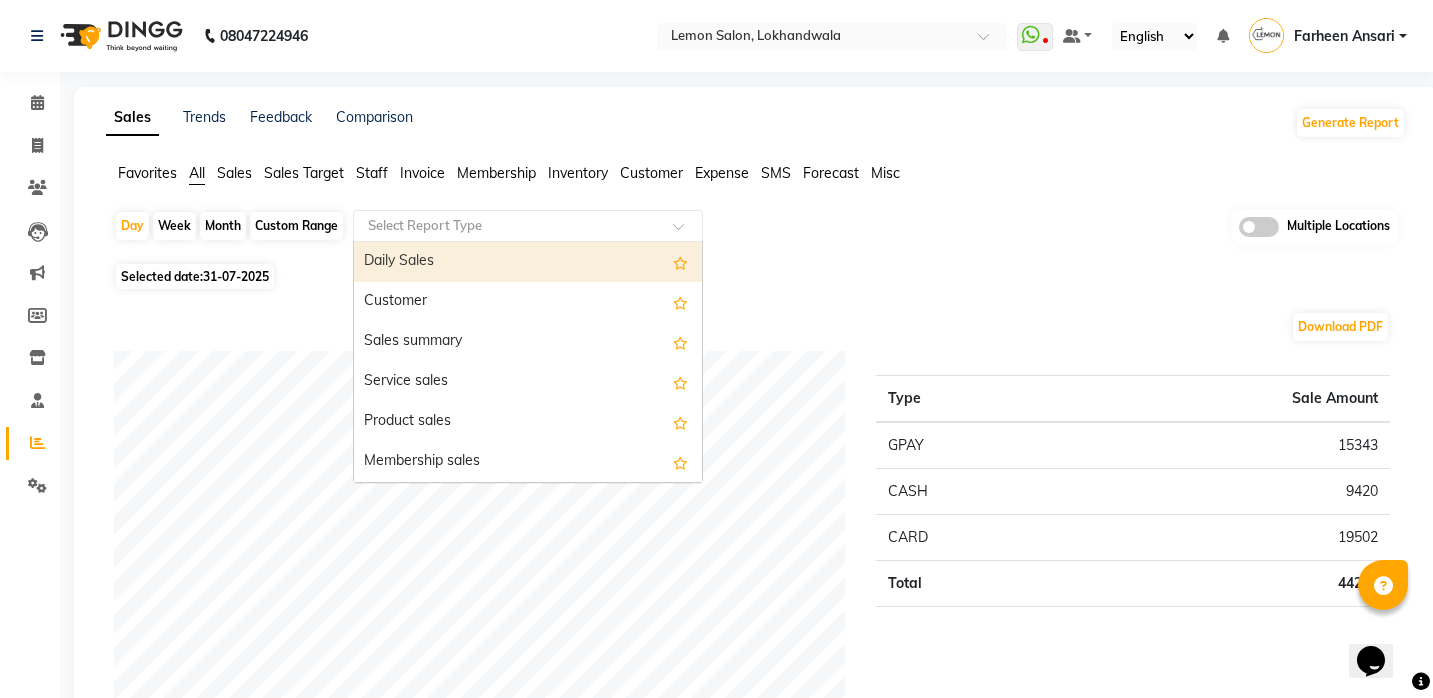 click 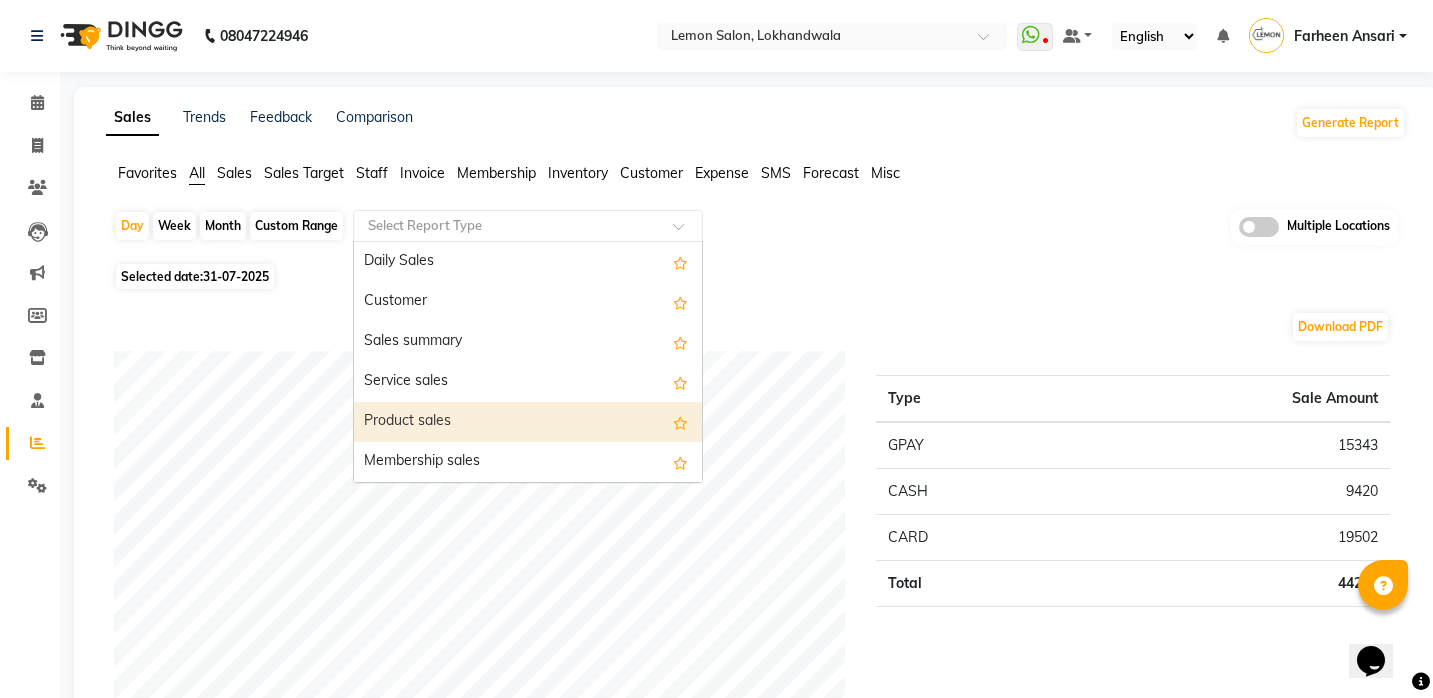 click on "Product sales" at bounding box center (528, 422) 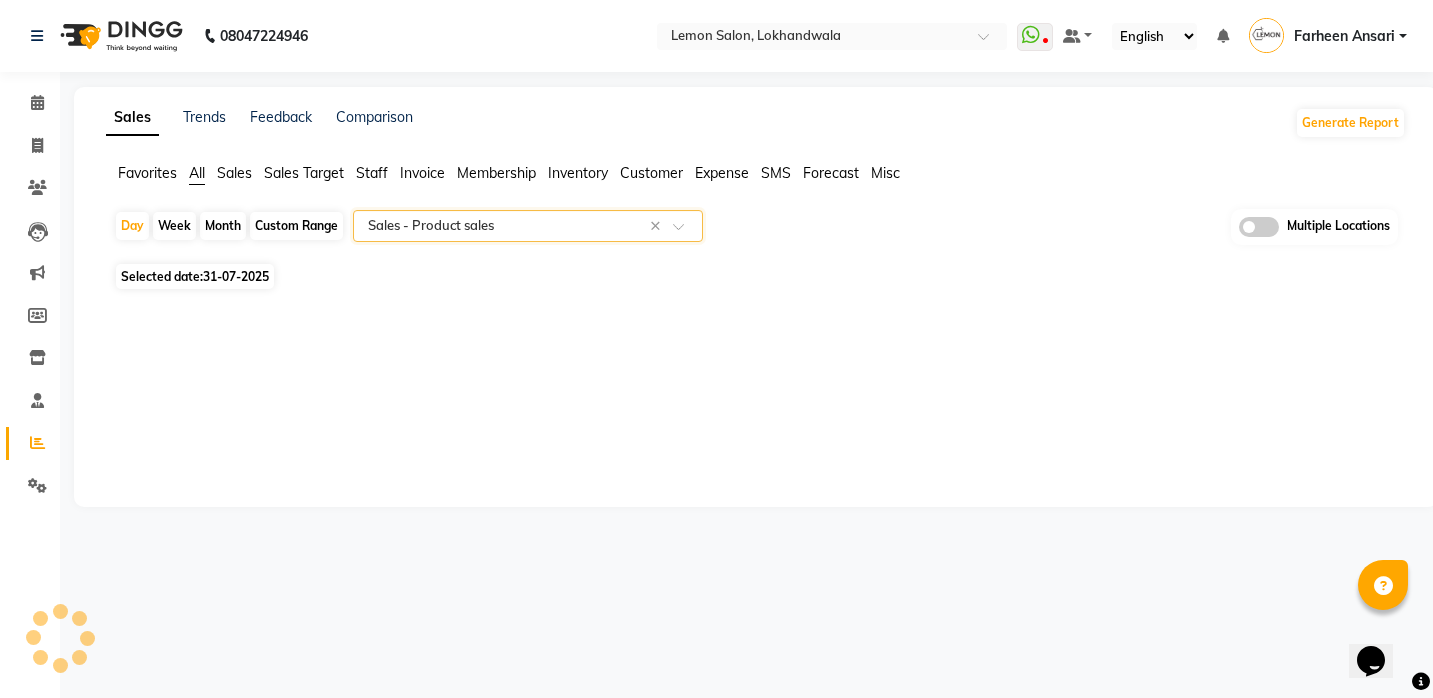 select on "filtered_report" 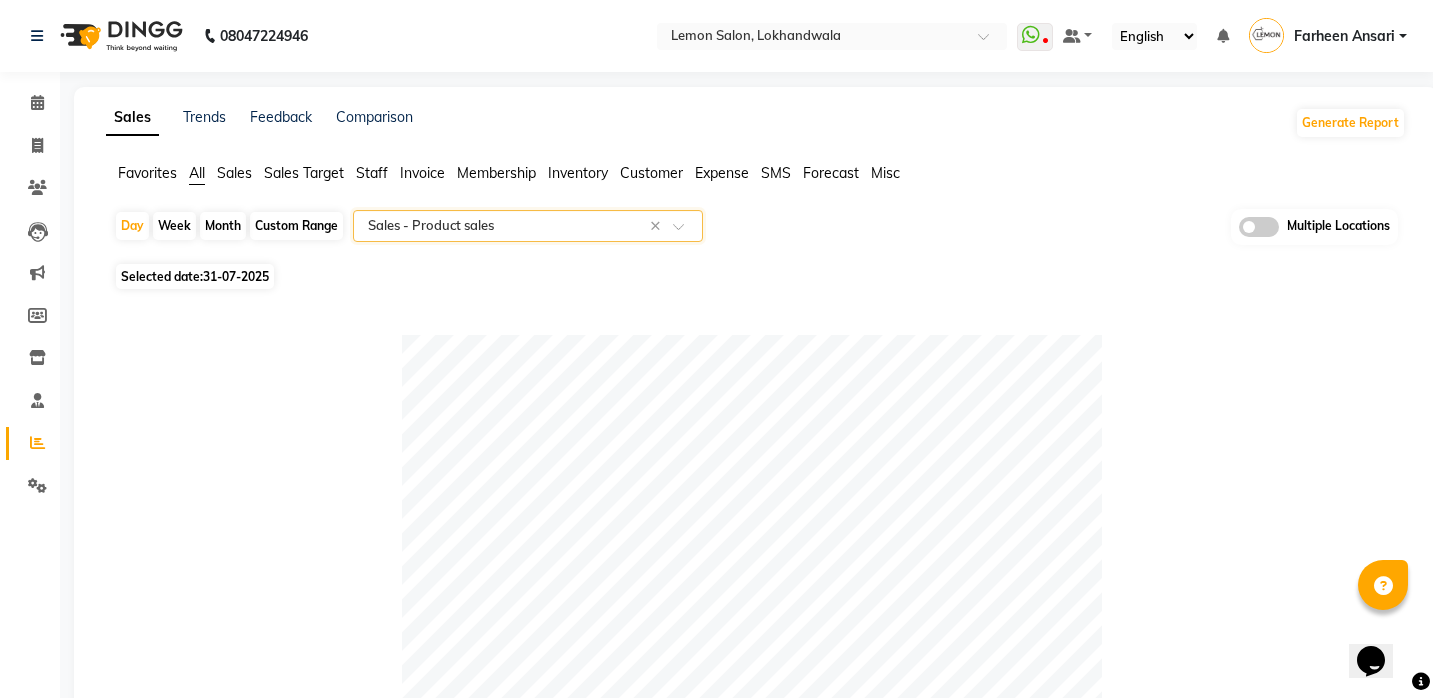 scroll, scrollTop: 0, scrollLeft: 0, axis: both 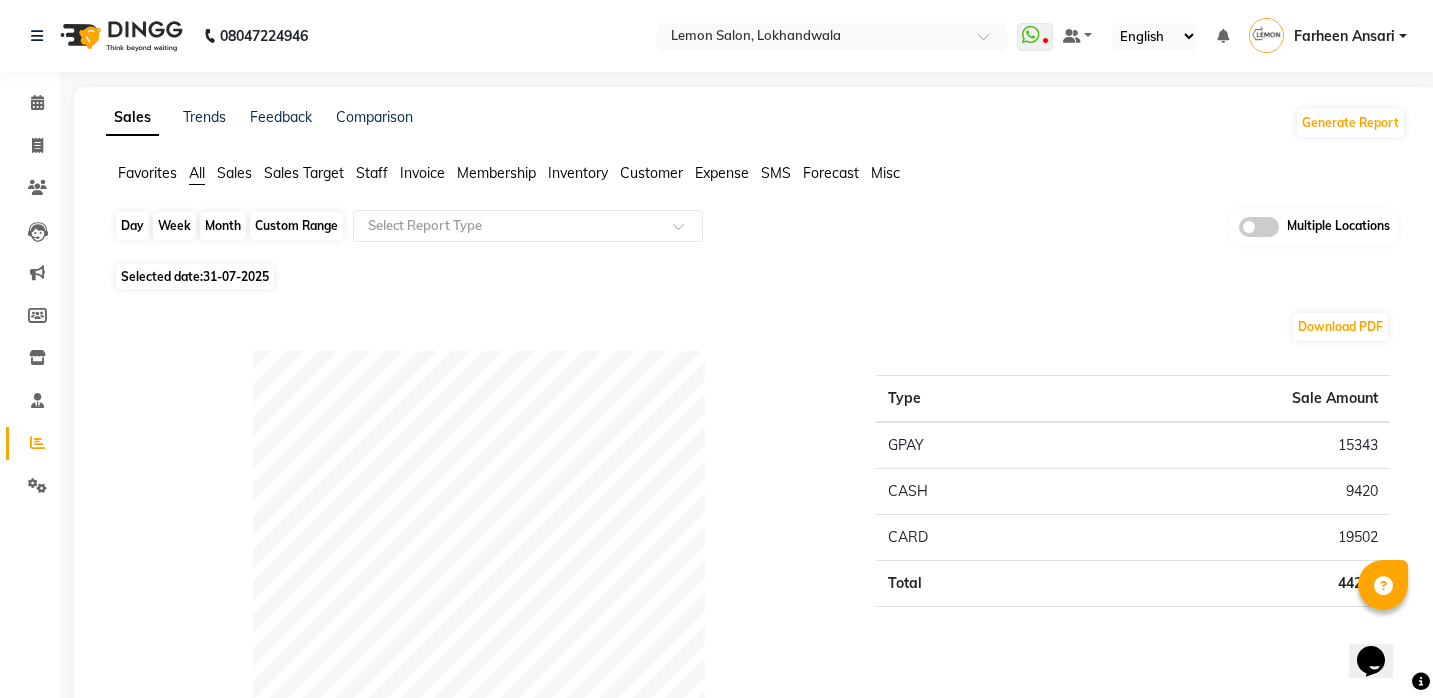 click on "Day" 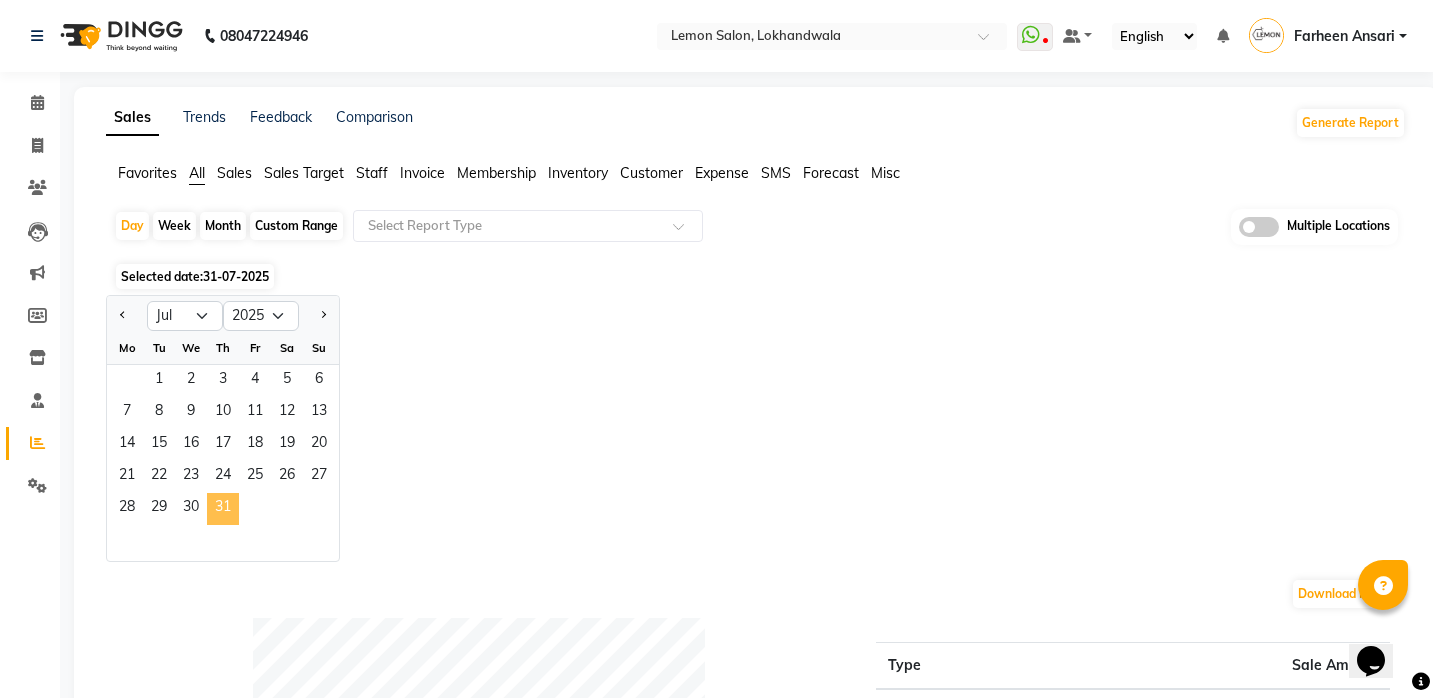 click on "31" 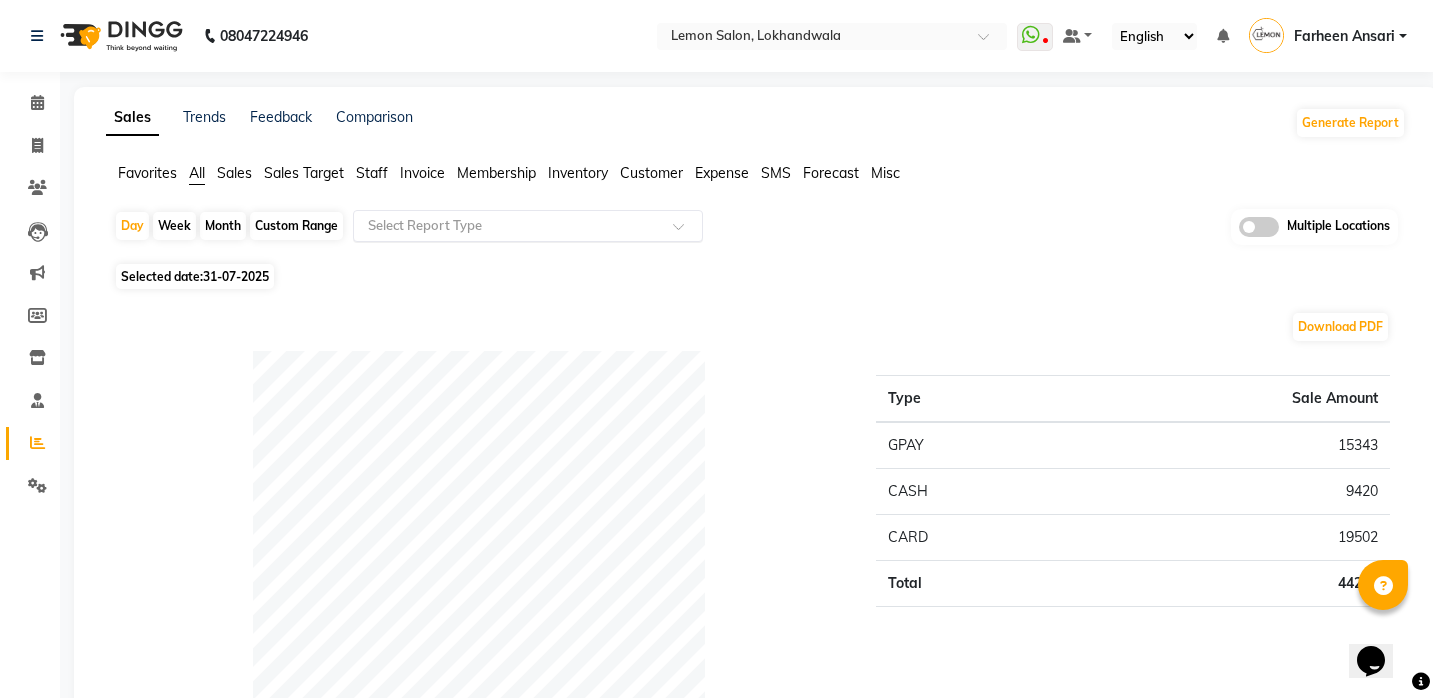 click 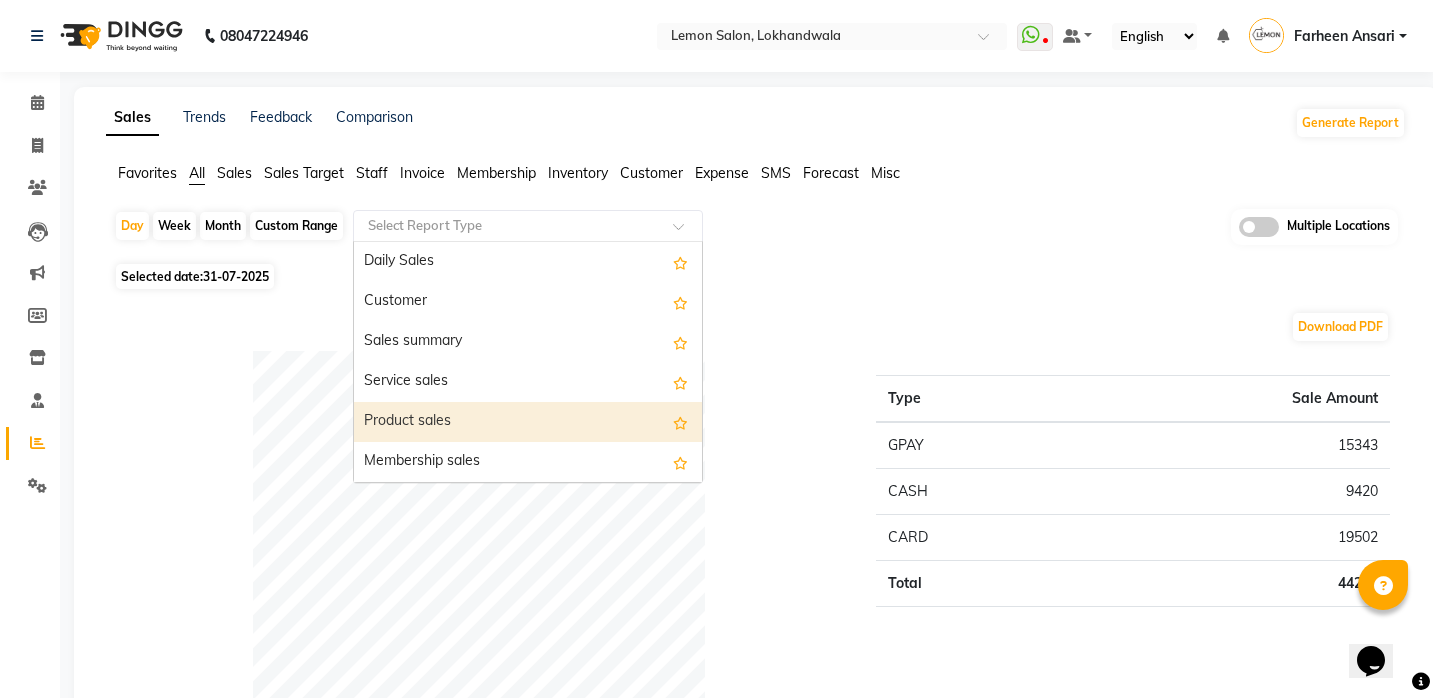 click on "Product sales" at bounding box center (528, 422) 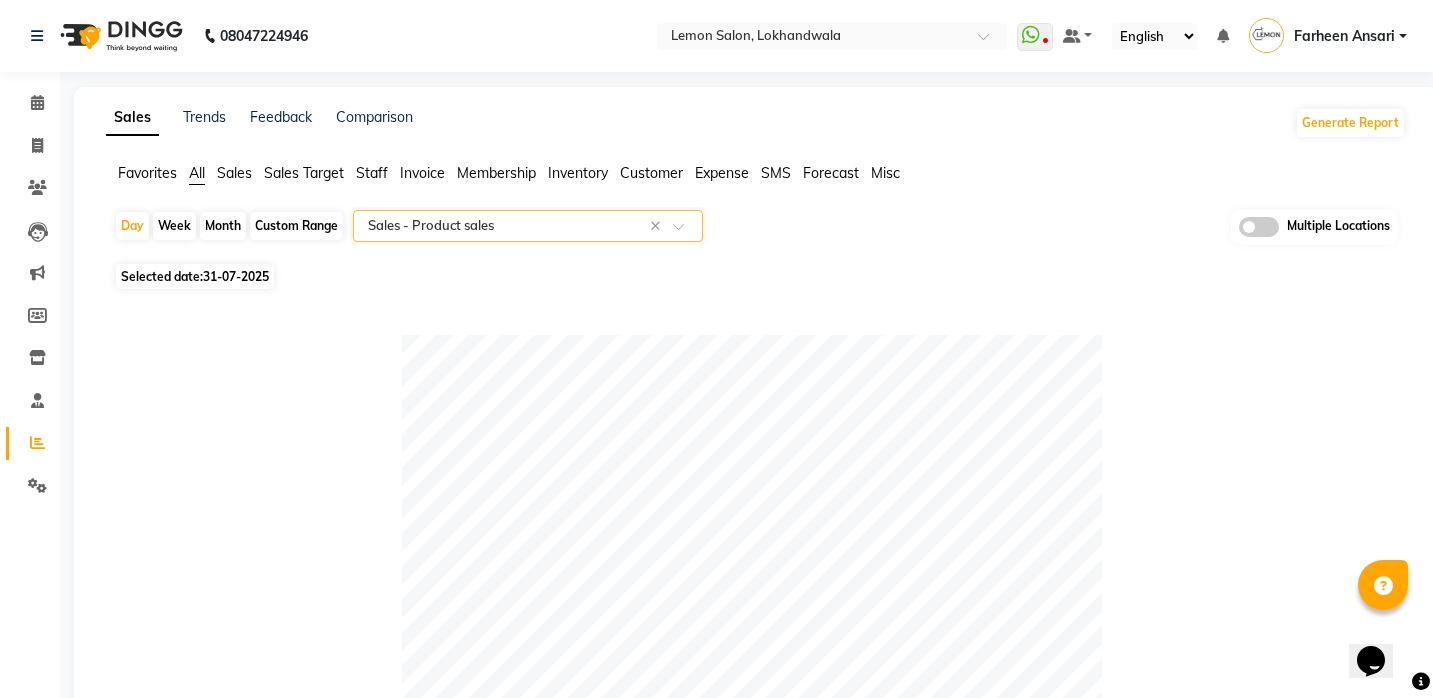 scroll, scrollTop: 0, scrollLeft: 0, axis: both 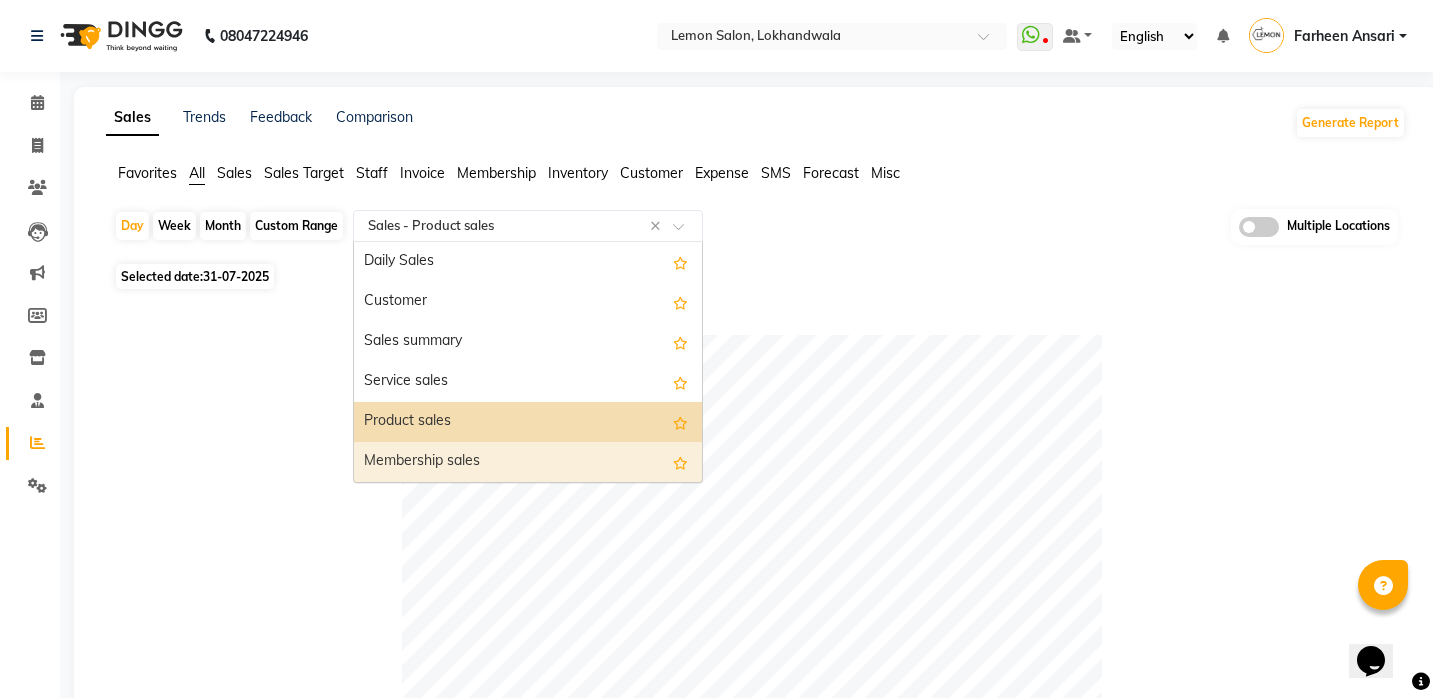 click on "Membership sales" at bounding box center [528, 462] 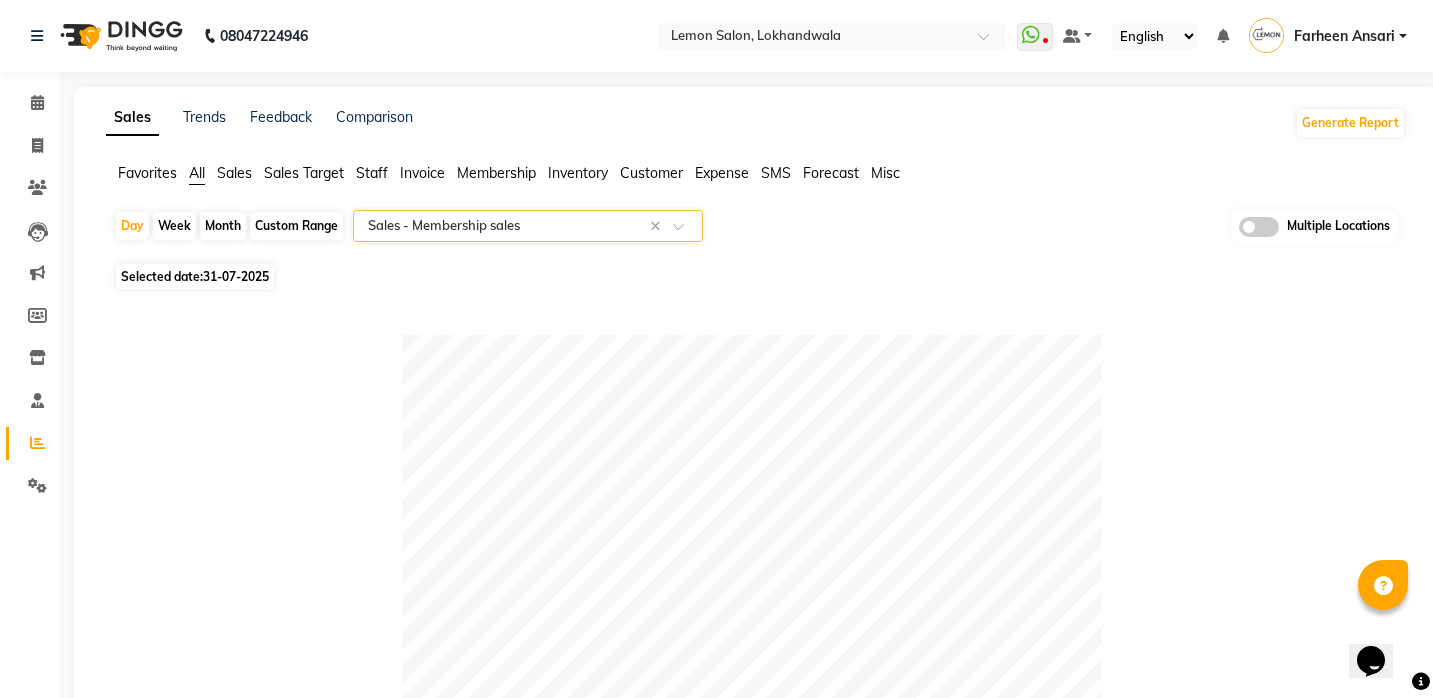 scroll, scrollTop: 0, scrollLeft: 0, axis: both 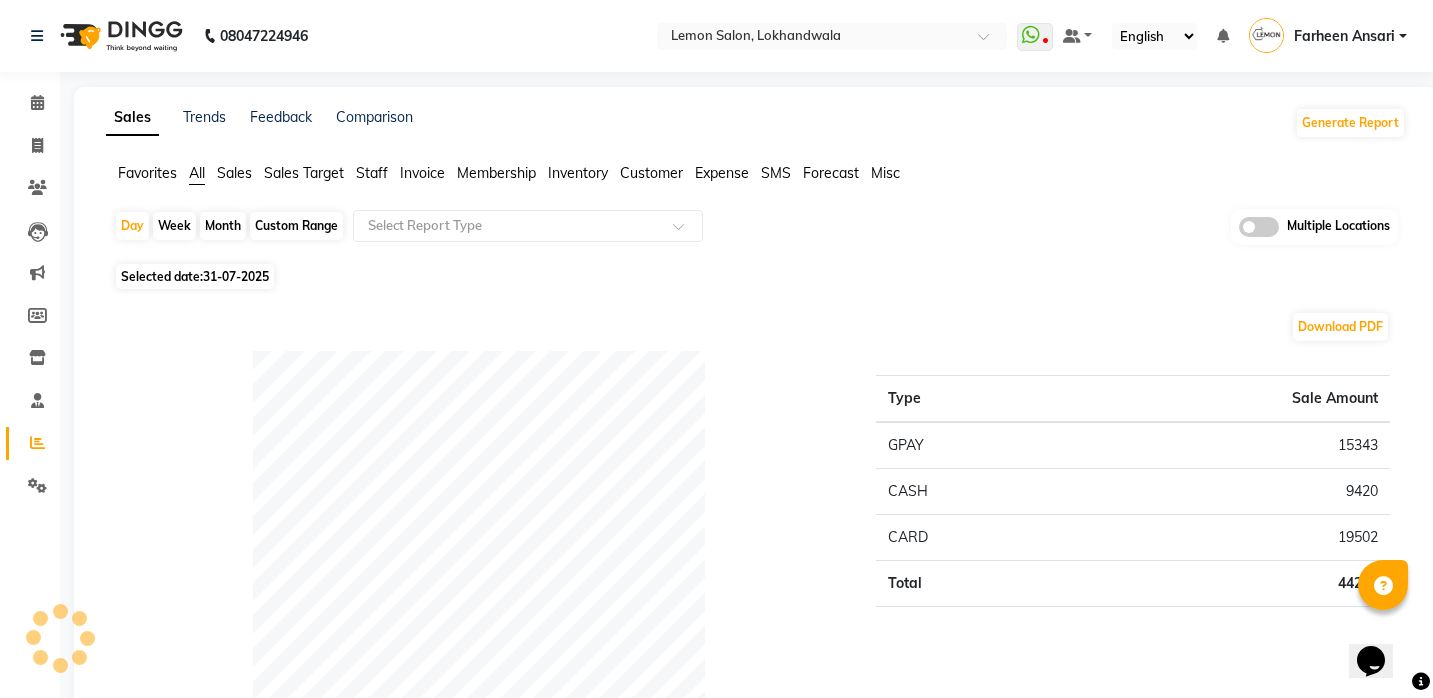 click on "Custom Range" 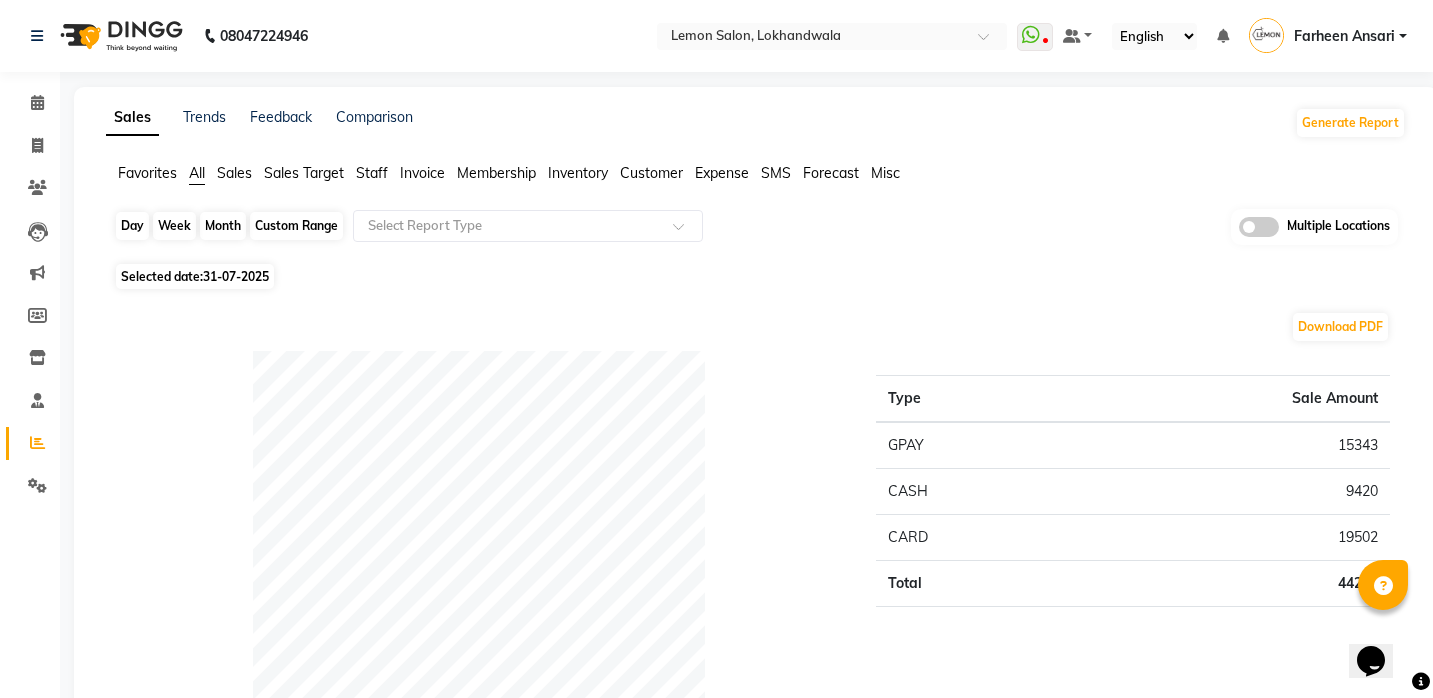click on "Custom Range" 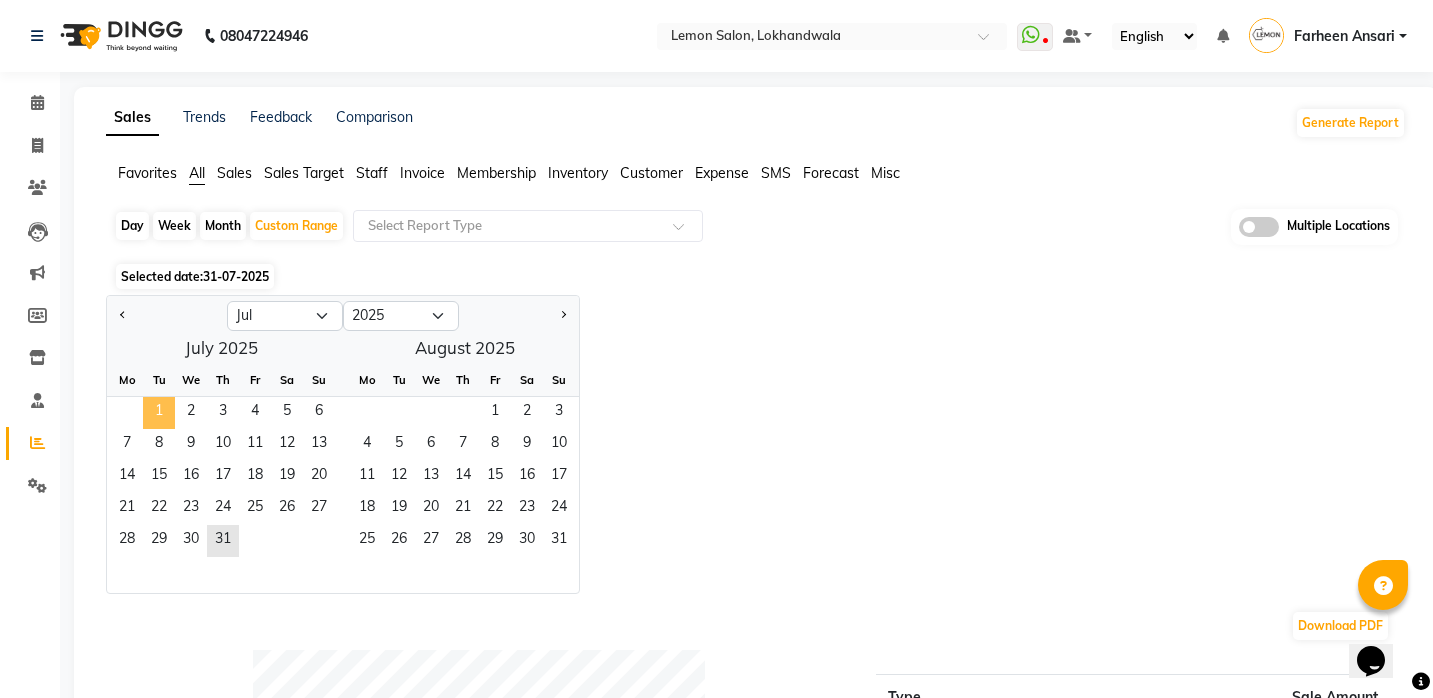 click on "1" 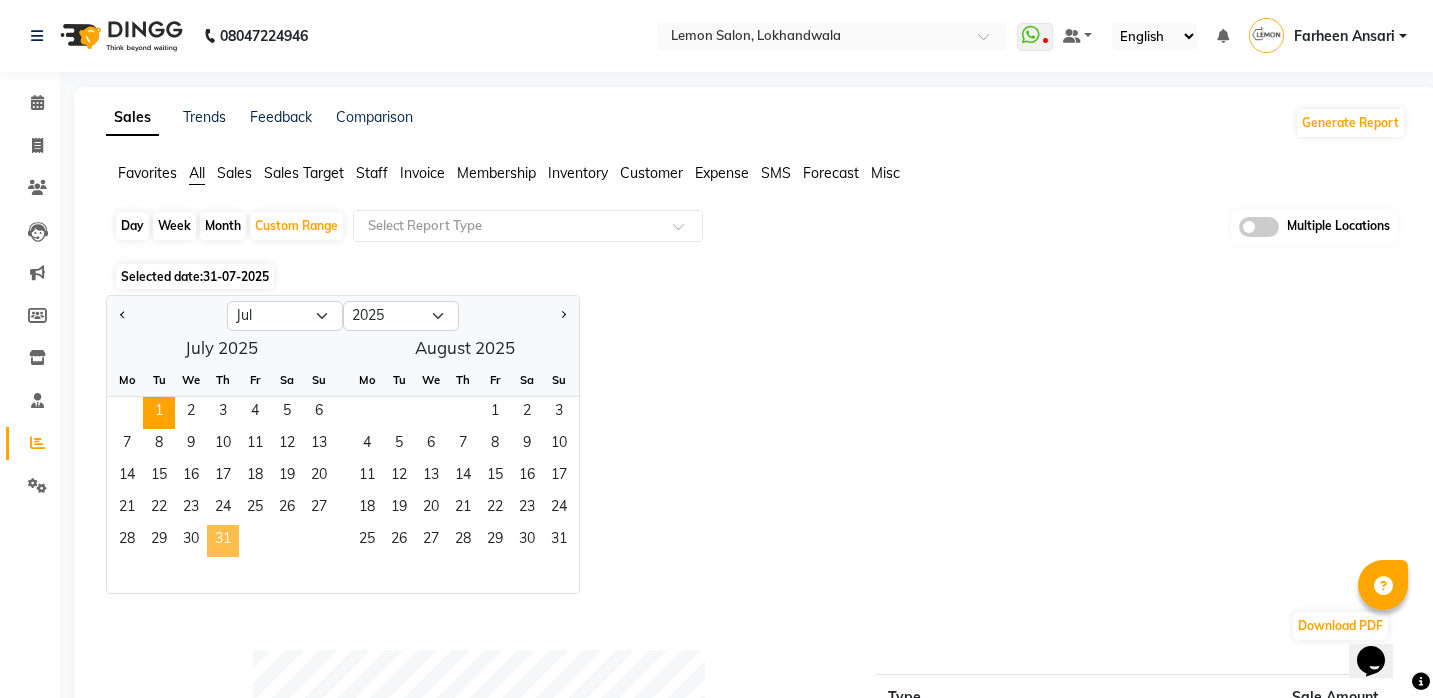 click on "31" 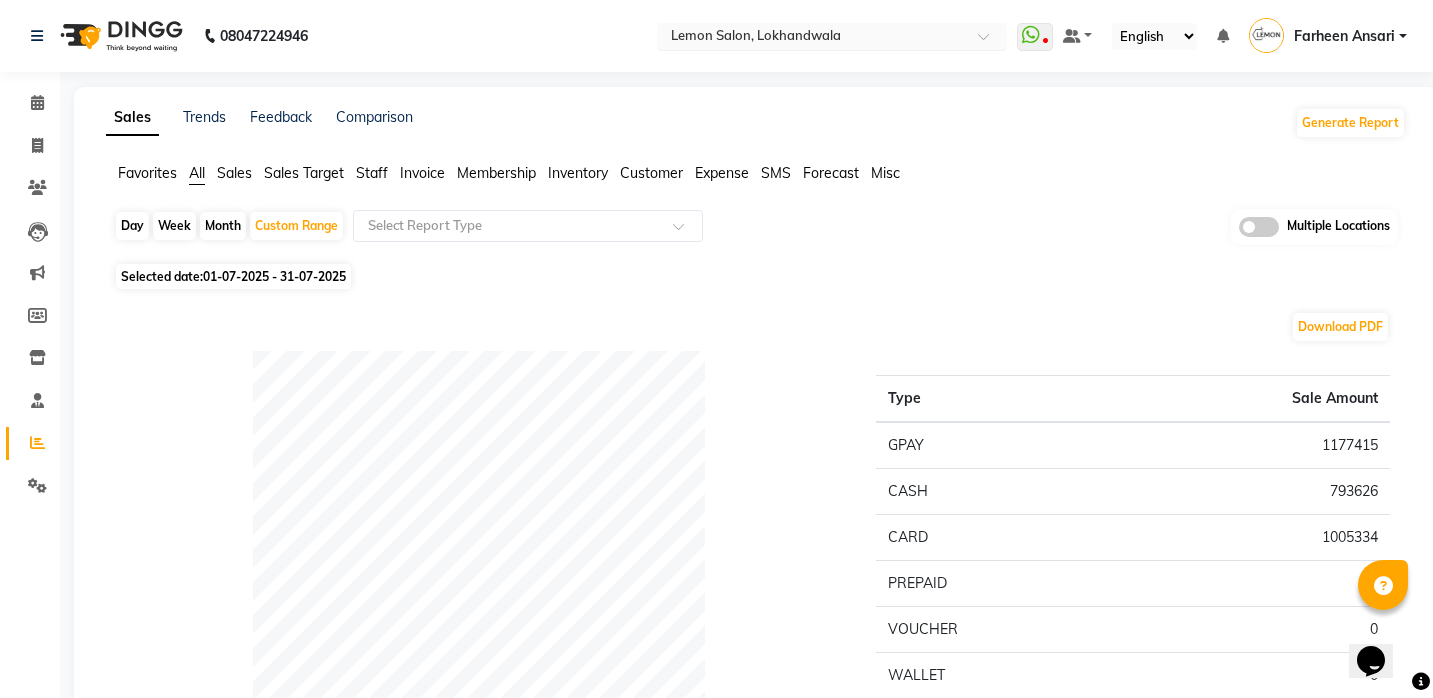 scroll, scrollTop: 0, scrollLeft: 0, axis: both 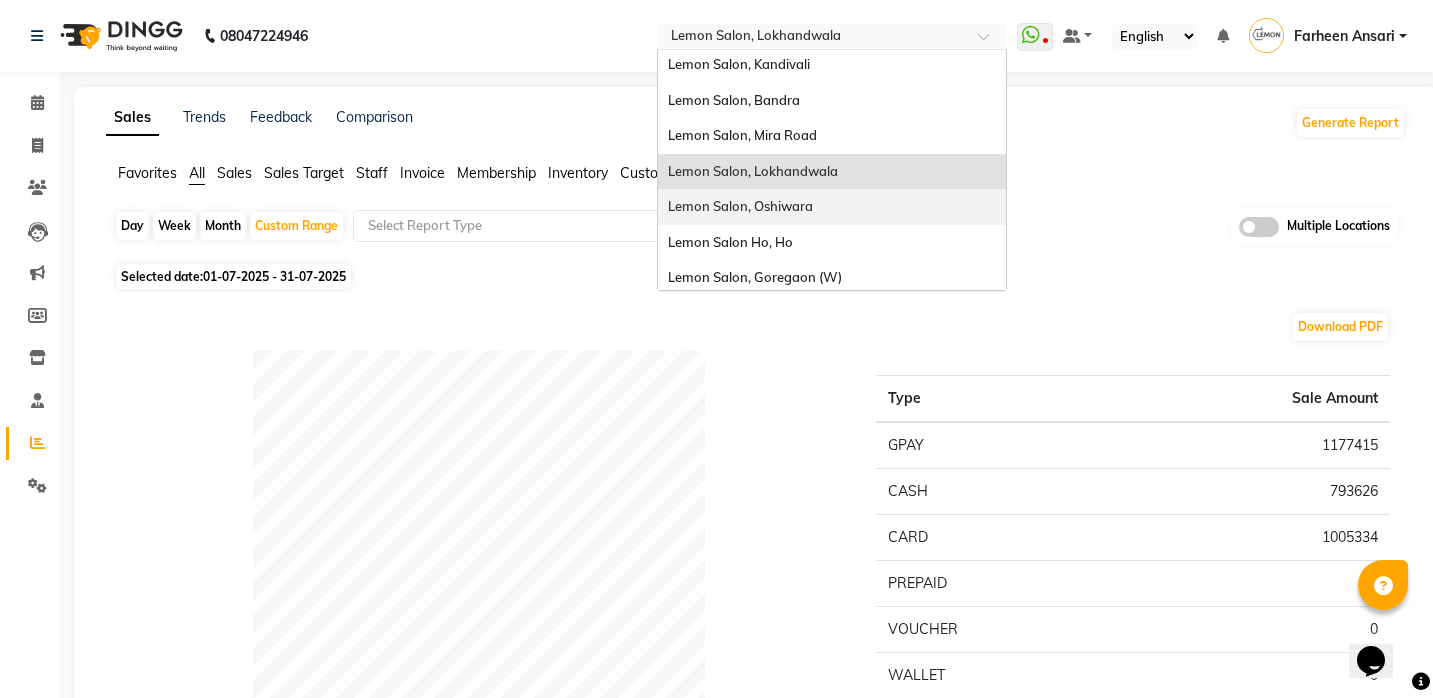 click on "Lemon Salon, Oshiwara" at bounding box center (740, 206) 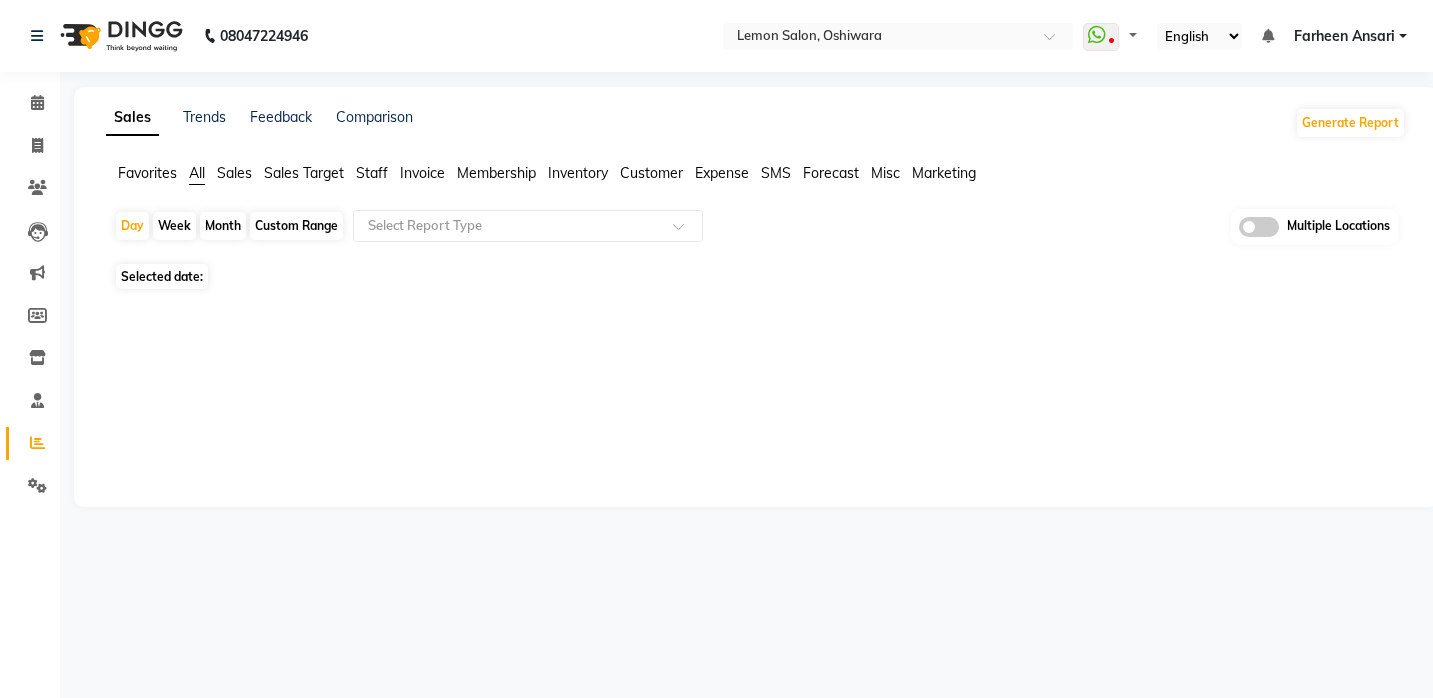 scroll, scrollTop: 0, scrollLeft: 0, axis: both 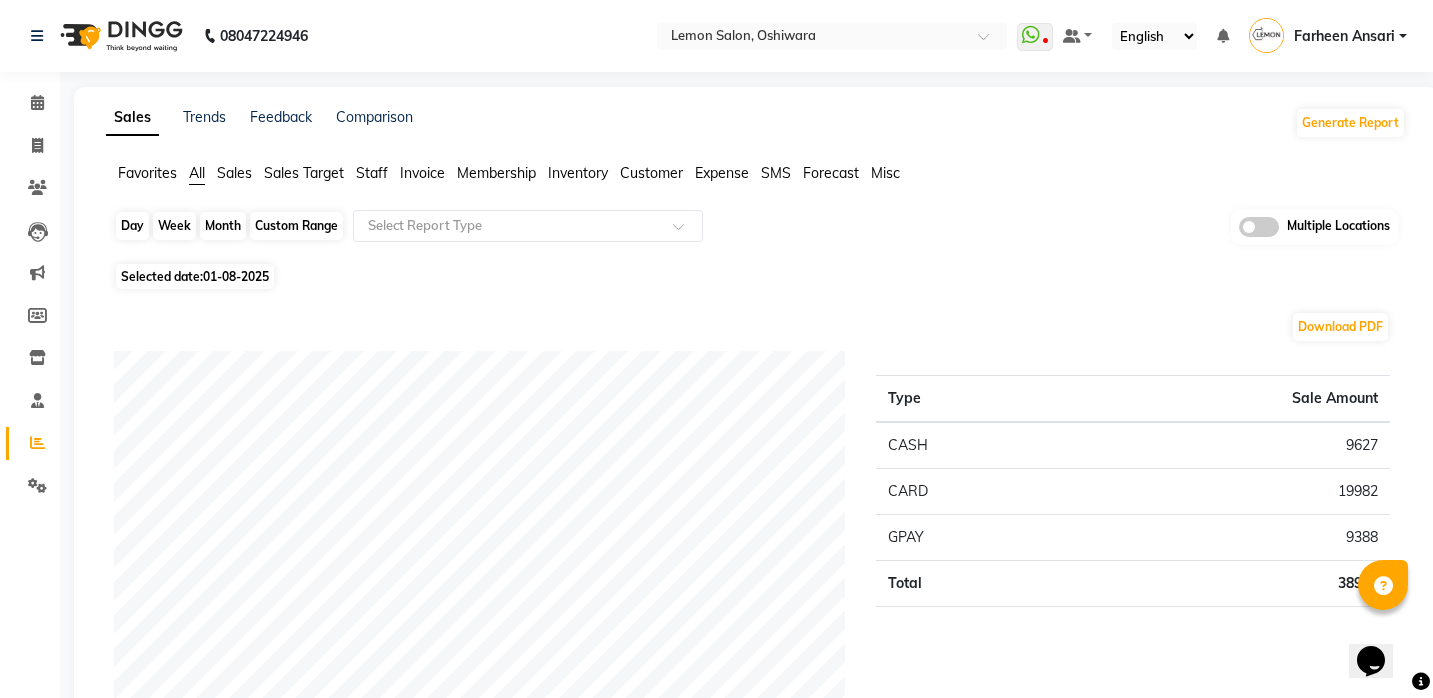 click on "Day" 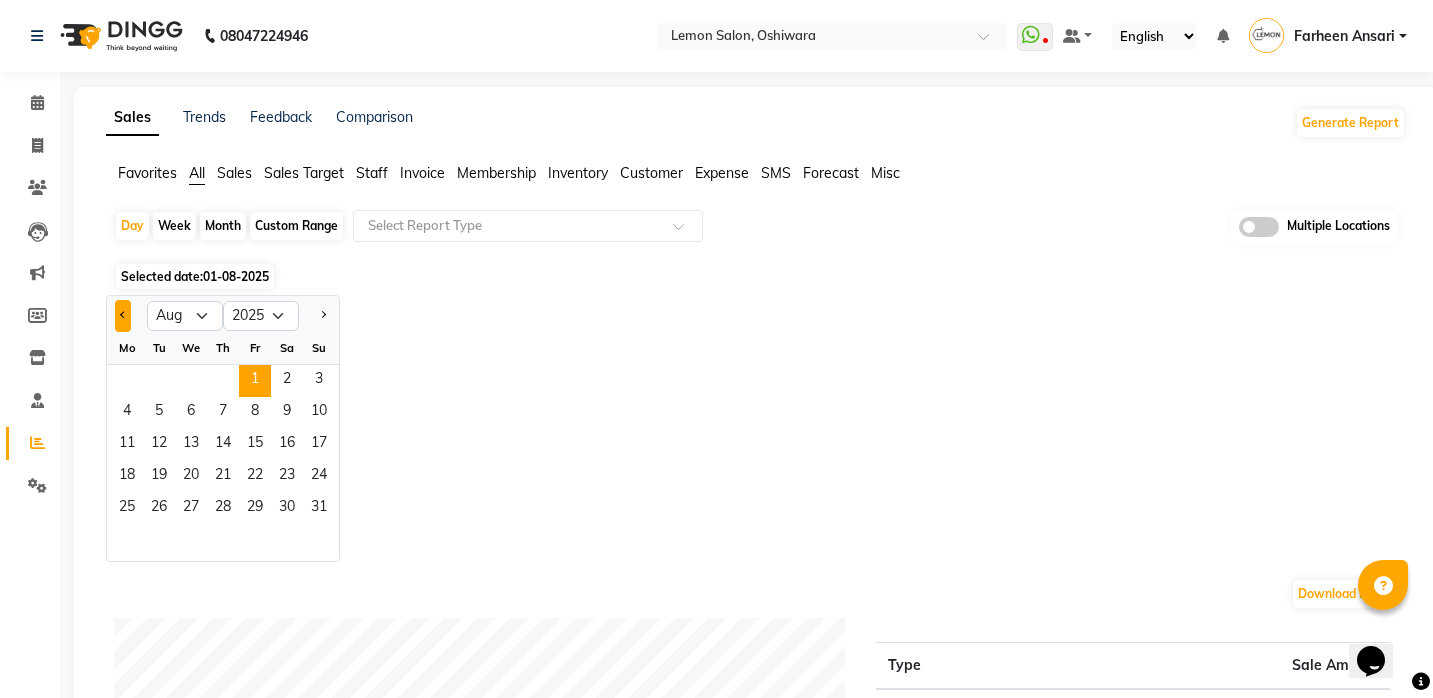 click 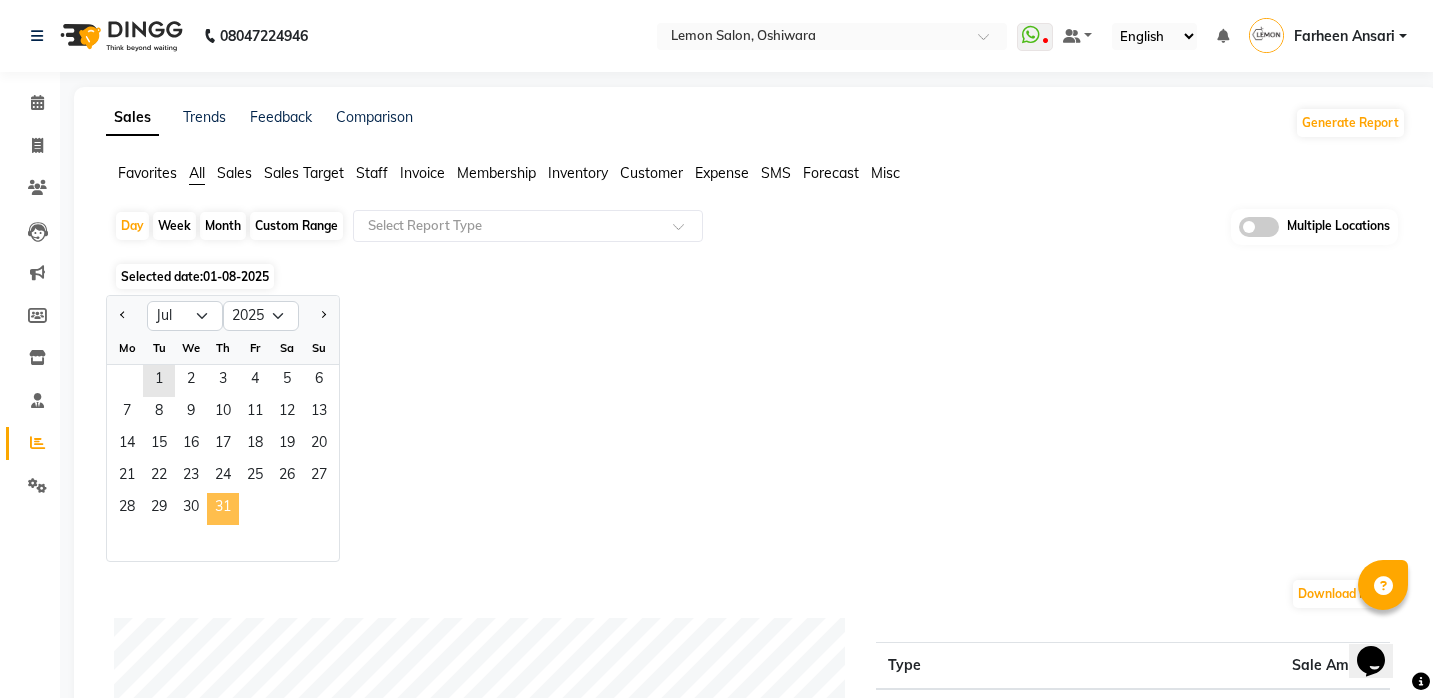 click on "31" 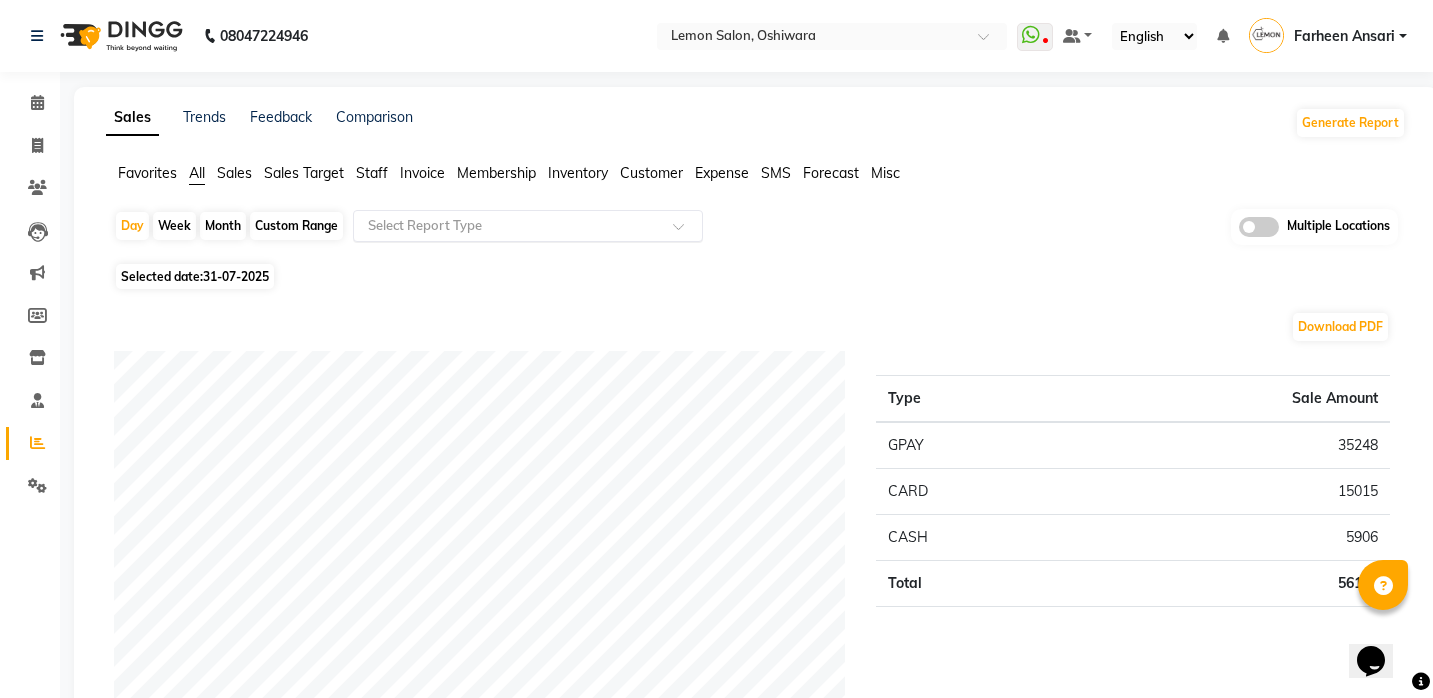 scroll, scrollTop: 0, scrollLeft: 0, axis: both 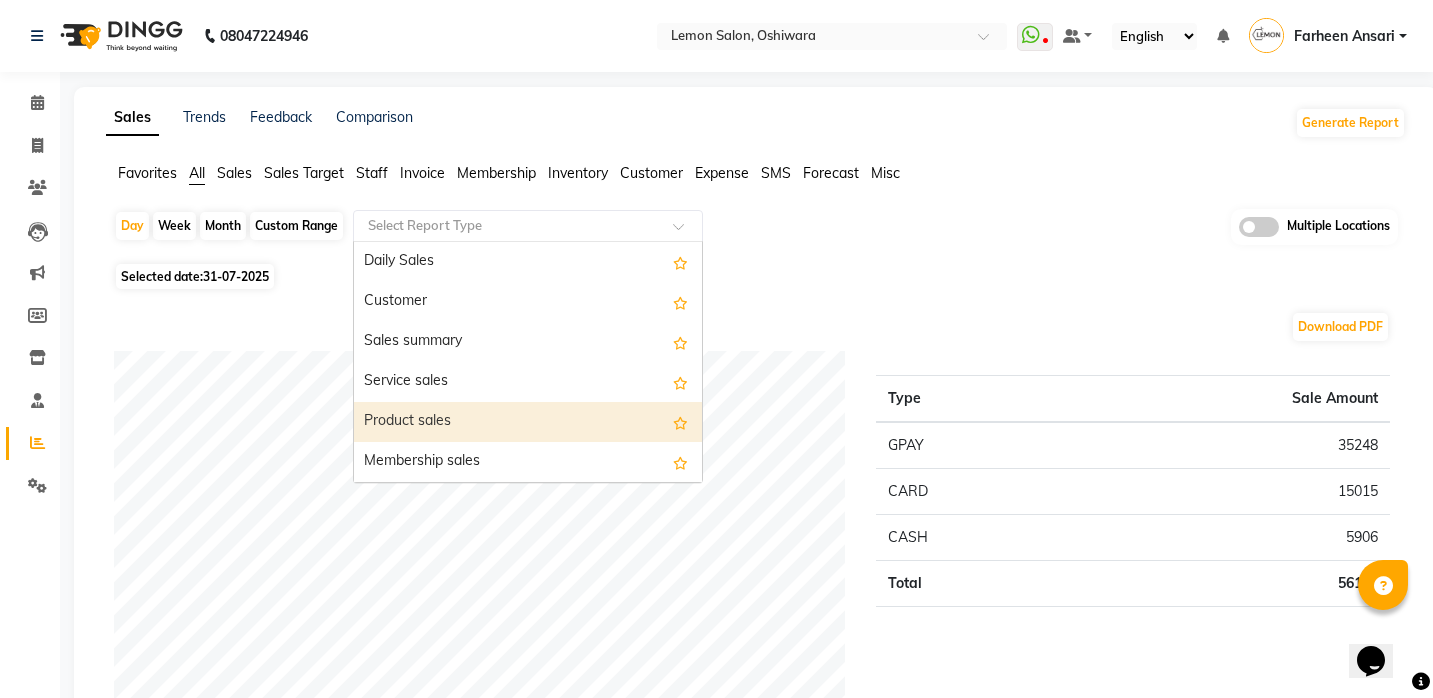 click on "Product sales" at bounding box center (528, 422) 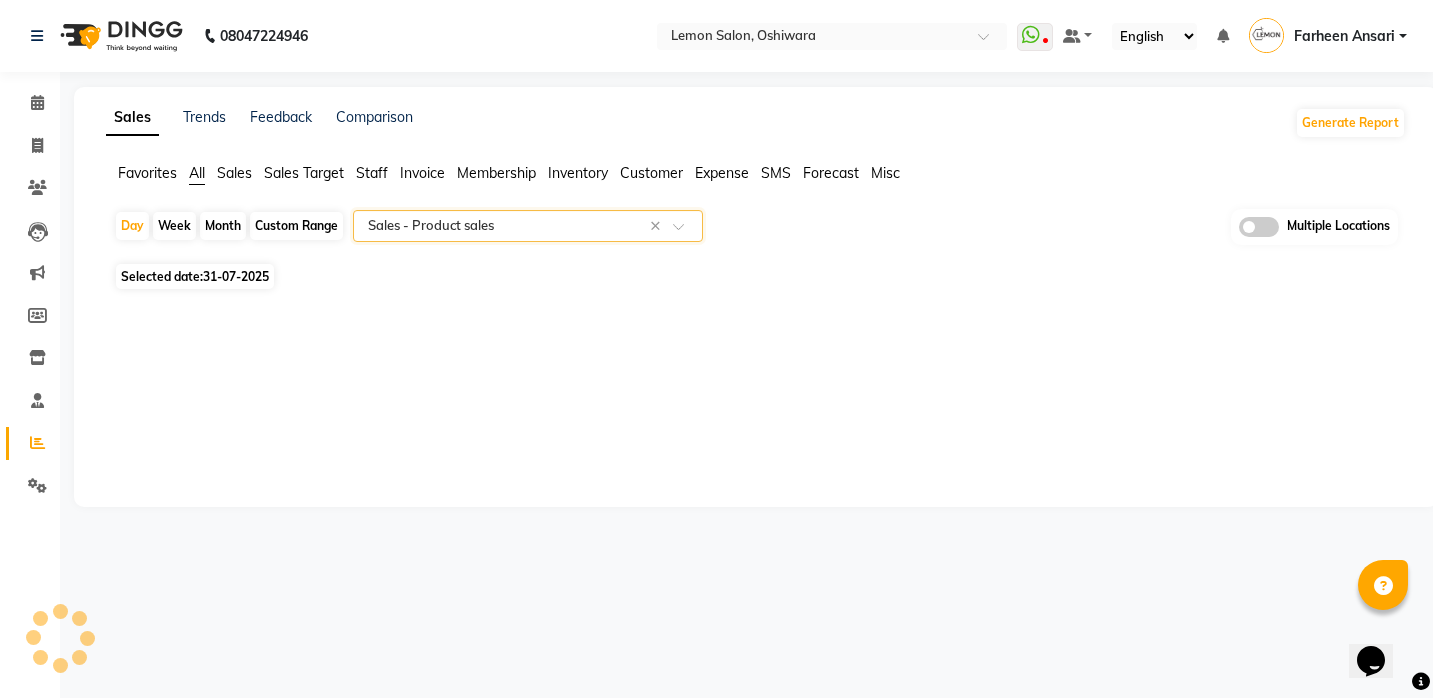 select on "full_report" 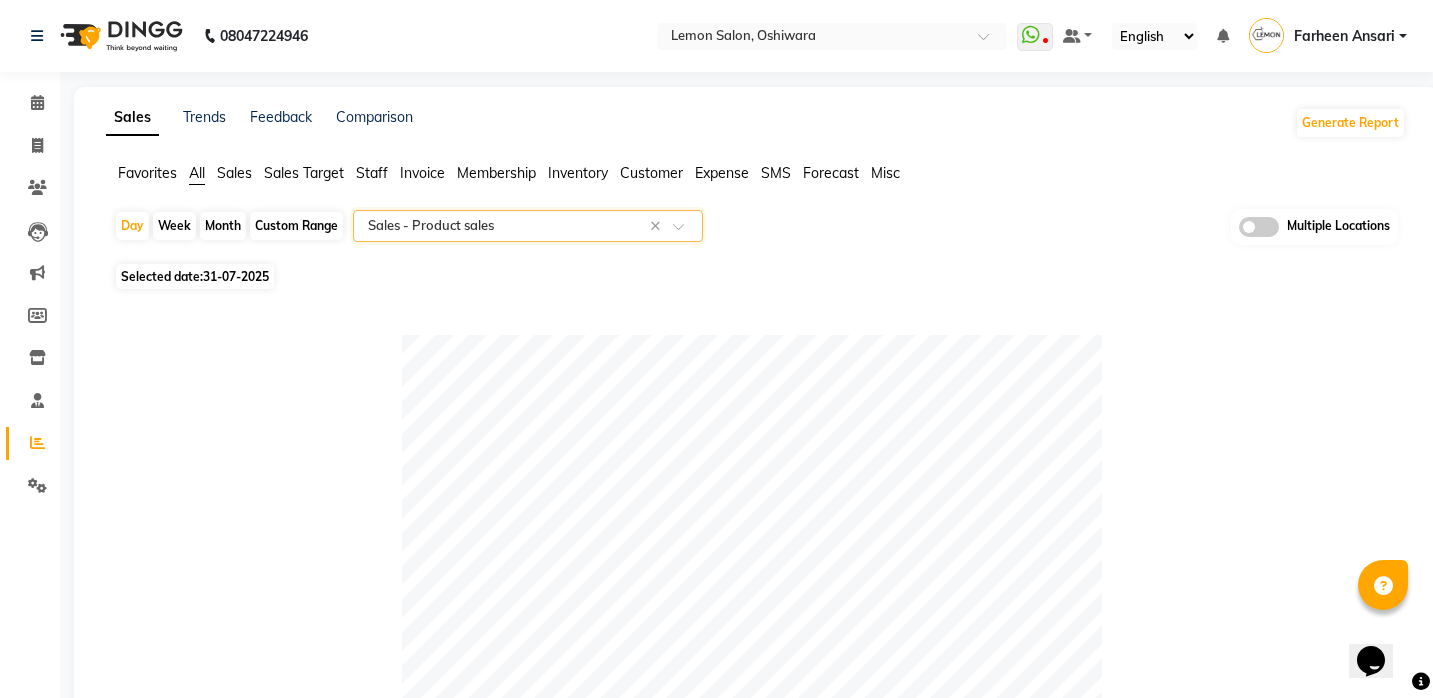 scroll, scrollTop: 0, scrollLeft: 0, axis: both 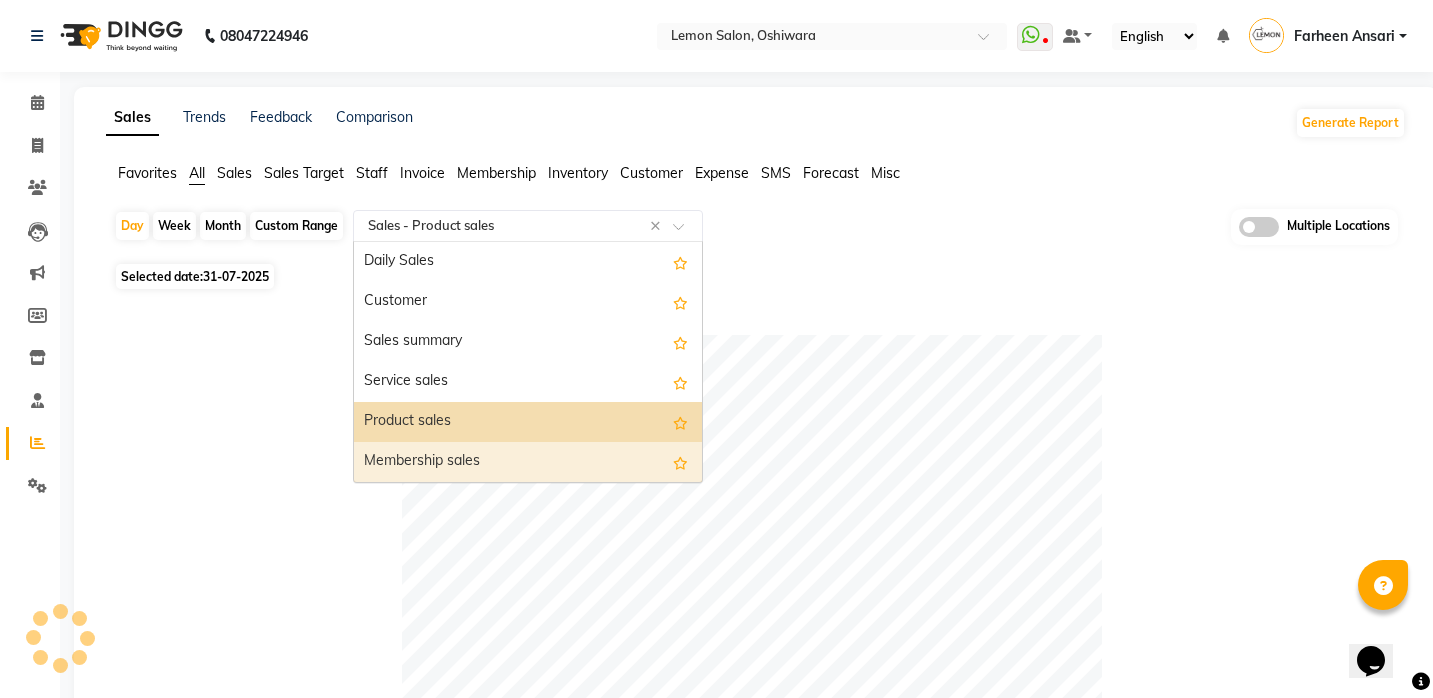 click on "Membership sales" at bounding box center (528, 462) 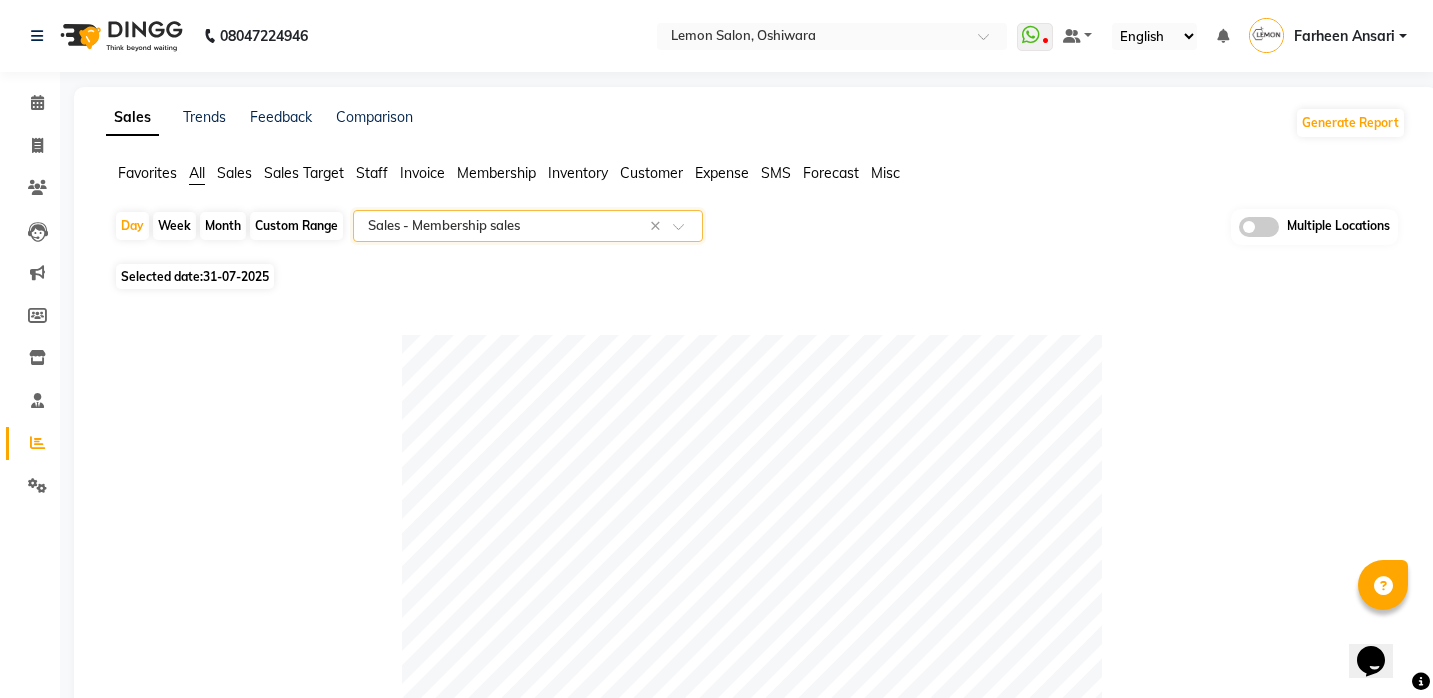 scroll, scrollTop: 0, scrollLeft: 0, axis: both 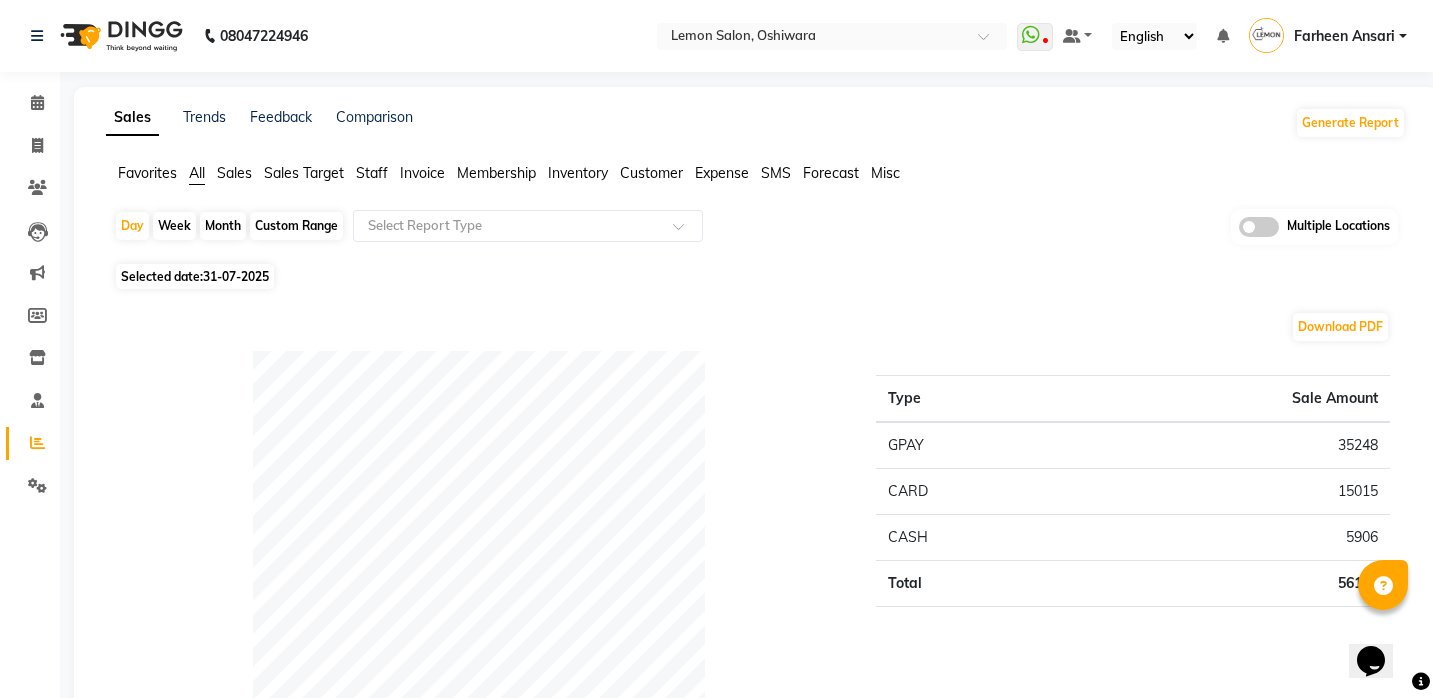 click on "Day   Week   Month   Custom Range  Select Report Type Multiple Locations" 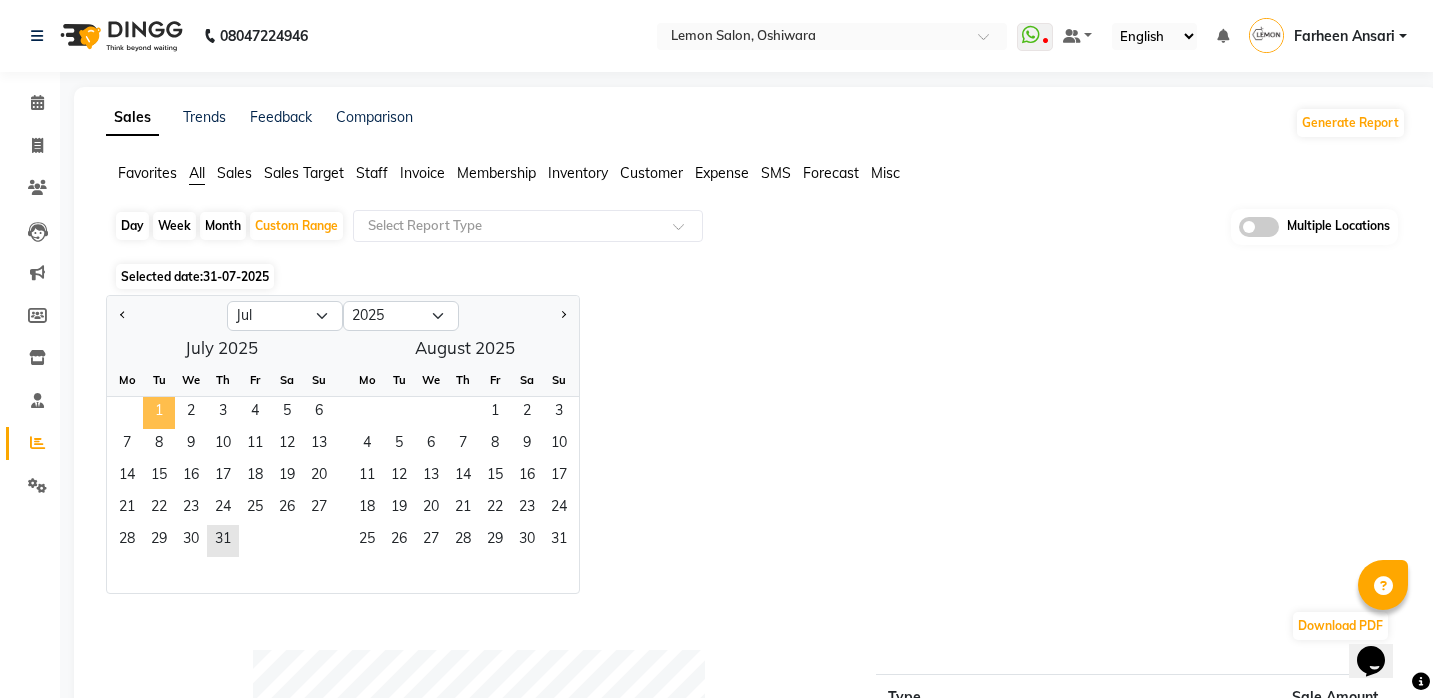 click on "1" 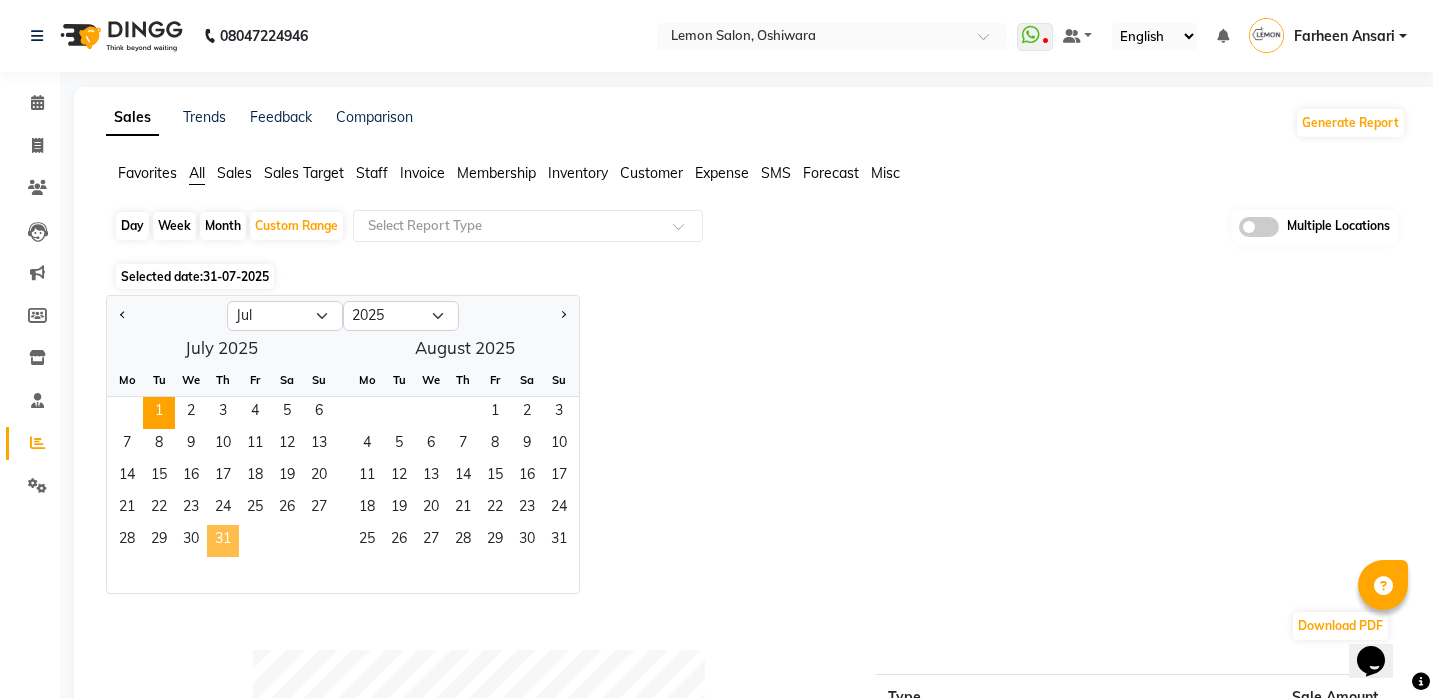 click on "31" 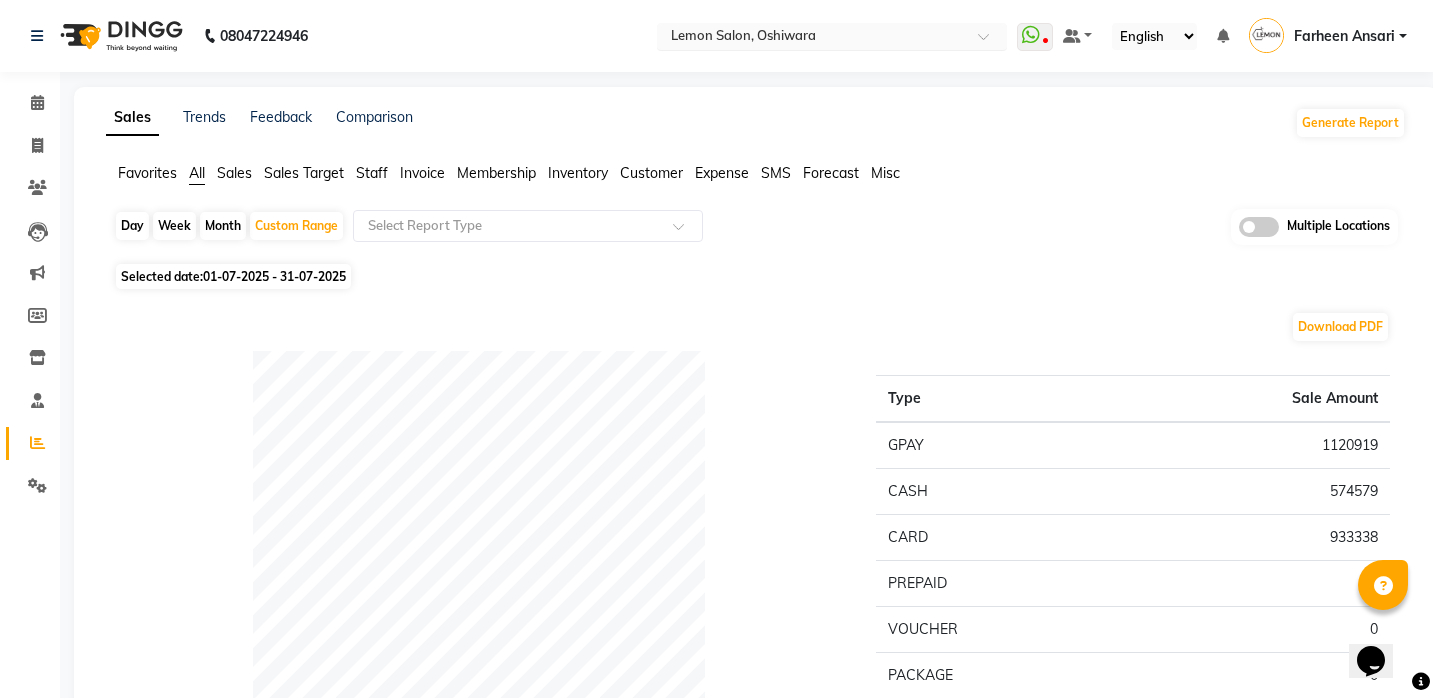 scroll, scrollTop: 0, scrollLeft: 0, axis: both 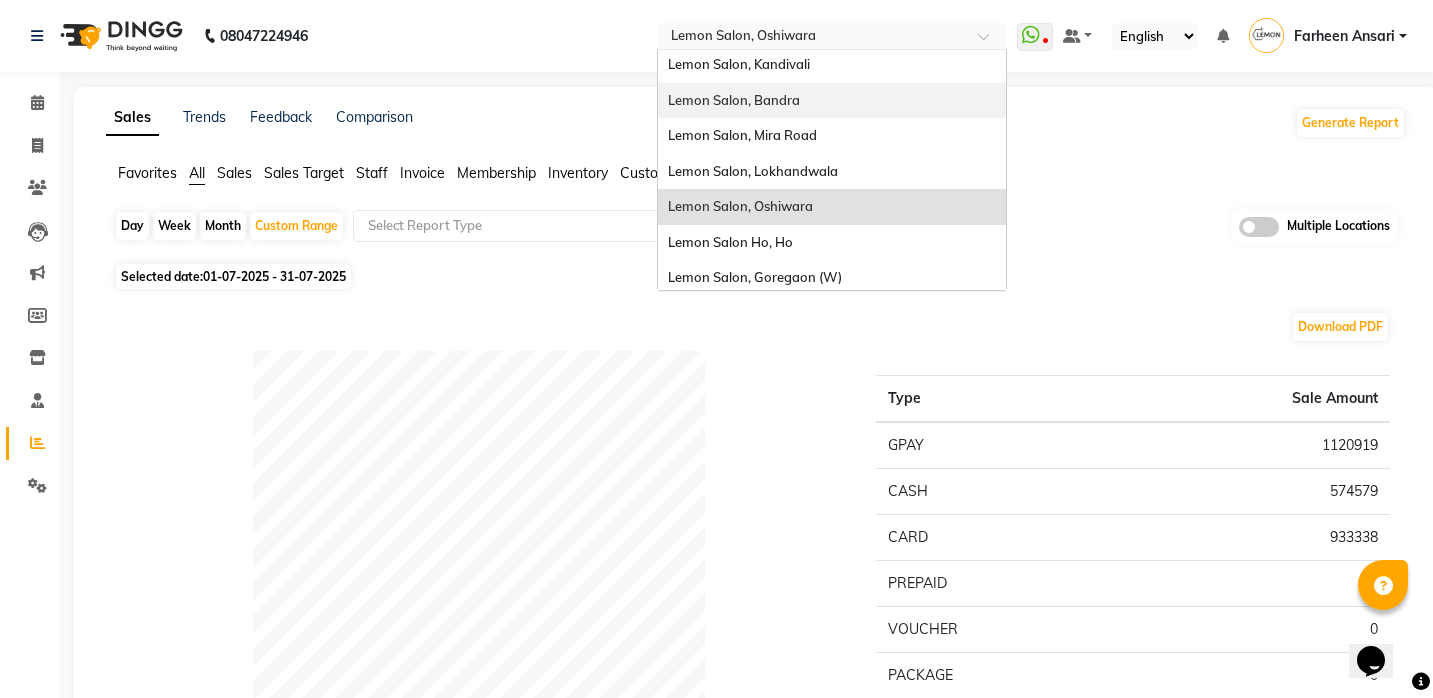 click on "Lemon Salon, Bandra" at bounding box center (734, 100) 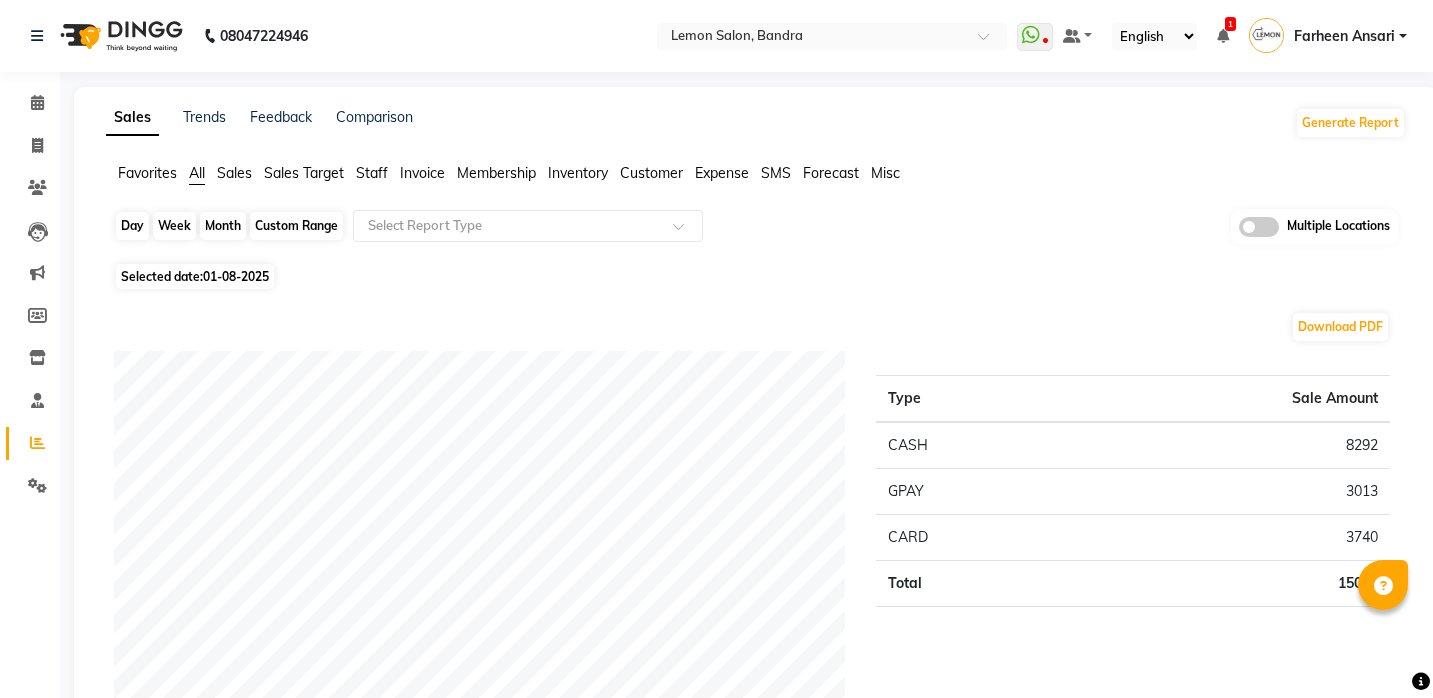 scroll, scrollTop: 0, scrollLeft: 0, axis: both 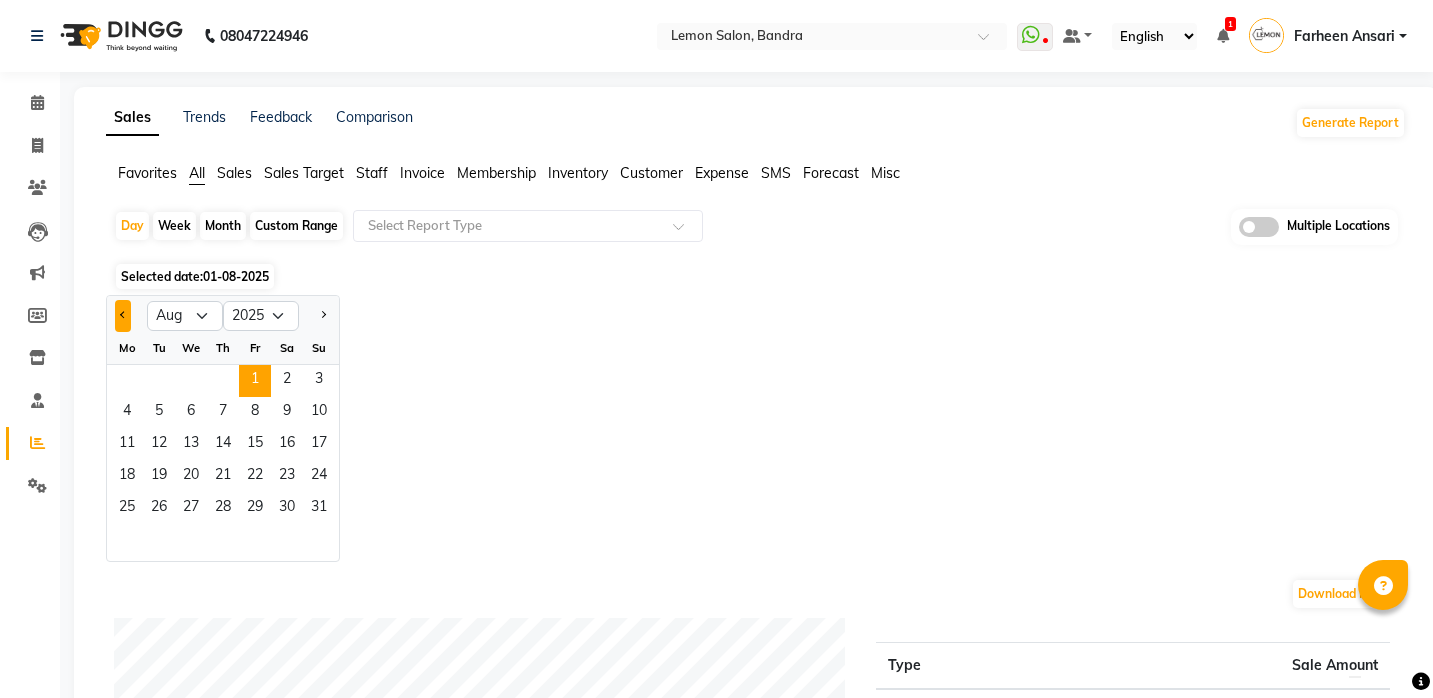 click 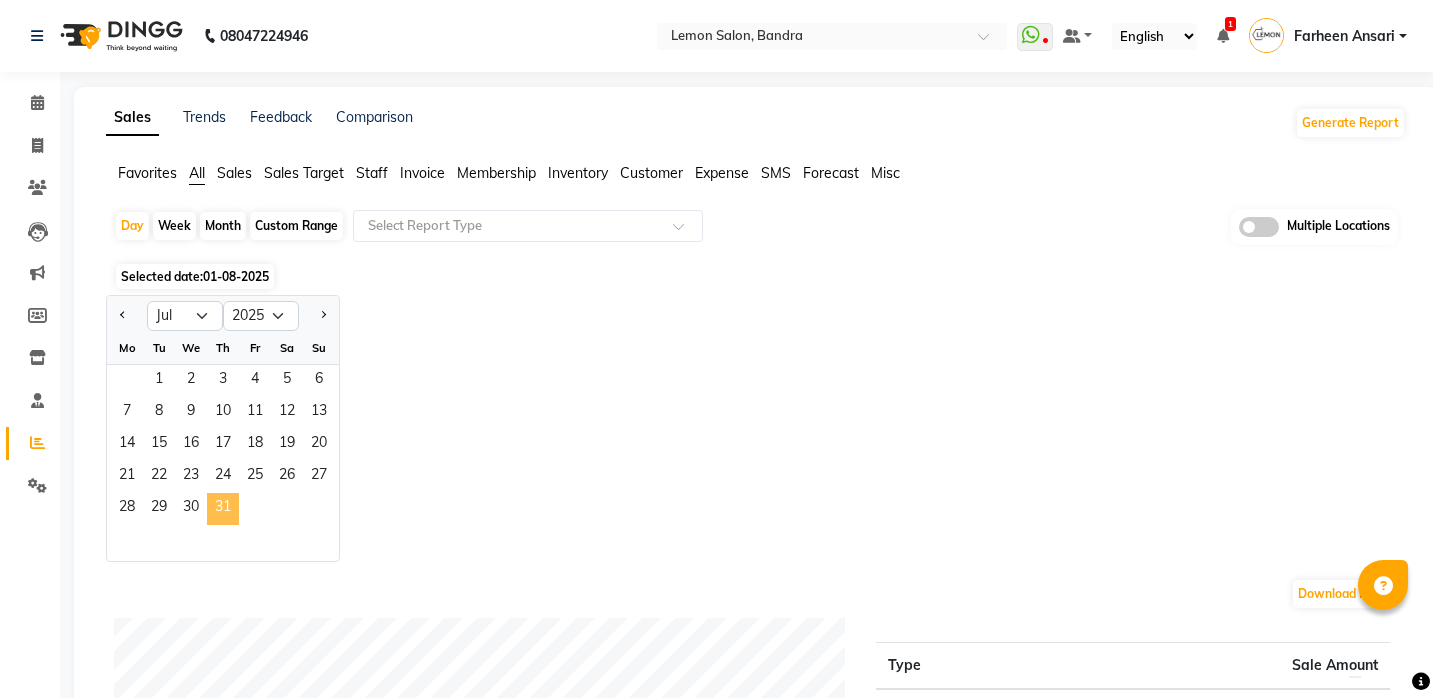 click on "31" 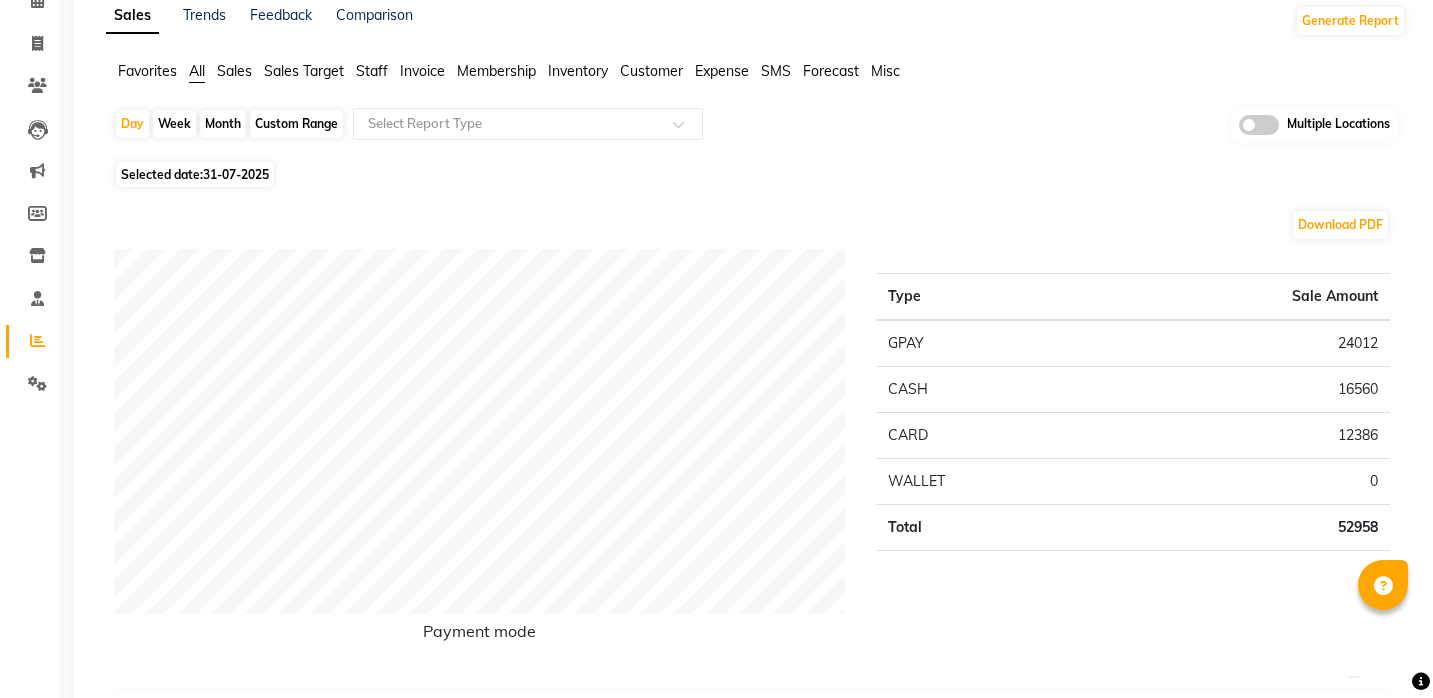 scroll, scrollTop: 109, scrollLeft: 0, axis: vertical 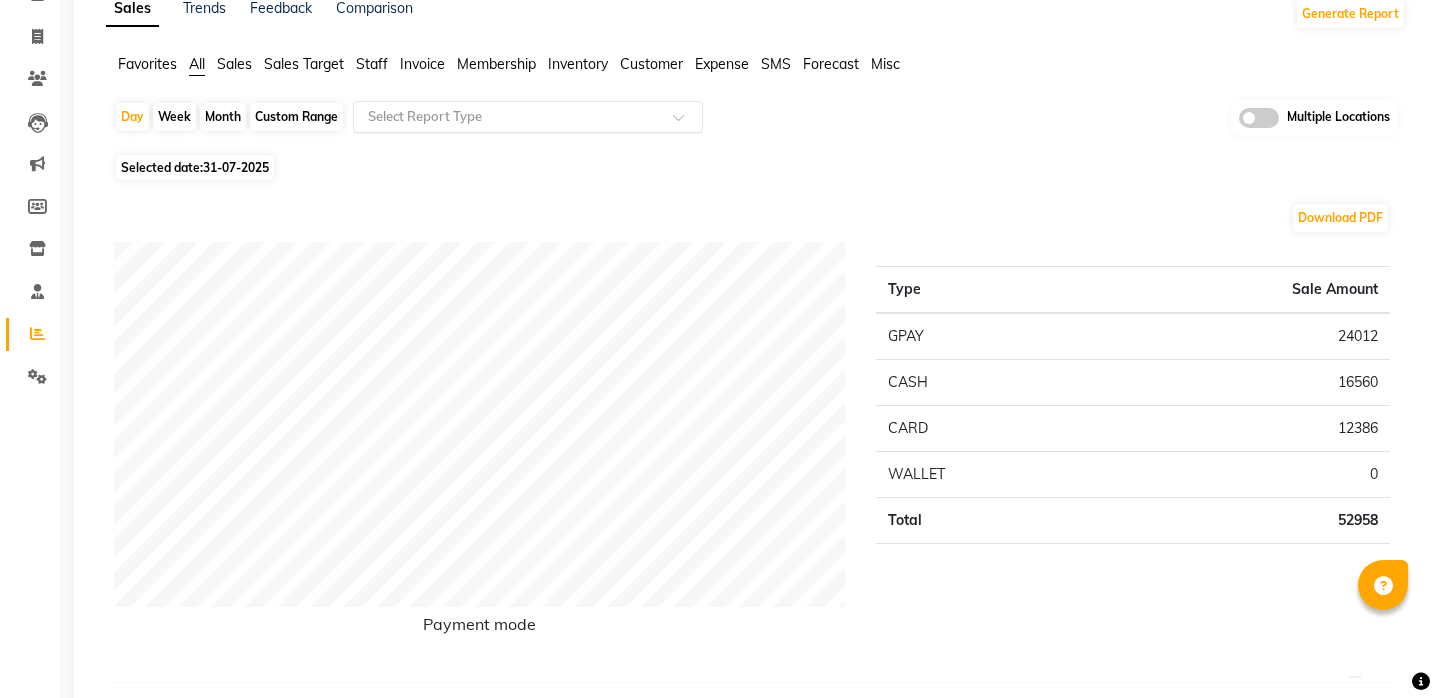 click 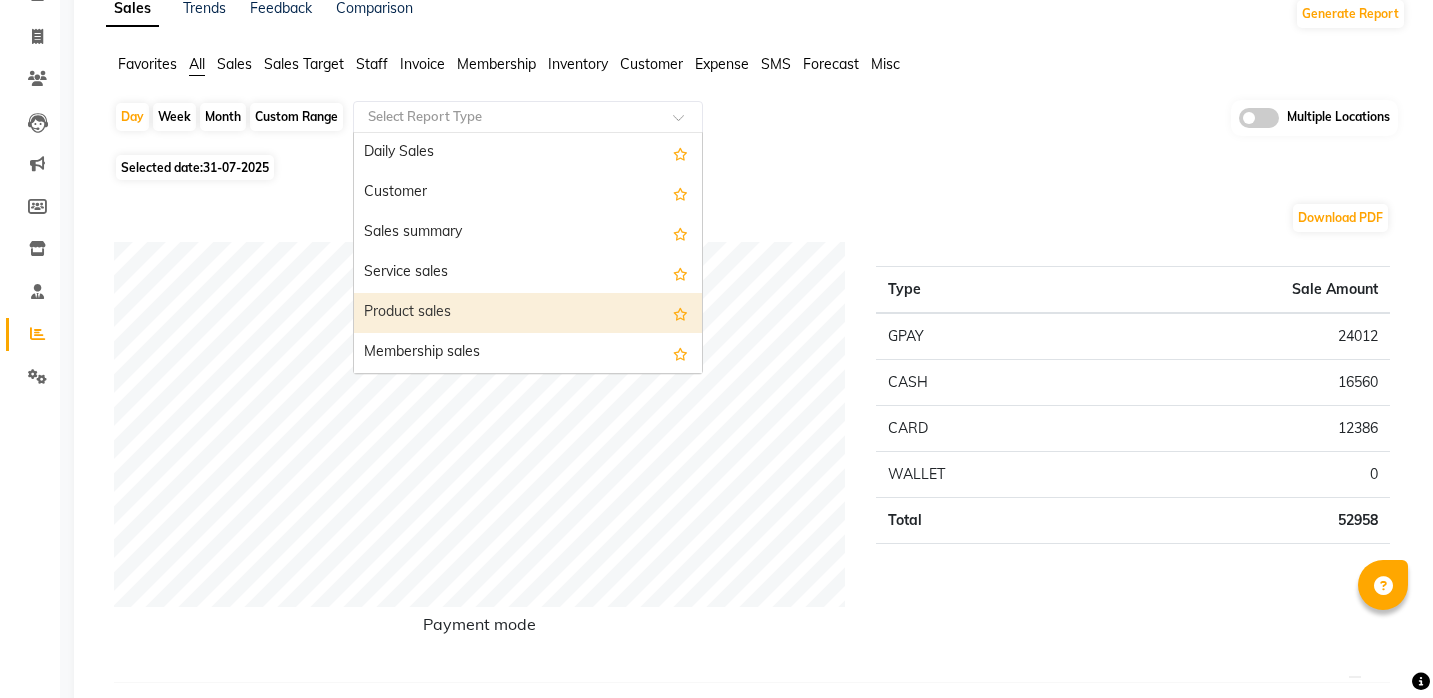 click on "Product sales" at bounding box center (528, 313) 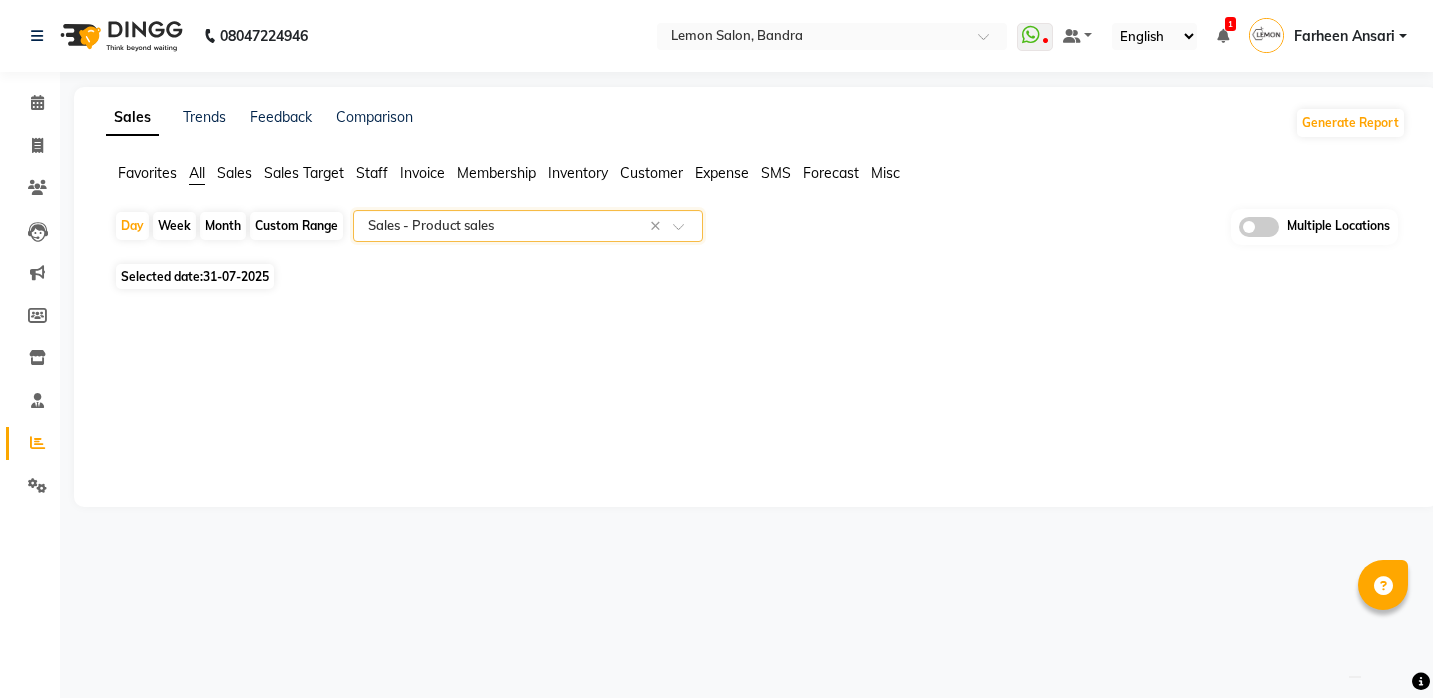 scroll, scrollTop: 0, scrollLeft: 0, axis: both 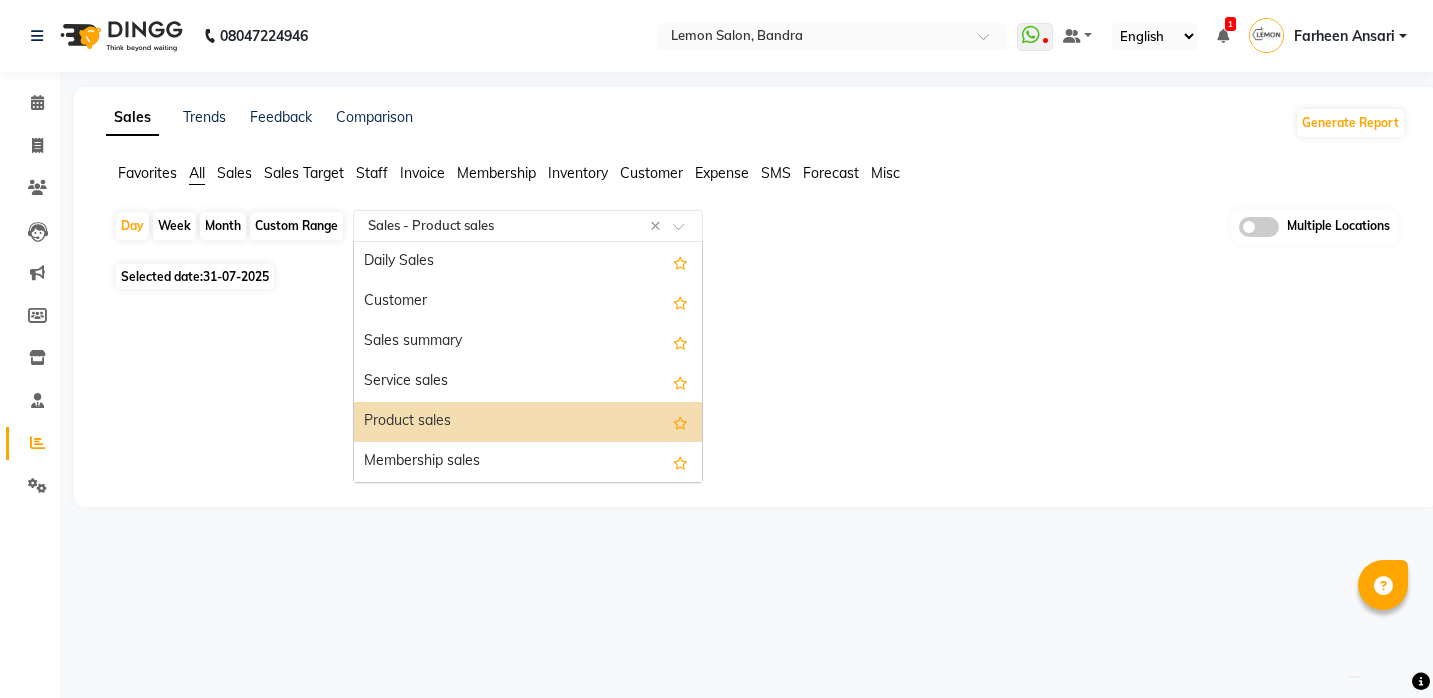 click 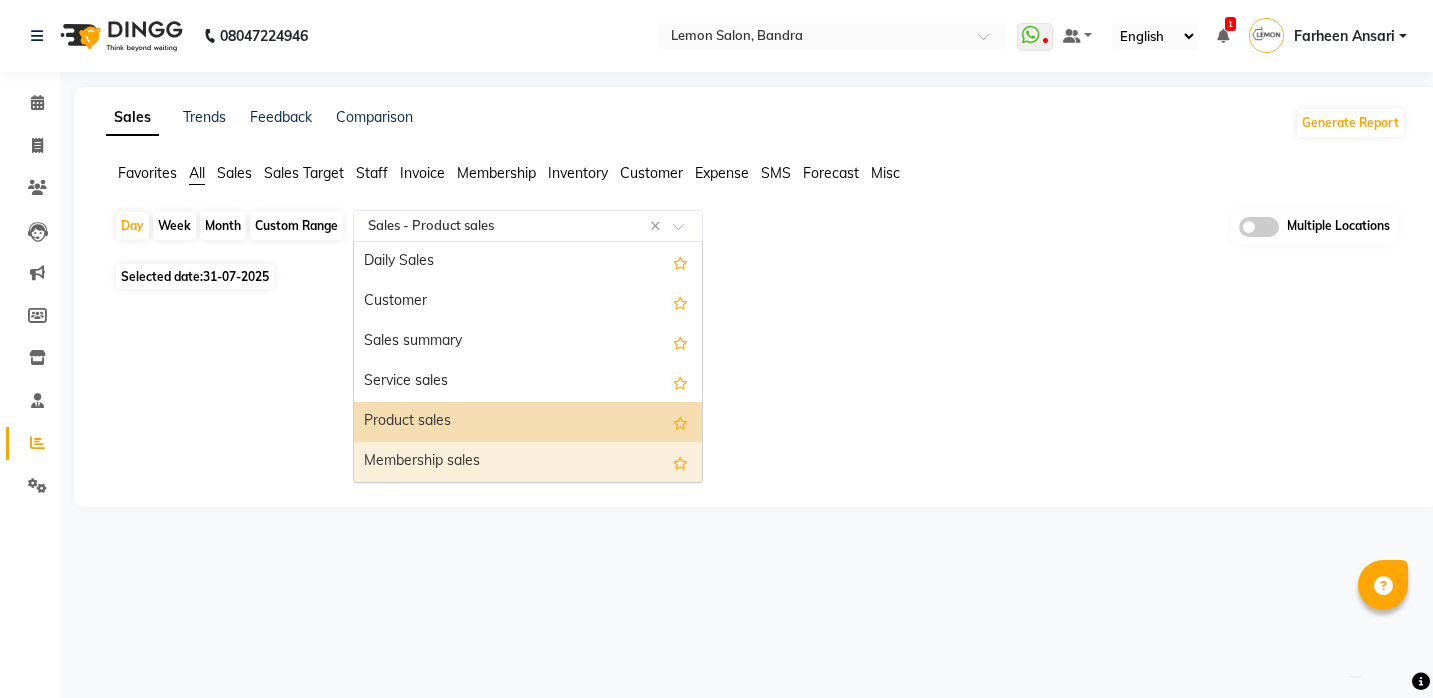 click on "Membership sales" at bounding box center [528, 462] 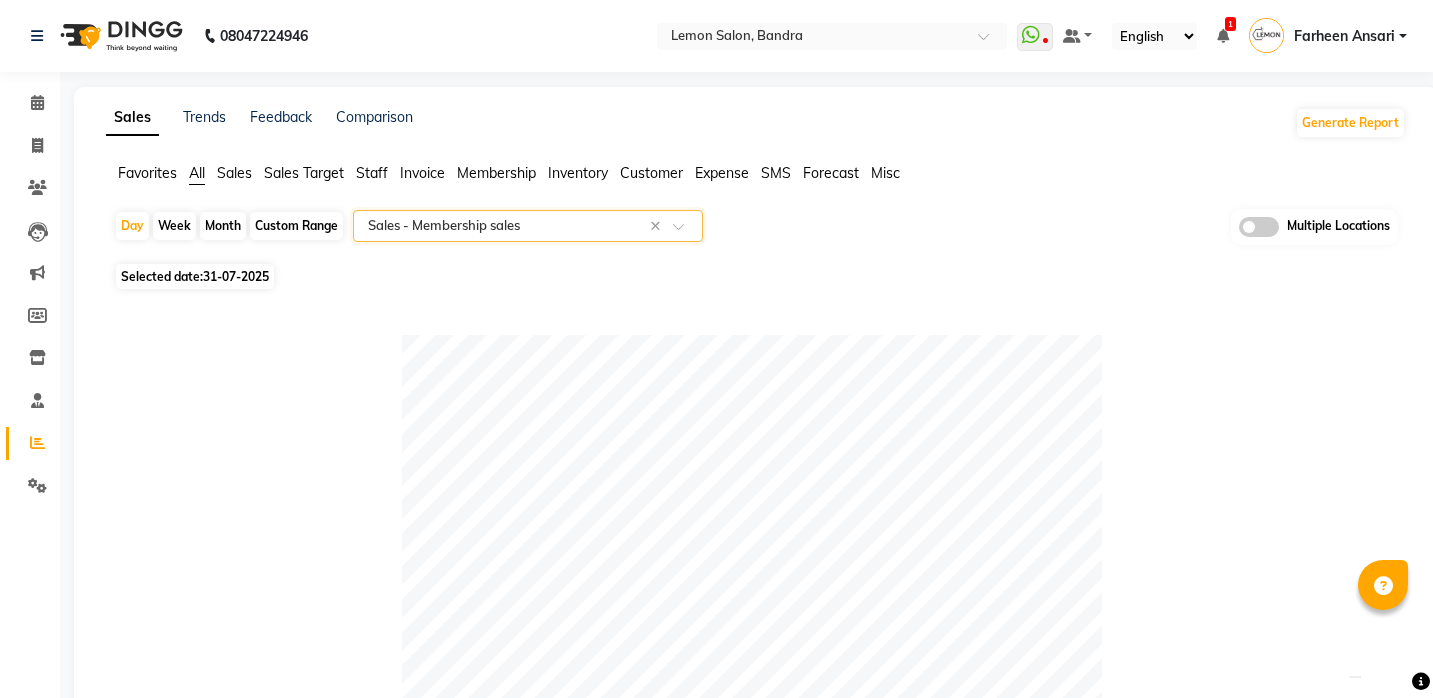 scroll, scrollTop: 0, scrollLeft: 0, axis: both 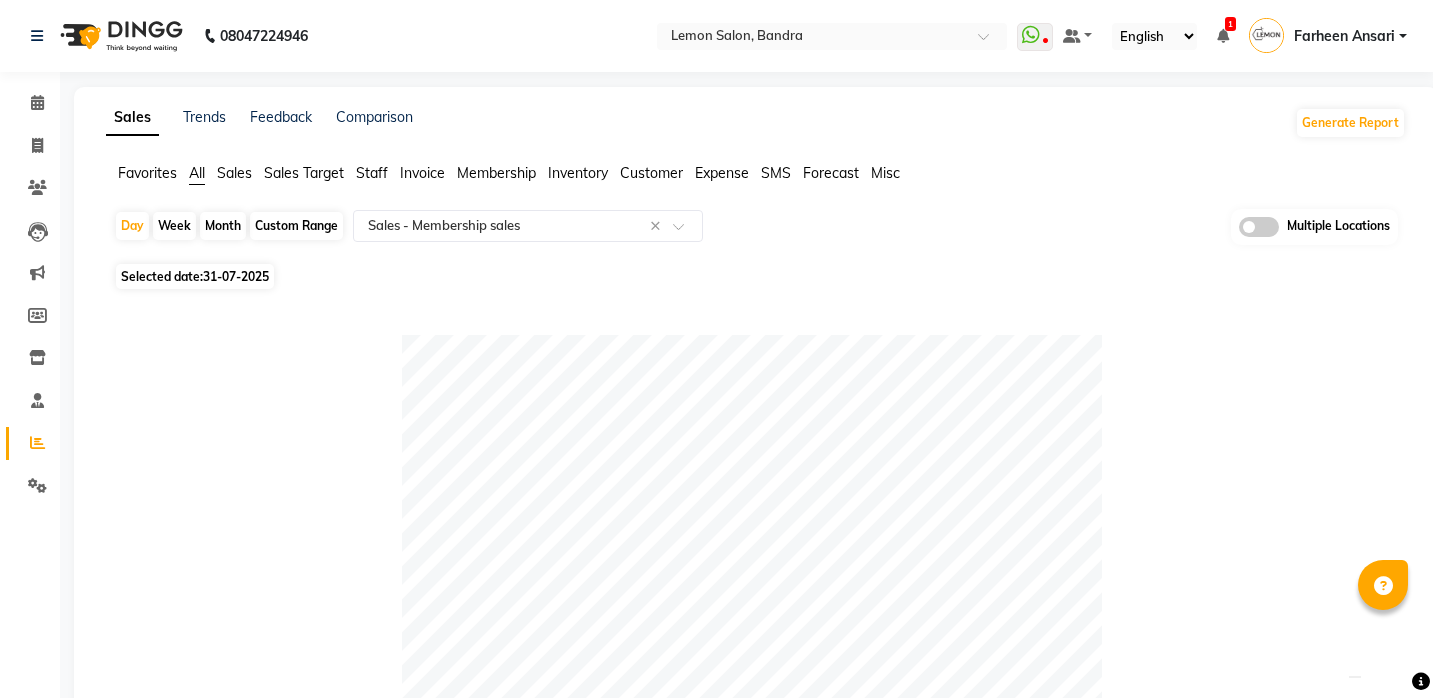 click on "All" 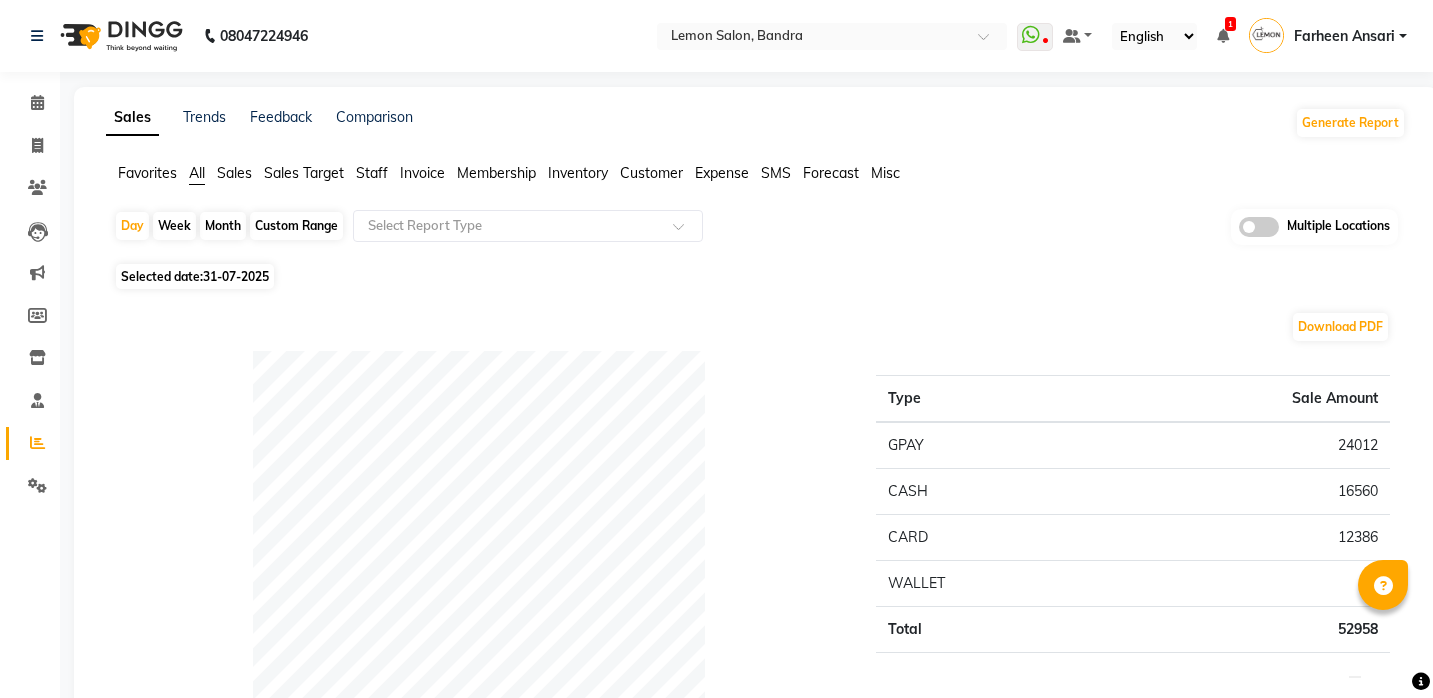 click on "Custom Range" 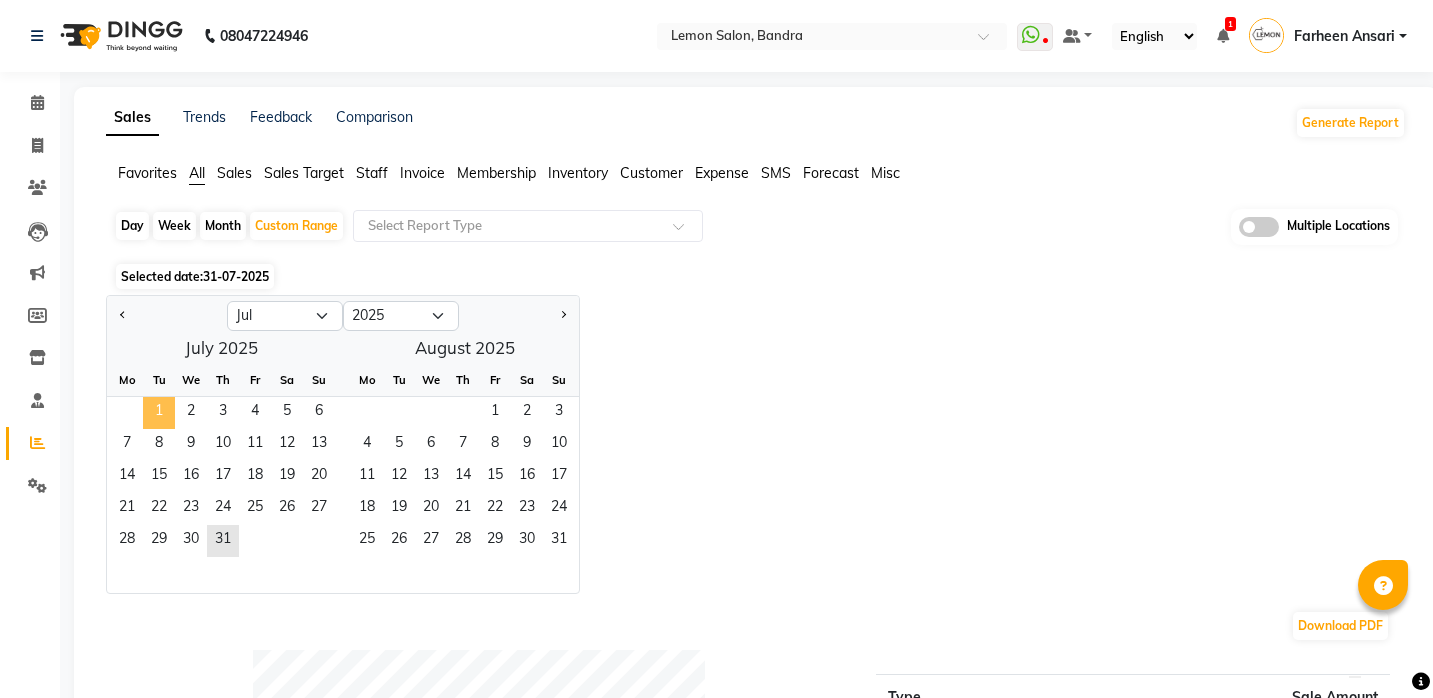 click on "1" 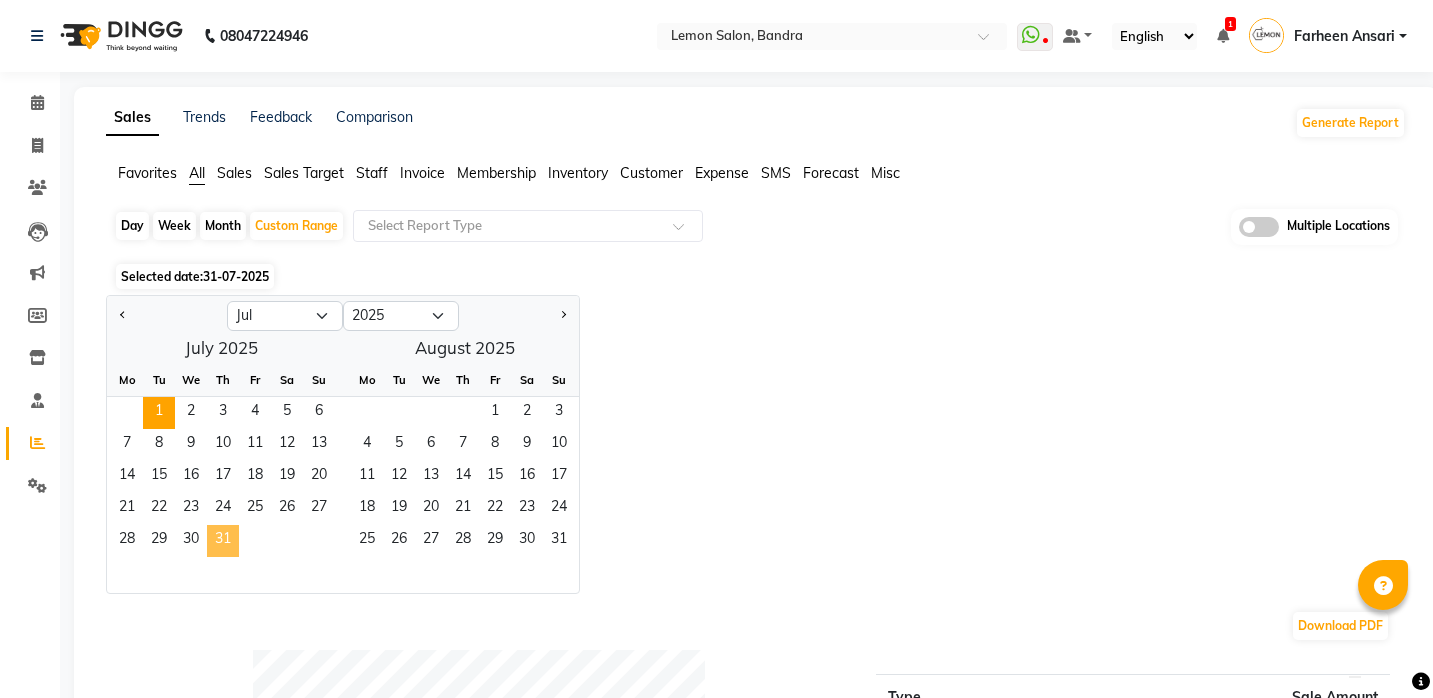 click on "31" 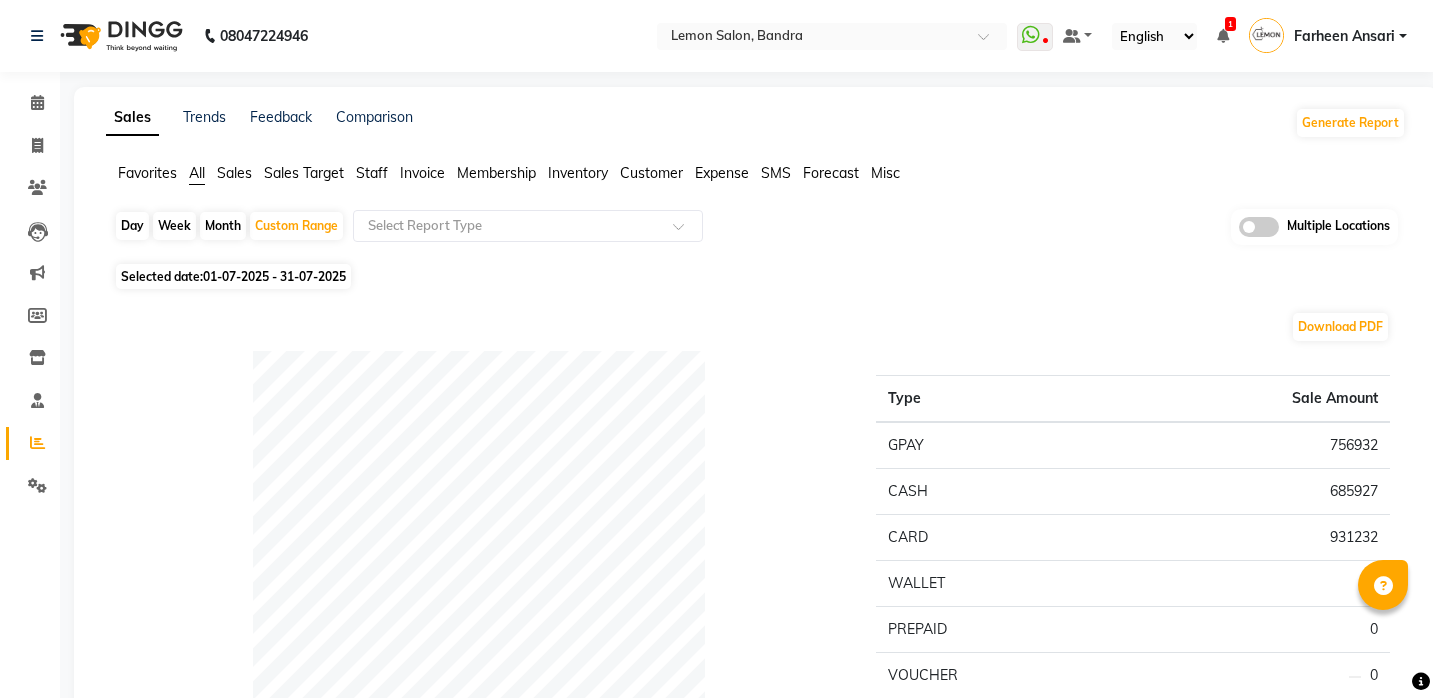scroll, scrollTop: 0, scrollLeft: 0, axis: both 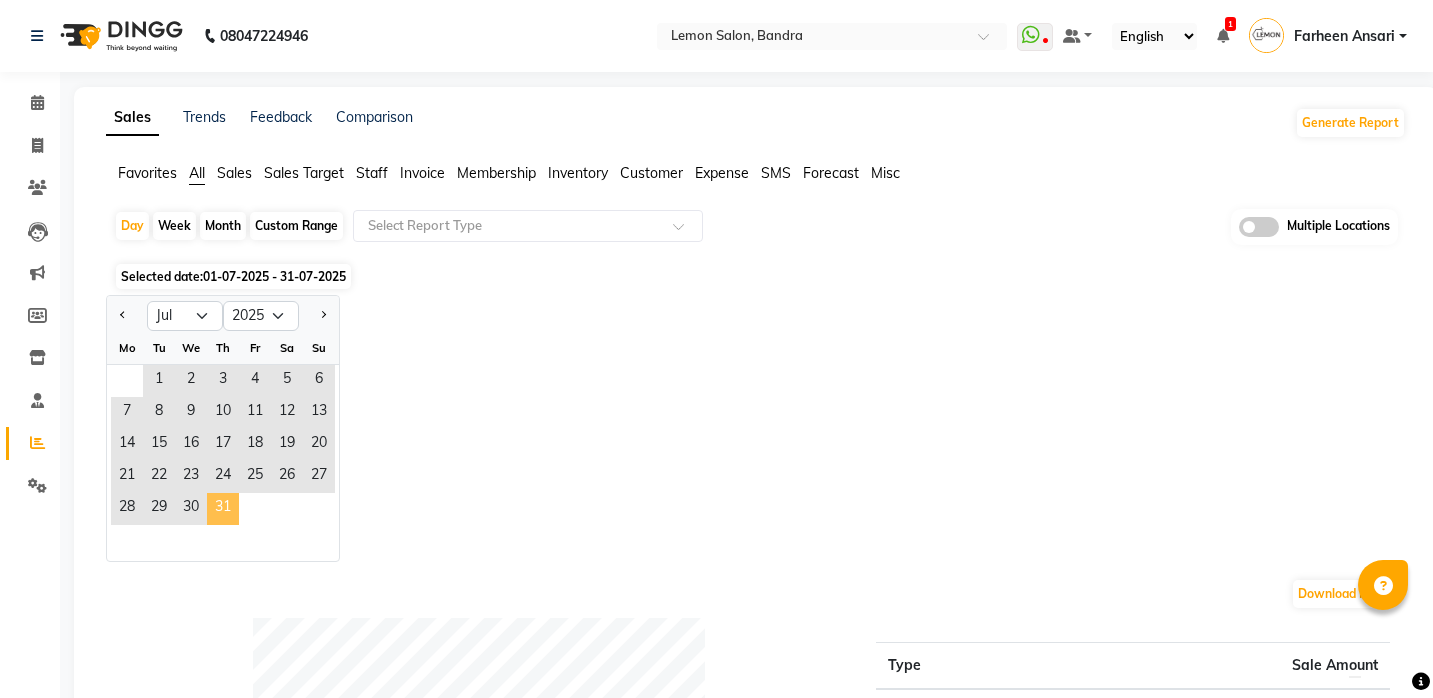 click on "31" 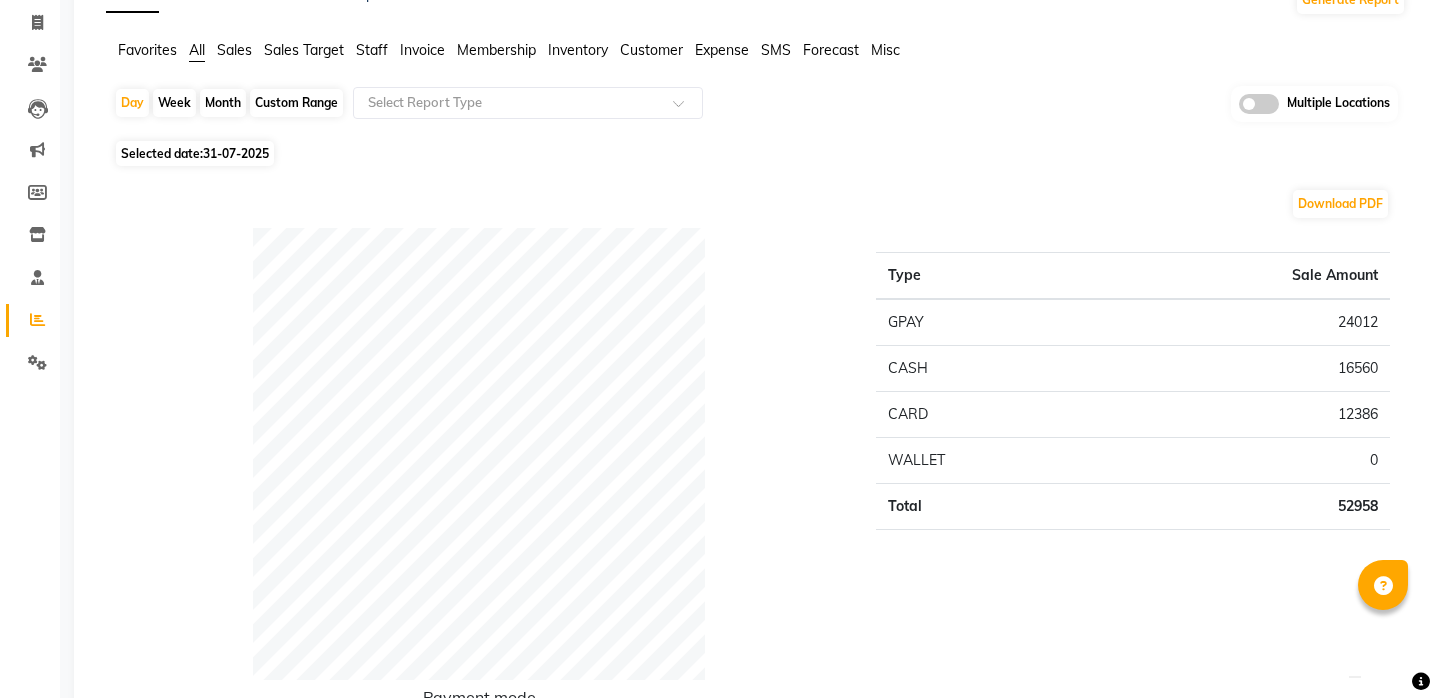 scroll, scrollTop: 127, scrollLeft: 0, axis: vertical 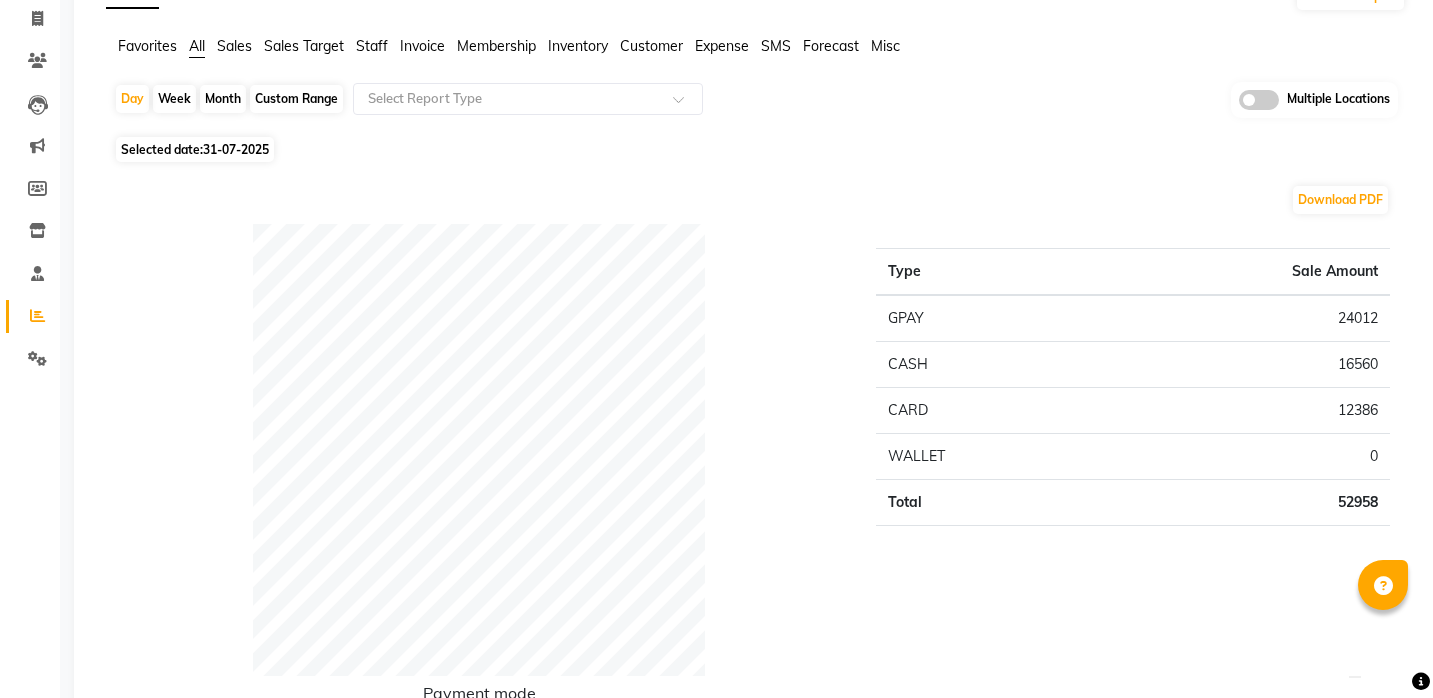 click on "Day   Week   Month   Custom Range  Select Report Type Multiple Locations" 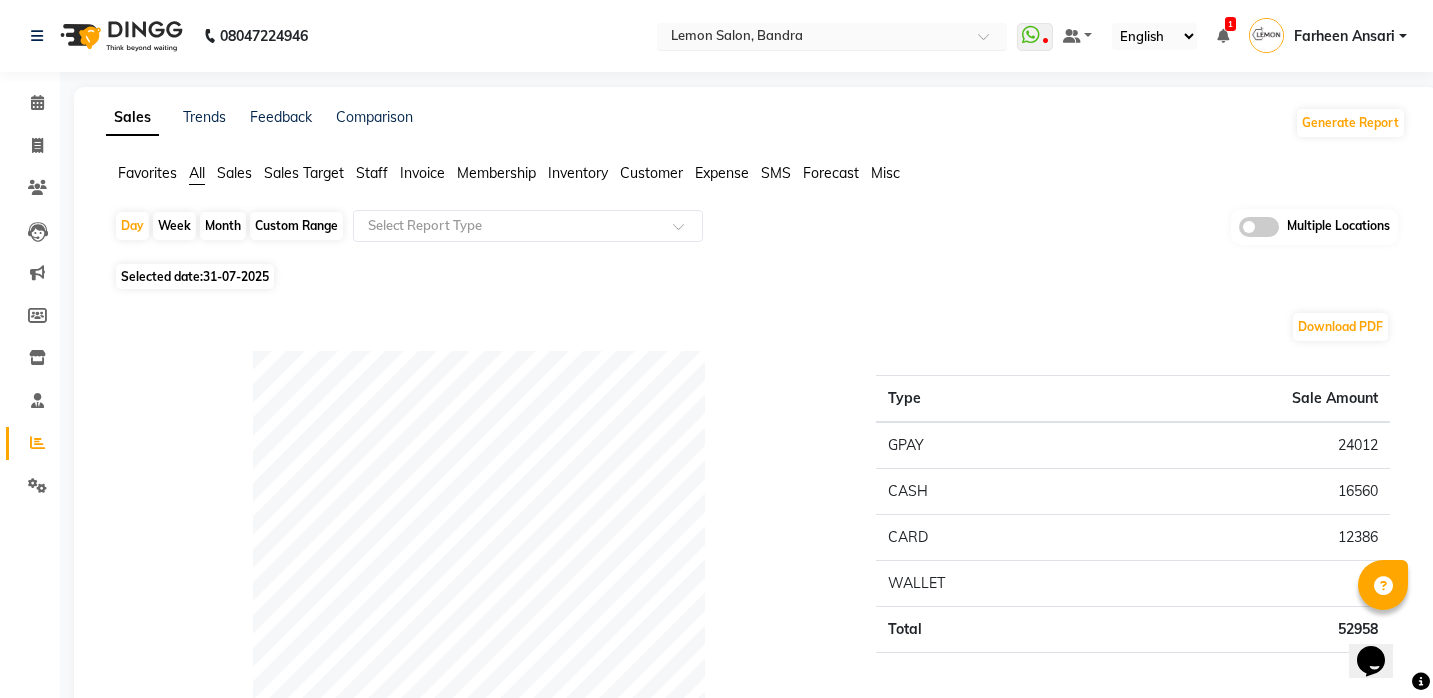 scroll, scrollTop: 0, scrollLeft: 0, axis: both 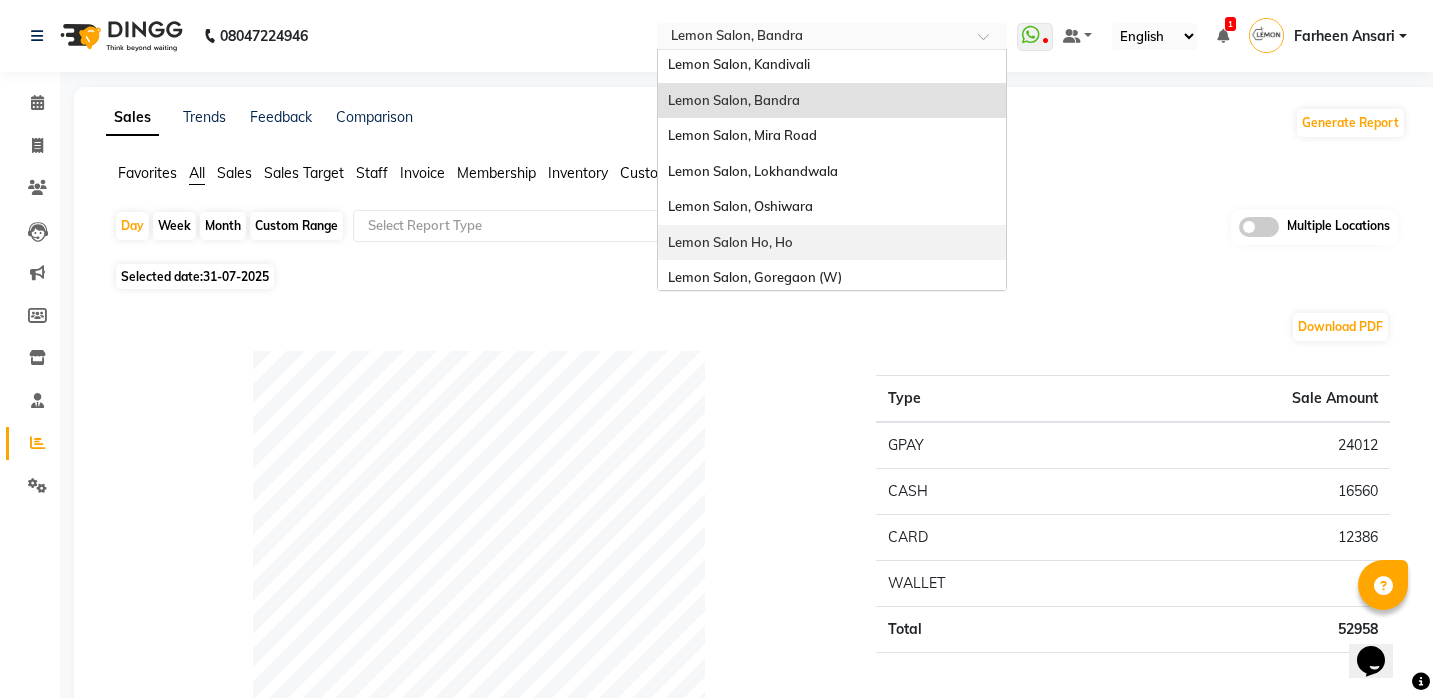 click on "Lemon Salon Ho, Ho" at bounding box center [832, 243] 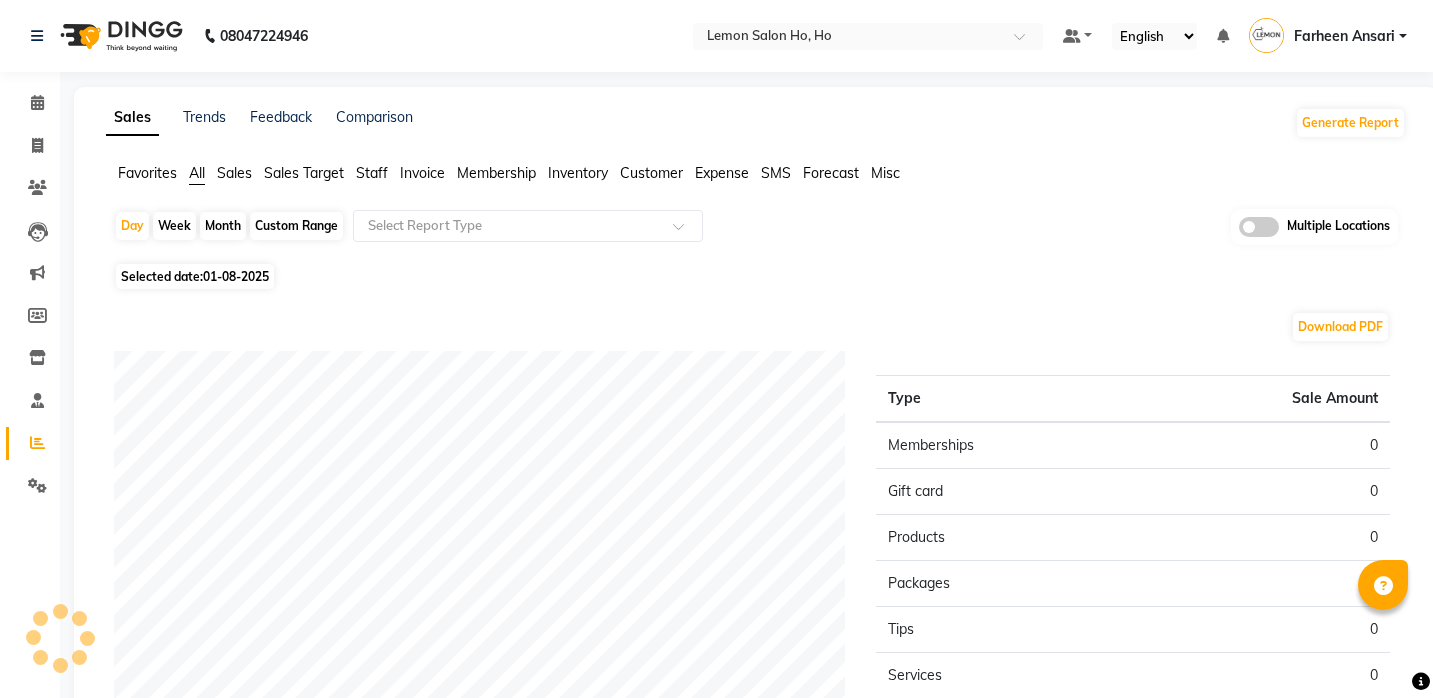scroll, scrollTop: 0, scrollLeft: 0, axis: both 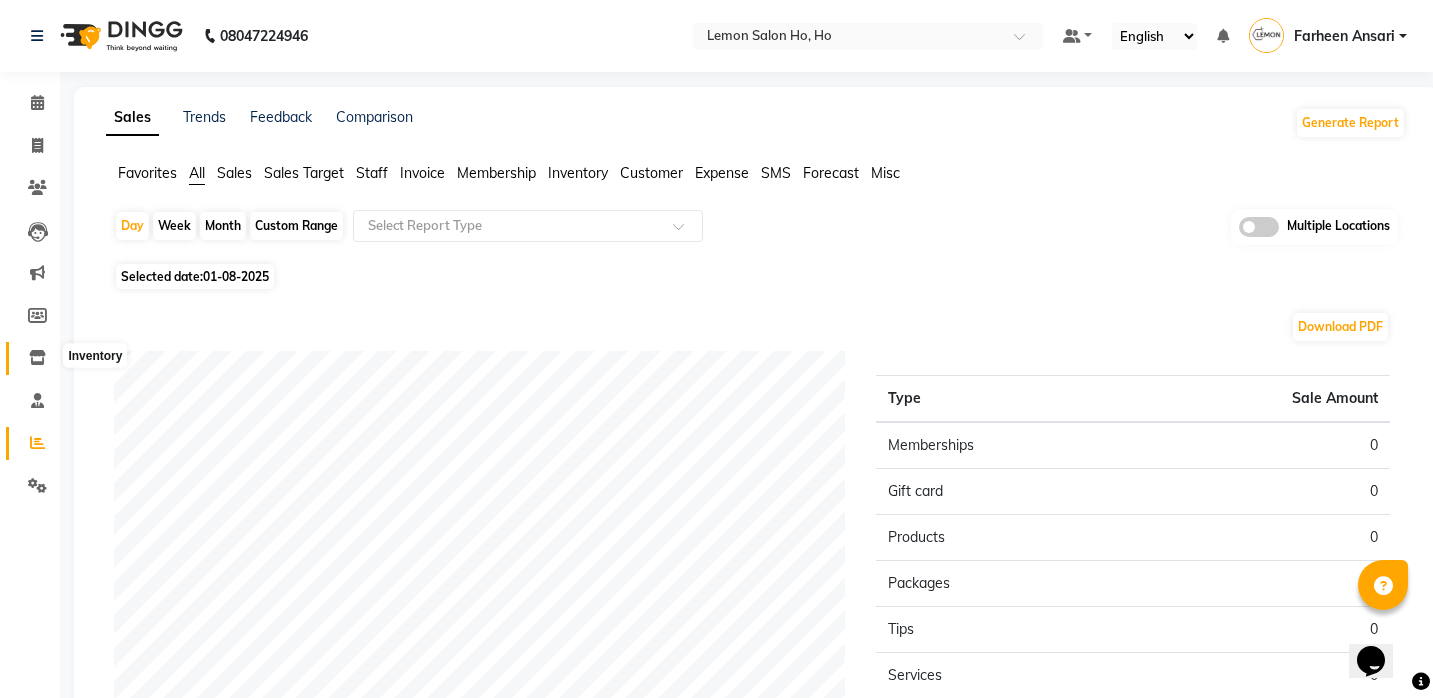 click 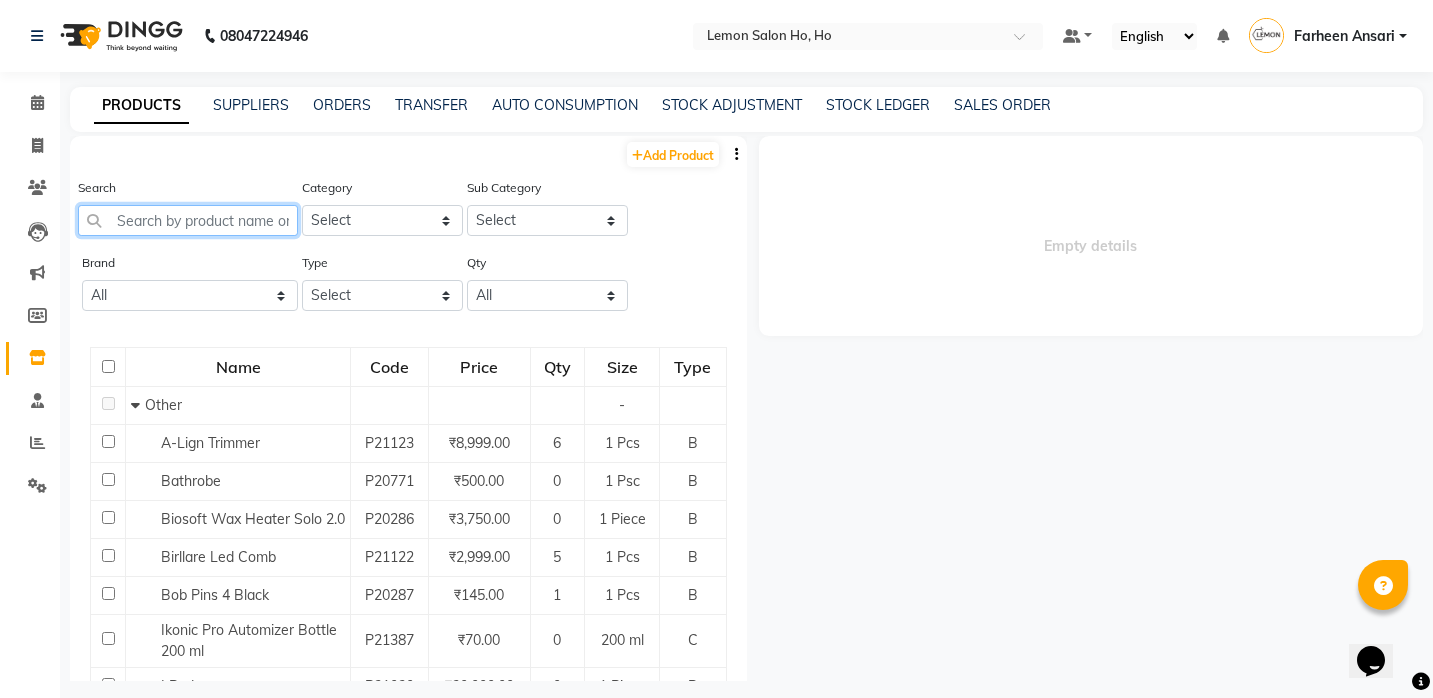 click 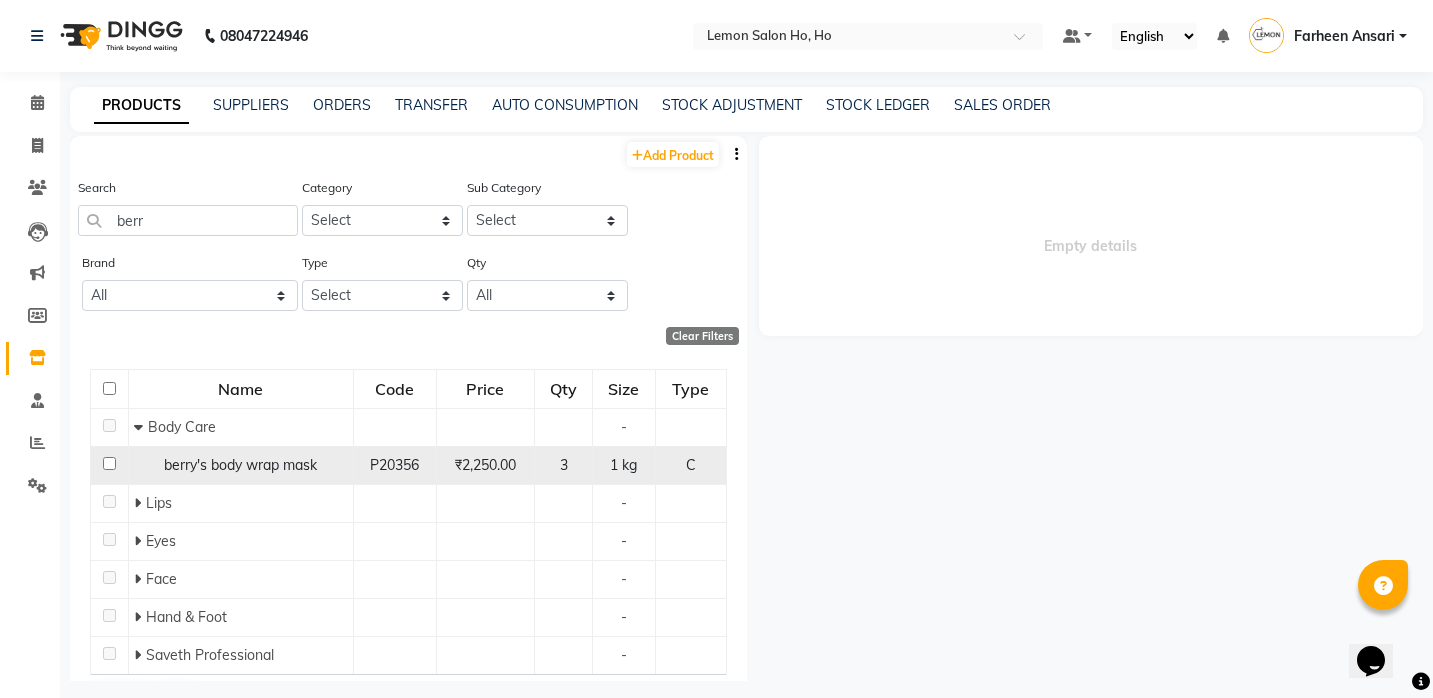 click on "berry's body wrap mask" 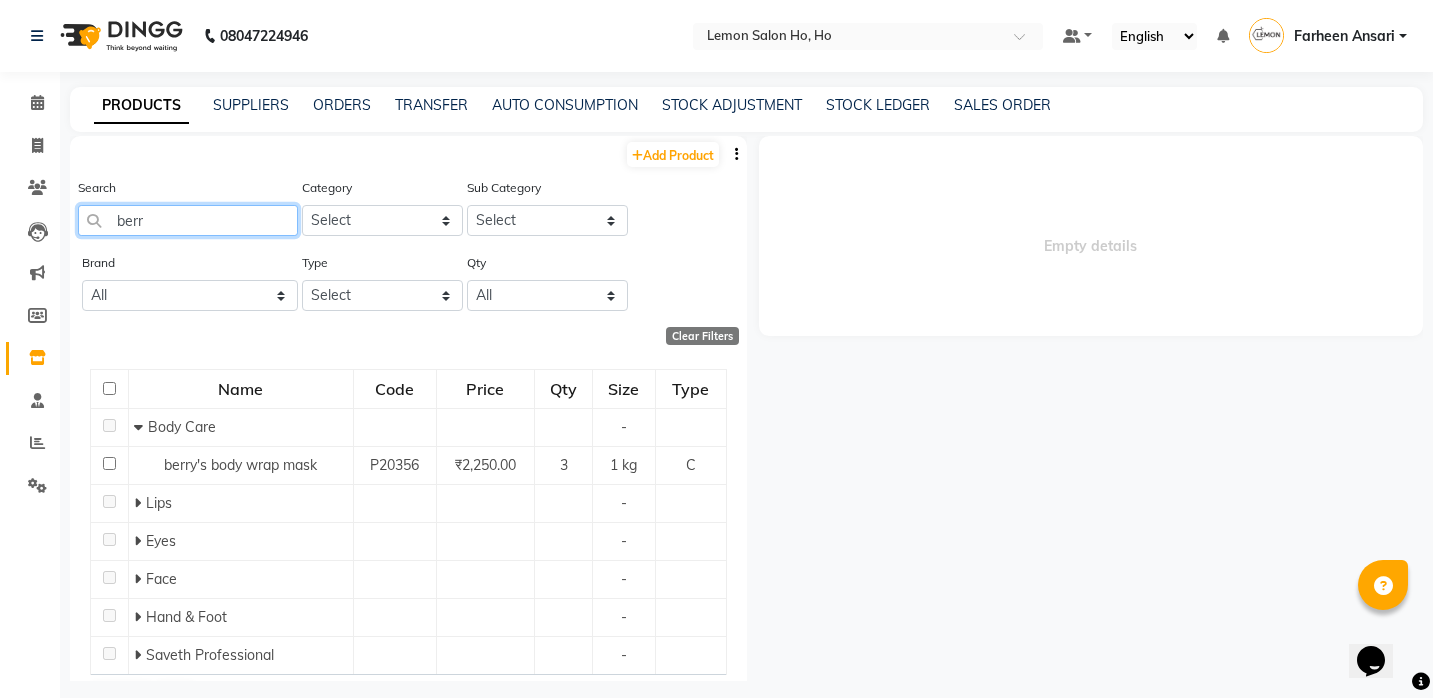 click on "berr" 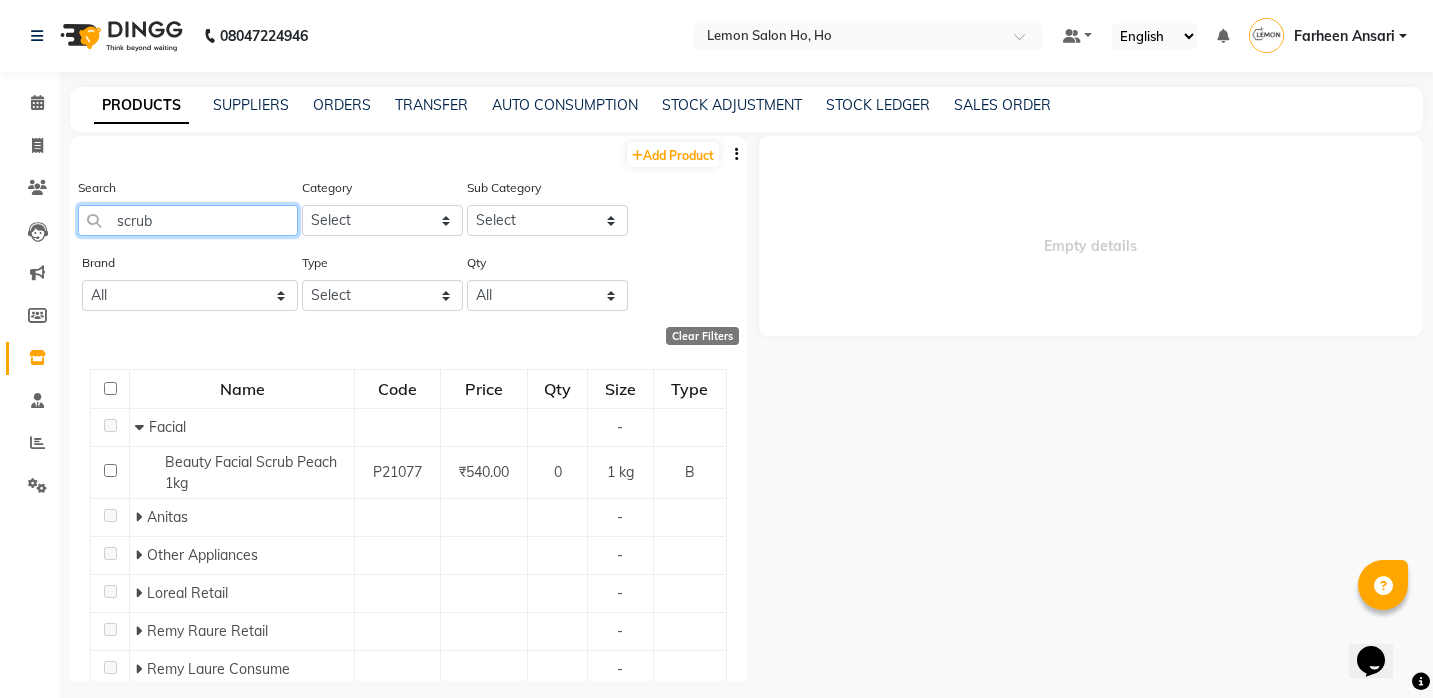 scroll, scrollTop: 0, scrollLeft: 0, axis: both 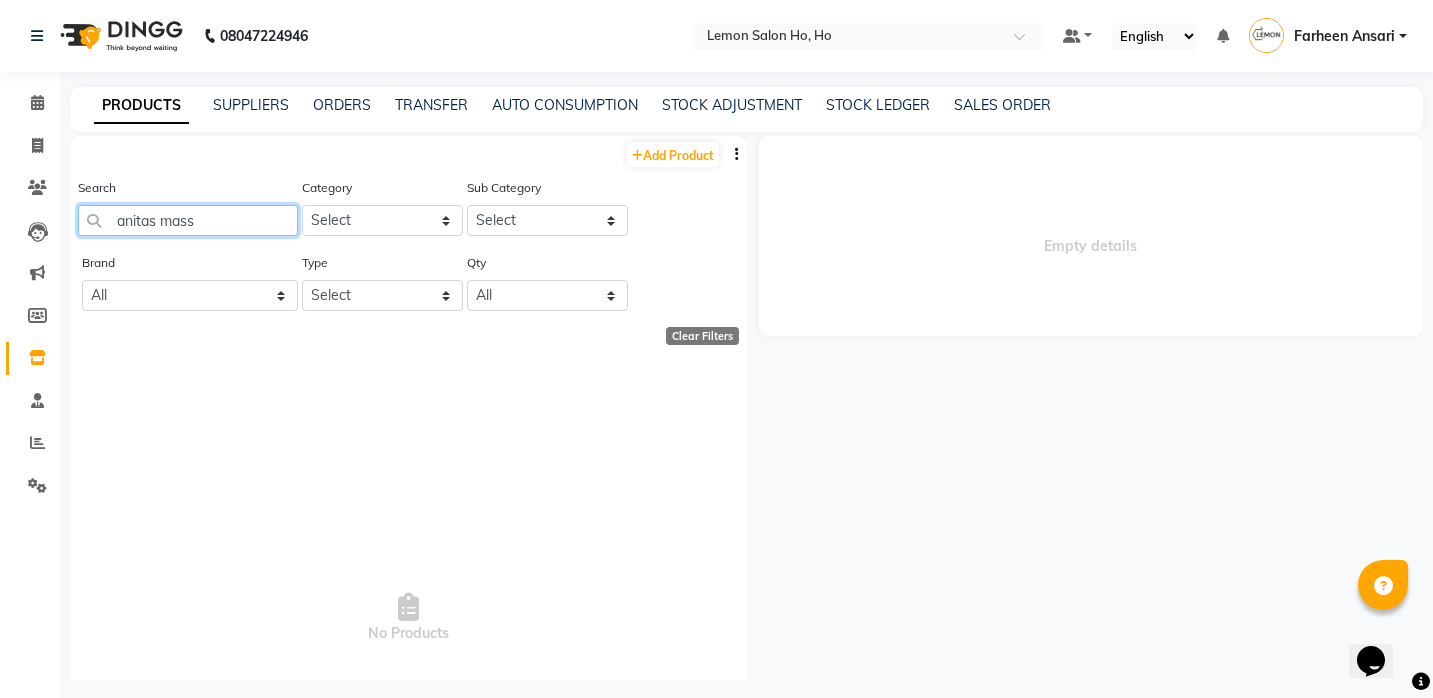 click on "anitas mass" 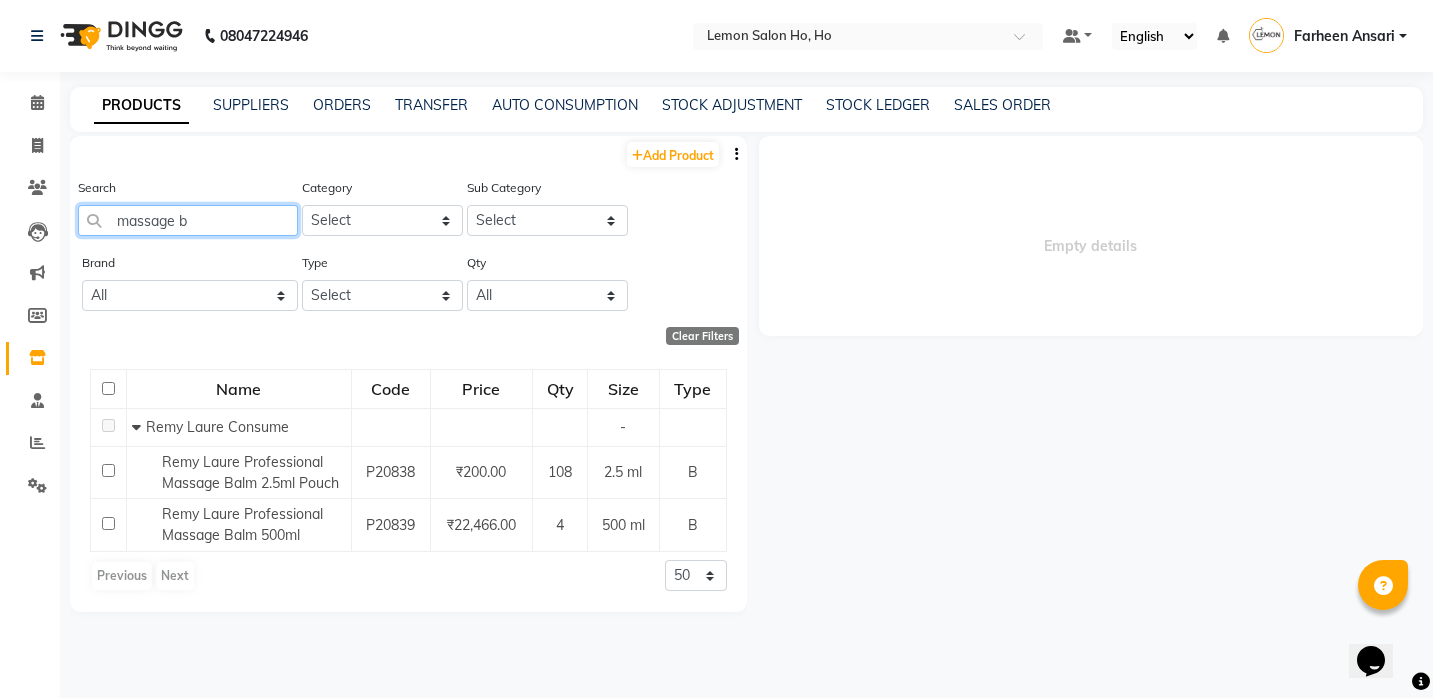 click on "massage b" 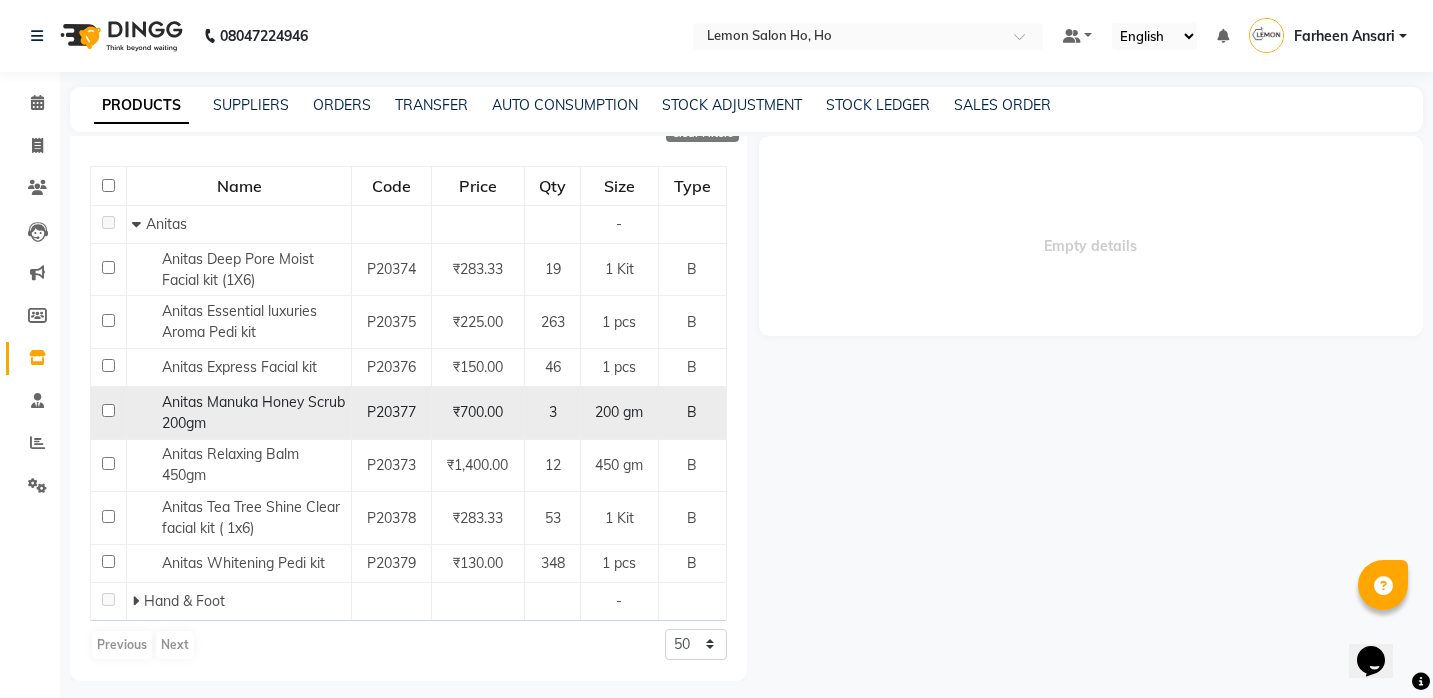 scroll, scrollTop: 202, scrollLeft: 0, axis: vertical 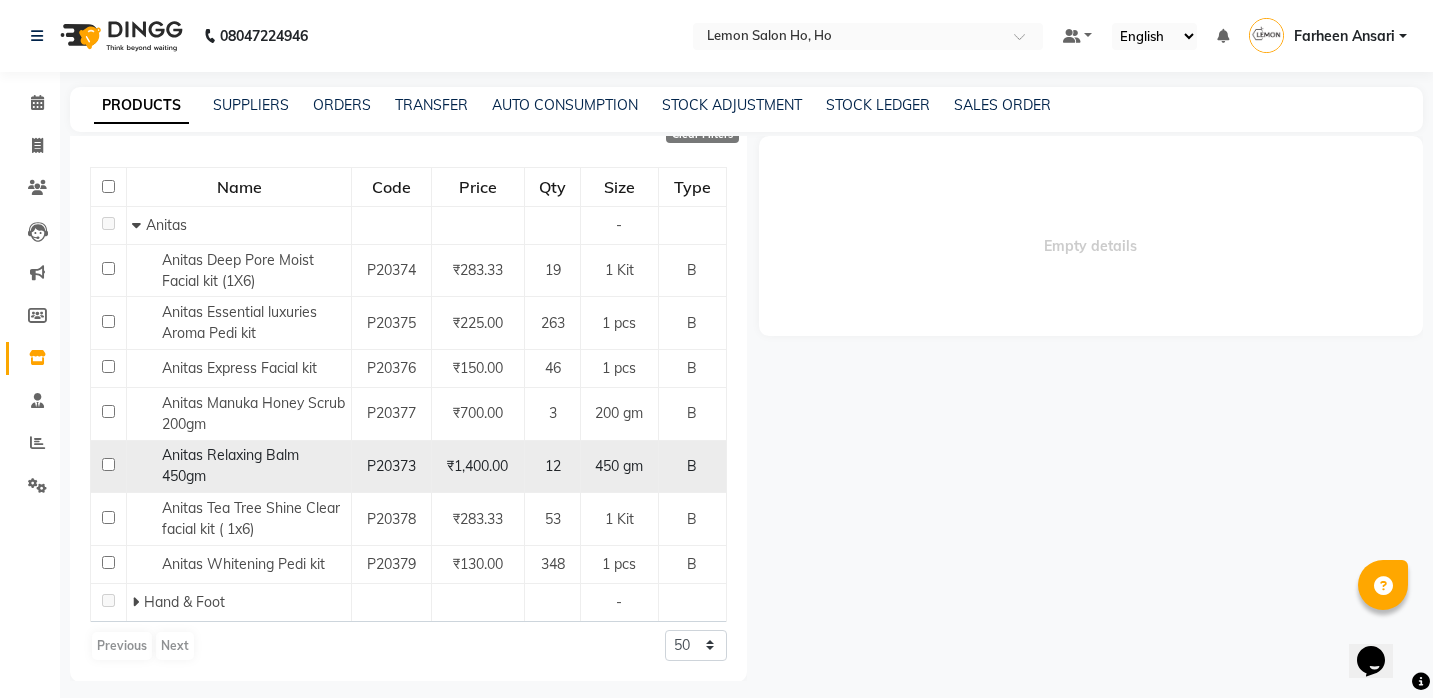 type on "anitas" 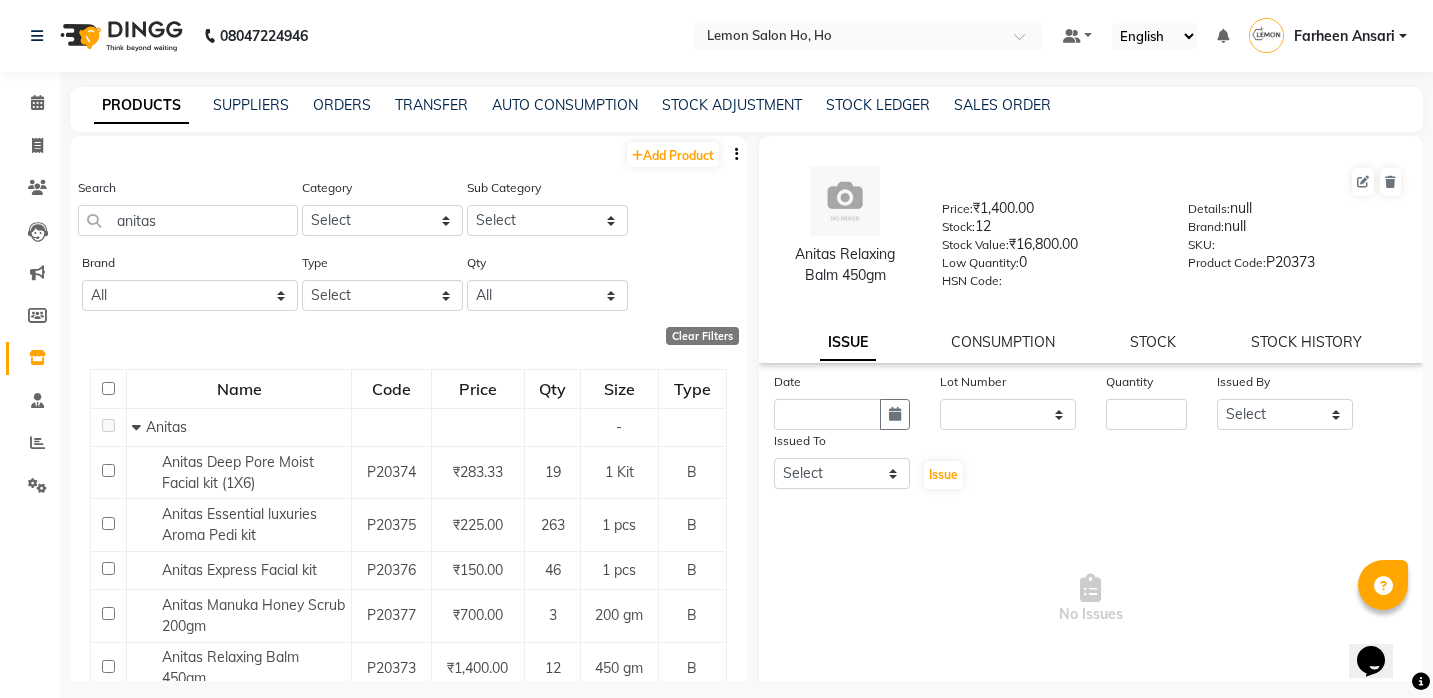scroll, scrollTop: 0, scrollLeft: 0, axis: both 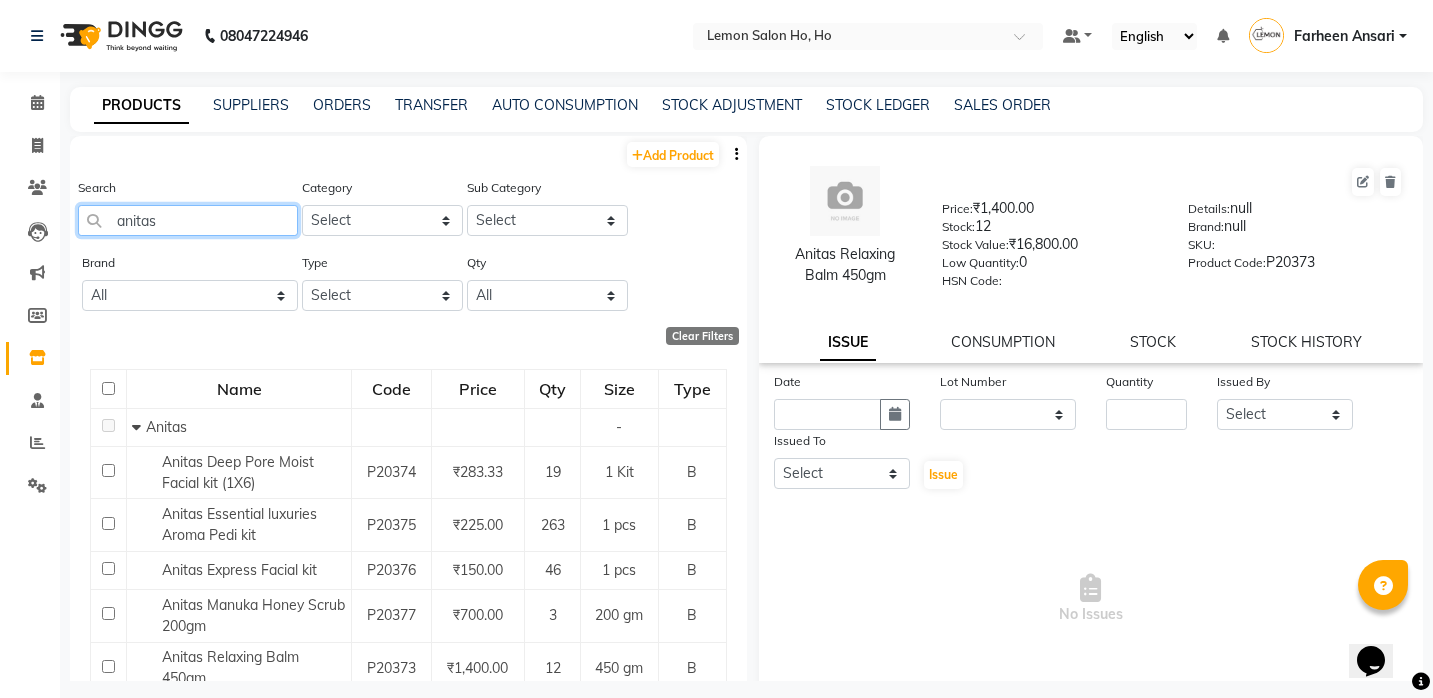 click on "anitas" 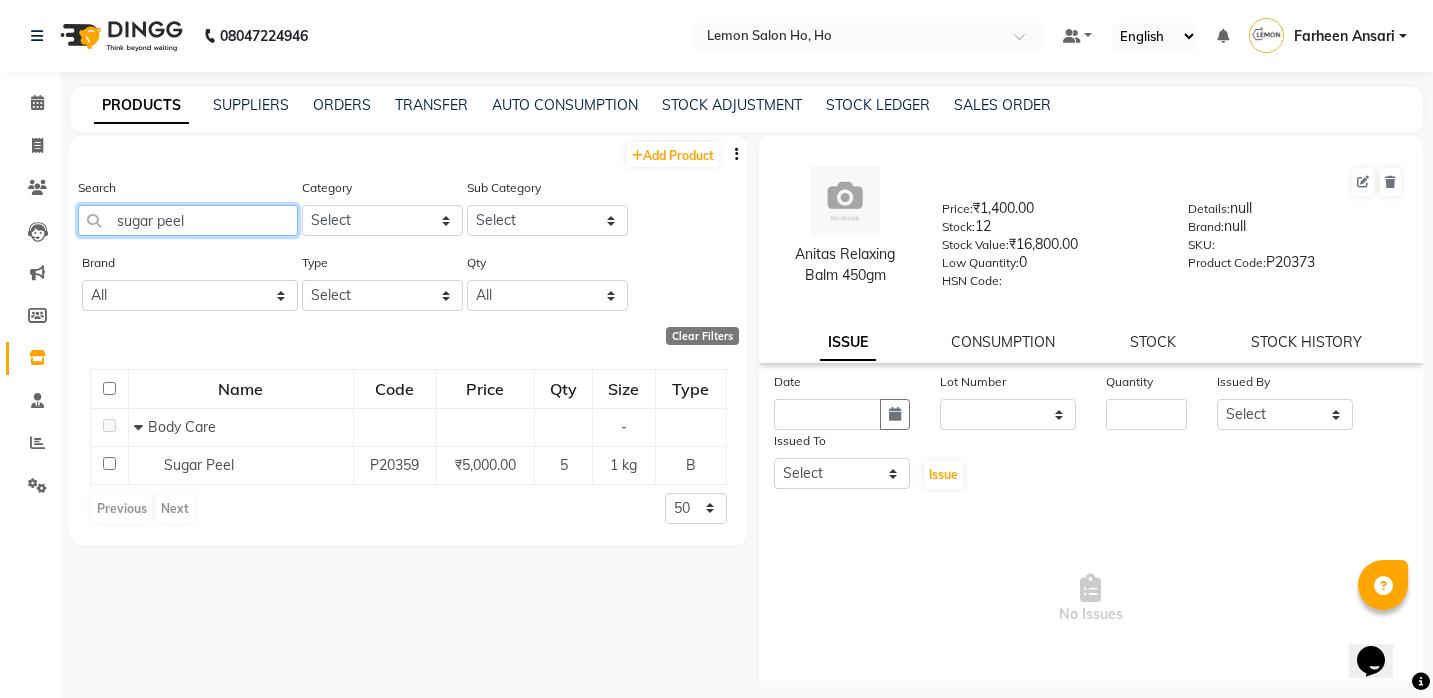 click on "sugar peel" 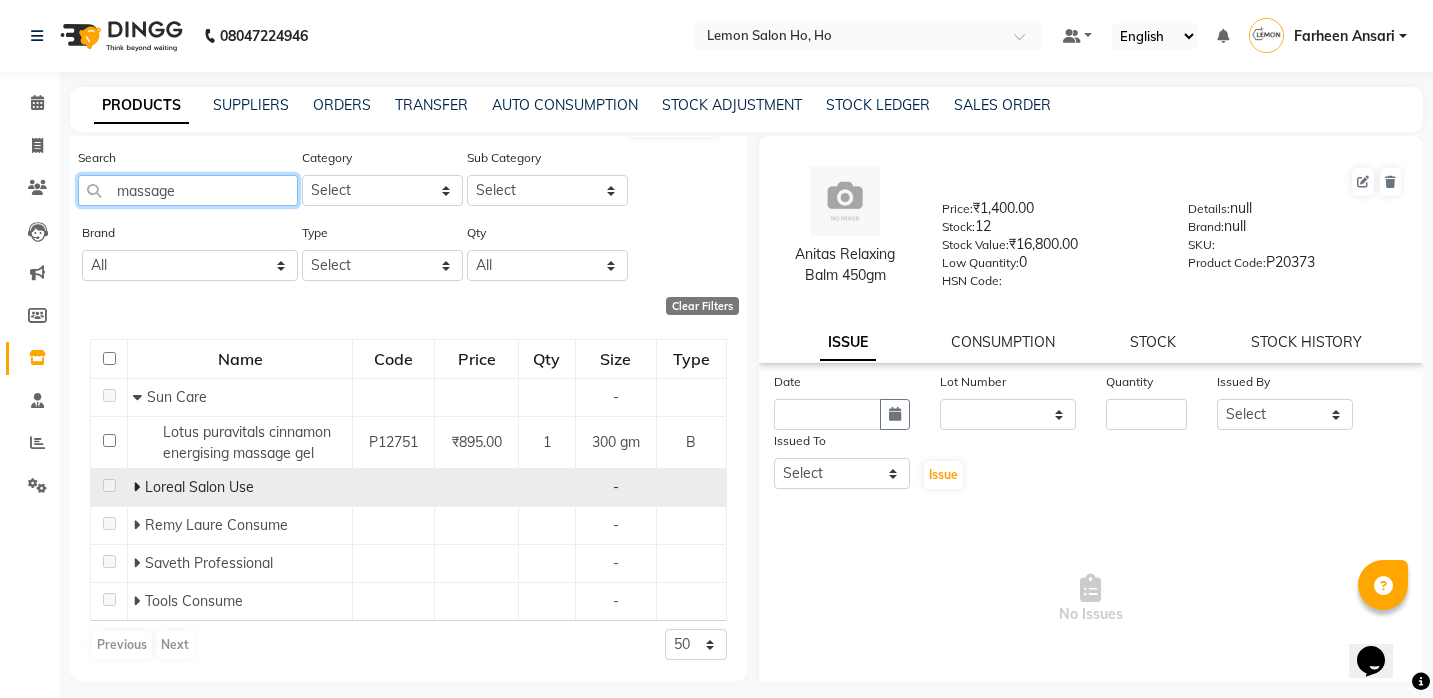scroll, scrollTop: 29, scrollLeft: 0, axis: vertical 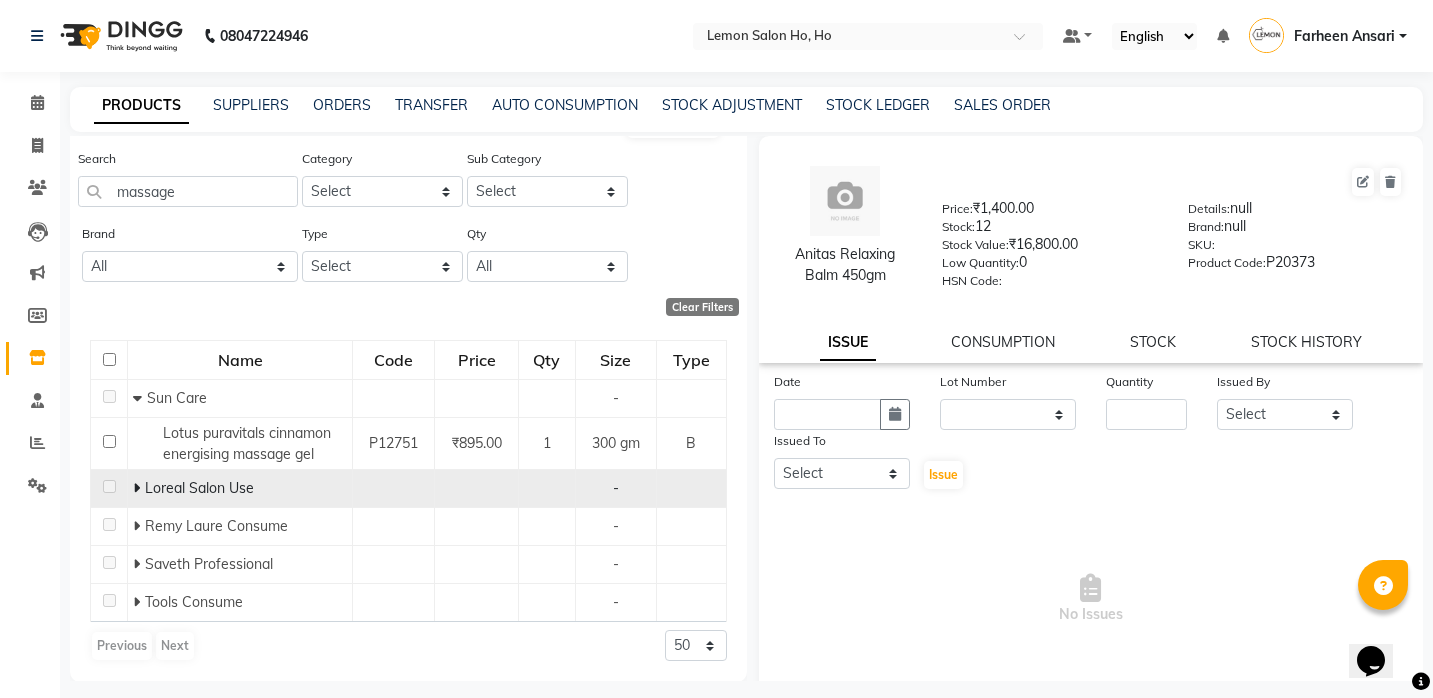click on "Loreal Salon Use" 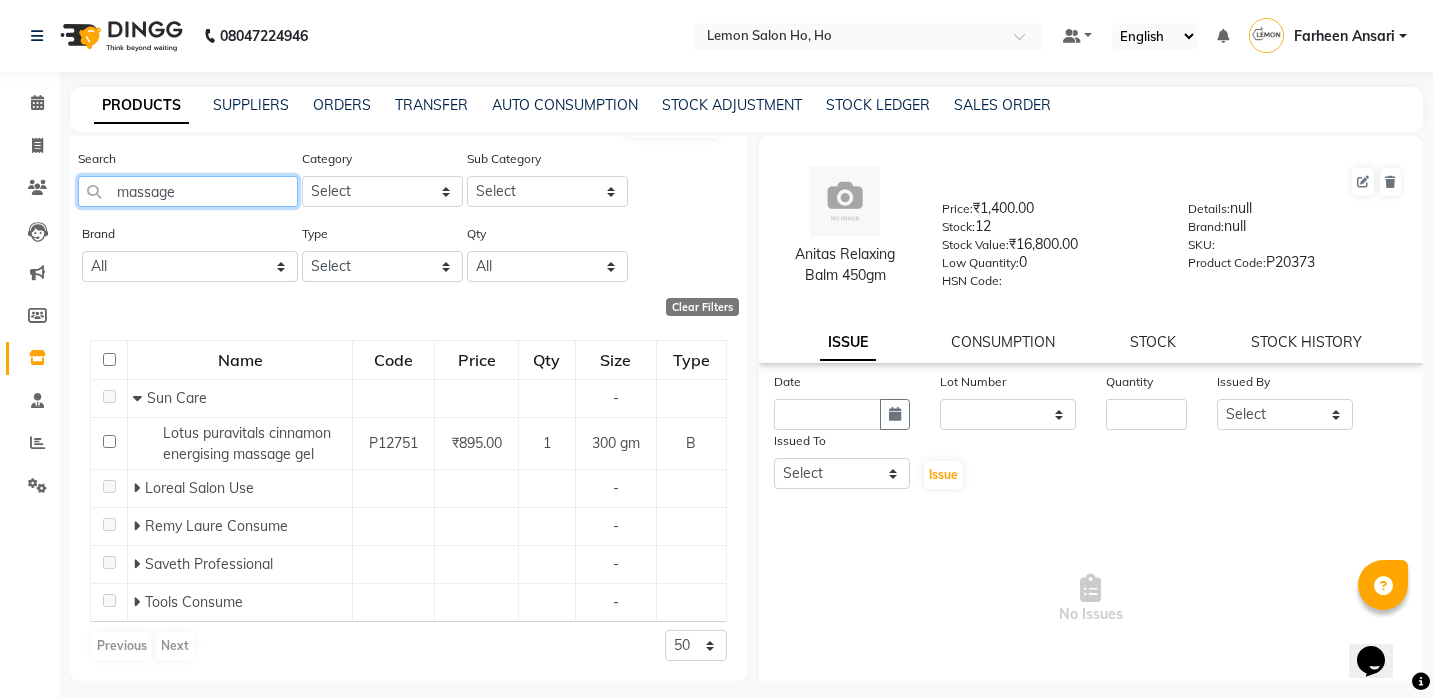 click on "massage" 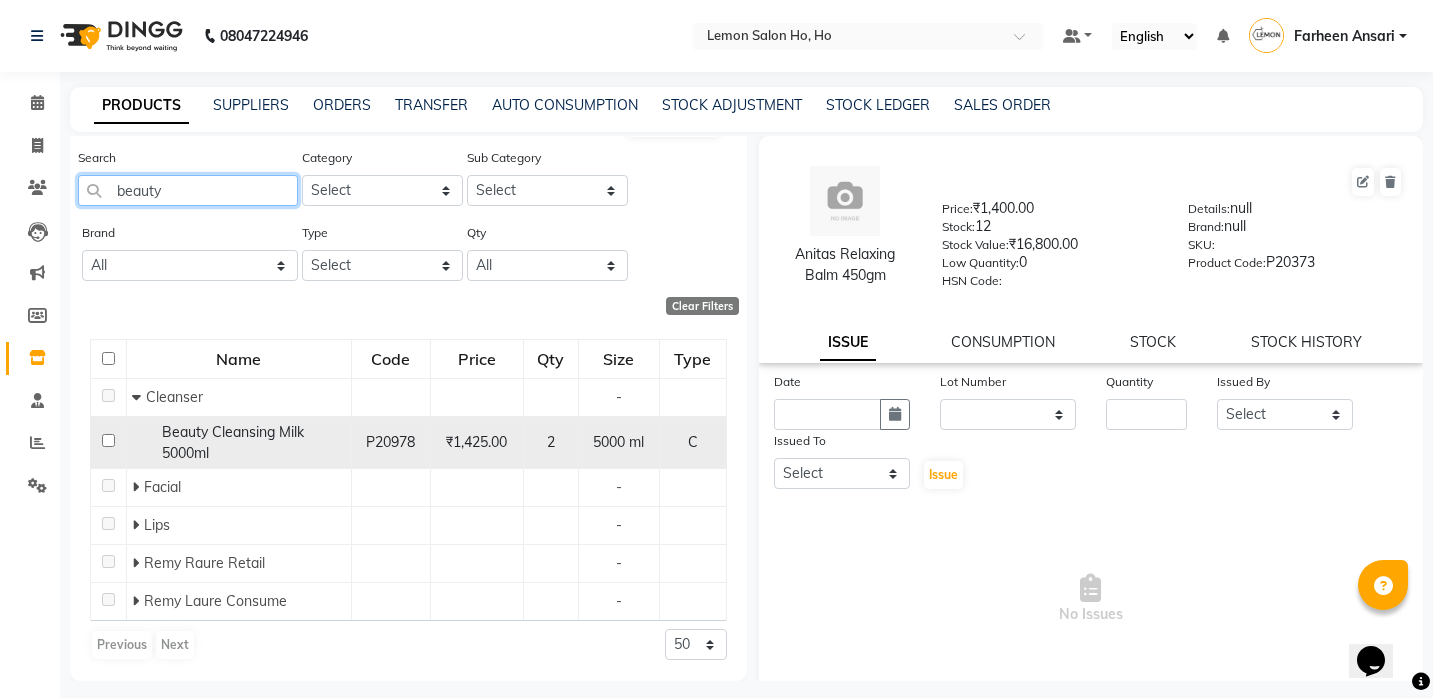 scroll, scrollTop: 29, scrollLeft: 0, axis: vertical 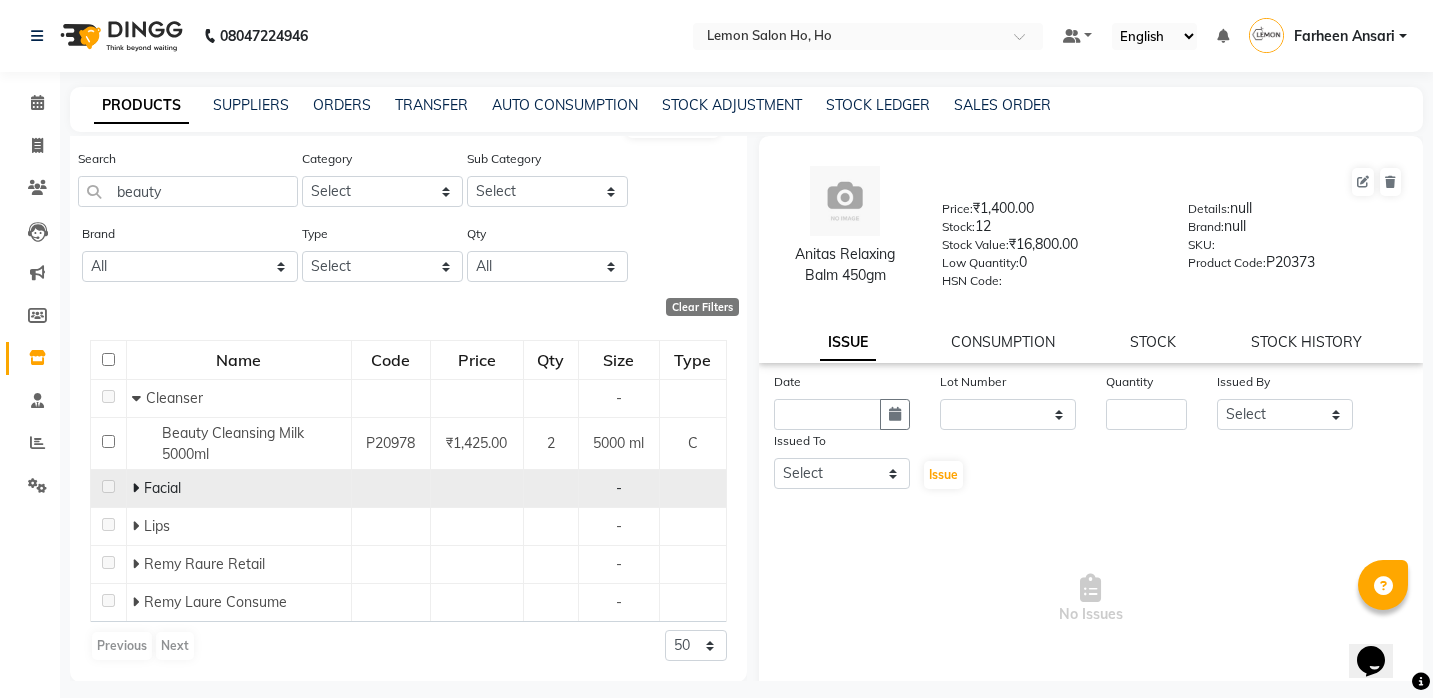 click 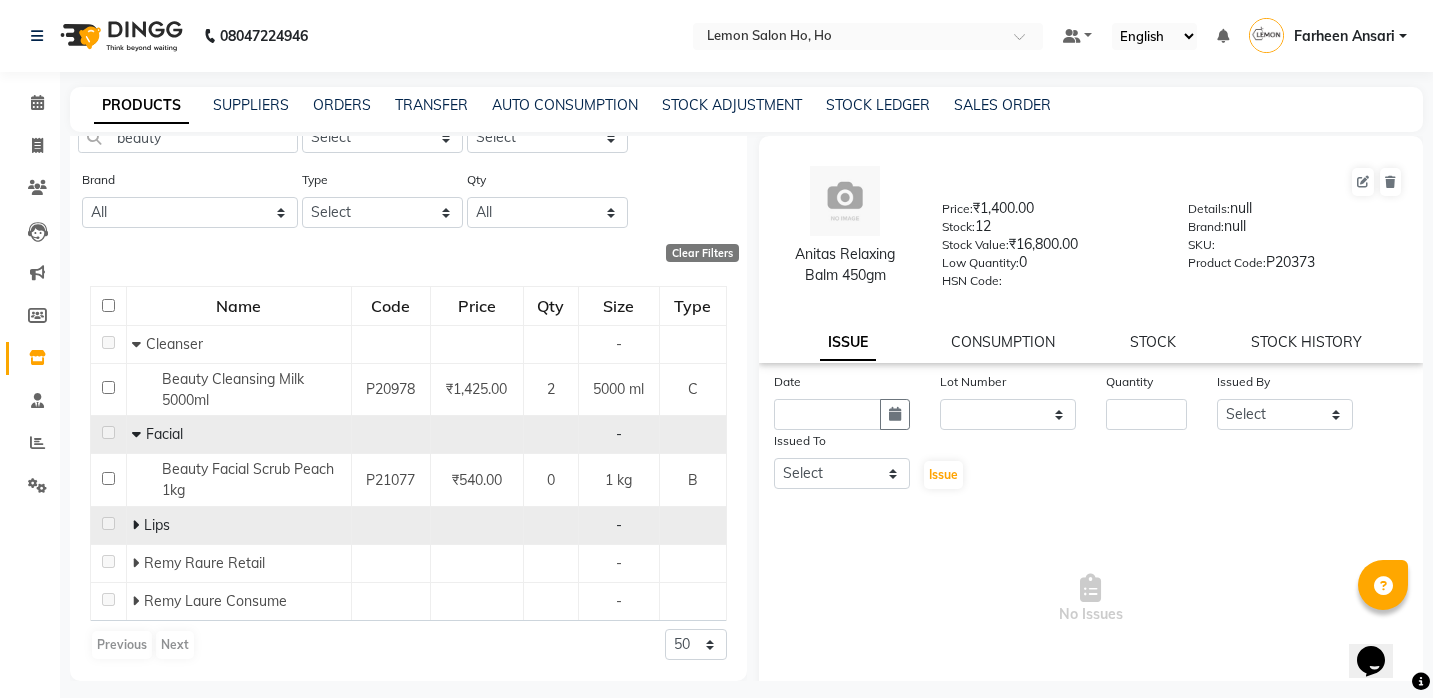 scroll, scrollTop: 82, scrollLeft: 0, axis: vertical 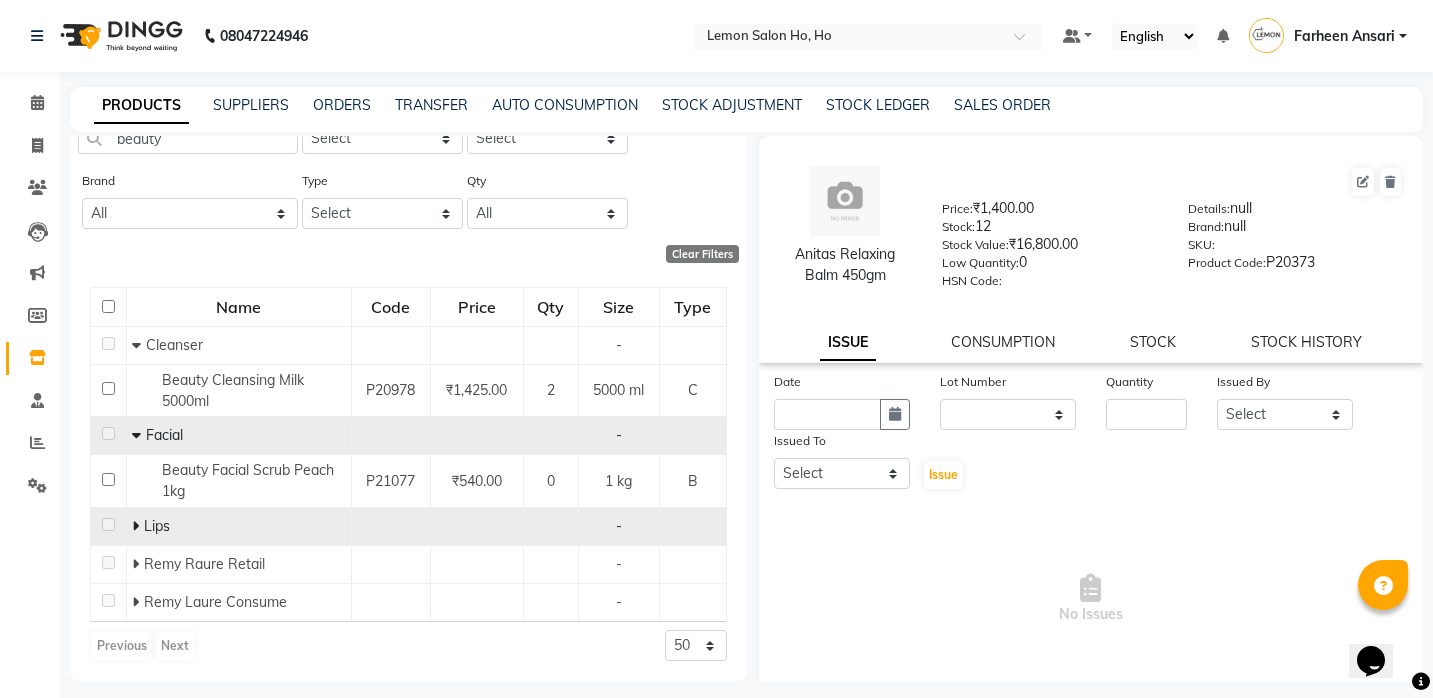 click 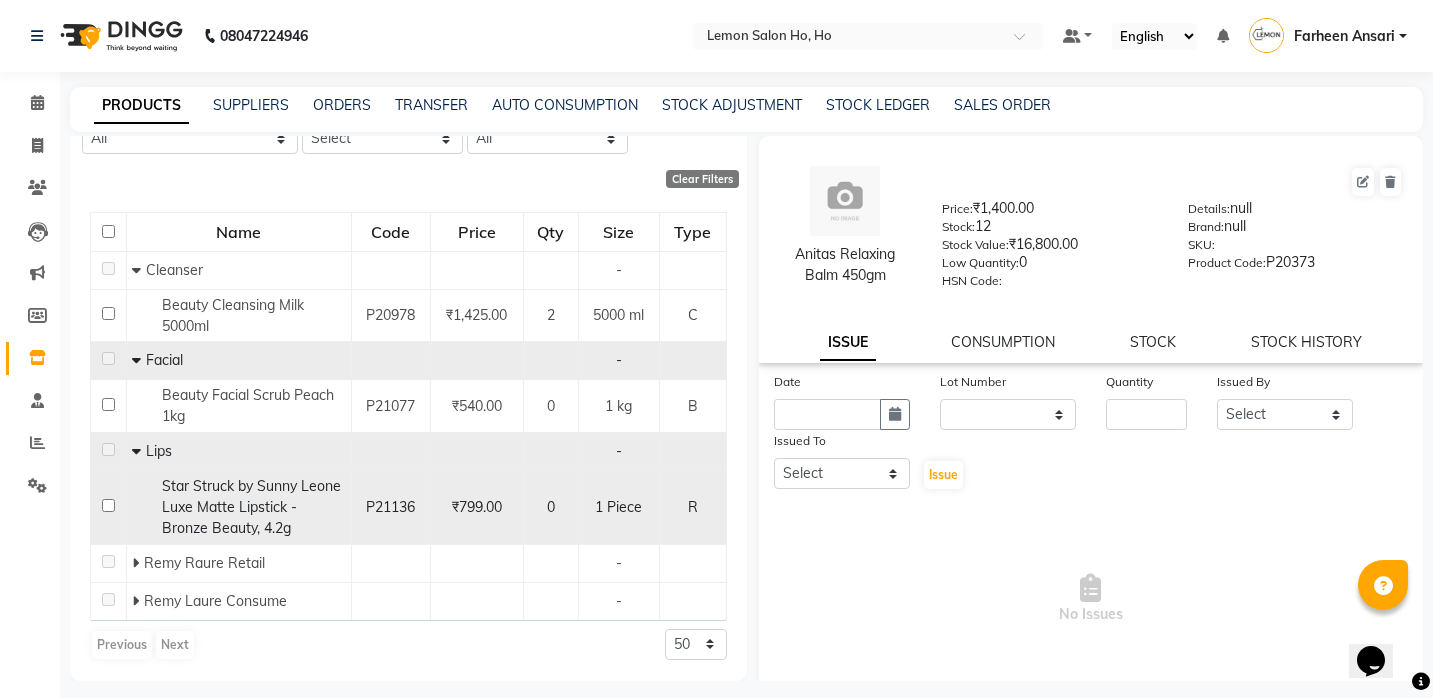 scroll, scrollTop: 156, scrollLeft: 0, axis: vertical 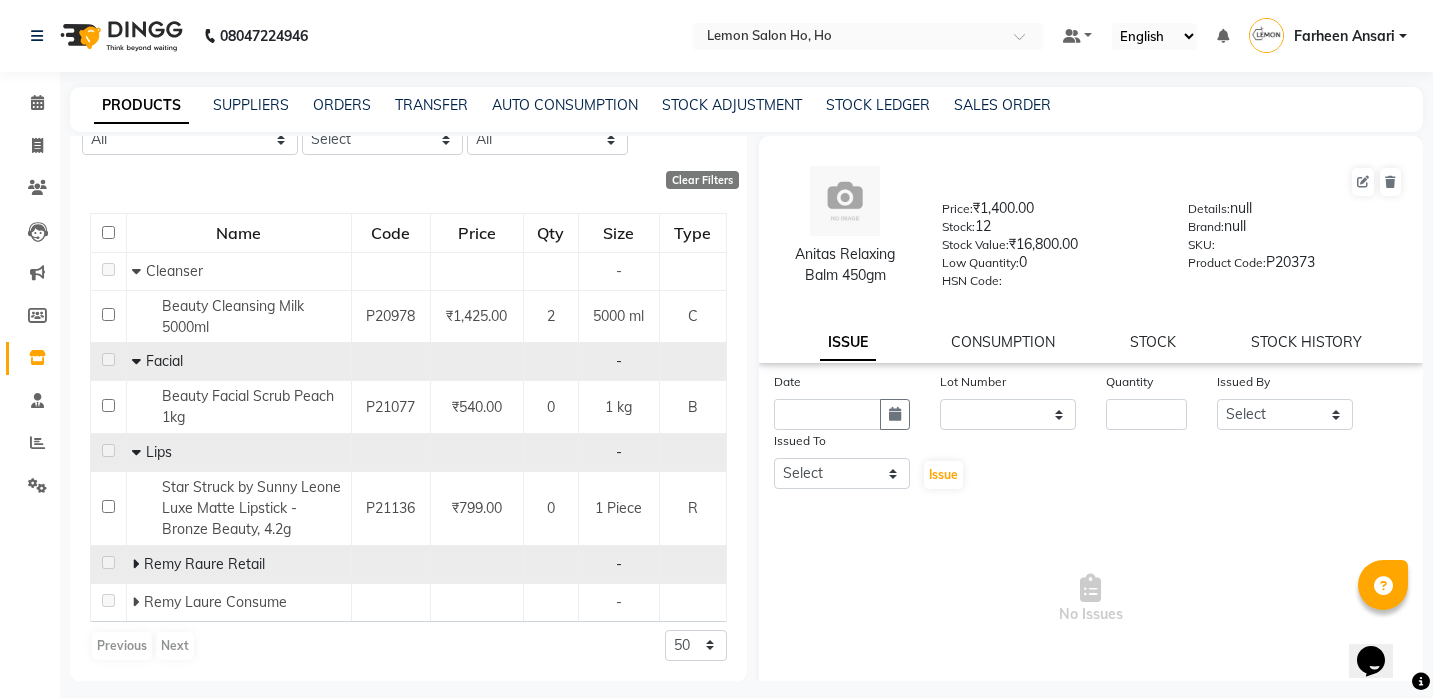 click 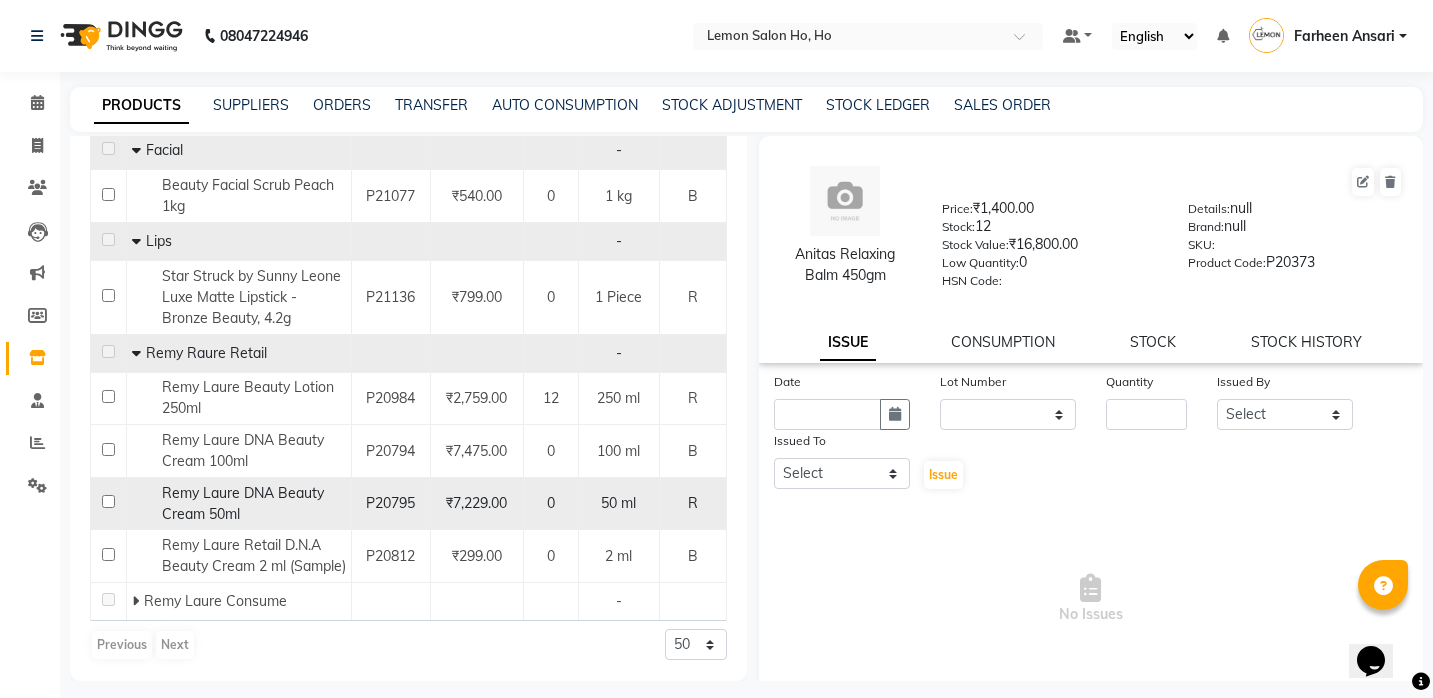 scroll, scrollTop: 387, scrollLeft: 0, axis: vertical 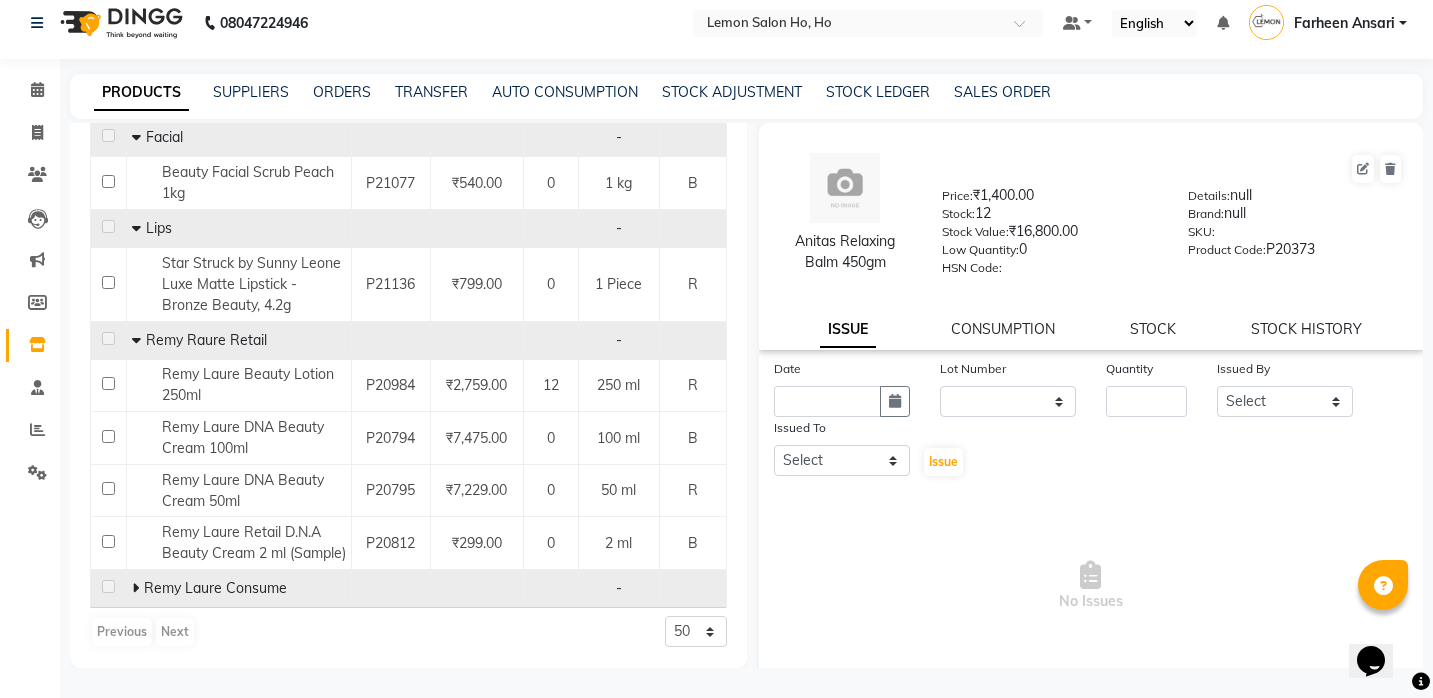 click 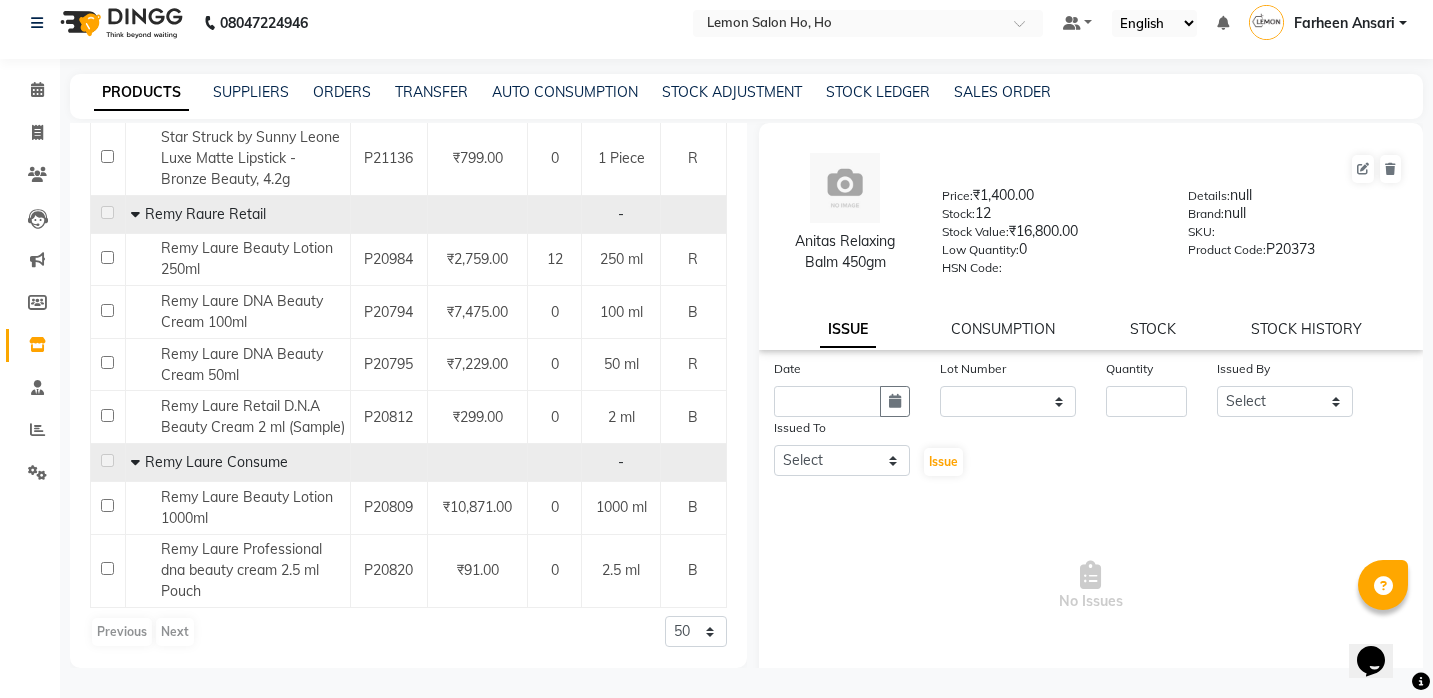scroll, scrollTop: 514, scrollLeft: 0, axis: vertical 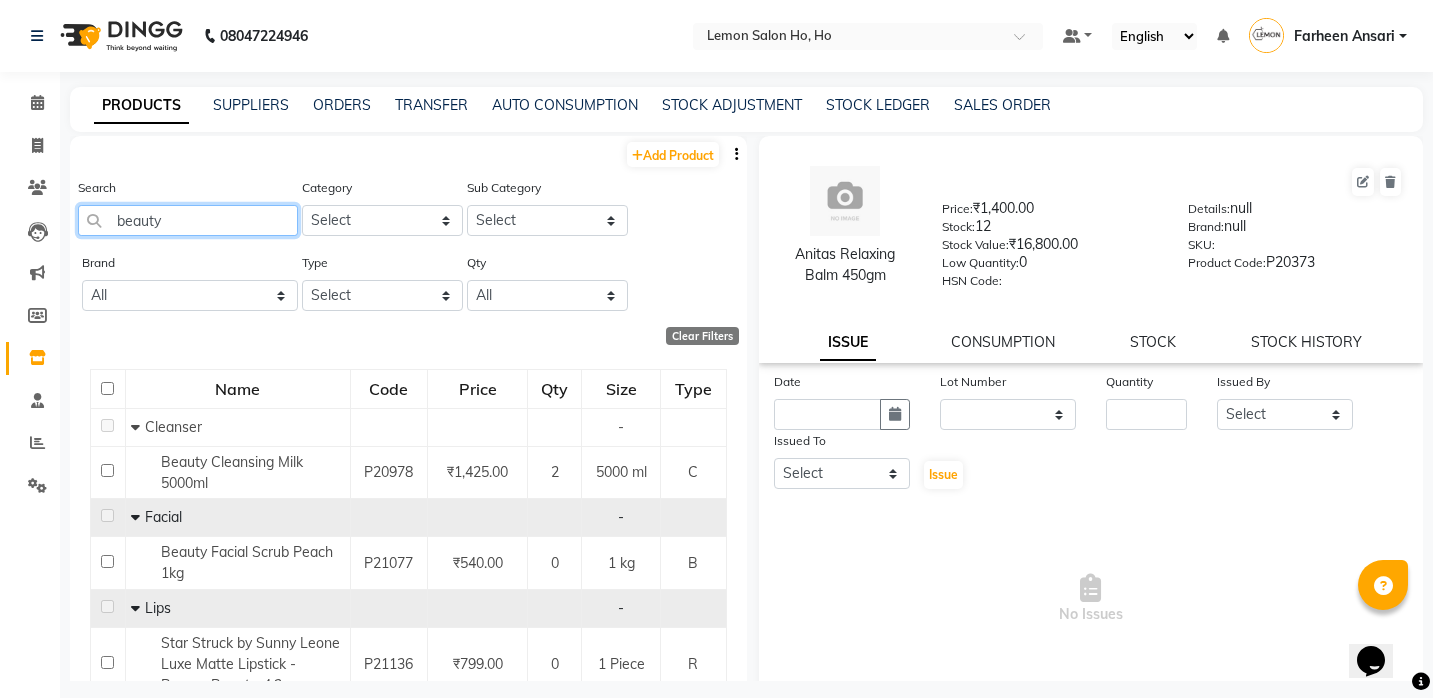 click on "beauty" 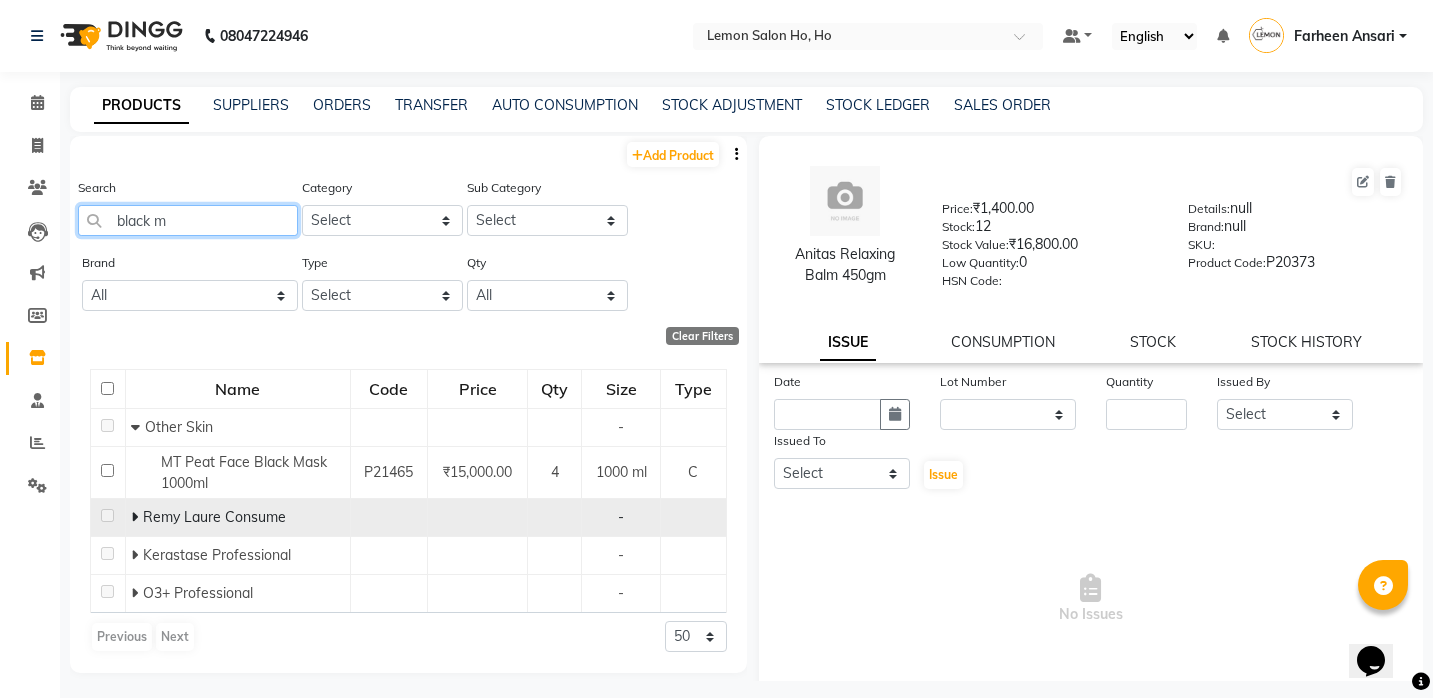 type on "black m" 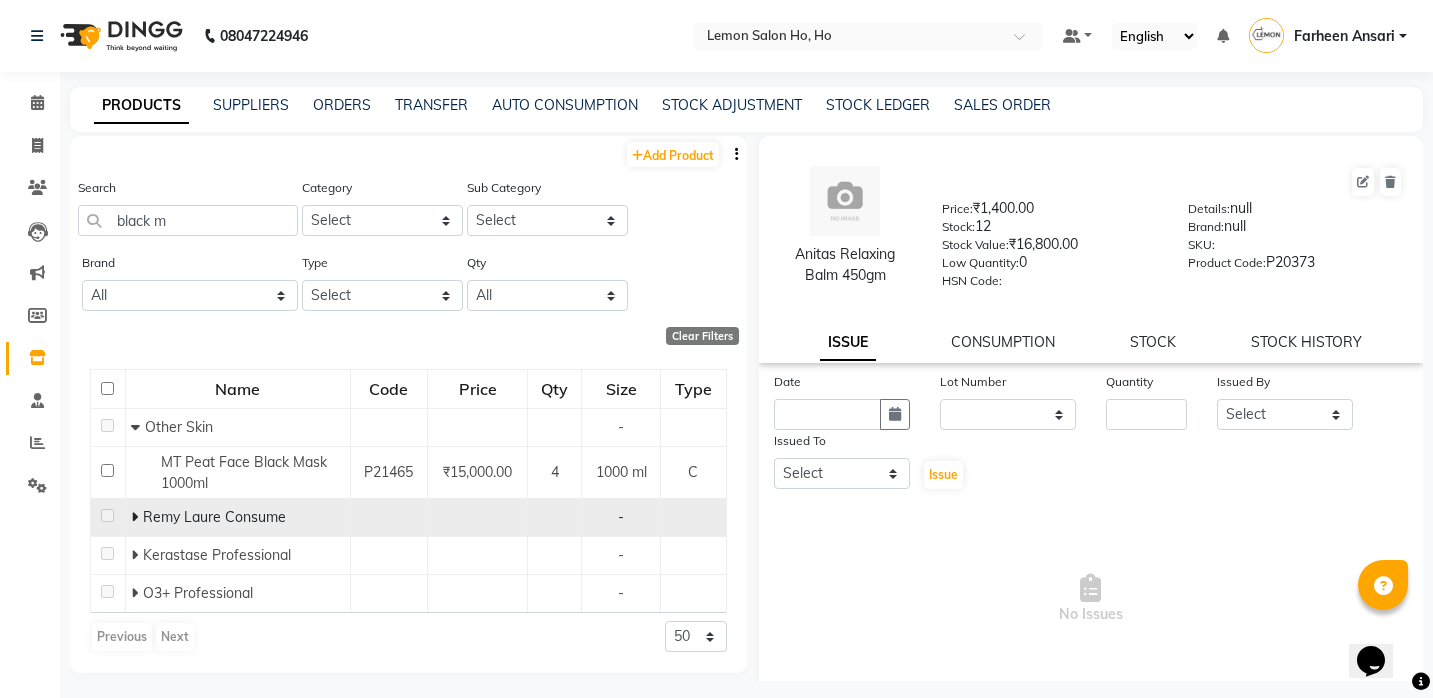 click on "Remy Laure Consume" 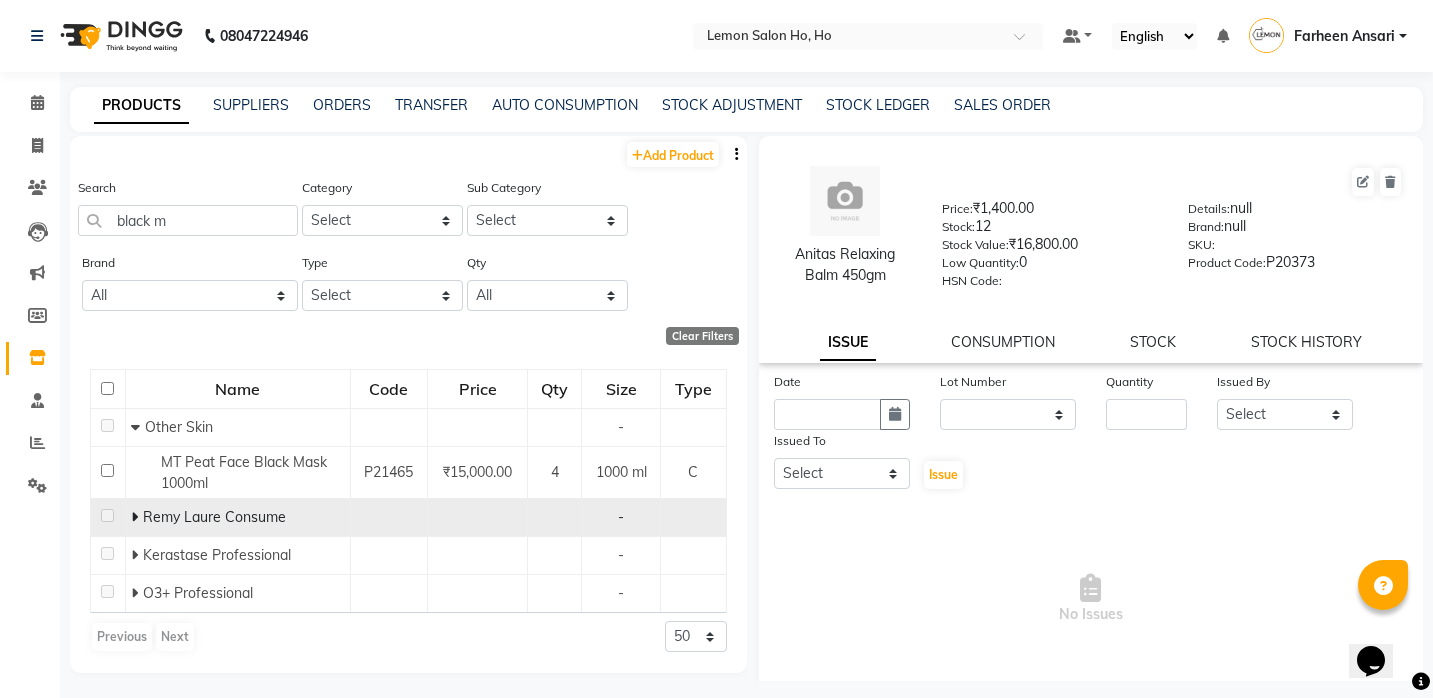 click 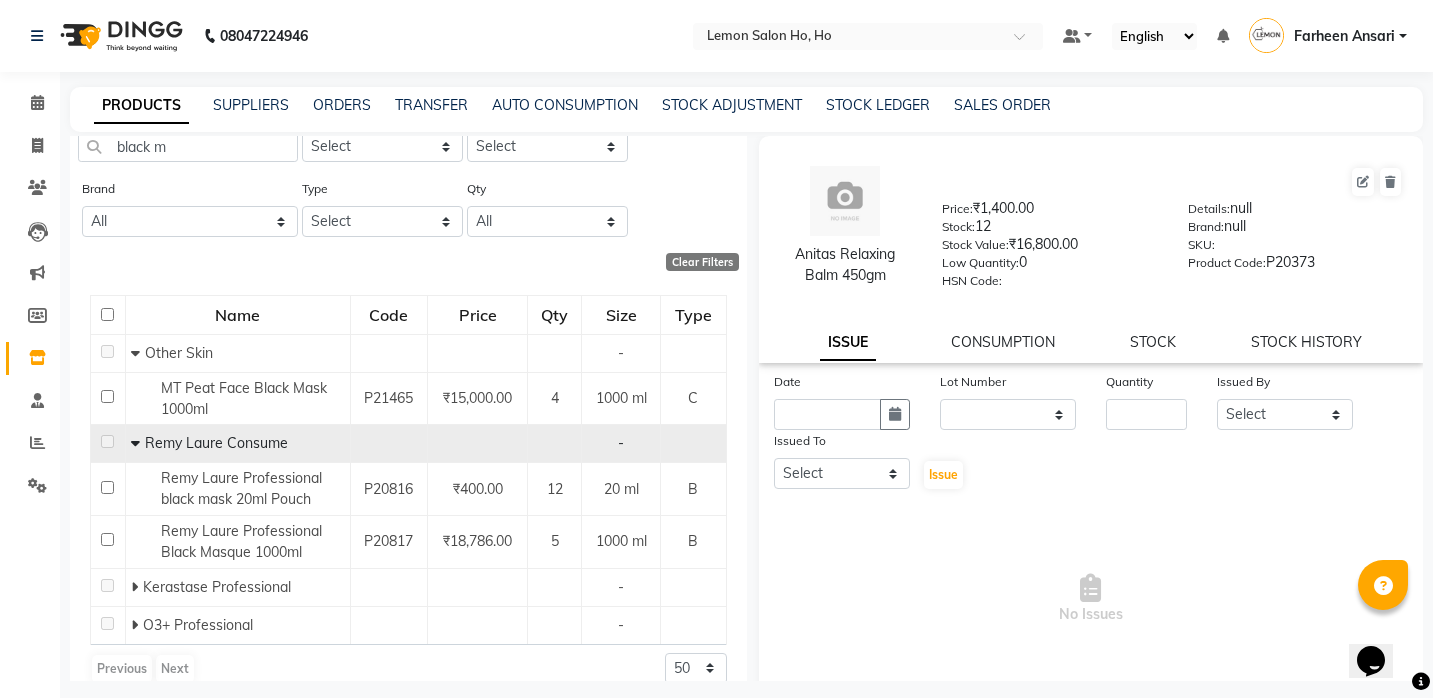 scroll, scrollTop: 82, scrollLeft: 0, axis: vertical 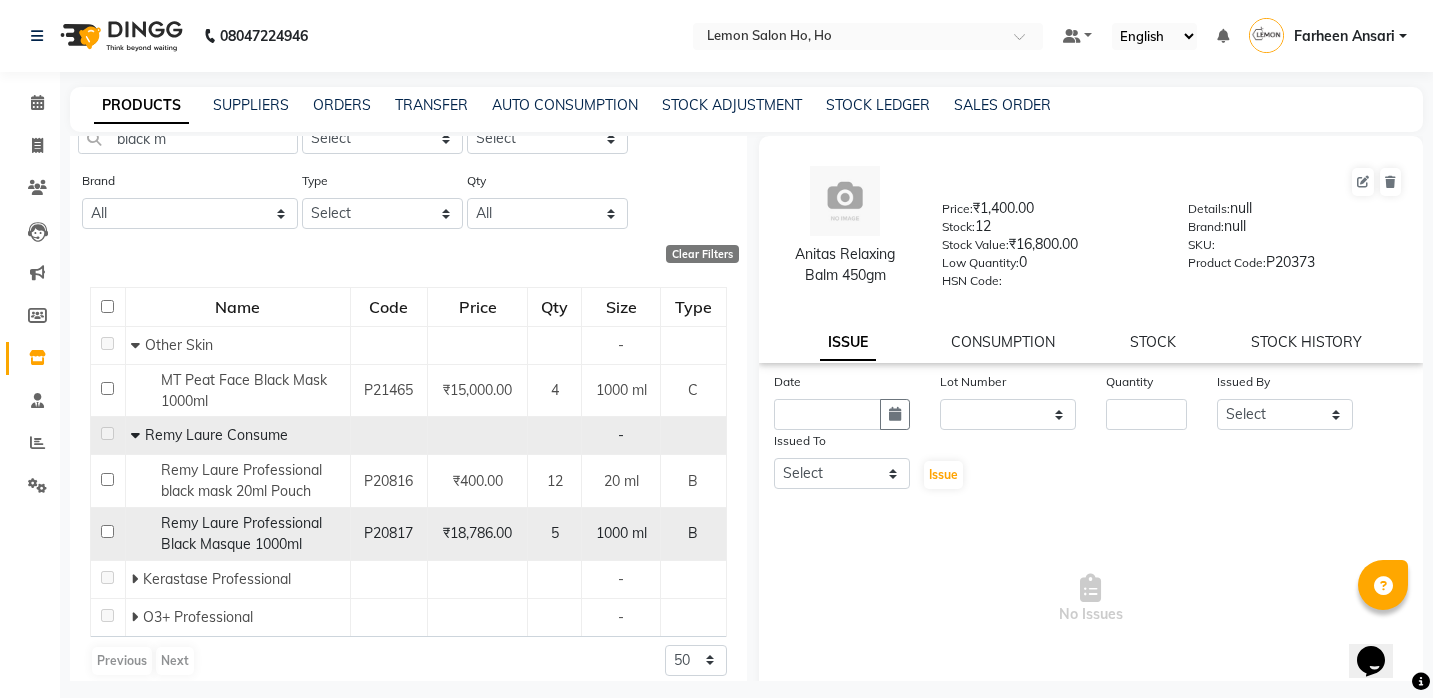 click on "Remy Laure Professional Black Masque 1000ml" 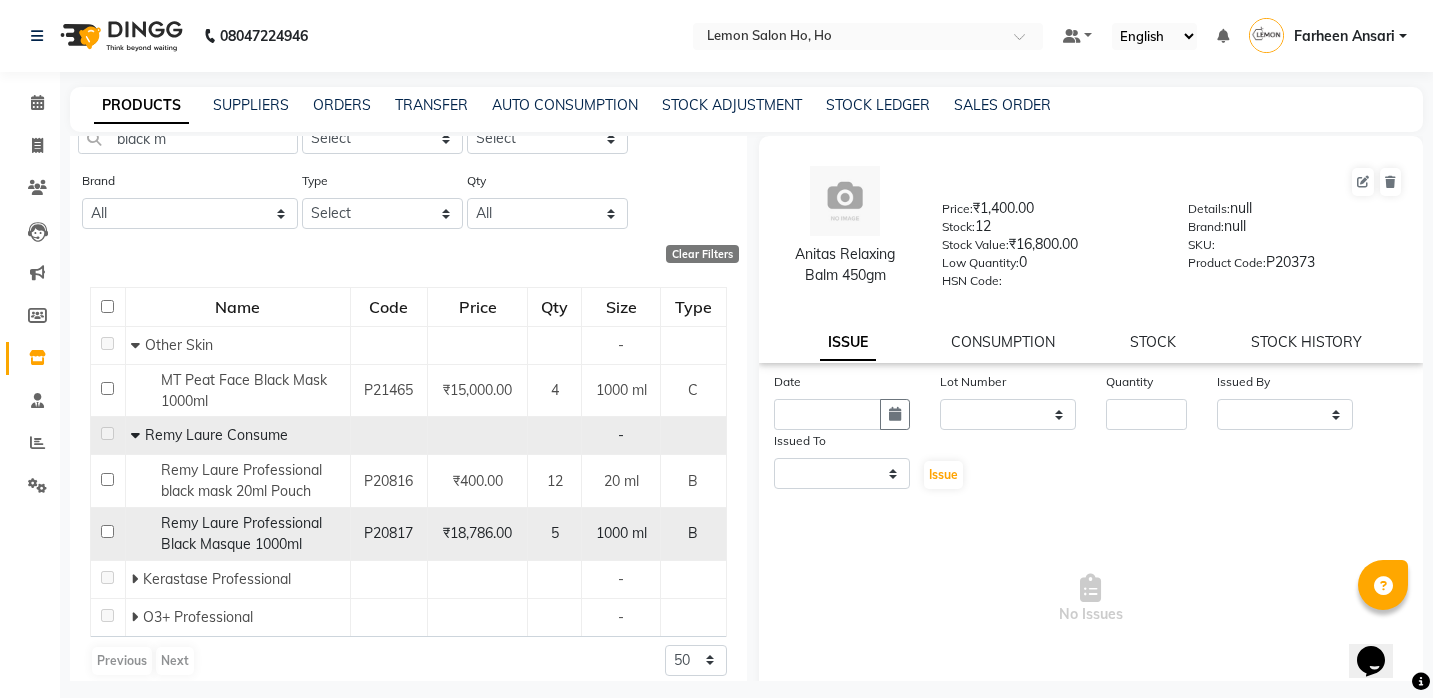 select 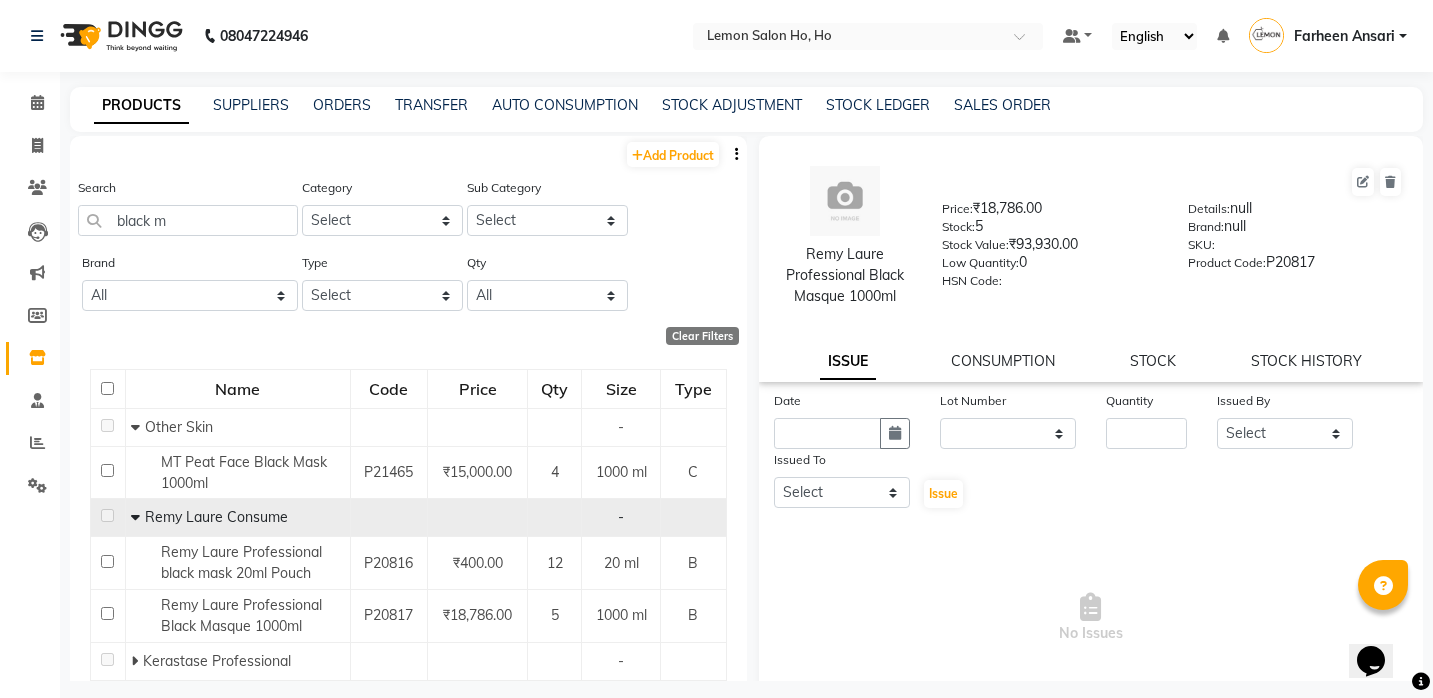 scroll, scrollTop: 0, scrollLeft: 0, axis: both 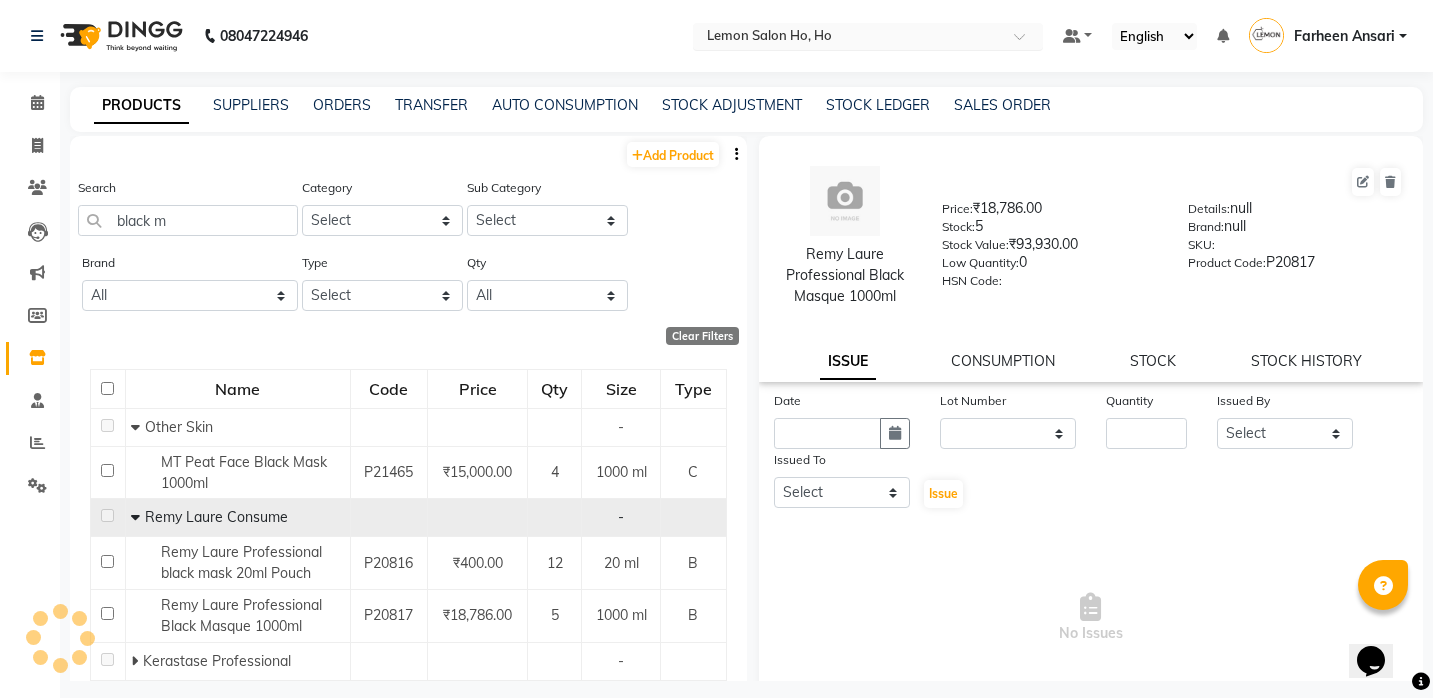 click at bounding box center (848, 38) 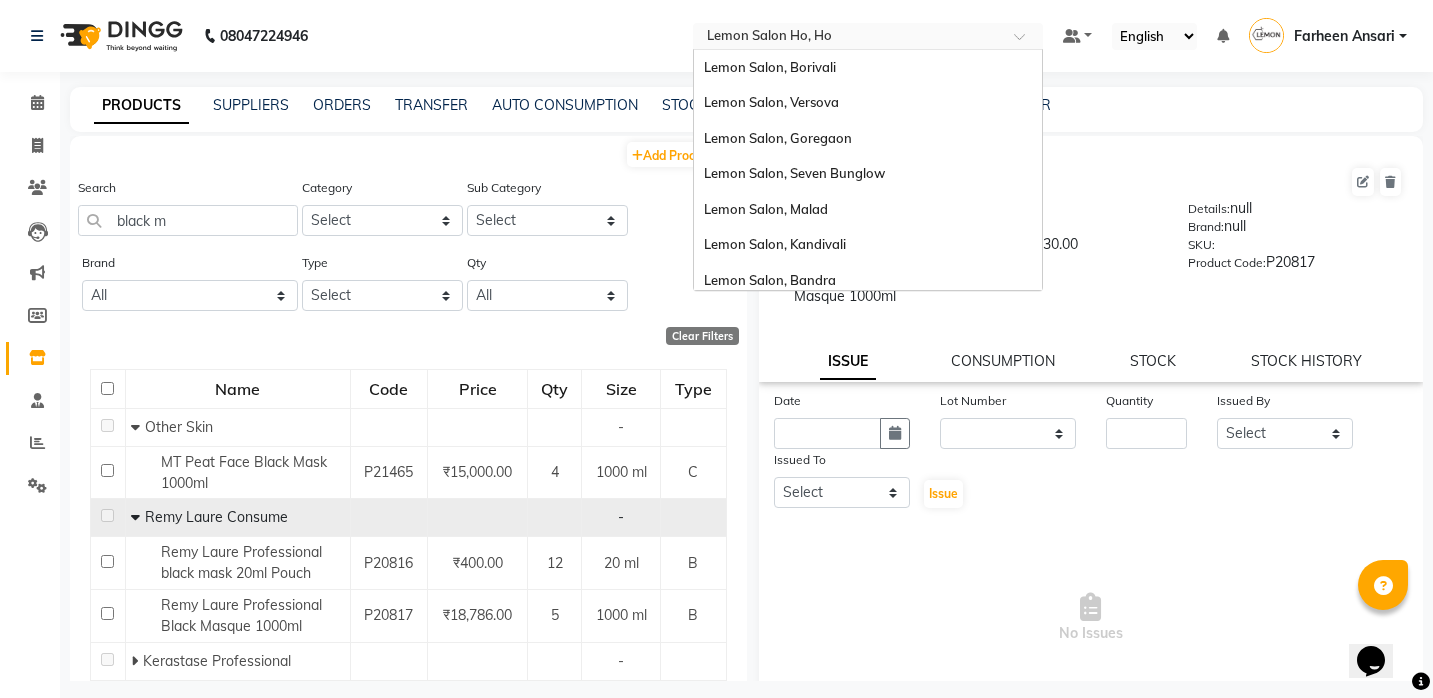 scroll, scrollTop: 180, scrollLeft: 0, axis: vertical 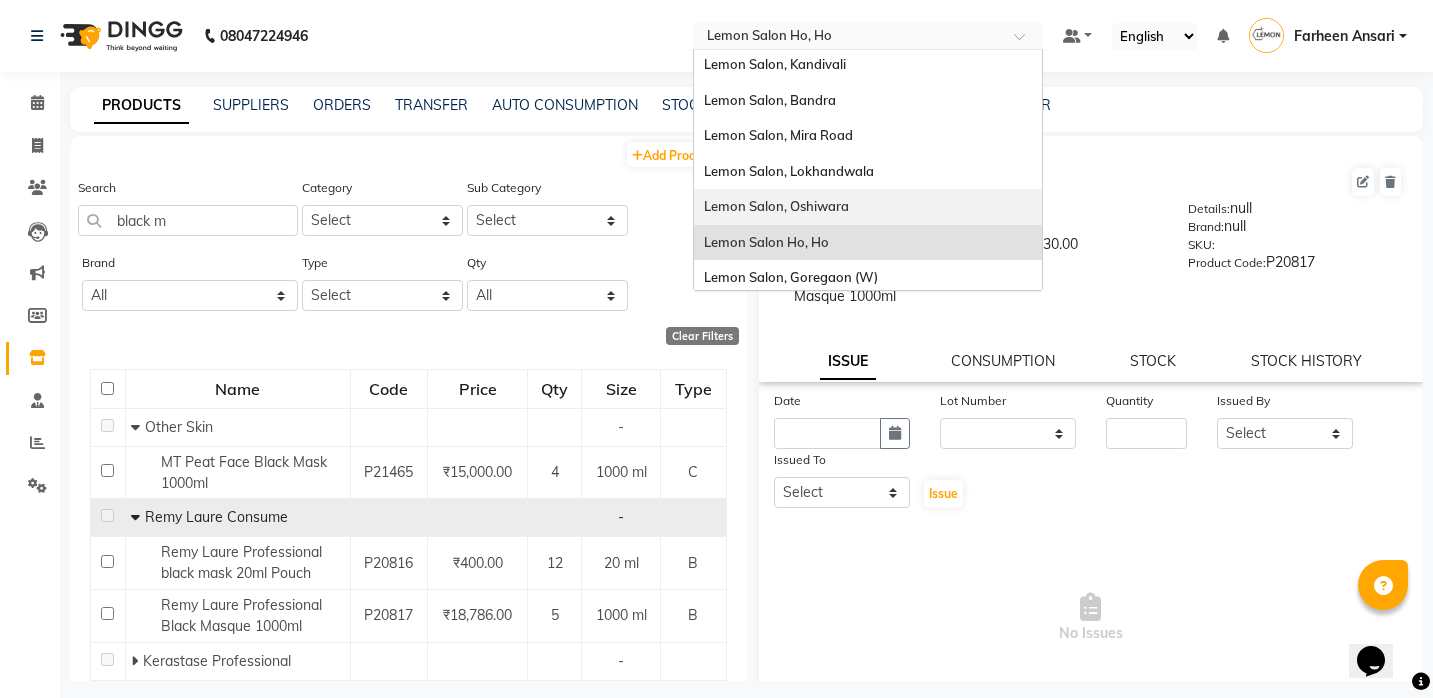 click on "Lemon Salon, Oshiwara" at bounding box center [776, 206] 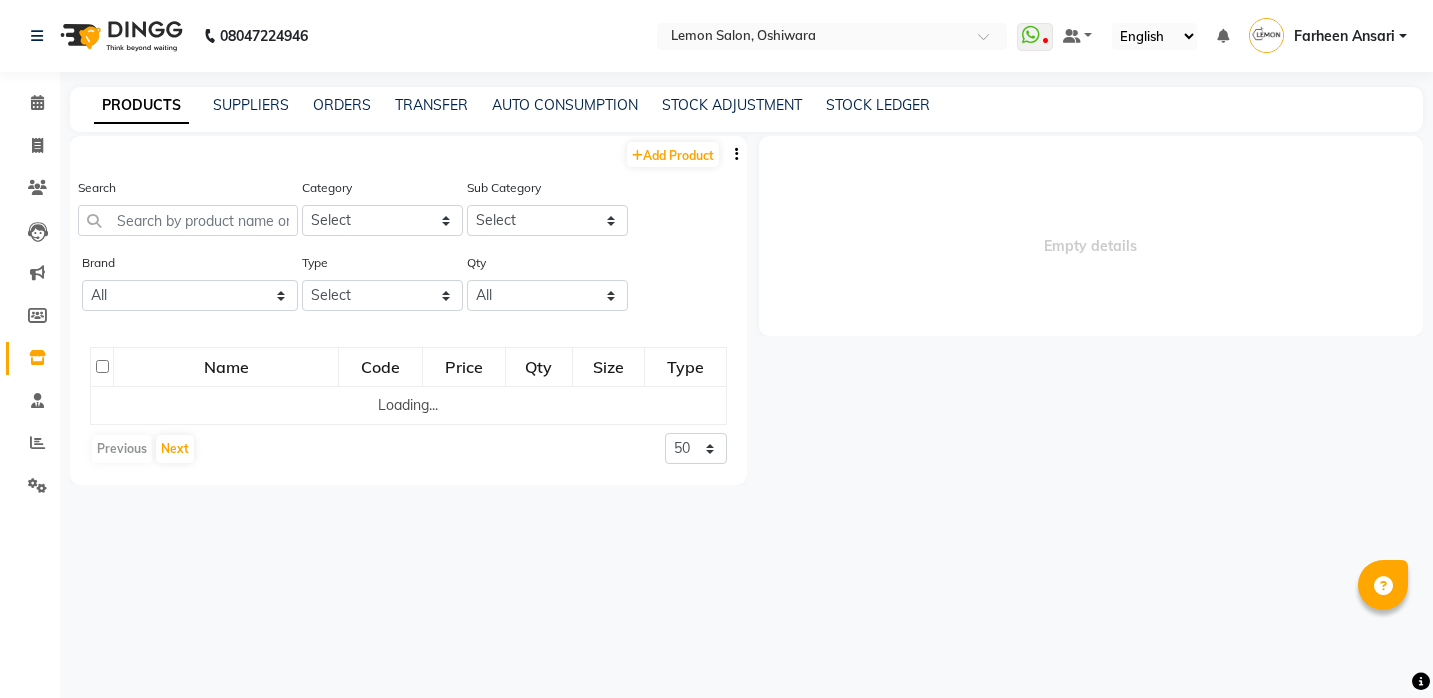 scroll, scrollTop: 0, scrollLeft: 0, axis: both 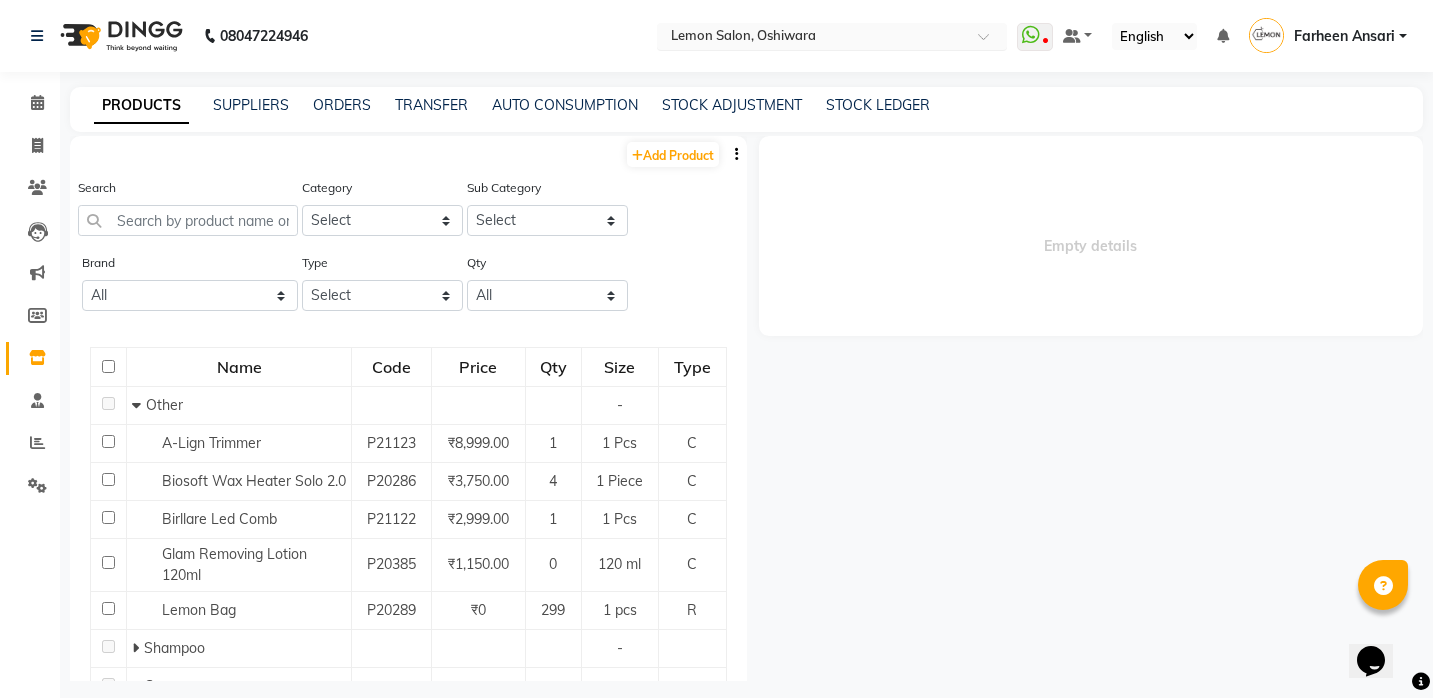 click at bounding box center [812, 38] 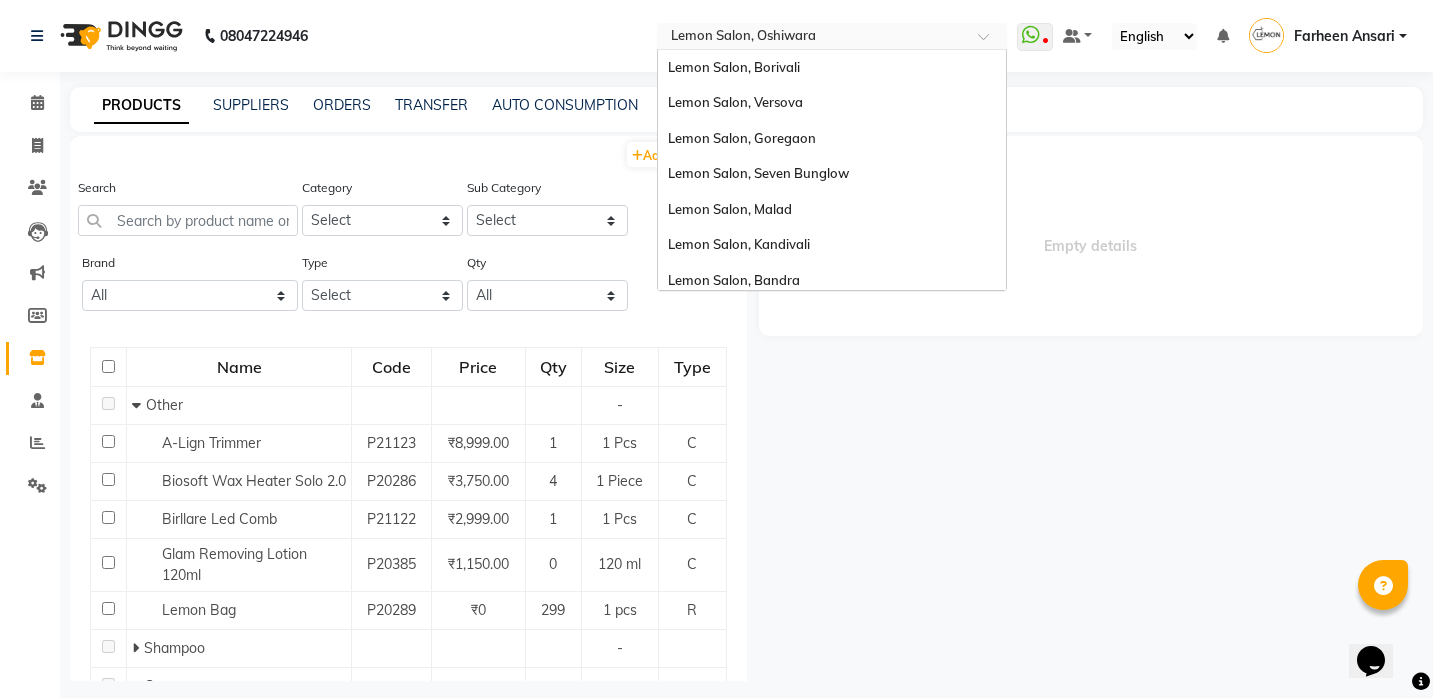 scroll, scrollTop: 180, scrollLeft: 0, axis: vertical 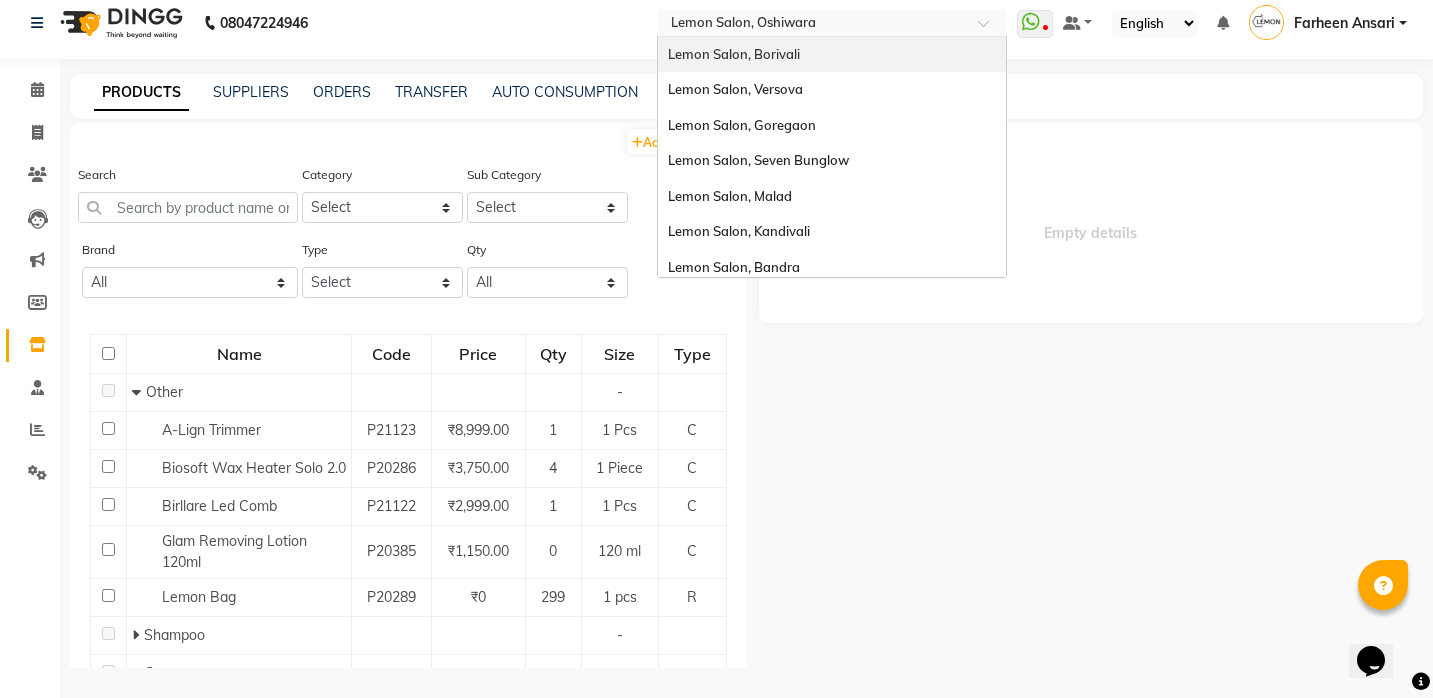 click on "Lemon Salon, Borivali" at bounding box center (734, 54) 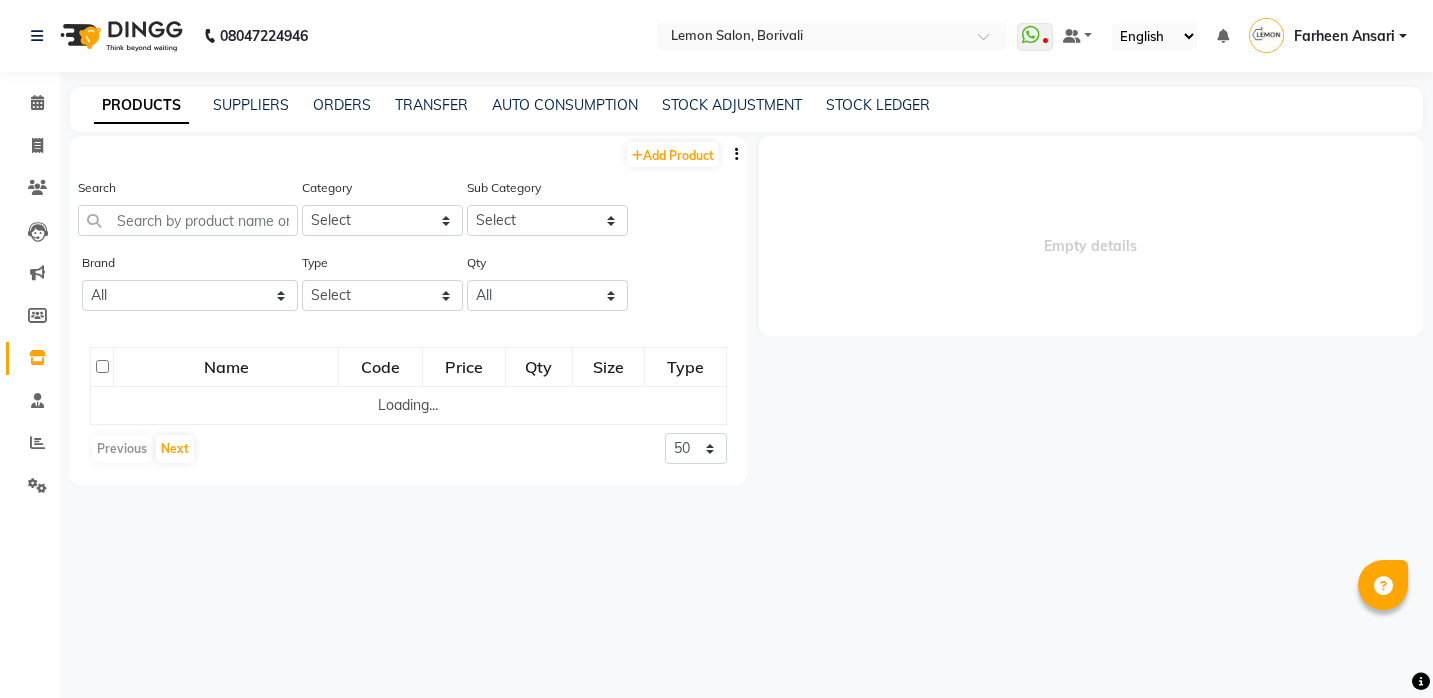 scroll, scrollTop: 0, scrollLeft: 0, axis: both 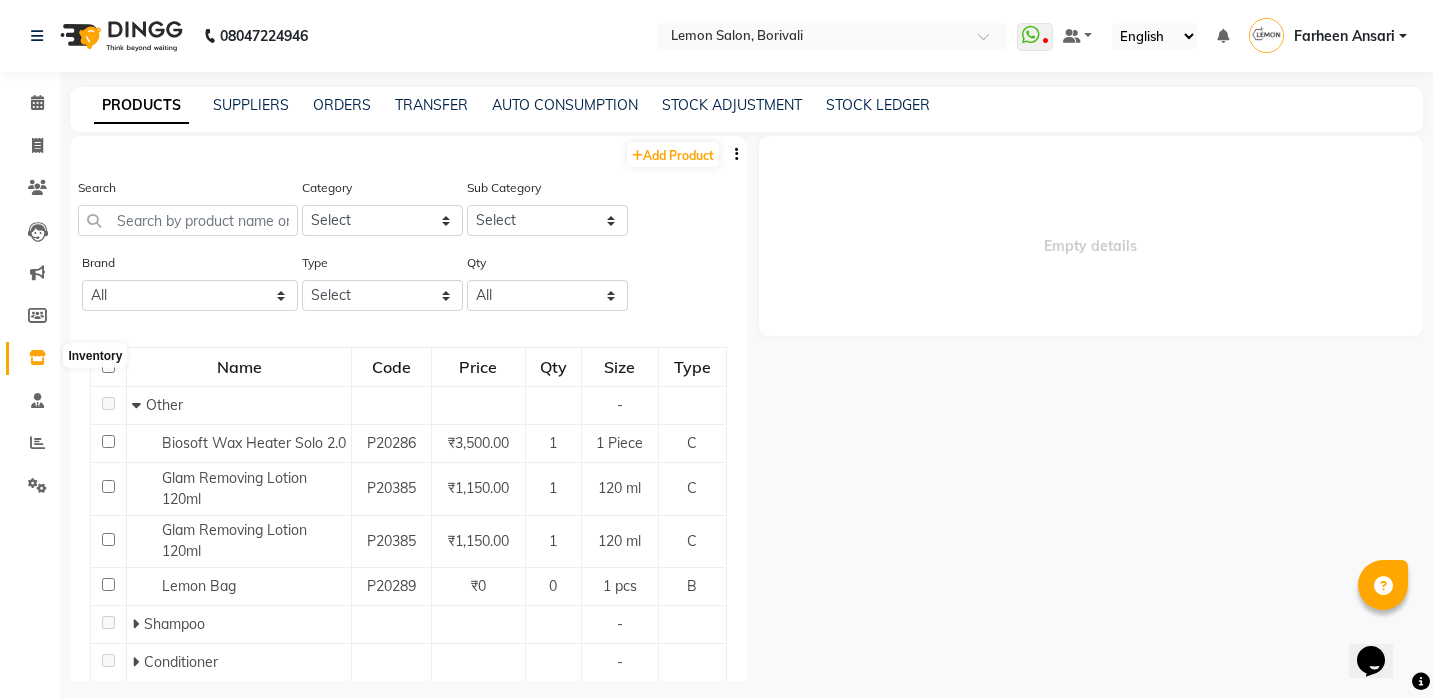 click 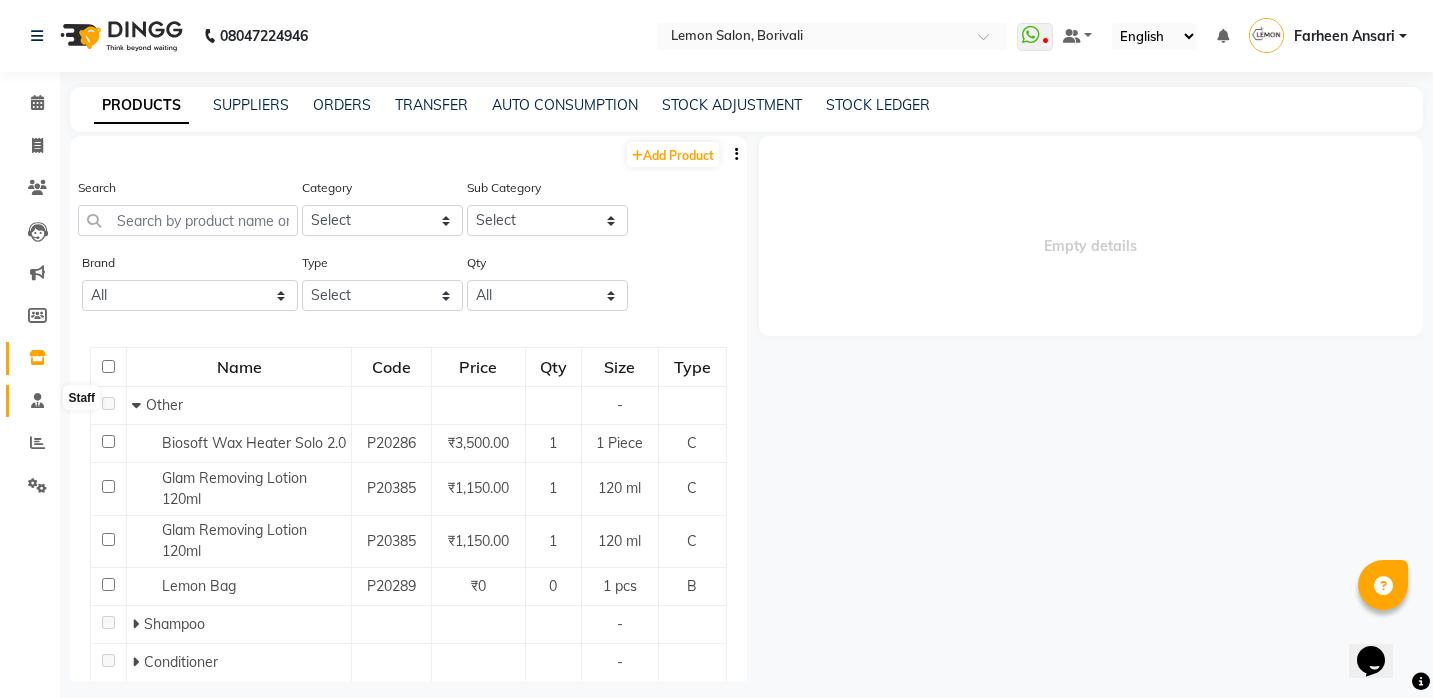 click 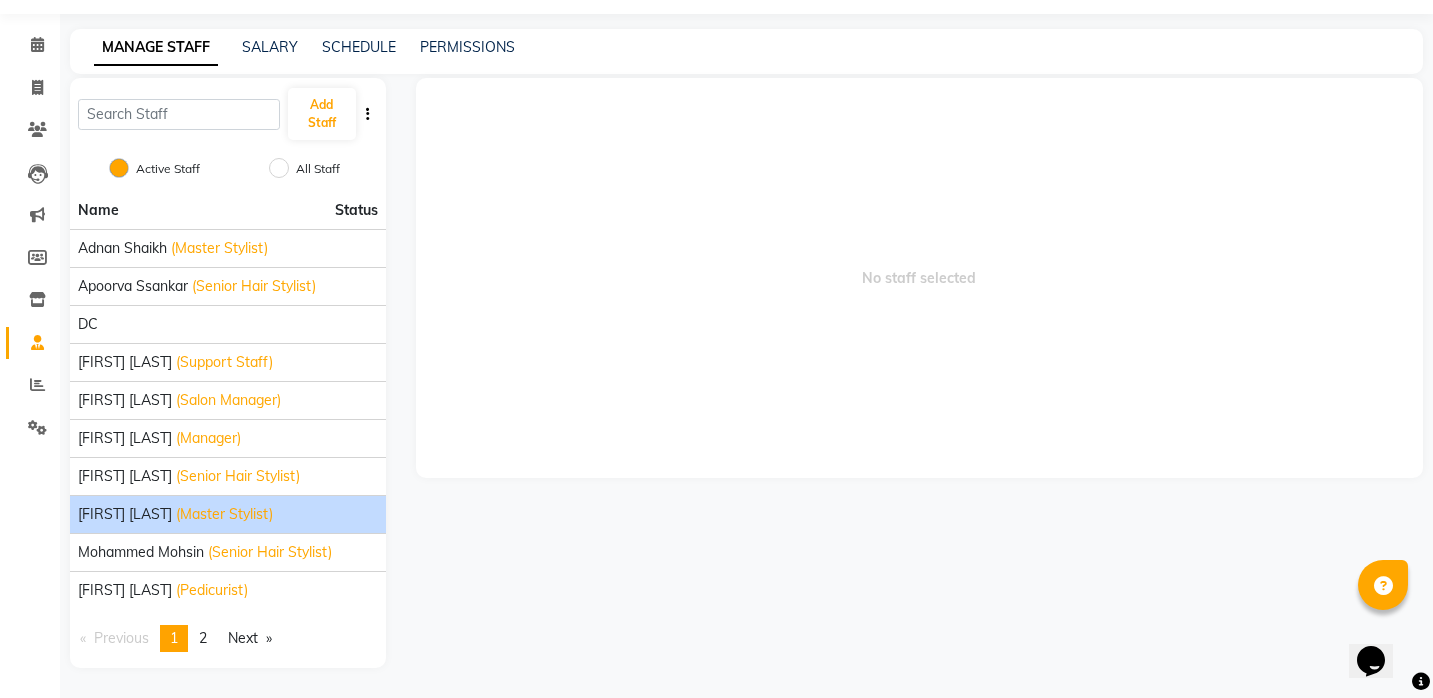 scroll, scrollTop: 58, scrollLeft: 0, axis: vertical 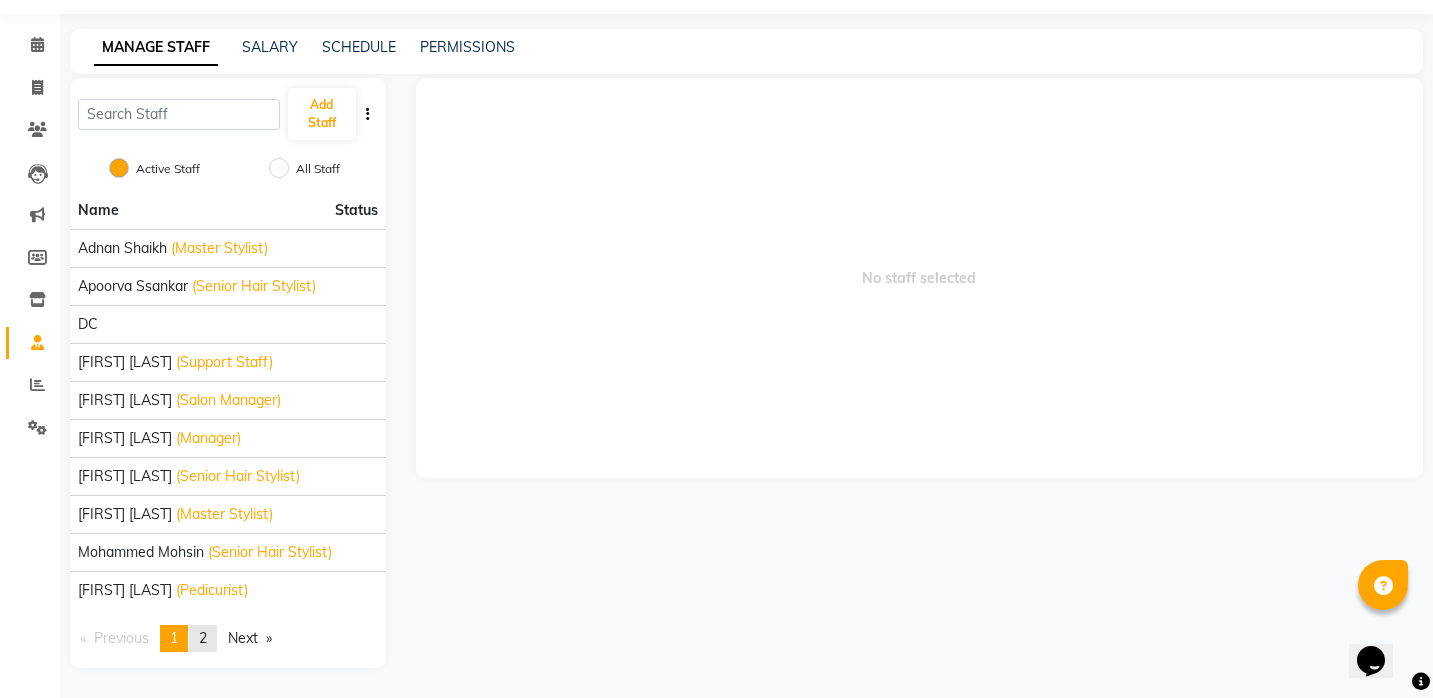 click on "2" at bounding box center [203, 638] 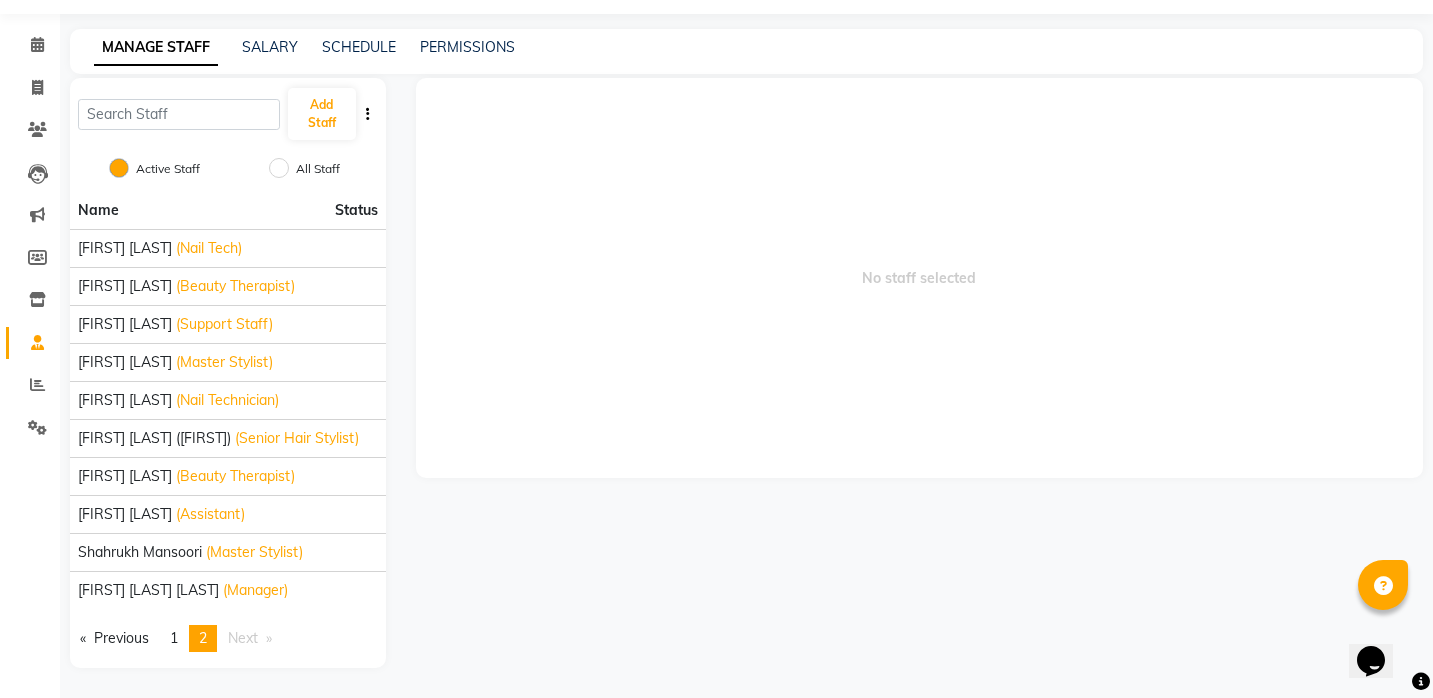 scroll, scrollTop: 0, scrollLeft: 0, axis: both 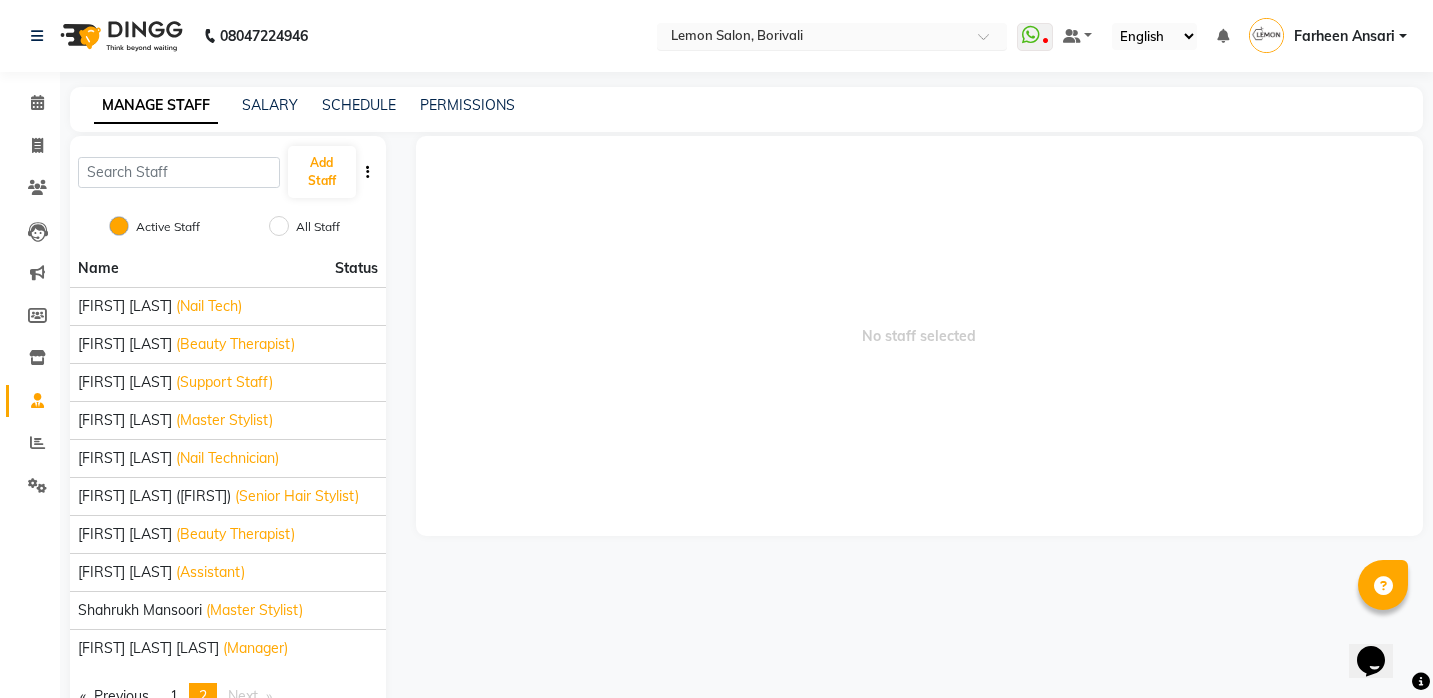 click at bounding box center [812, 38] 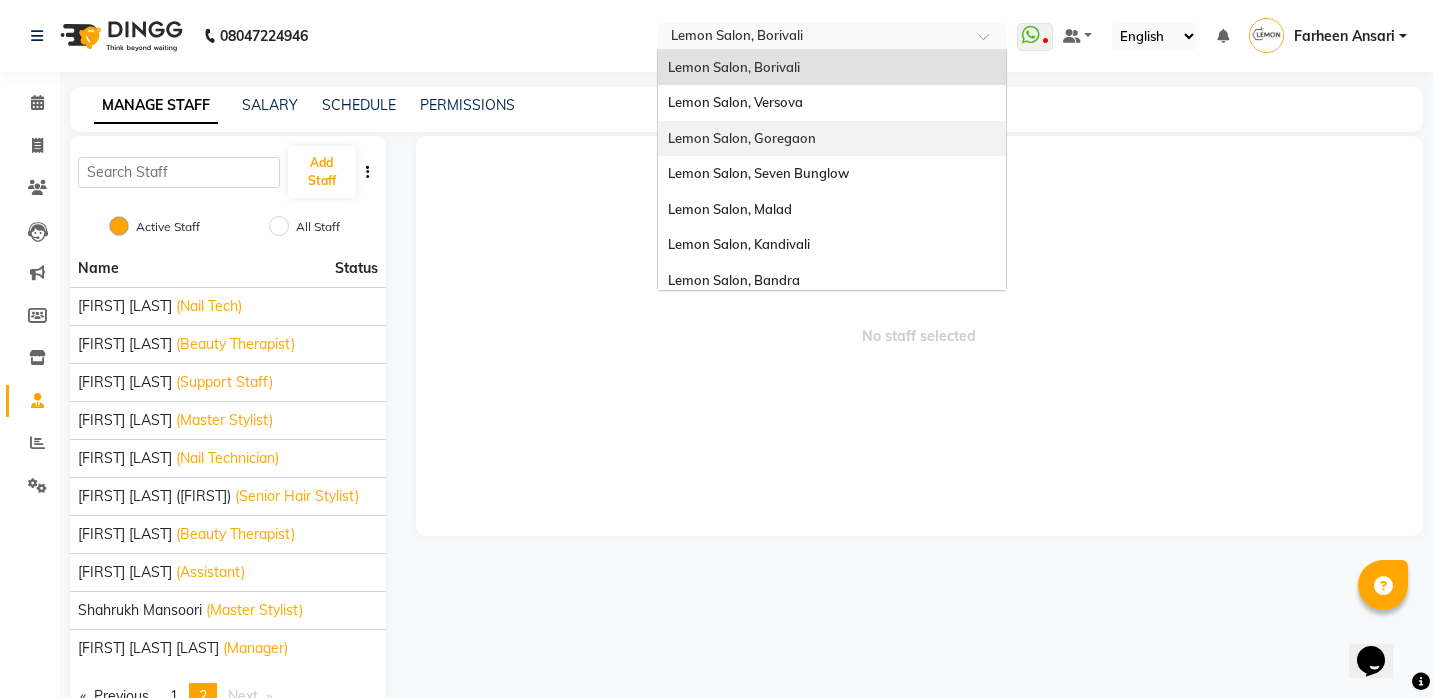 click on "Lemon Salon, Goregaon" at bounding box center (742, 138) 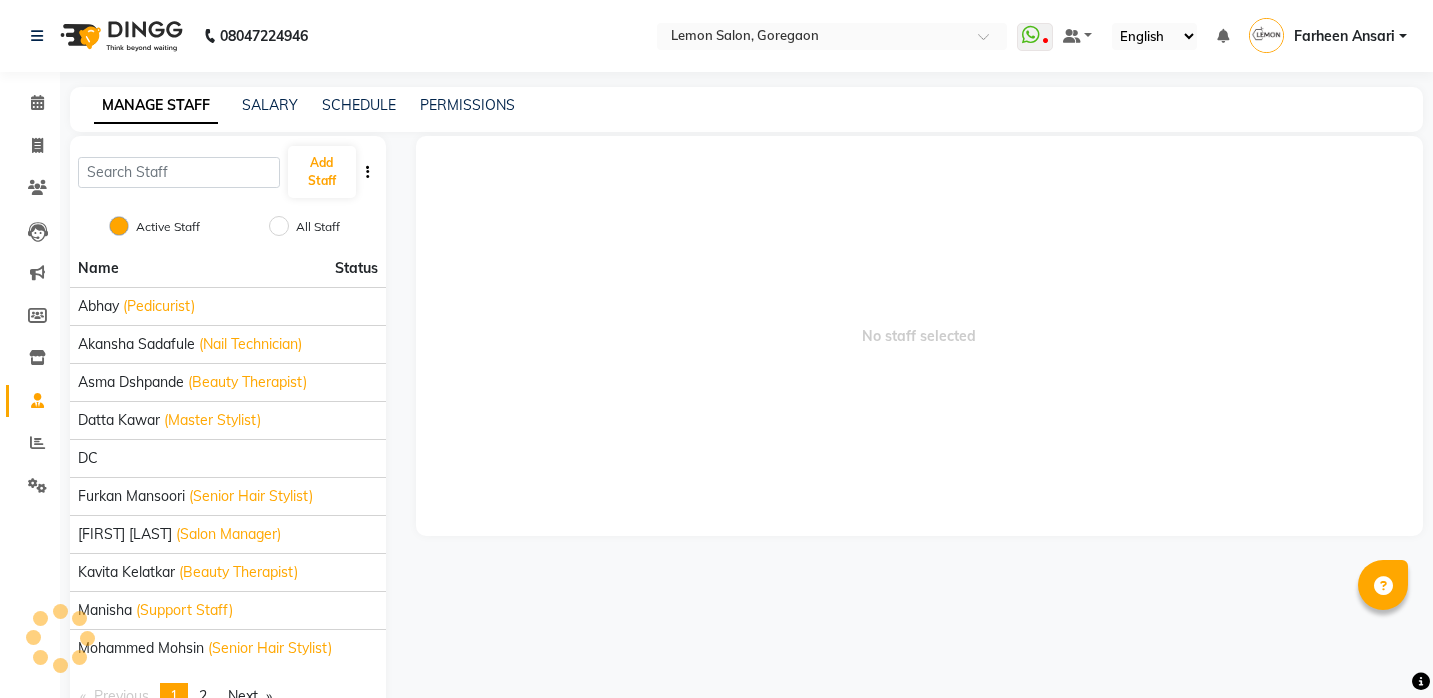 scroll, scrollTop: 0, scrollLeft: 0, axis: both 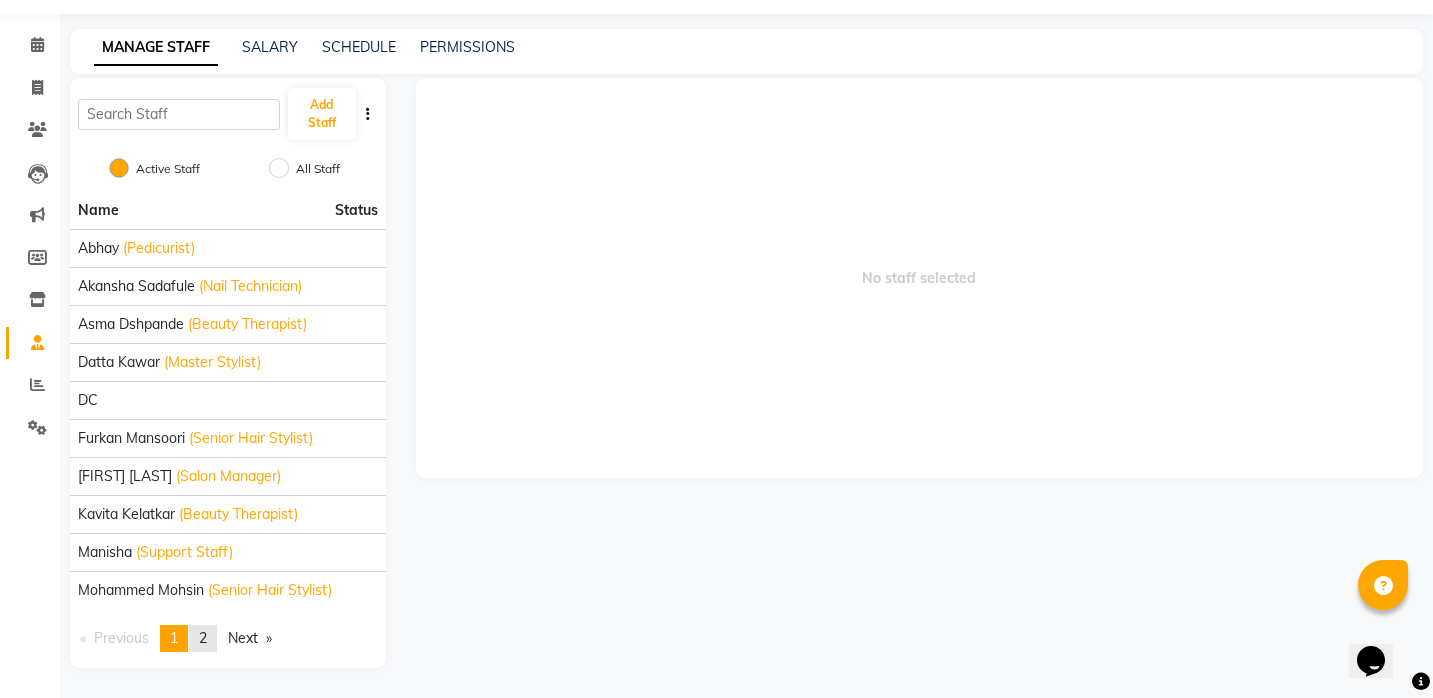click on "page  2" at bounding box center (203, 638) 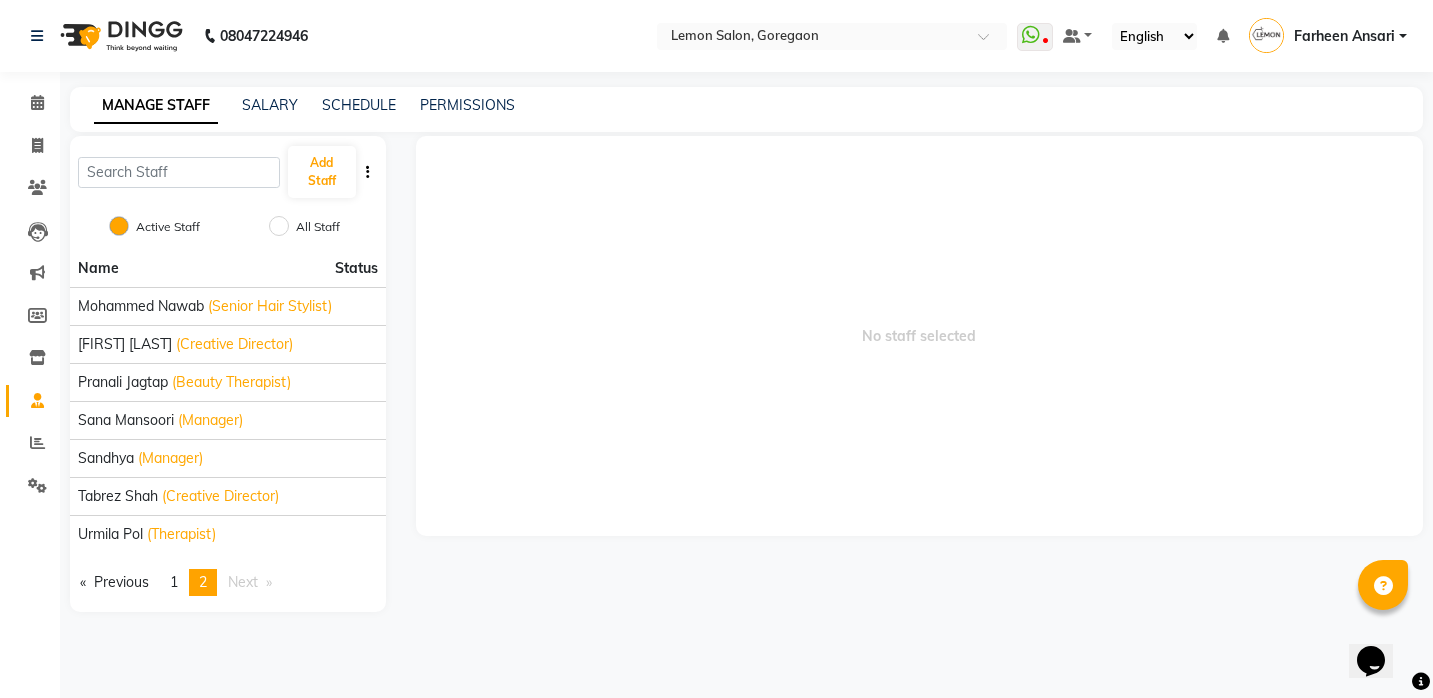 scroll, scrollTop: 0, scrollLeft: 0, axis: both 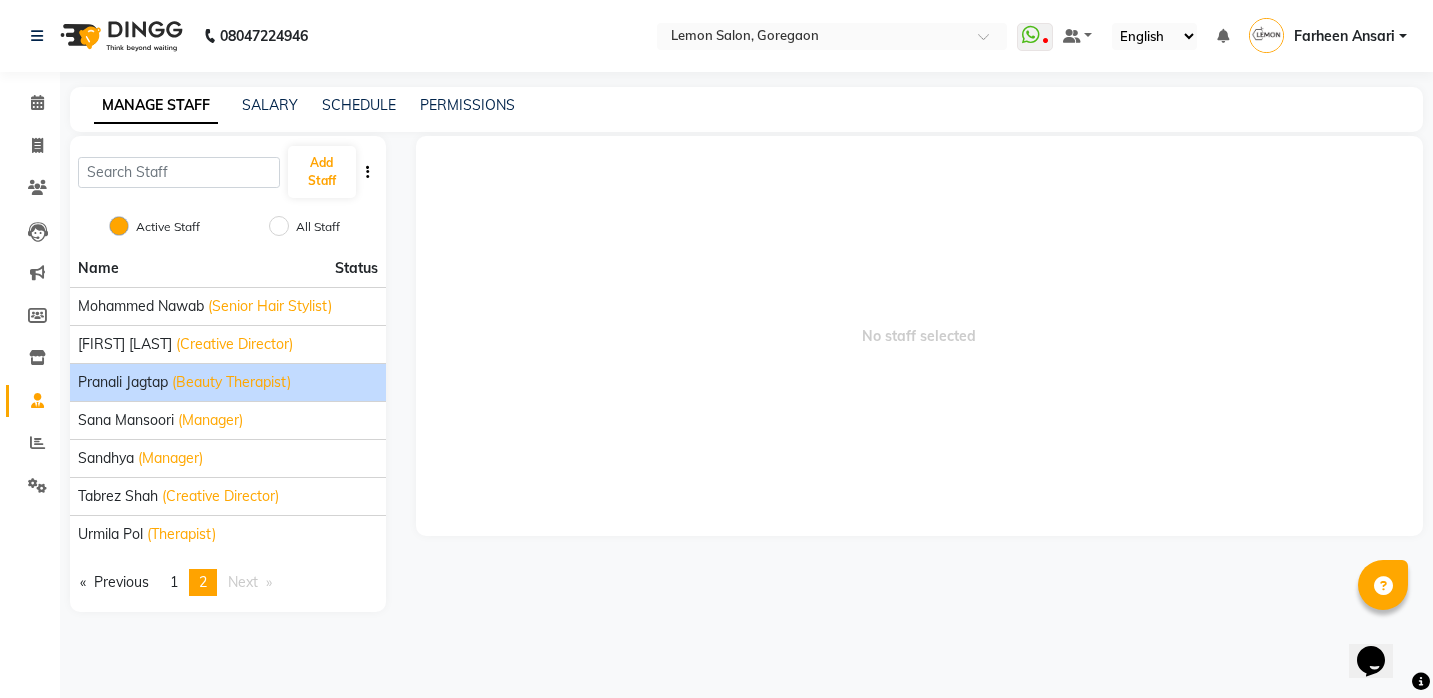 click on "Pranali Jagtap" 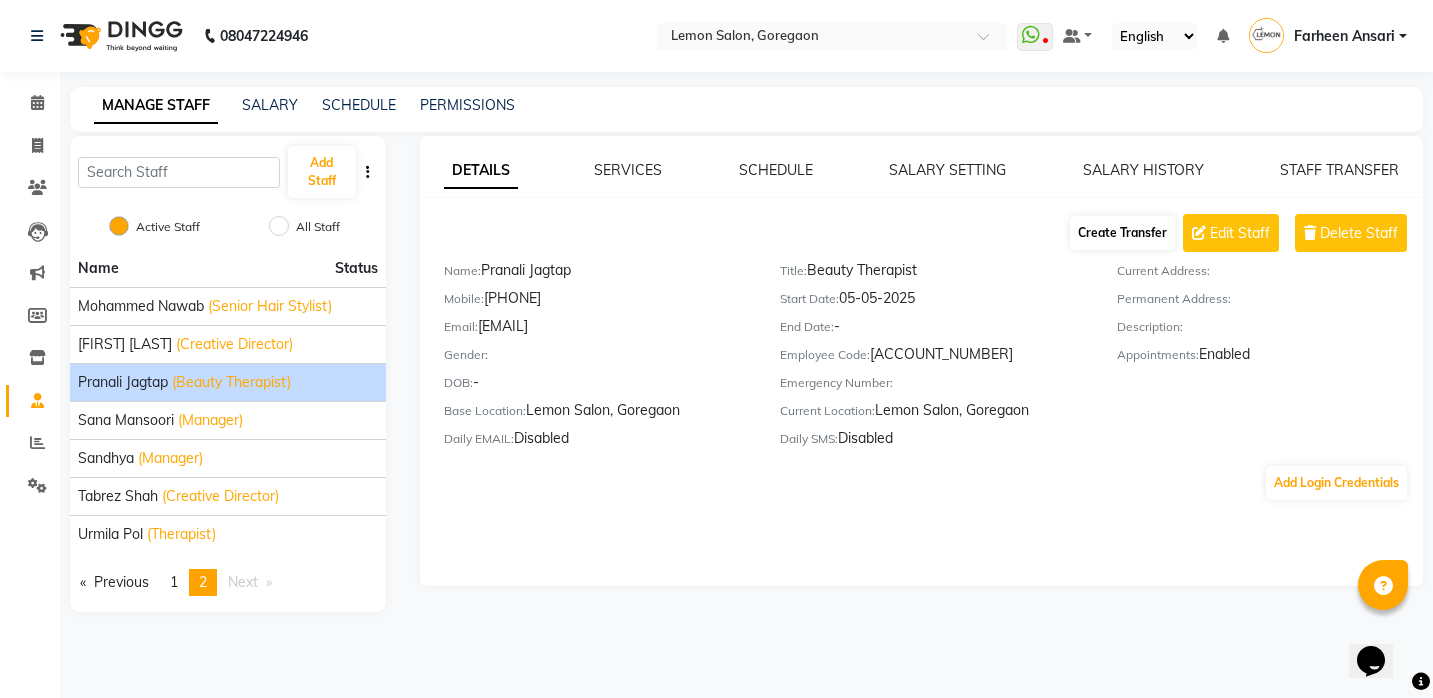 click on "Create Transfer" 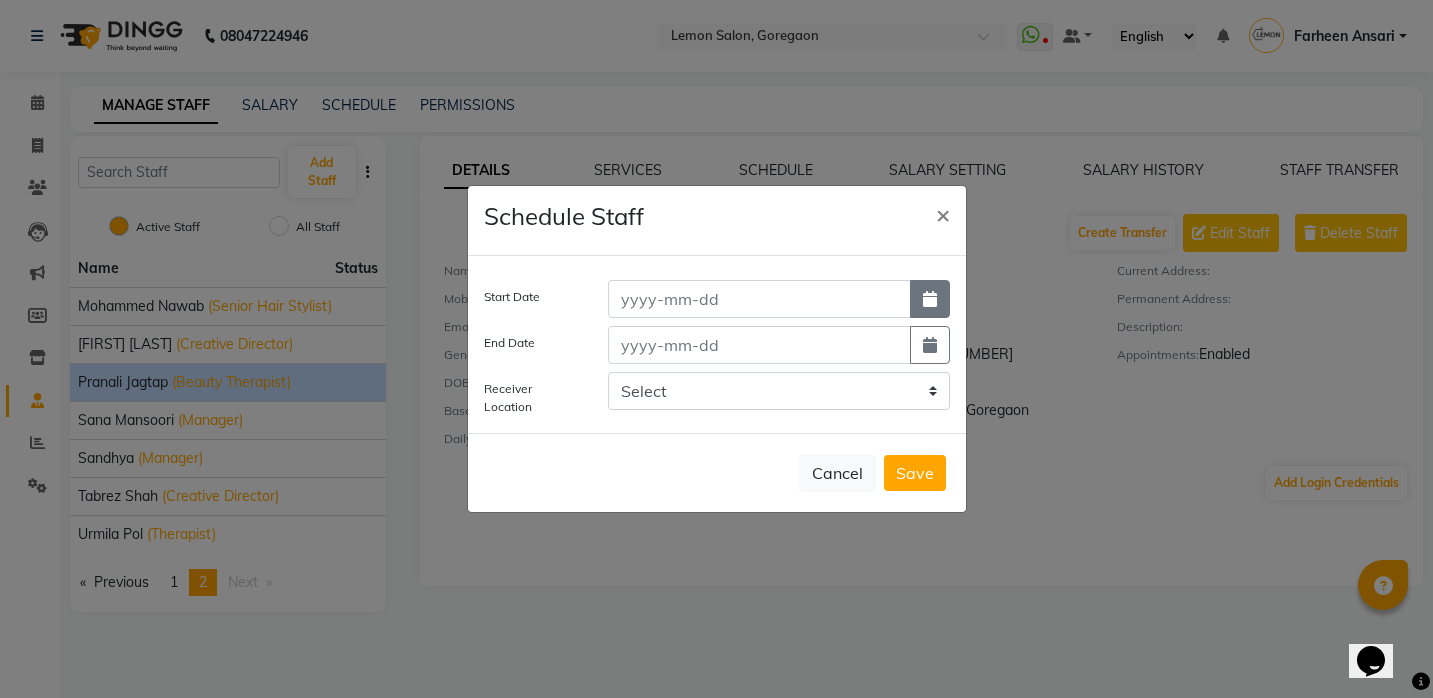 click 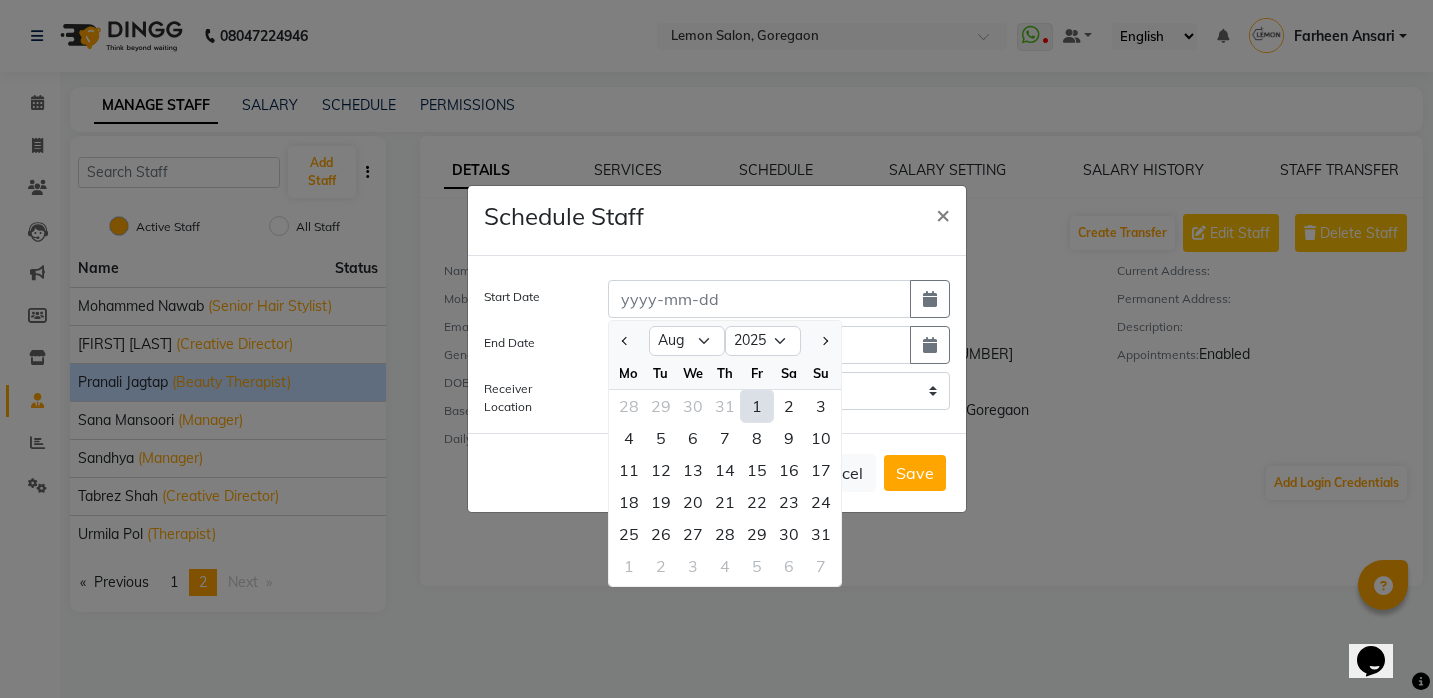 click on "1" 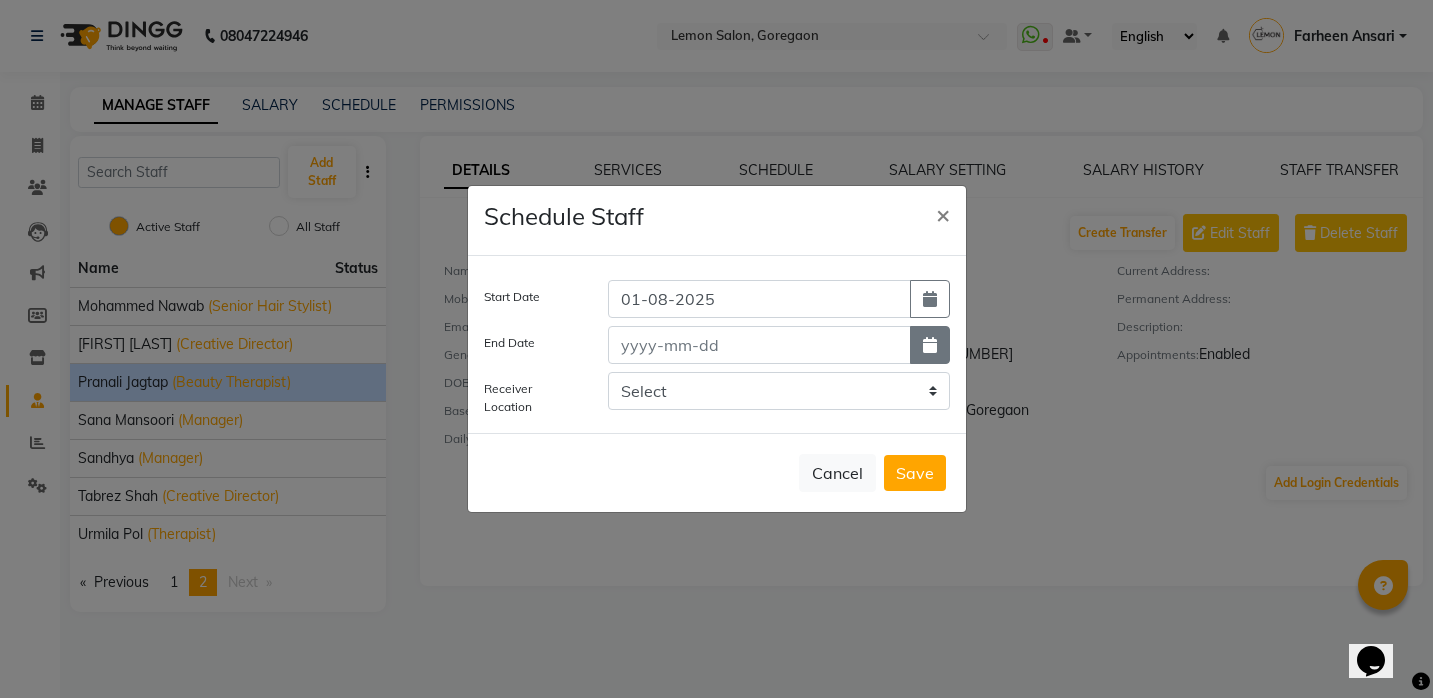 click 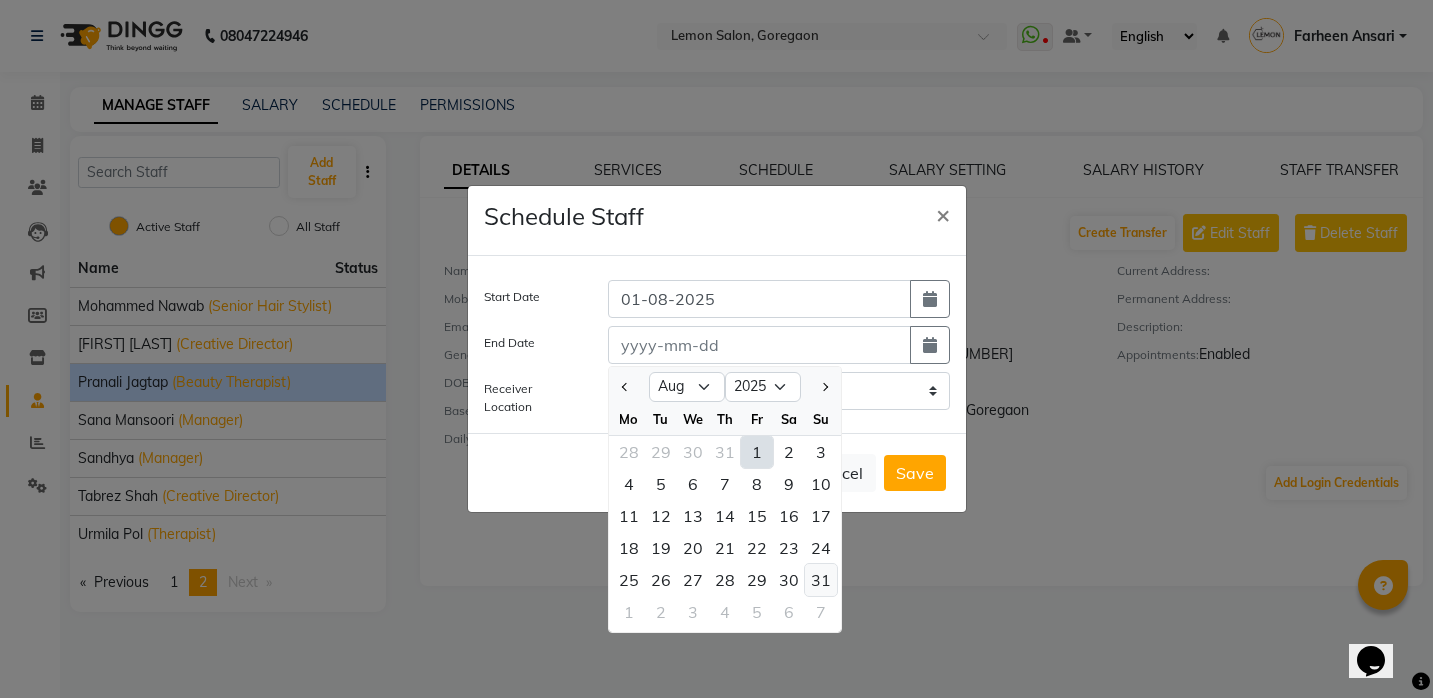 click on "31" 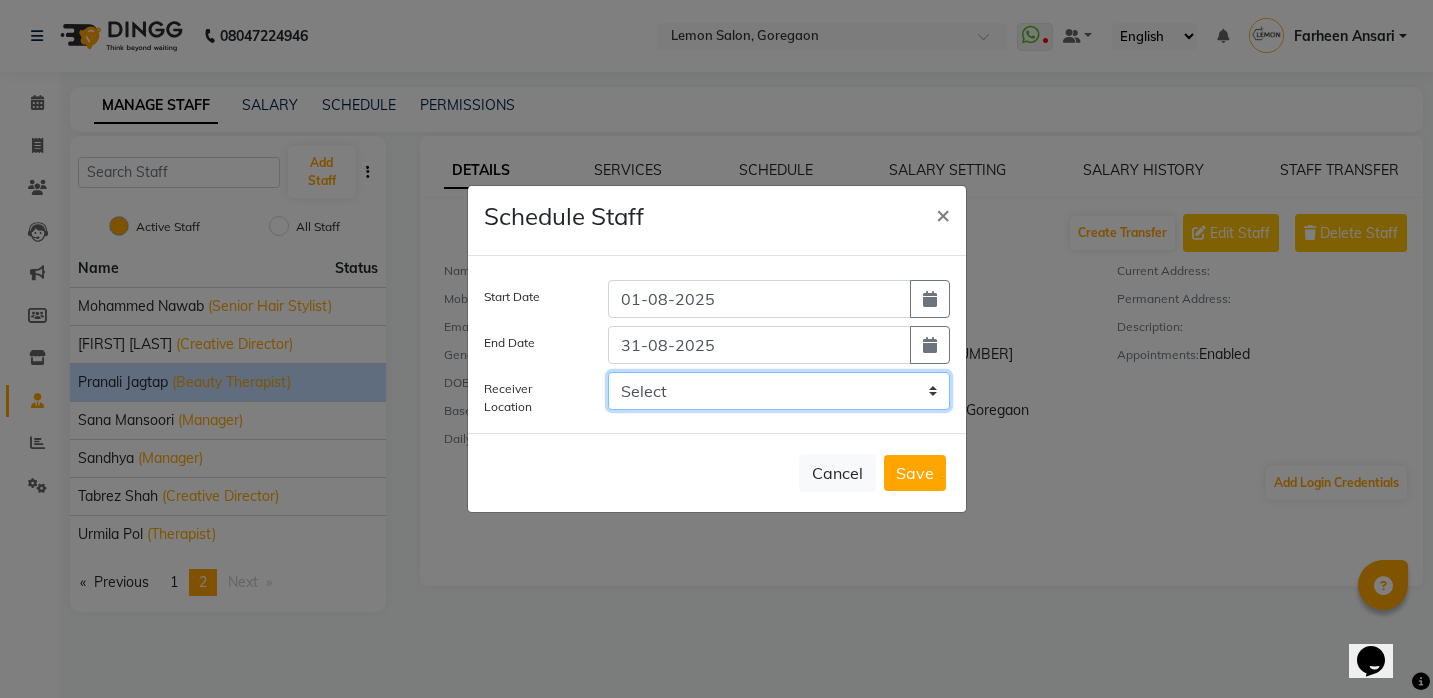 select on "959" 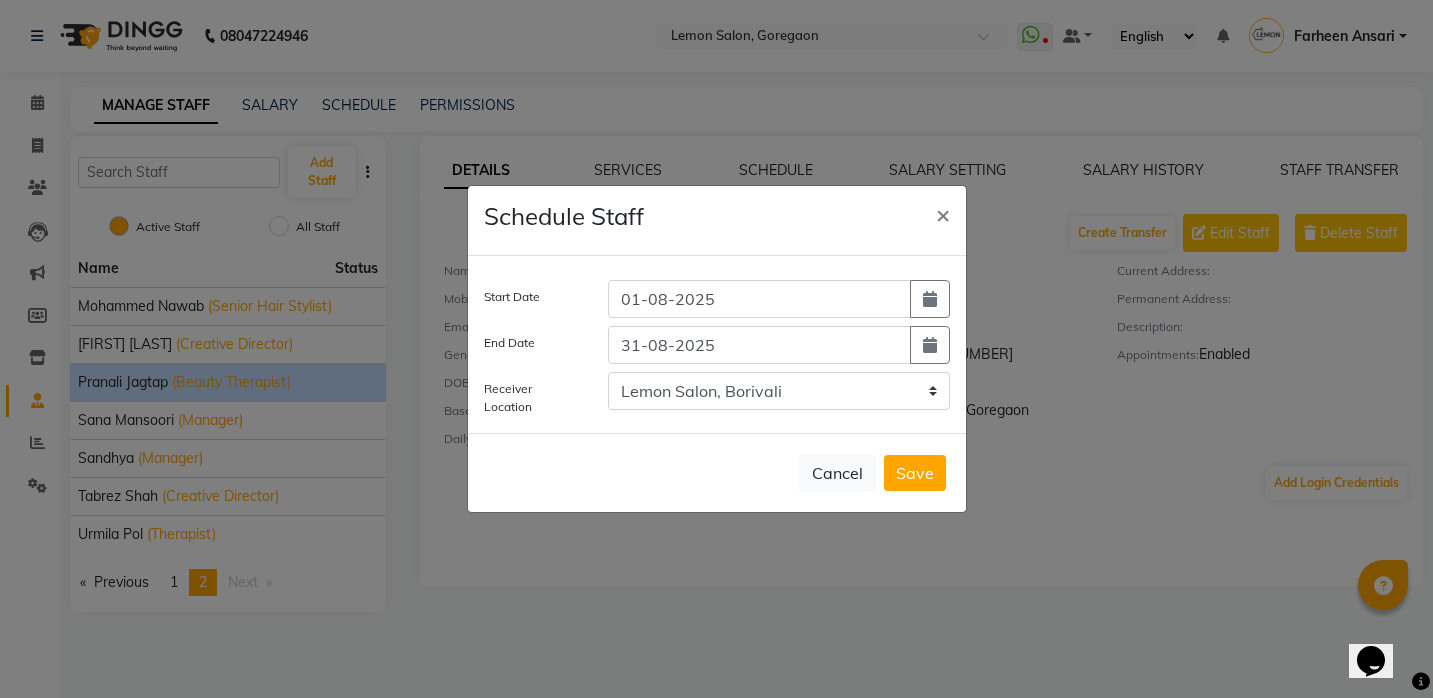 click on "Save" 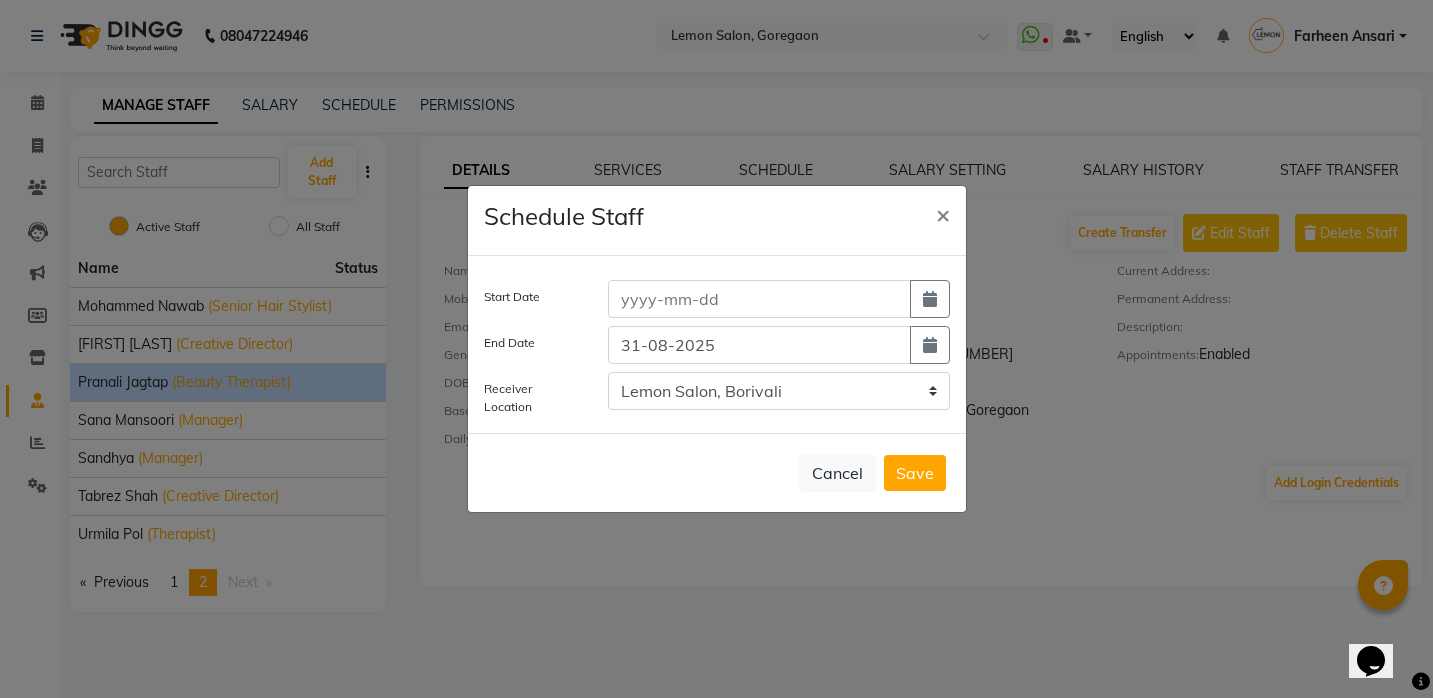 type 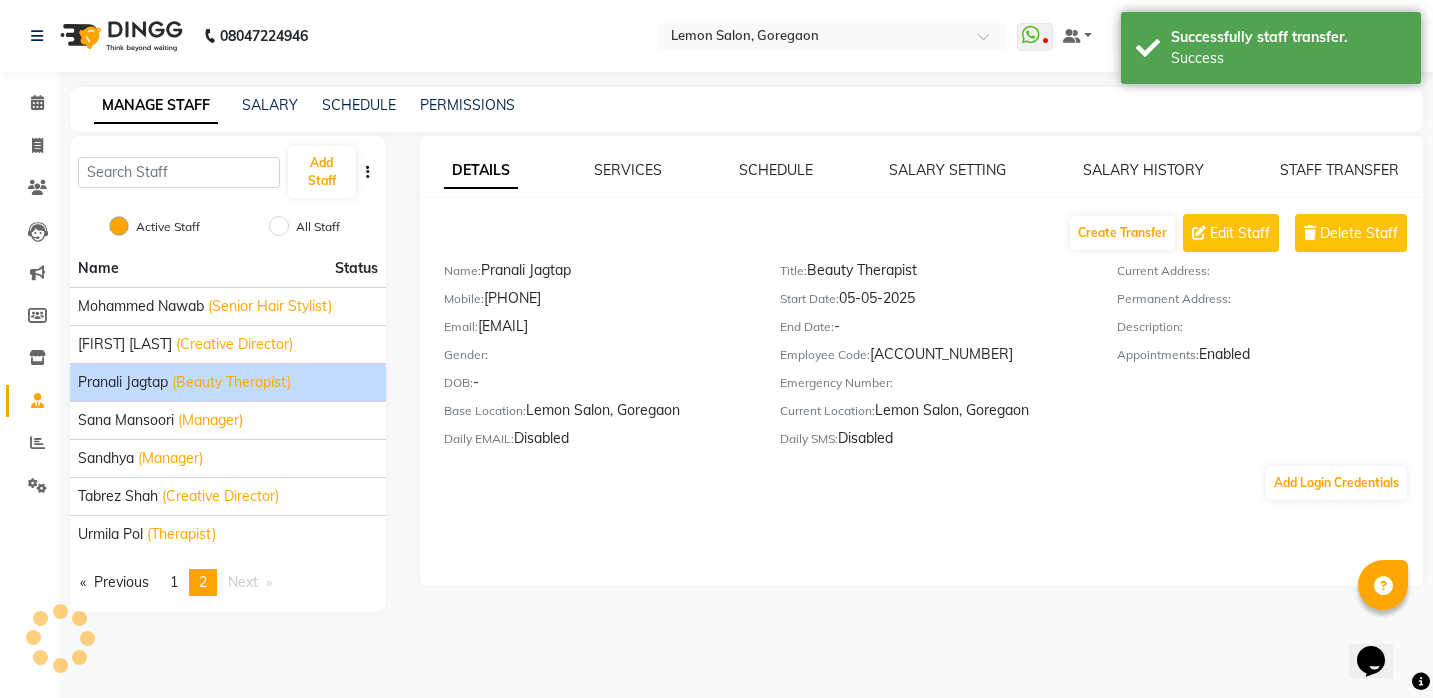 select 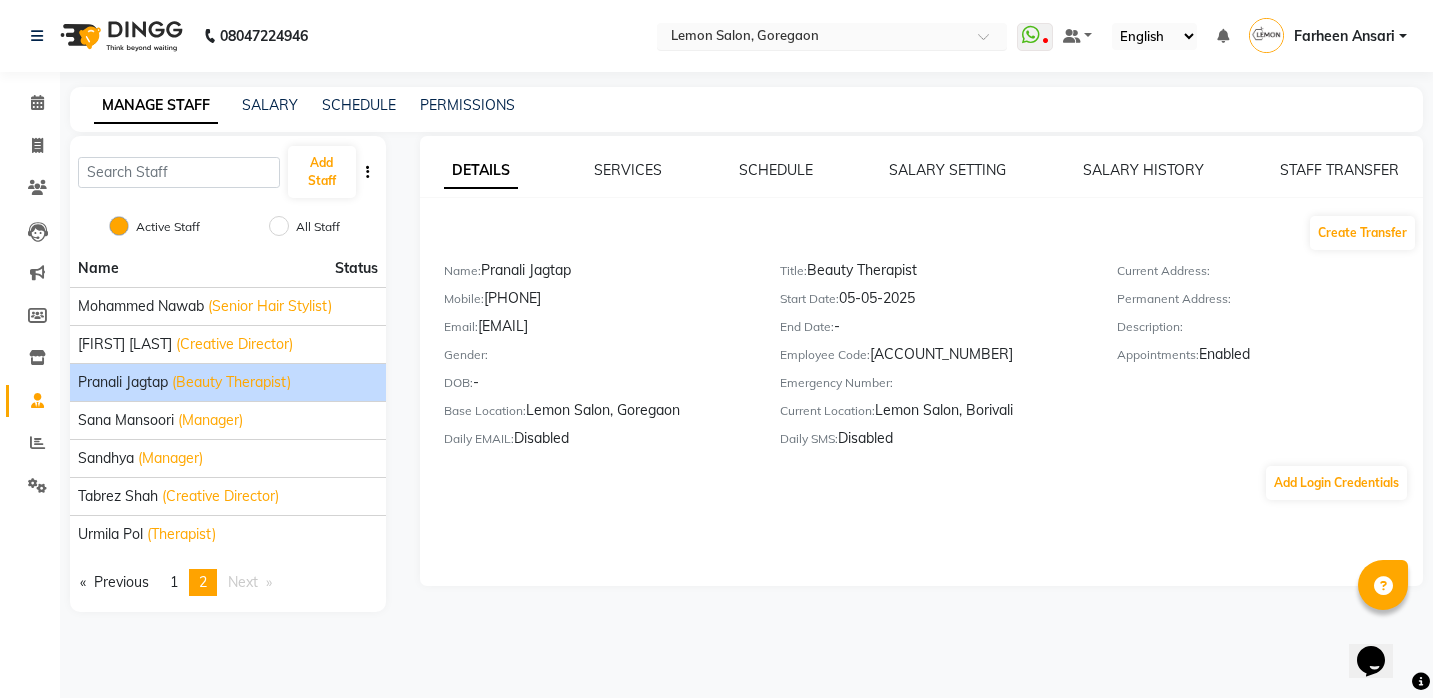 click at bounding box center (812, 38) 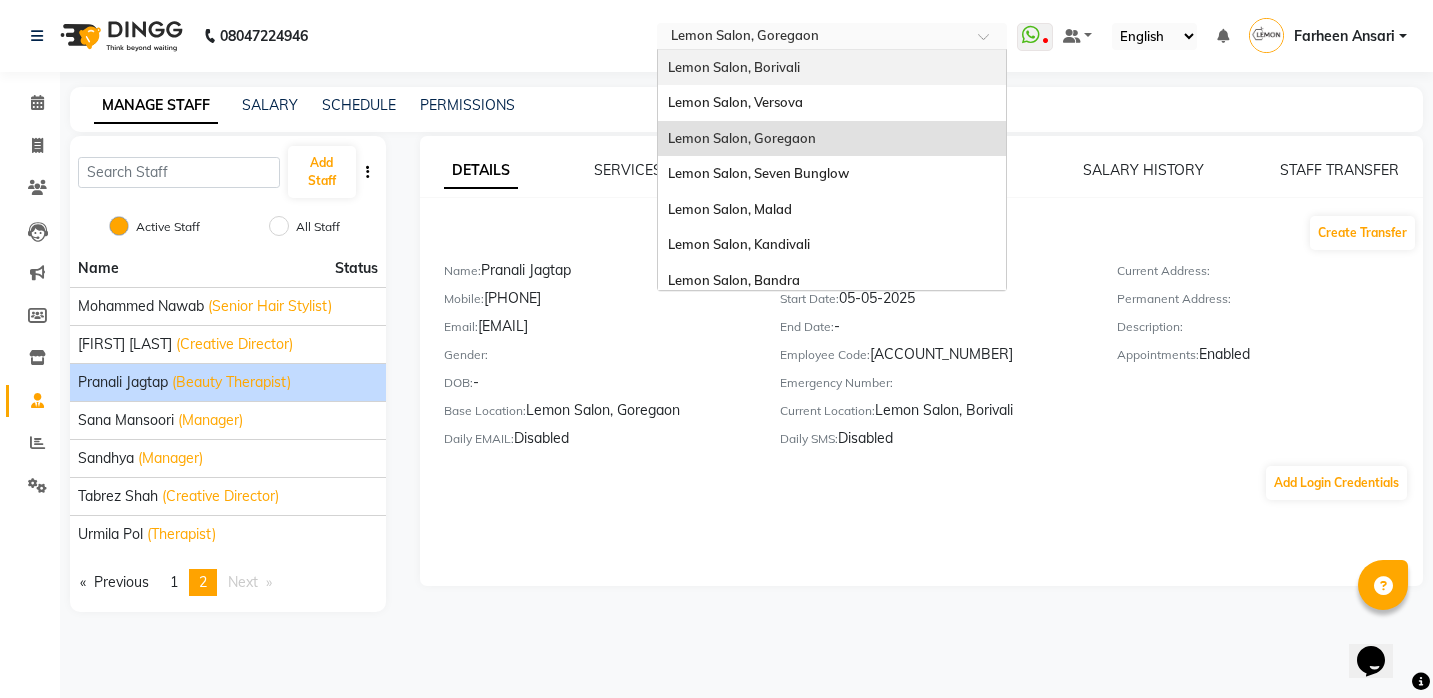click on "Lemon Salon, Borivali" at bounding box center [734, 67] 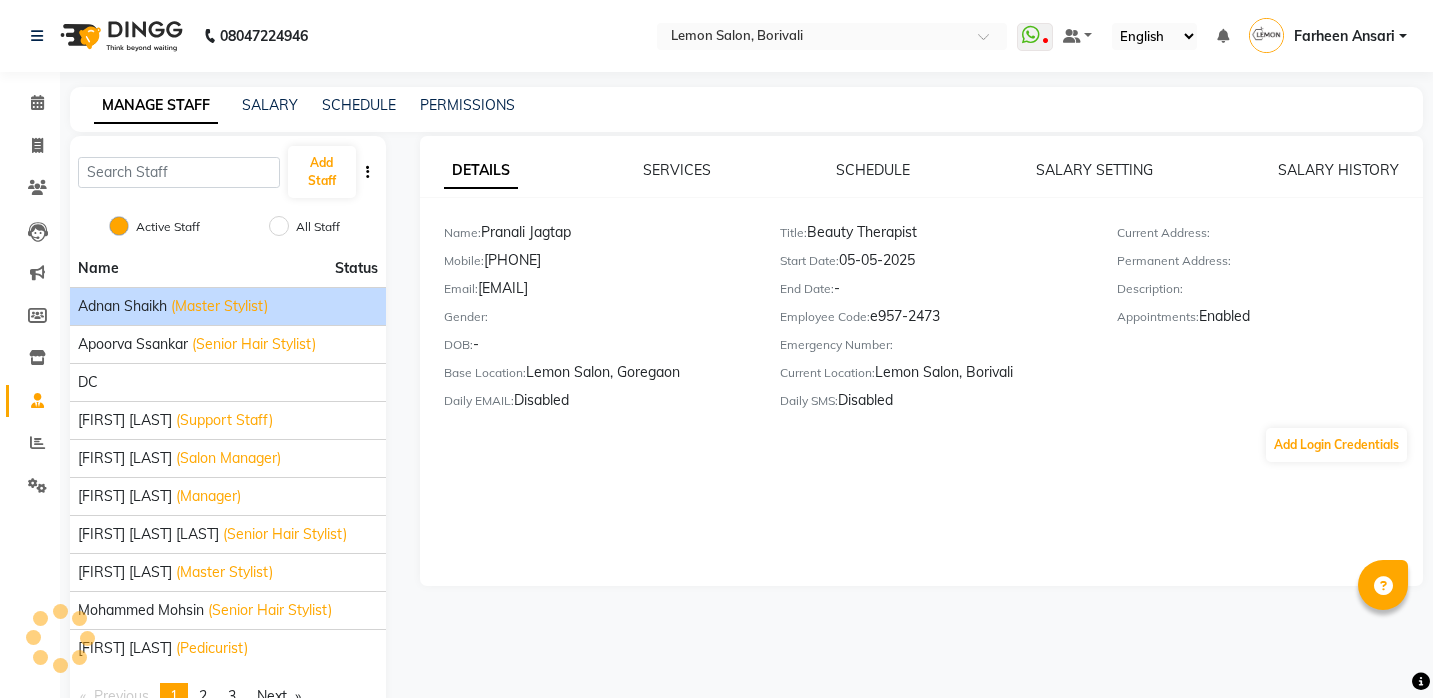 scroll, scrollTop: 0, scrollLeft: 0, axis: both 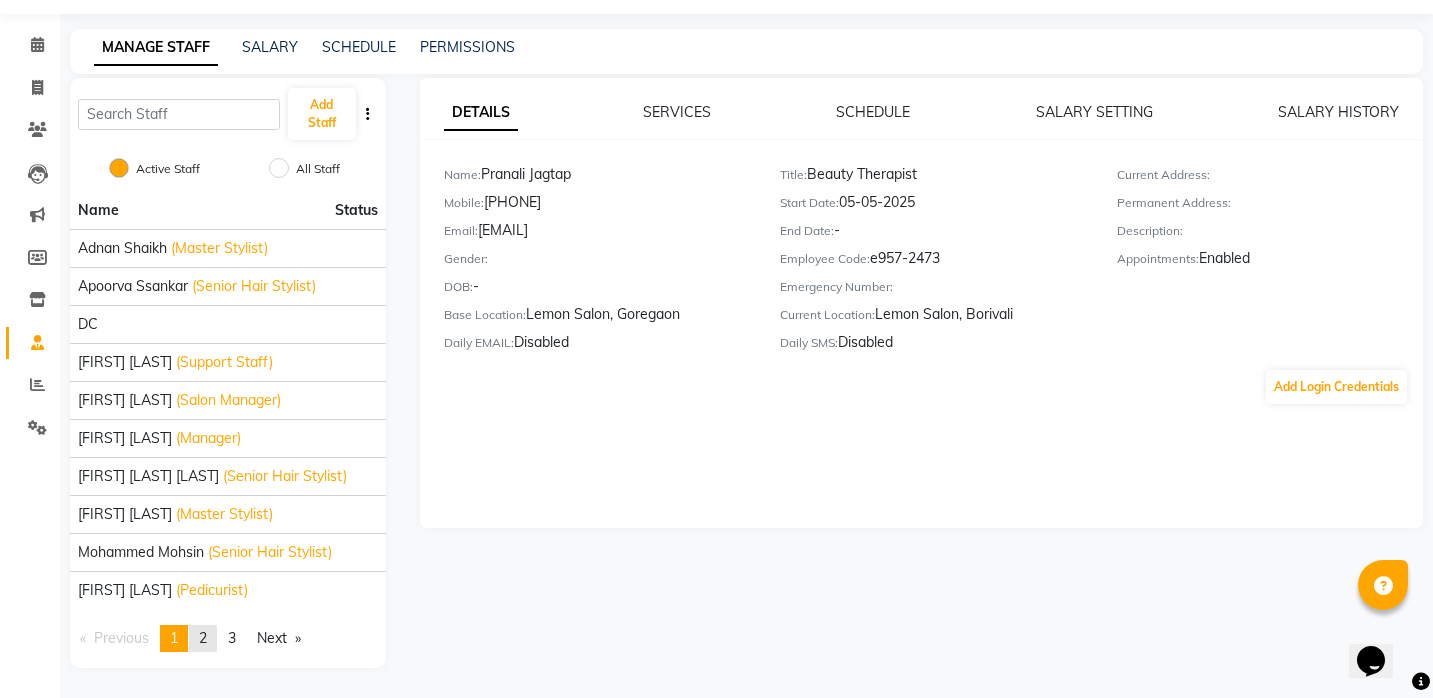 click on "page  2" at bounding box center (203, 638) 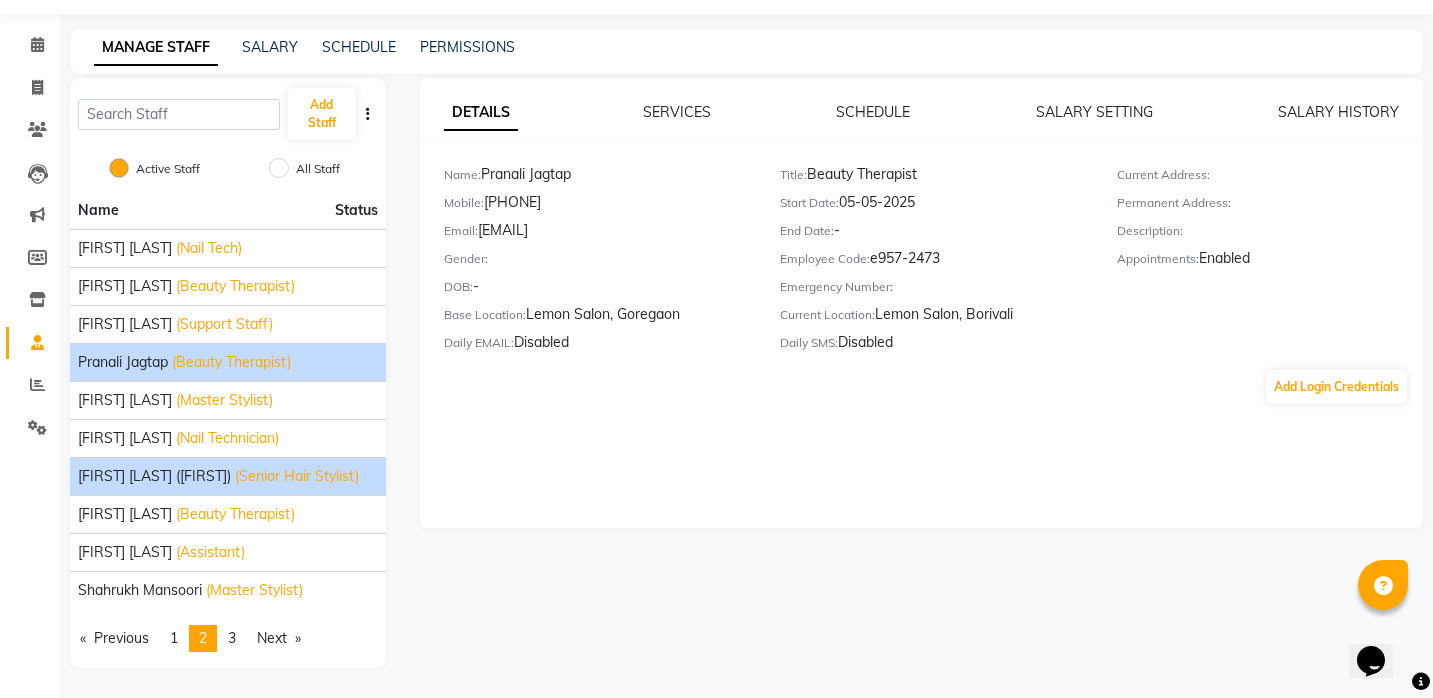 click on "[FIRST] [LAST] ([FIRST])" 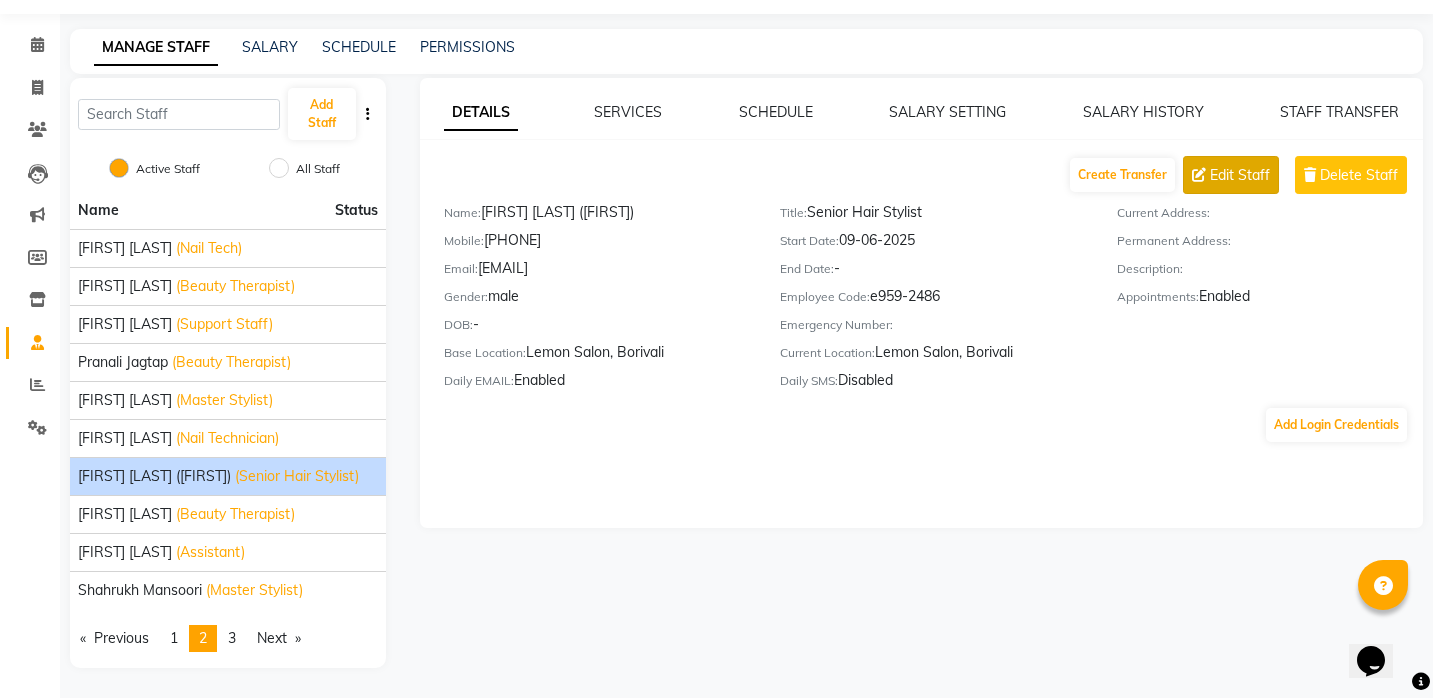 click on "Edit Staff" 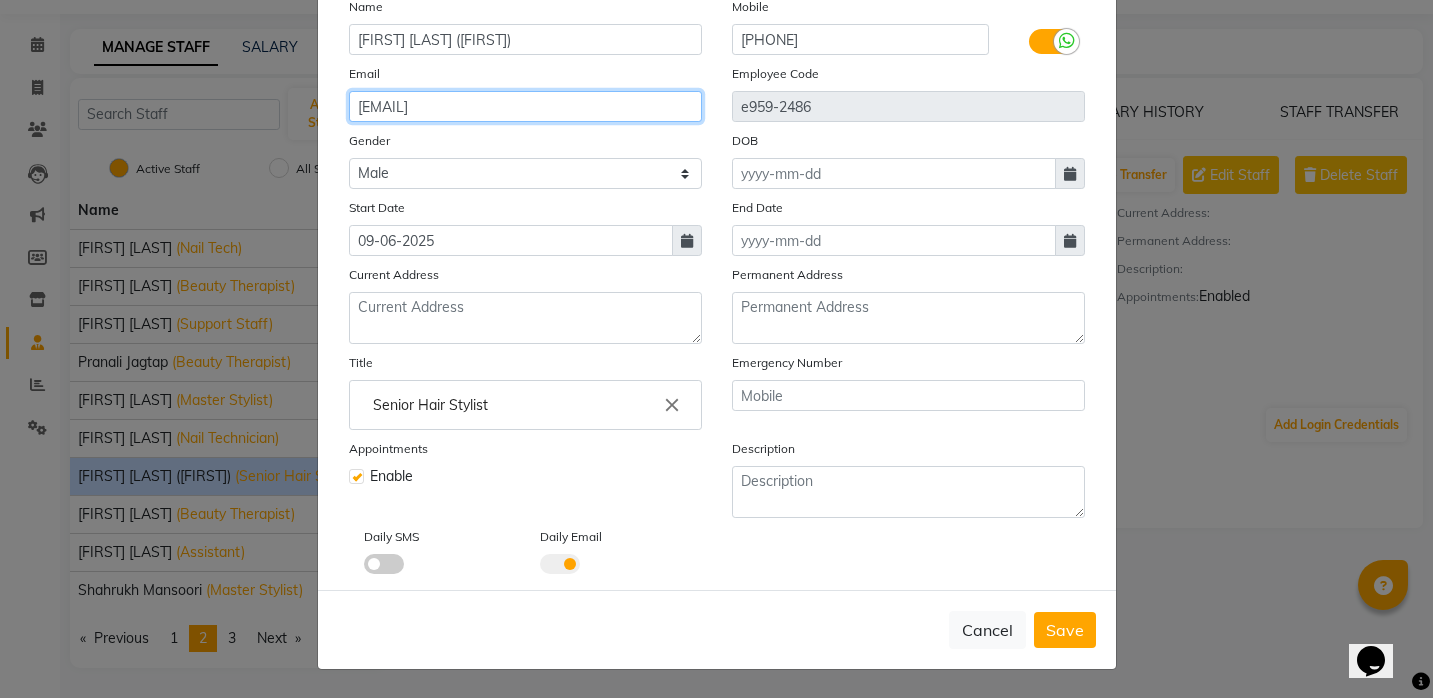 scroll, scrollTop: 184, scrollLeft: 0, axis: vertical 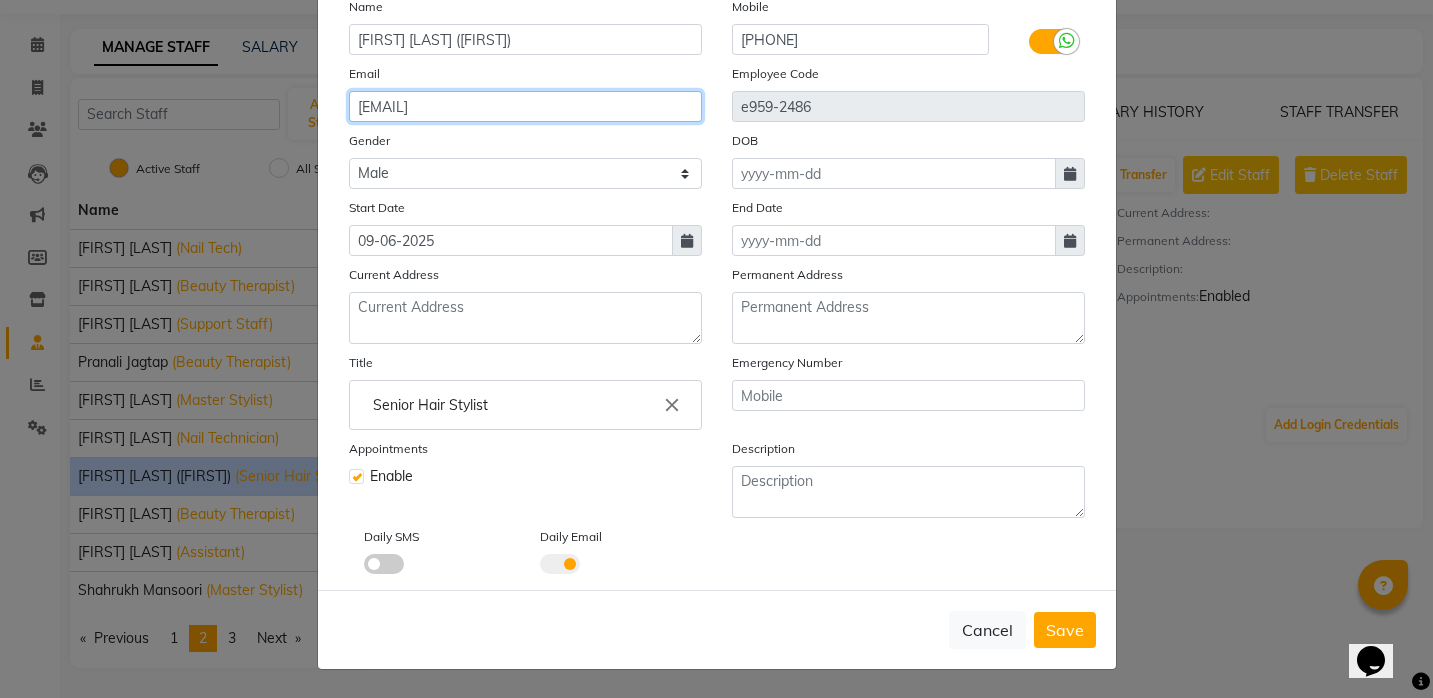 type on "[EMAIL]" 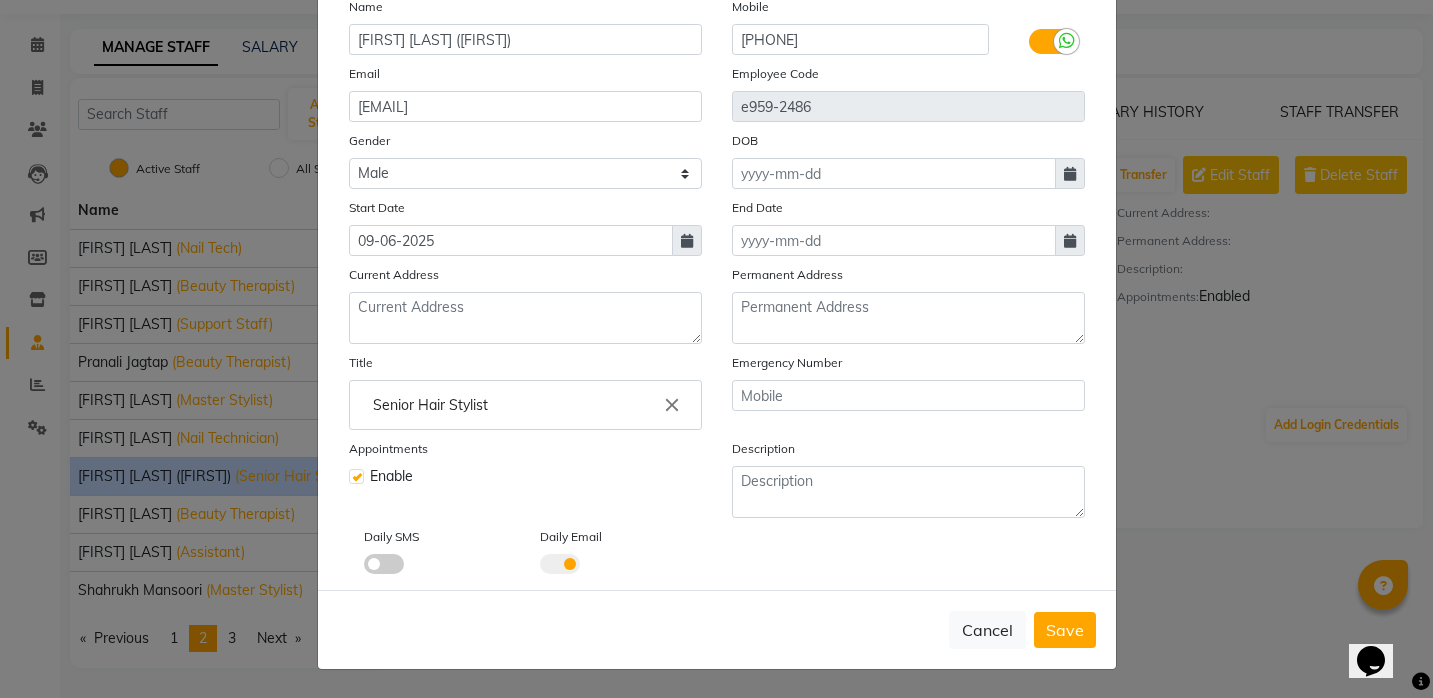 click 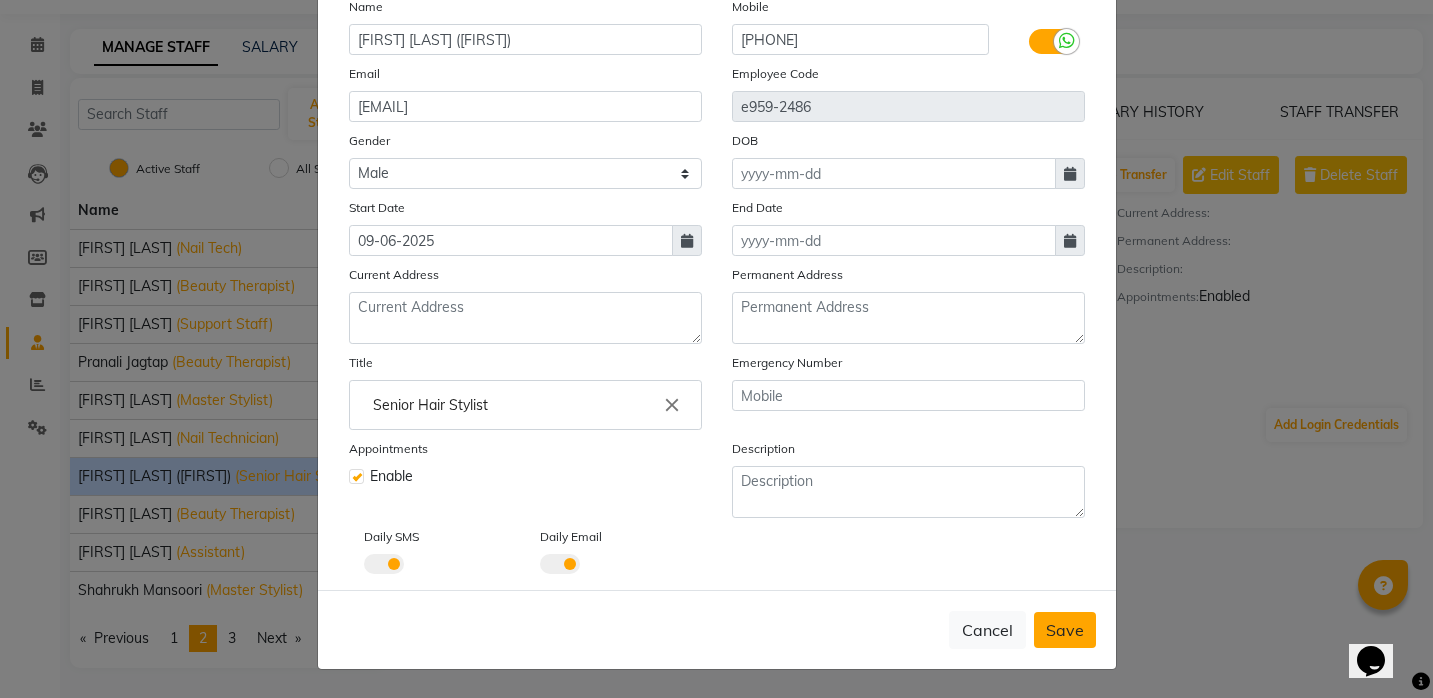 click on "Save" at bounding box center (1065, 630) 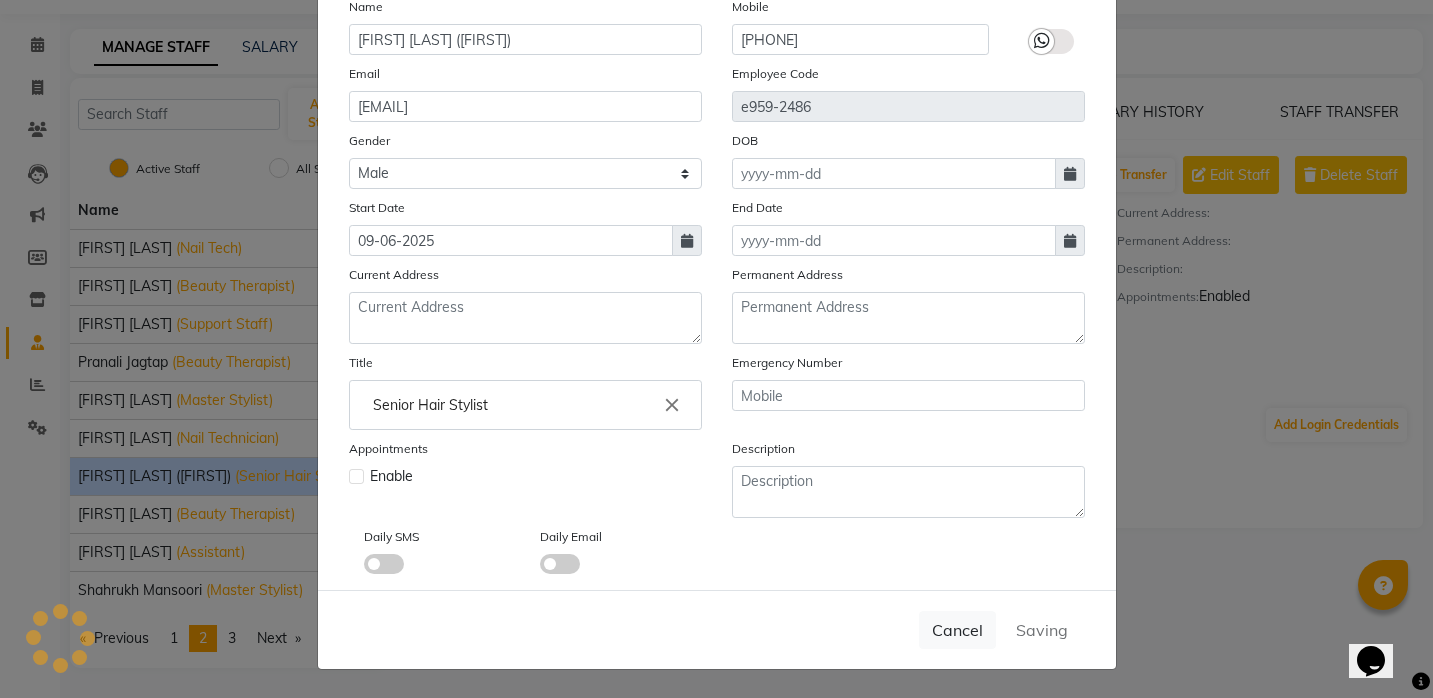 type 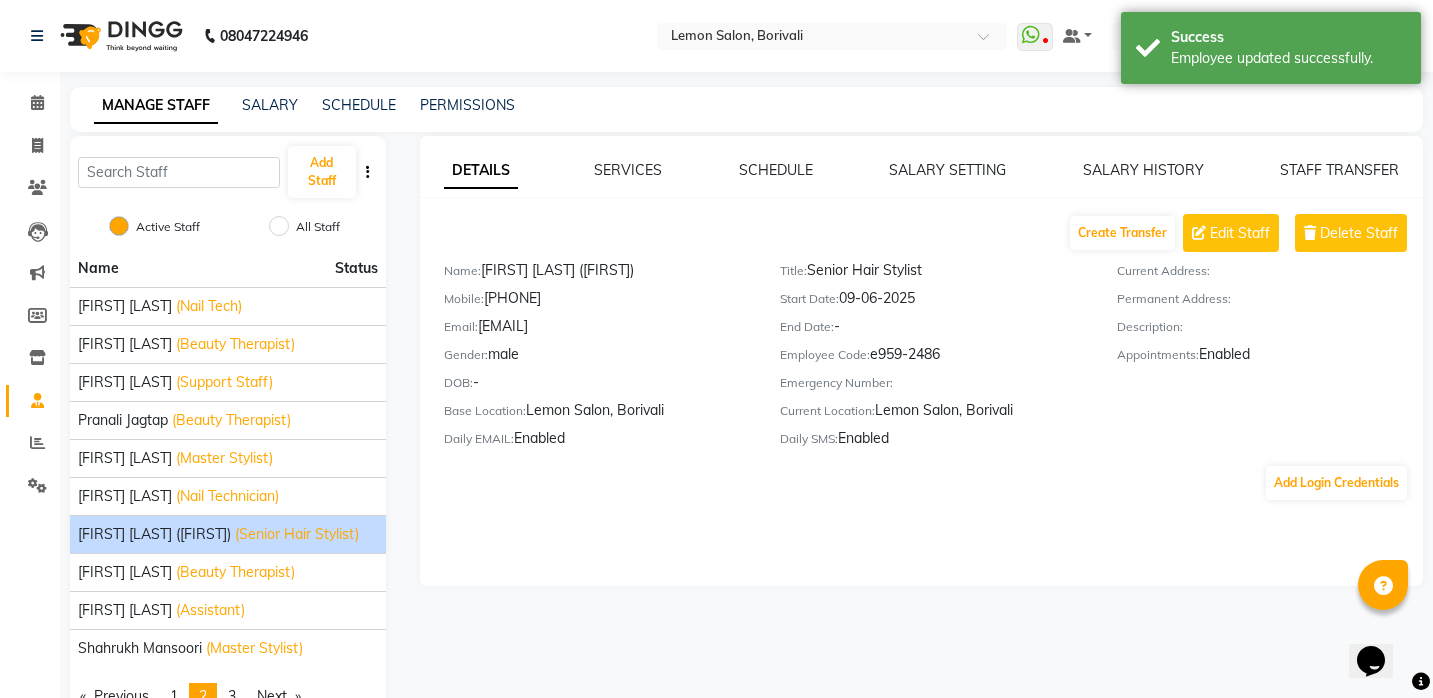 scroll, scrollTop: 0, scrollLeft: 0, axis: both 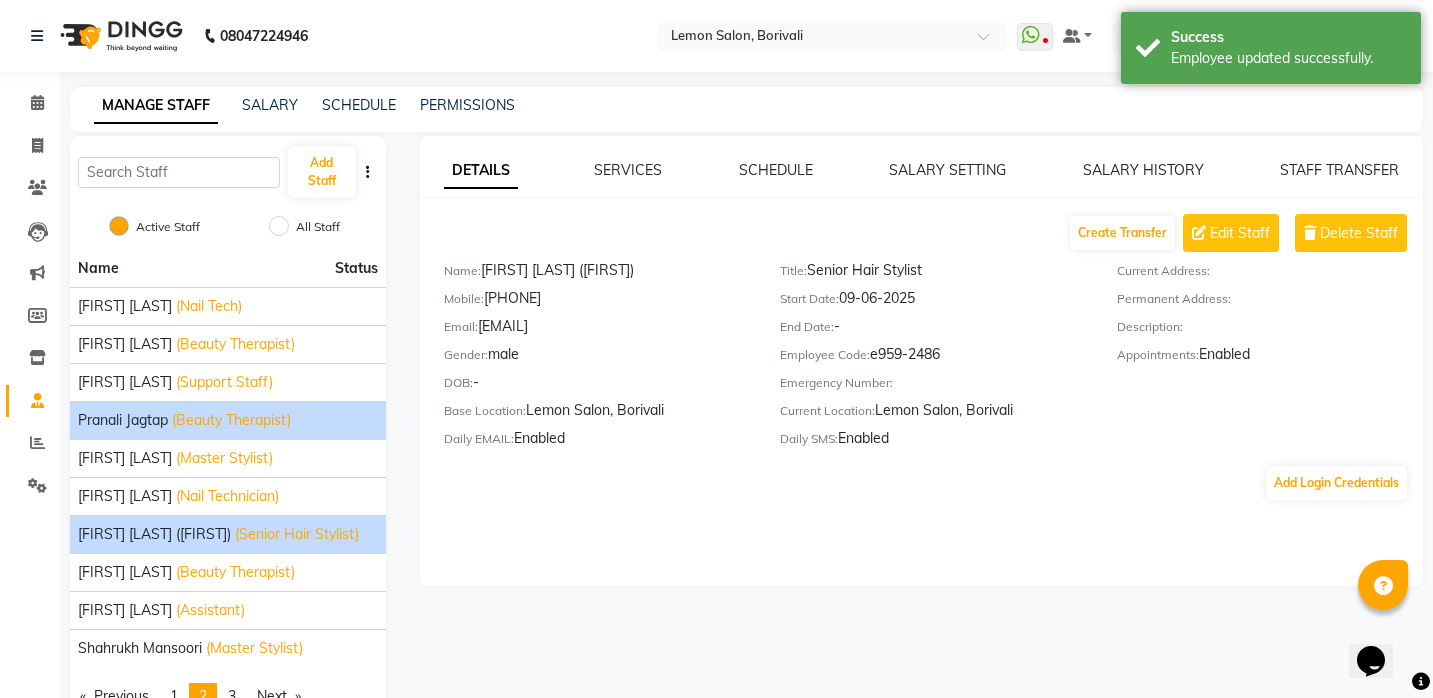 click on "Pranali Jagtap" 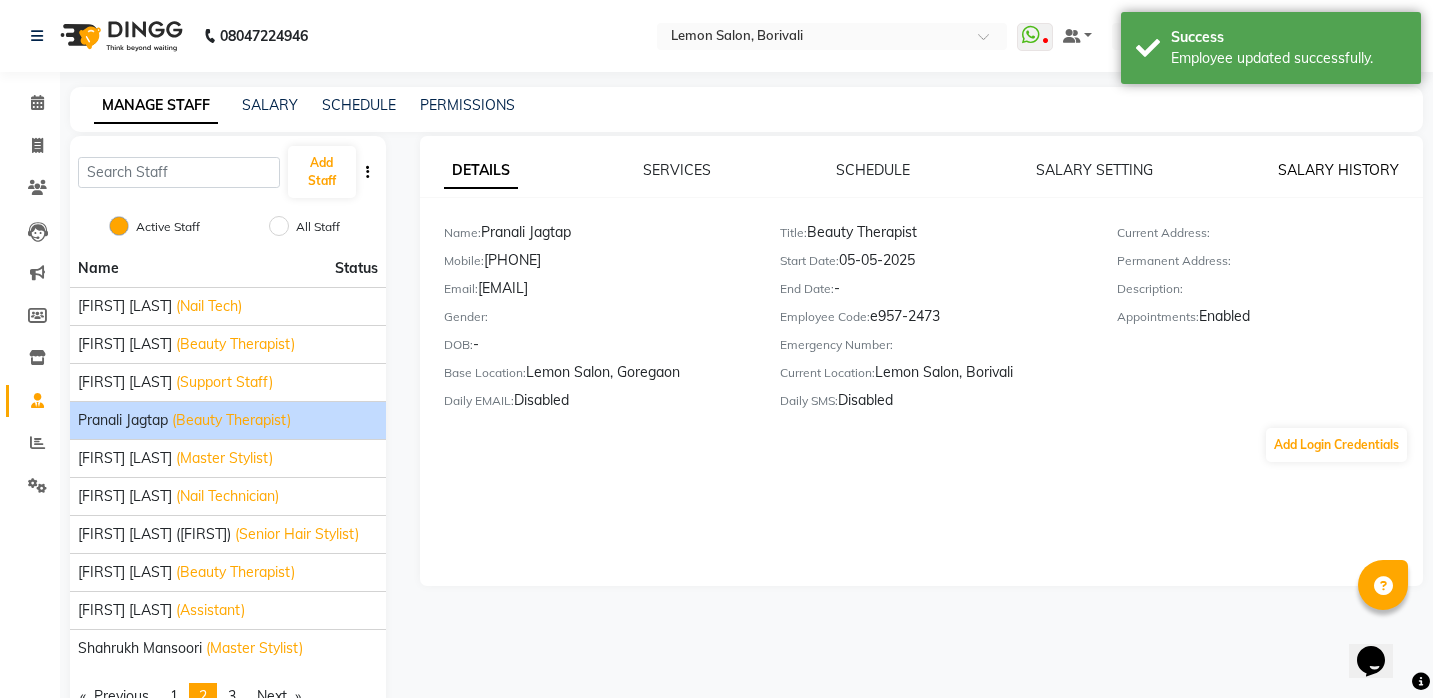 click on "SALARY HISTORY" 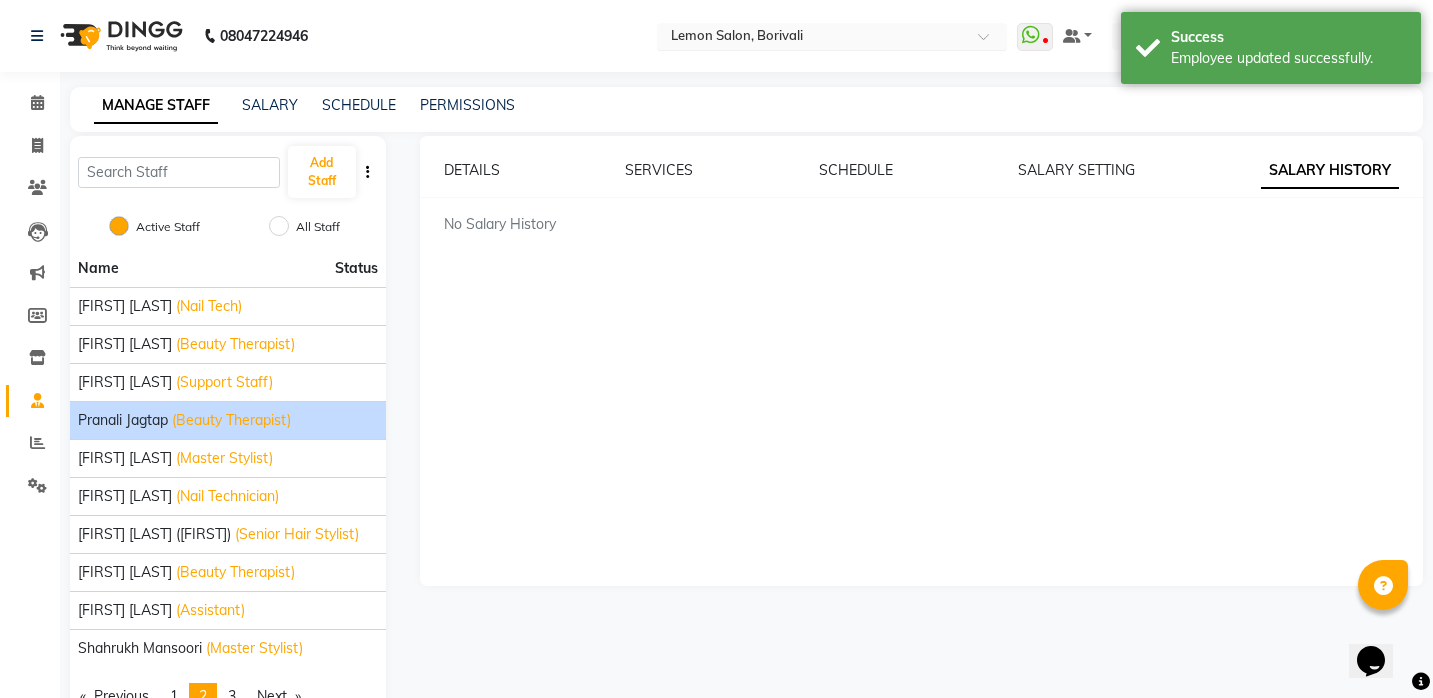click at bounding box center [812, 38] 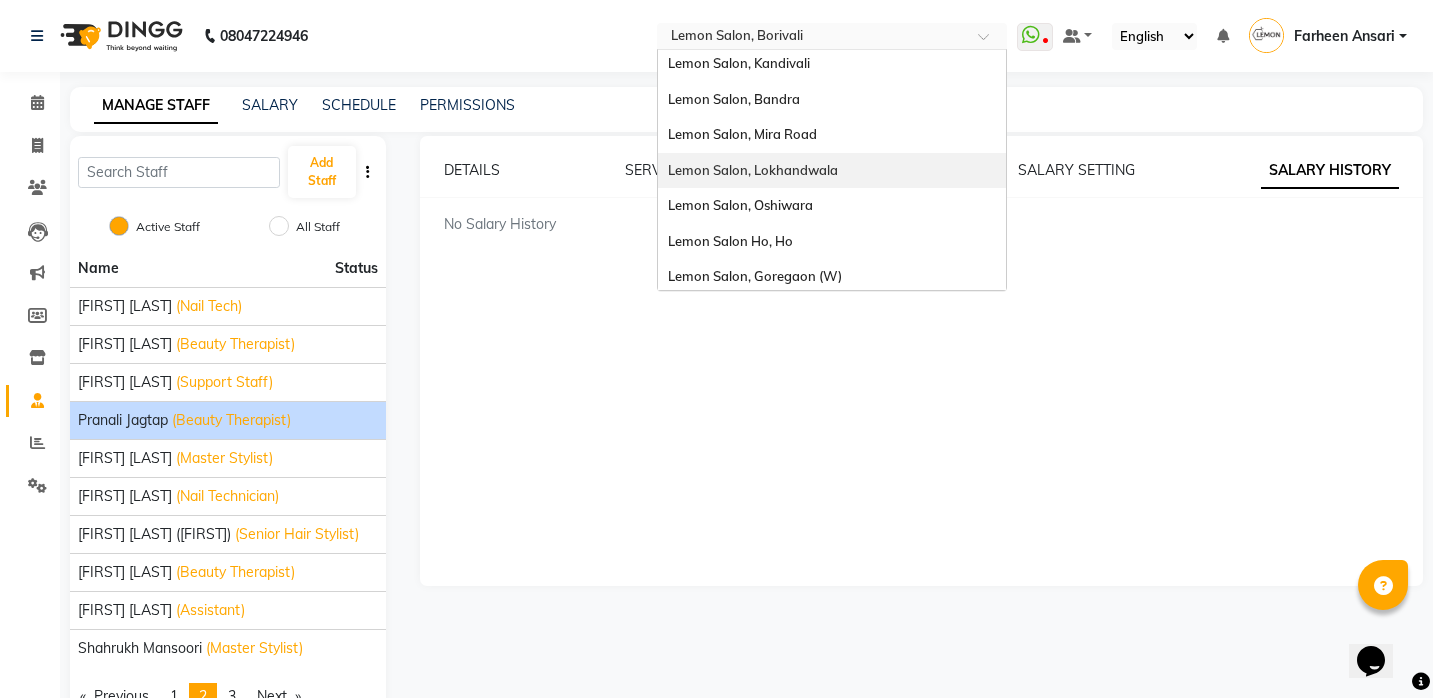 scroll, scrollTop: 180, scrollLeft: 0, axis: vertical 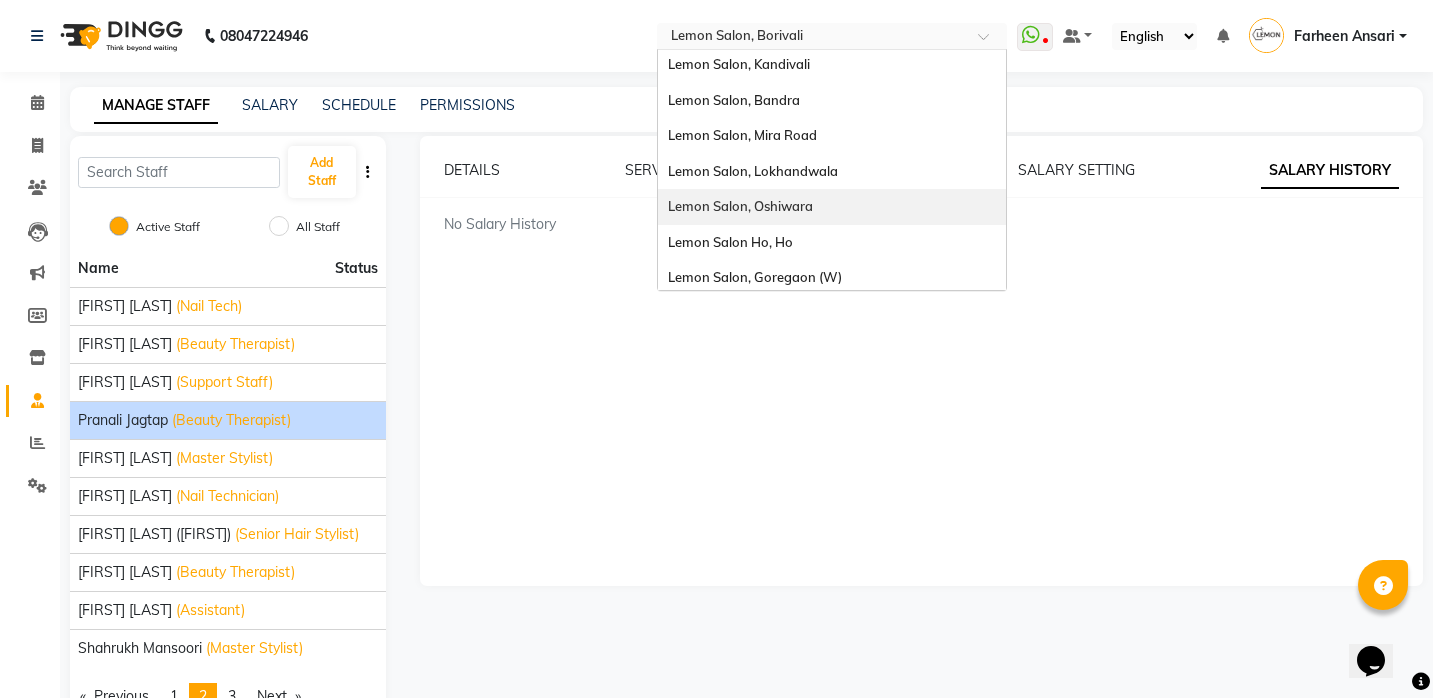 click on "Lemon Salon, Oshiwara" at bounding box center [740, 206] 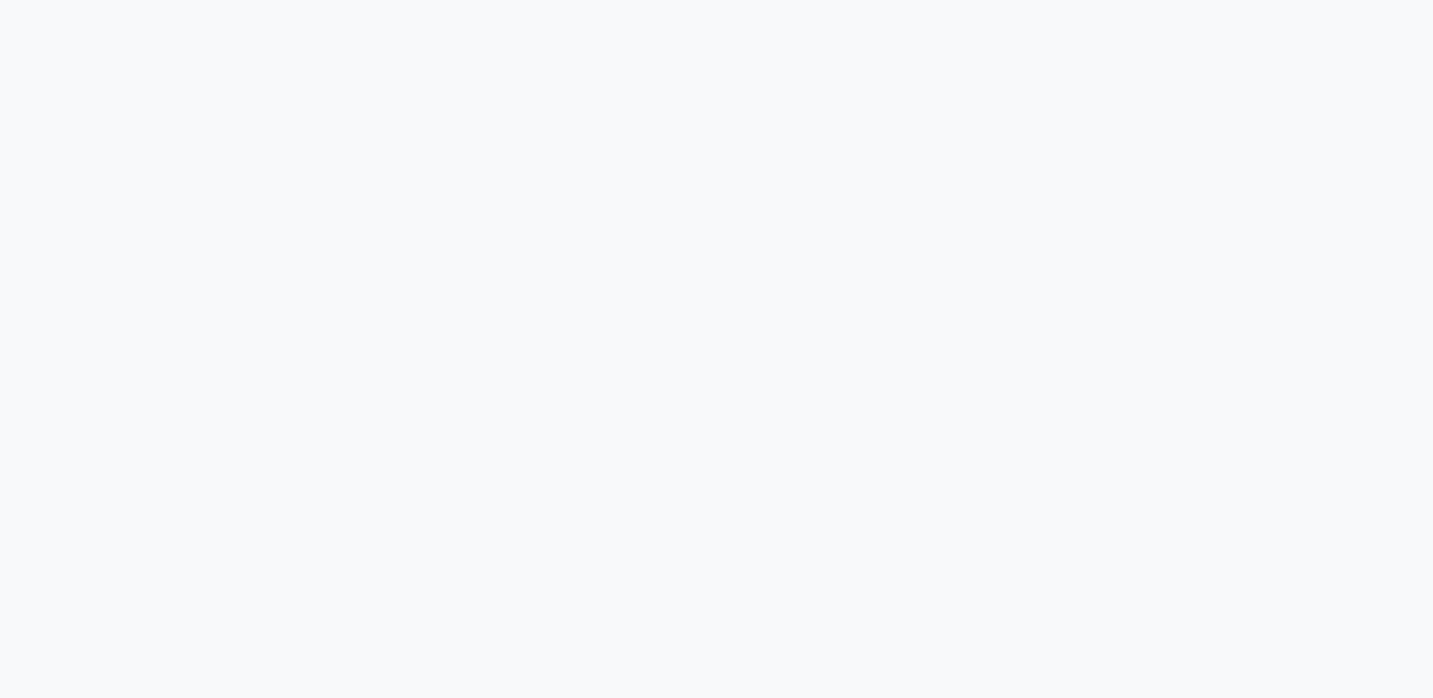scroll, scrollTop: 0, scrollLeft: 0, axis: both 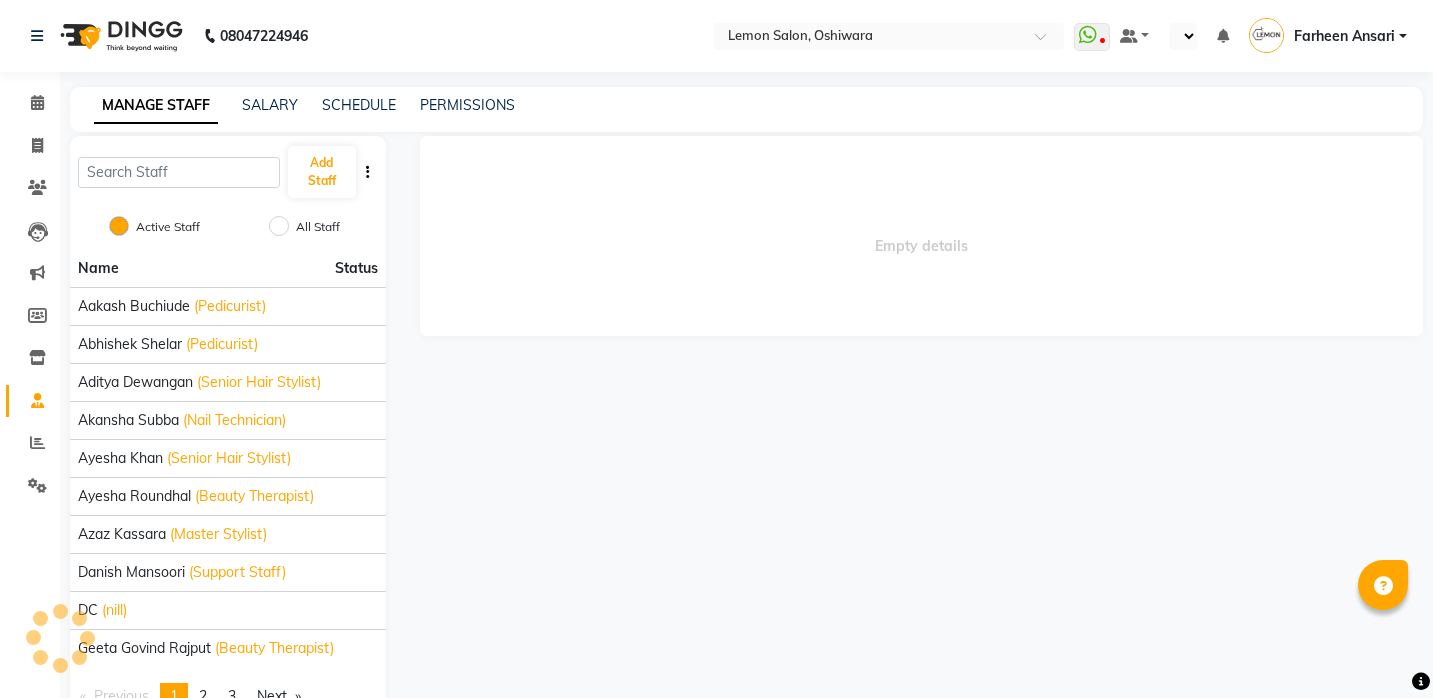 select on "en" 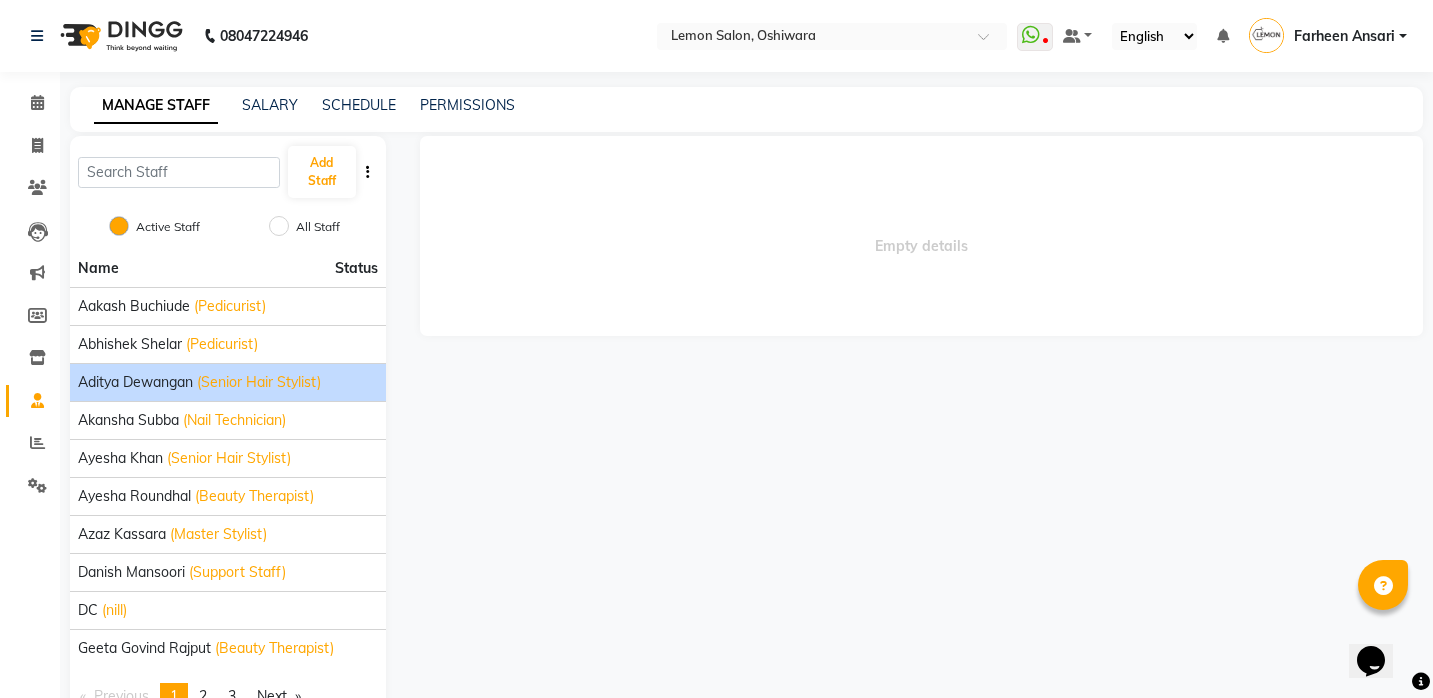 scroll, scrollTop: 0, scrollLeft: 0, axis: both 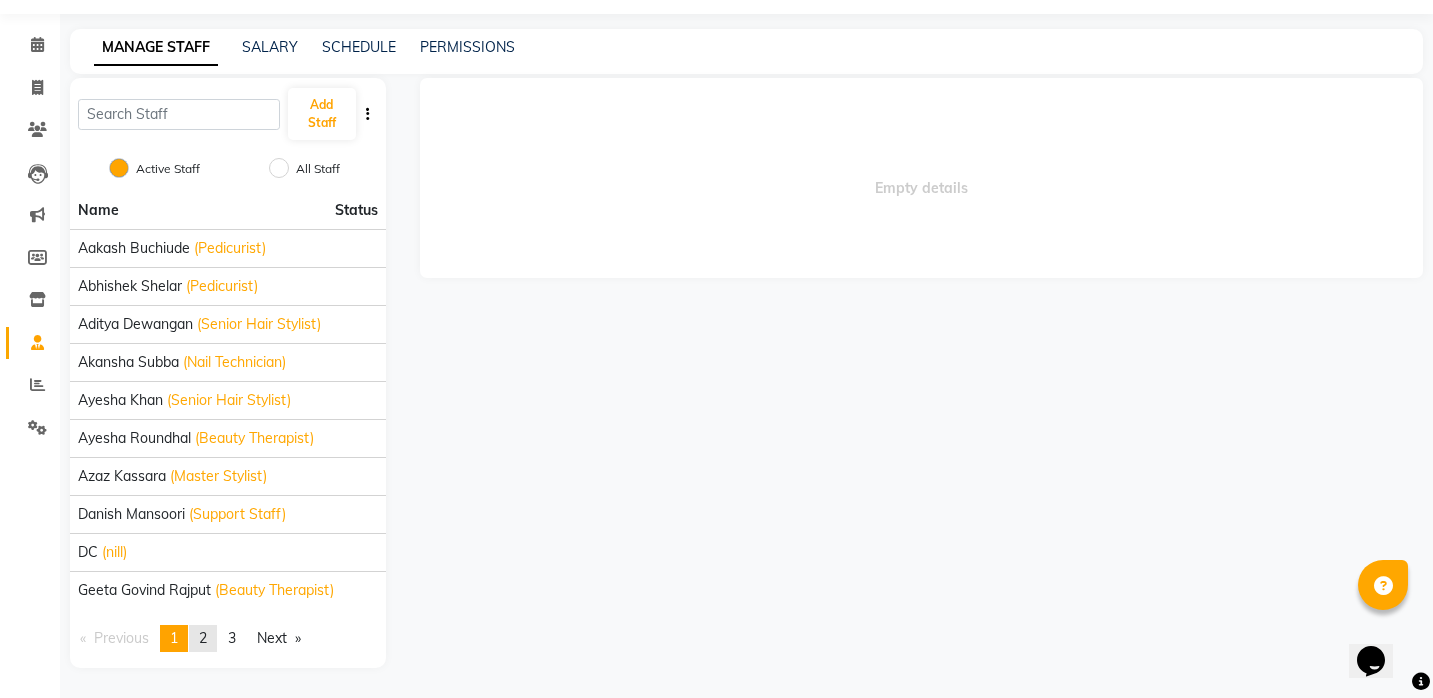 click on "2" at bounding box center (203, 638) 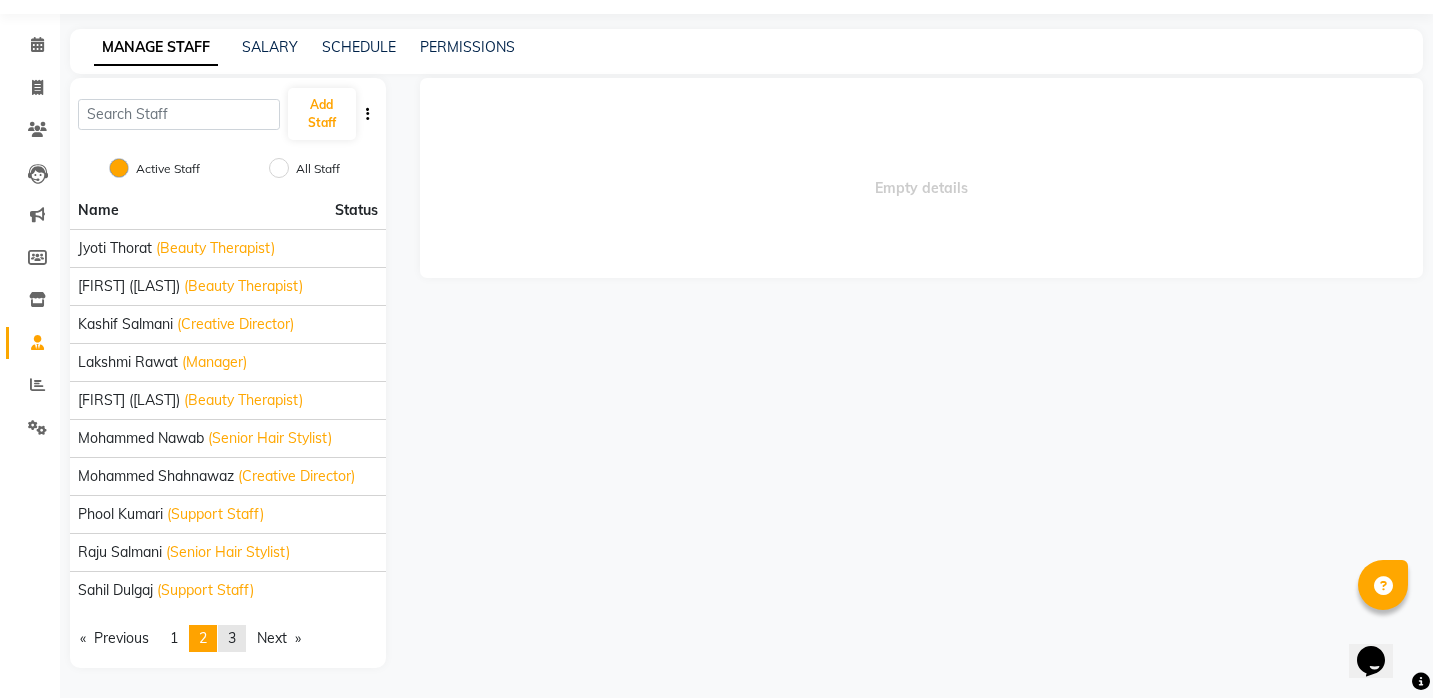click on "3" at bounding box center (232, 638) 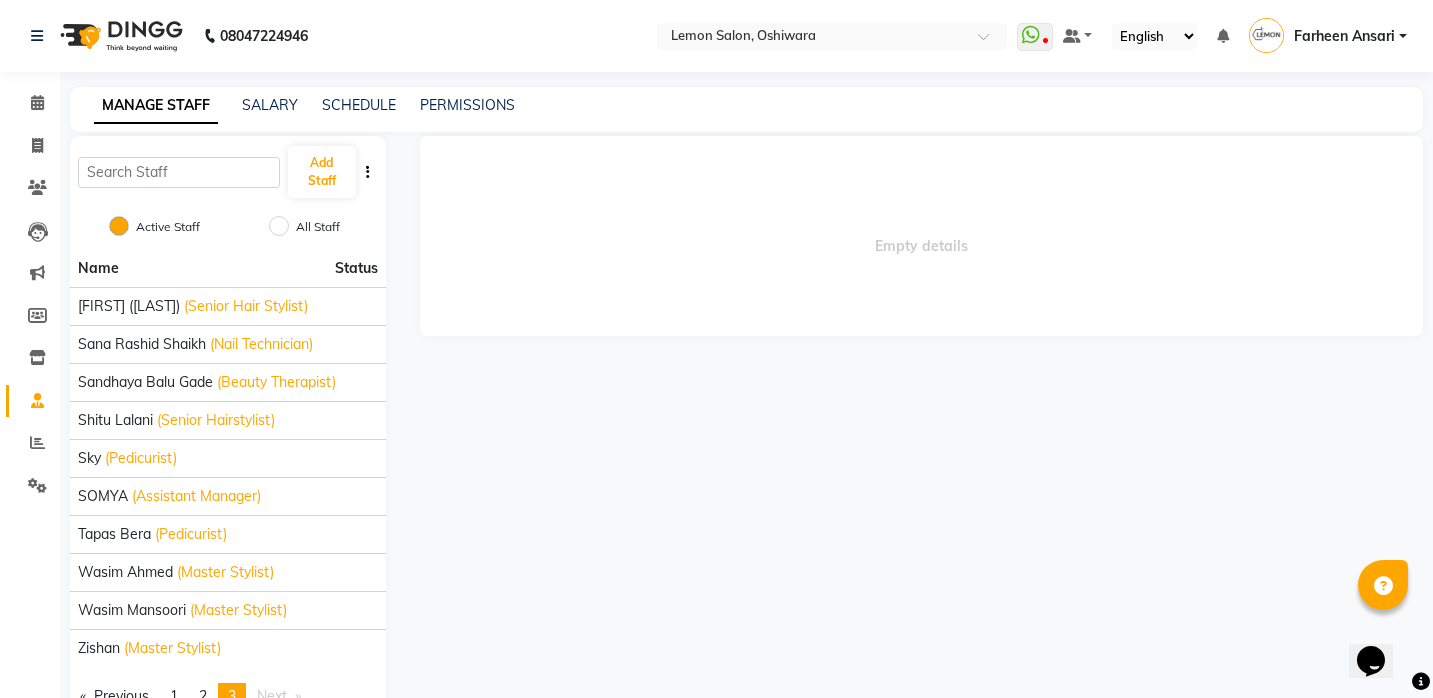 scroll, scrollTop: 58, scrollLeft: 0, axis: vertical 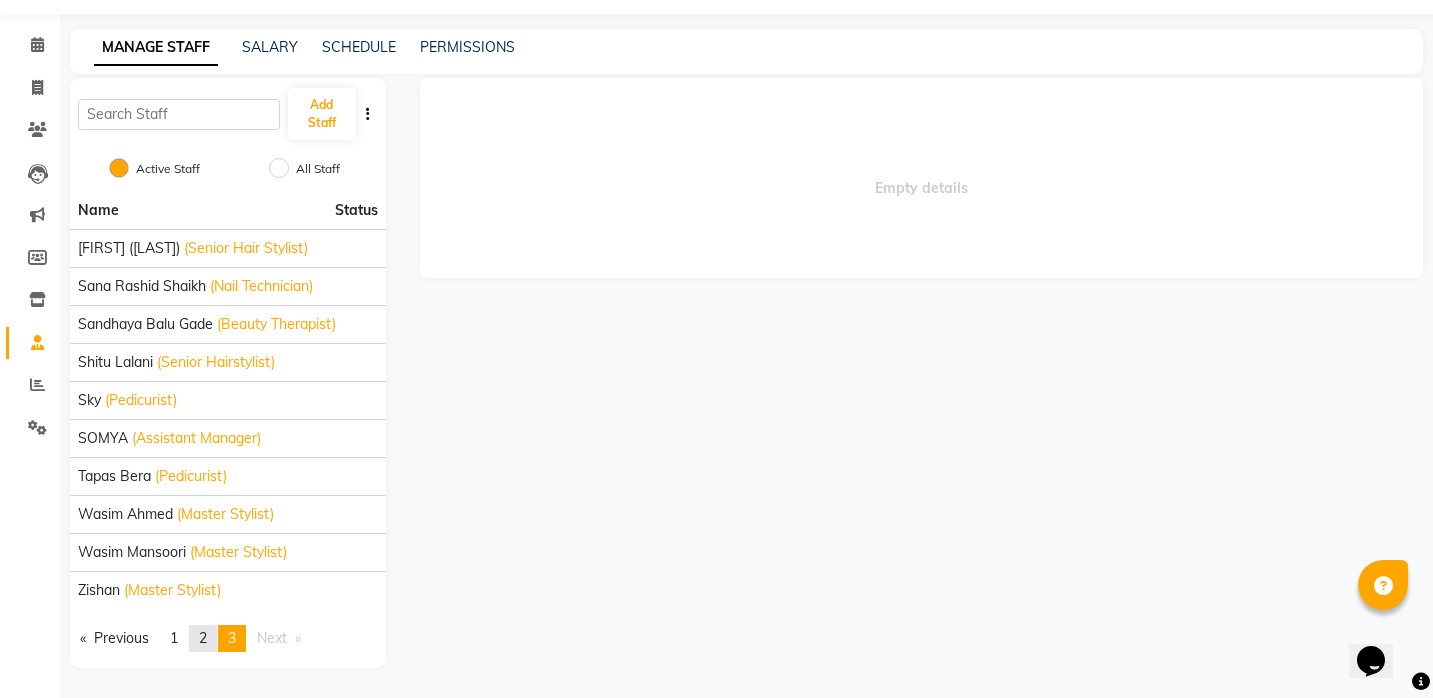 click on "page  2" at bounding box center [203, 638] 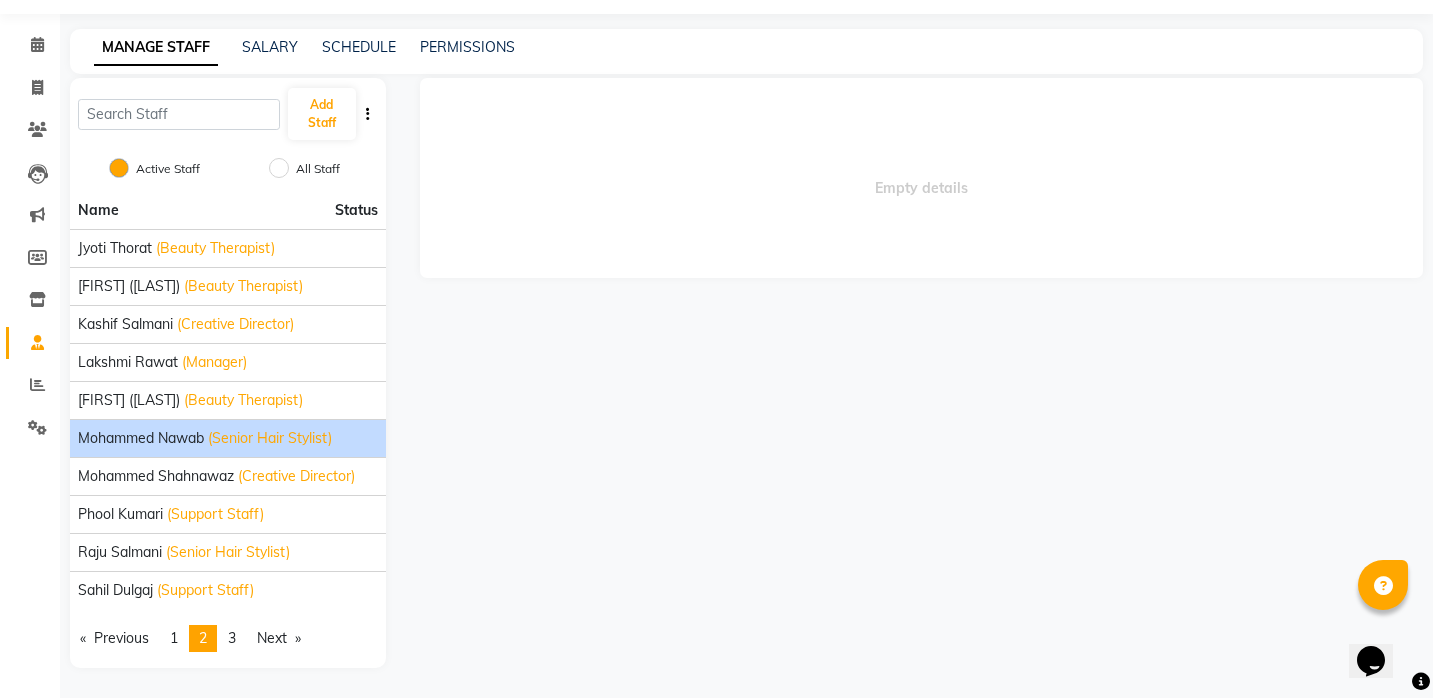 click on "(Senior Hair Stylist)" 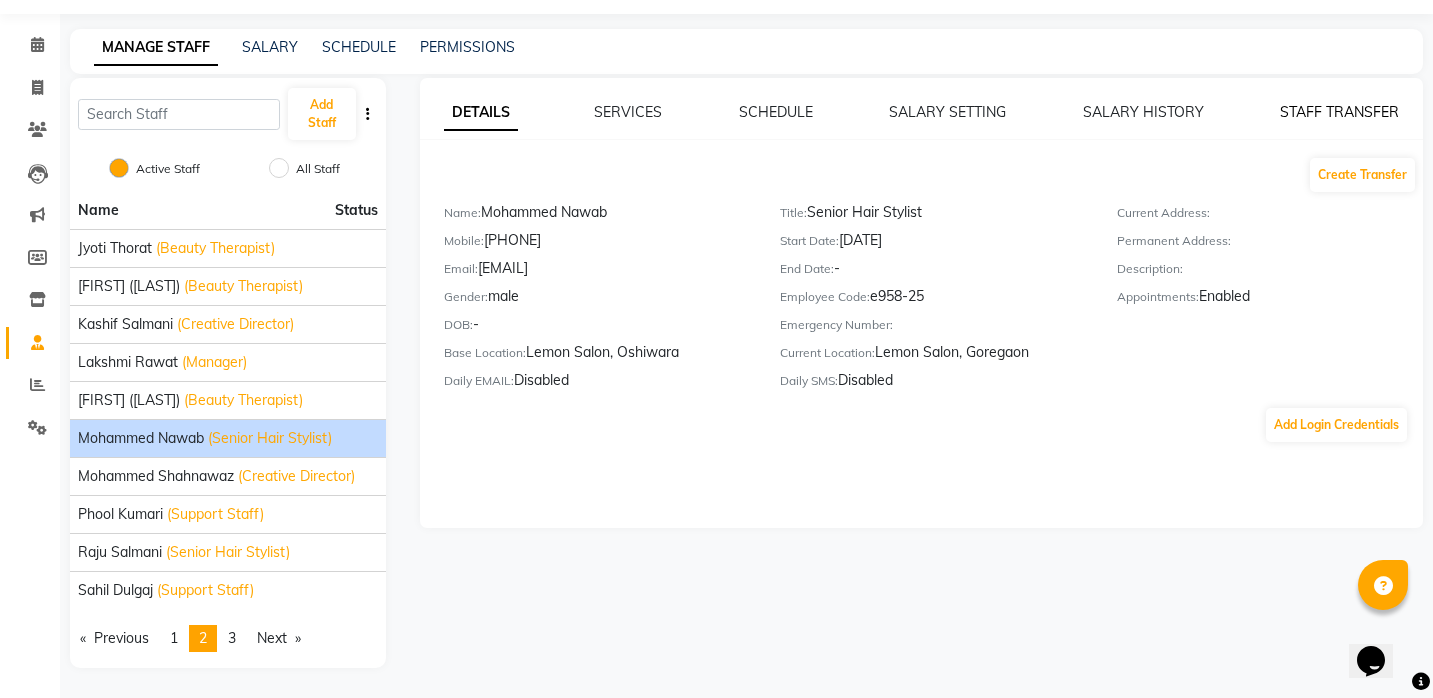click on "STAFF TRANSFER" 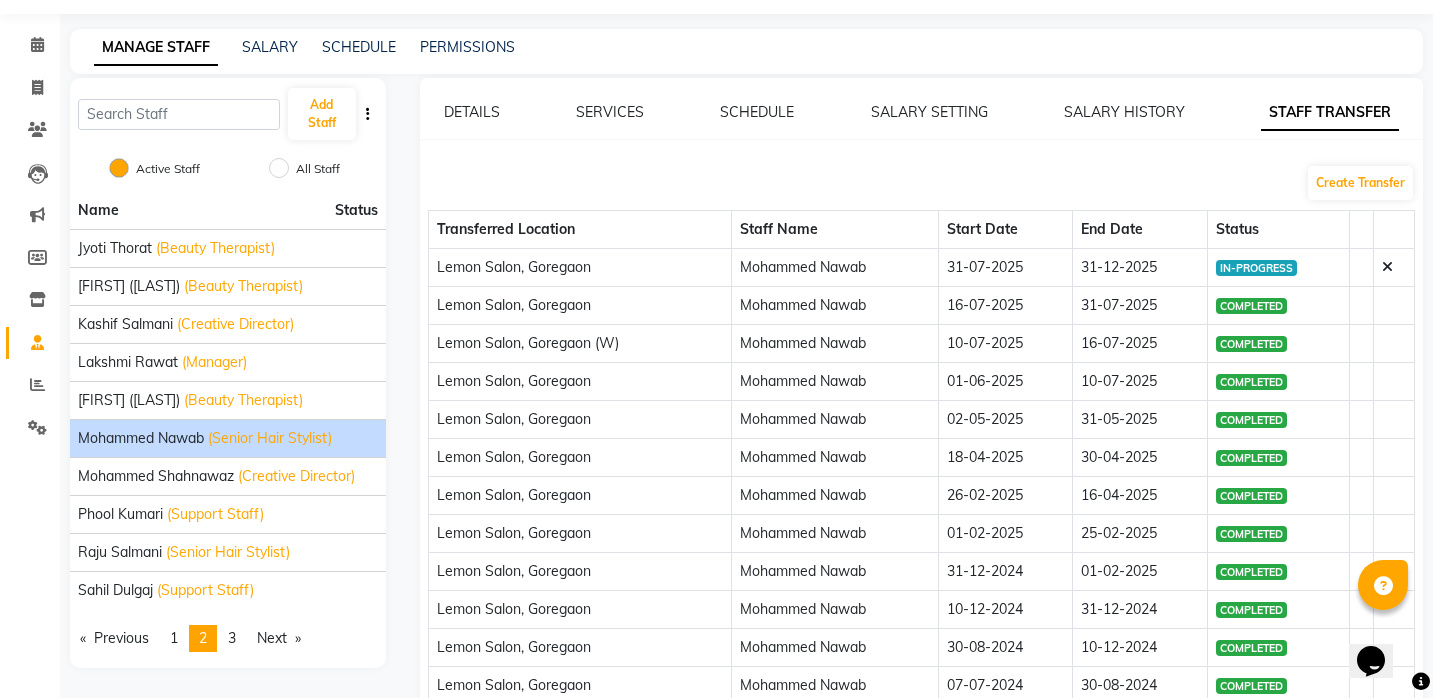 click 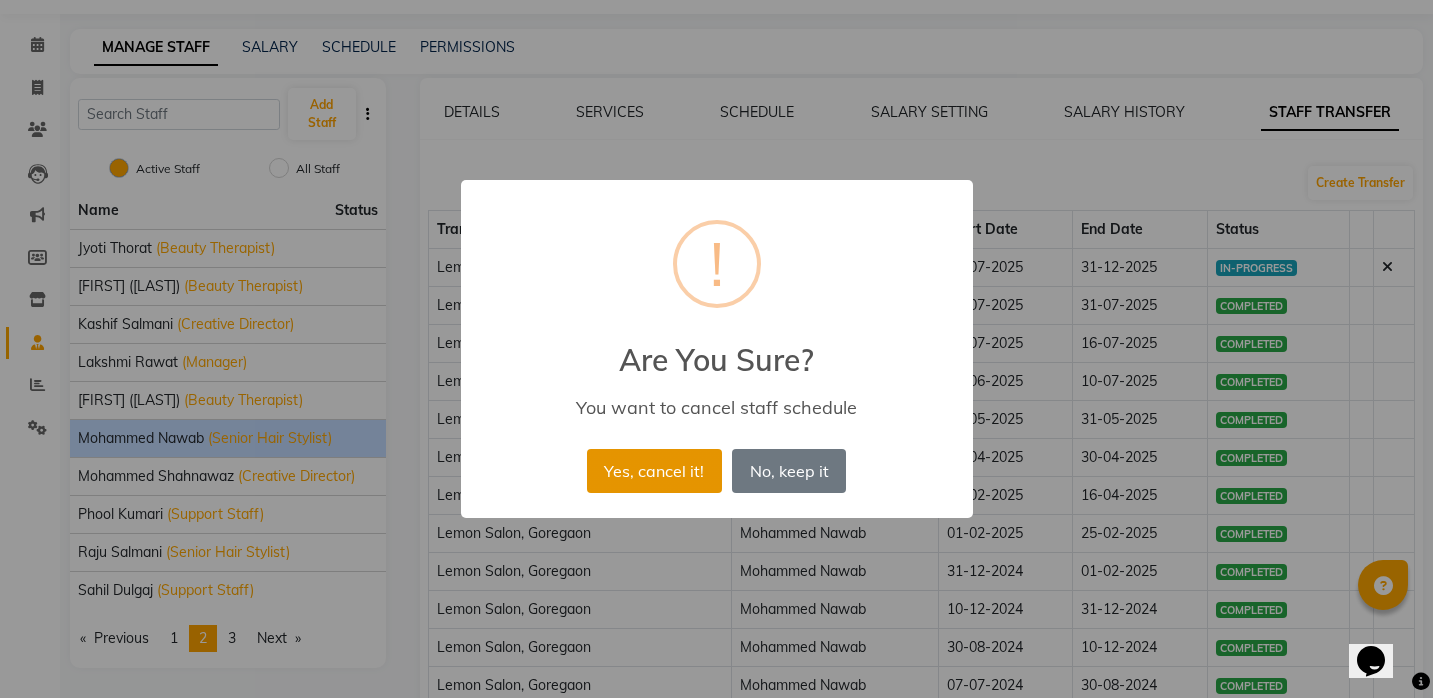 click on "Yes, cancel it!" at bounding box center [654, 471] 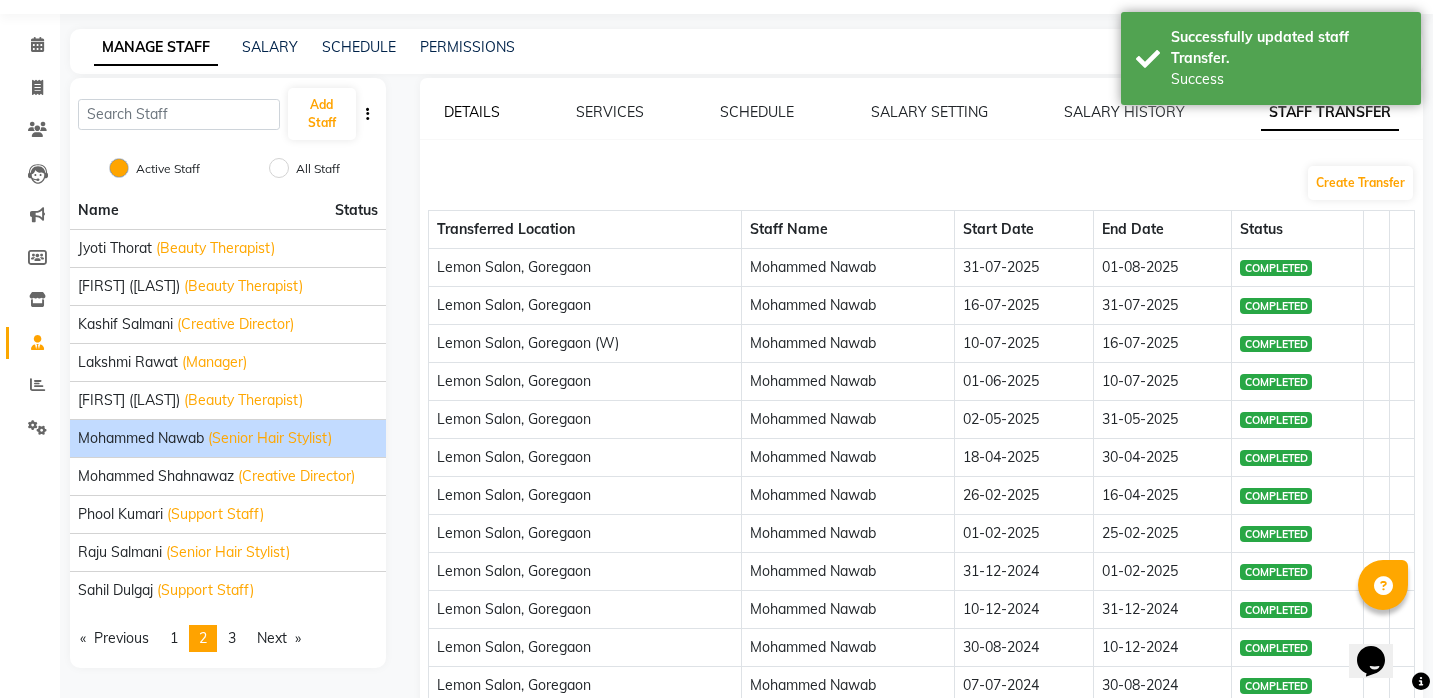 click on "DETAILS" 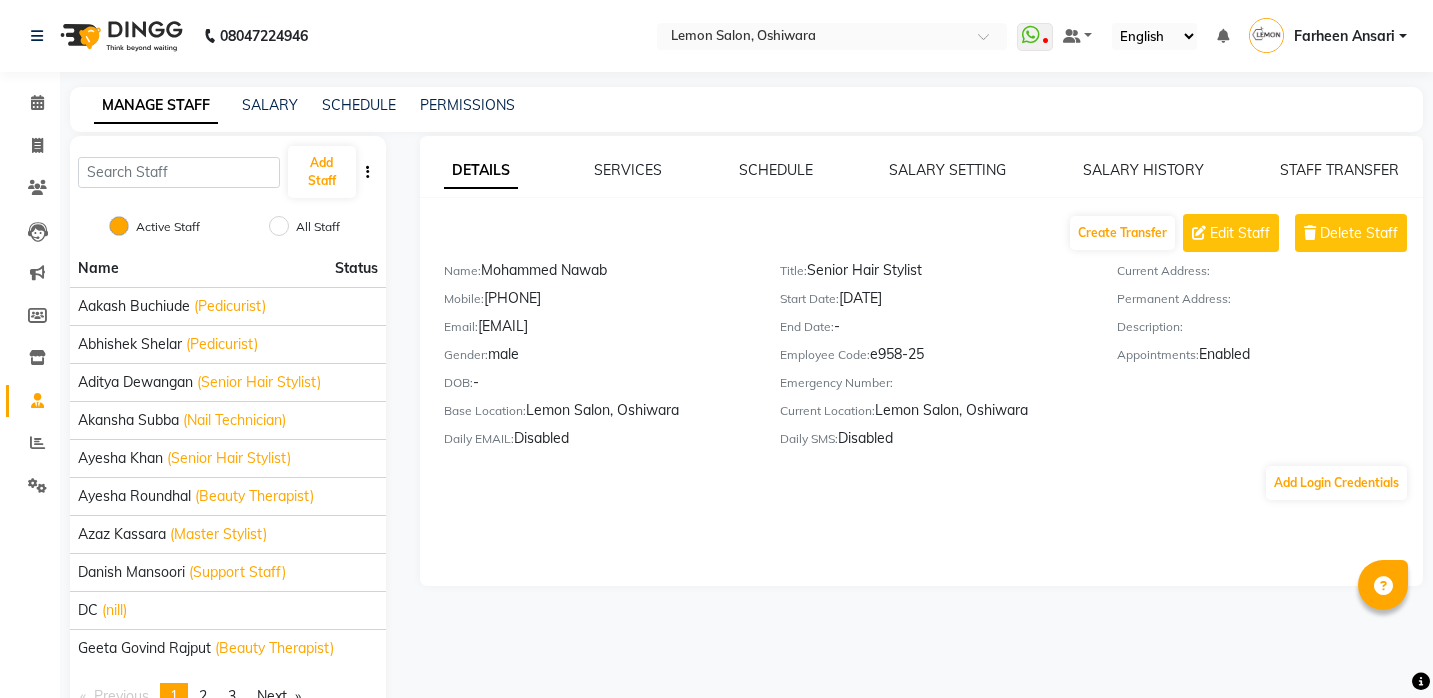 scroll, scrollTop: 0, scrollLeft: 0, axis: both 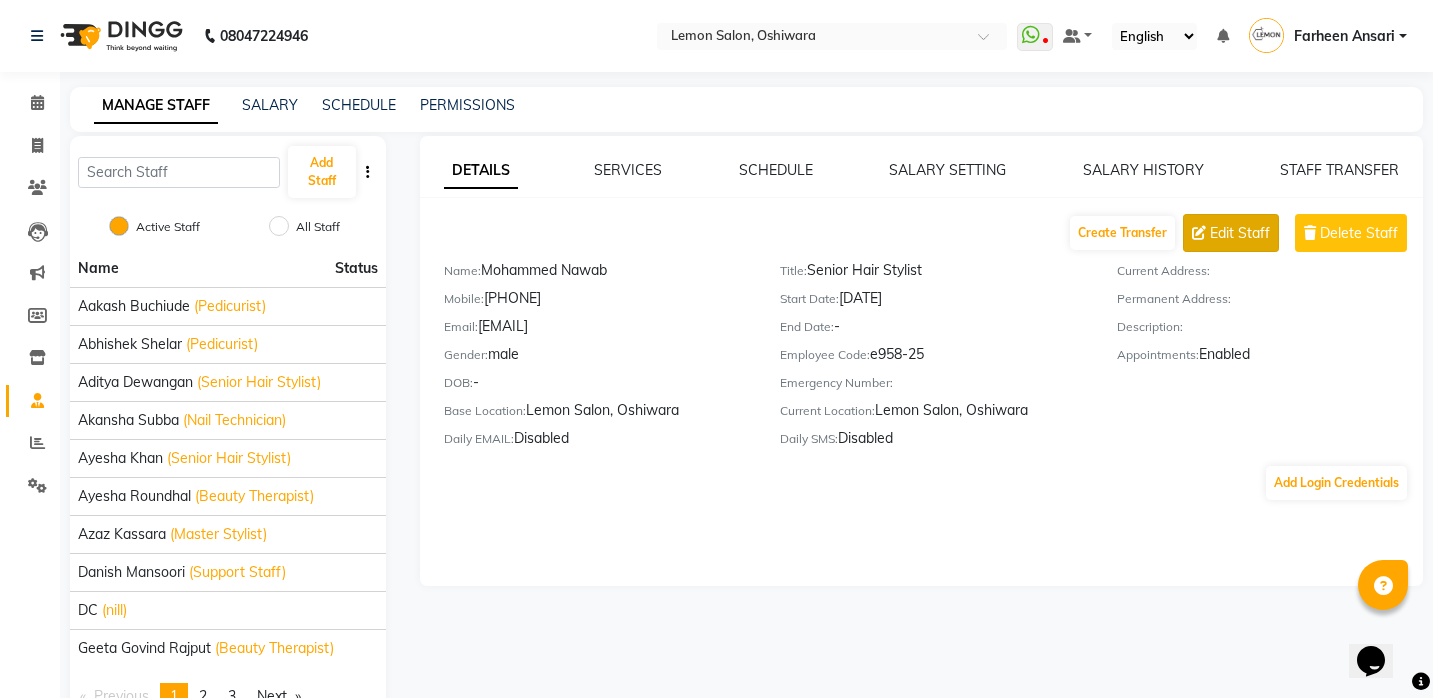 click on "Edit Staff" 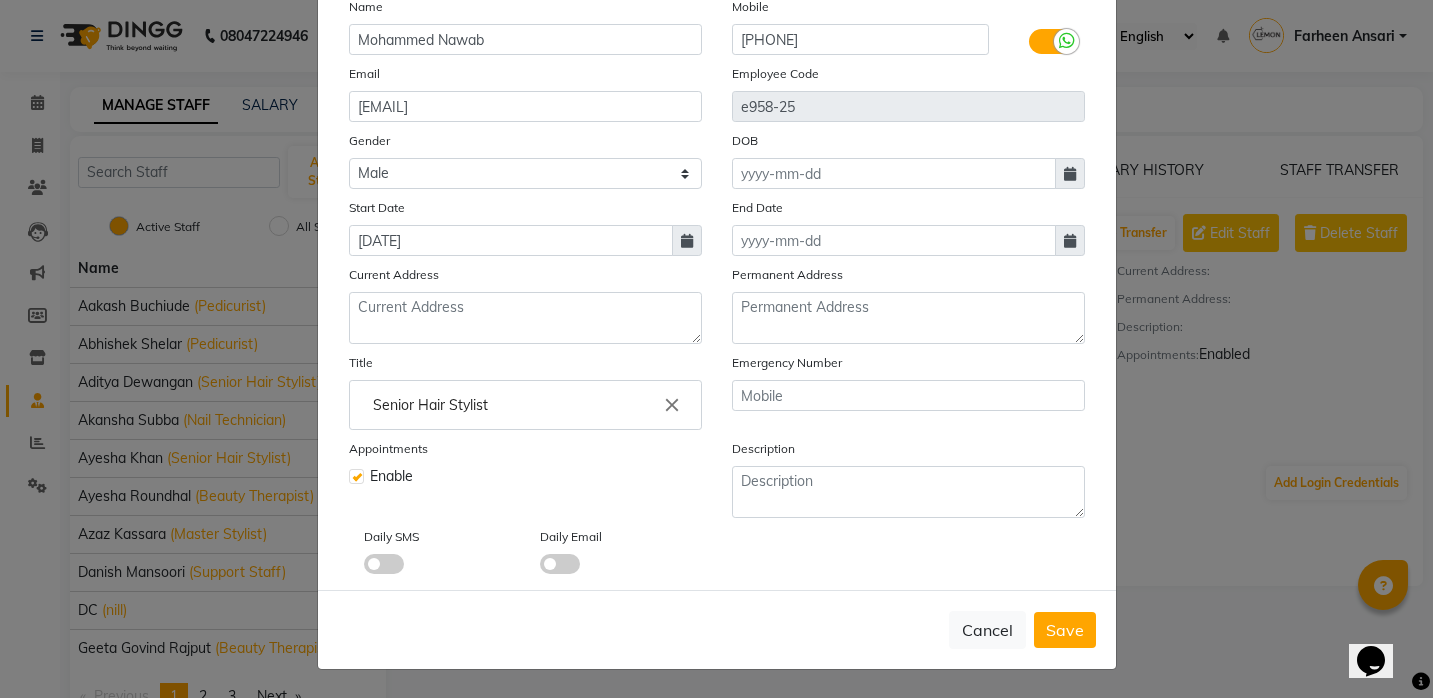 scroll, scrollTop: 184, scrollLeft: 0, axis: vertical 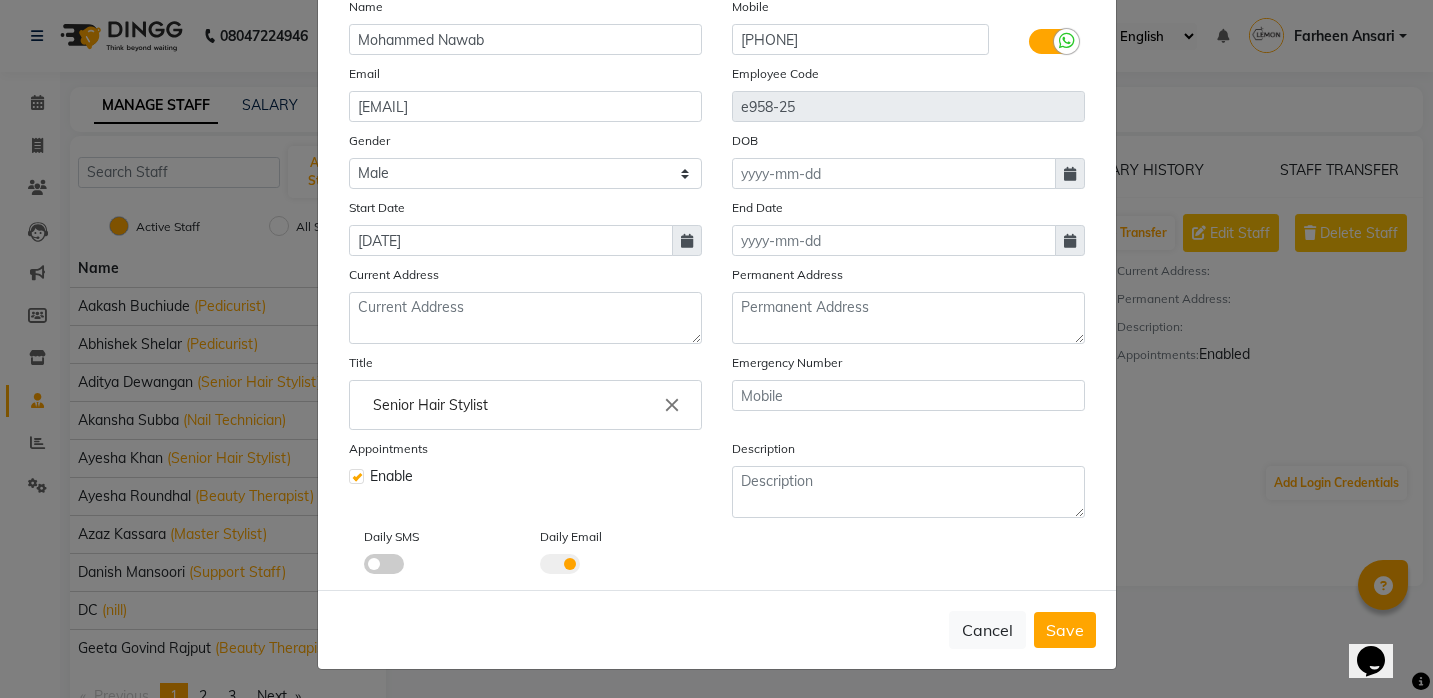 click 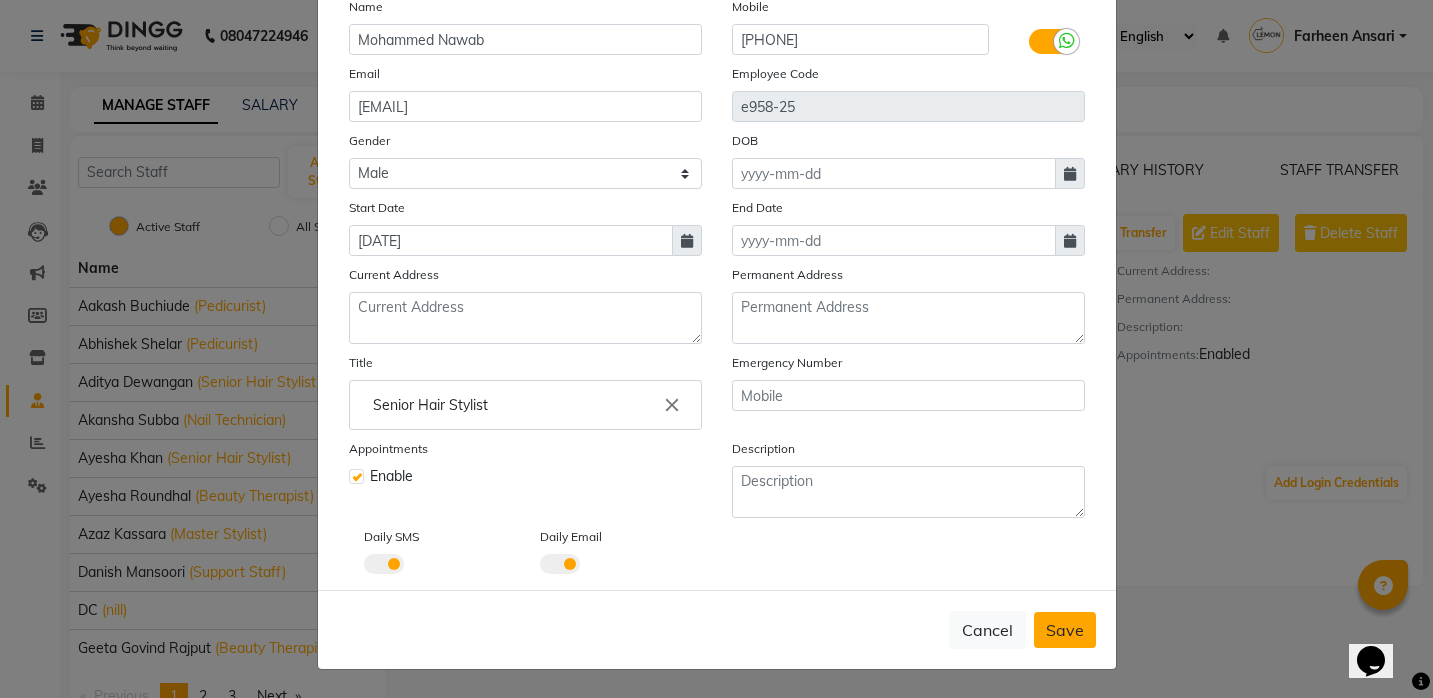 click on "Save" at bounding box center [1065, 630] 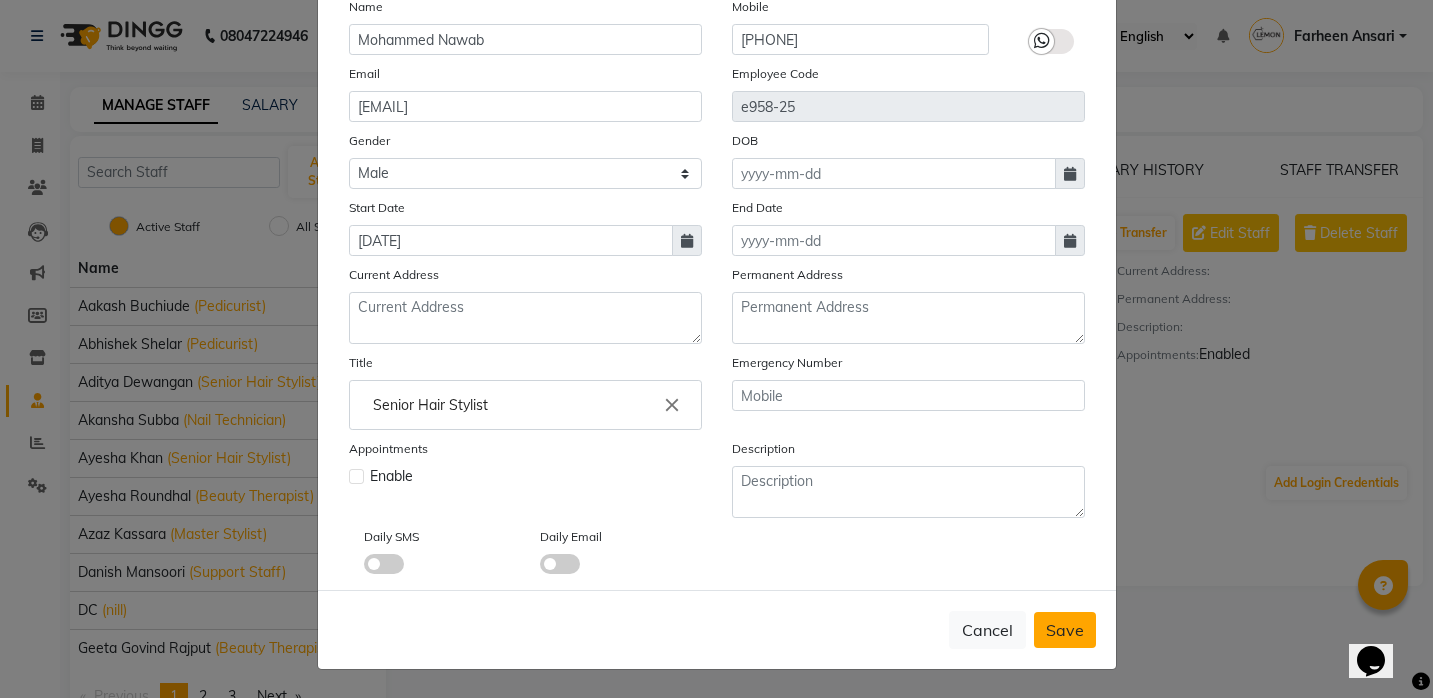 type 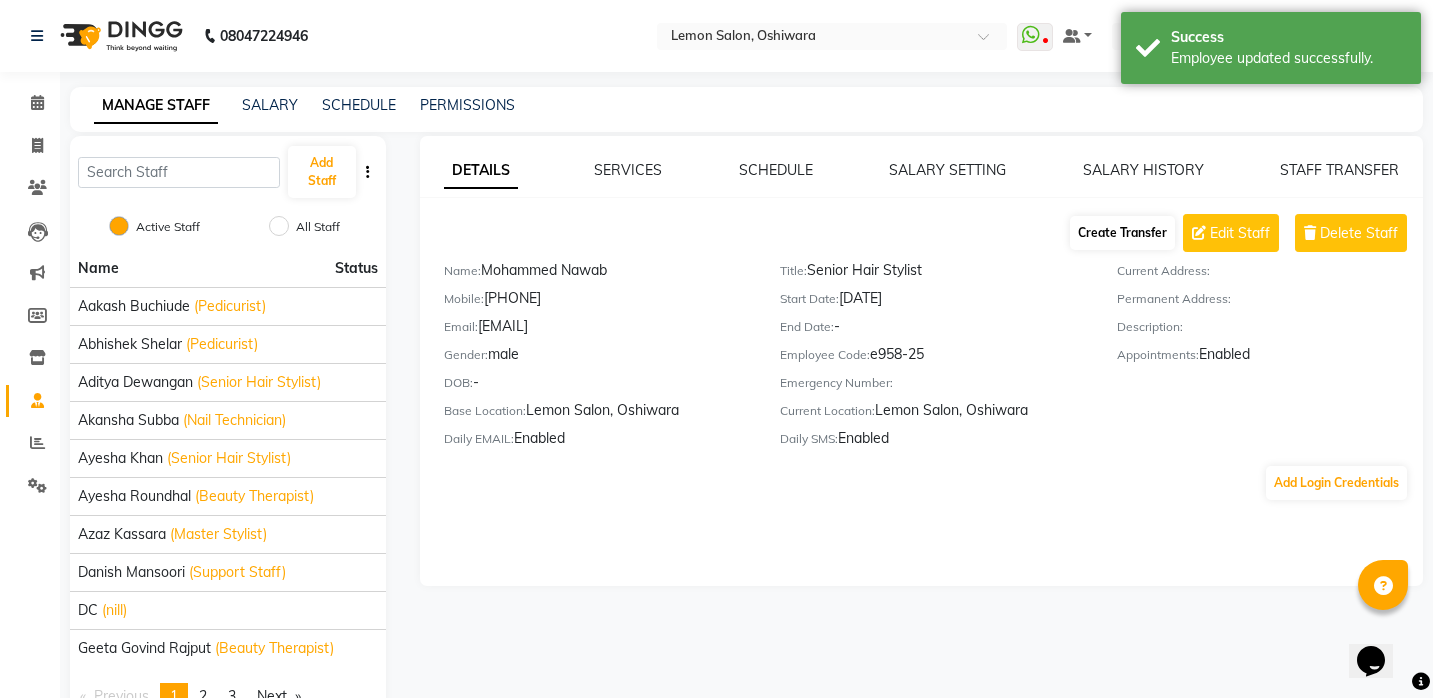 click on "Create Transfer" 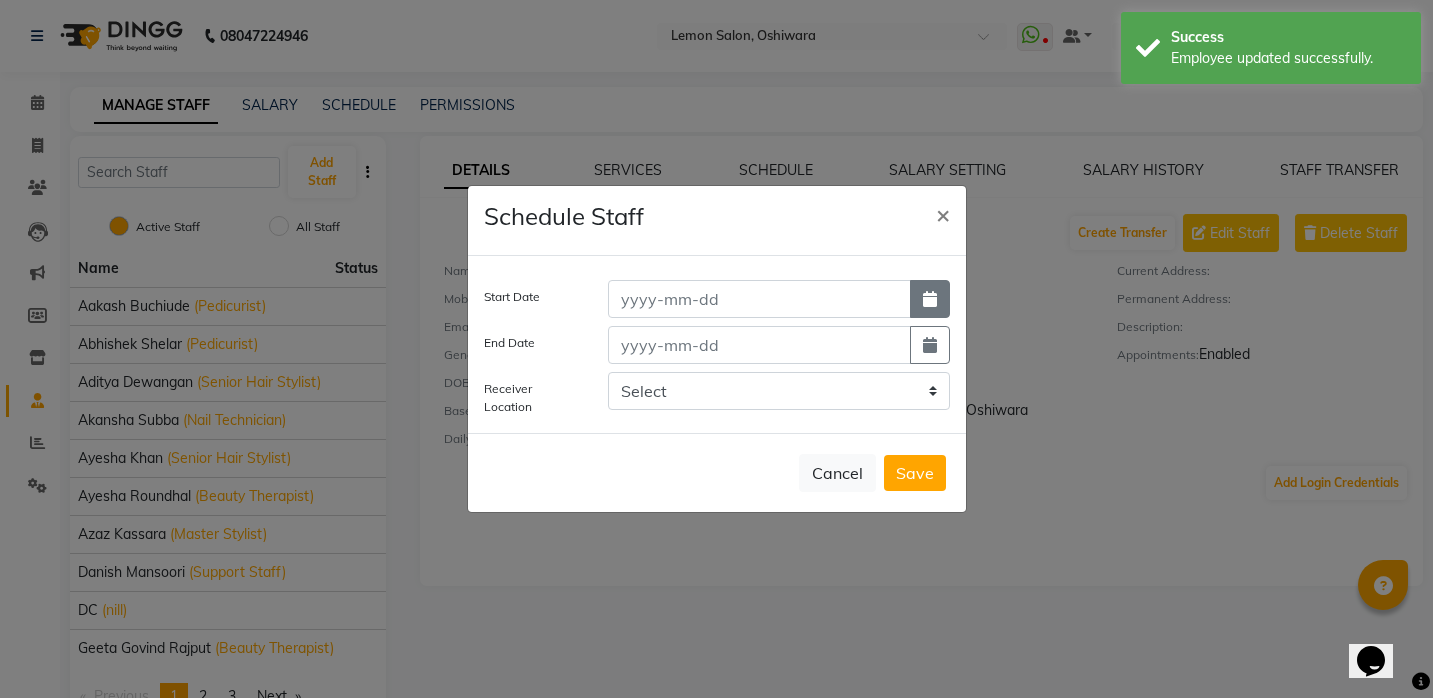 click 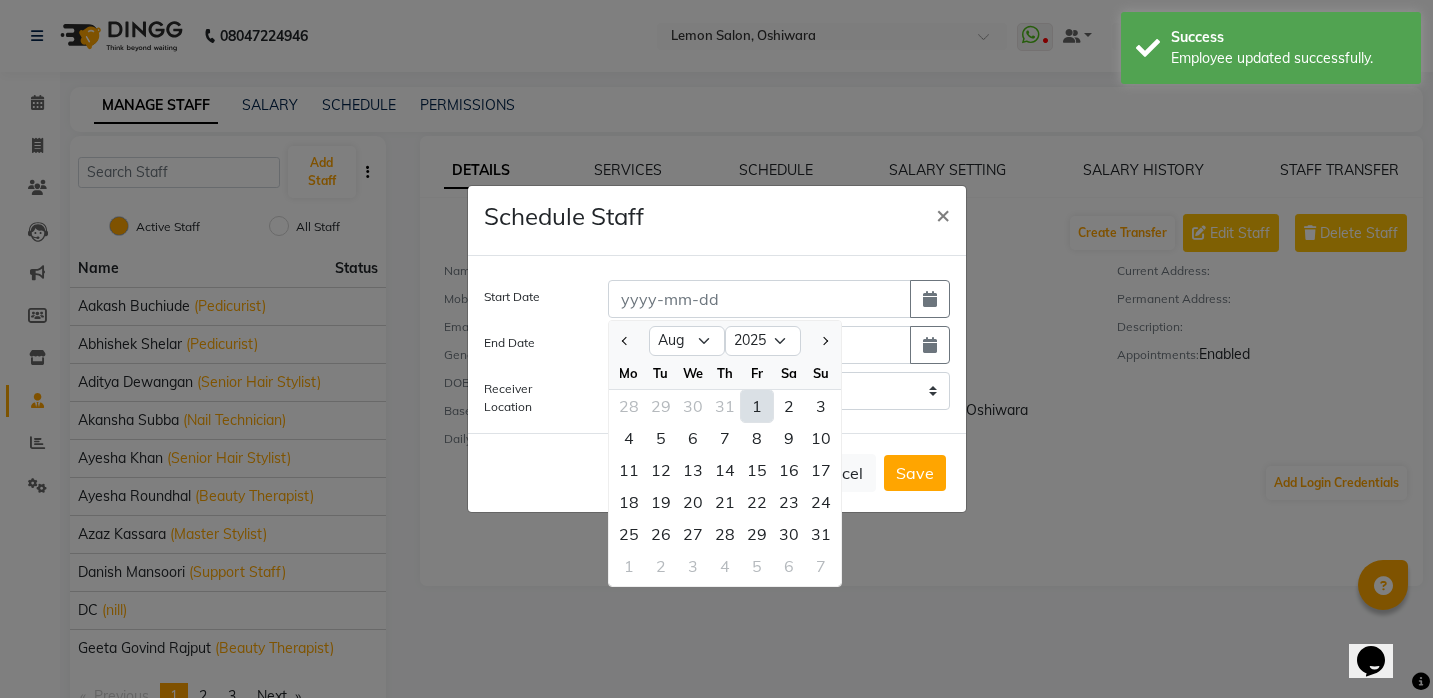 click on "1" 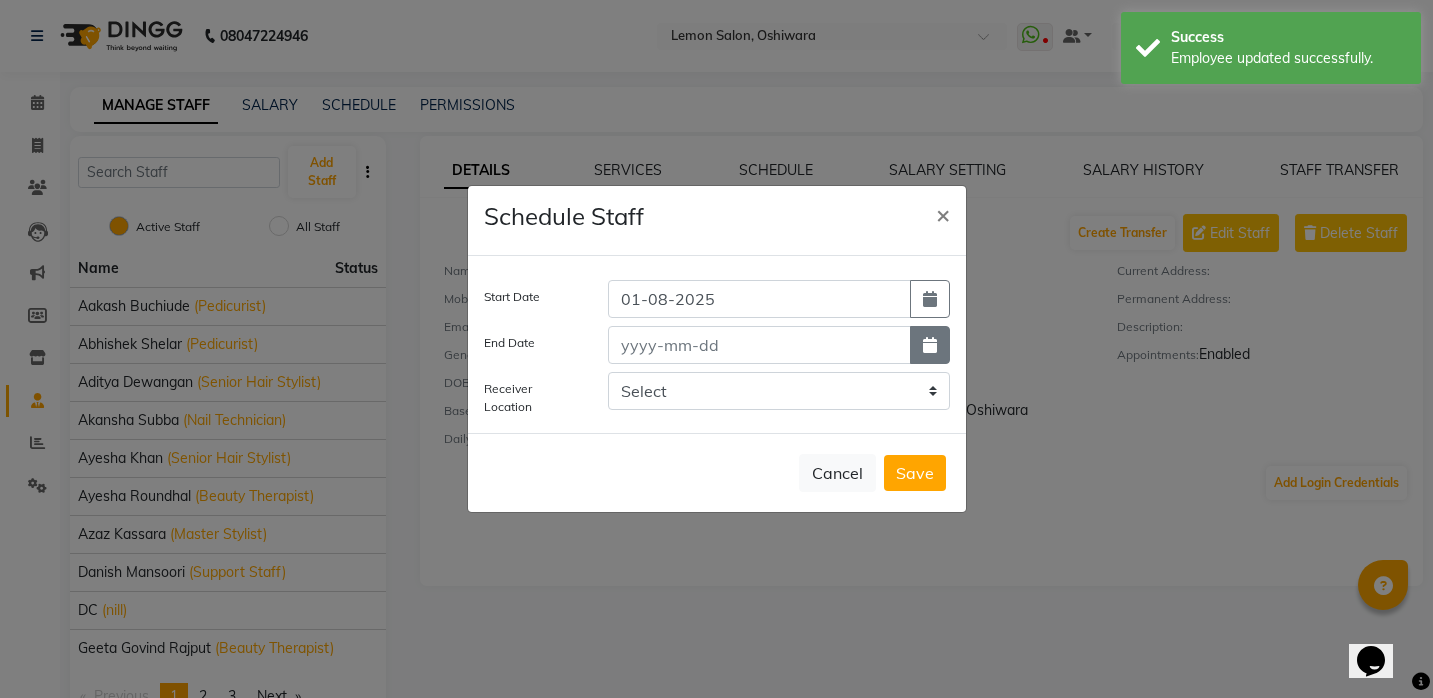 click 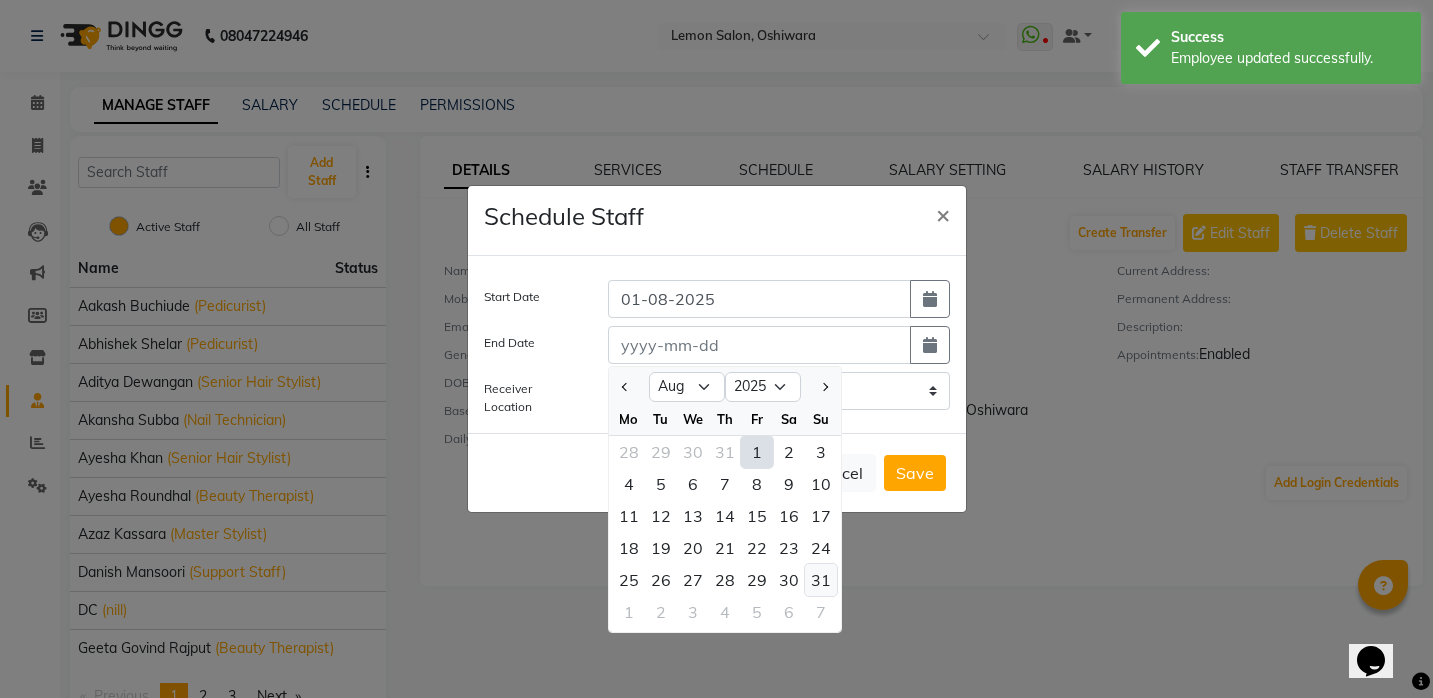 click on "31" 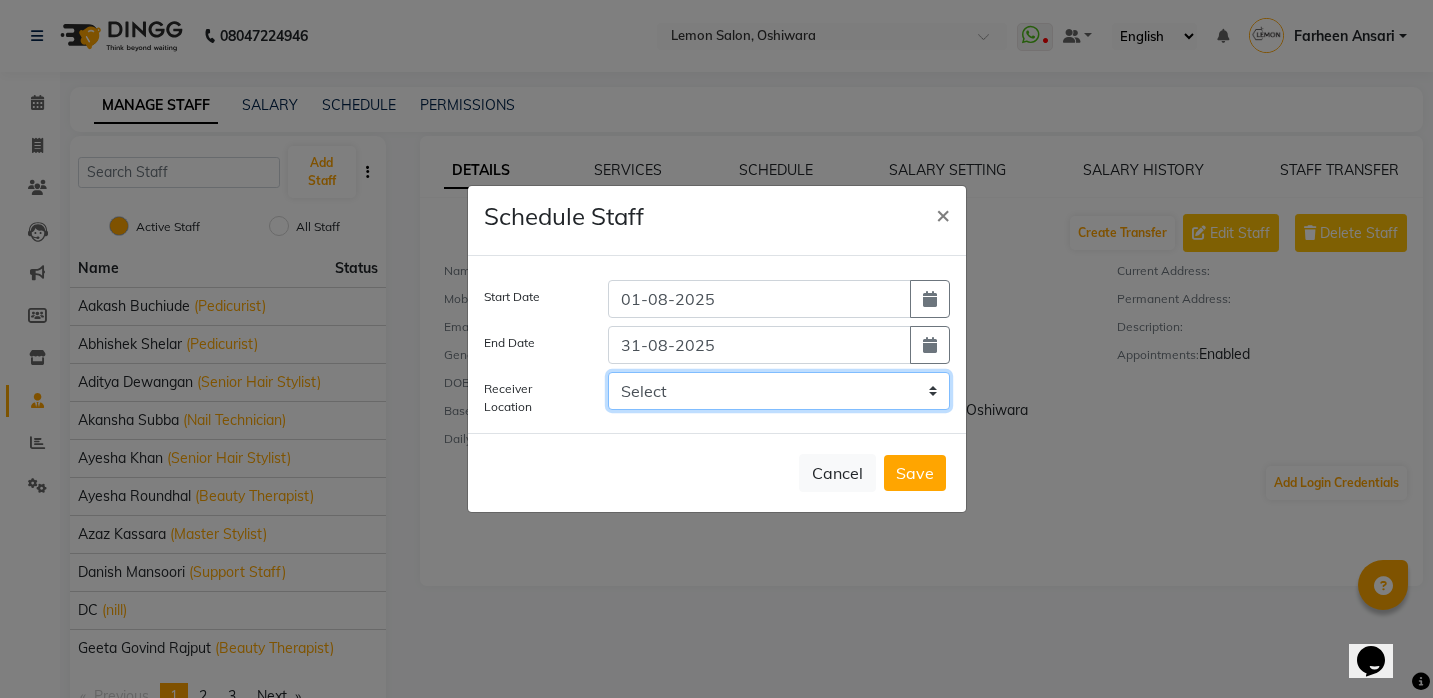 select on "957" 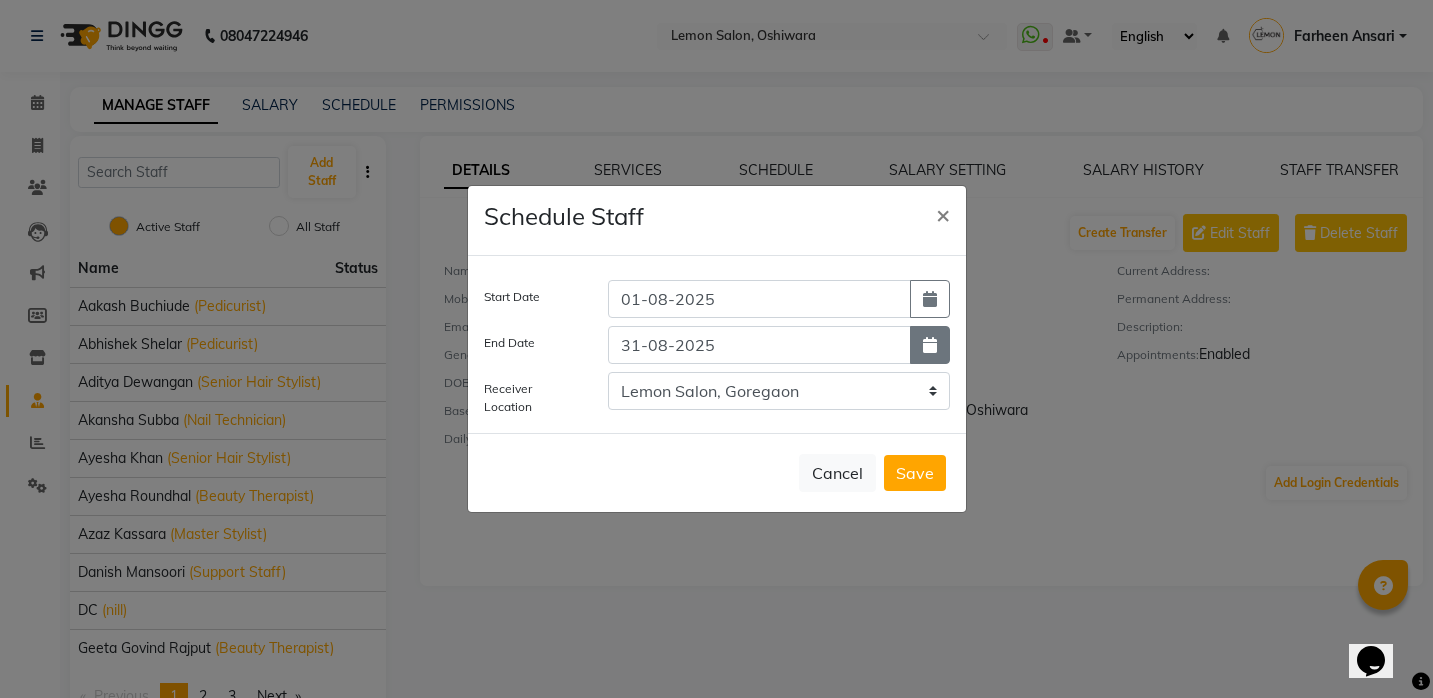 click 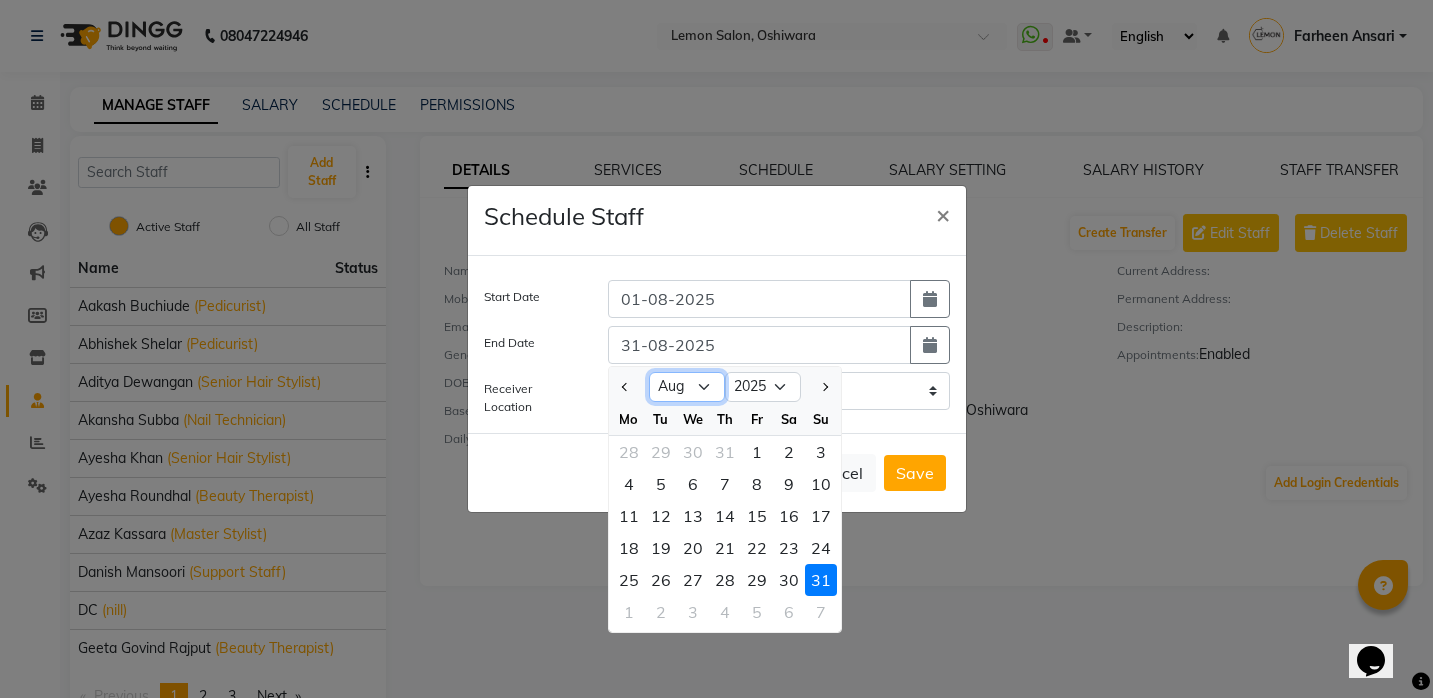 select on "12" 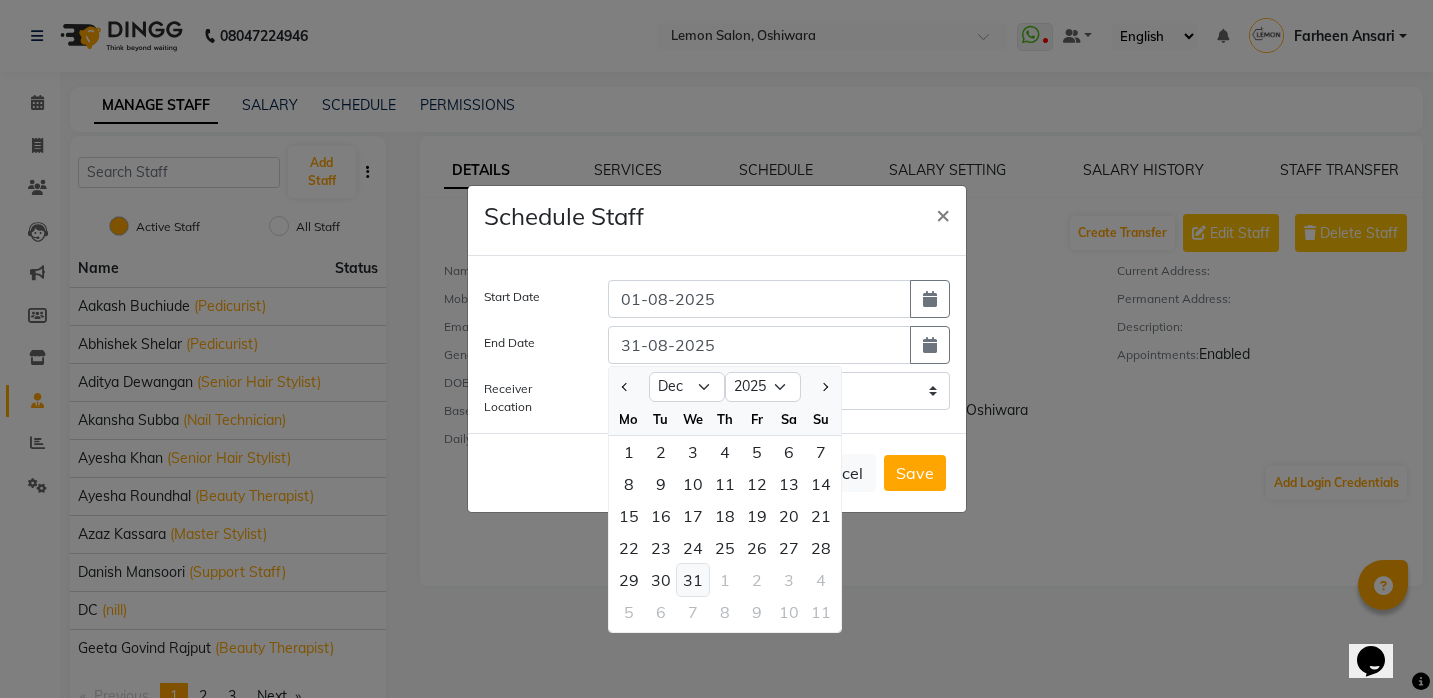 click on "31" 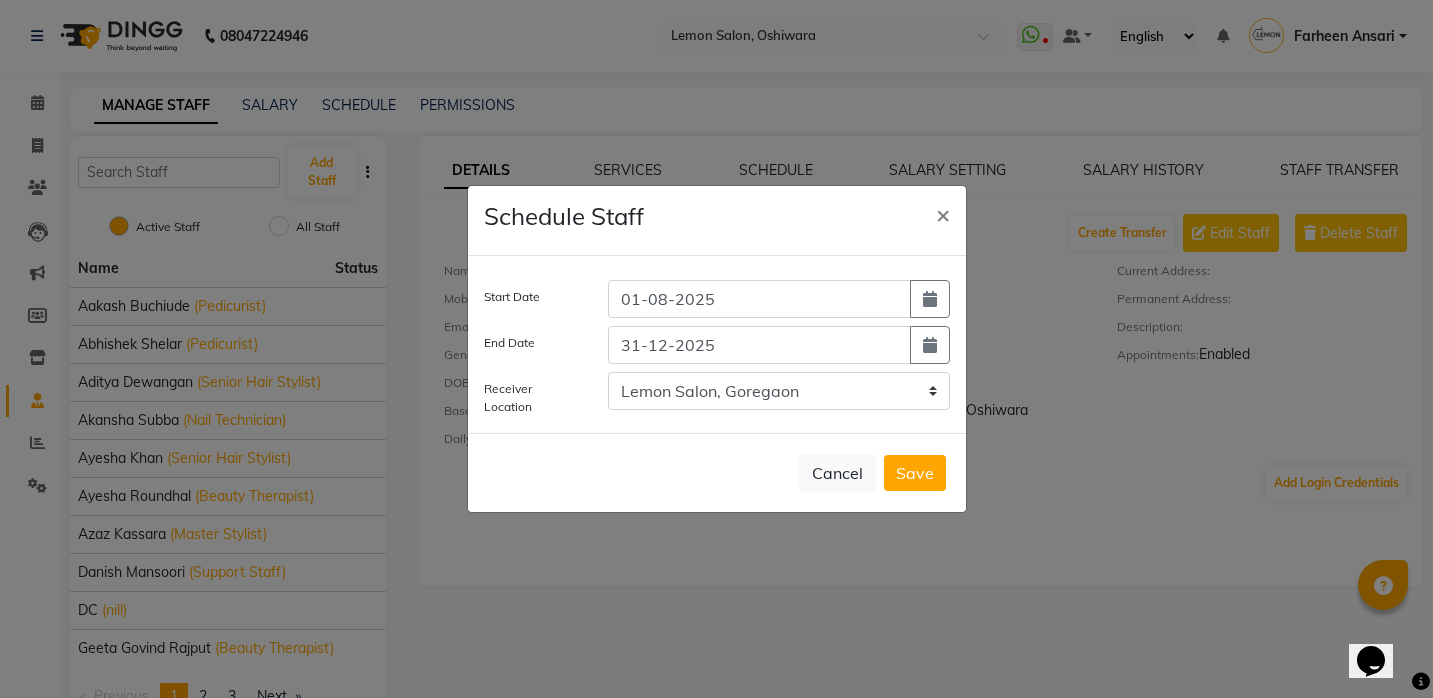 click on "Save" 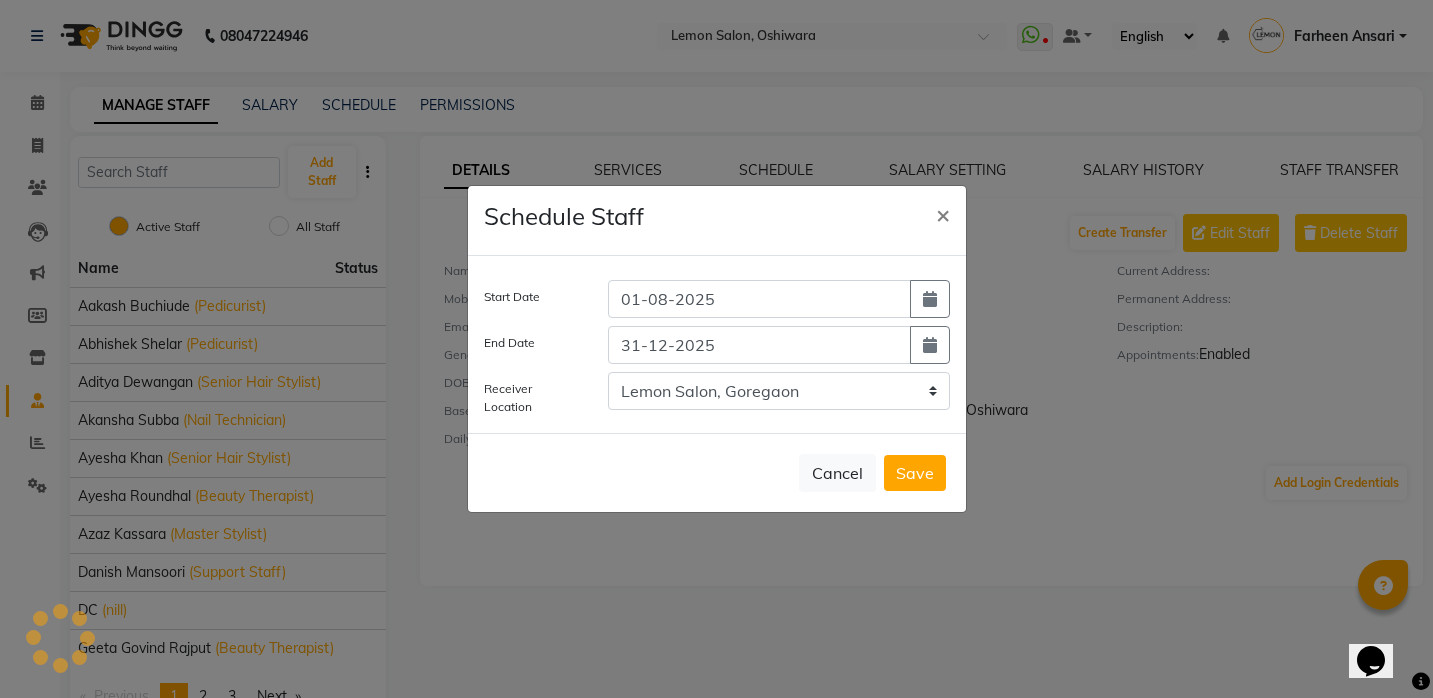 type 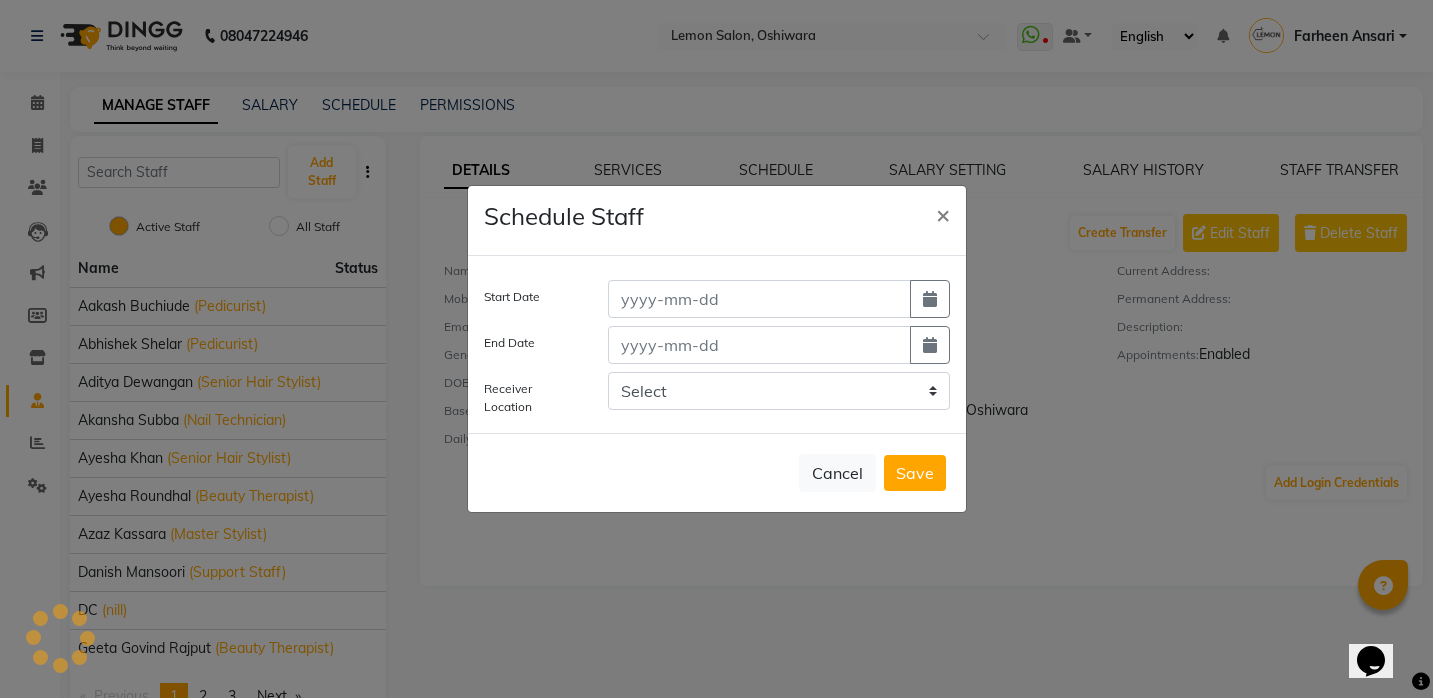 select 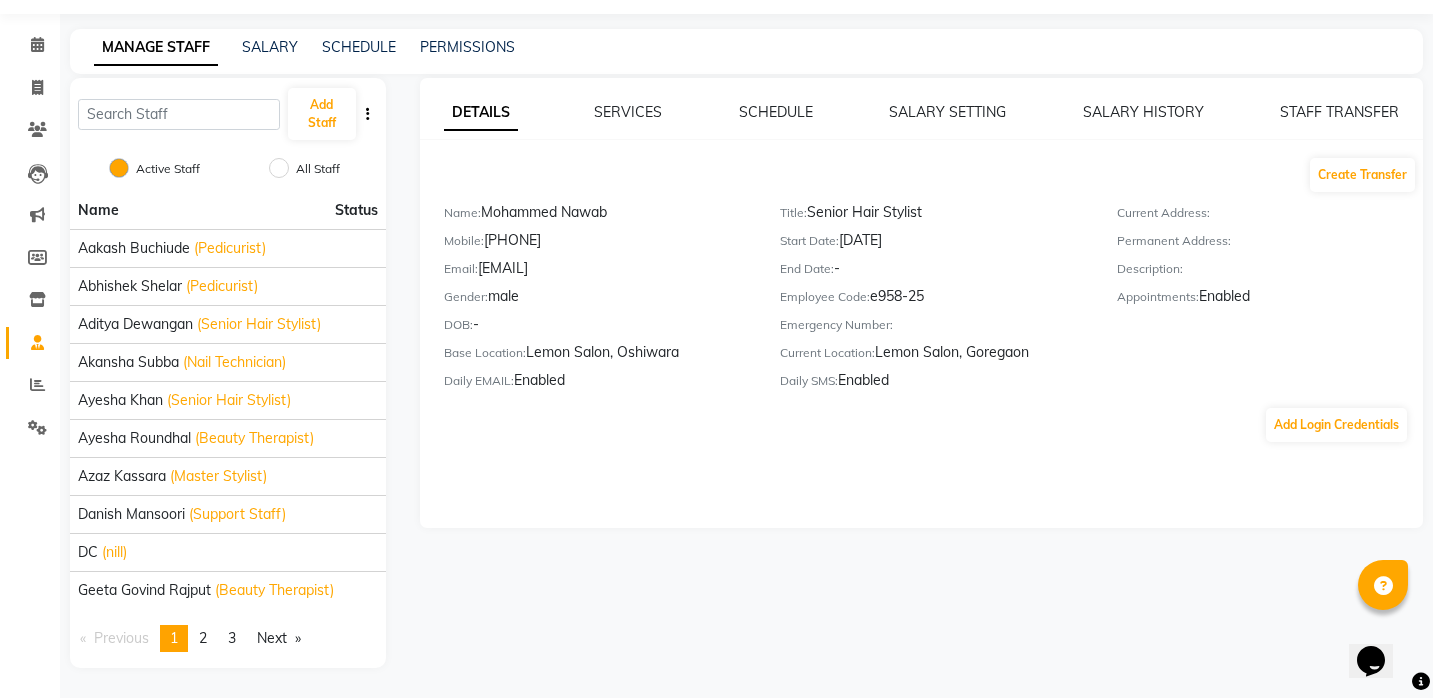 scroll, scrollTop: 58, scrollLeft: 0, axis: vertical 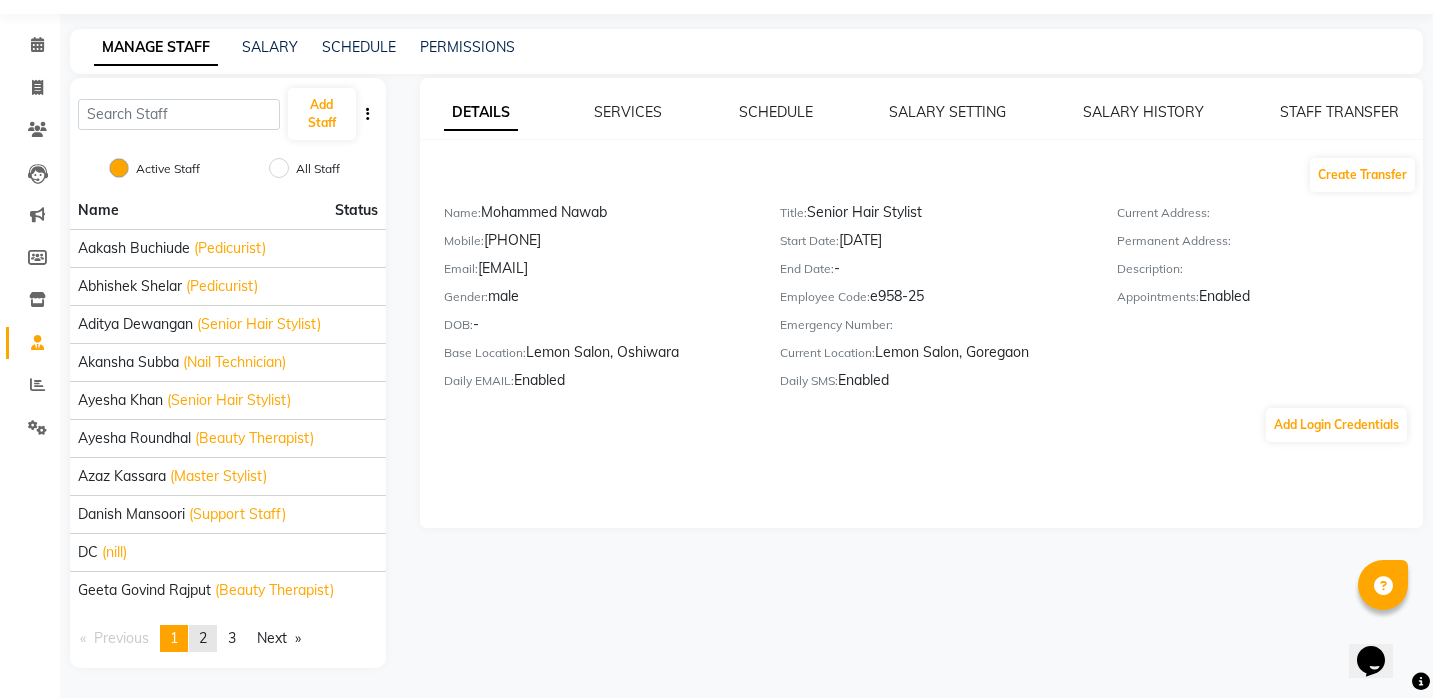 click on "2" at bounding box center (203, 638) 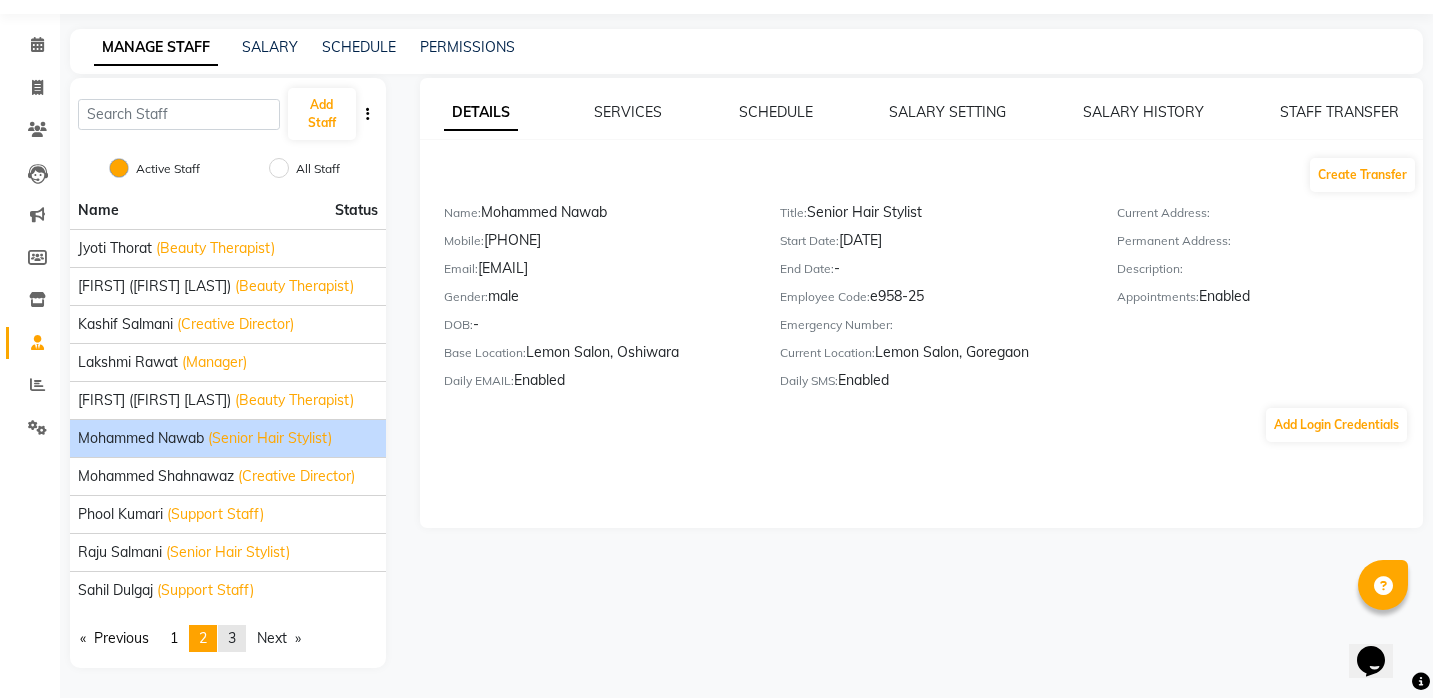 click on "3" at bounding box center [232, 638] 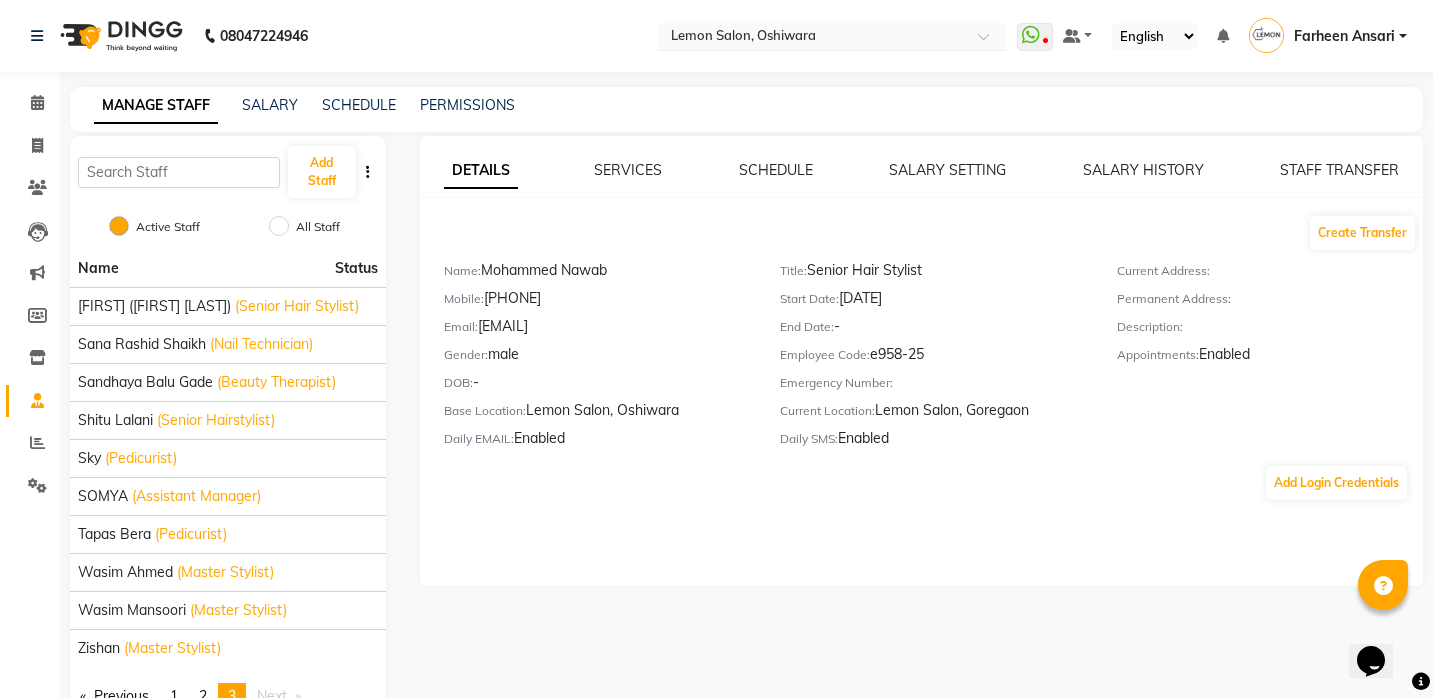 scroll, scrollTop: 0, scrollLeft: 0, axis: both 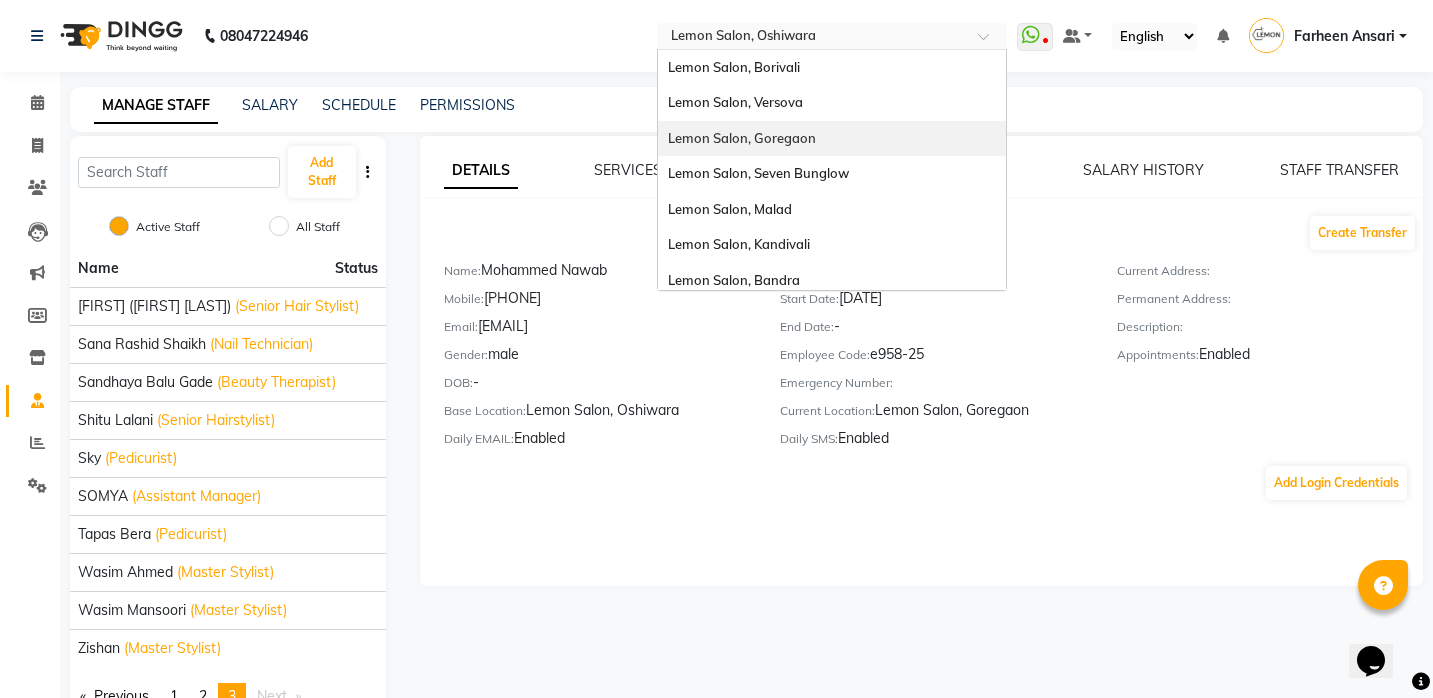 click on "Lemon Salon, Goregaon" at bounding box center (832, 139) 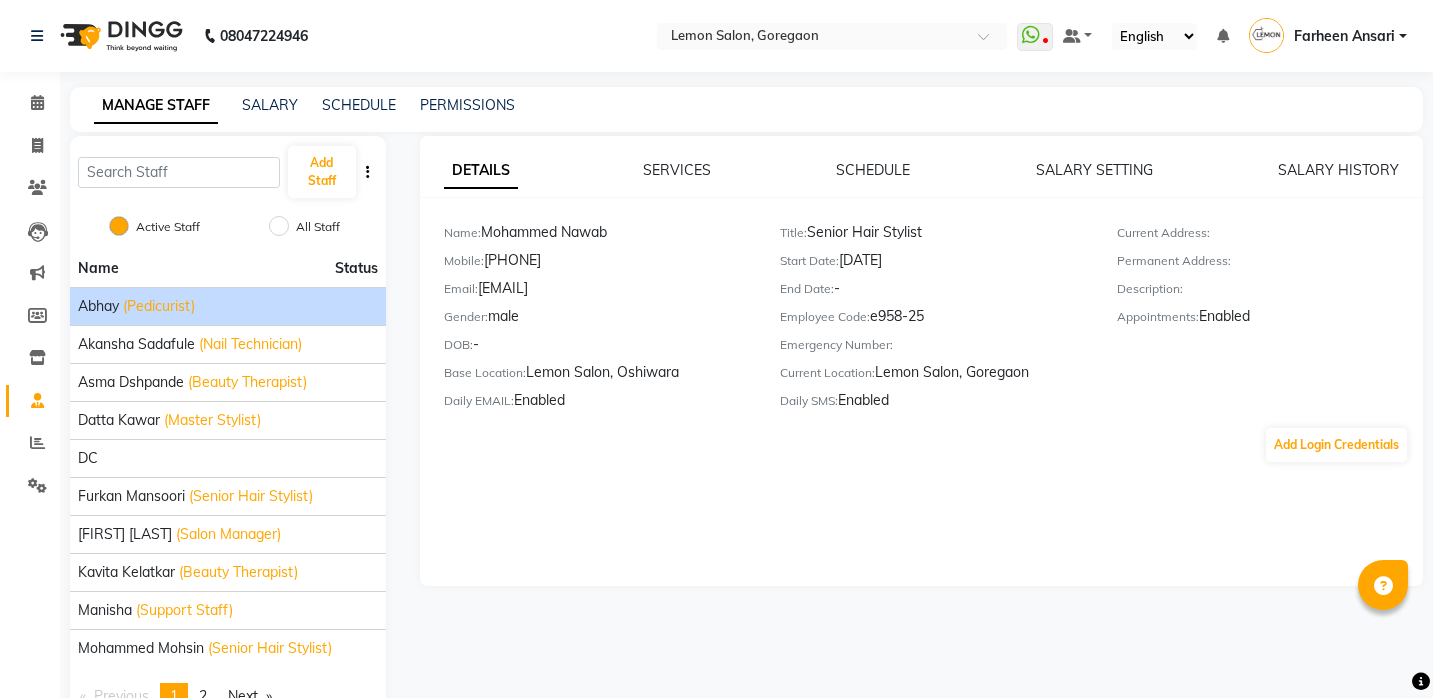 scroll, scrollTop: 0, scrollLeft: 0, axis: both 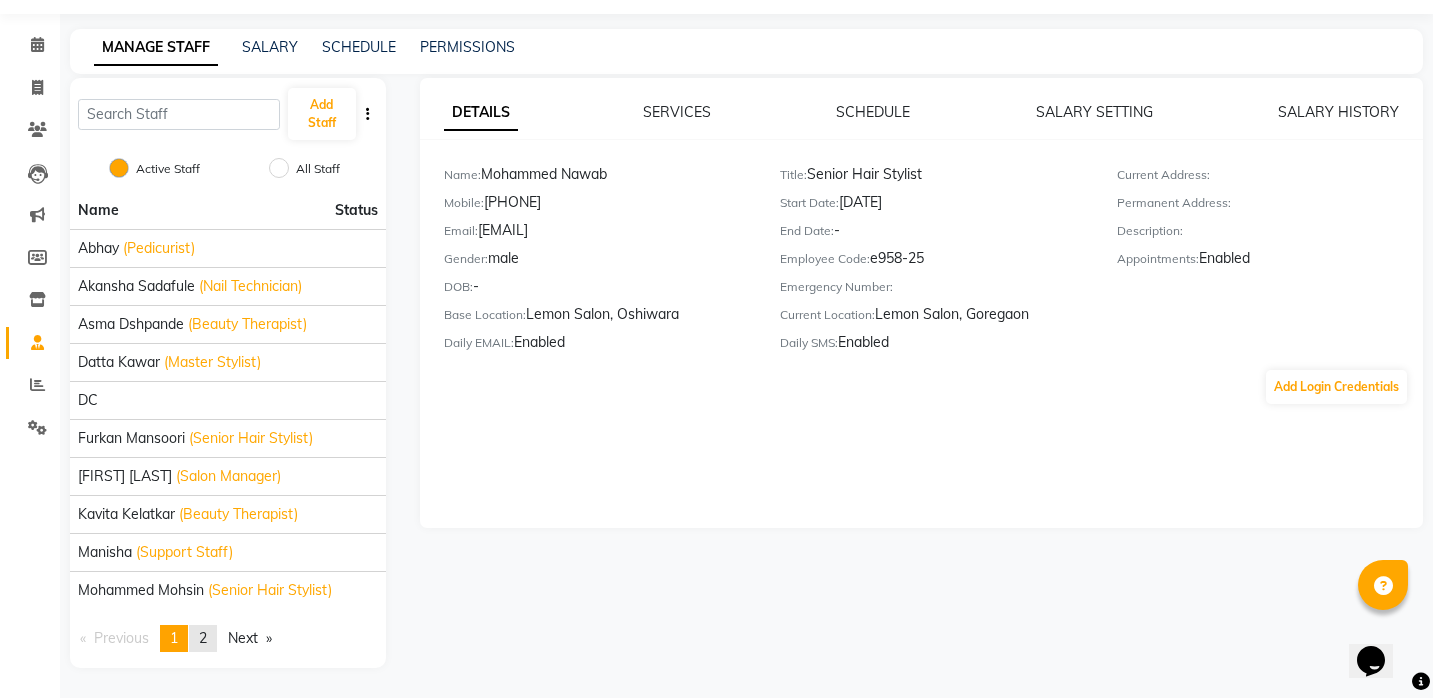 click on "page  2" at bounding box center [203, 638] 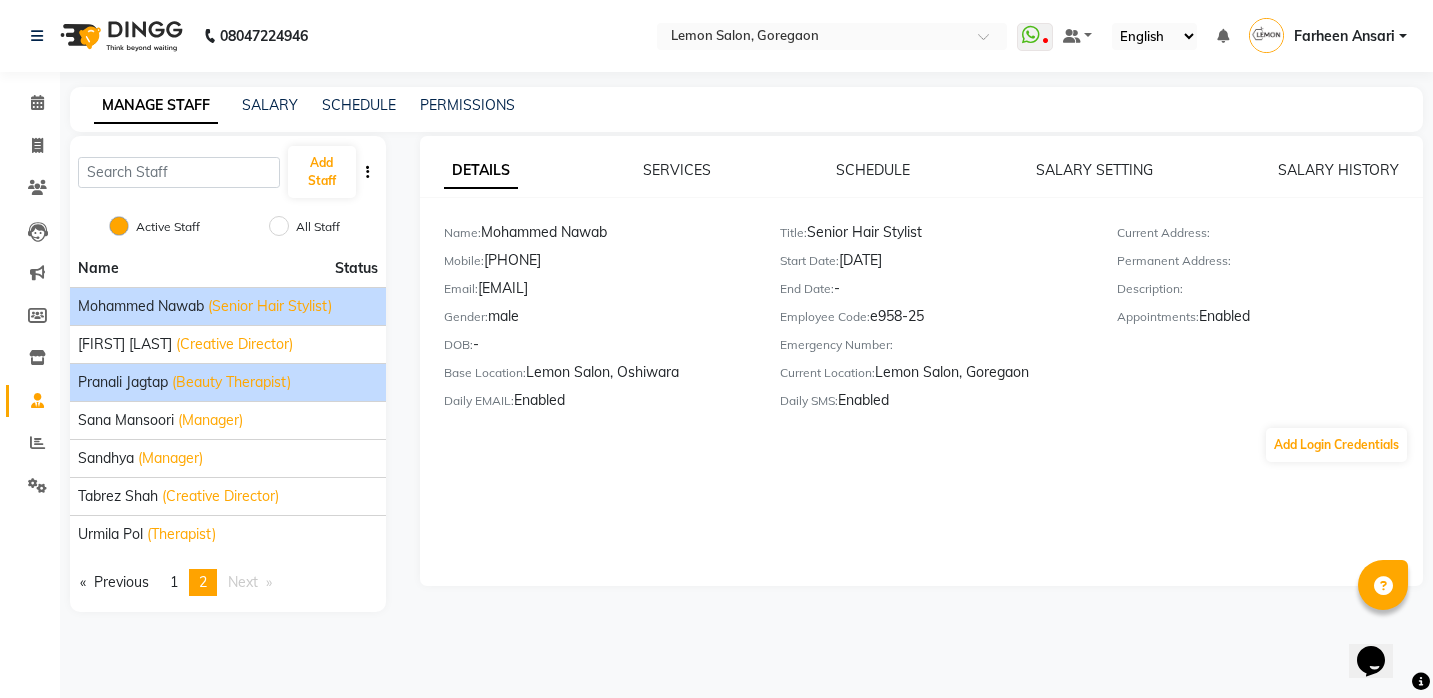 click on "Pranali Jagtap" 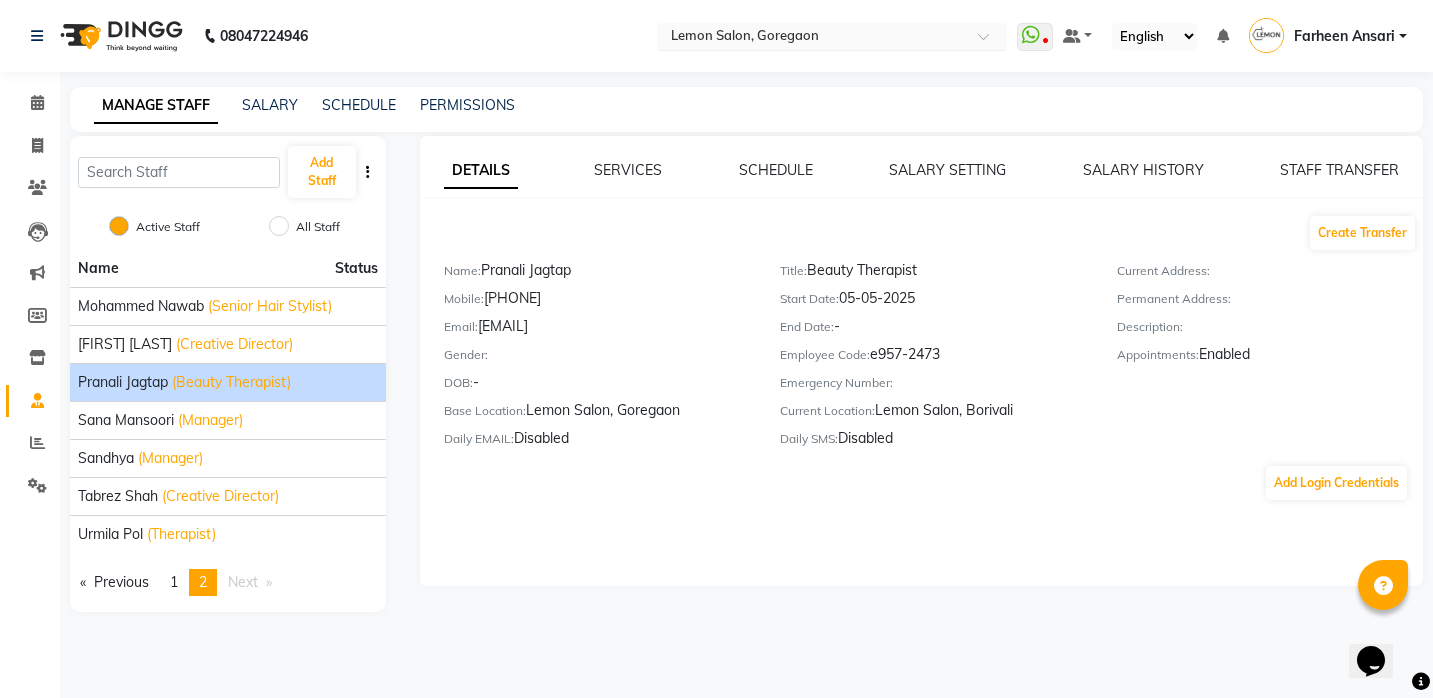 click at bounding box center (812, 38) 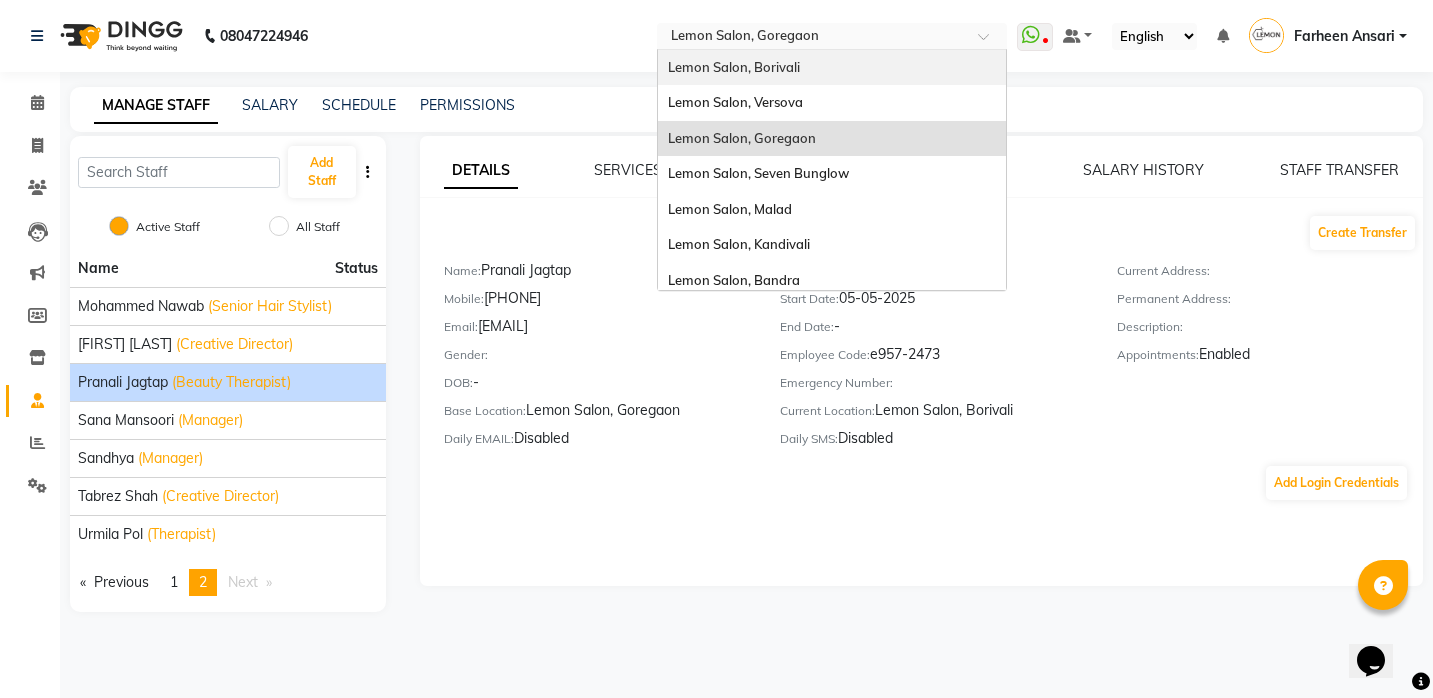 click on "Lemon Salon, Borivali" at bounding box center (832, 68) 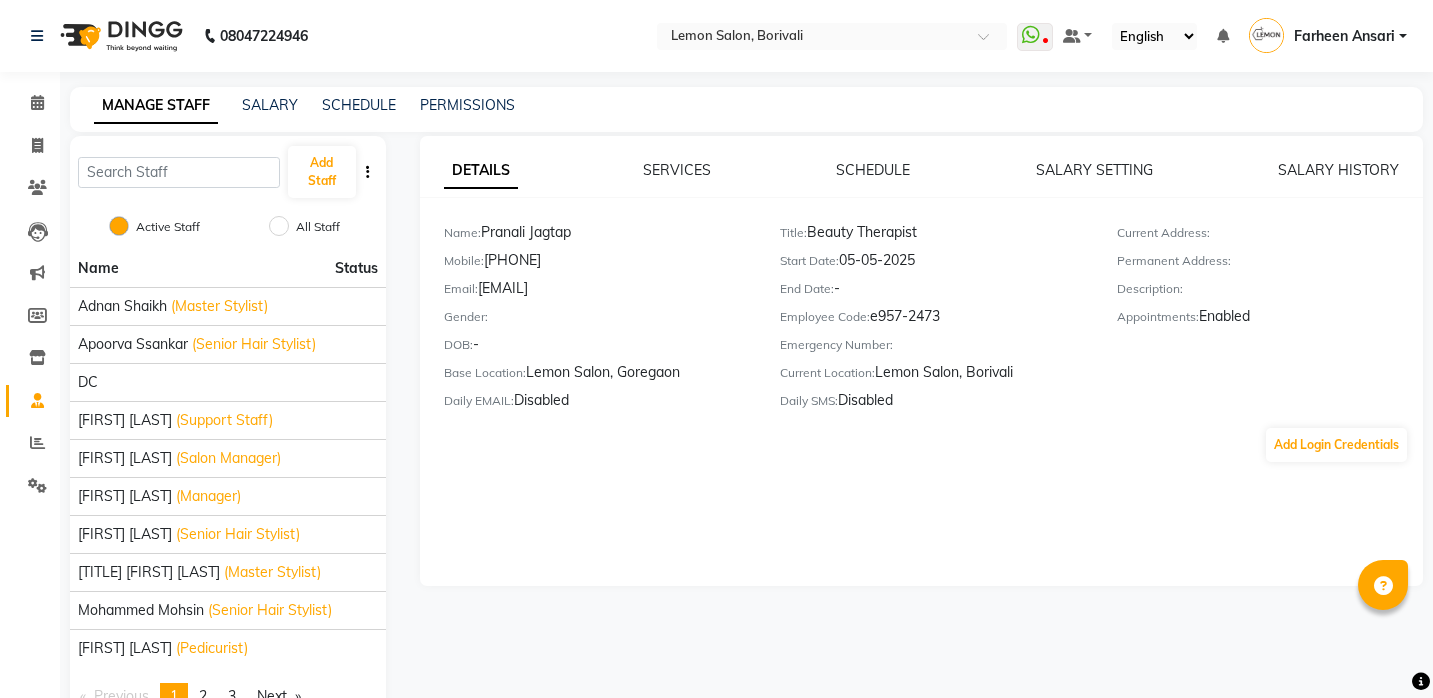 scroll, scrollTop: 0, scrollLeft: 0, axis: both 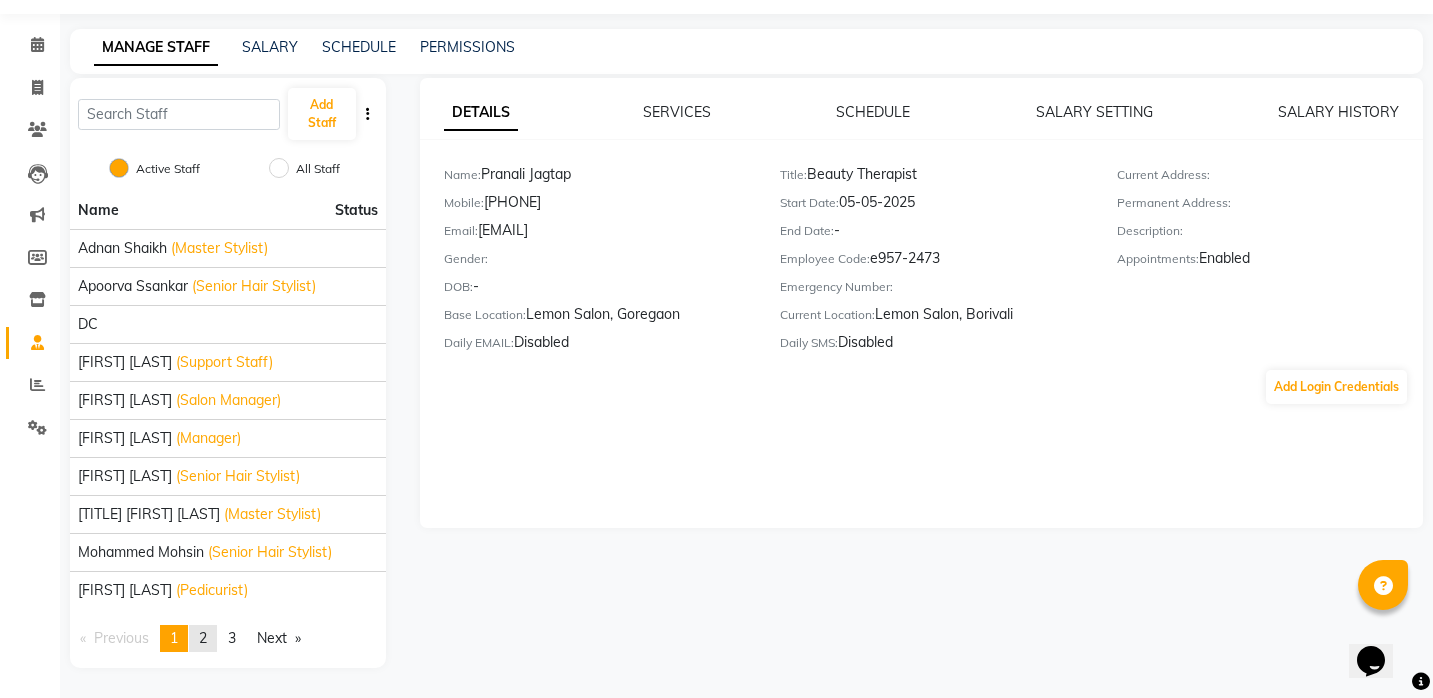 click on "2" at bounding box center (203, 638) 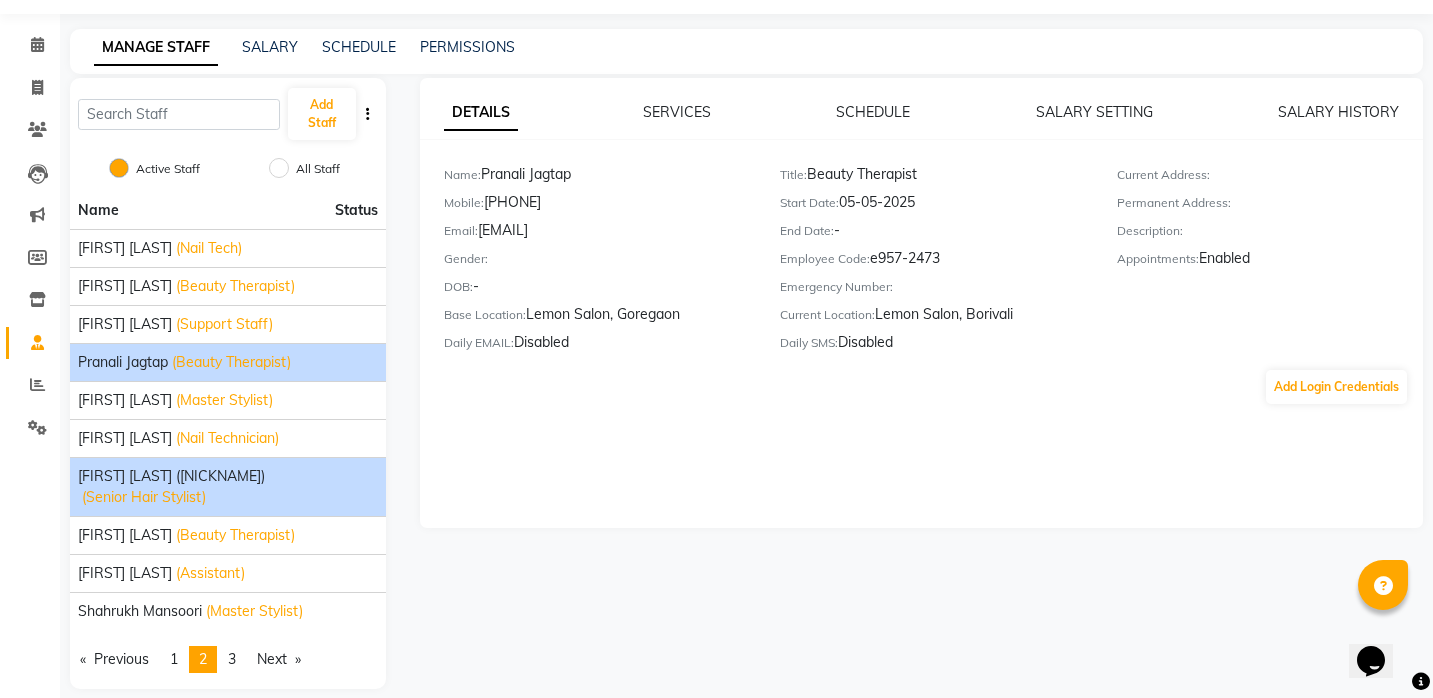 click on "[FIRST] [LAST] ([NICKNAME])" 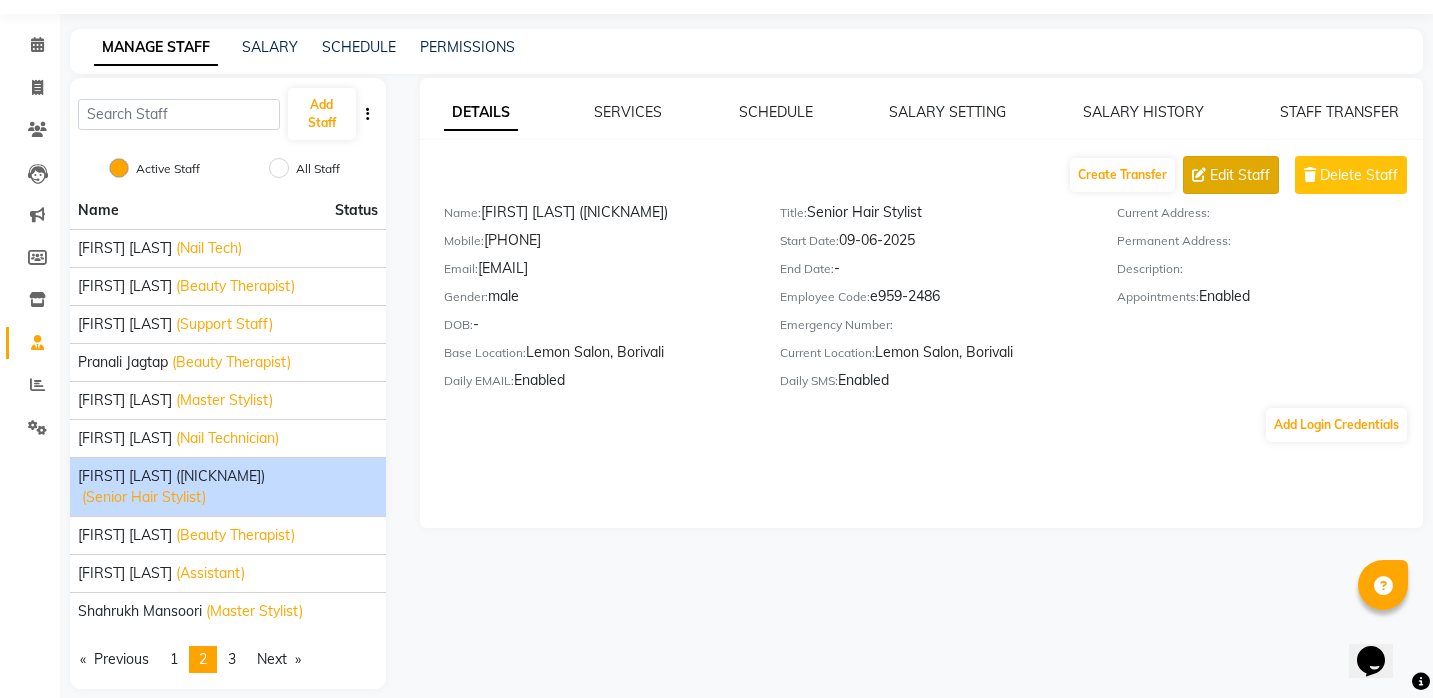 click on "Edit Staff" 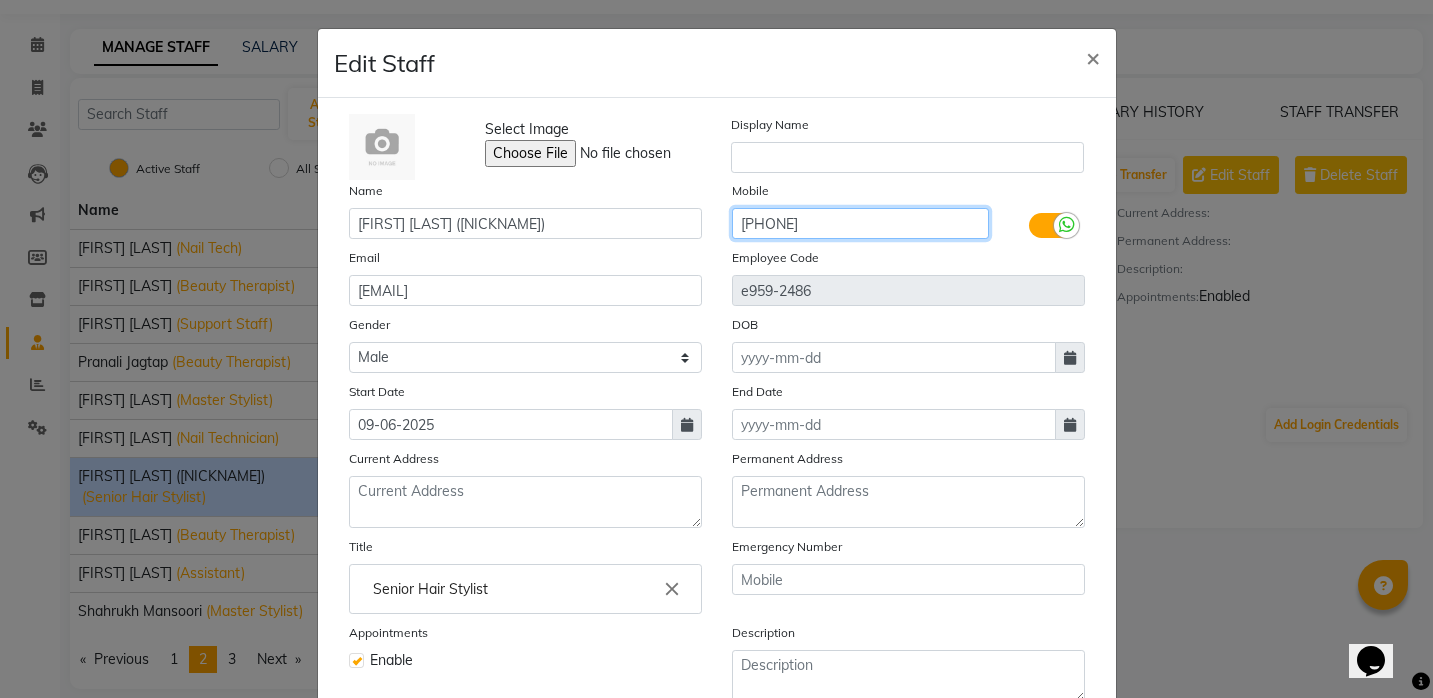 click on "[PHONE]" 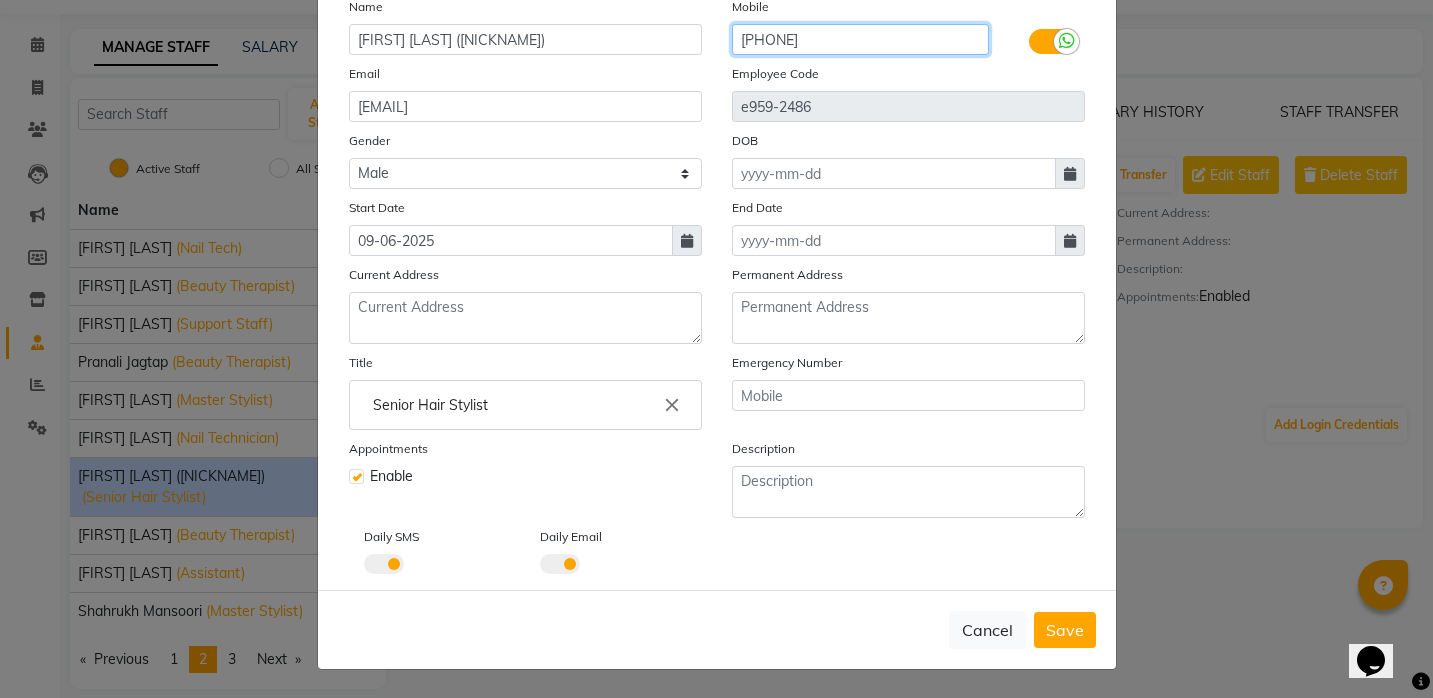 scroll, scrollTop: 184, scrollLeft: 0, axis: vertical 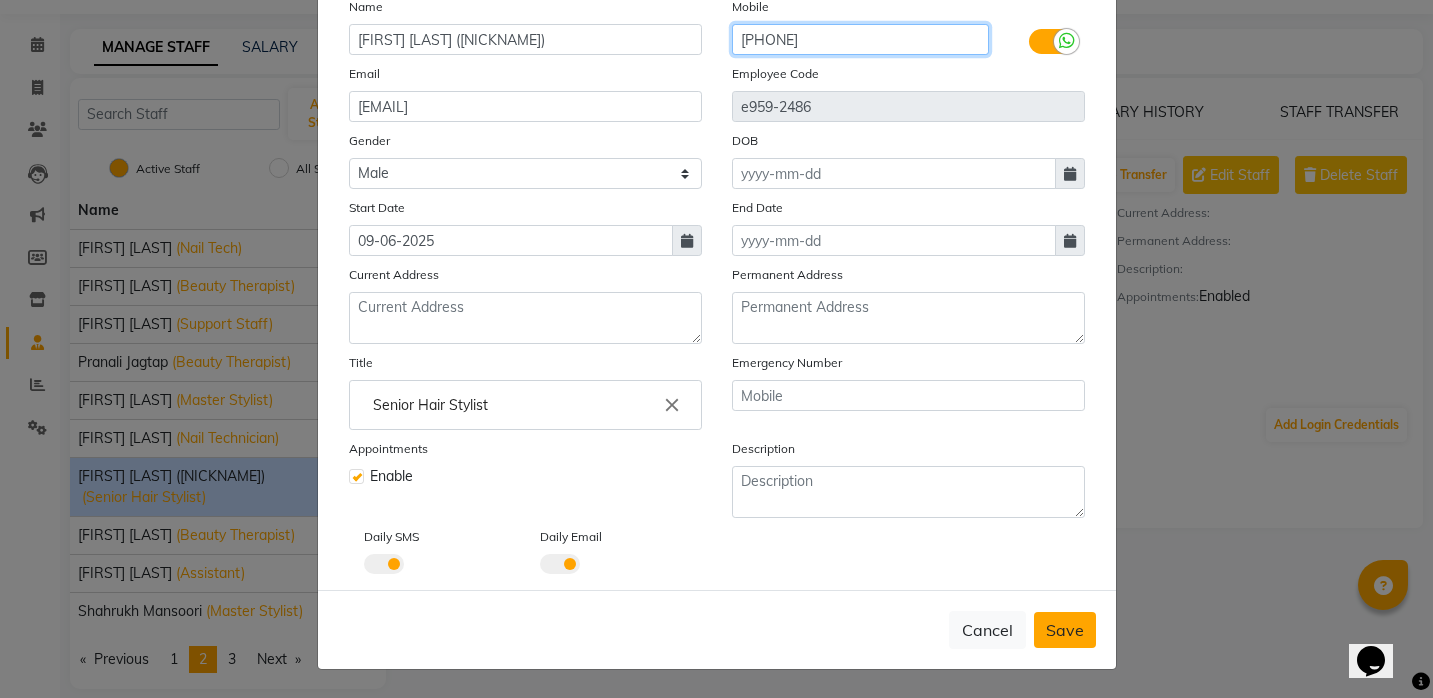 type on "[PHONE]" 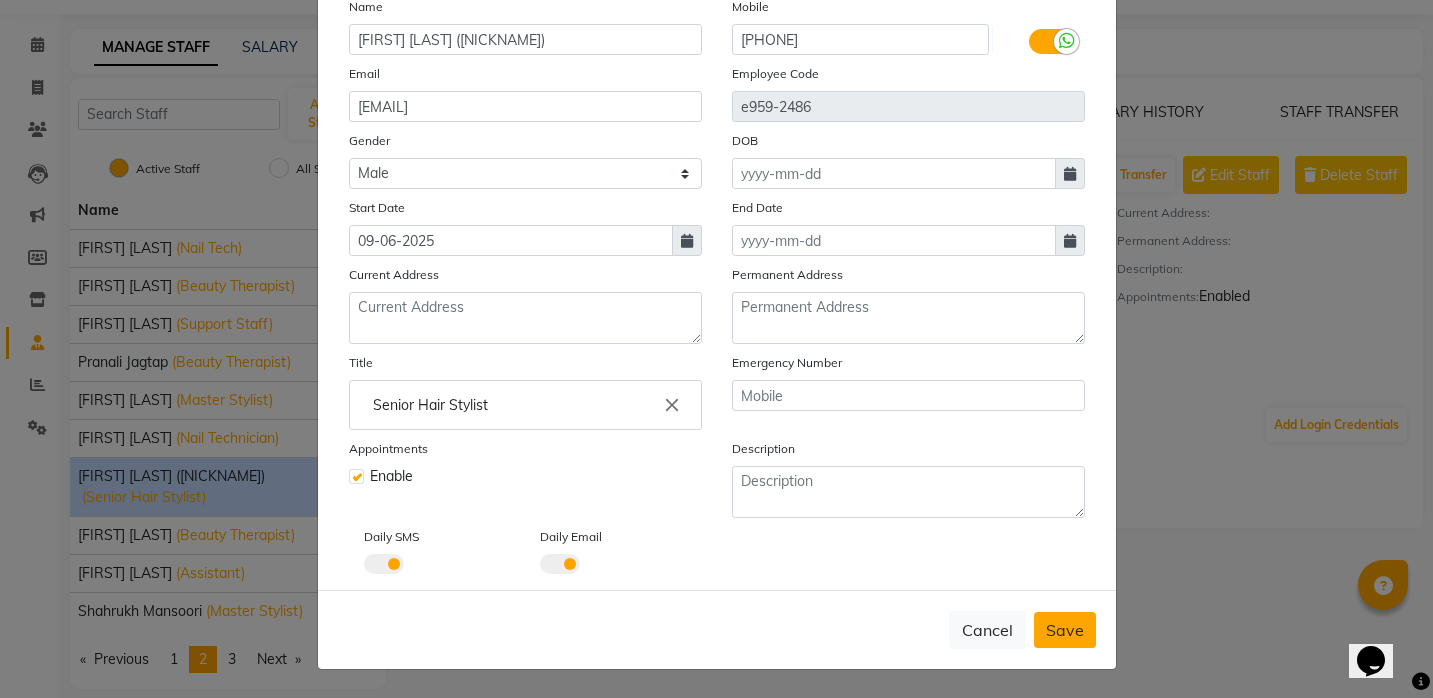 click on "Save" at bounding box center [1065, 630] 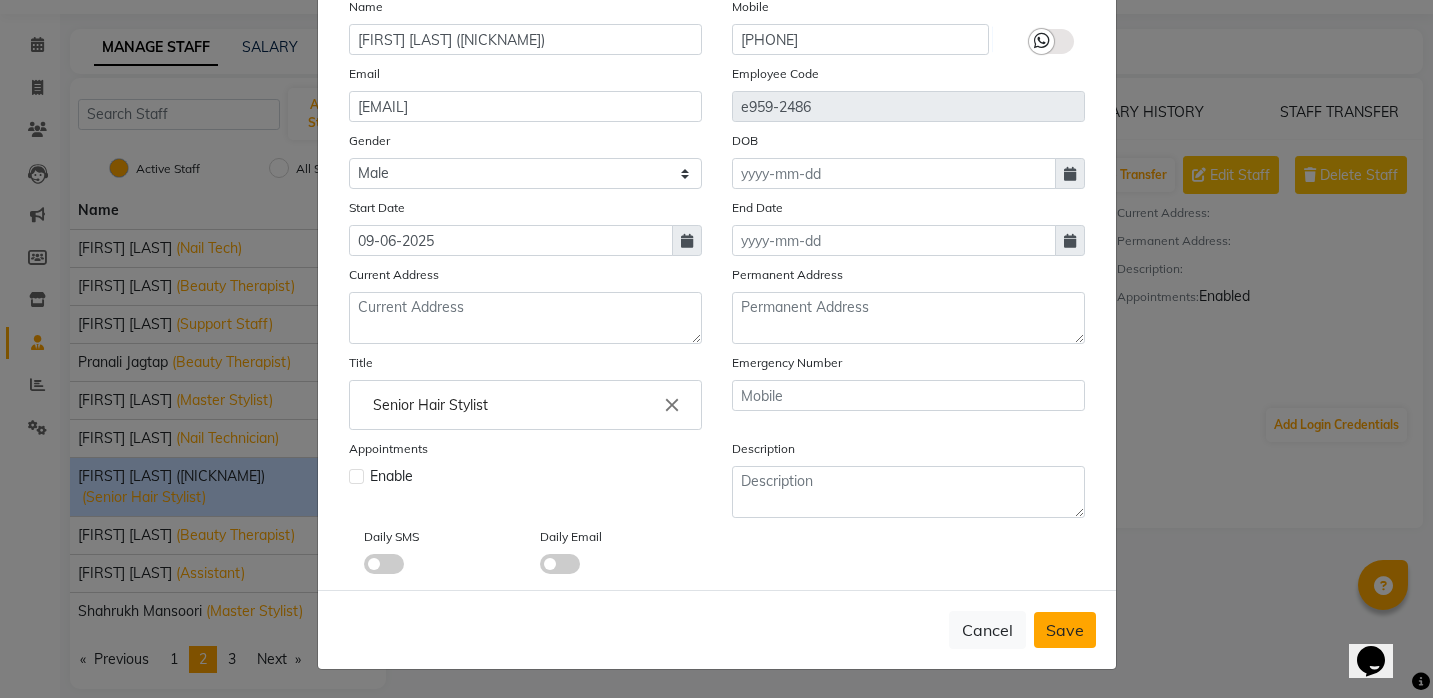 type 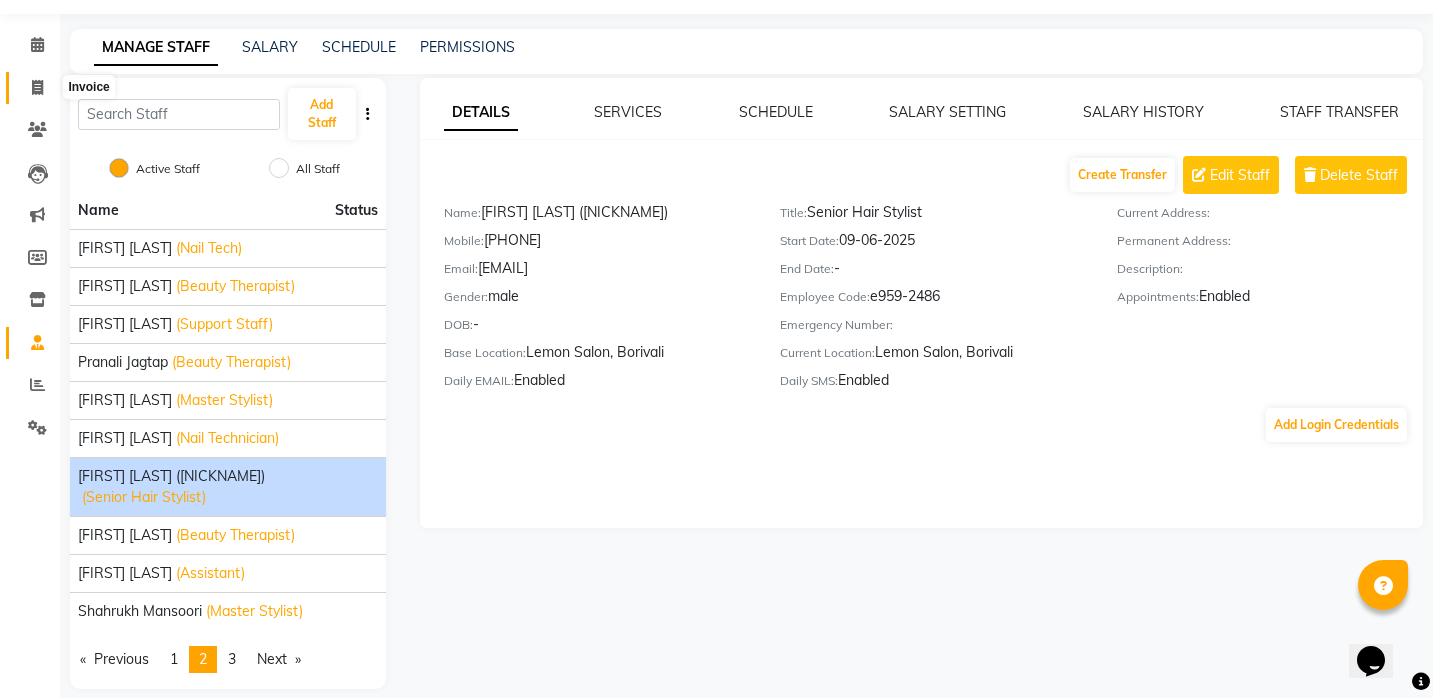 click 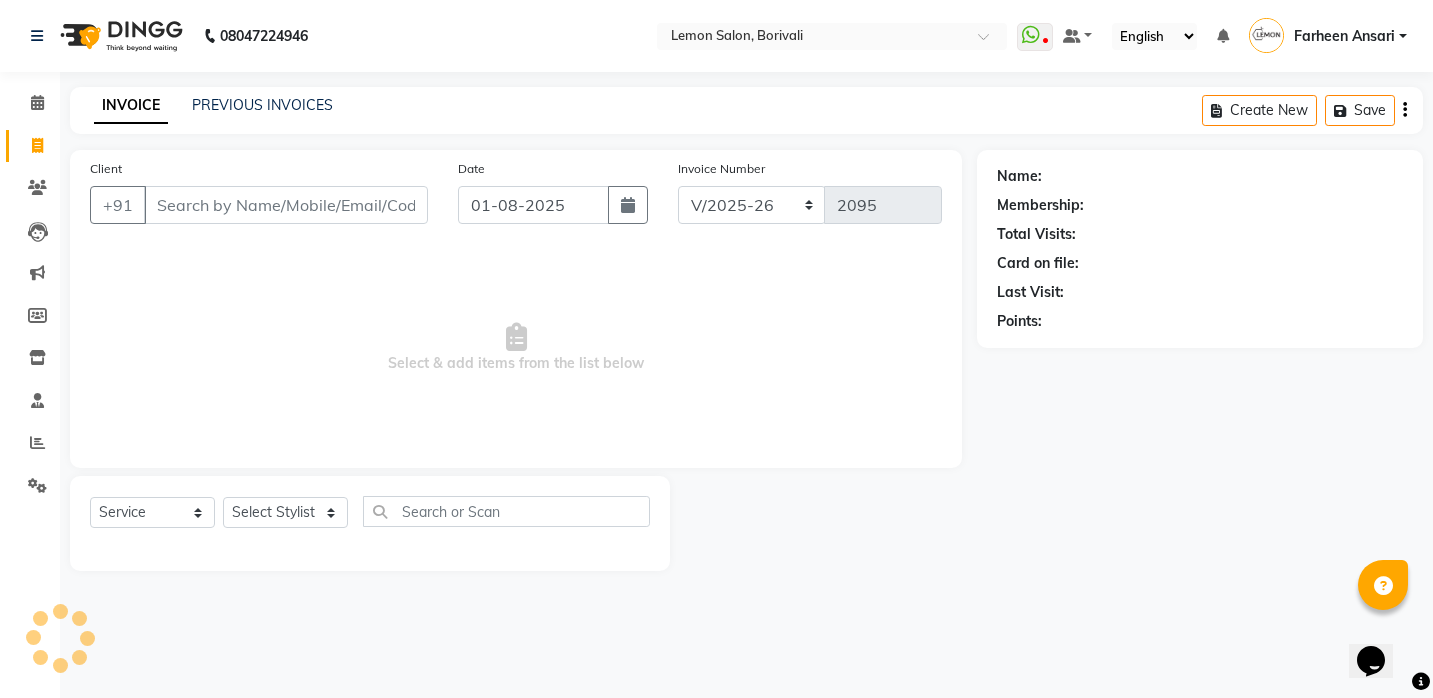 scroll, scrollTop: 0, scrollLeft: 0, axis: both 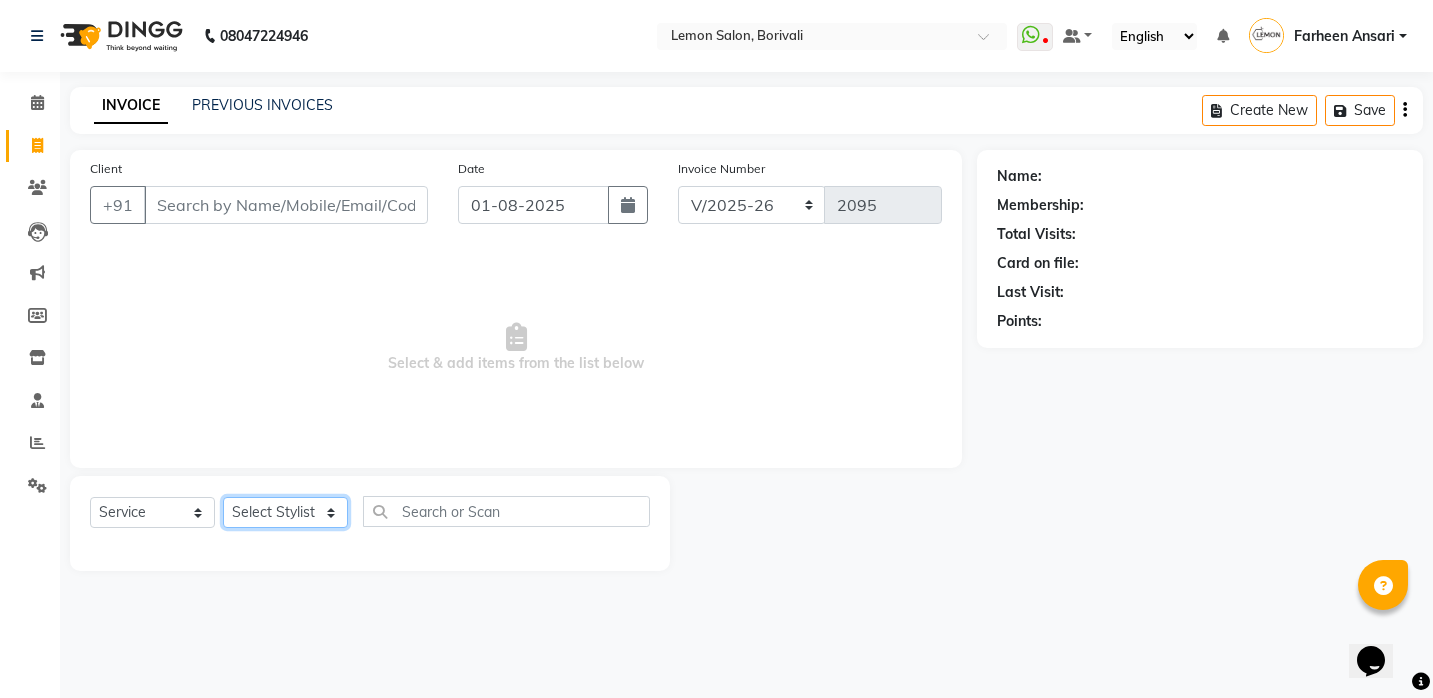 click on "Select Stylist DC Faiz Khan Jiral Baua Jyoti Vyas  Lubna mushahid siddique  Mo Adnan  Muneer Ahmed Nirmala jeevan marthe  Pooja Lodhi Pranali Jagtap Prashant Chavan Rahil Shaikh (Rahul) Rupa Singh Sanu Rehman" 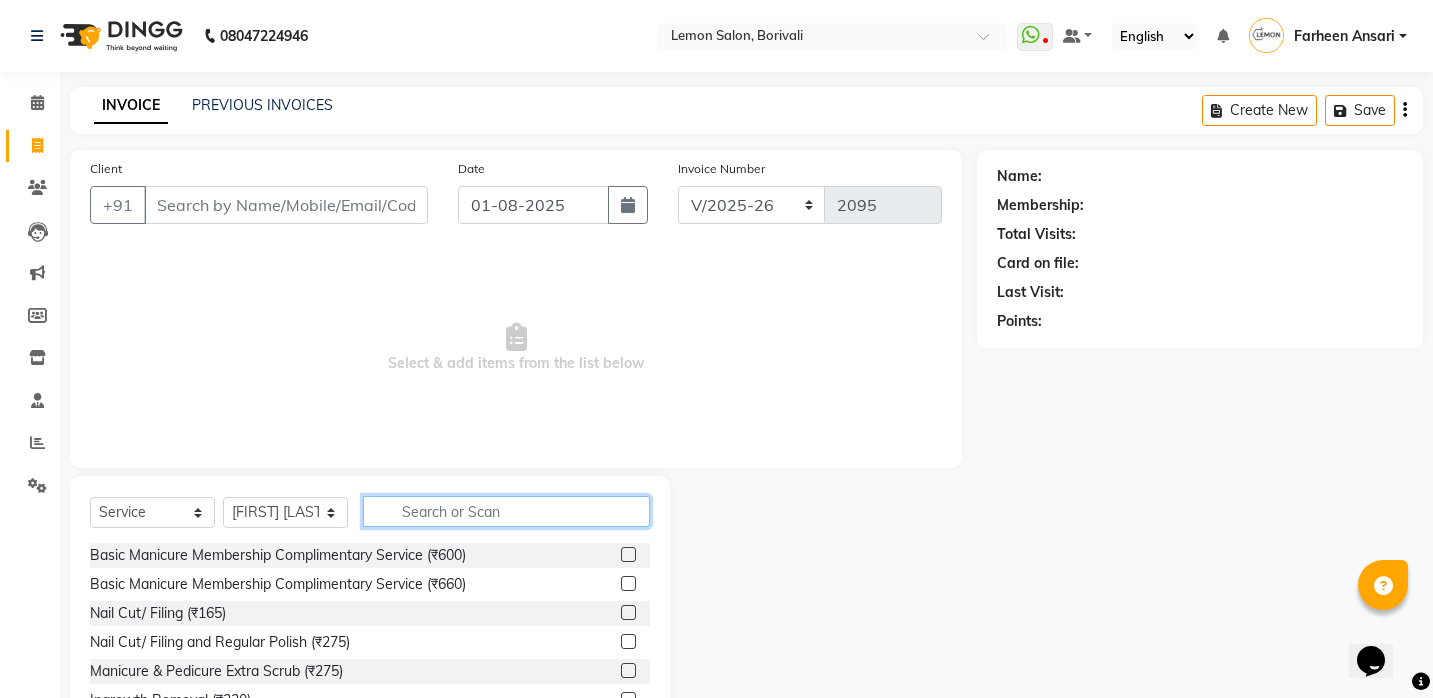 click 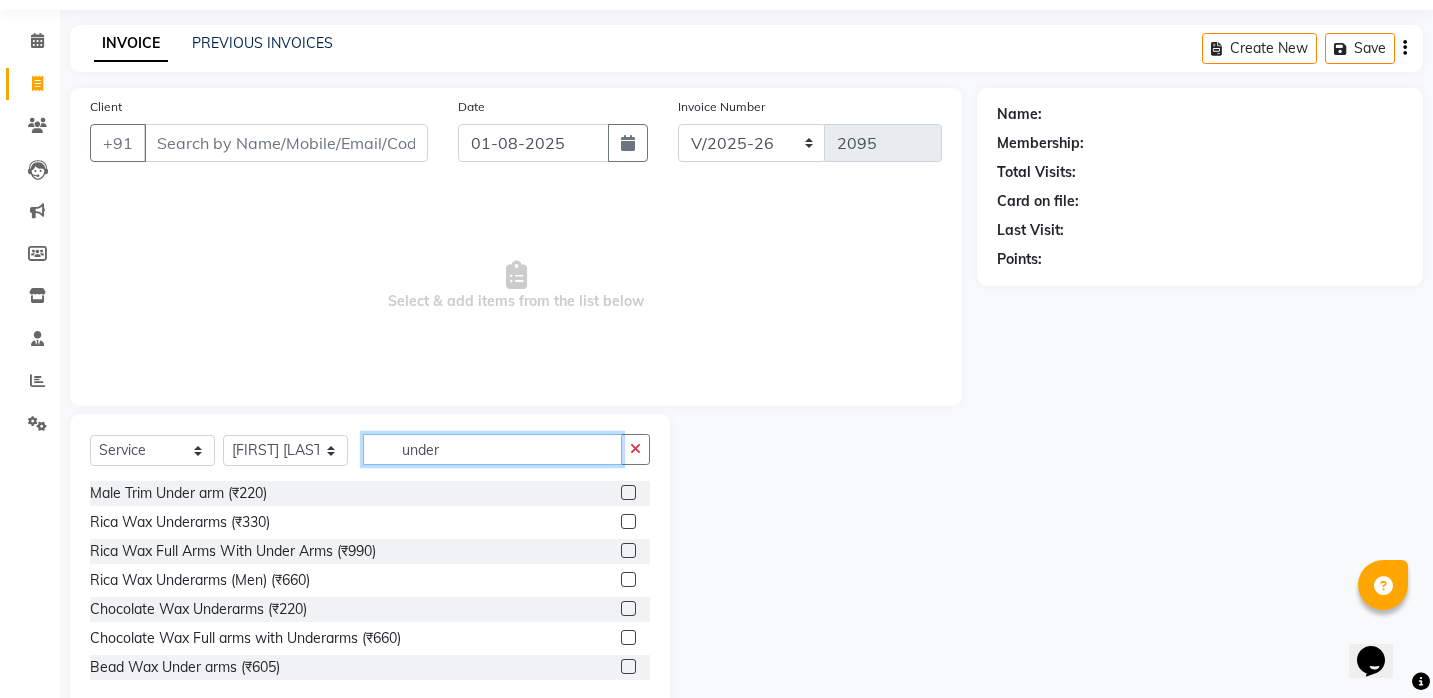 scroll, scrollTop: 65, scrollLeft: 0, axis: vertical 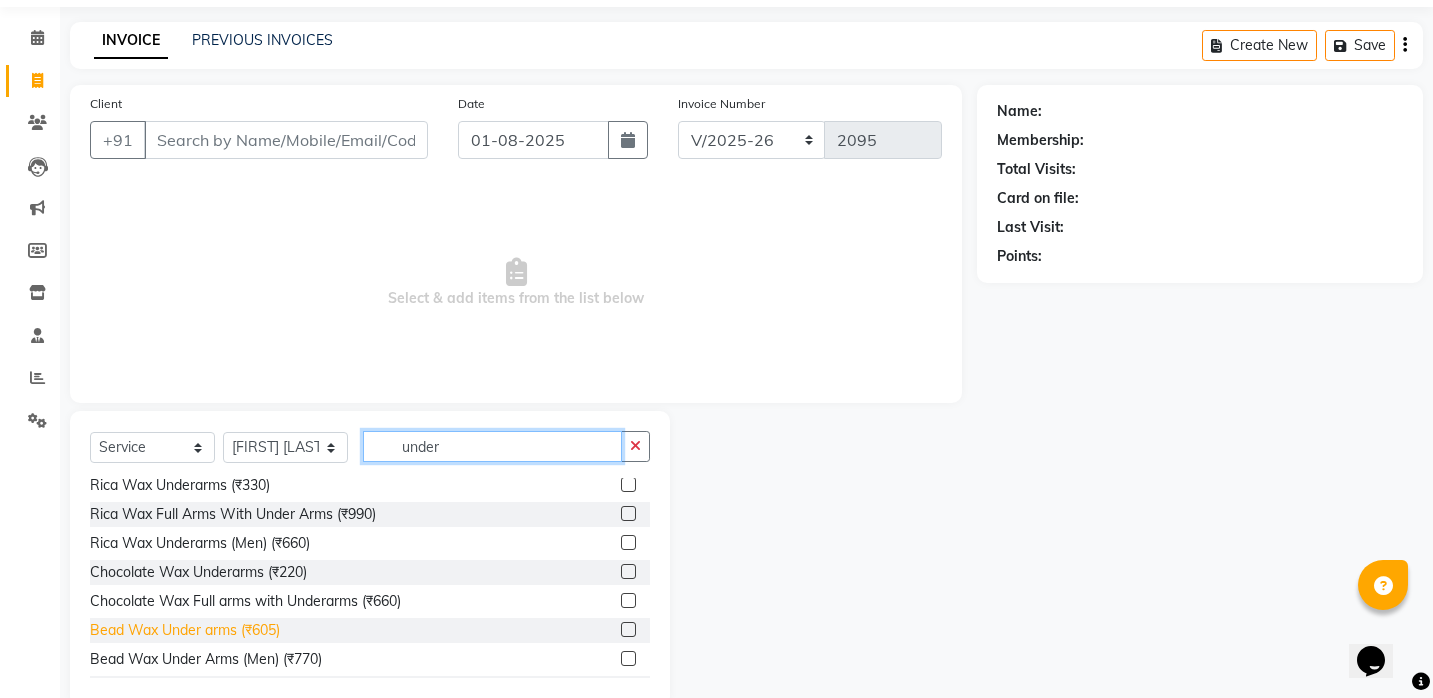 type on "under" 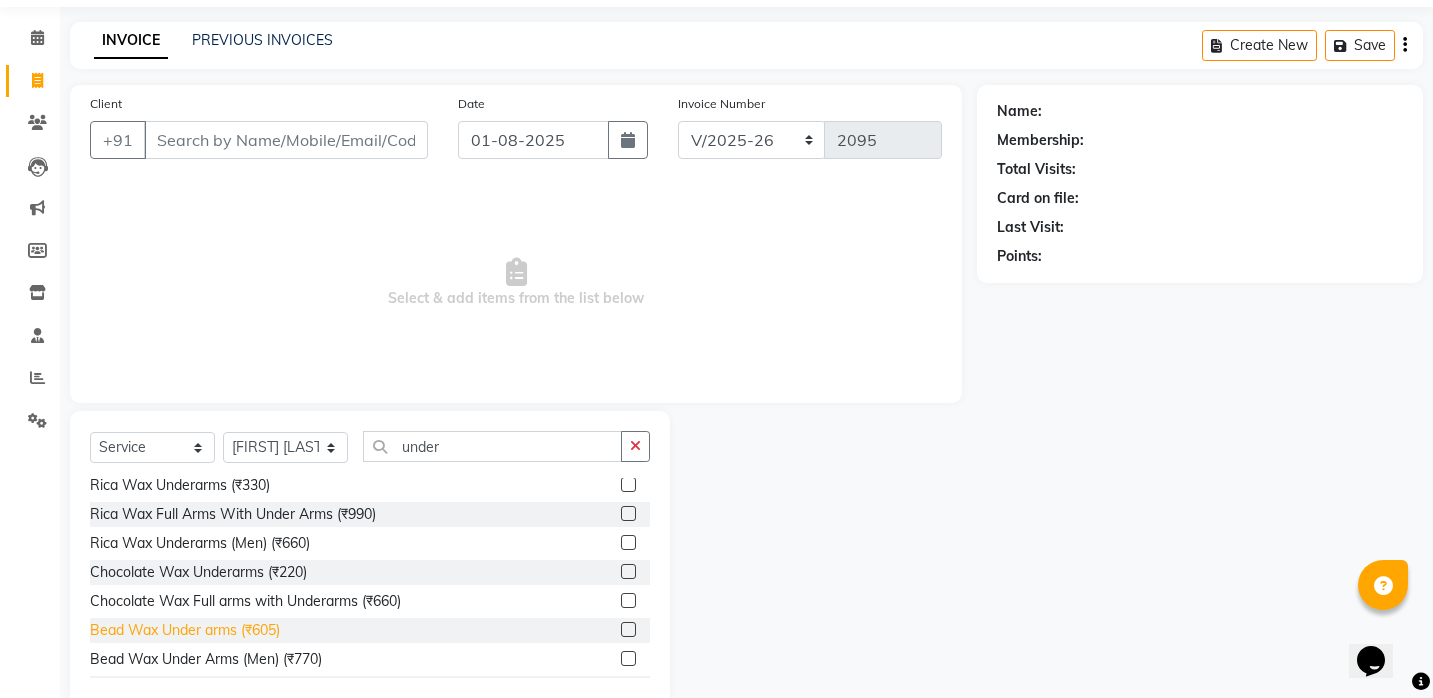 click on "Bead Wax Under arms (₹605)" 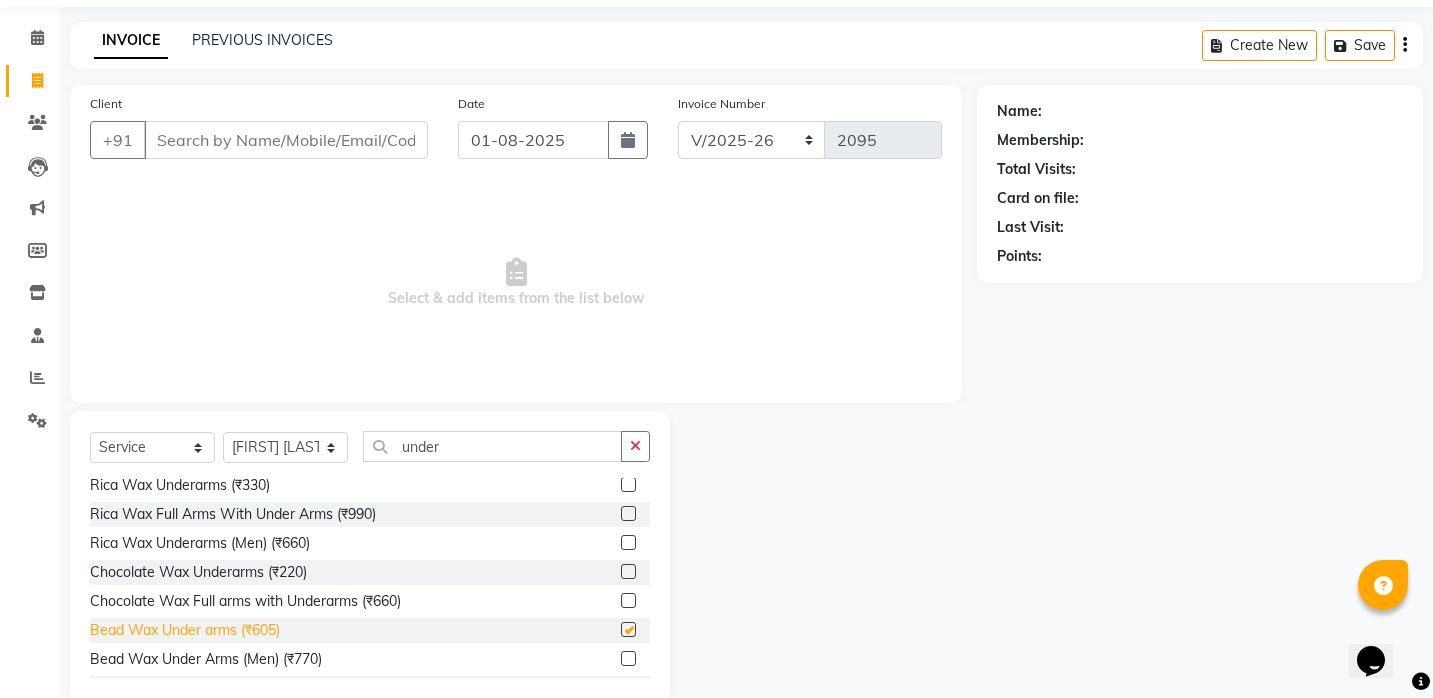 checkbox on "false" 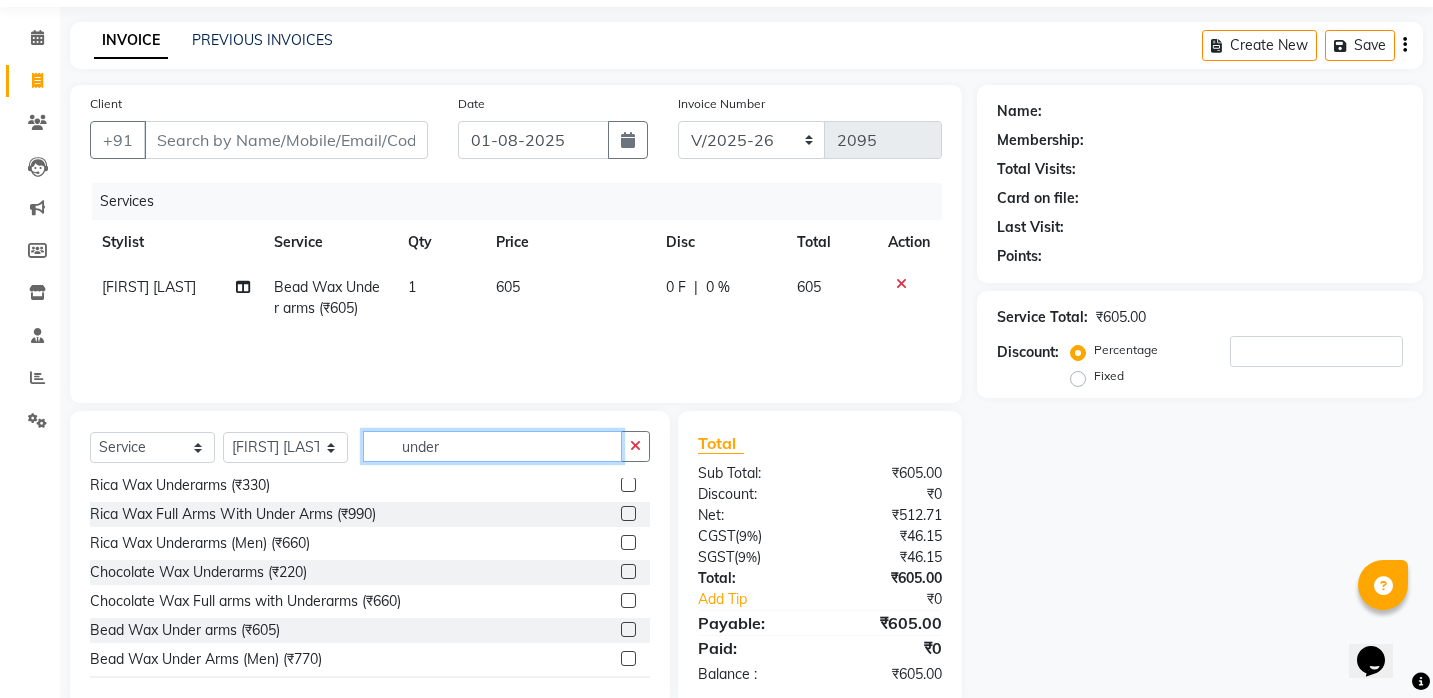 click on "under" 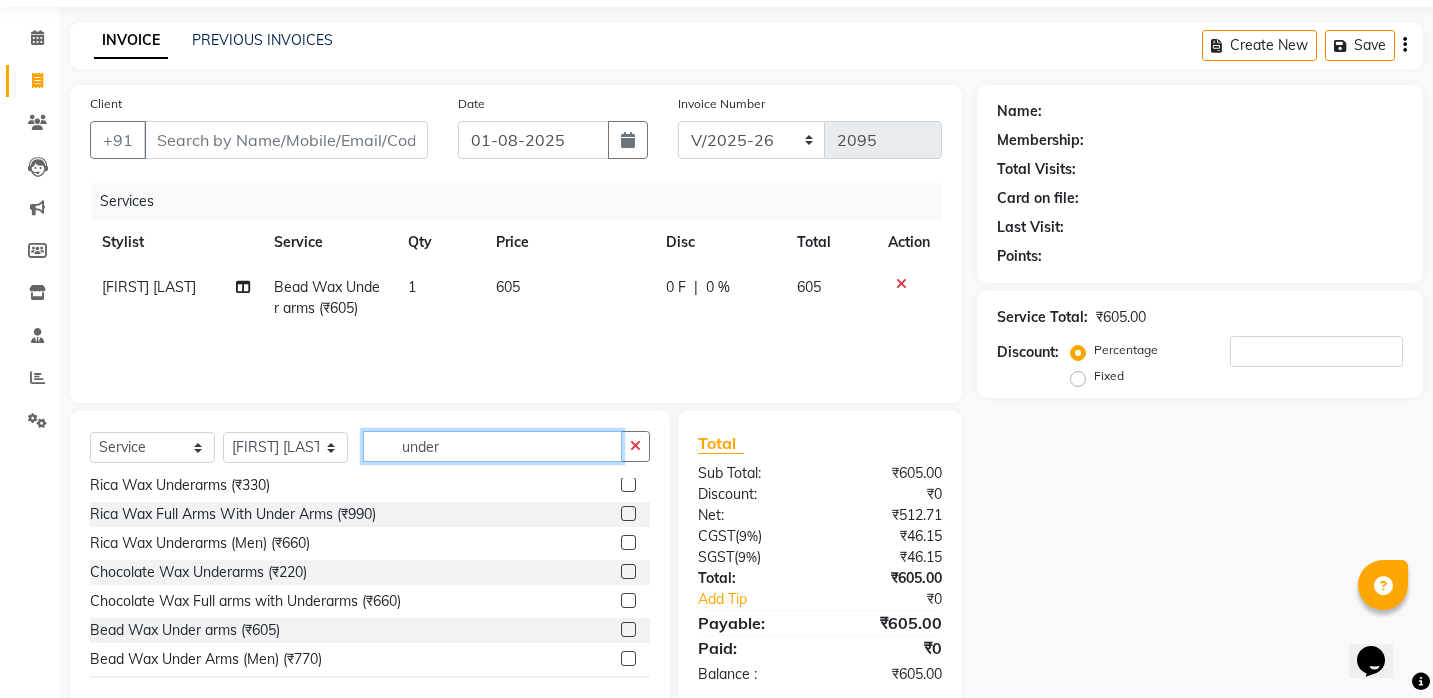 click on "under" 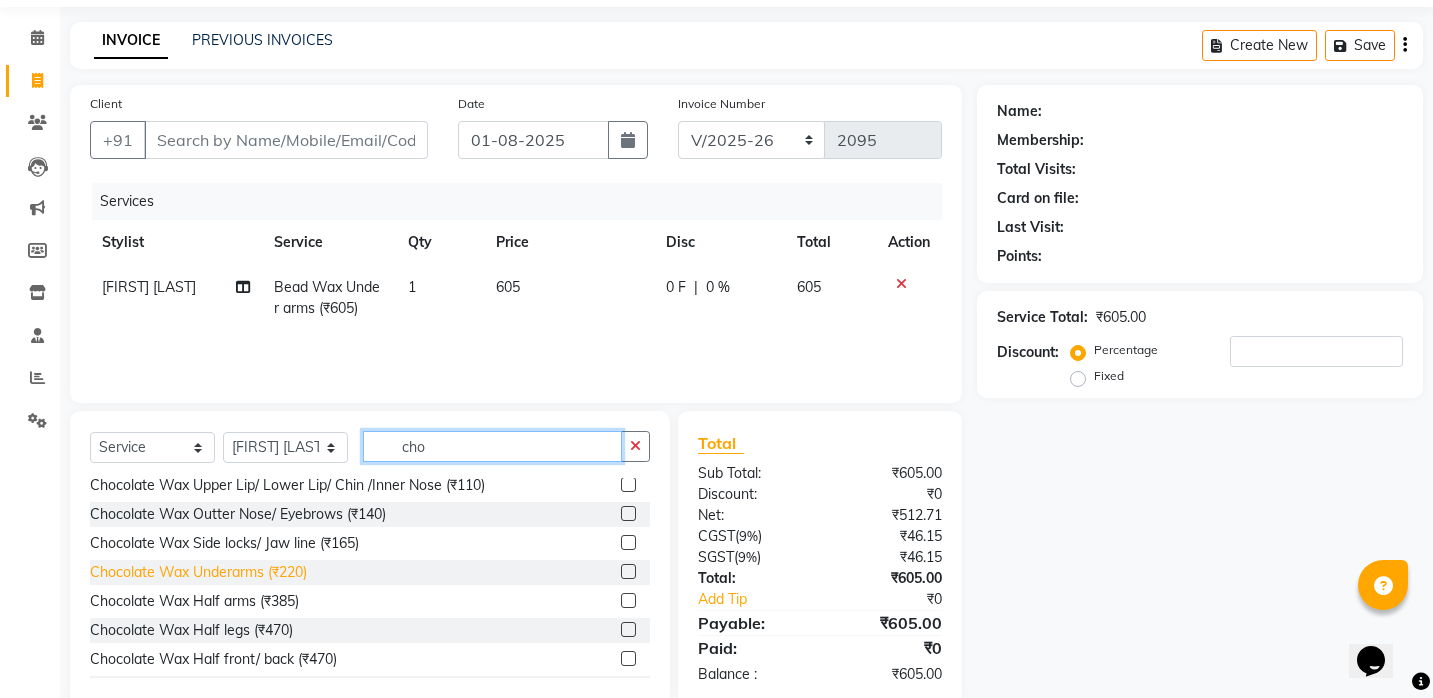 type on "cho" 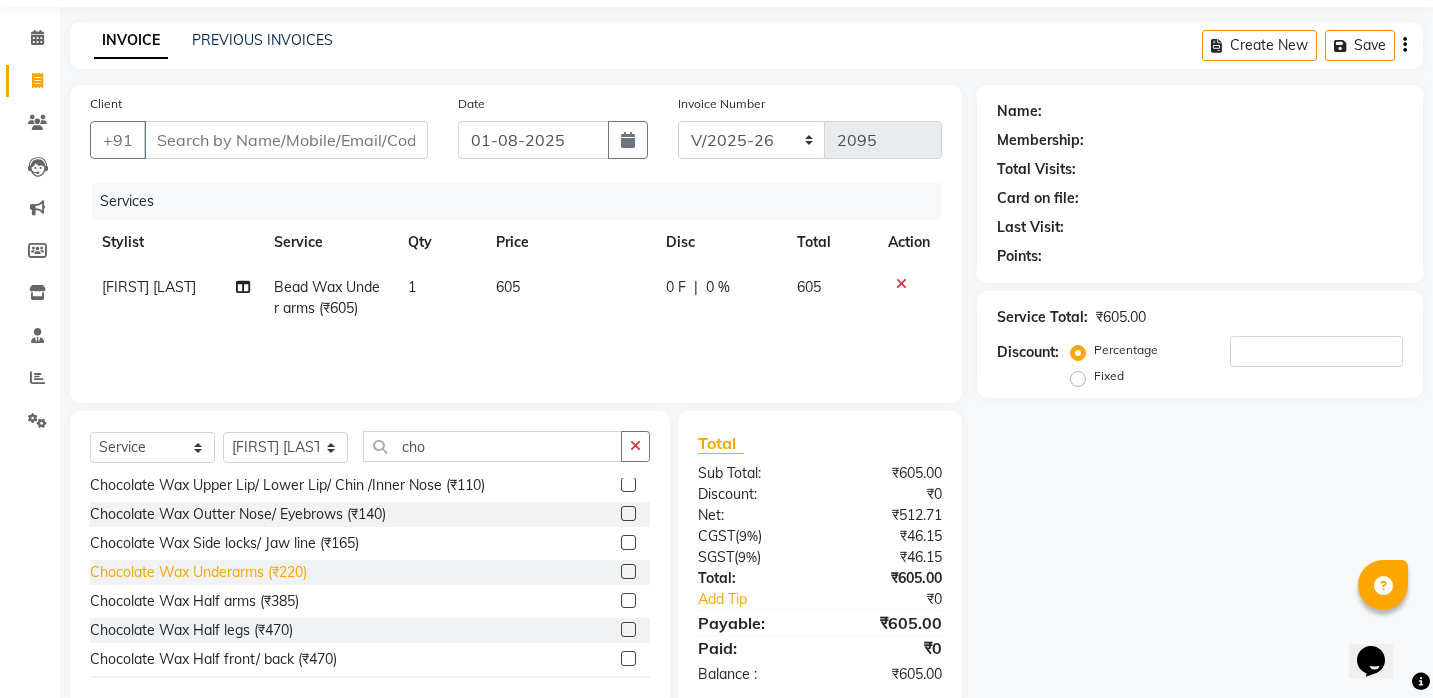 click on "Chocolate Wax Underarms (₹220)" 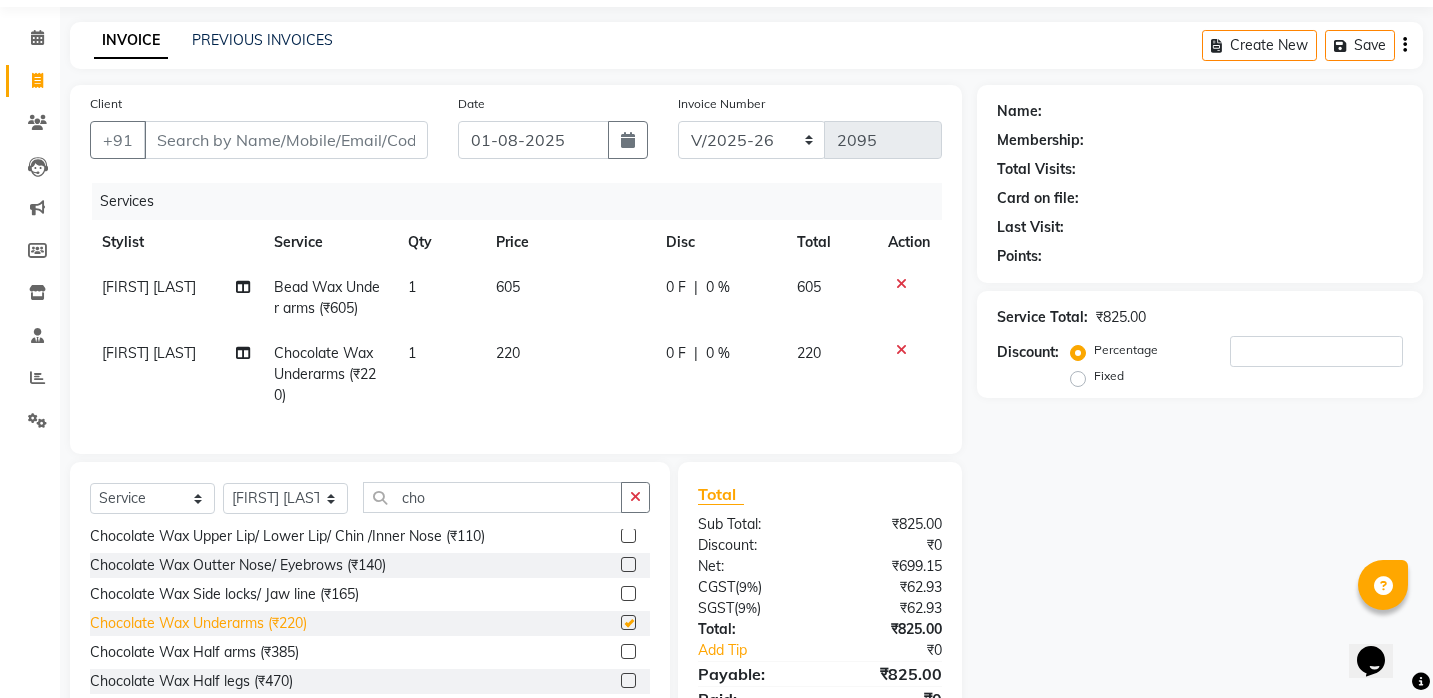 checkbox on "false" 